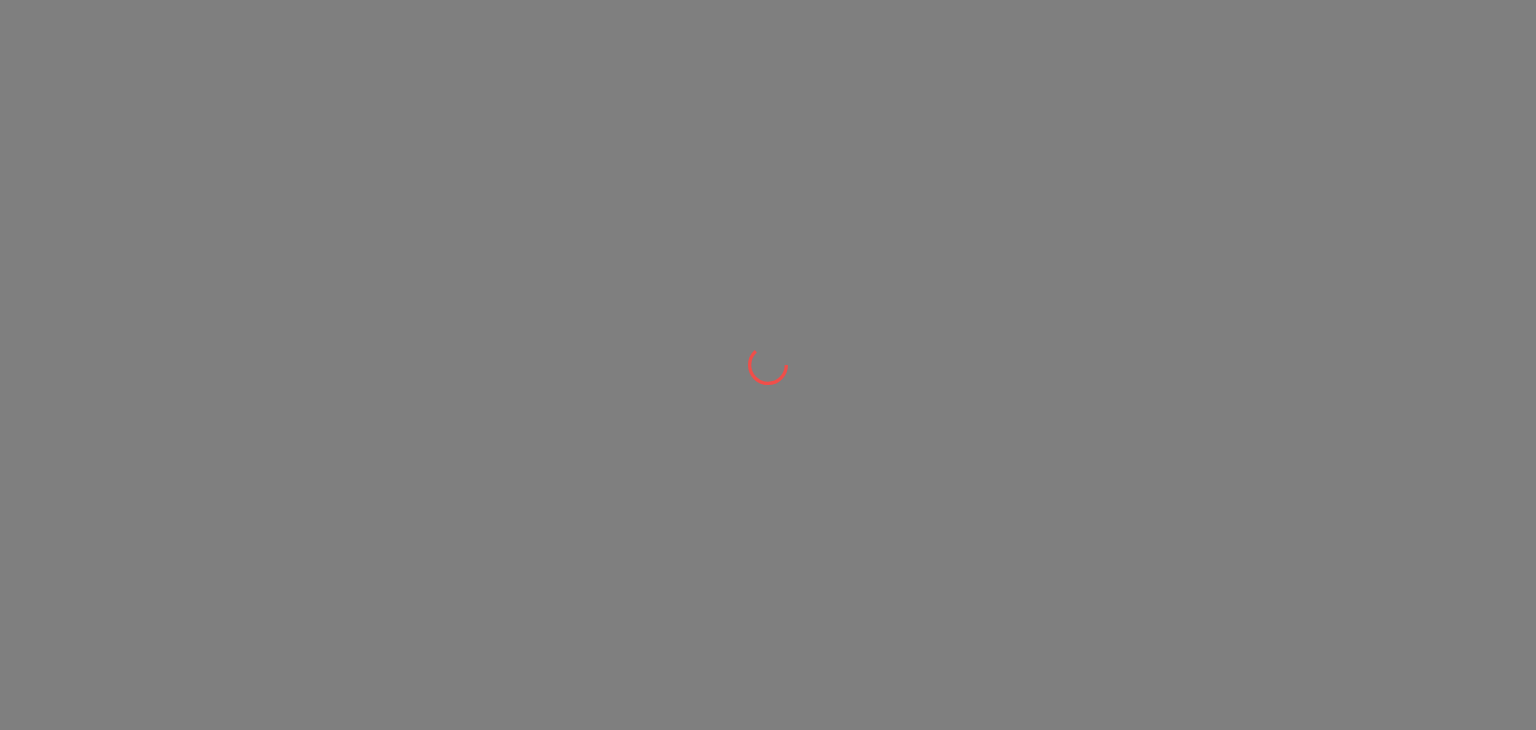 scroll, scrollTop: 0, scrollLeft: 0, axis: both 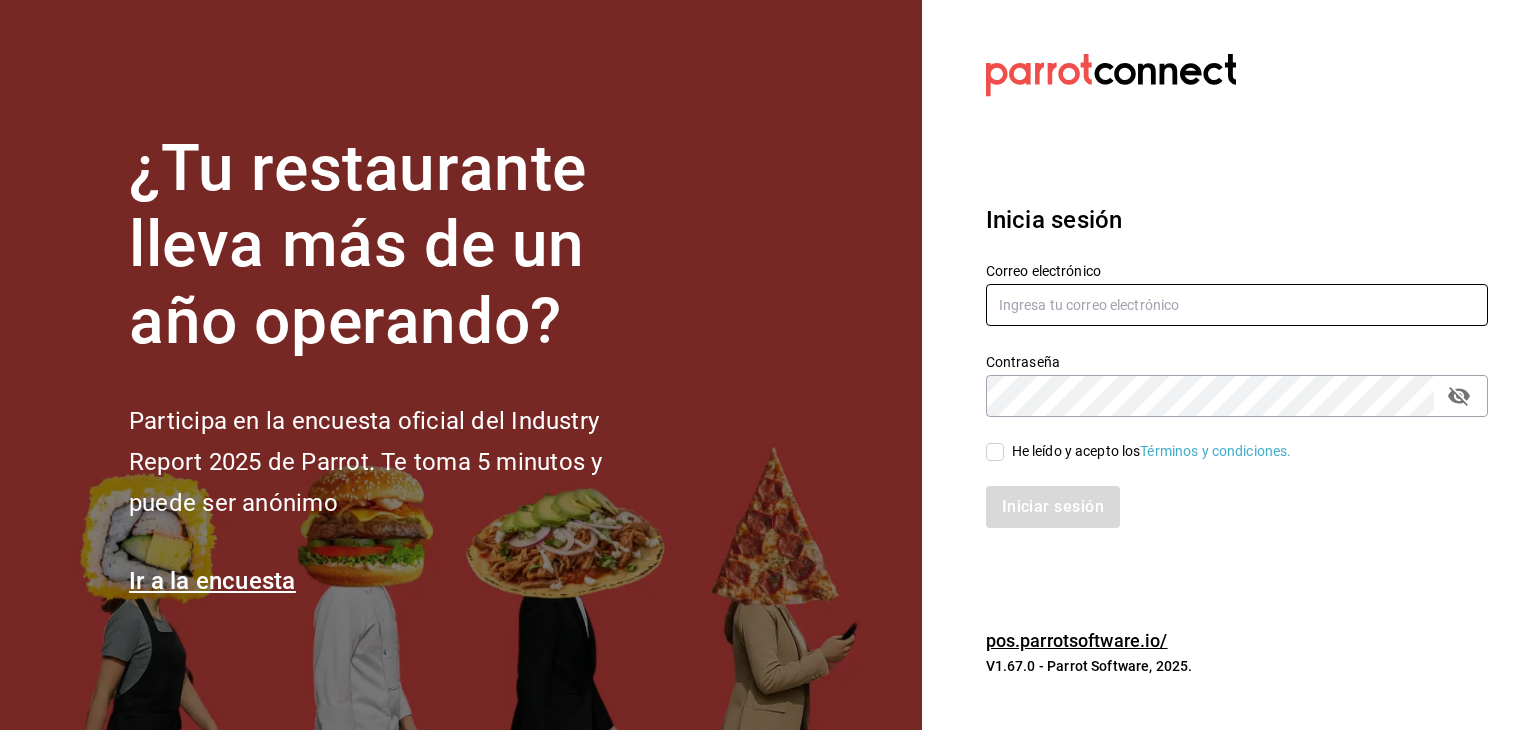 click at bounding box center (1237, 305) 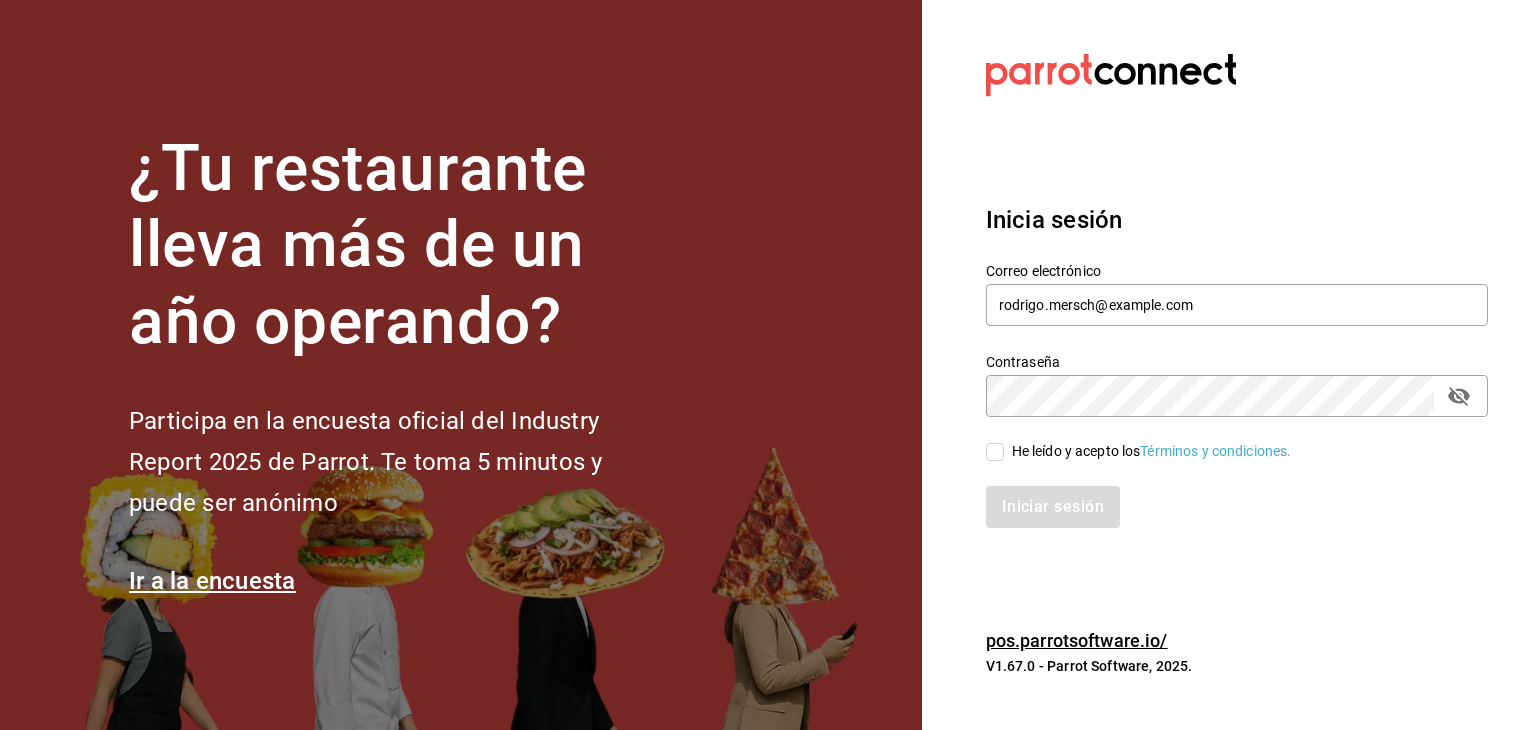 click on "He leído y acepto los  Términos y condiciones." at bounding box center (995, 452) 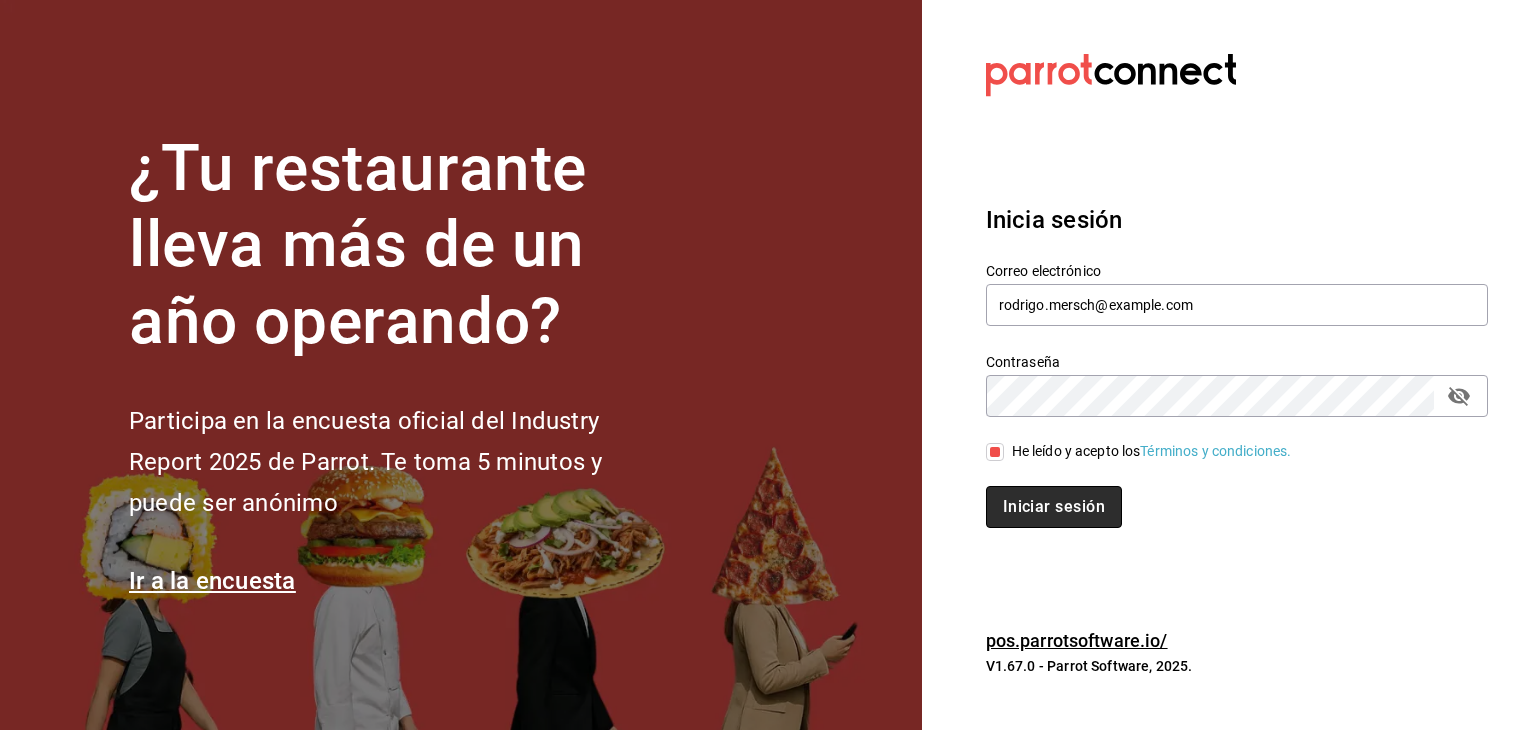 click on "Iniciar sesión" at bounding box center (1054, 507) 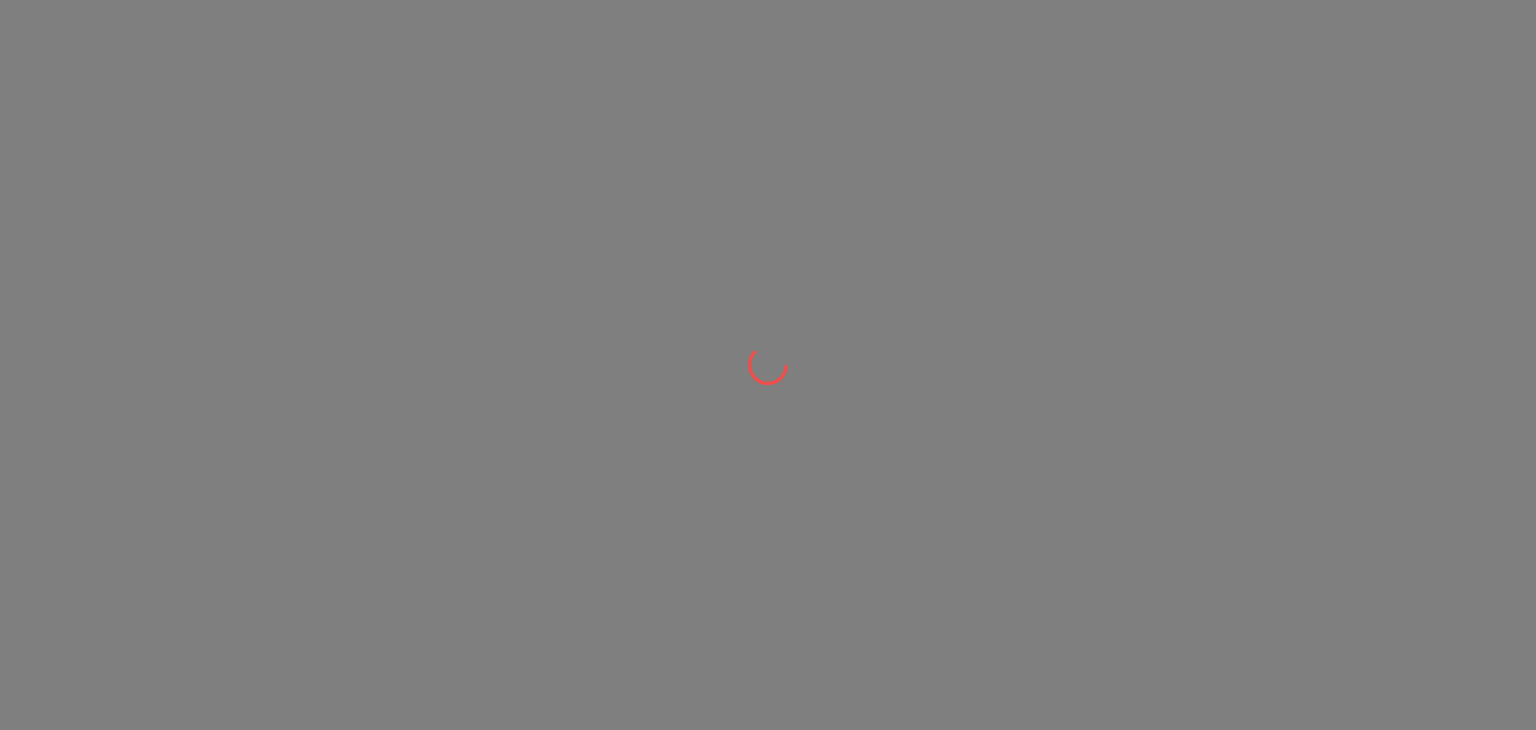 scroll, scrollTop: 0, scrollLeft: 0, axis: both 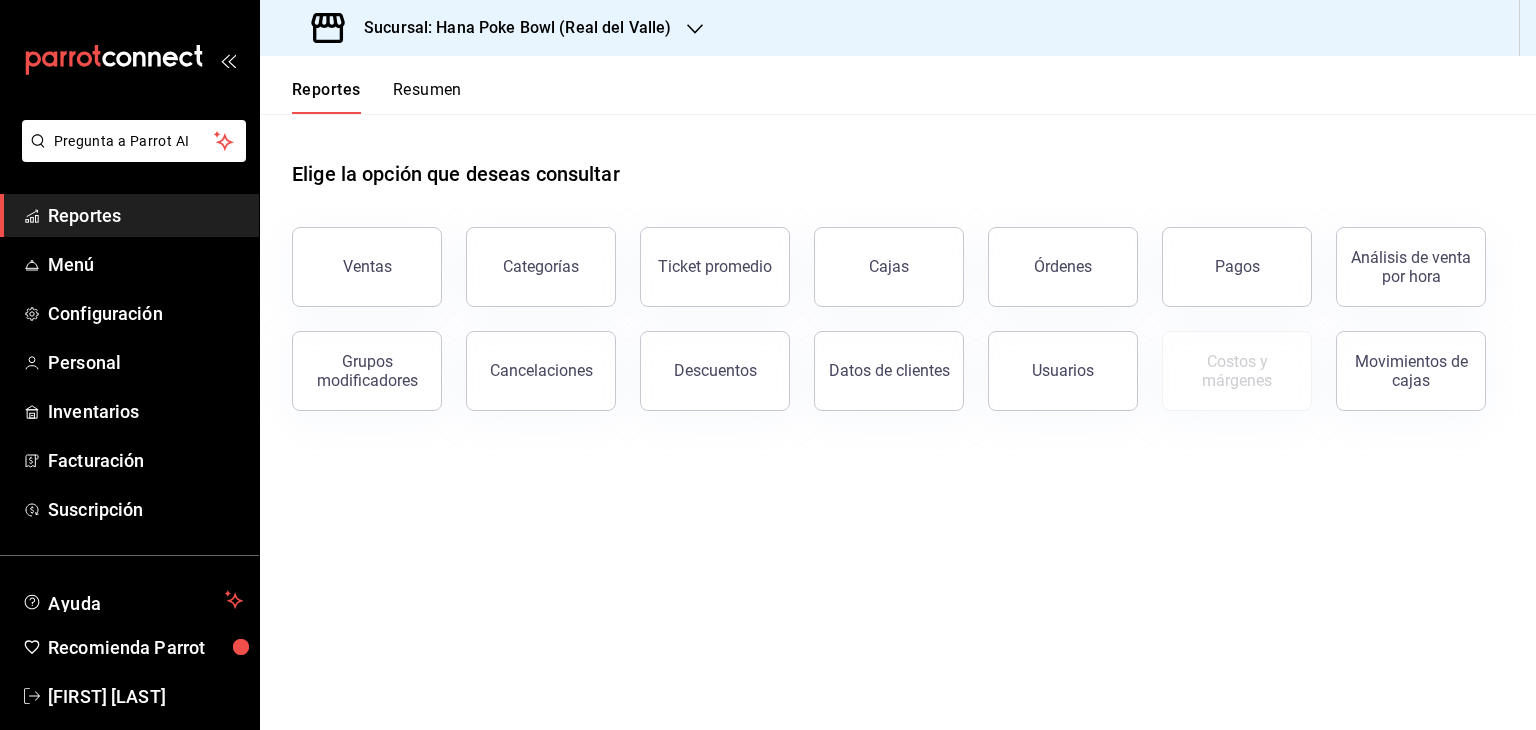 click on "Sucursal: Hana Poke Bowl (Real del Valle)" at bounding box center [509, 28] 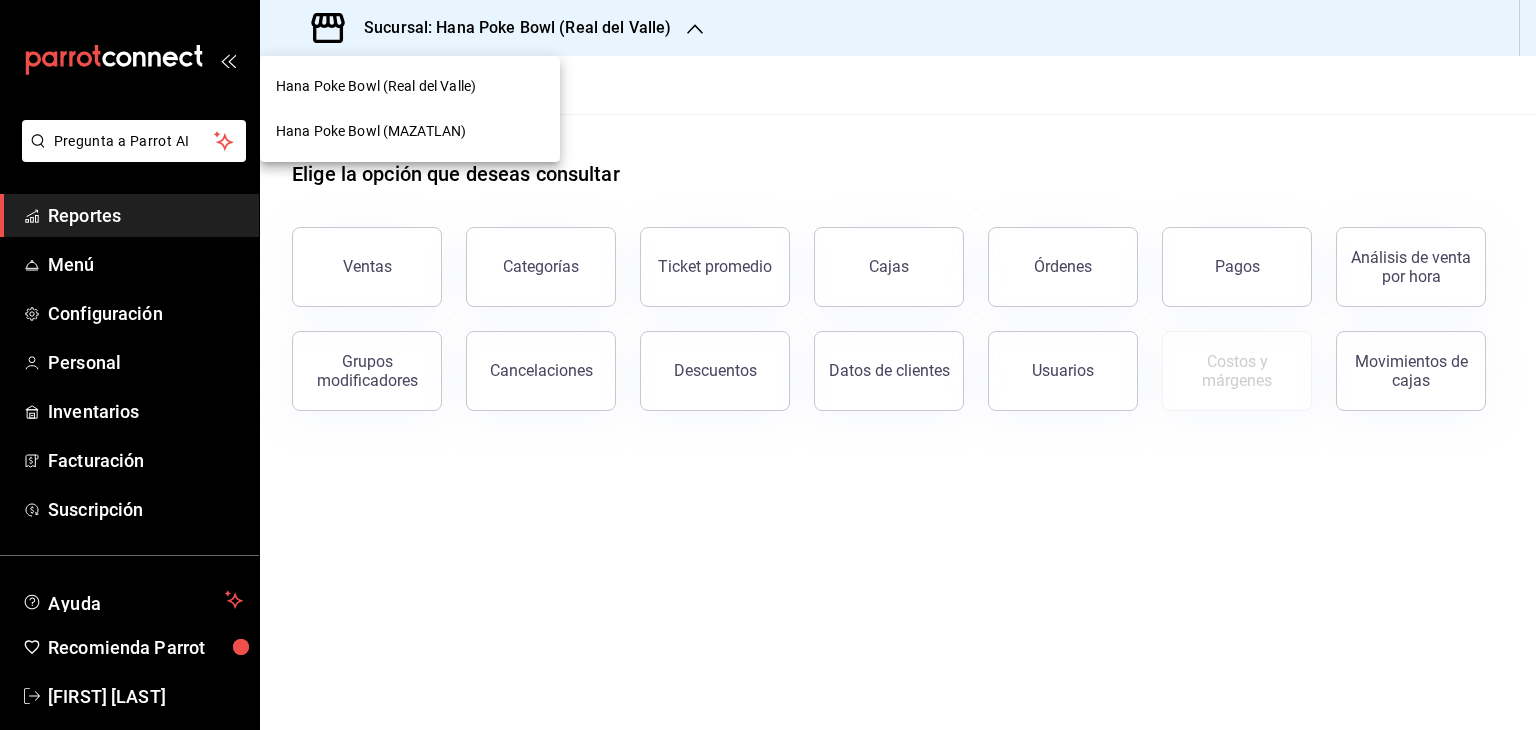 click on "Hana Poke Bowl (MAZATLAN)" at bounding box center [410, 131] 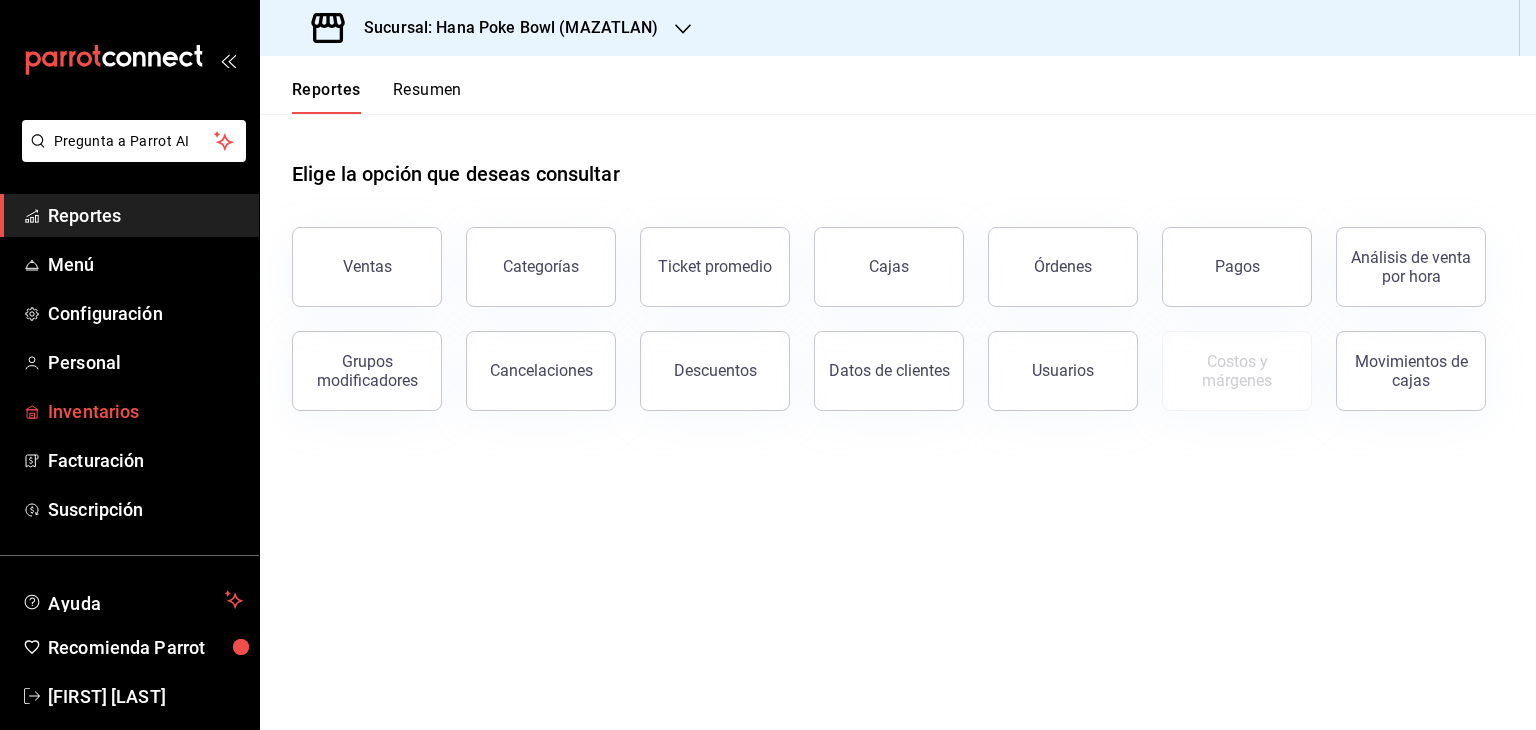 click on "Inventarios" at bounding box center (145, 411) 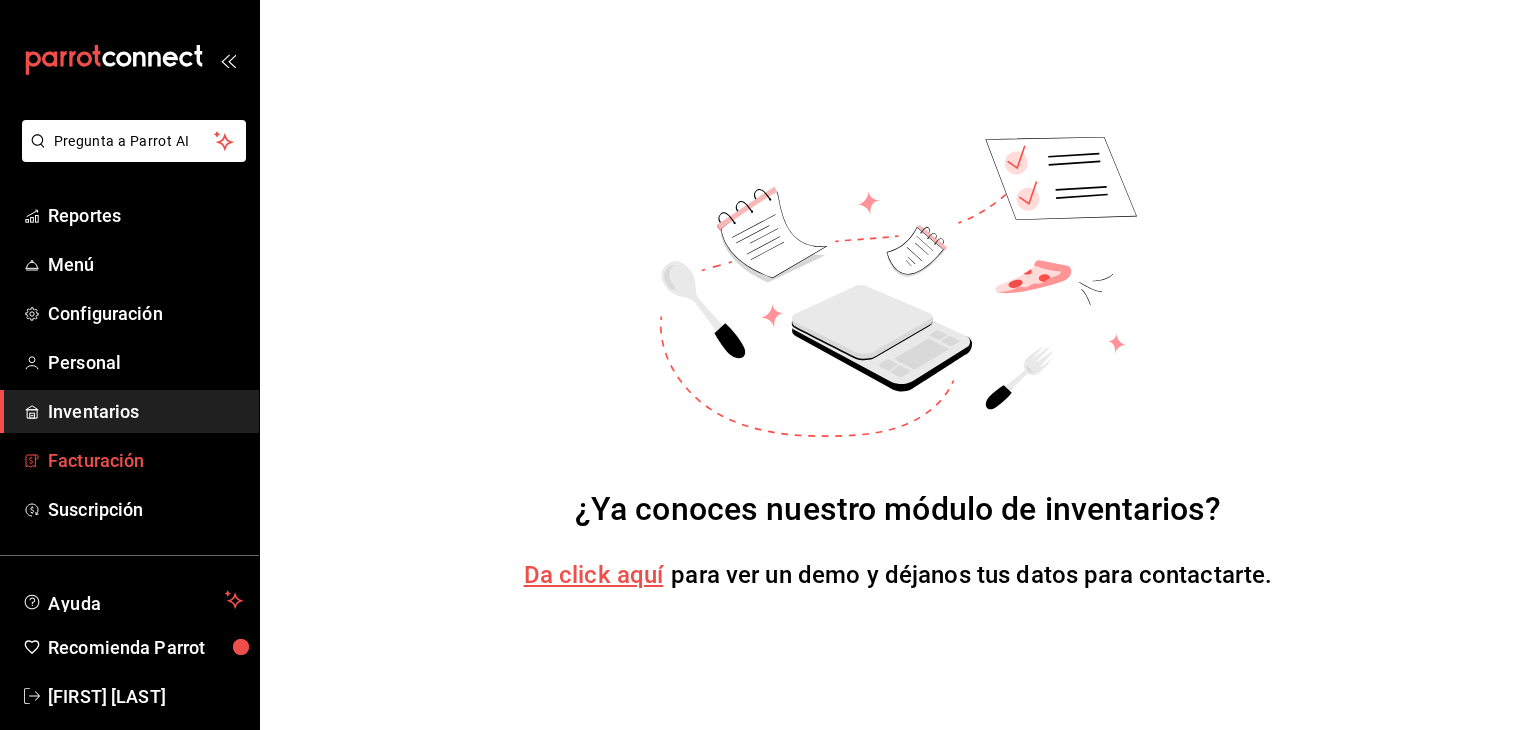 click on "Facturación" at bounding box center (129, 460) 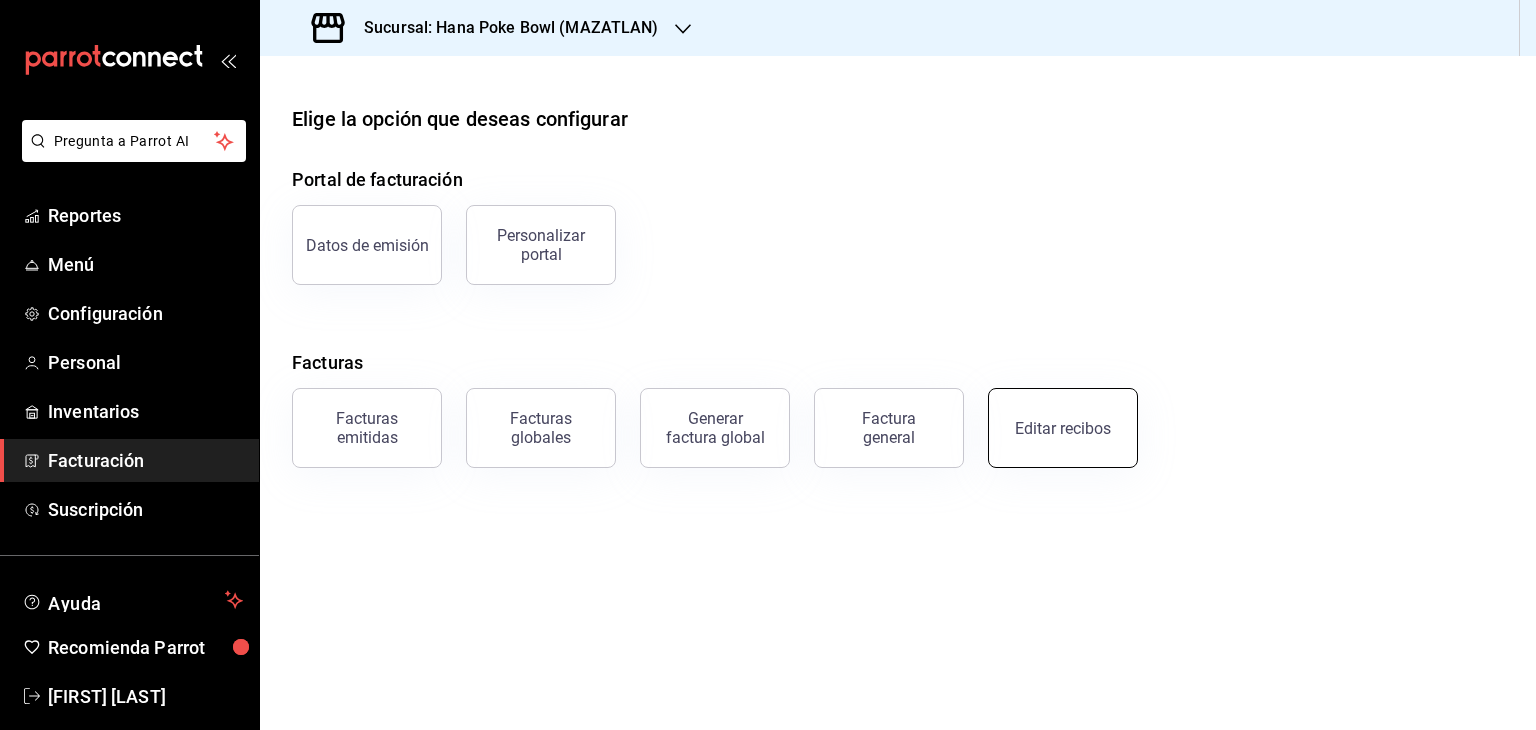 click on "Editar recibos" at bounding box center [1063, 428] 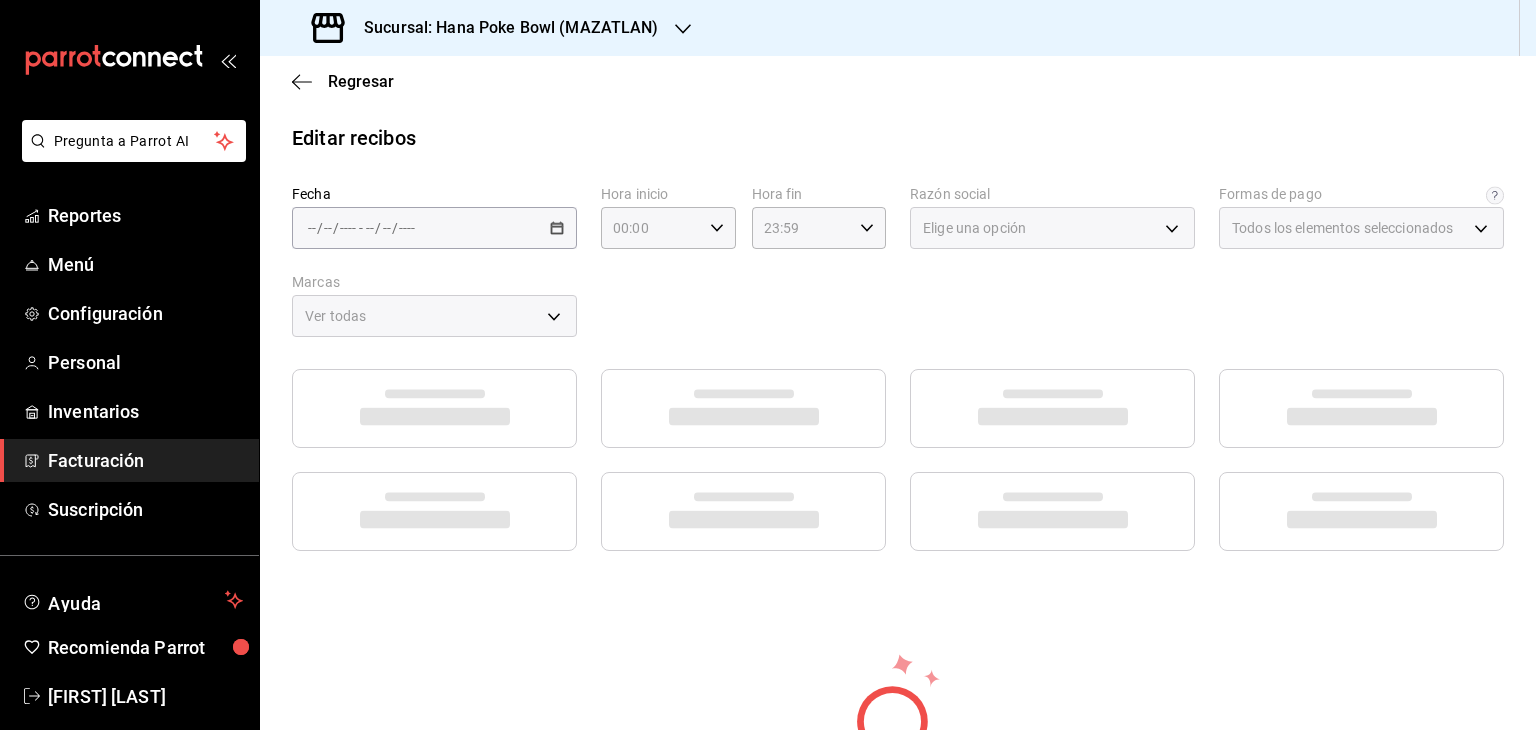 type on "7d056b8a-07e5-4ade-acd1-d7098d575208" 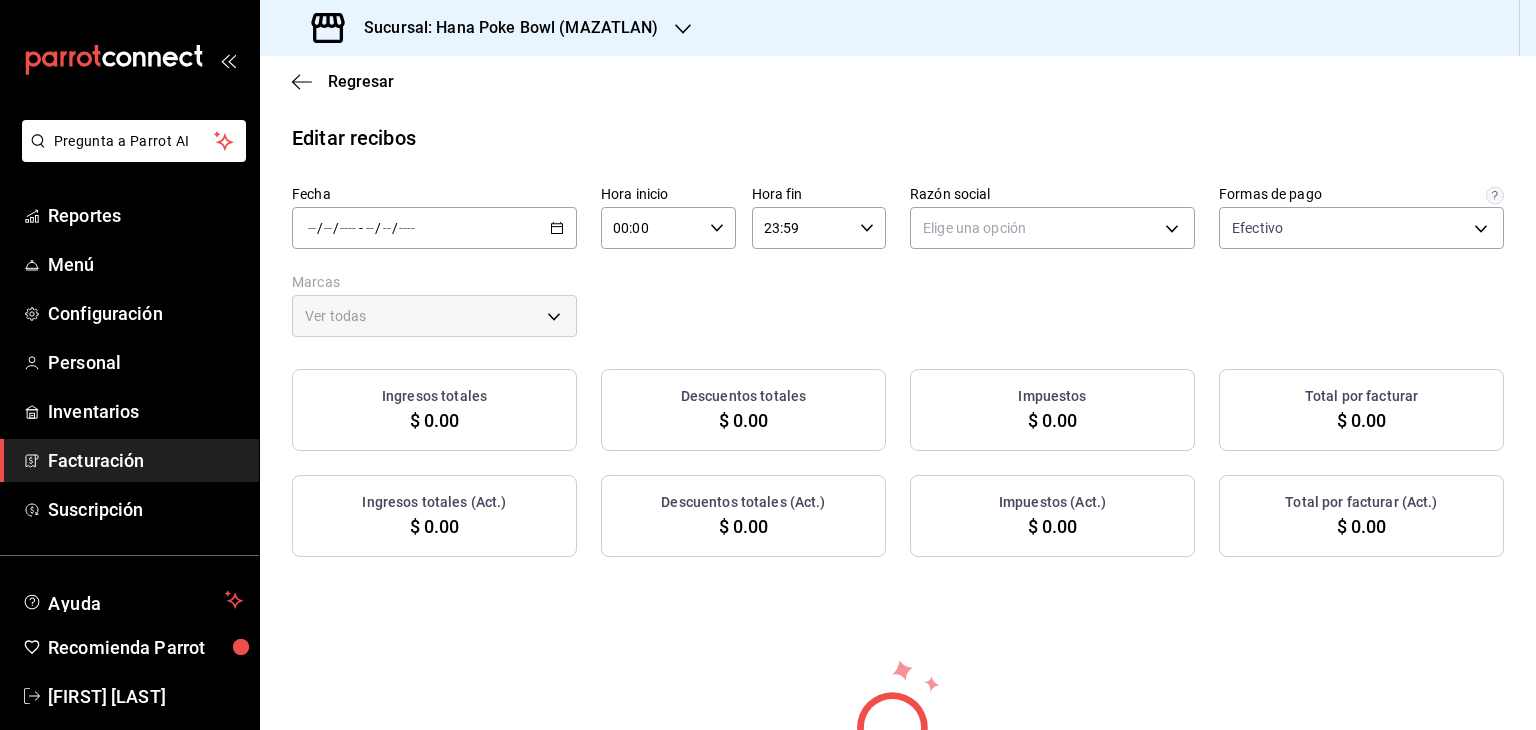 click on "/ / - / /" at bounding box center (434, 228) 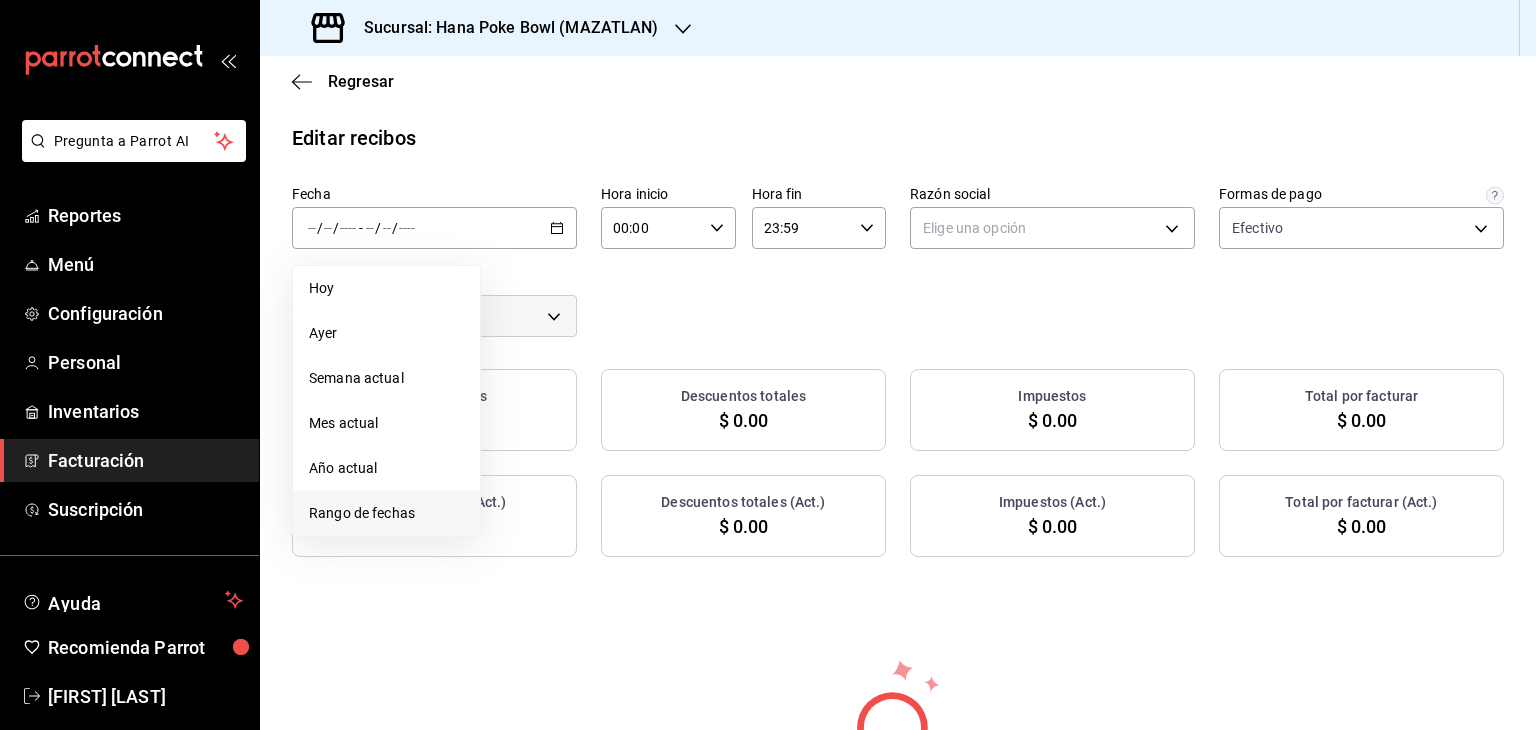 click on "Rango de fechas" at bounding box center [386, 513] 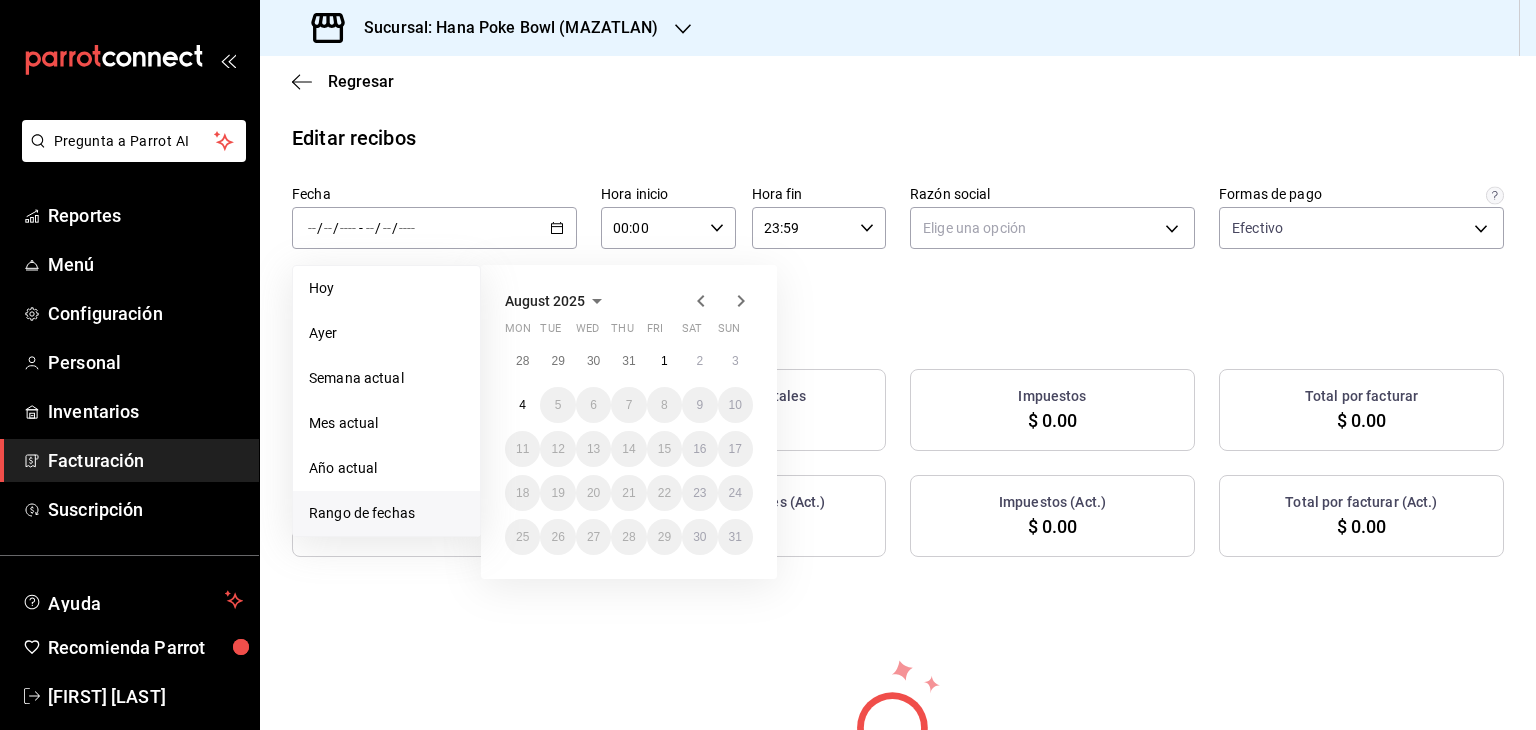 click 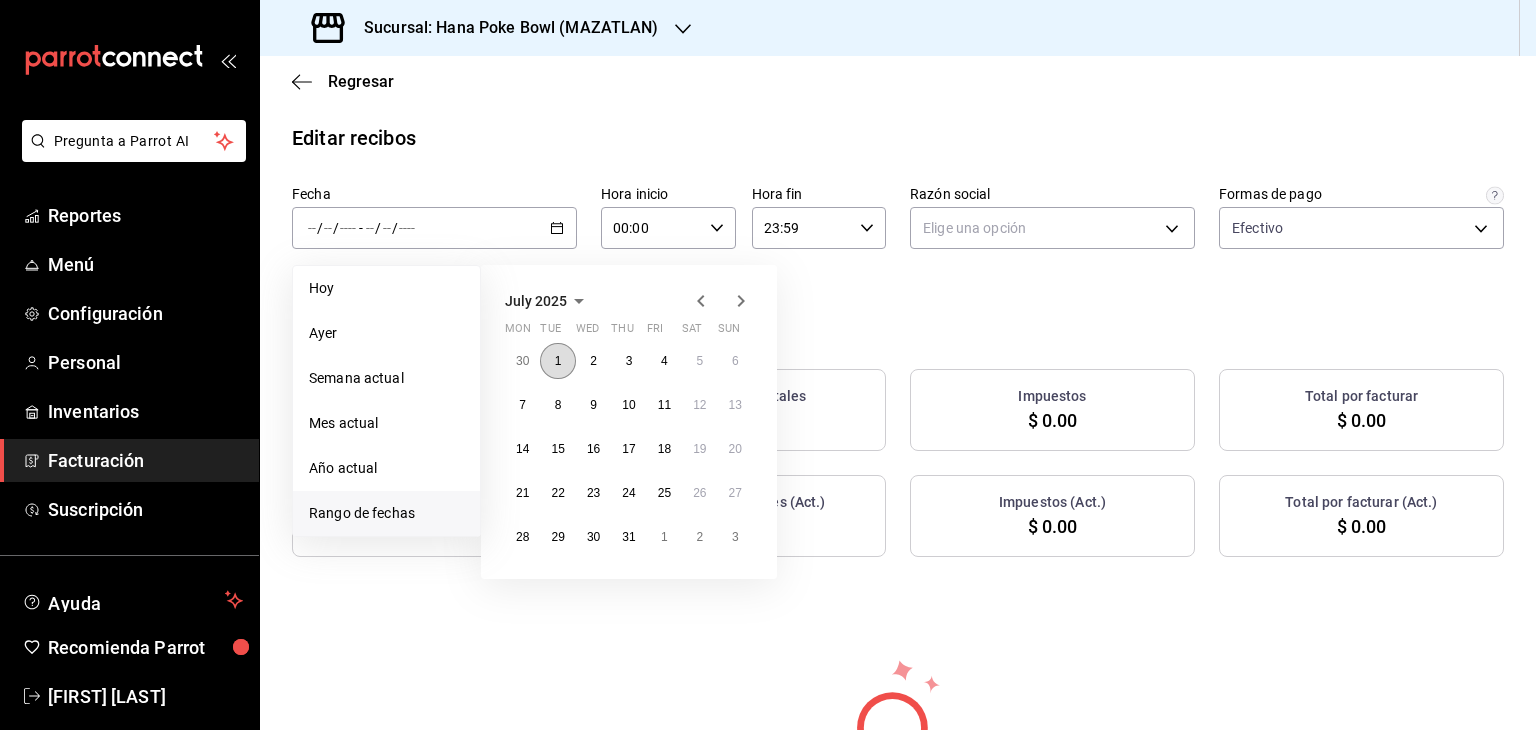 click on "1" at bounding box center (557, 361) 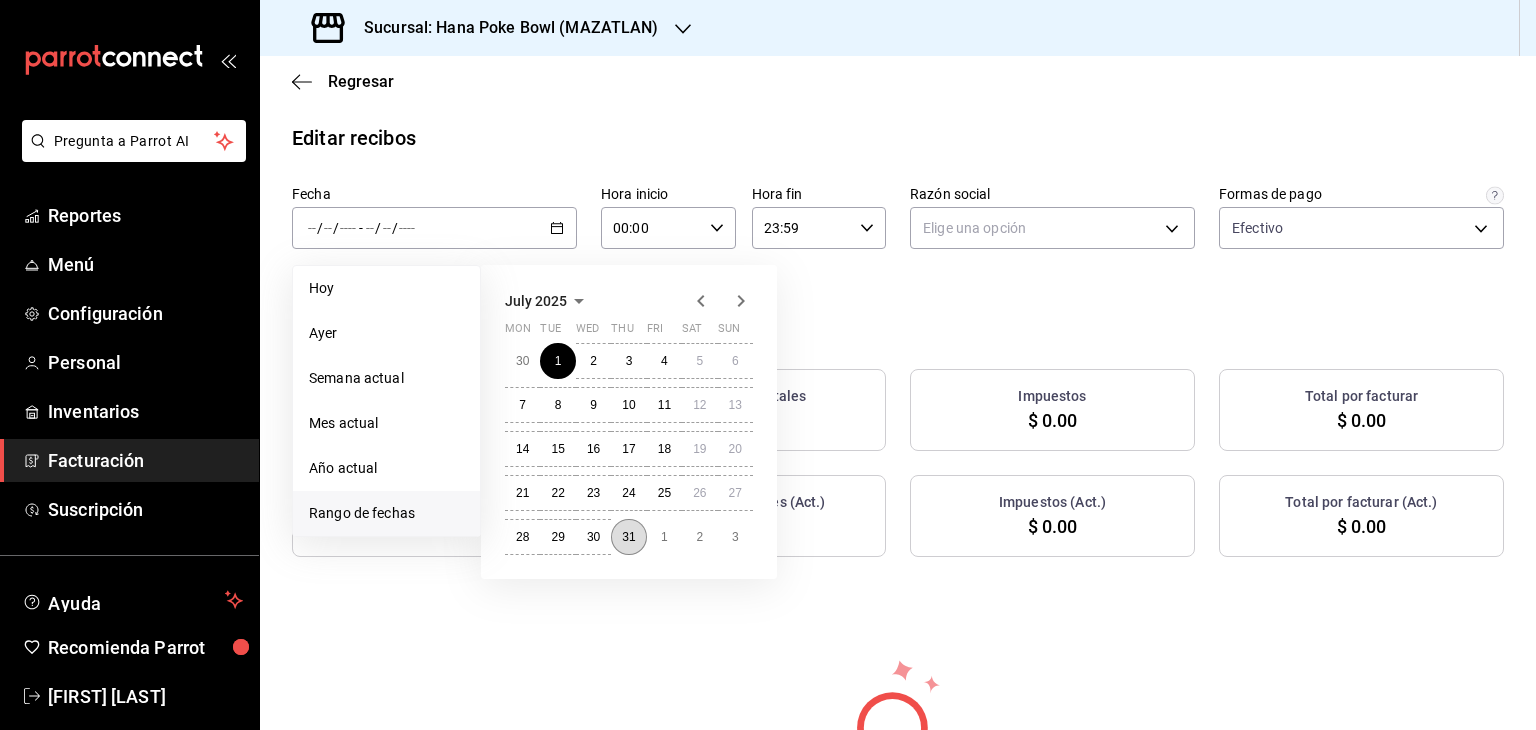 click on "31" at bounding box center (628, 537) 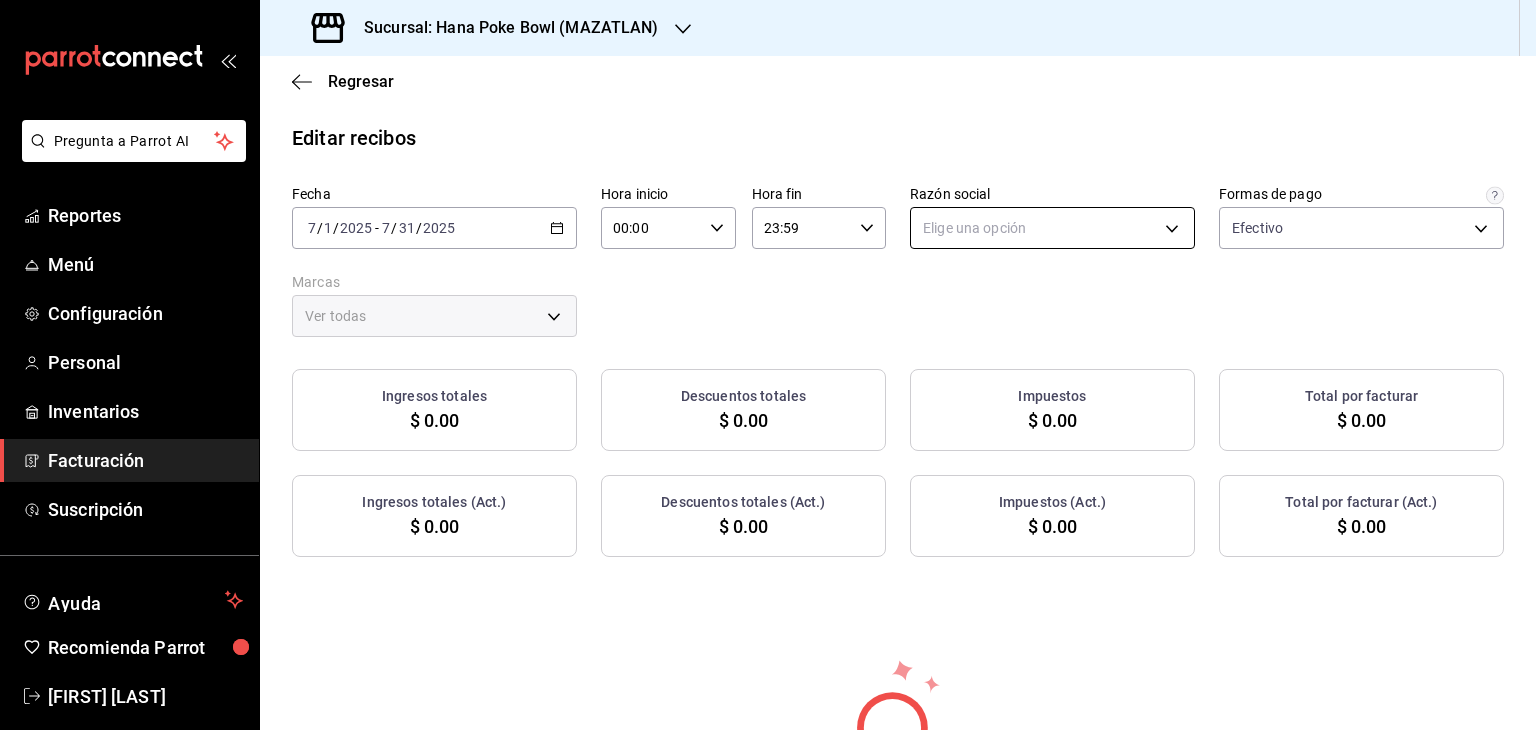 click on "Pregunta a Parrot AI Reportes   Menú   Configuración   Personal   Inventarios   Facturación   Suscripción   Ayuda Recomienda Parrot   [FULL_NAME]   Sugerir nueva función   Sucursal: Hana Poke Bowl (MAZATLAN) Regresar Editar recibos Fecha 2025-07-01 7 / 1 / 2025 - 2025-07-31 7 / 31 / 2025 Hora inicio 00:00 Hora inicio Hora fin 23:59 Hora fin Razón social Elige una opción Formas de pago   Efectivo [UUID] Marcas Ver todas Ingresos totales $ 0.00 Descuentos totales $ 0.00 Impuestos $ 0.00 Total por facturar $ 0.00 Ingresos totales (Act.) $ 0.00 Descuentos totales (Act.) $ 0.00 Impuestos  (Act.) $ 0.00 Total por facturar (Act.) $ 0.00 No hay información que mostrar GANA 1 MES GRATIS EN TU SUSCRIPCIÓN AQUÍ ¿Recuerdas cómo empezó tu restaurante?
Hoy puedes ayudar a un colega a tener el mismo cambio que tú viviste.
Recomienda Parrot directamente desde tu Portal Administrador.
Es fácil y rápido.
🎁 Por cada restaurante que se una, ganas 1 mes gratis. Reportes" at bounding box center [768, 365] 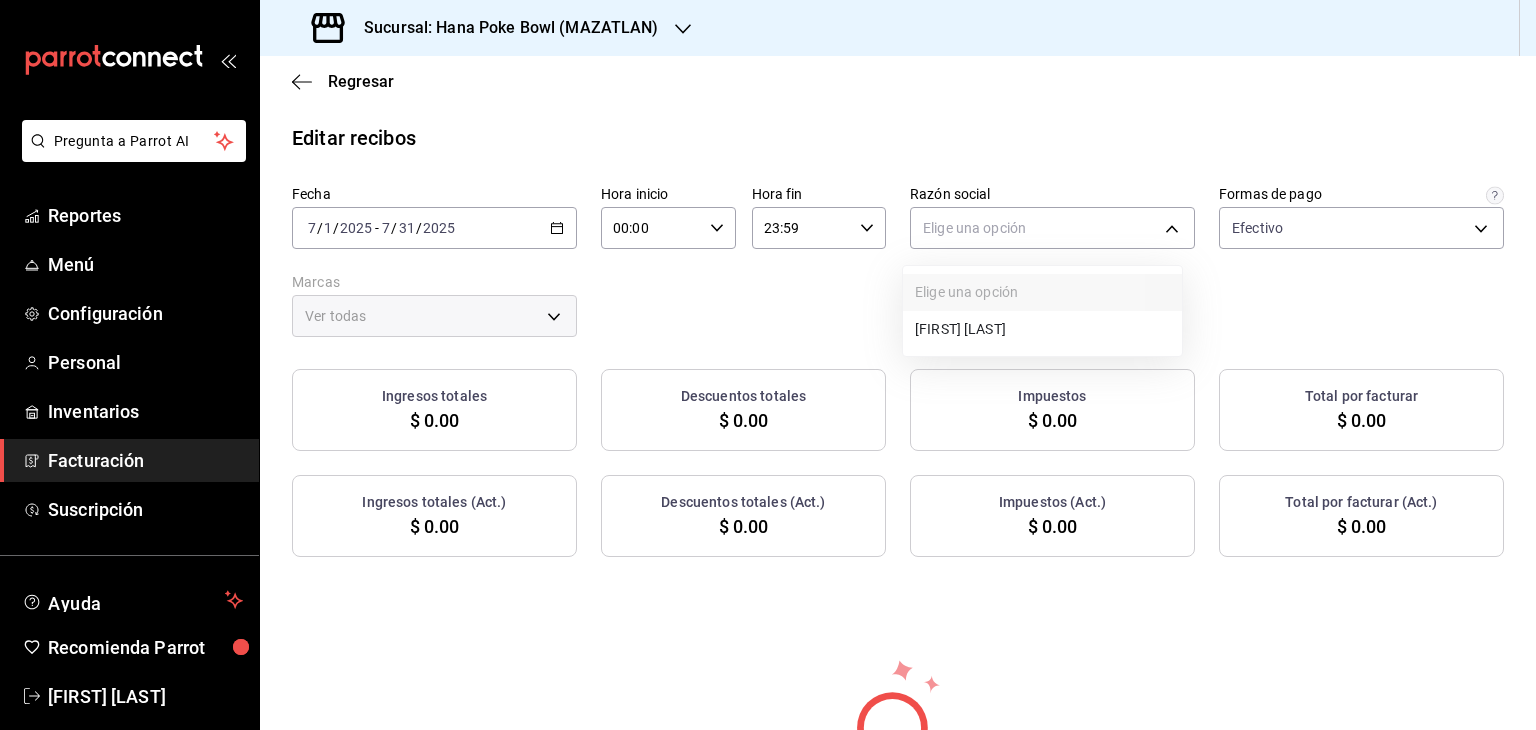 click on "[FIRST] [LAST]" at bounding box center [1042, 329] 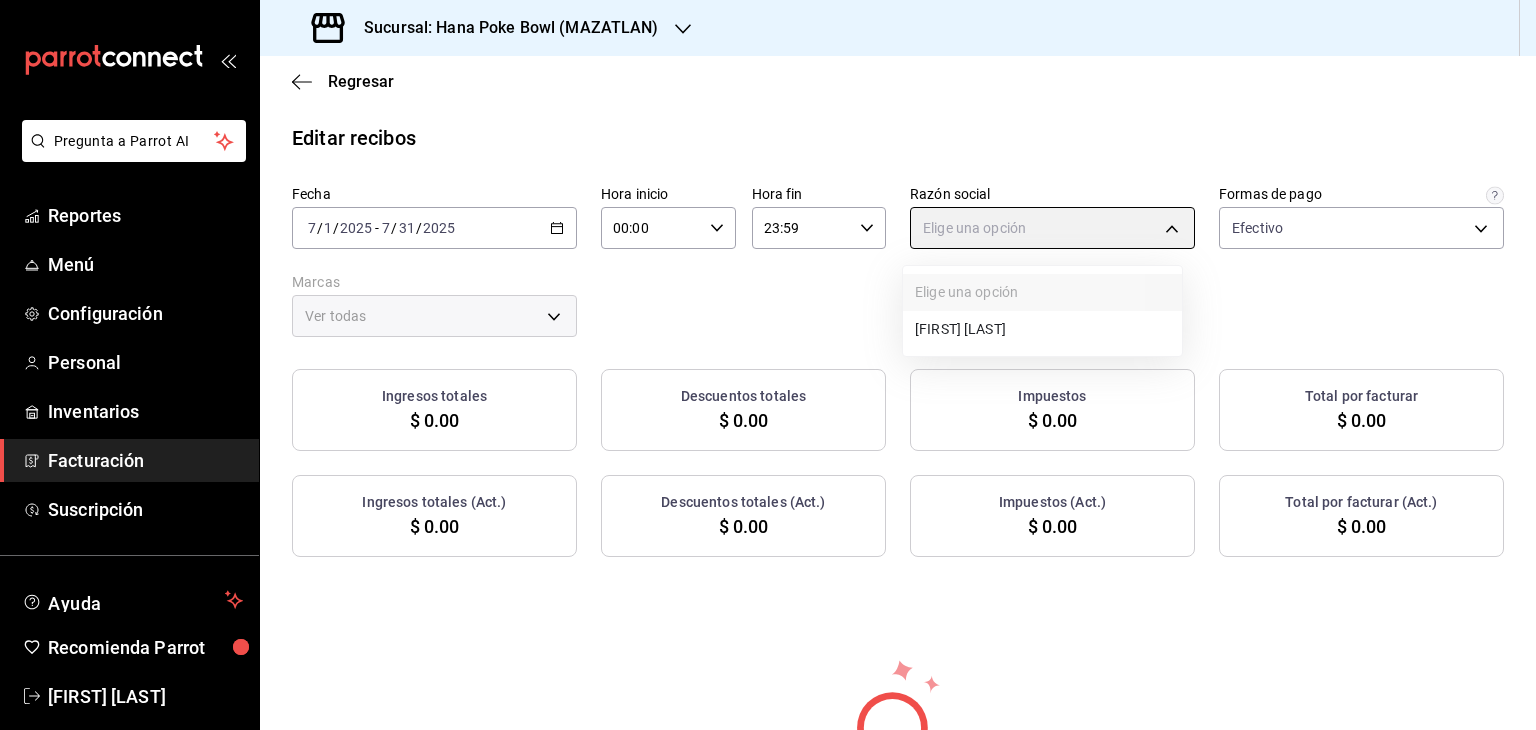 type on "[UUID]" 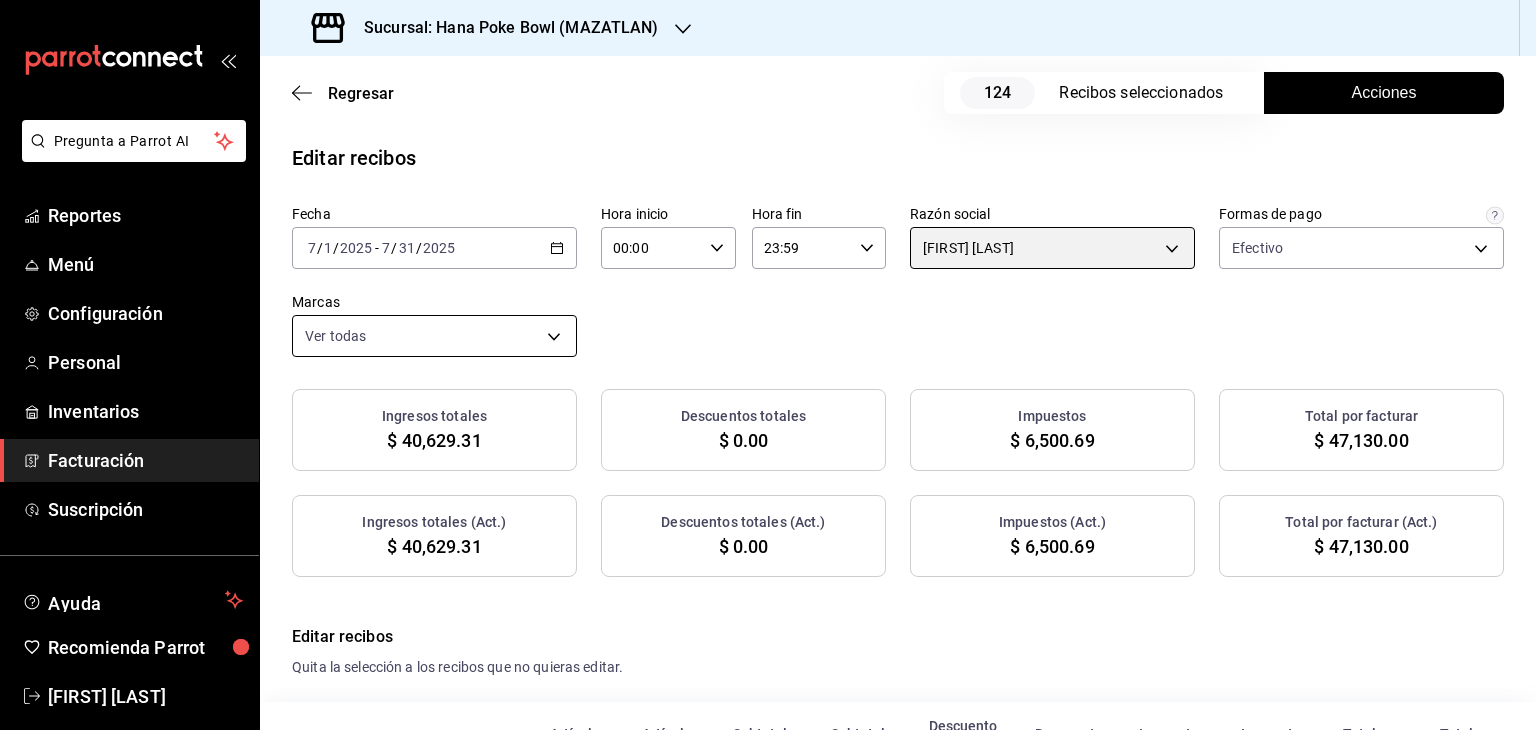 scroll, scrollTop: 0, scrollLeft: 0, axis: both 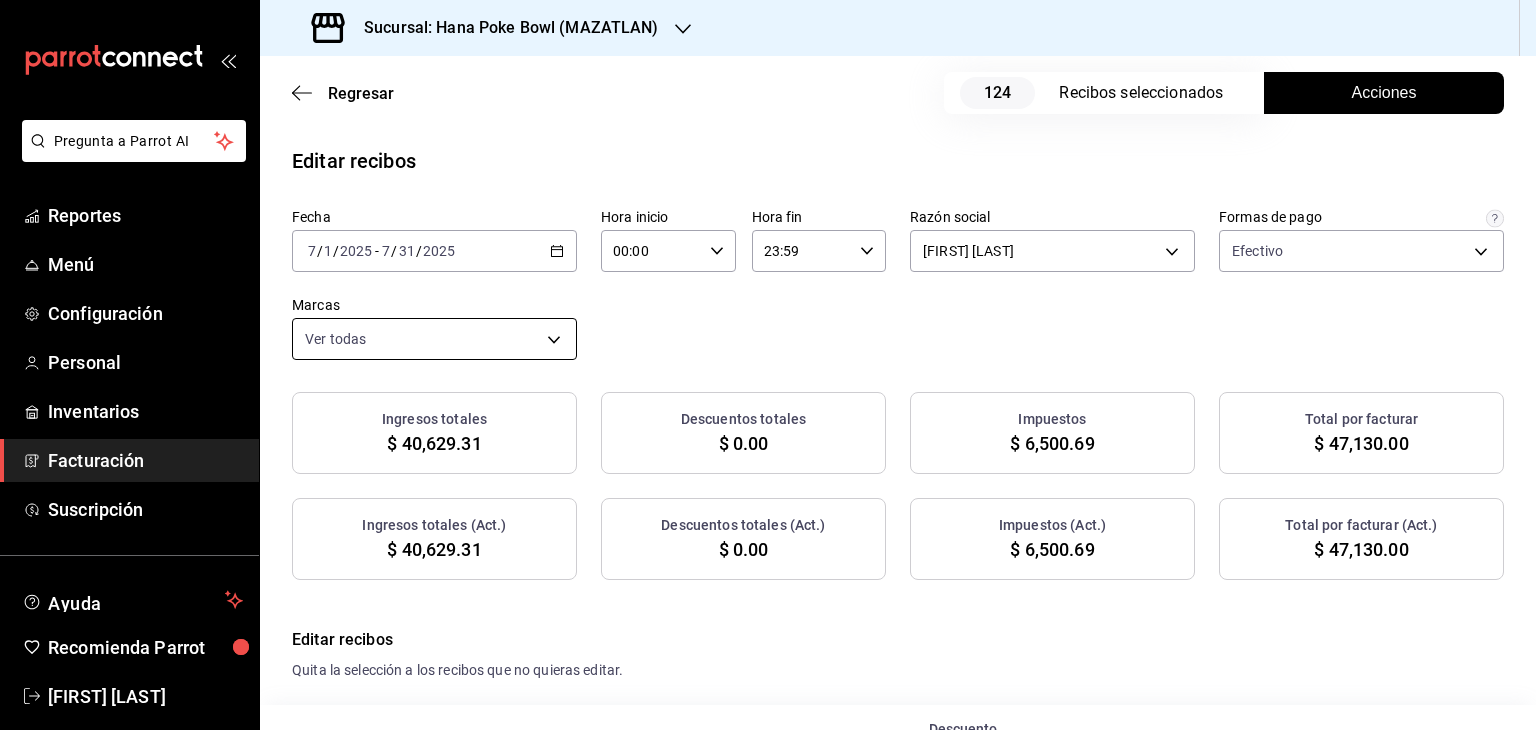 click on "Pregunta a Parrot AI Reportes   Menú   Configuración   Personal   Inventarios   Facturación   Suscripción   Ayuda Recomienda Parrot   [FULL_NAME]   Sugerir nueva función   Sucursal: Hana Poke Bowl (MAZATLAN) Regresar 124 Recibos seleccionados Acciones Editar recibos Fecha 2025-07-01 7 / 1 / 2025 - 2025-07-31 7 / 31 / 2025 Hora inicio 00:00 Hora inicio Hora fin 23:59 Hora fin Razón social [FULL_NAME] [UUID] Formas de pago   Efectivo [UUID] Marcas Ver todas [UUID] Ingresos totales $ 40,629.31 Descuentos totales $ 0.00 Impuestos $ 6,500.69 Total por facturar $ 47,130.00 Ingresos totales (Act.) $ 40,629.31 Descuentos totales (Act.) $ 0.00 Impuestos  (Act.) $ 6,500.69 Total por facturar (Act.) $ 47,130.00 Editar recibos Quita la selección a los recibos que no quieras editar. Act. # de recibo Artículos (Orig.) Artículos (Act.) Subtotal (Orig.) Subtotal (Act.) Descuento total (Orig.) Impuestos (Orig.) 4" at bounding box center [768, 365] 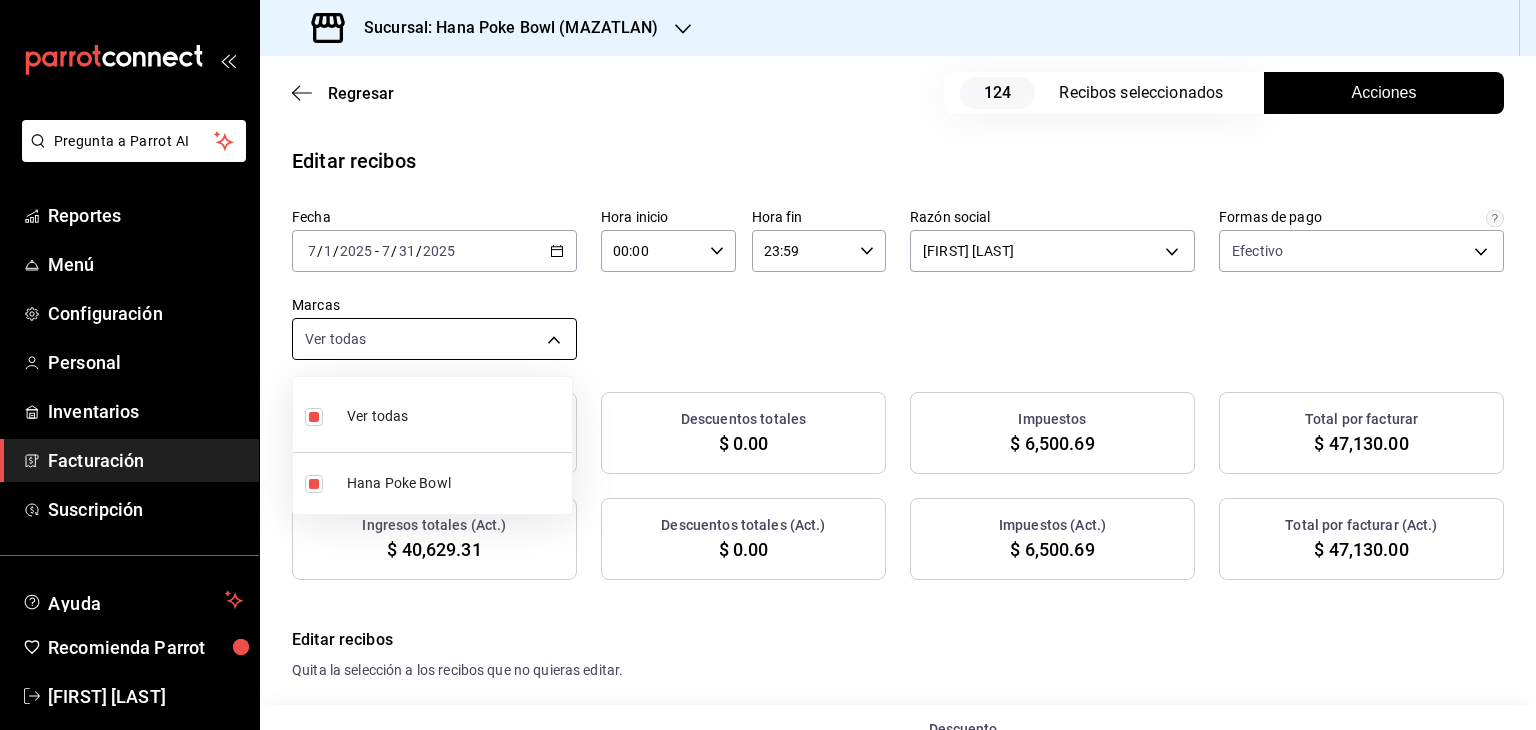 click at bounding box center [768, 365] 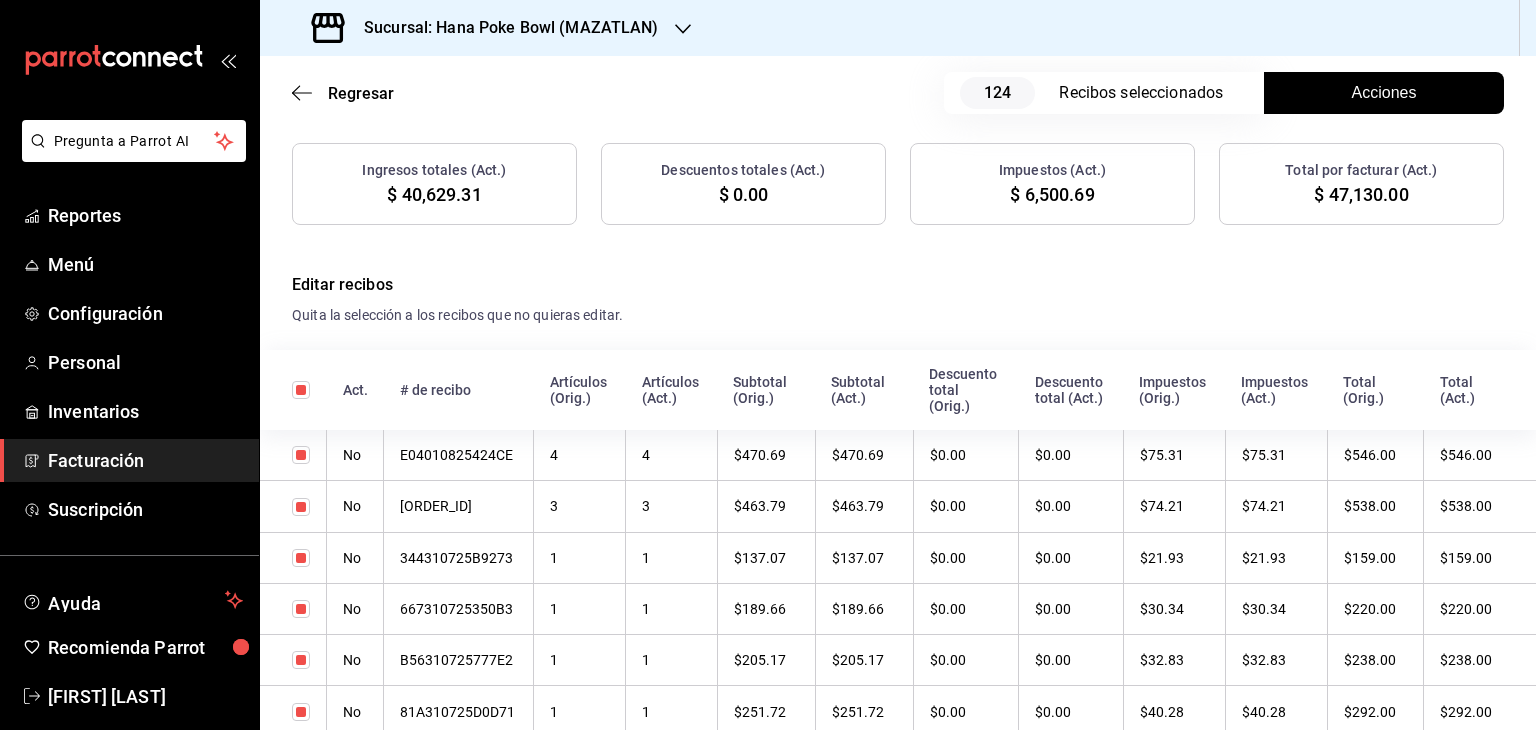 scroll, scrollTop: 400, scrollLeft: 0, axis: vertical 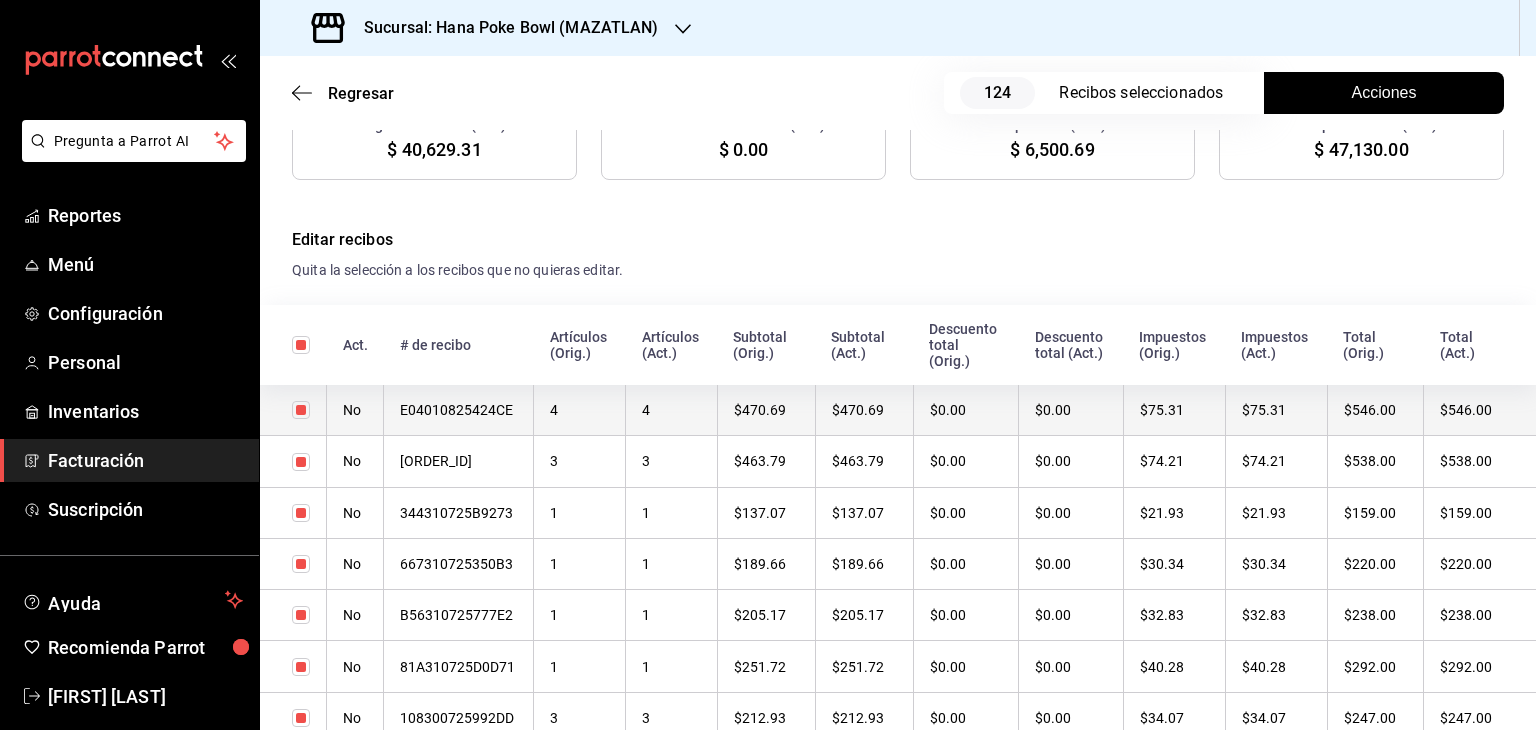 click on "E04010825424CE" at bounding box center (459, 410) 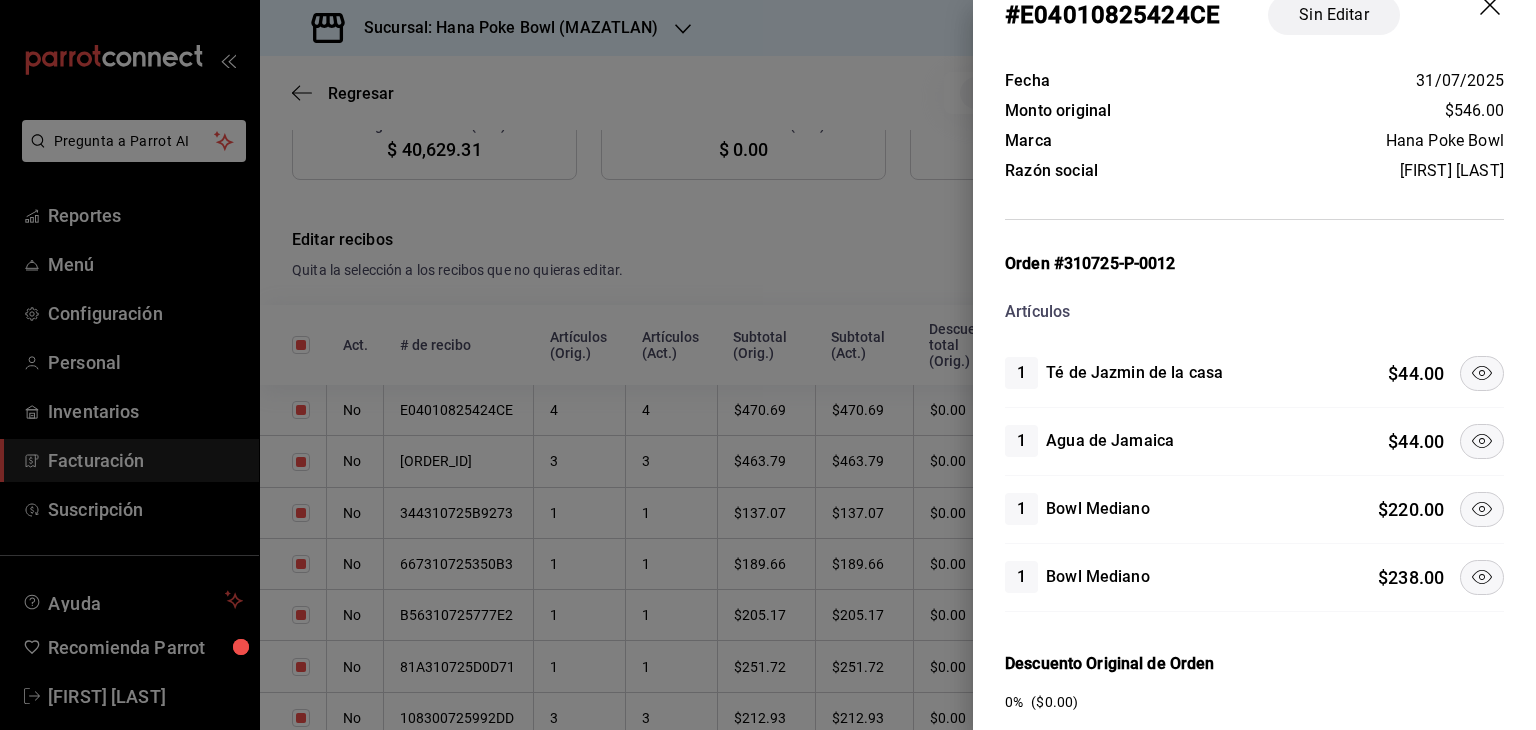 scroll, scrollTop: 100, scrollLeft: 0, axis: vertical 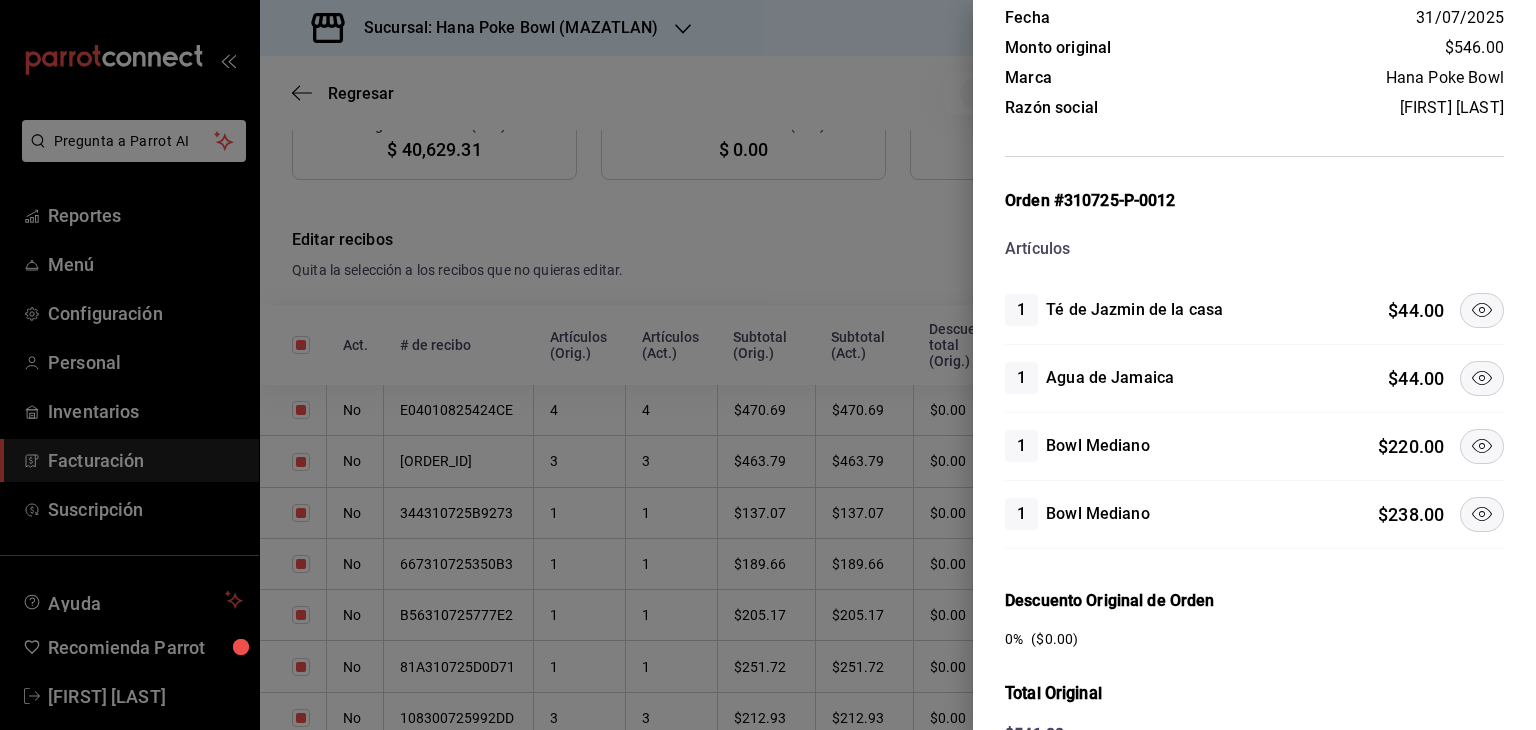click on "1 Bowl Mediano $ 238.00" at bounding box center (1254, 515) 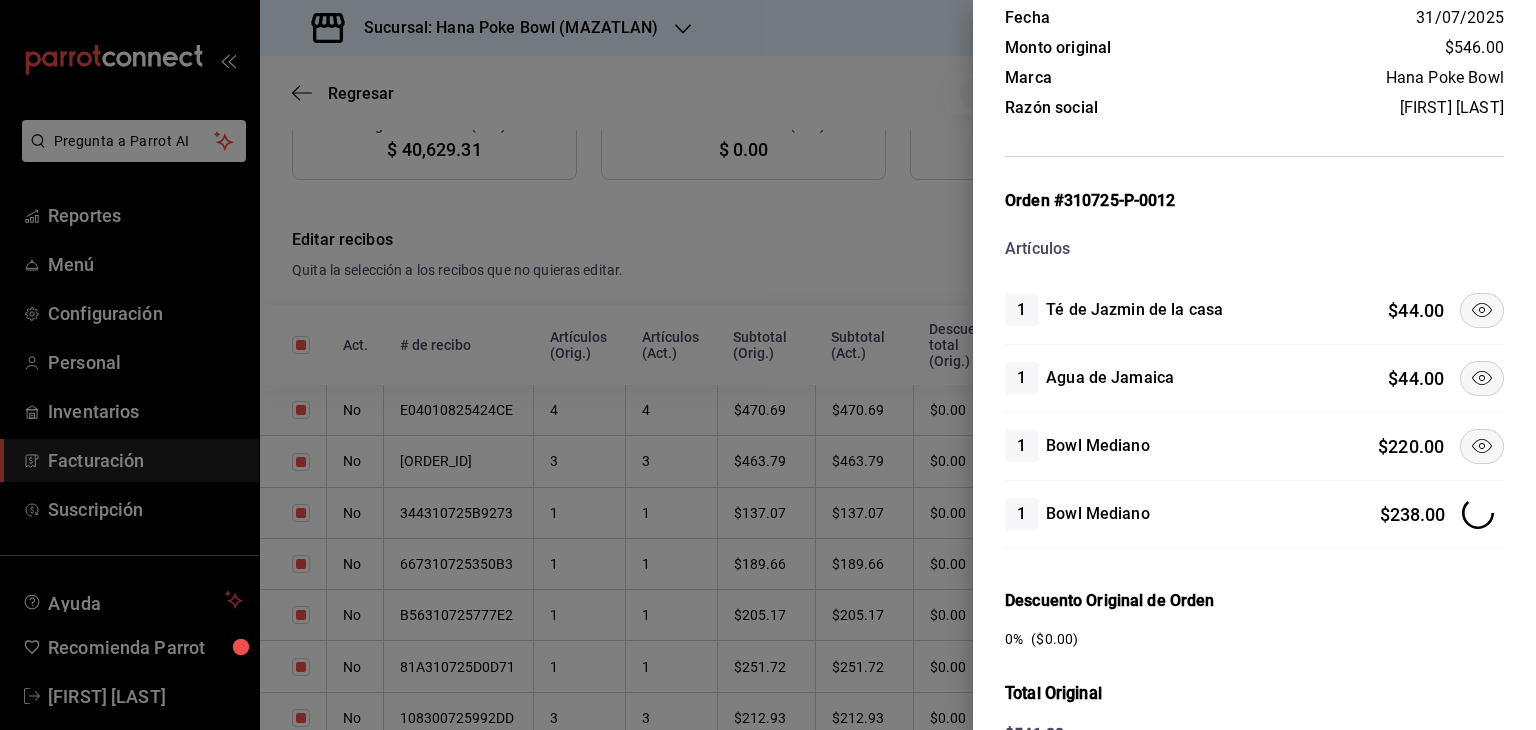 click 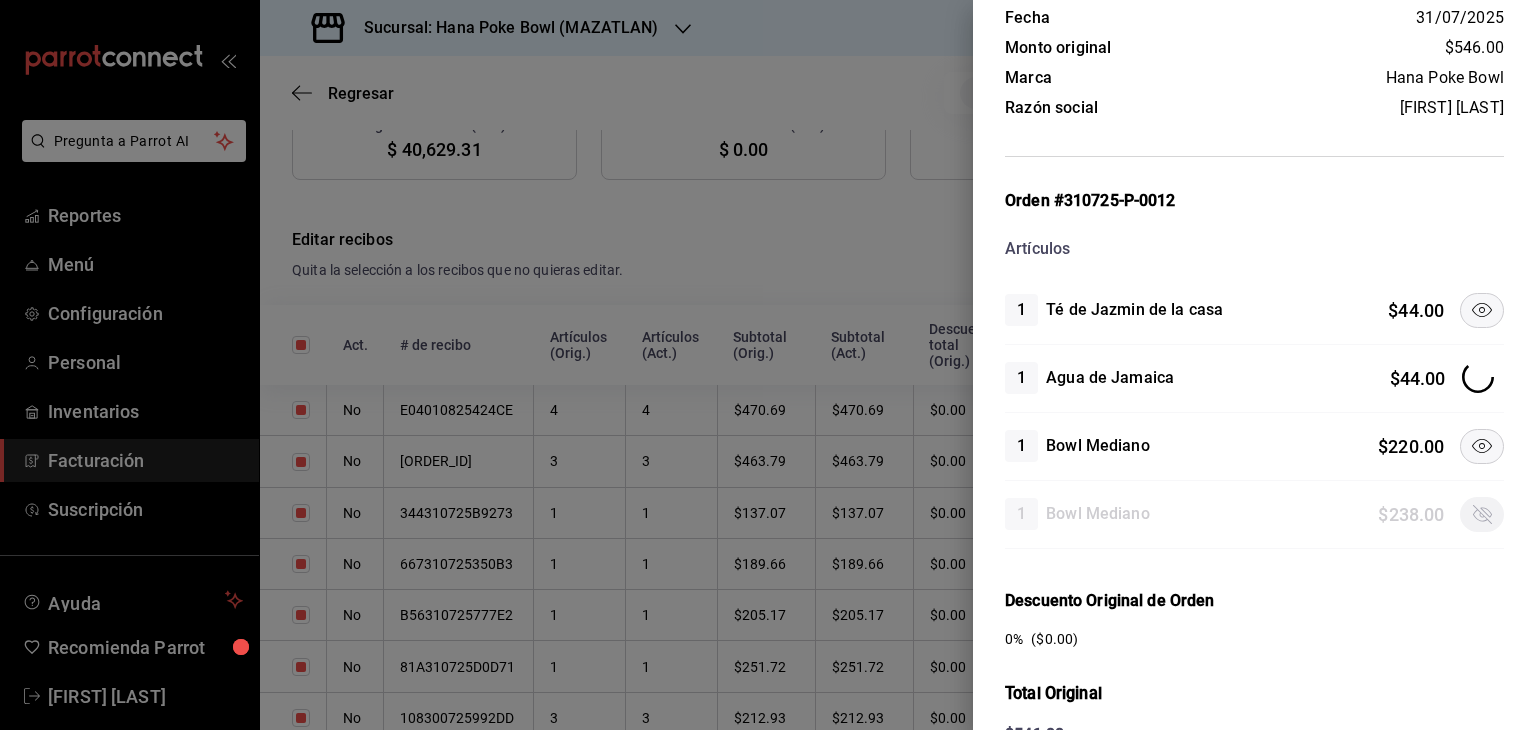 click on "1 Té de Jazmin de la casa $ 44.00" at bounding box center (1254, 310) 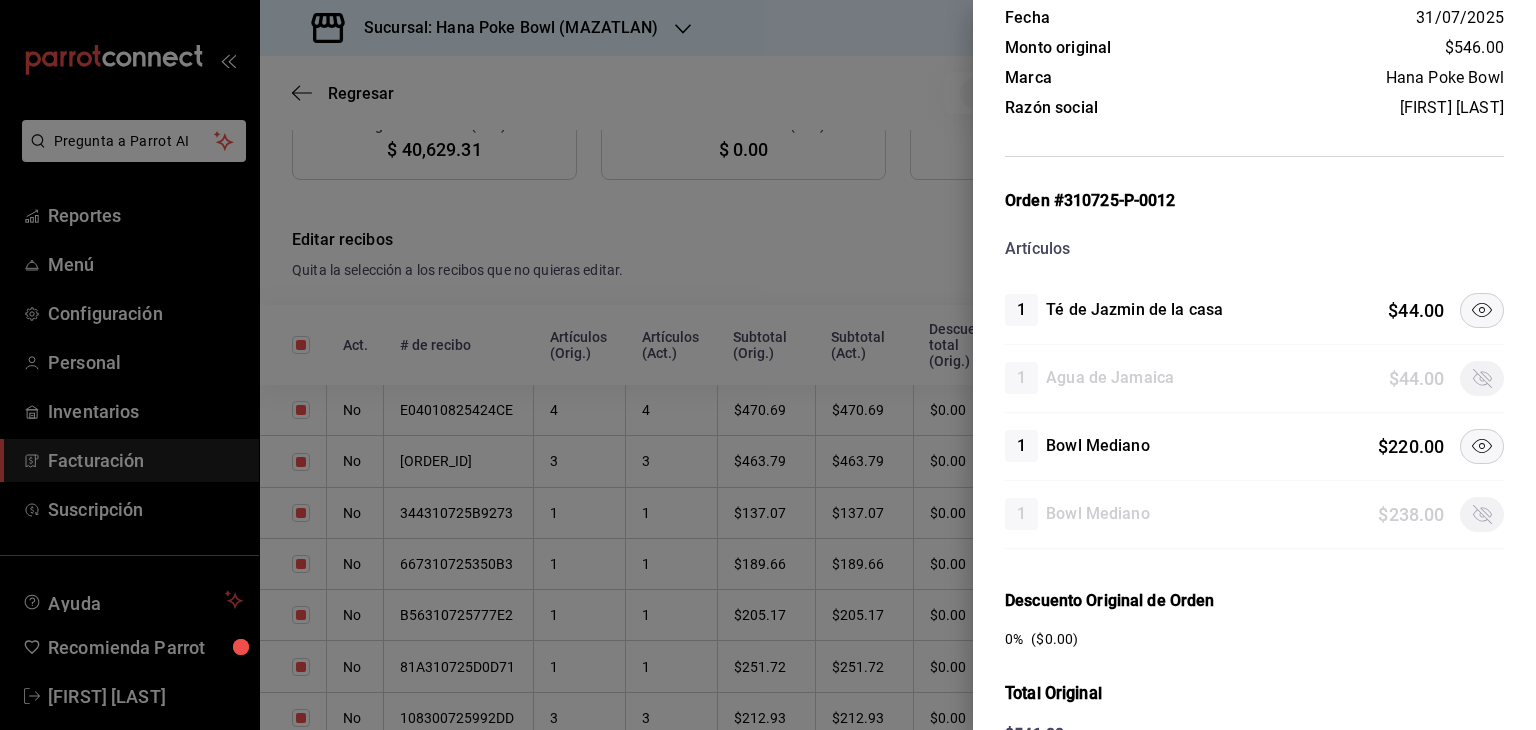 click at bounding box center [1482, 310] 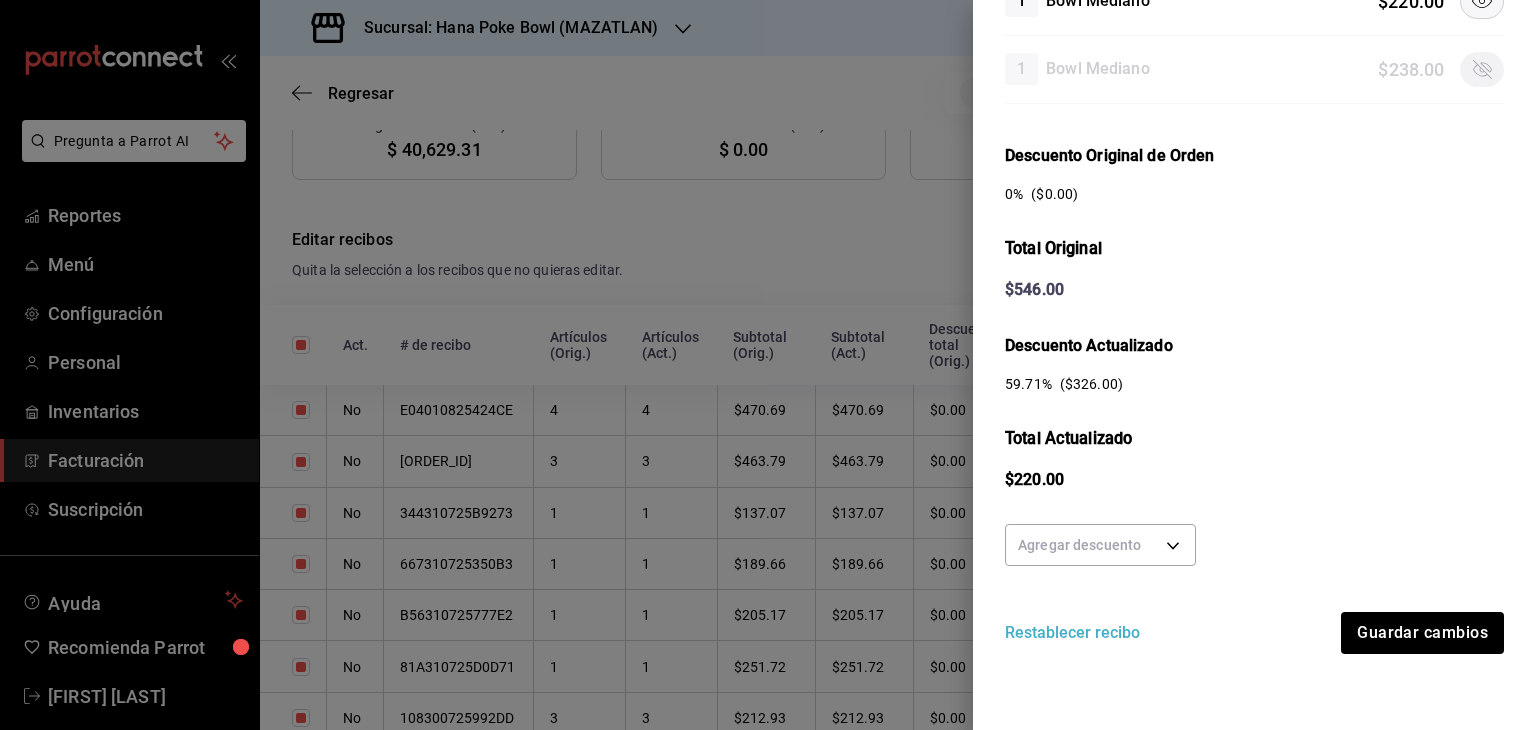 scroll, scrollTop: 548, scrollLeft: 0, axis: vertical 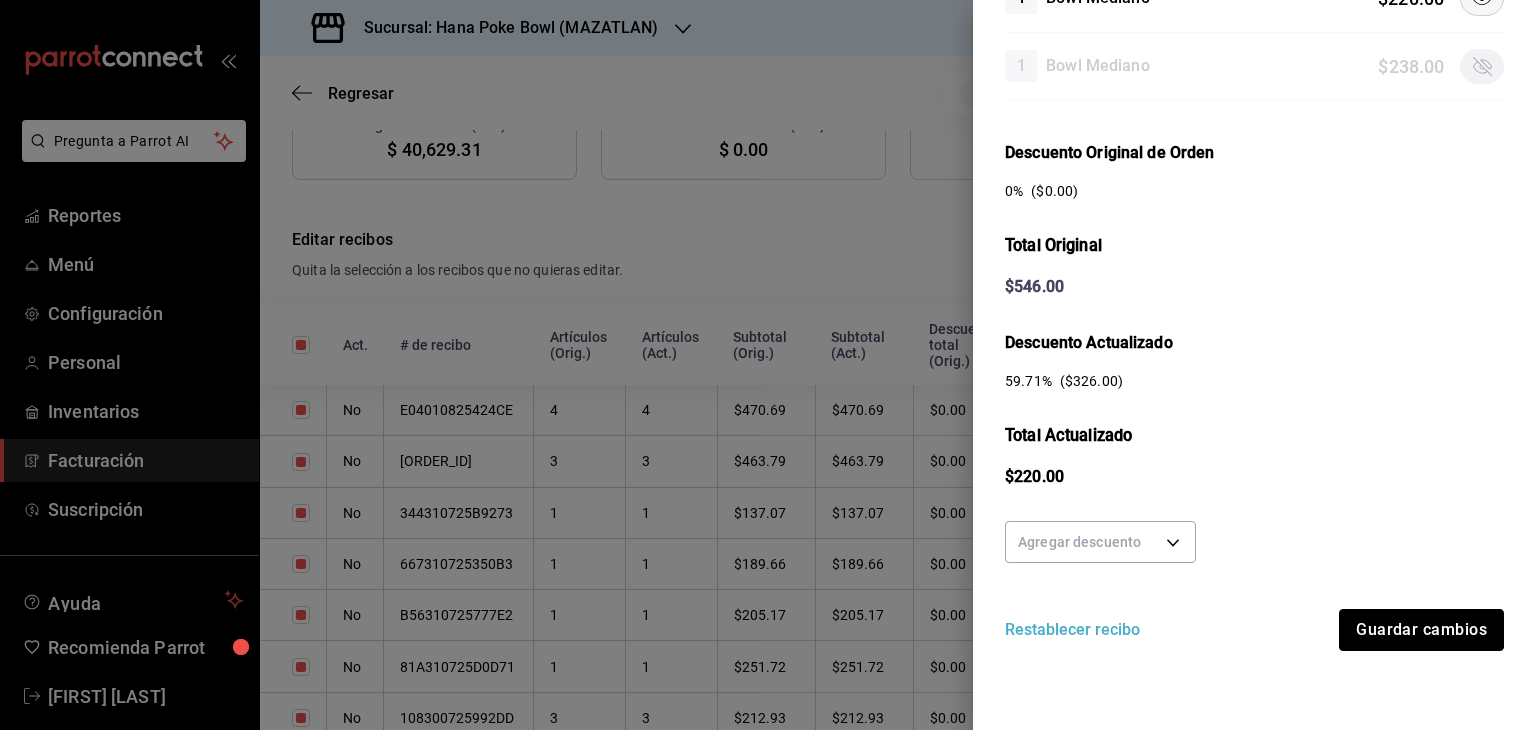 click on "Guardar cambios" at bounding box center (1421, 630) 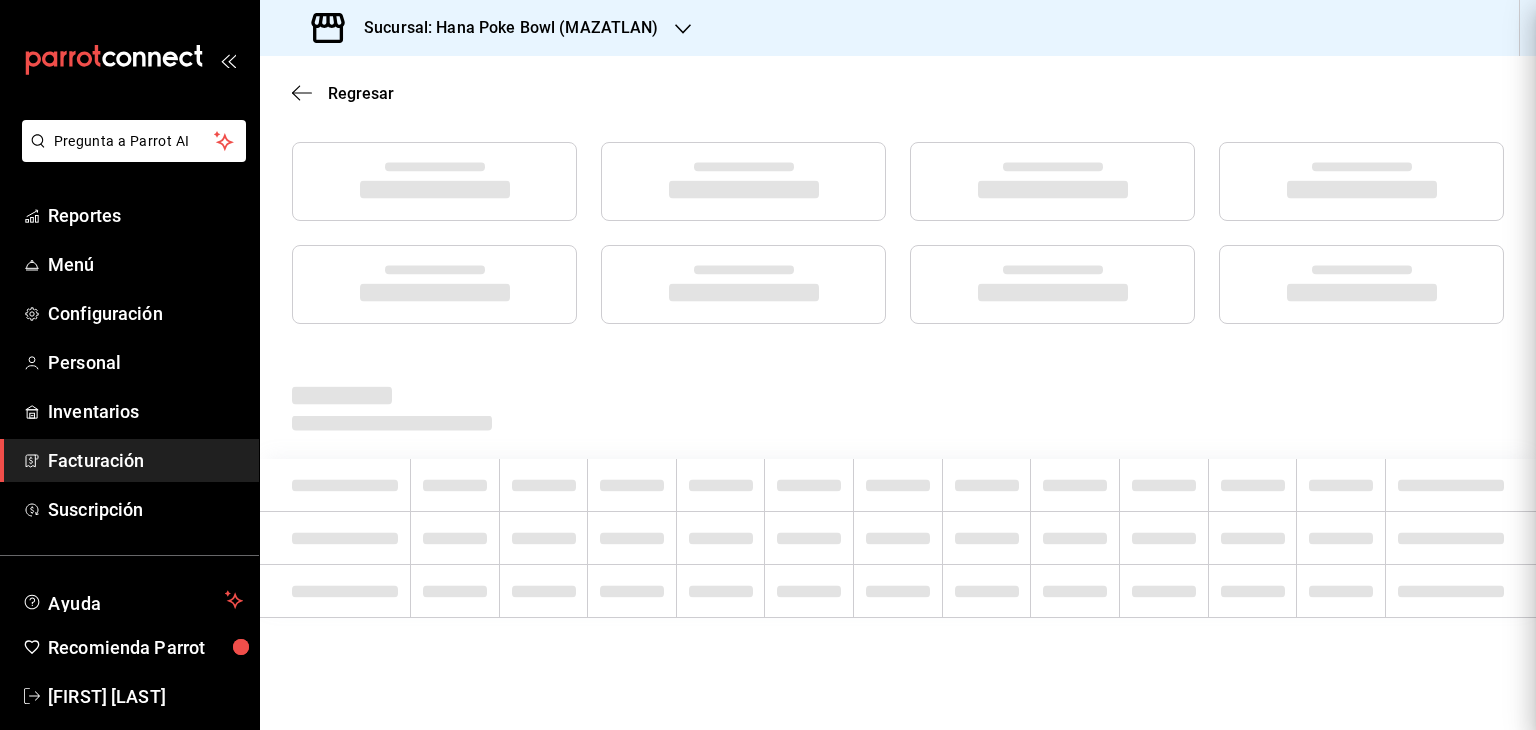 scroll, scrollTop: 248, scrollLeft: 0, axis: vertical 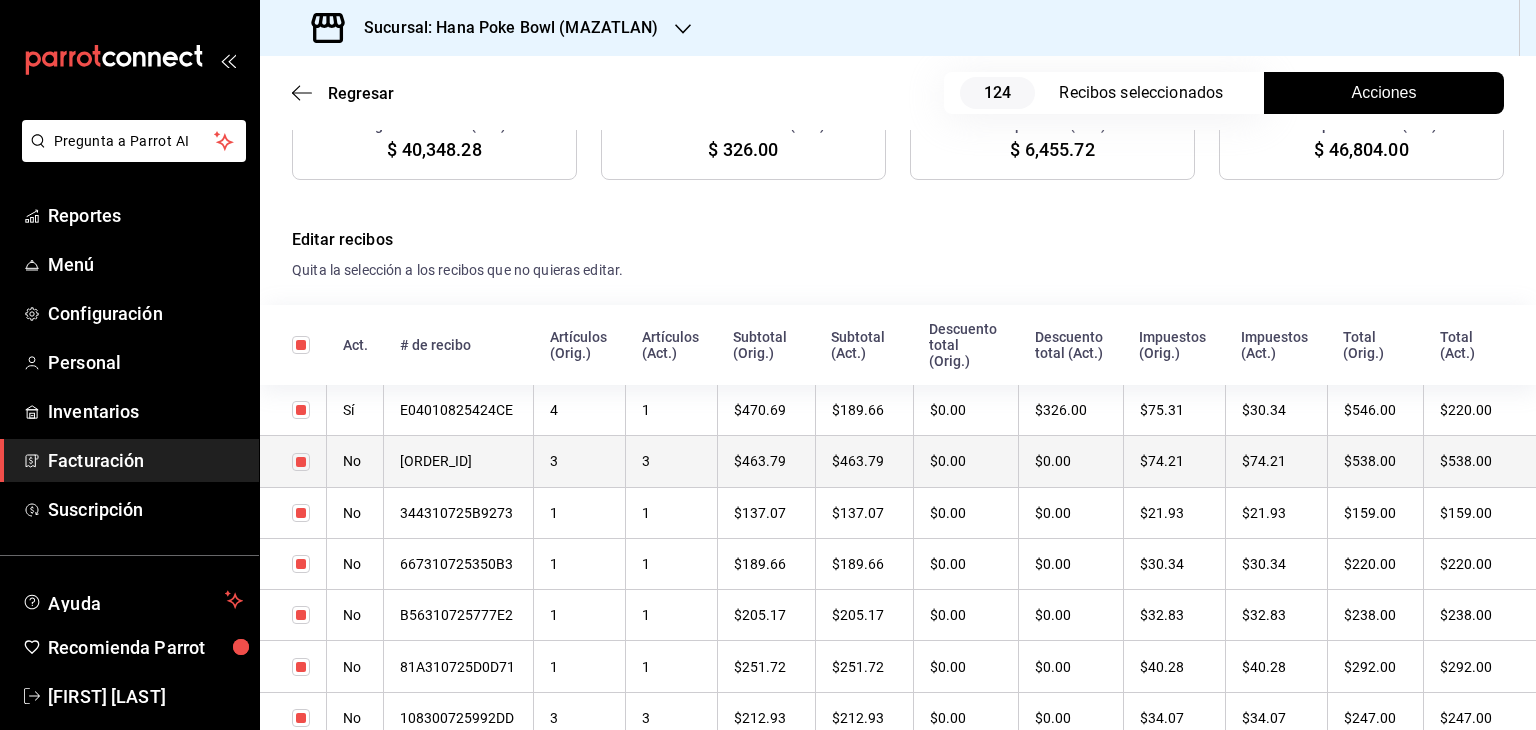 click on "[ORDER_ID]" at bounding box center (459, 461) 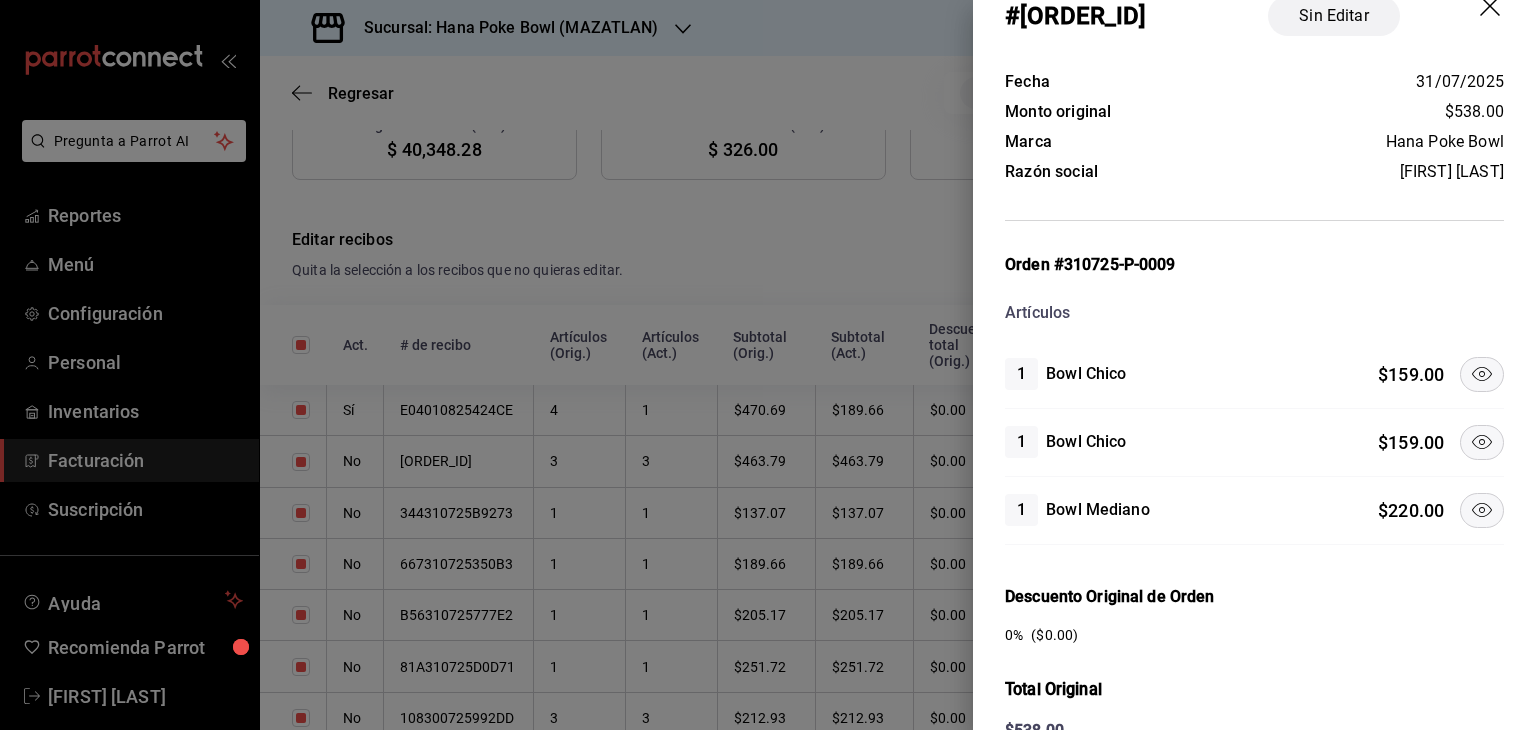 scroll, scrollTop: 100, scrollLeft: 0, axis: vertical 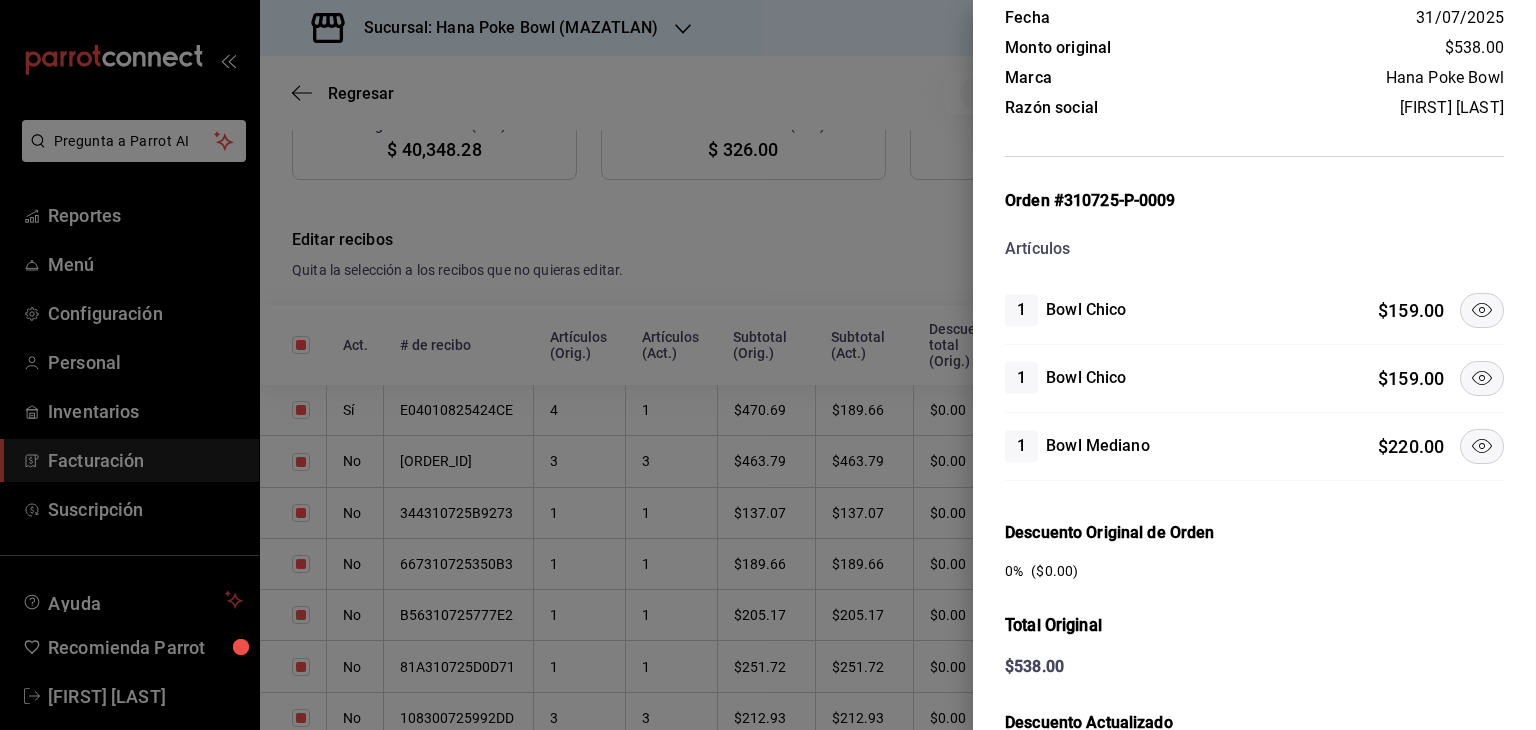 click on "1 Bowl Mediano $ 220.00" at bounding box center [1254, 447] 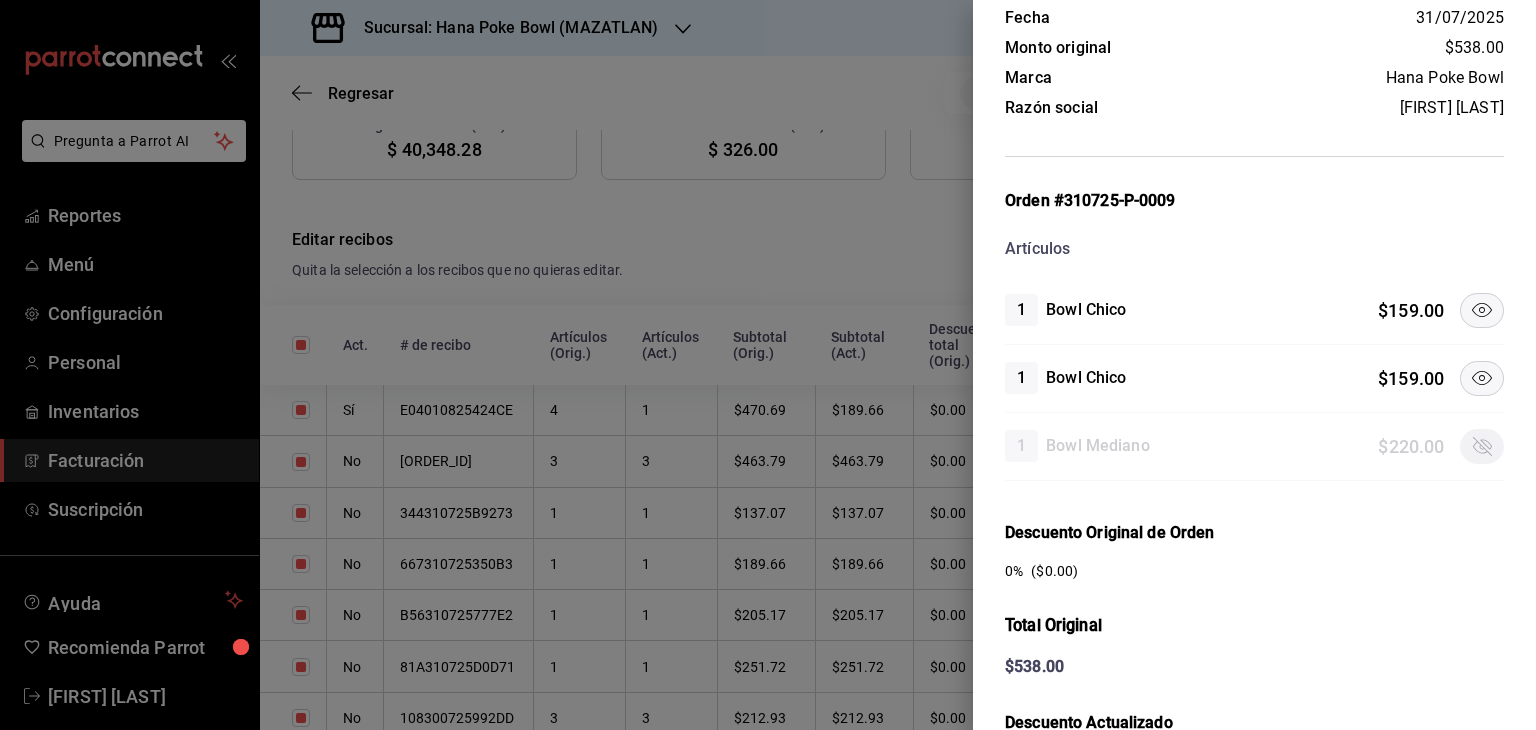 click 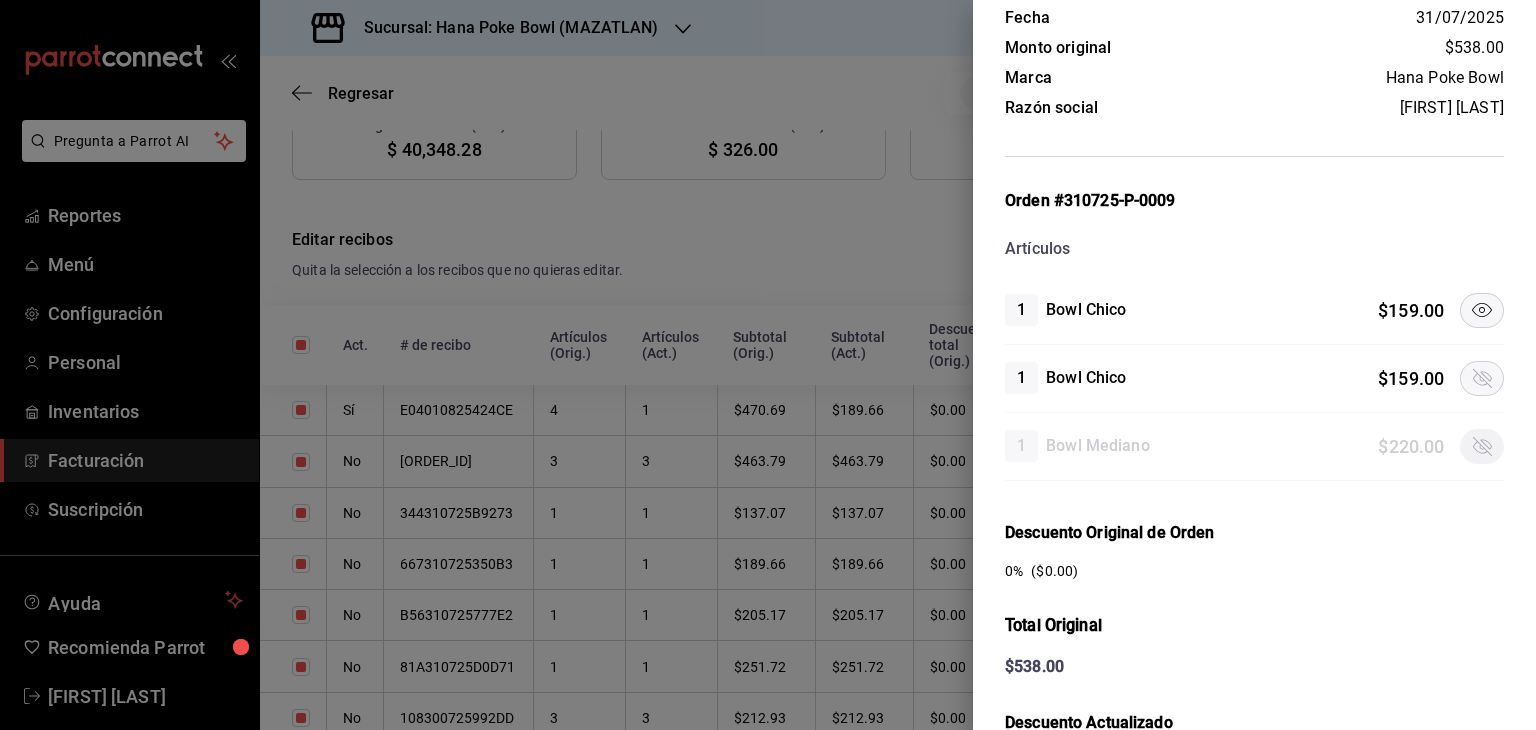 scroll, scrollTop: 480, scrollLeft: 0, axis: vertical 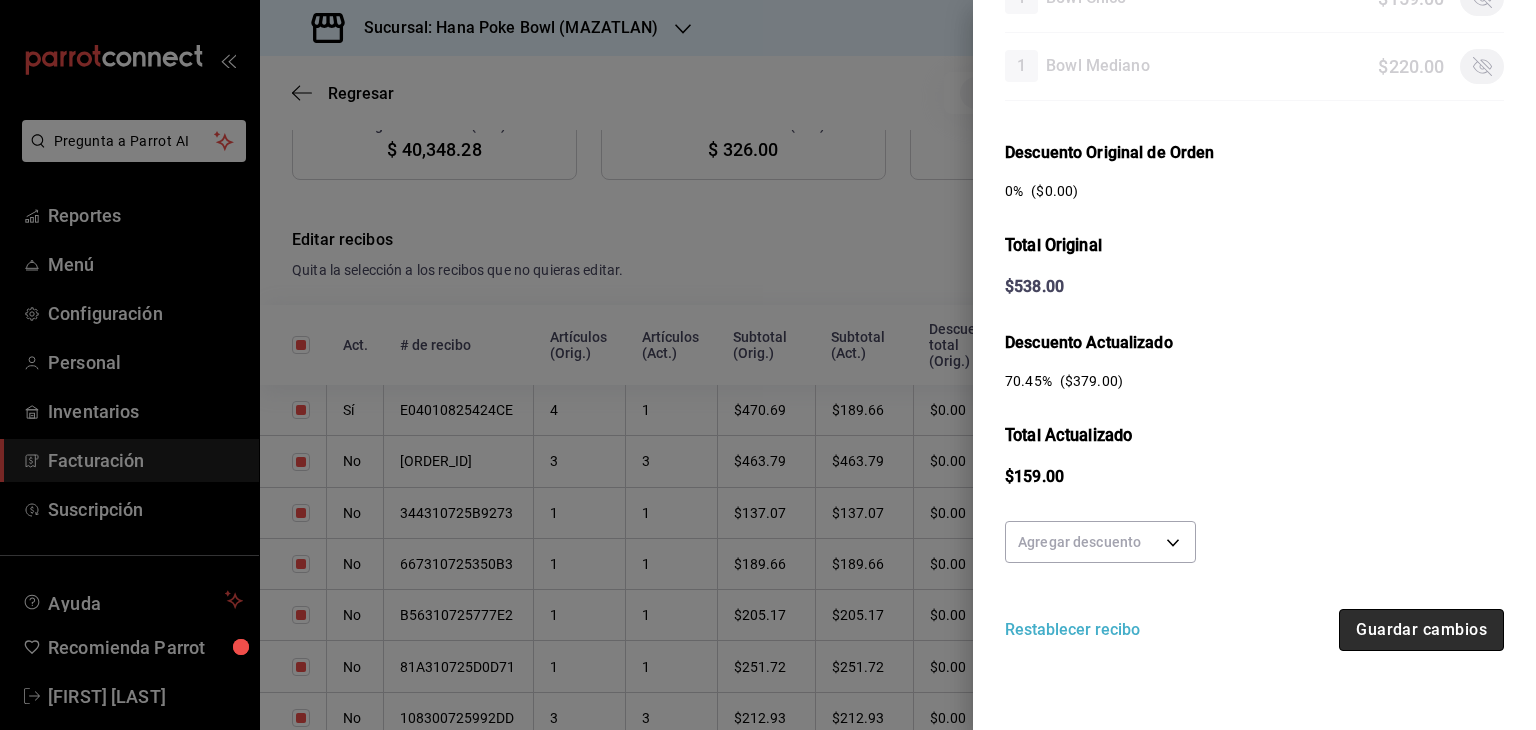 click on "Guardar cambios" at bounding box center [1421, 630] 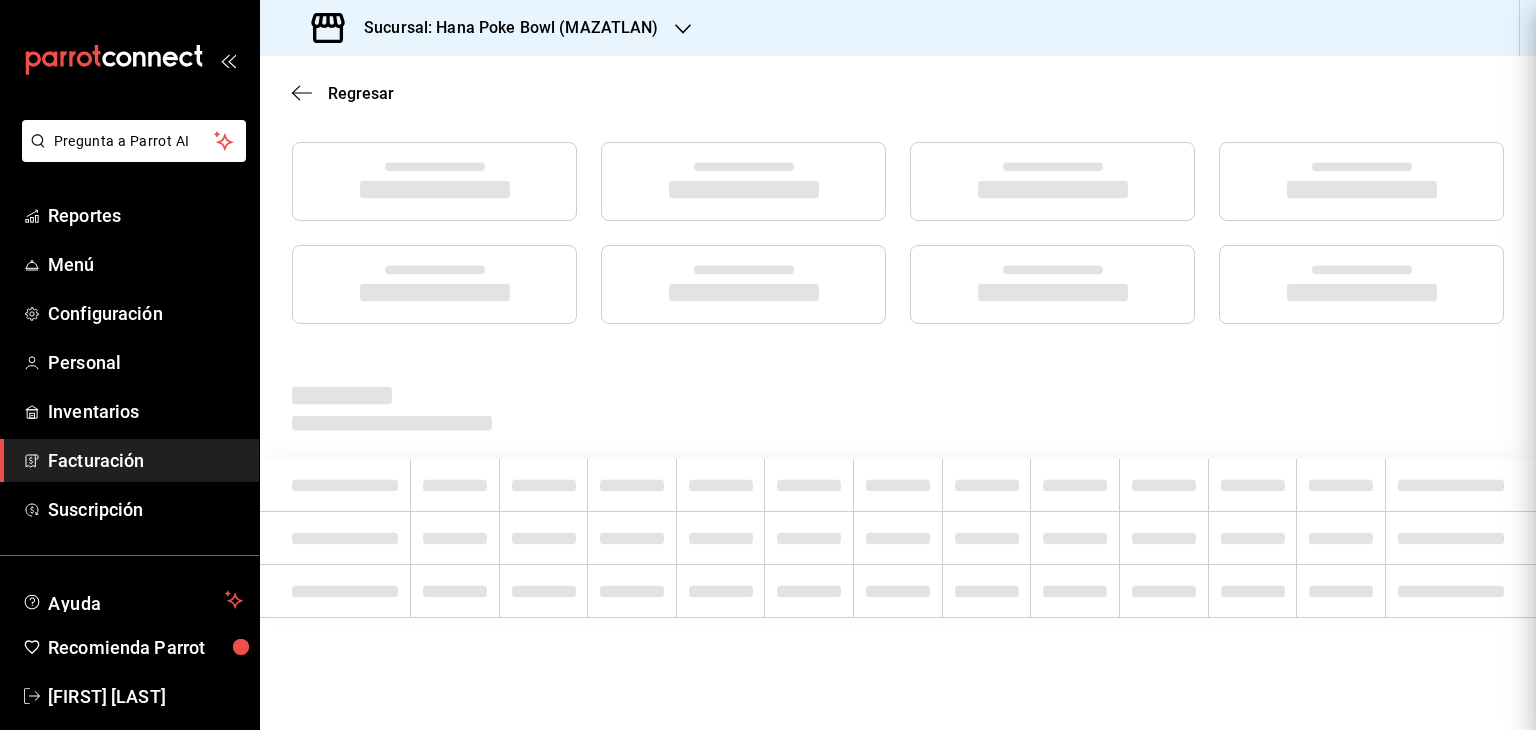 scroll, scrollTop: 248, scrollLeft: 0, axis: vertical 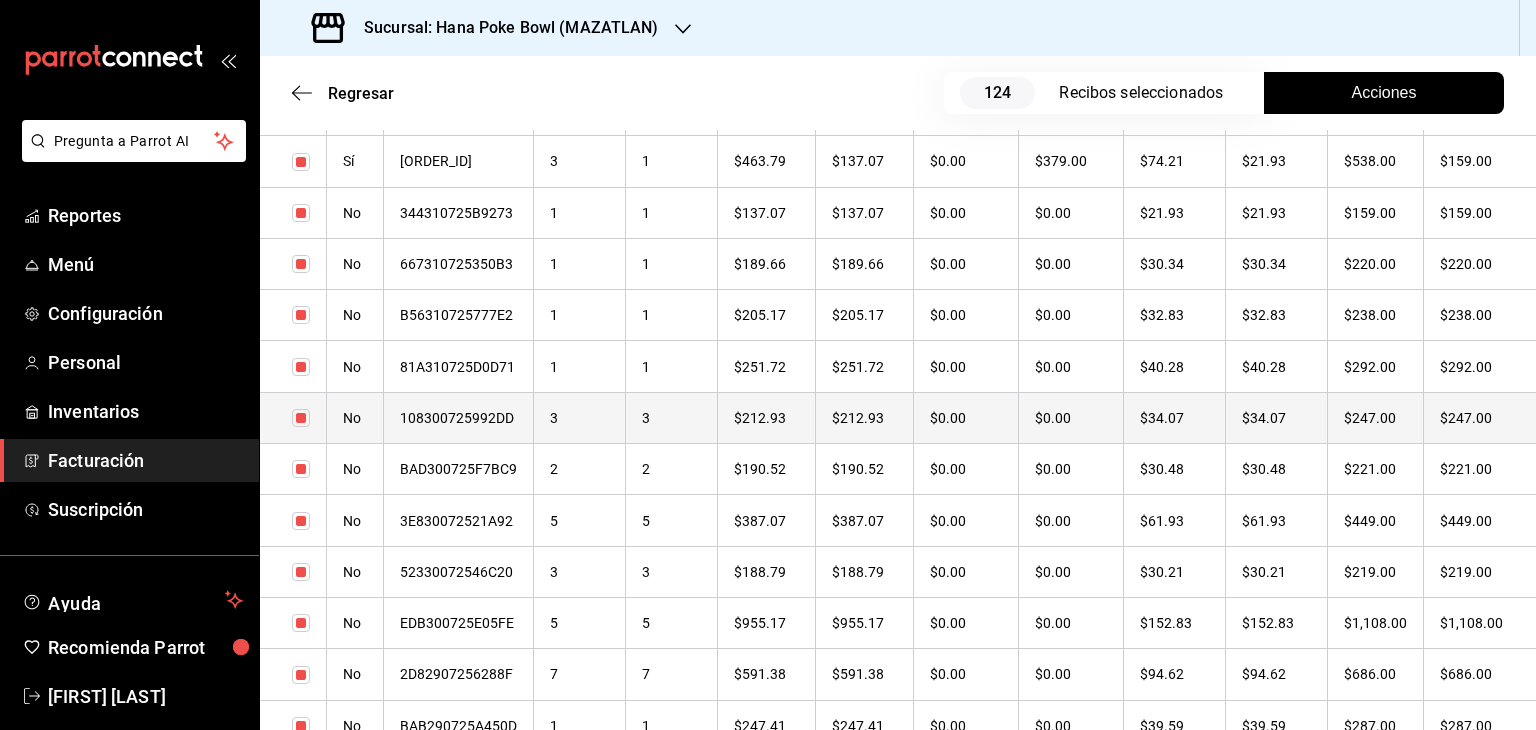 click on "108300725992DD" at bounding box center (459, 417) 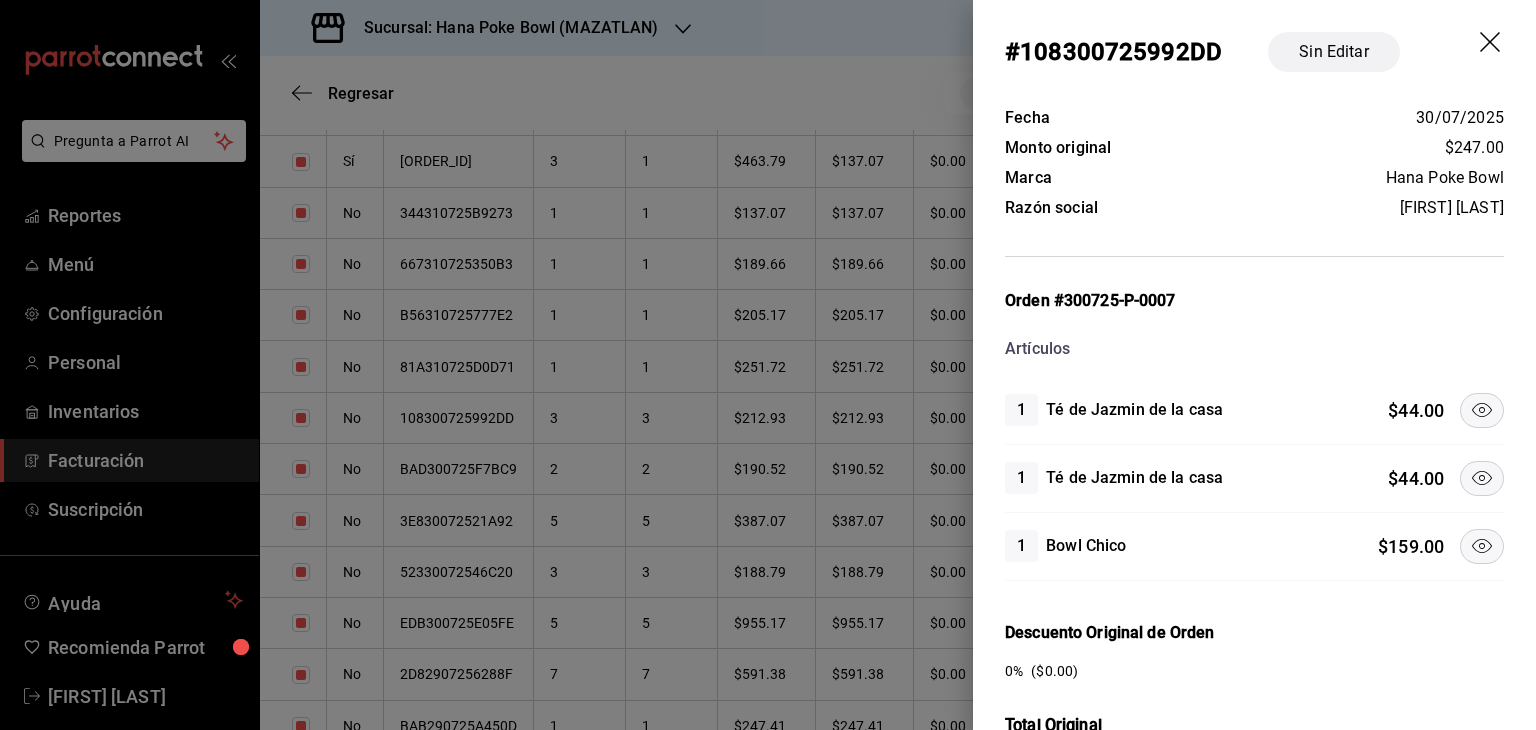 click 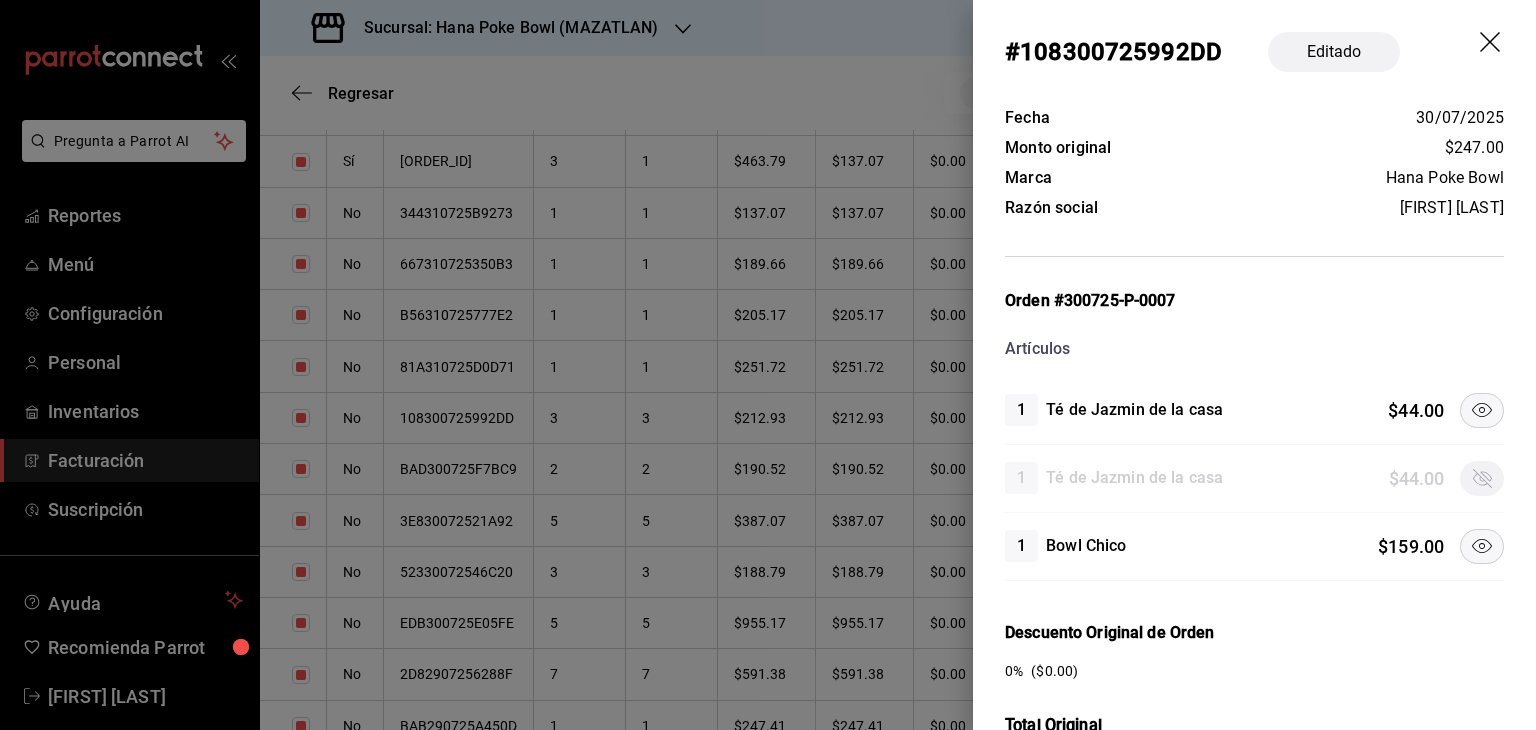 click 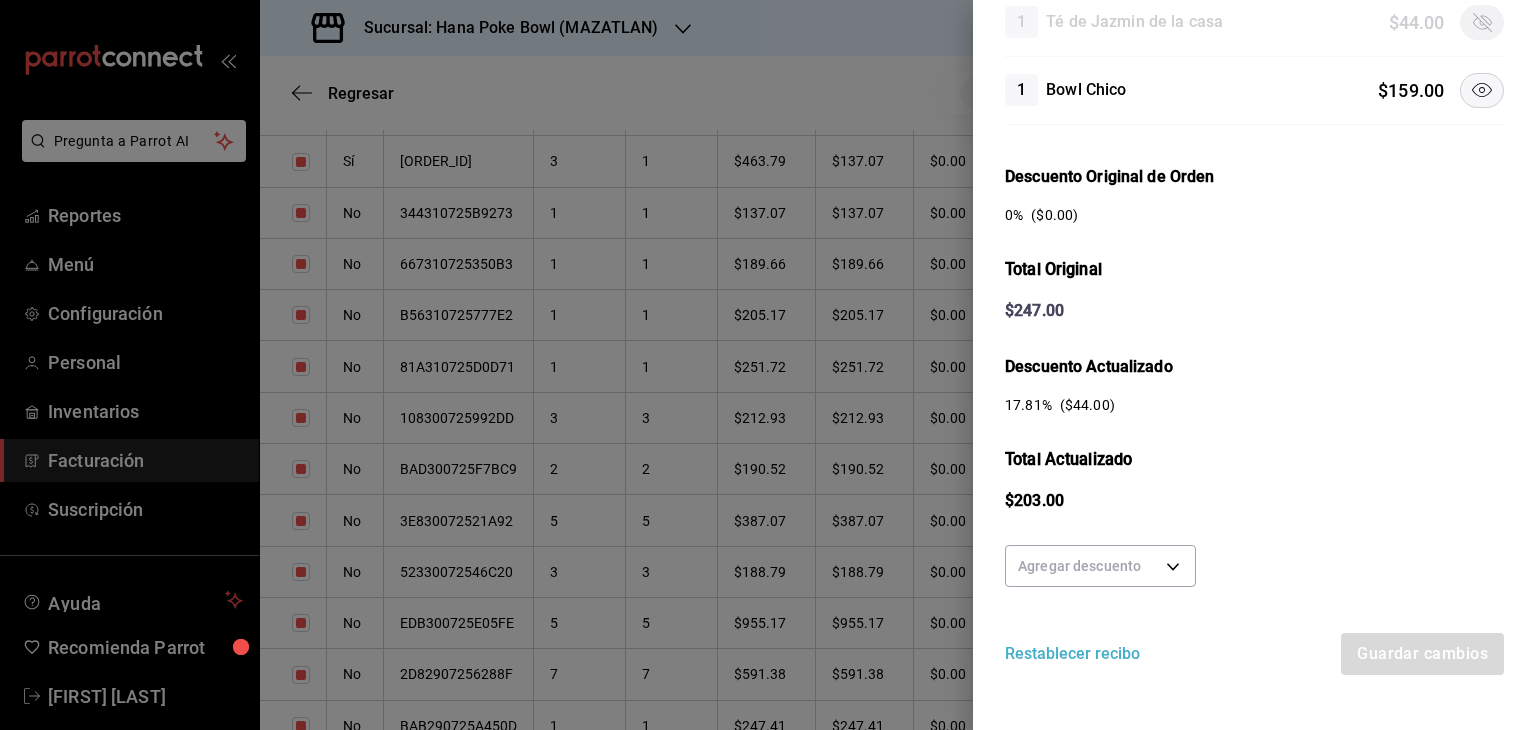 scroll, scrollTop: 480, scrollLeft: 0, axis: vertical 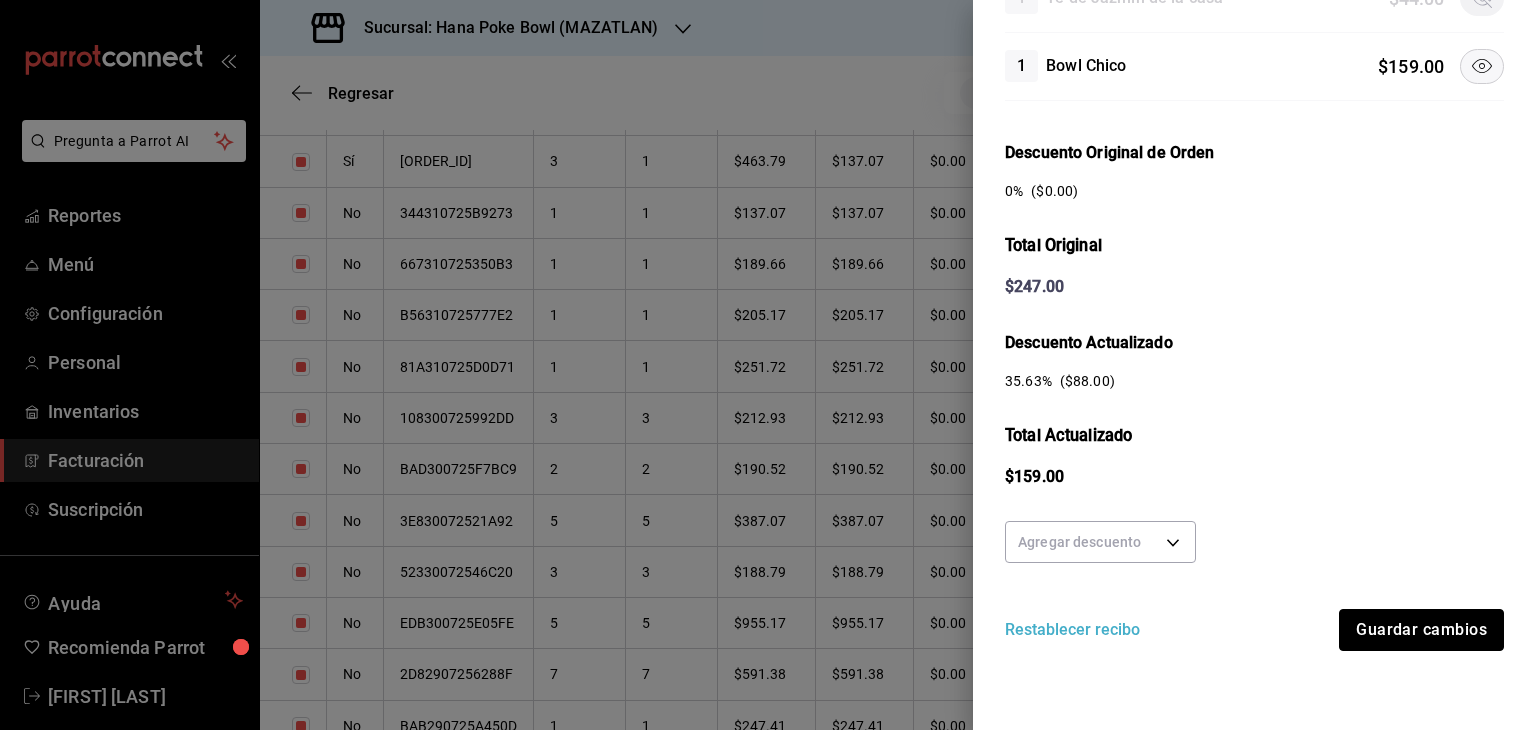 click on "Guardar cambios" at bounding box center (1421, 630) 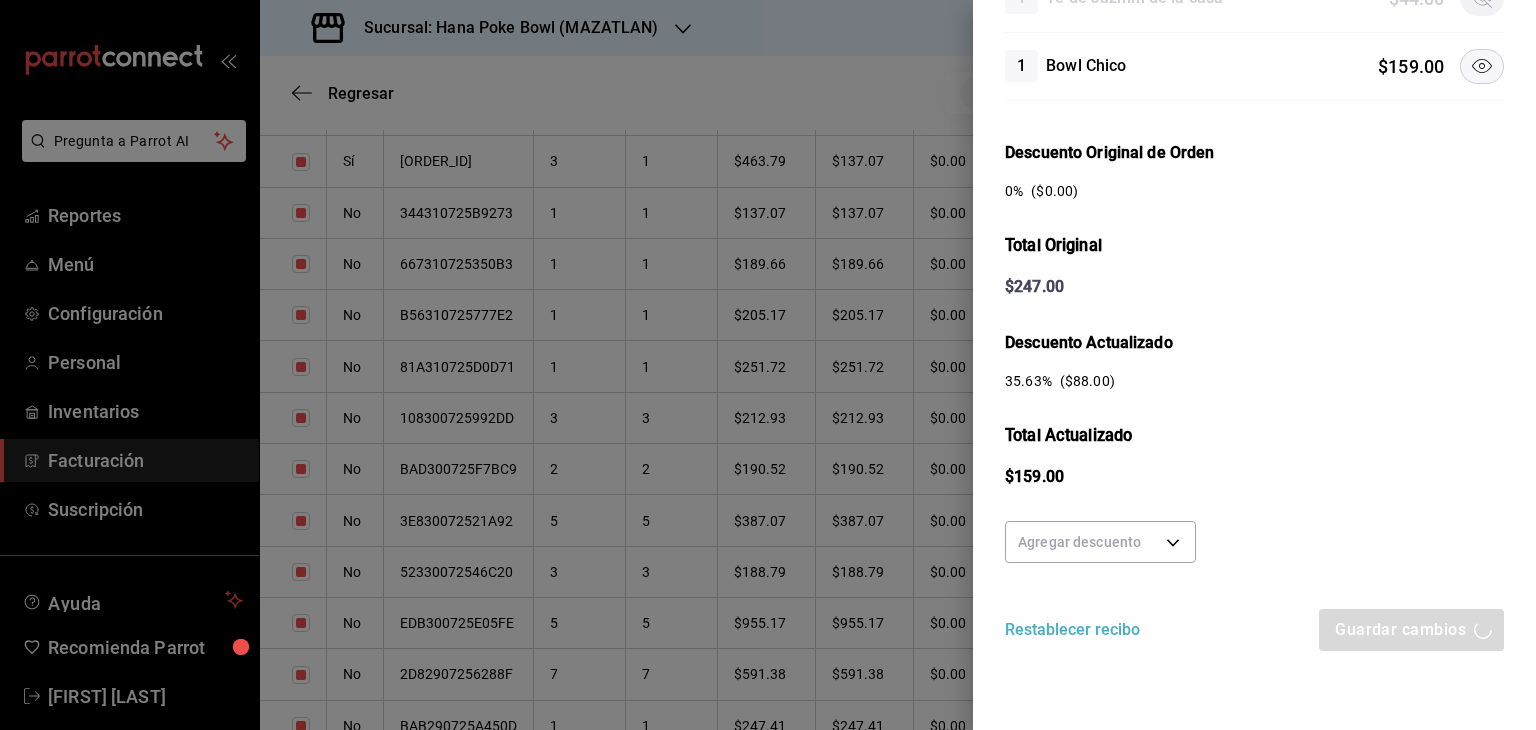 scroll, scrollTop: 248, scrollLeft: 0, axis: vertical 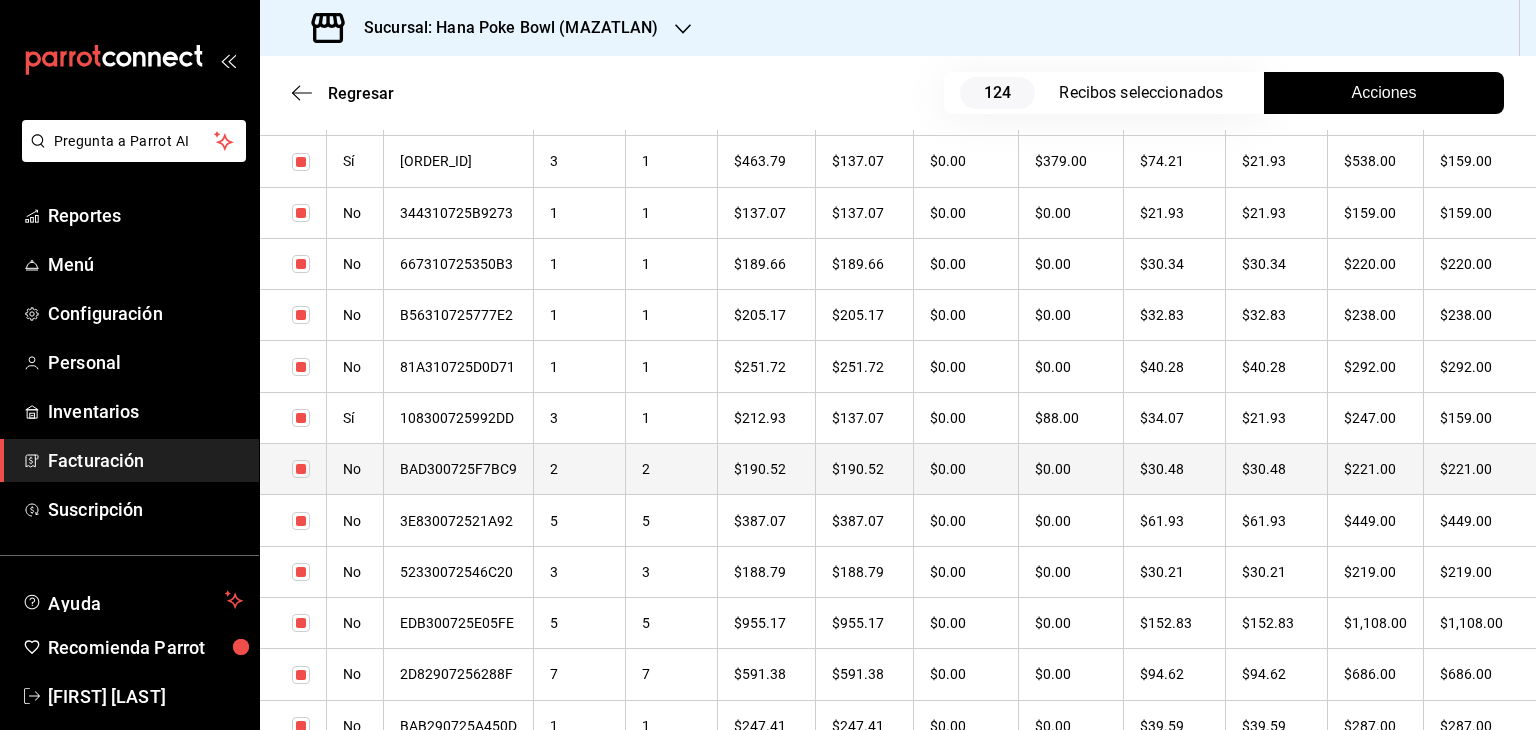 click on "2" at bounding box center (580, 469) 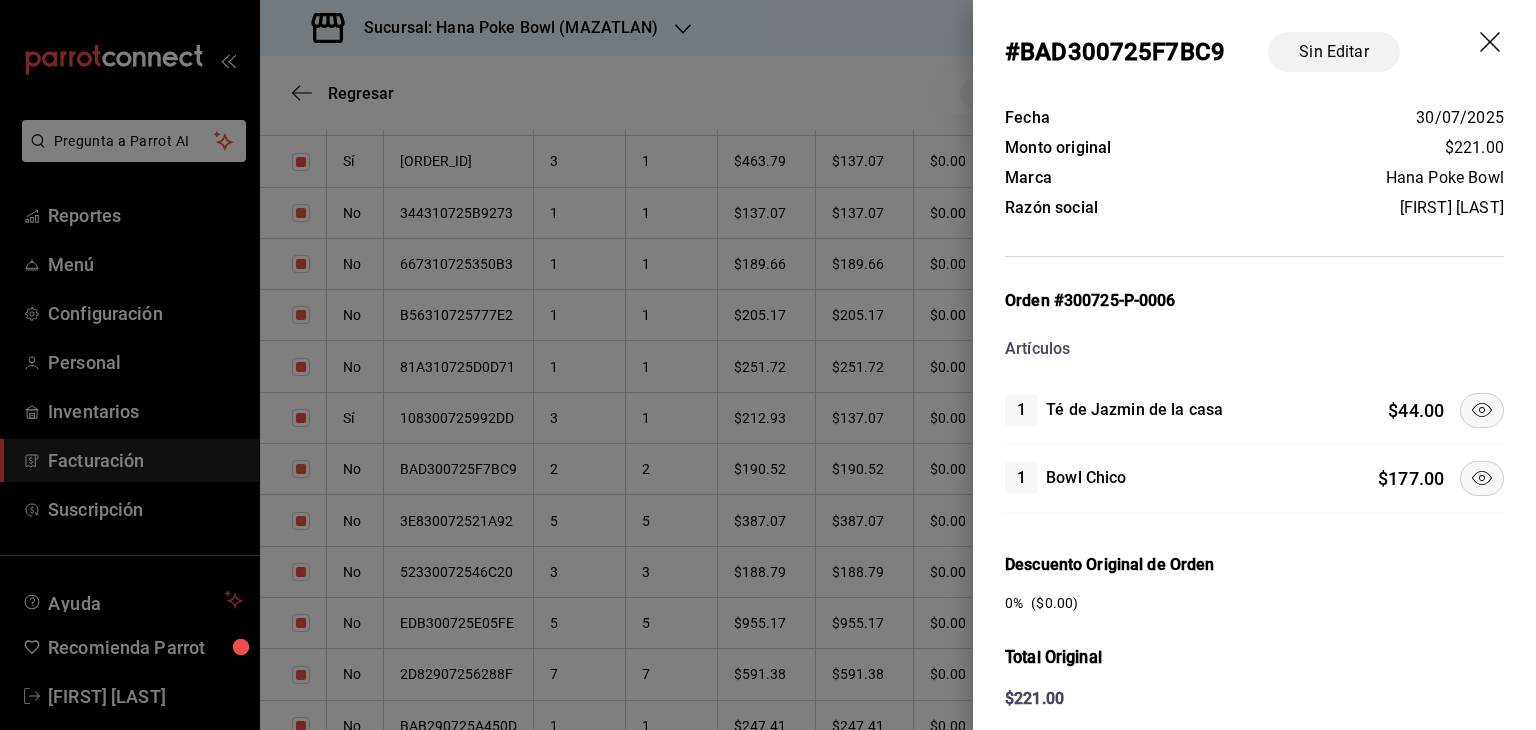 click 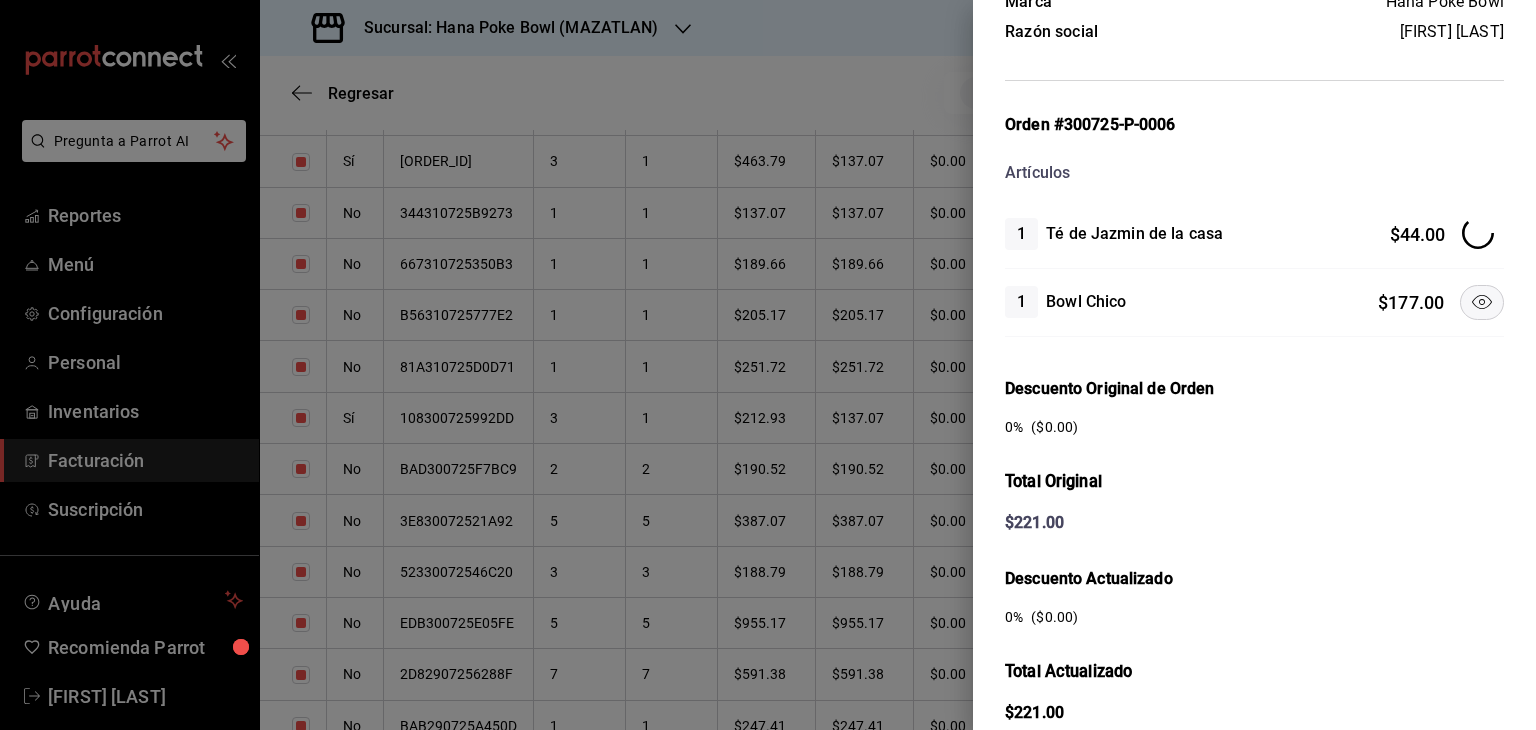 scroll, scrollTop: 412, scrollLeft: 0, axis: vertical 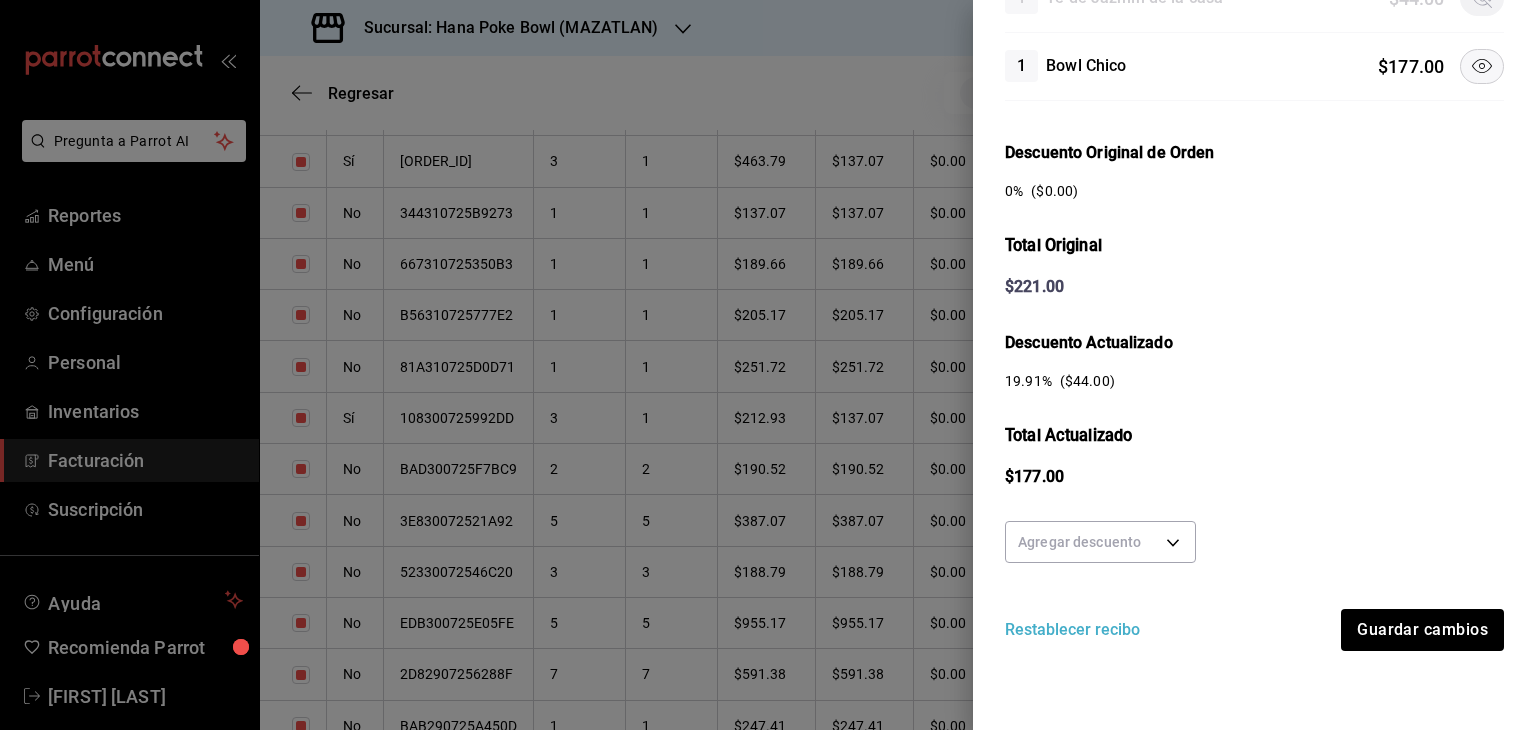 click on "Agregar descuento Restablecer recibo Guardar cambios" at bounding box center [1254, 582] 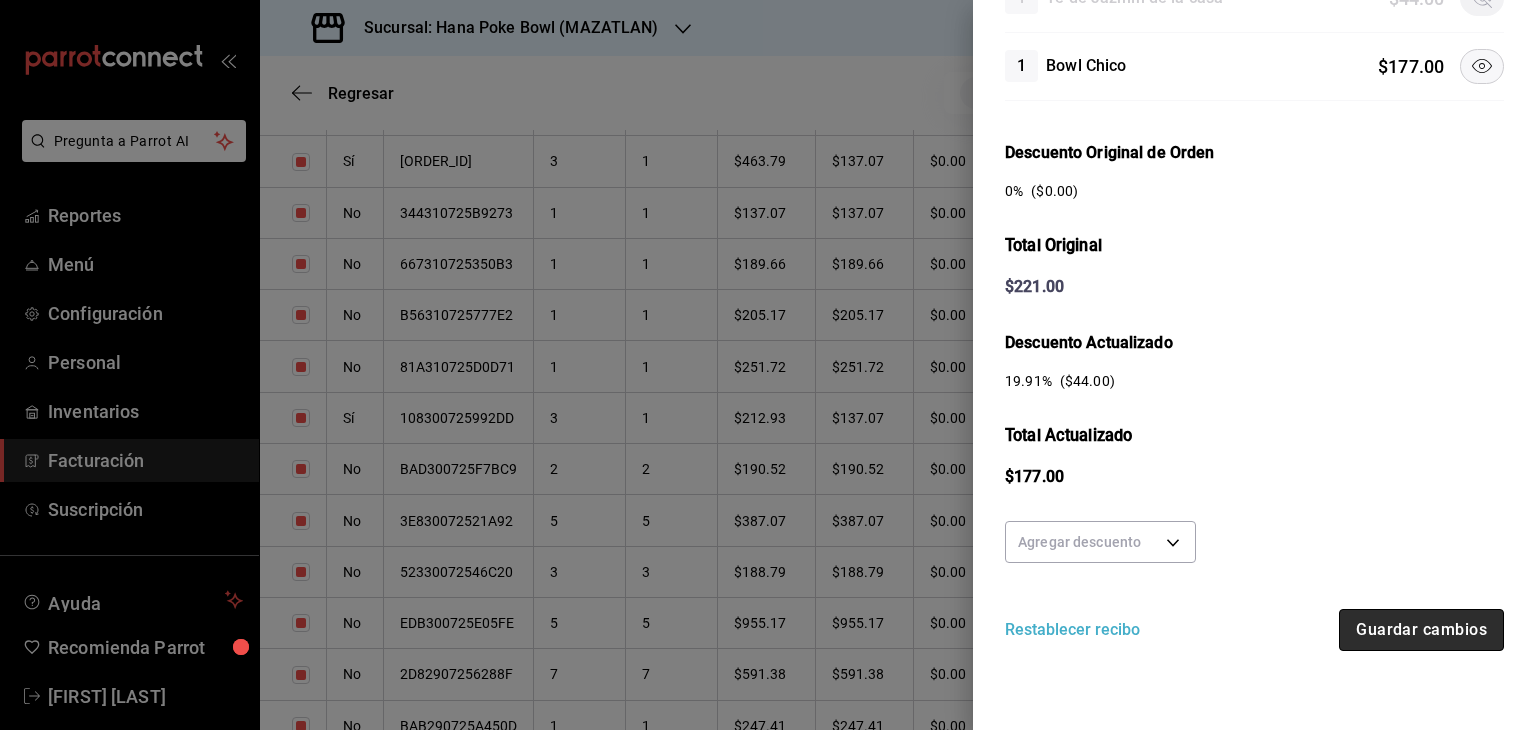 click on "Guardar cambios" at bounding box center [1421, 630] 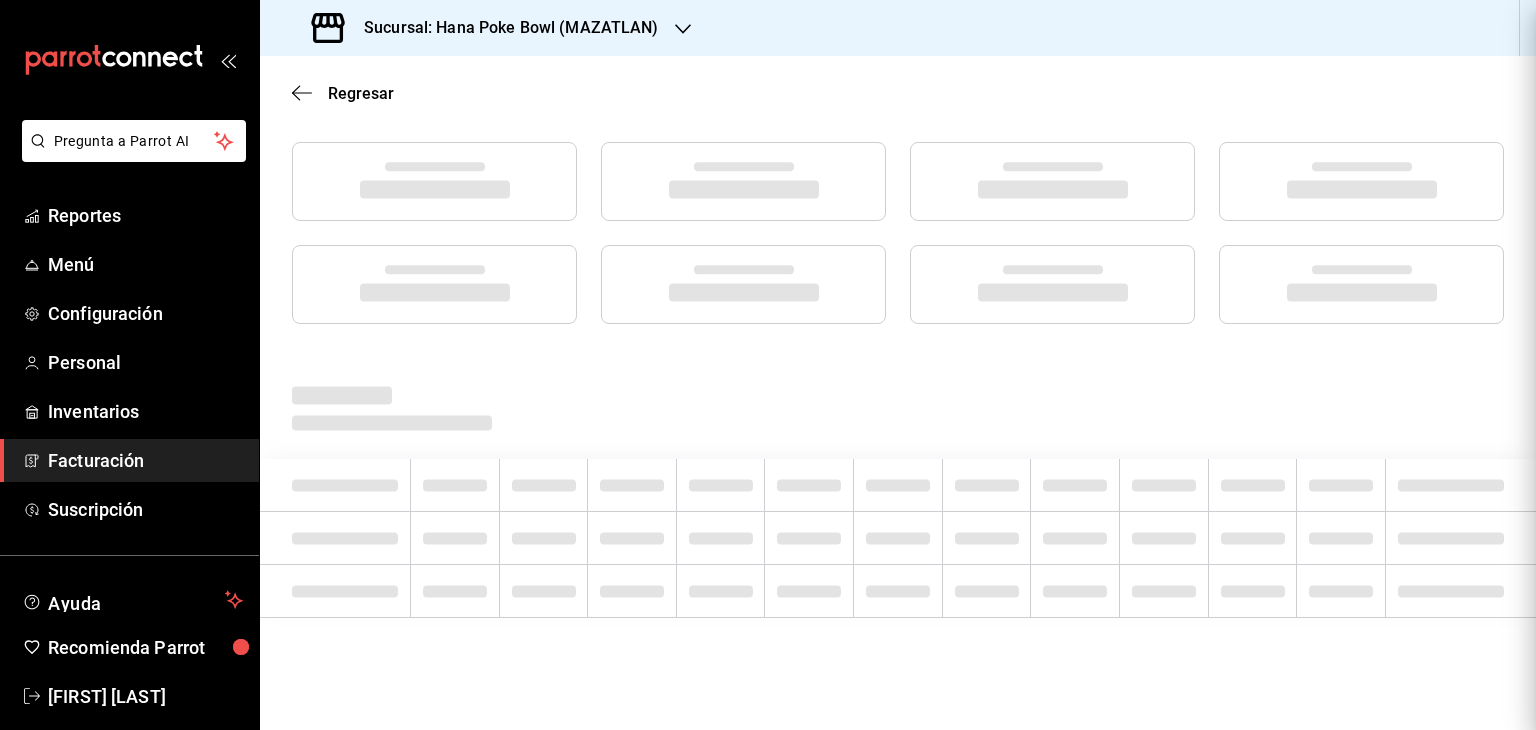 scroll, scrollTop: 248, scrollLeft: 0, axis: vertical 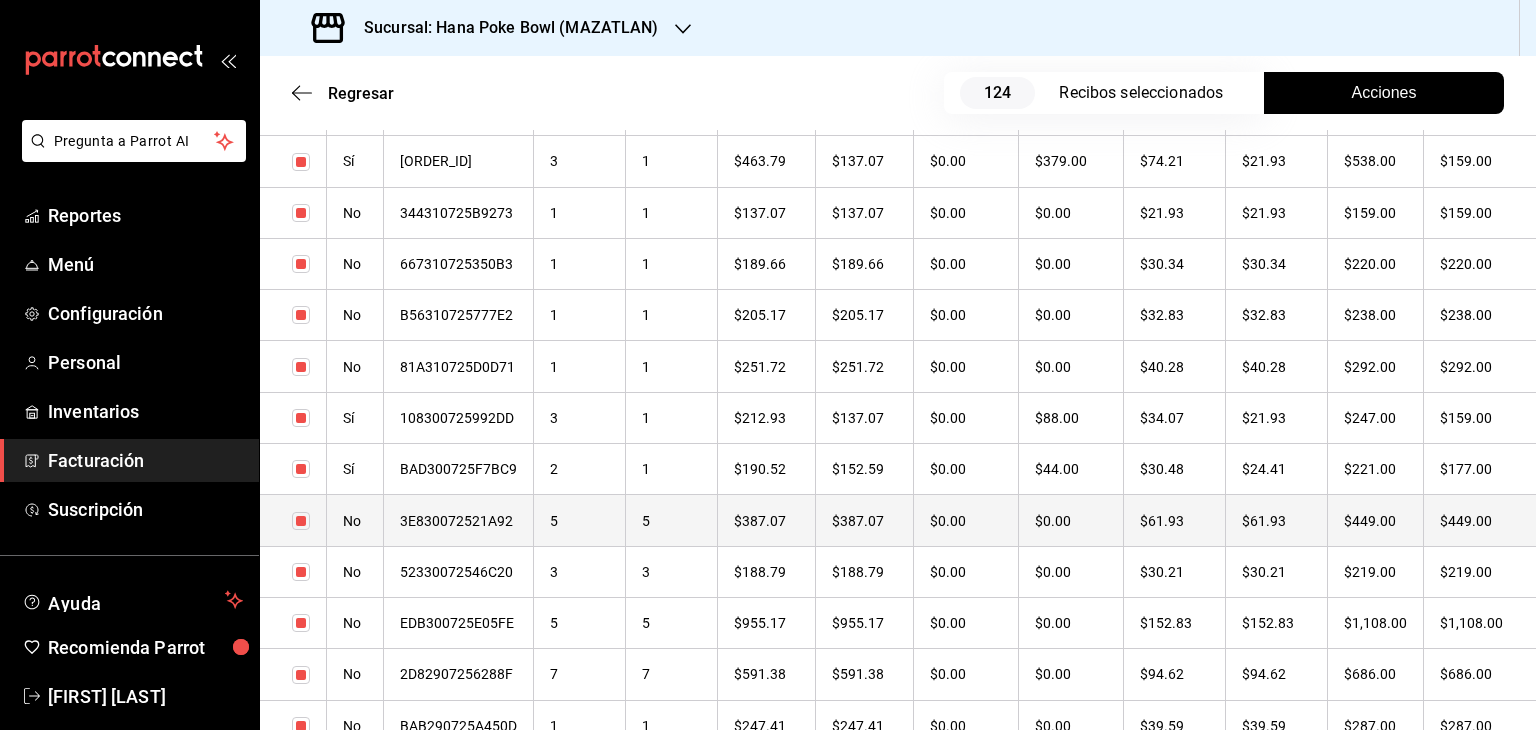 click on "5" at bounding box center (580, 520) 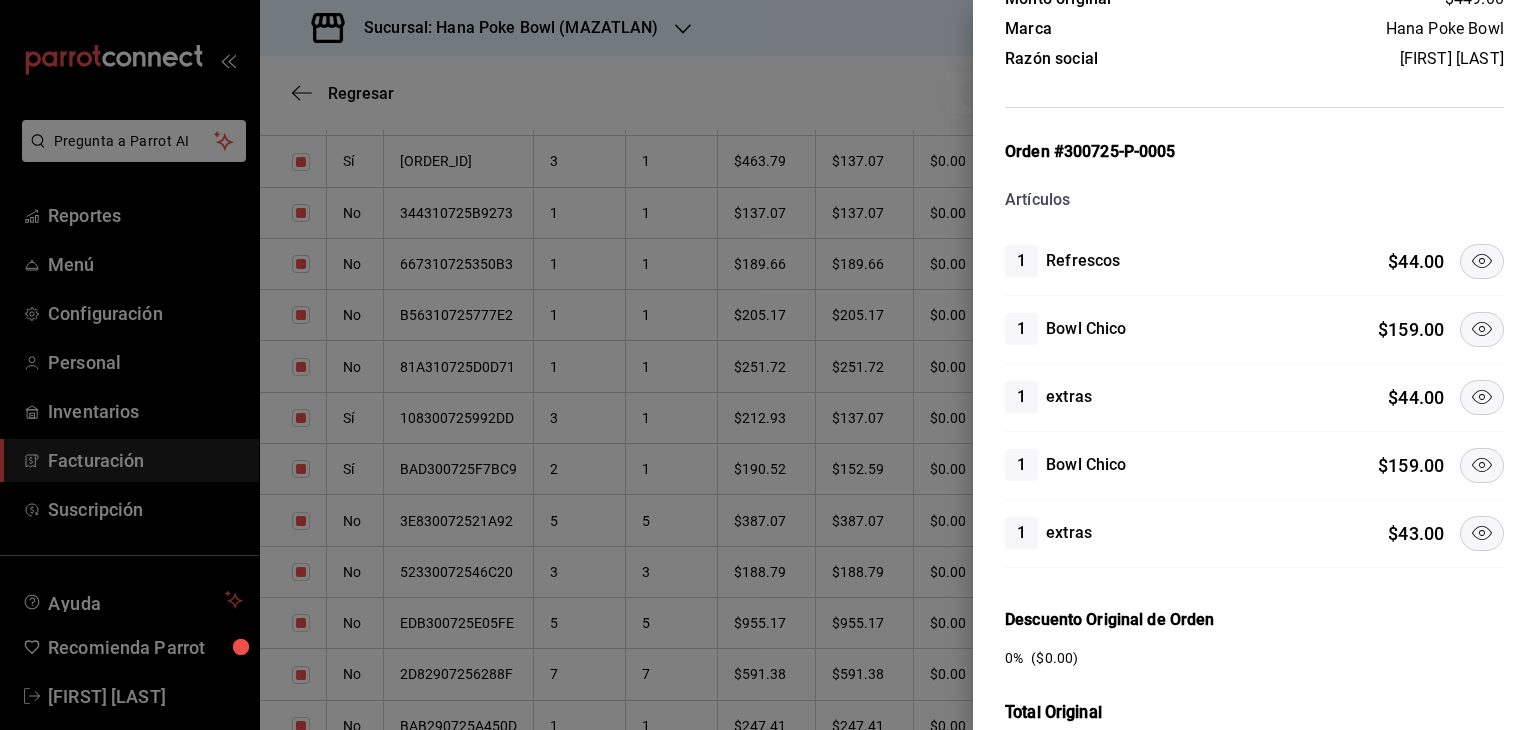 scroll, scrollTop: 200, scrollLeft: 0, axis: vertical 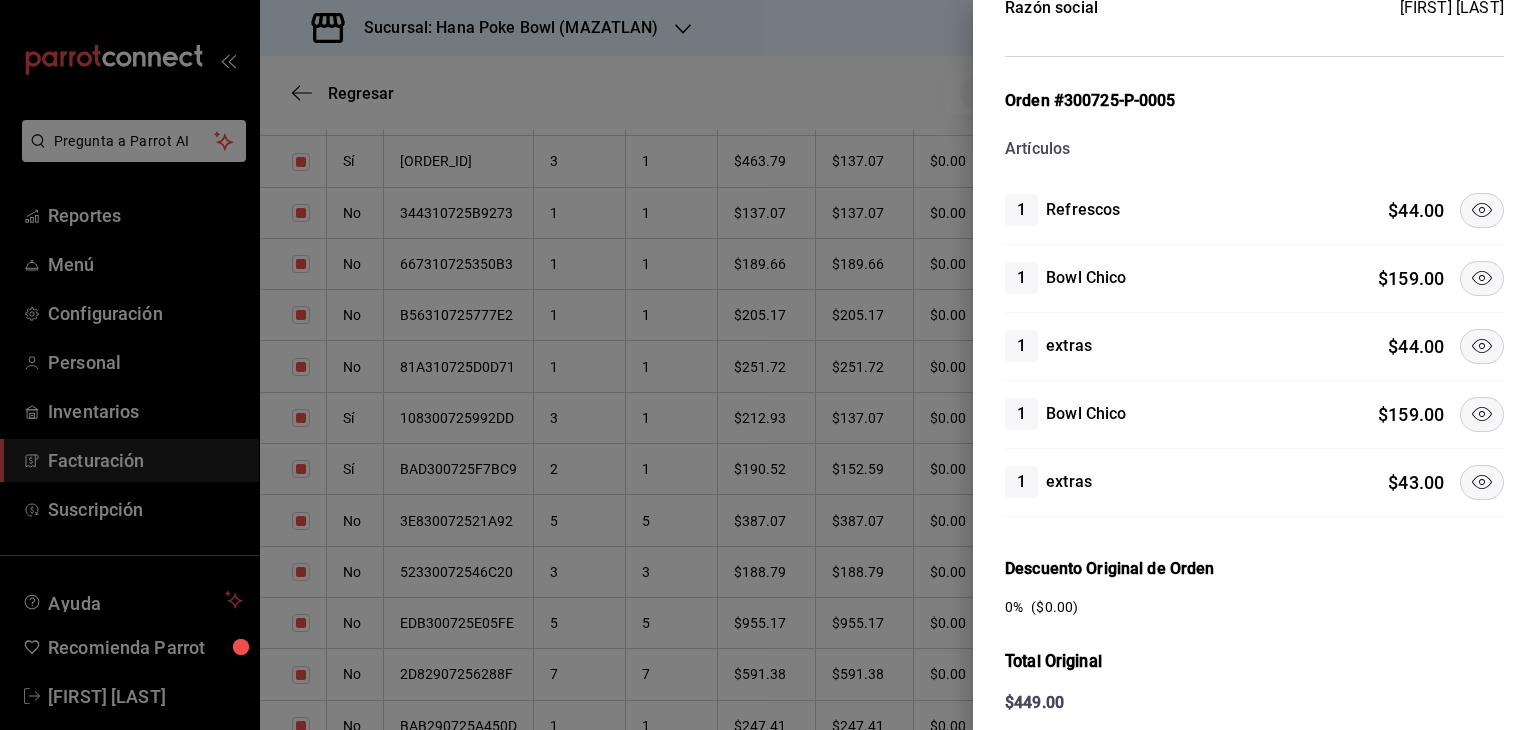 click 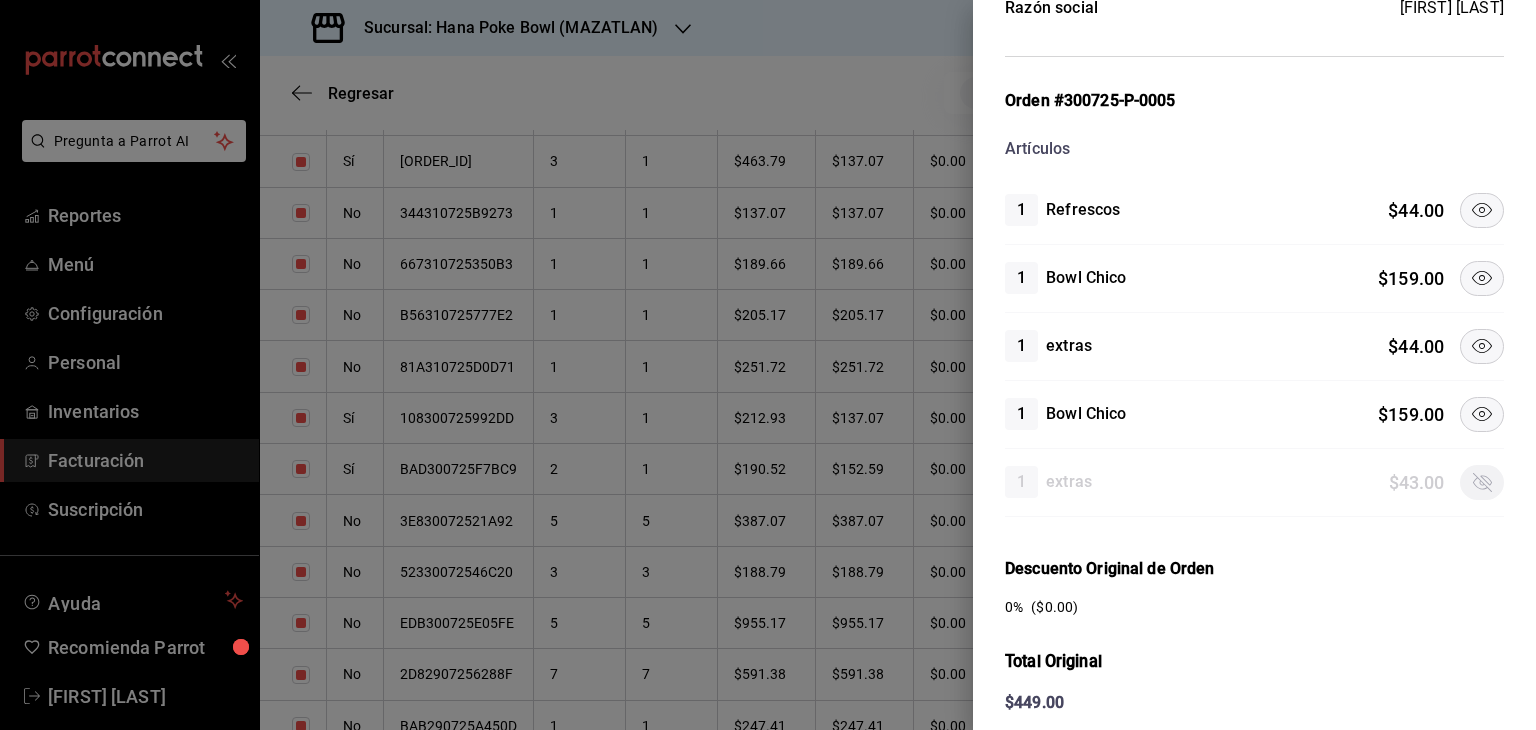 click 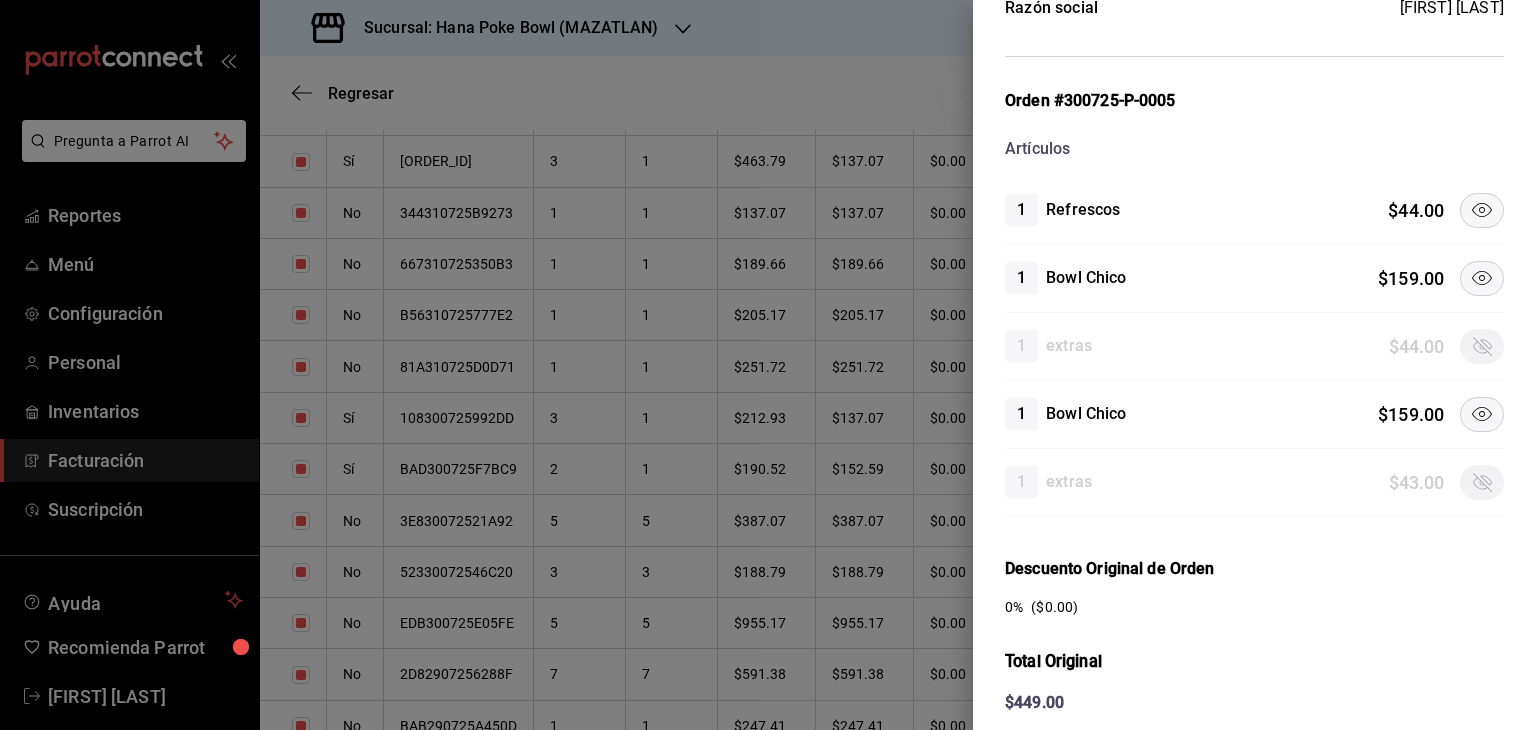click 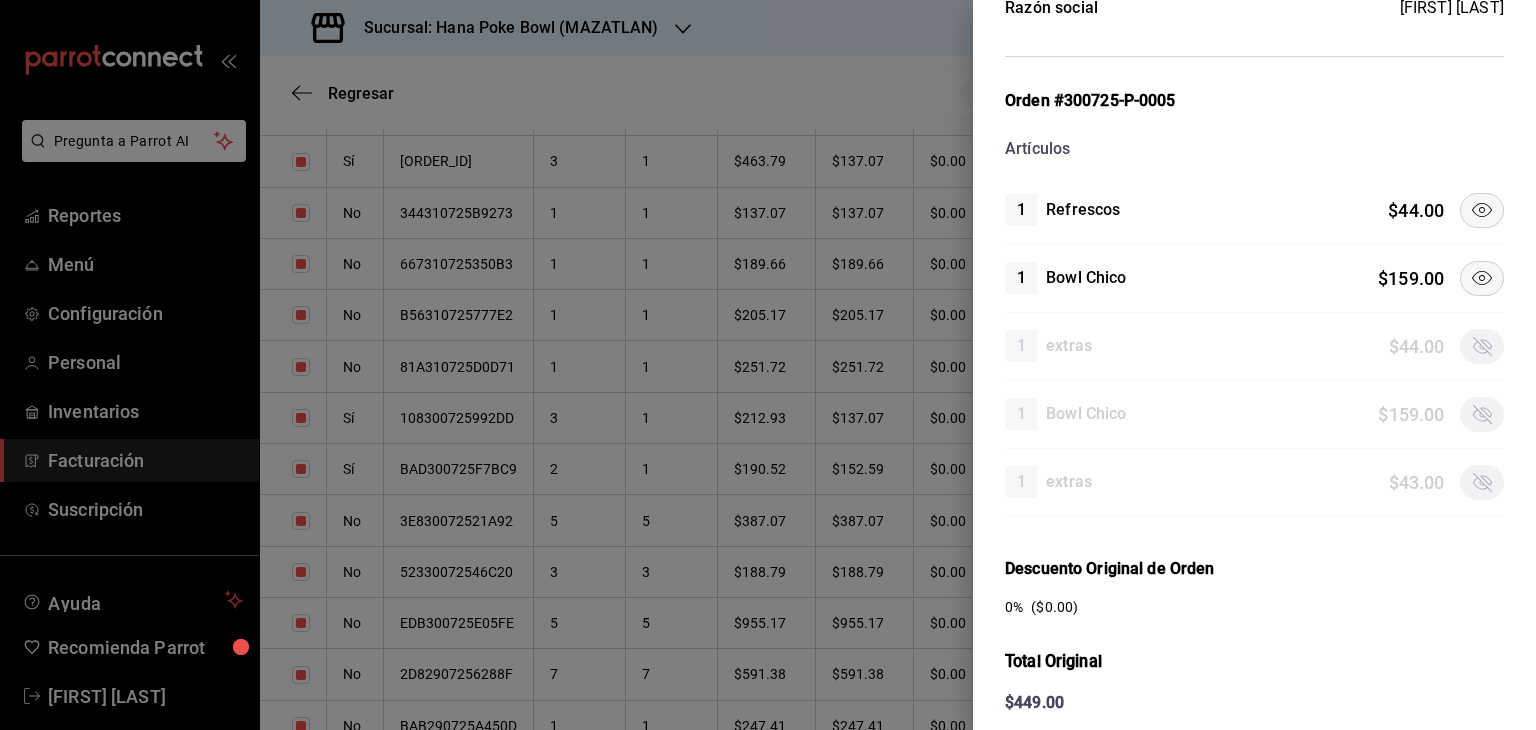 scroll, scrollTop: 615, scrollLeft: 0, axis: vertical 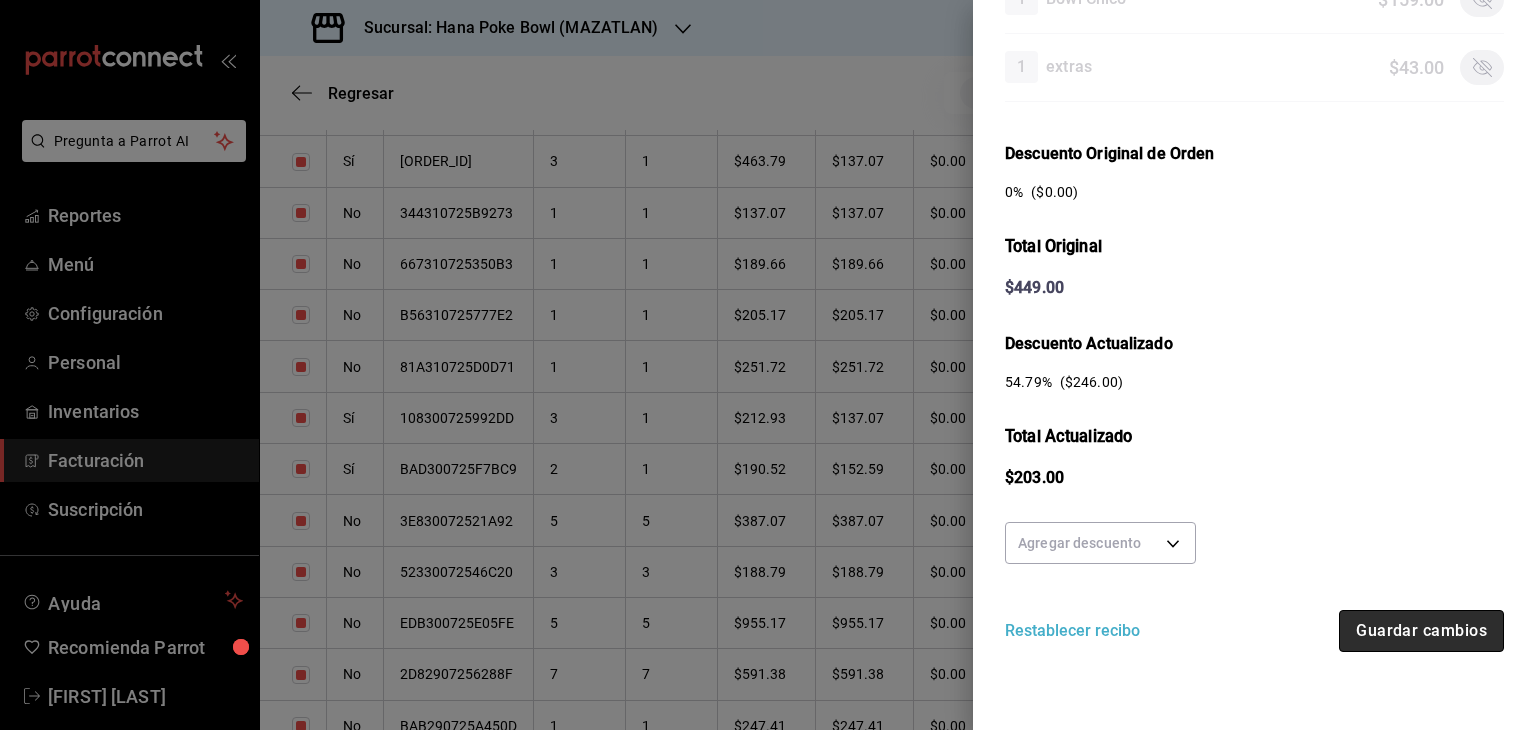 click on "Guardar cambios" at bounding box center [1421, 631] 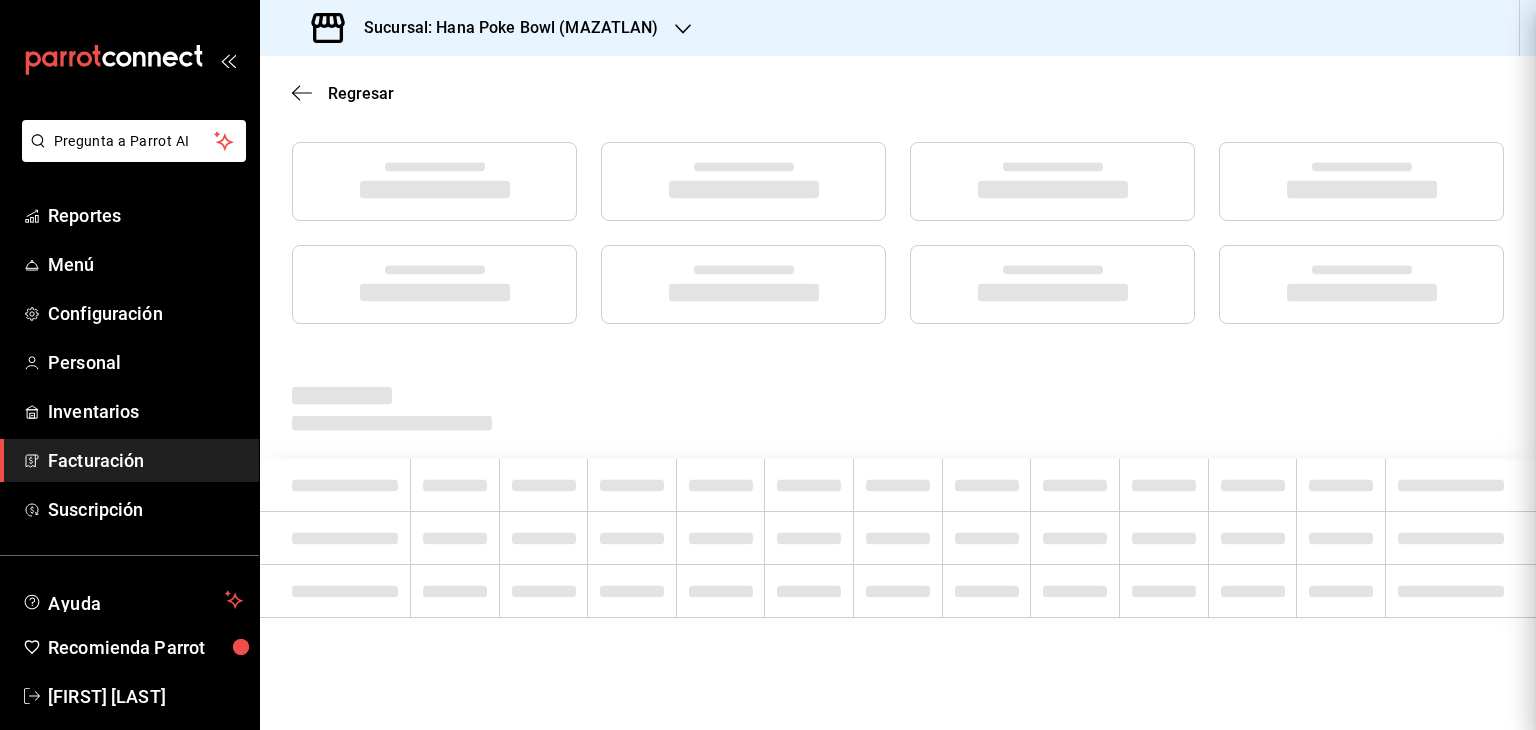 scroll, scrollTop: 248, scrollLeft: 0, axis: vertical 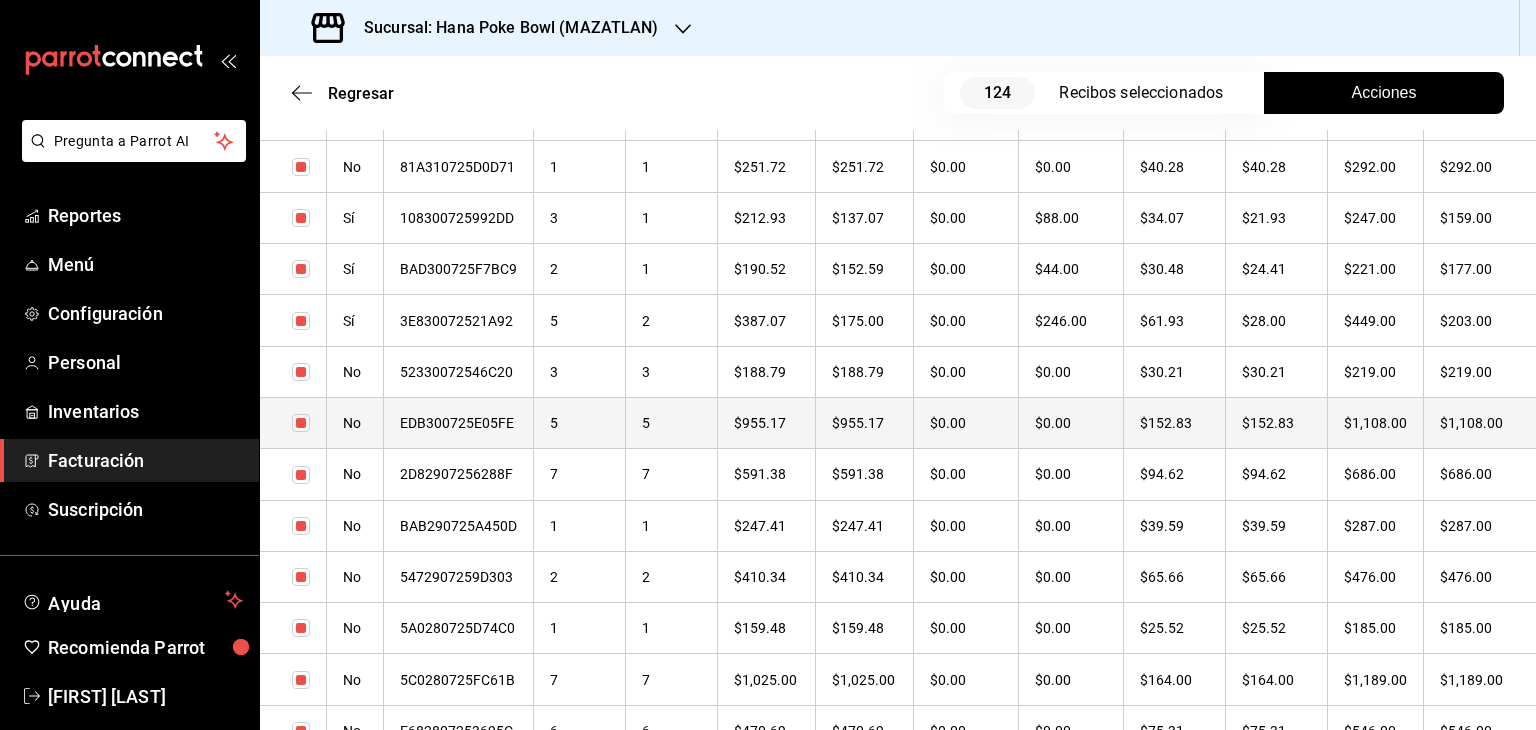click on "5" at bounding box center [580, 422] 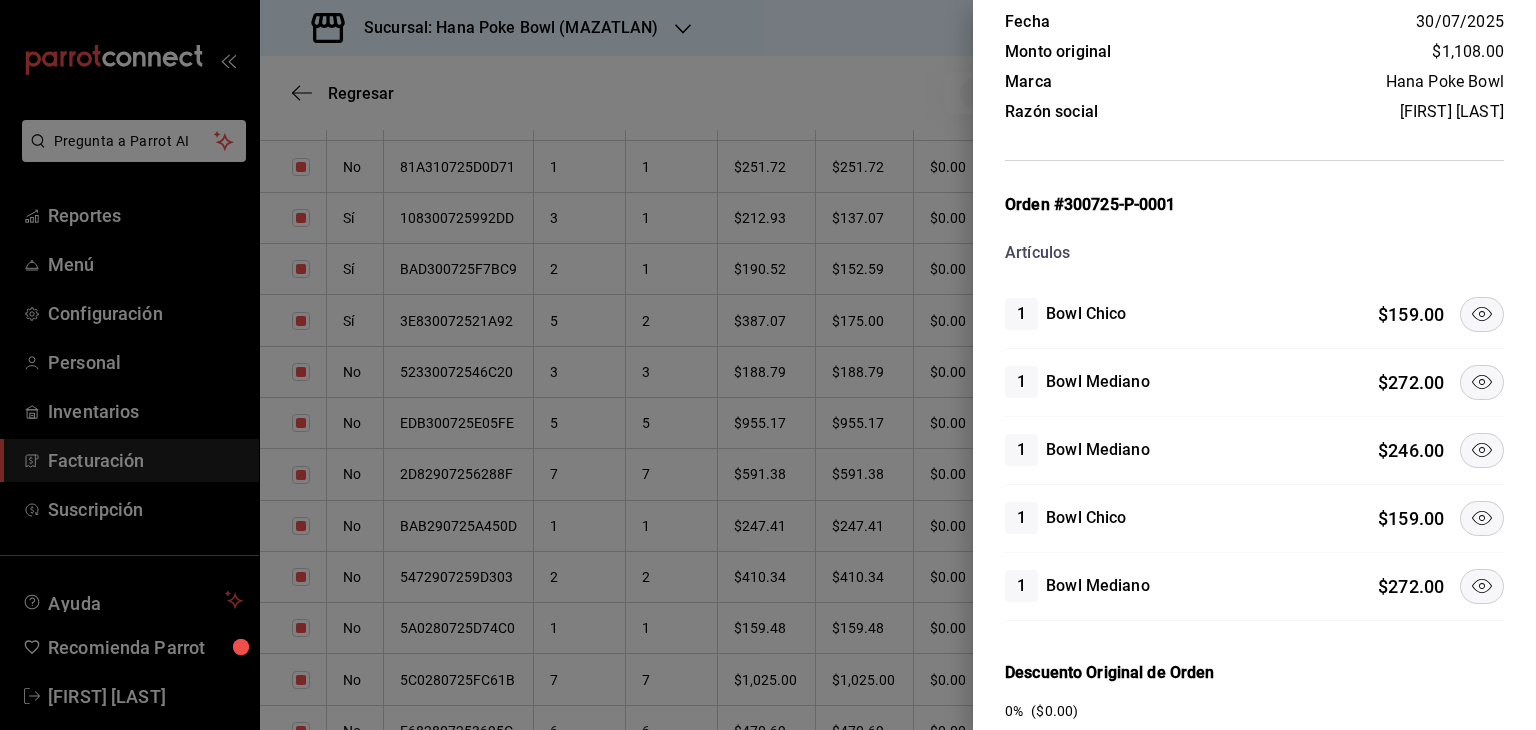 scroll, scrollTop: 100, scrollLeft: 0, axis: vertical 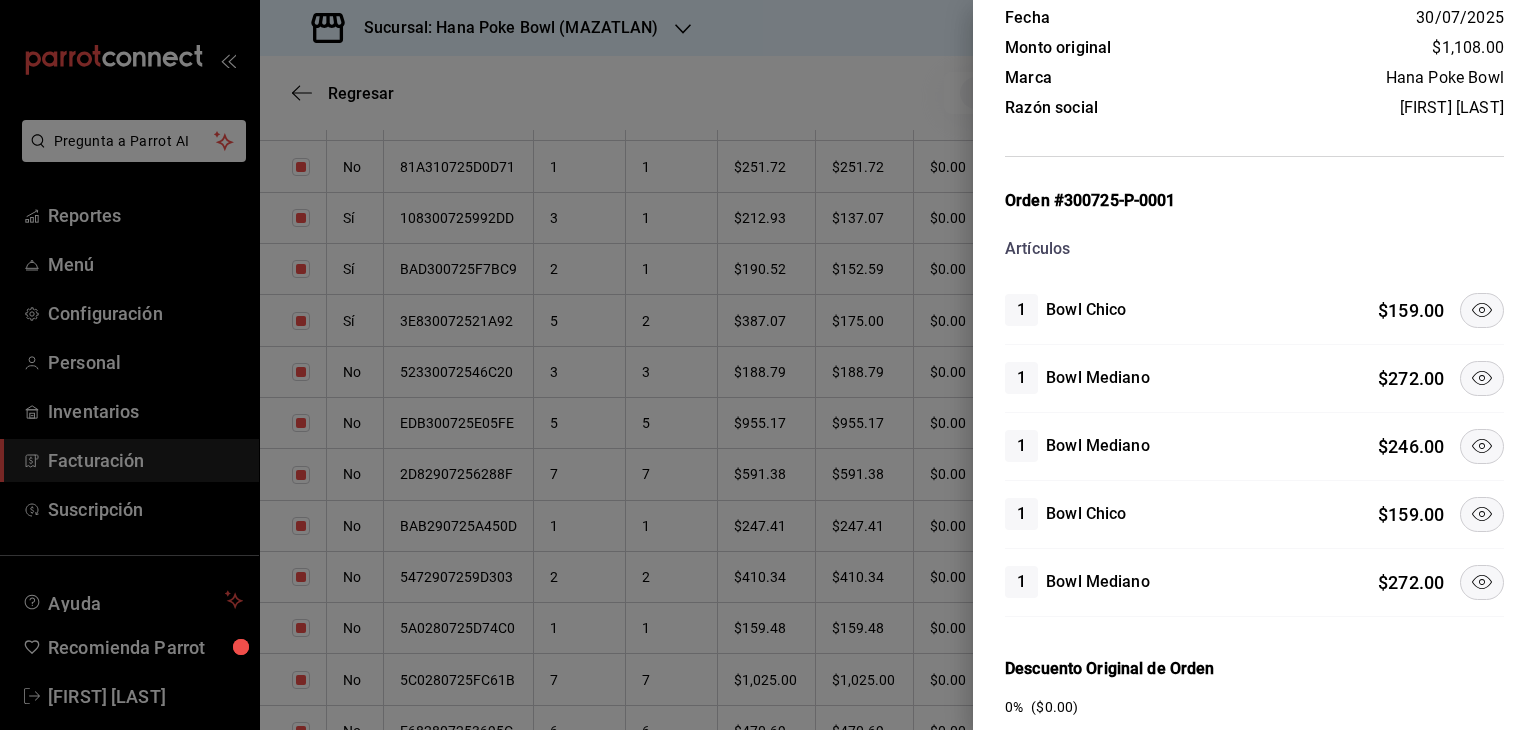 click 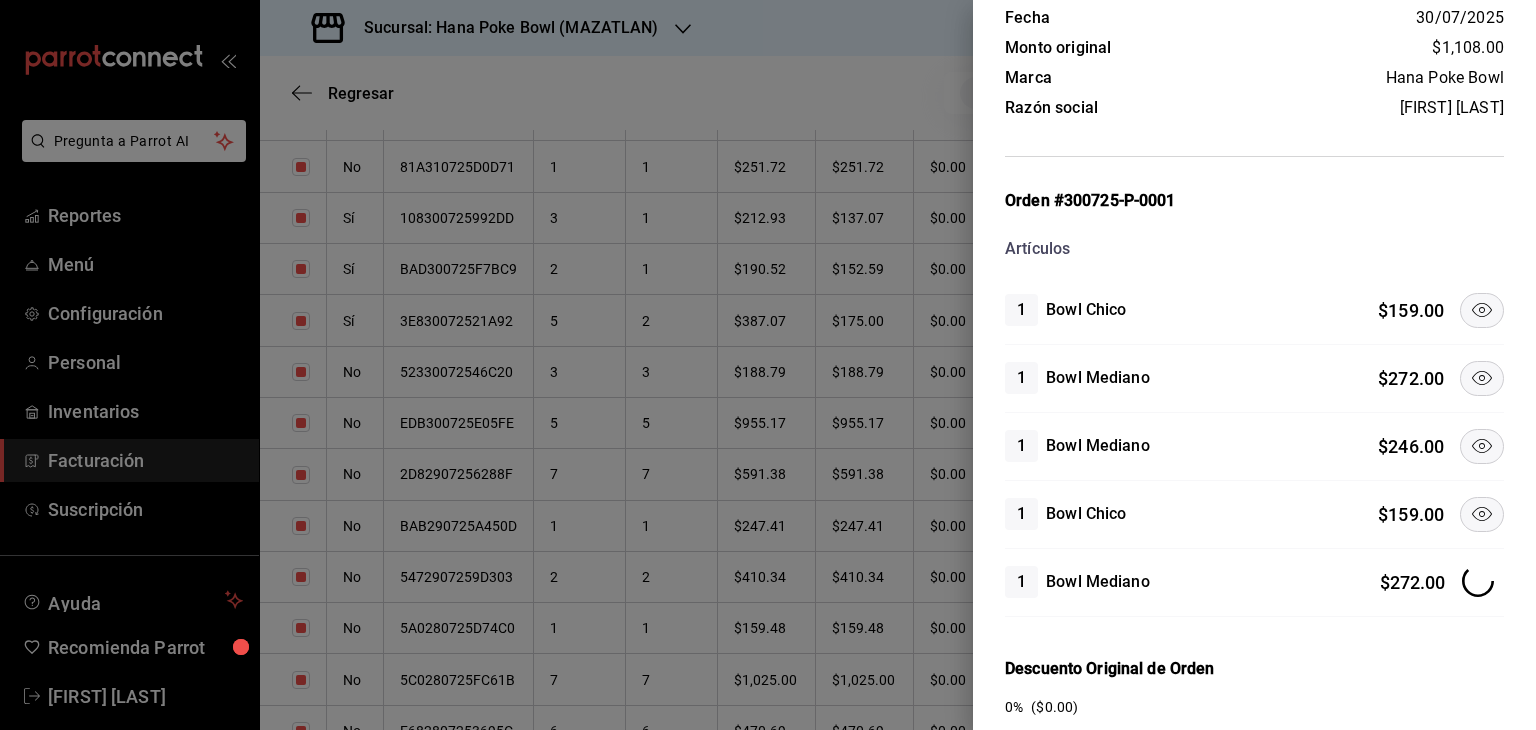 click 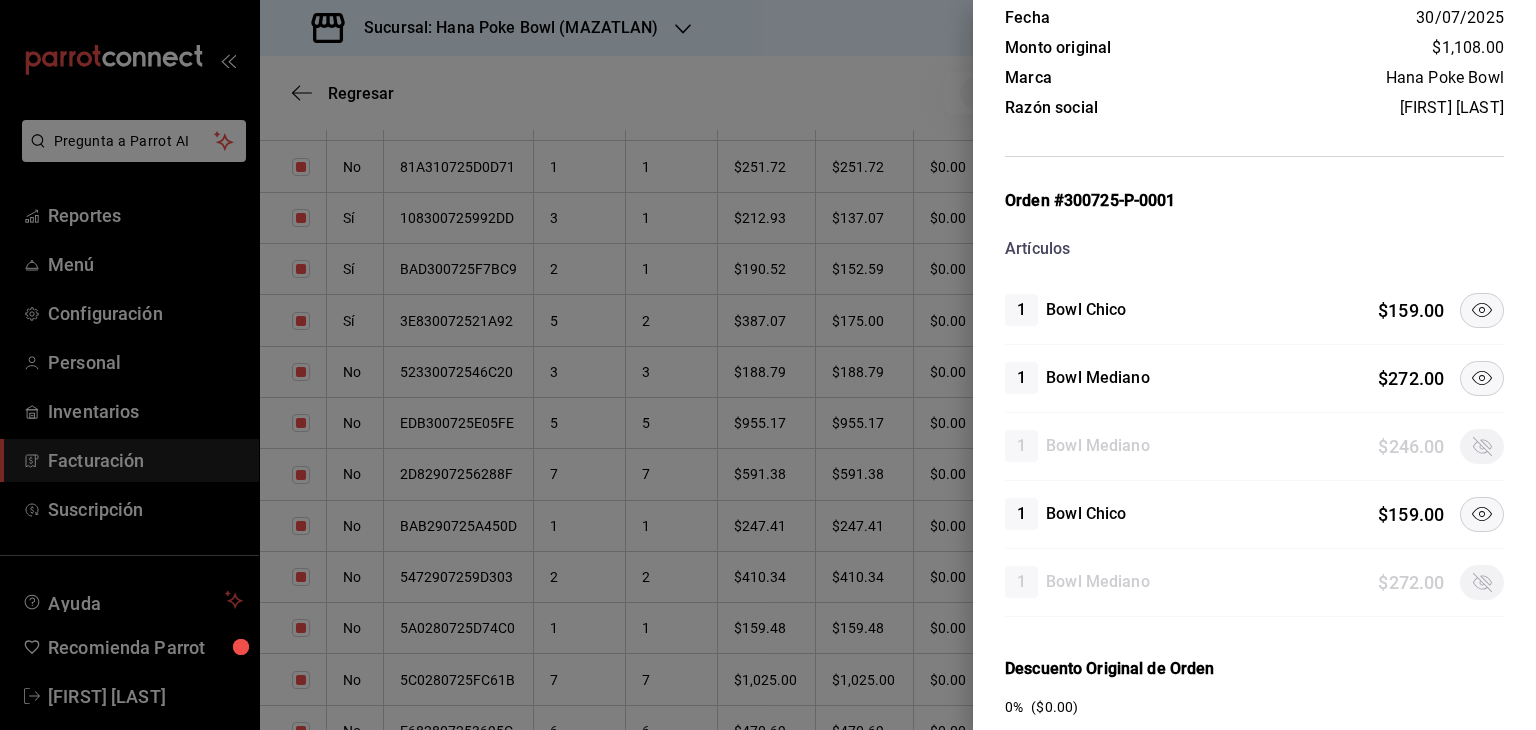 click at bounding box center [1482, 378] 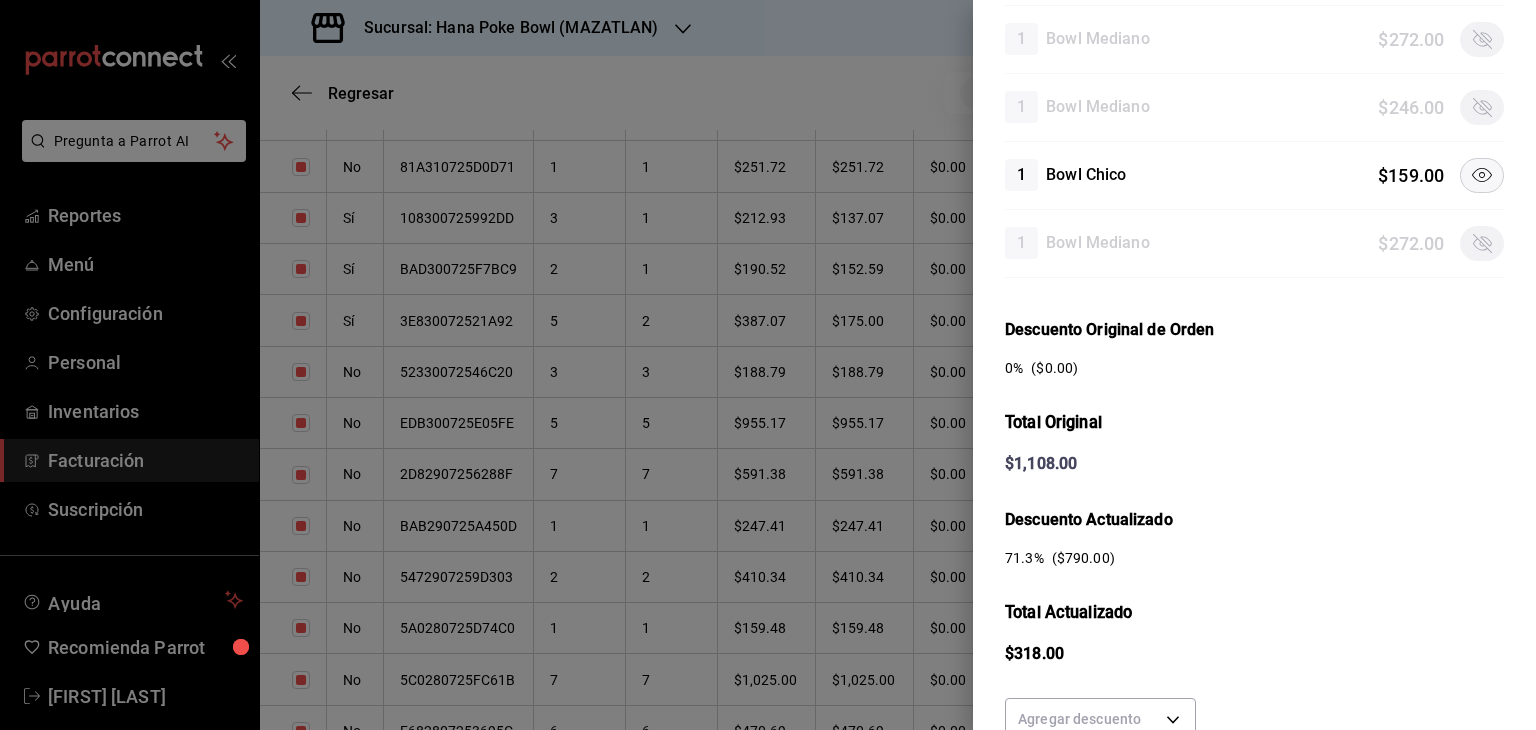 scroll, scrollTop: 600, scrollLeft: 0, axis: vertical 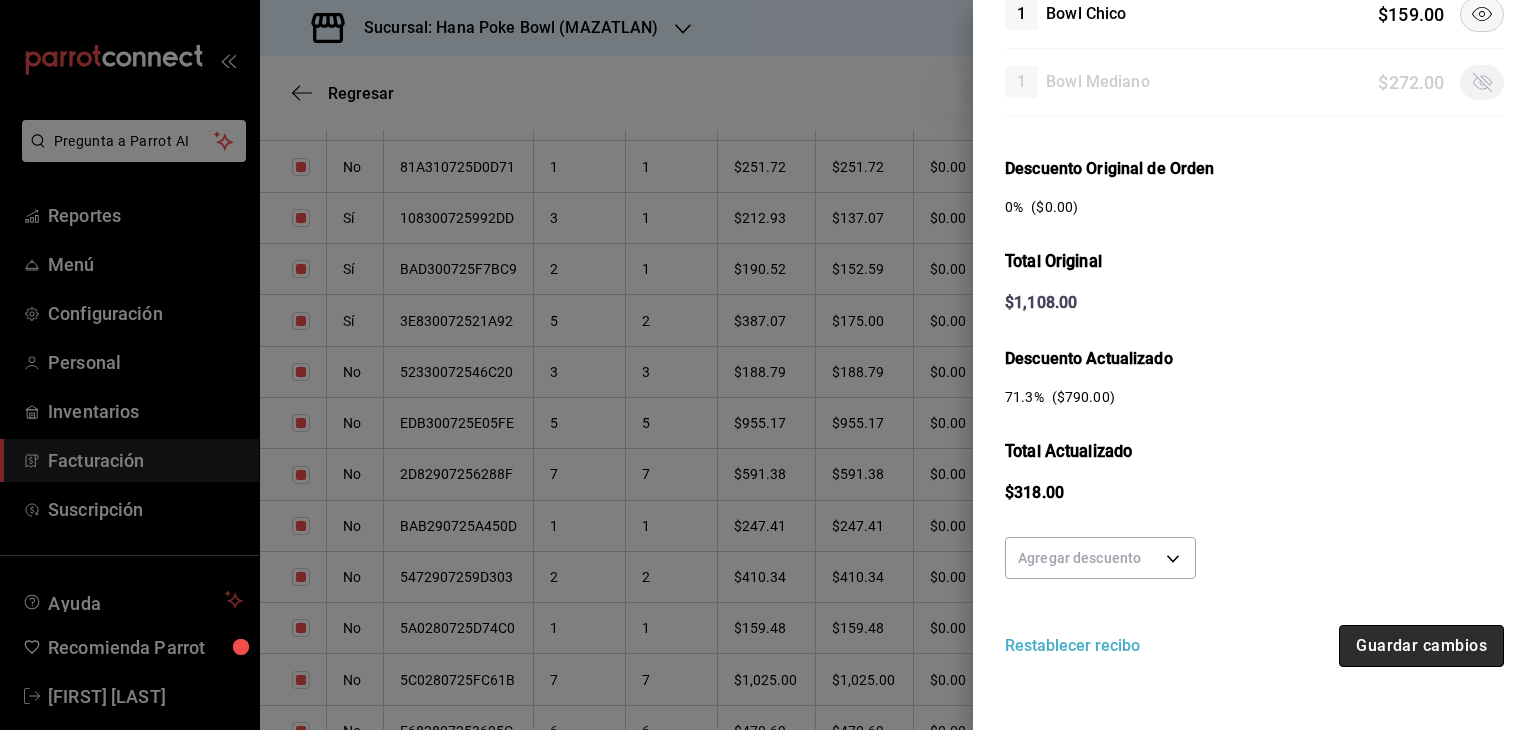 click on "Guardar cambios" at bounding box center (1421, 646) 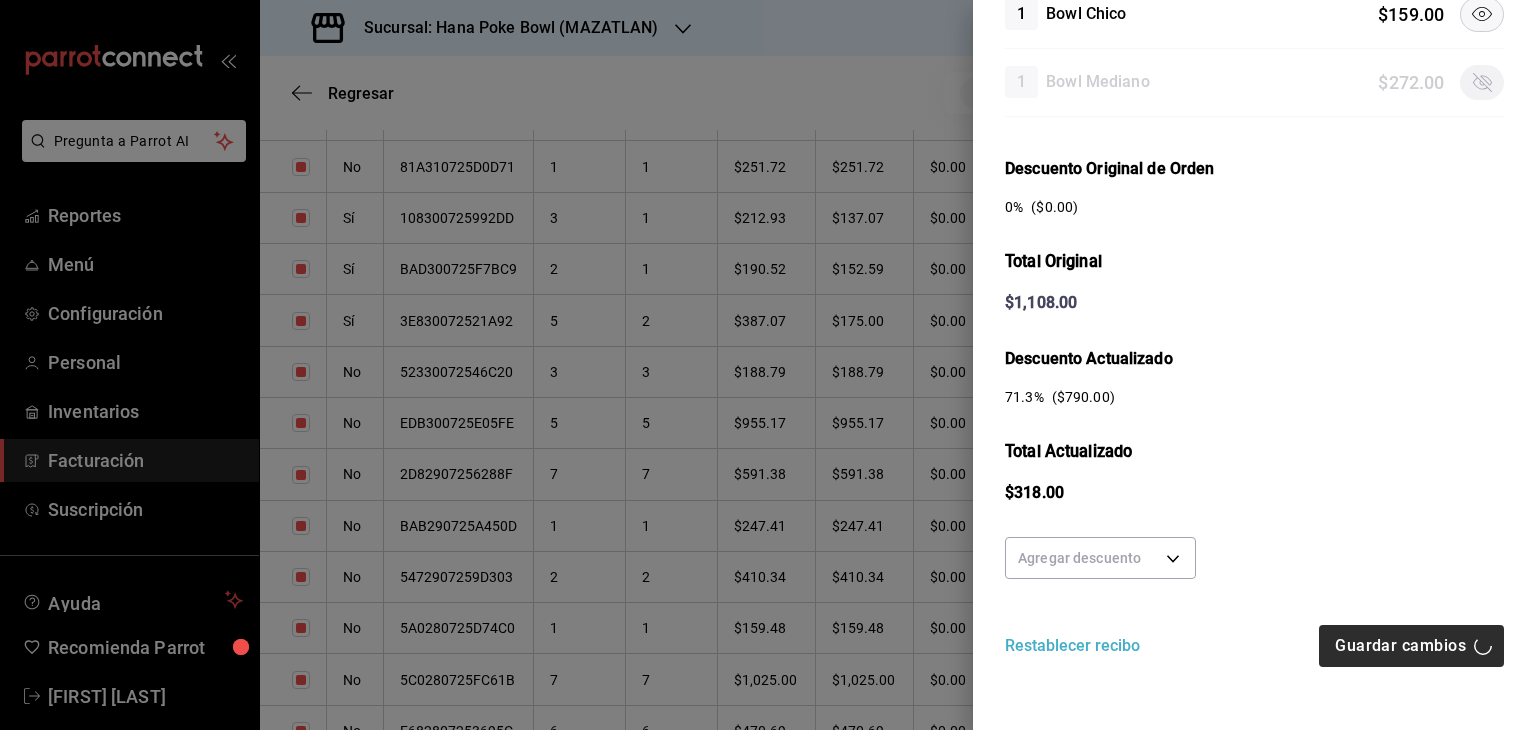 scroll, scrollTop: 248, scrollLeft: 0, axis: vertical 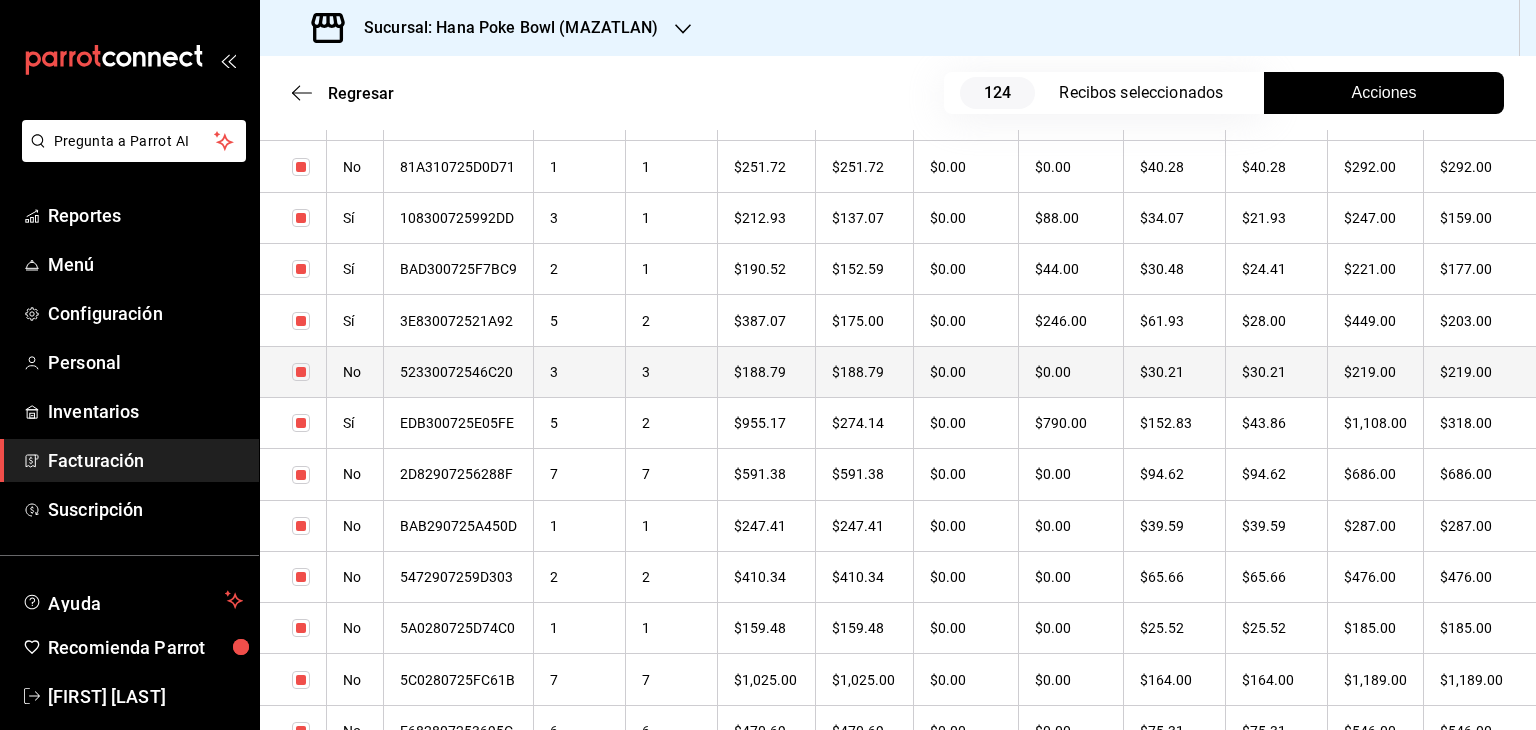 click on "3" at bounding box center (580, 371) 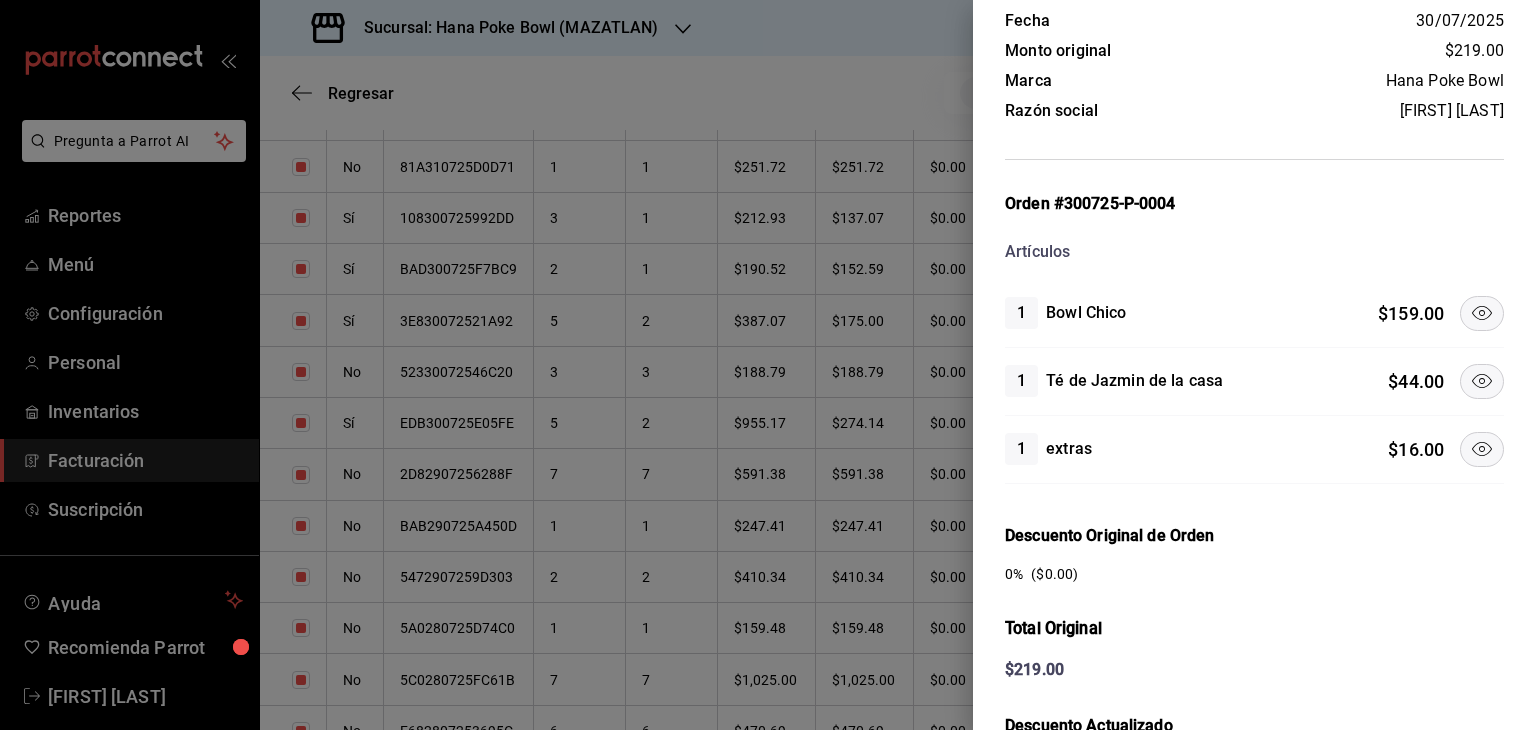 scroll 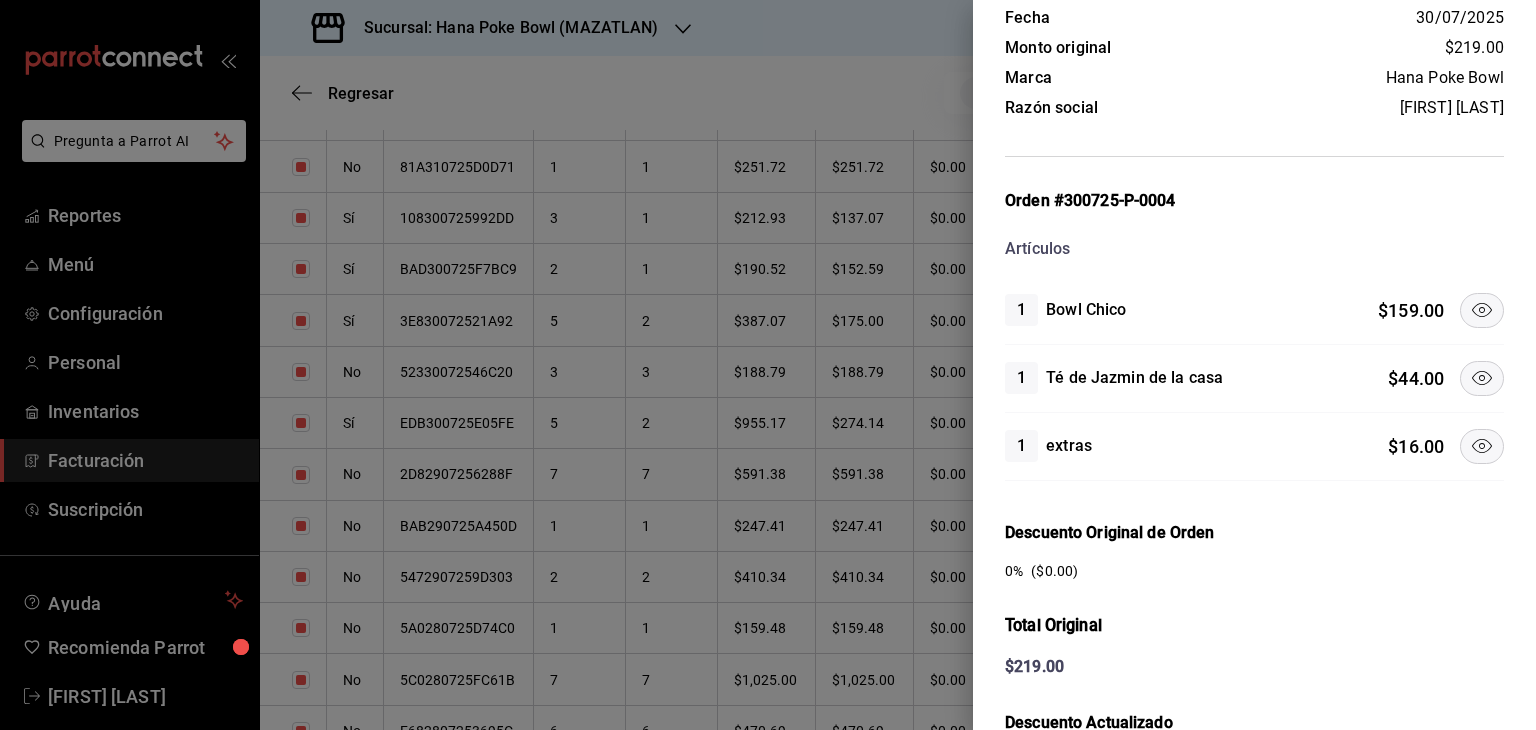 click 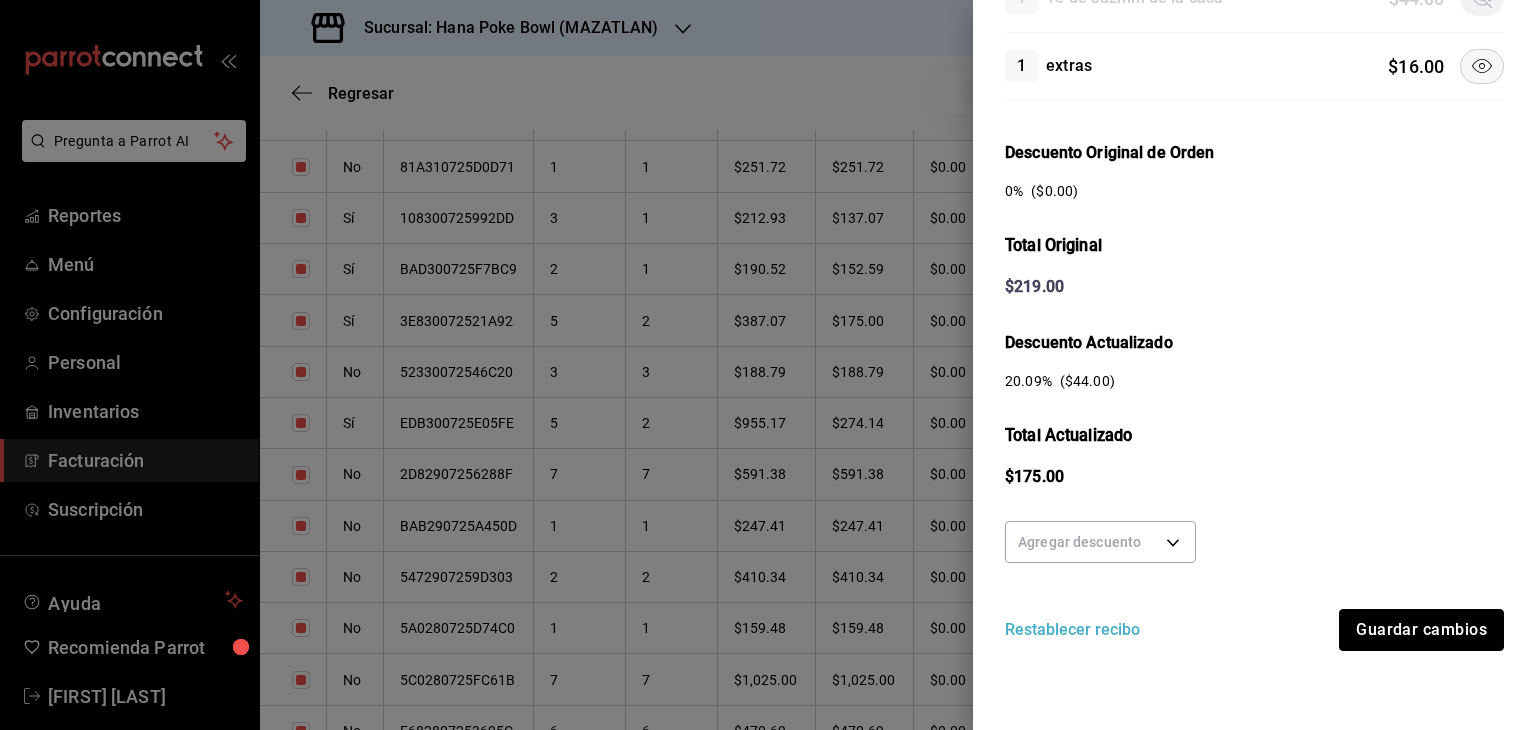 click on "Agregar descuento Restablecer recibo Guardar cambios" at bounding box center [1254, 582] 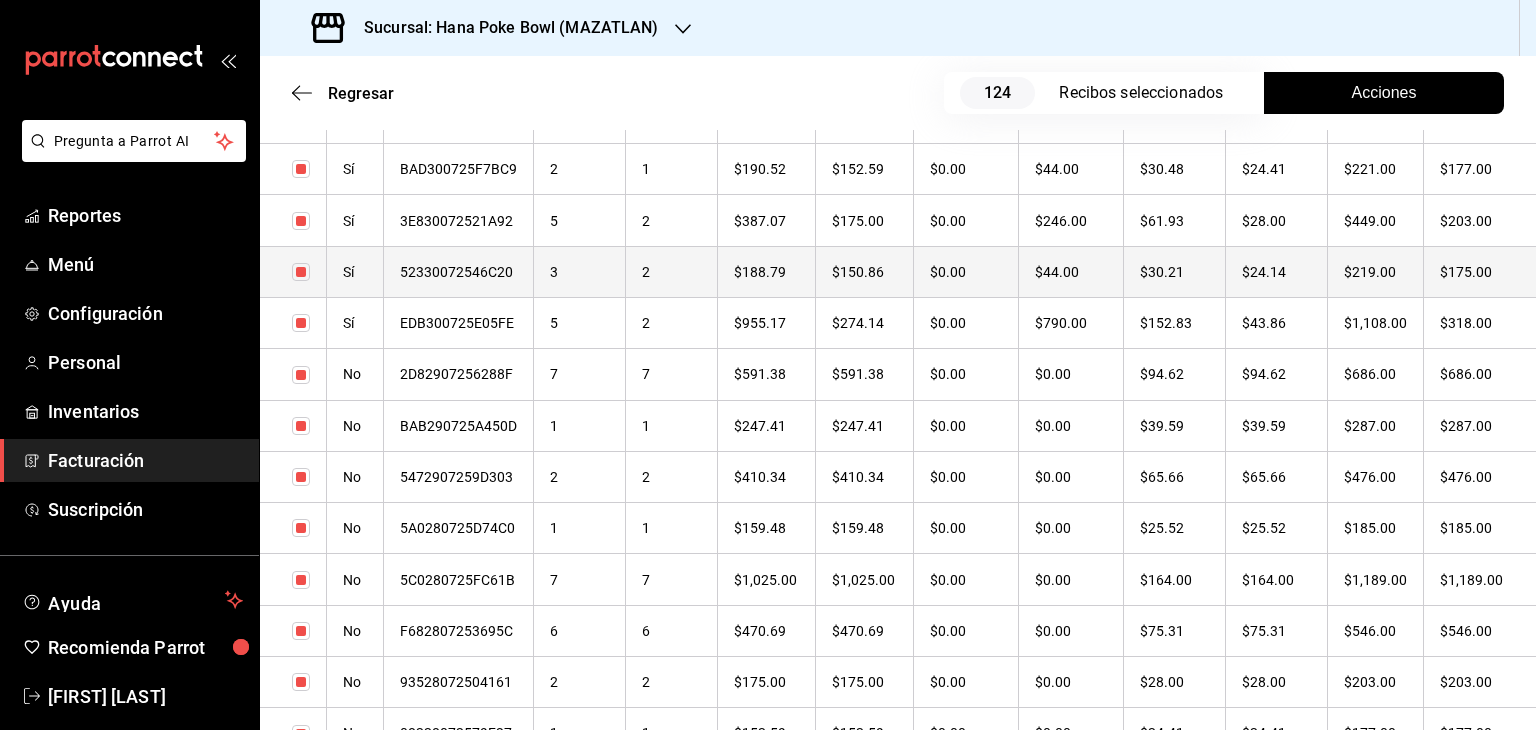 click on "2D82907256288F" at bounding box center [459, 374] 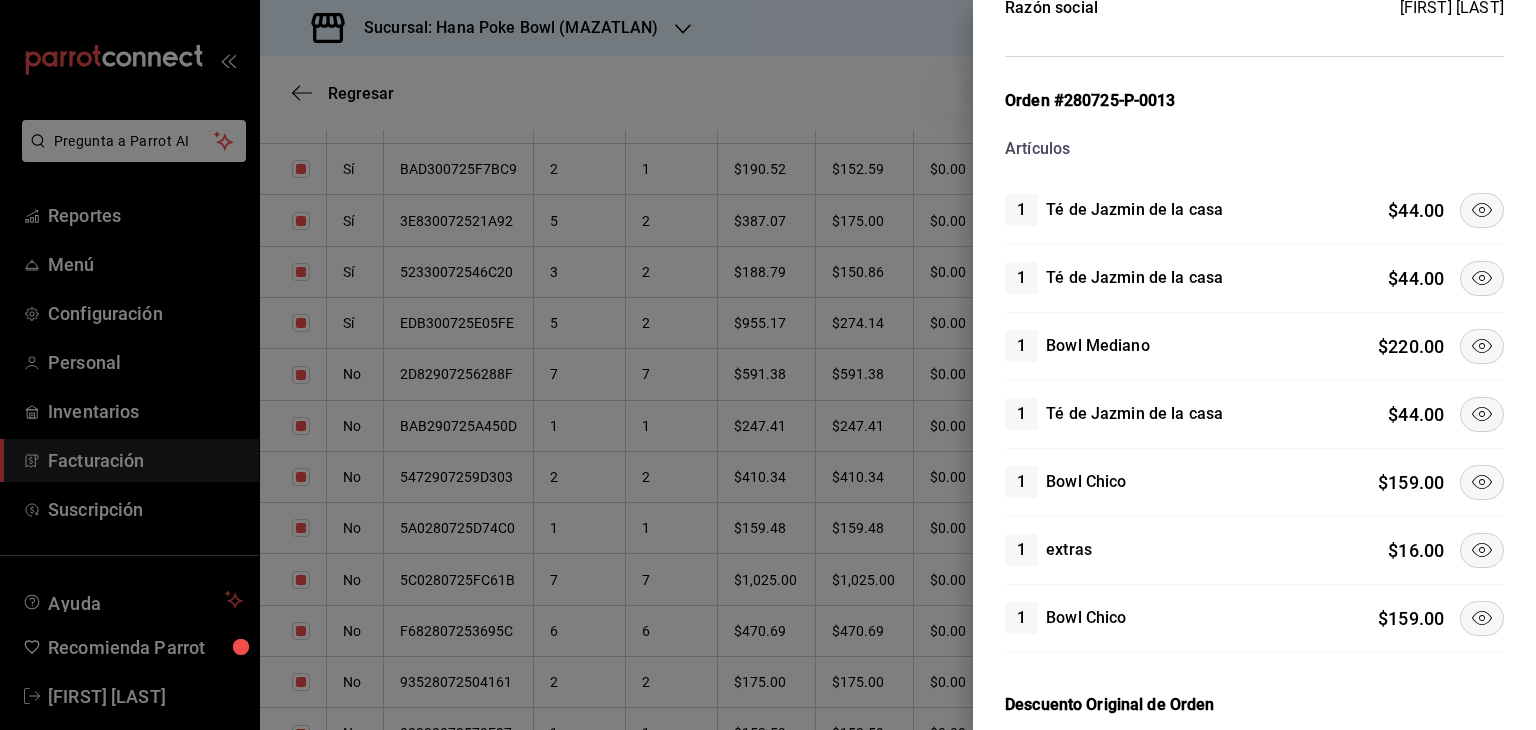 drag, startPoint x: 1468, startPoint y: 376, endPoint x: 1467, endPoint y: 364, distance: 12.0415945 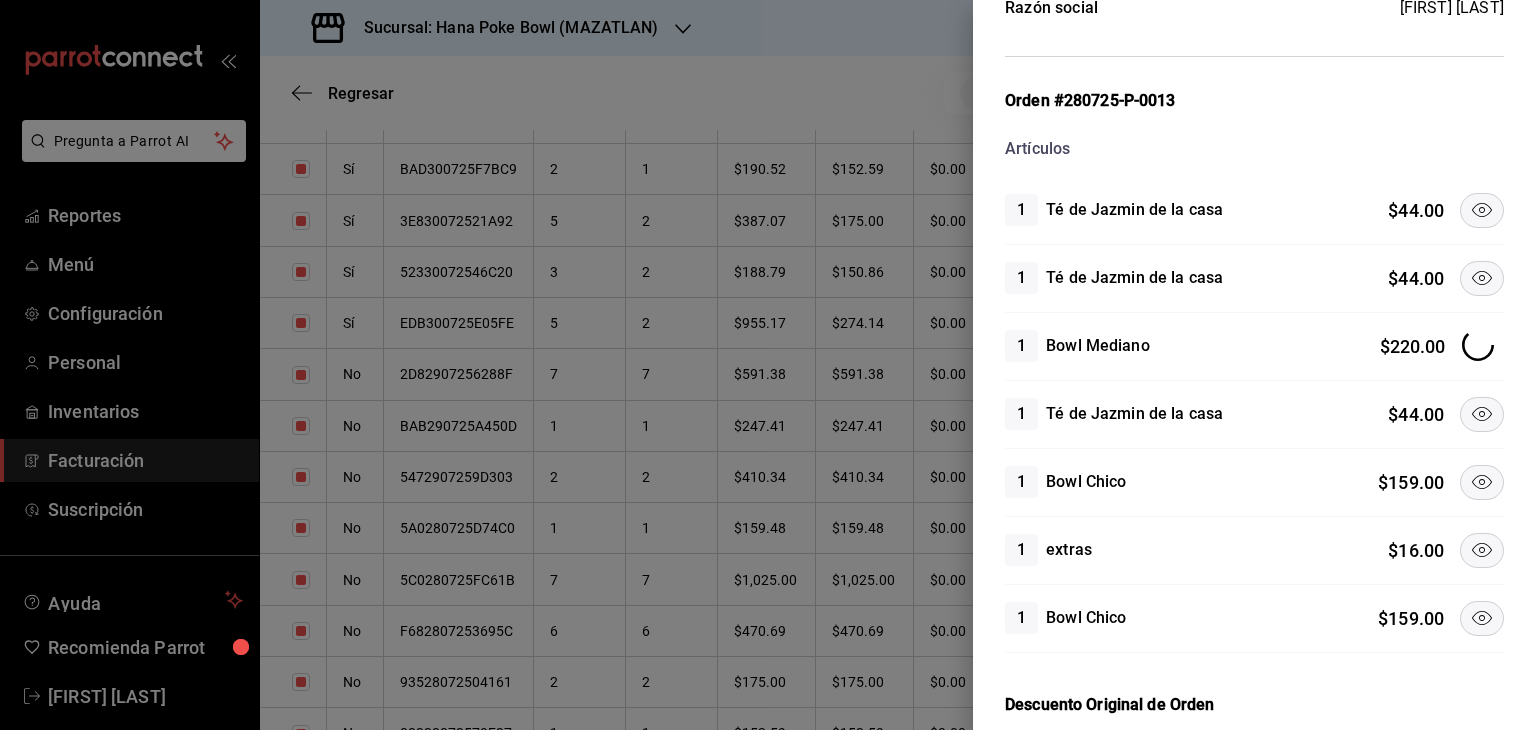 click 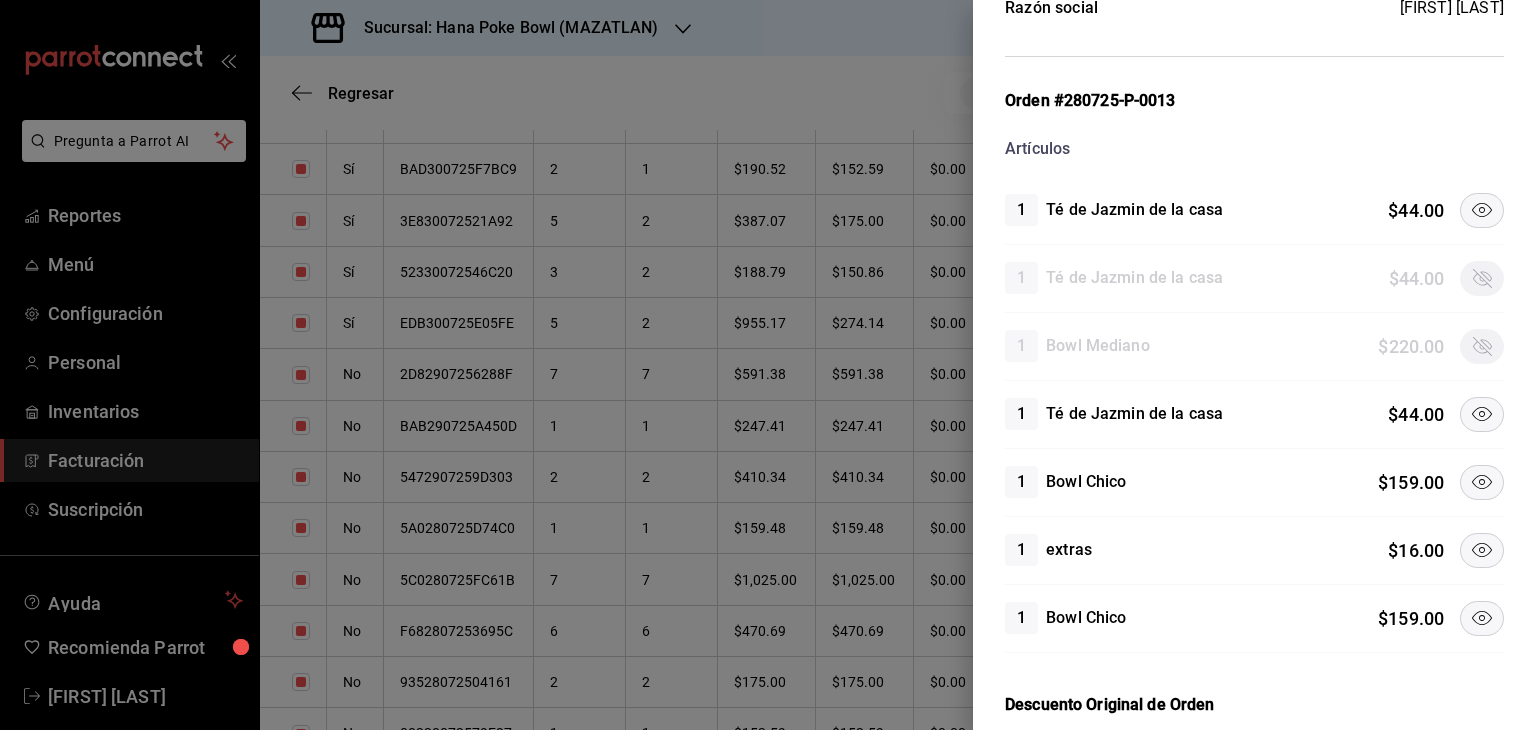 click at bounding box center (1482, 210) 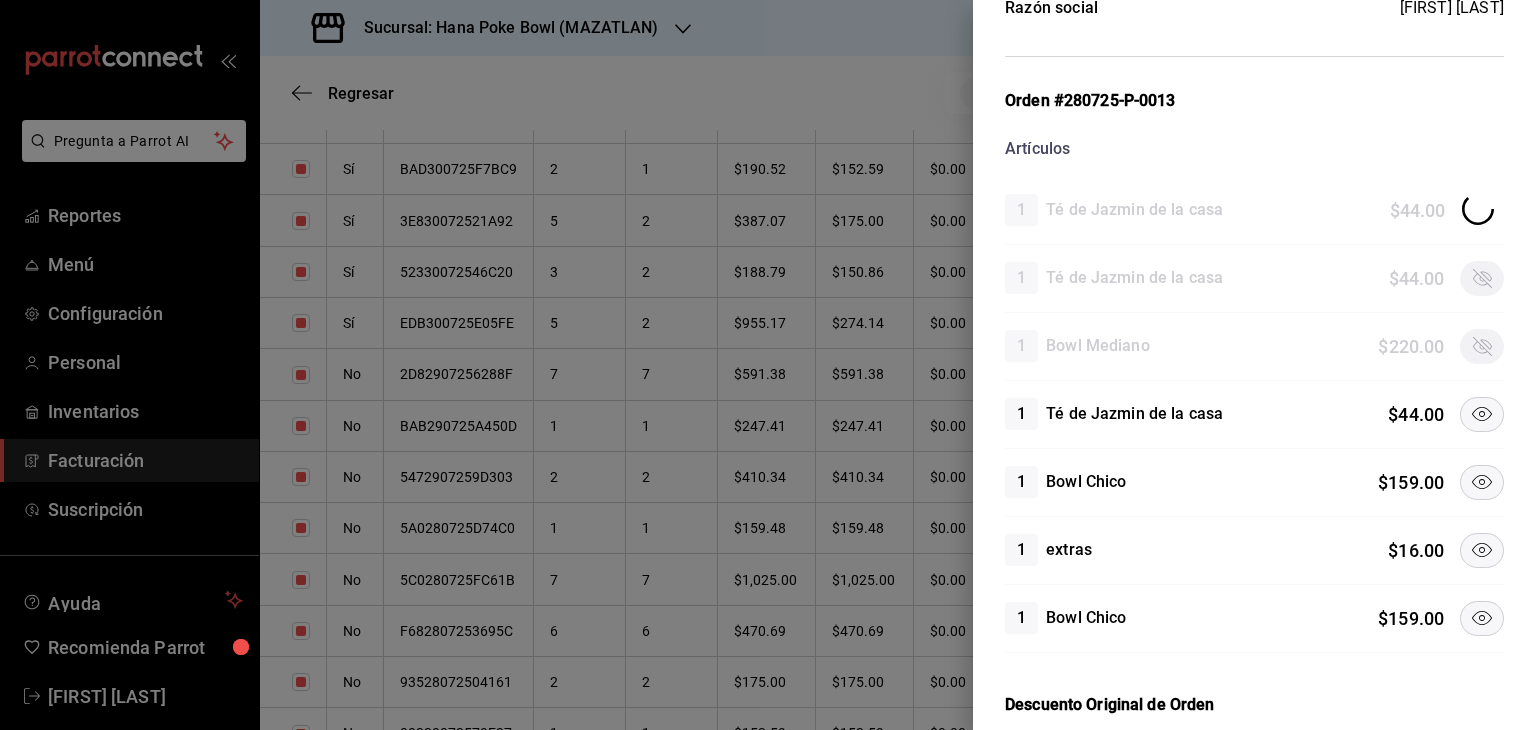 click 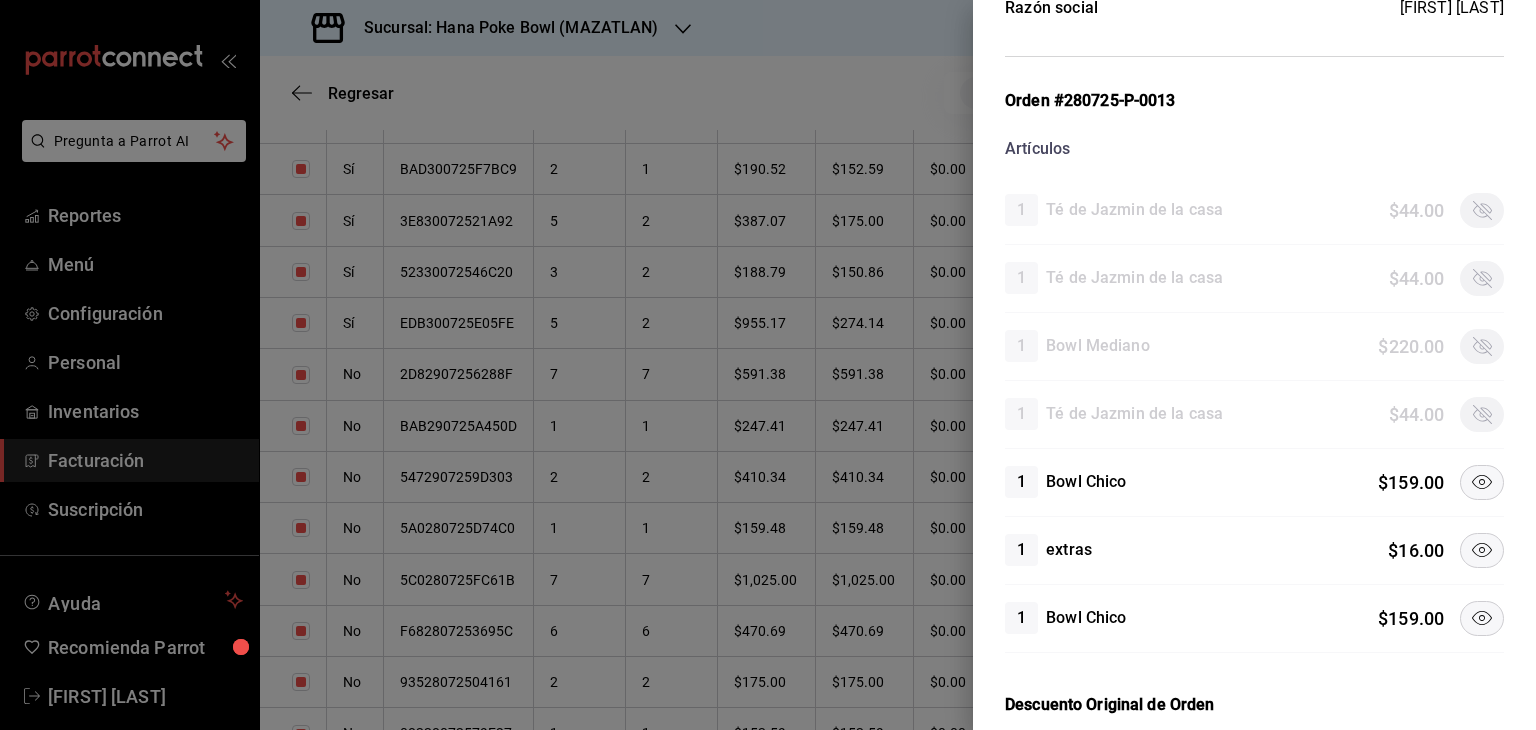 click 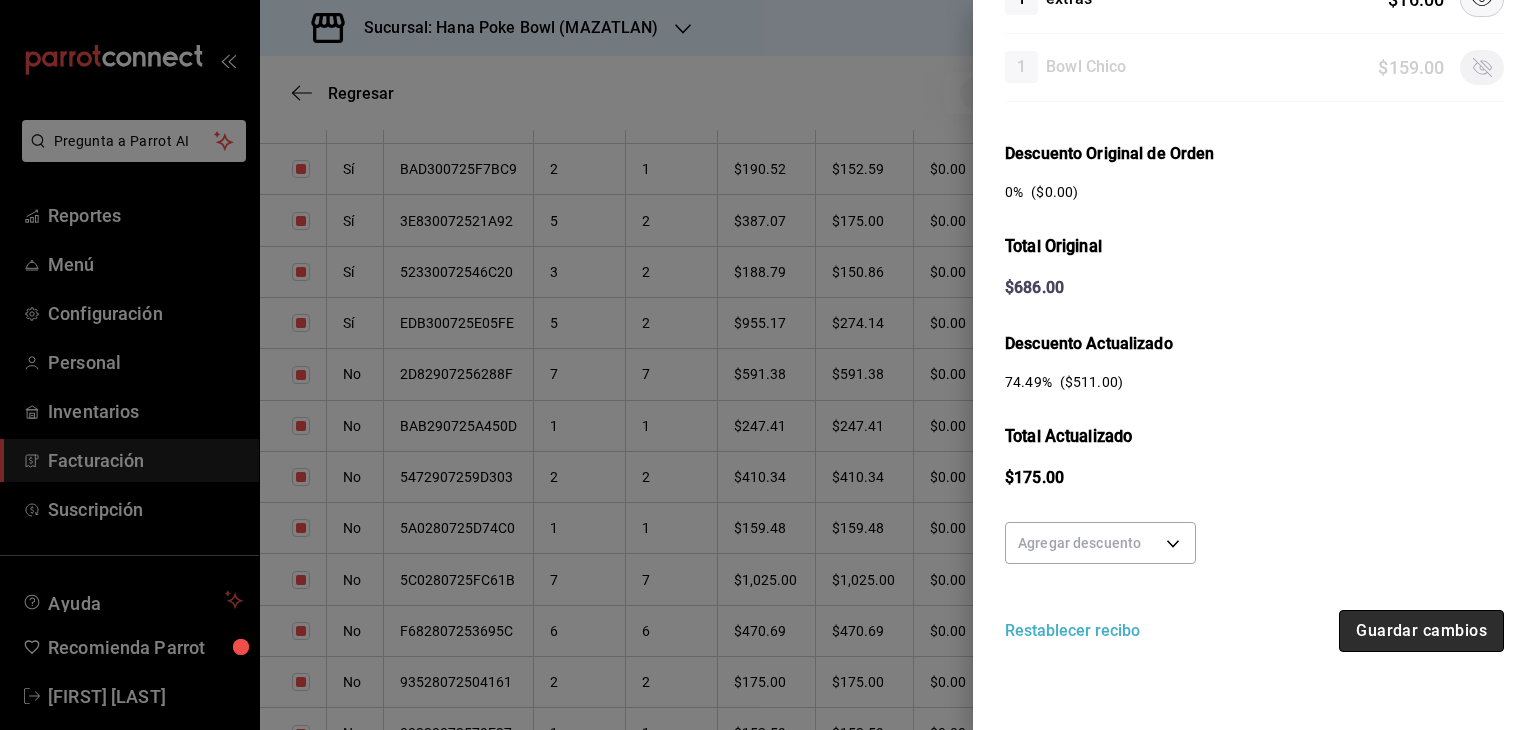 click on "Guardar cambios" at bounding box center (1421, 631) 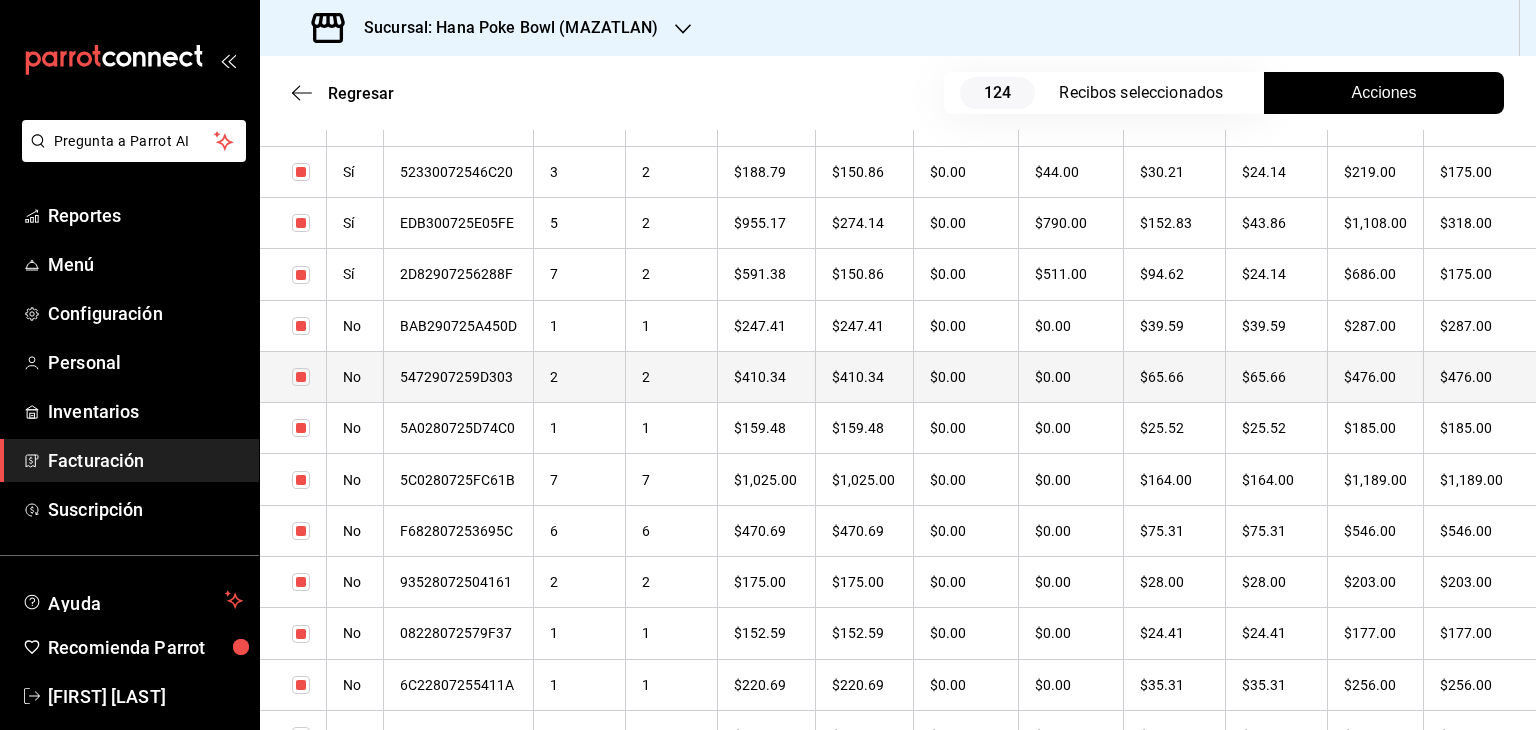 click on "5472907259D303" at bounding box center [459, 376] 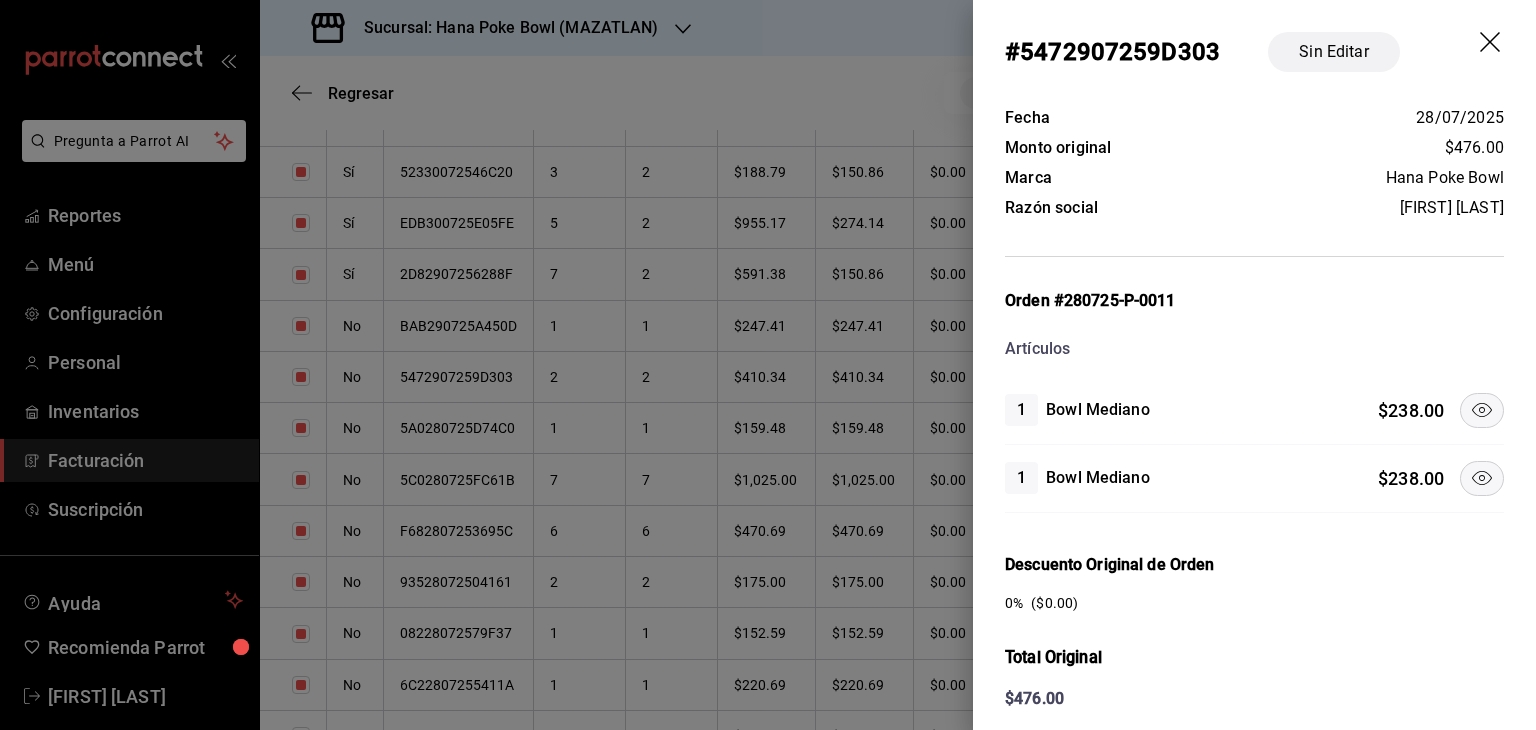 click 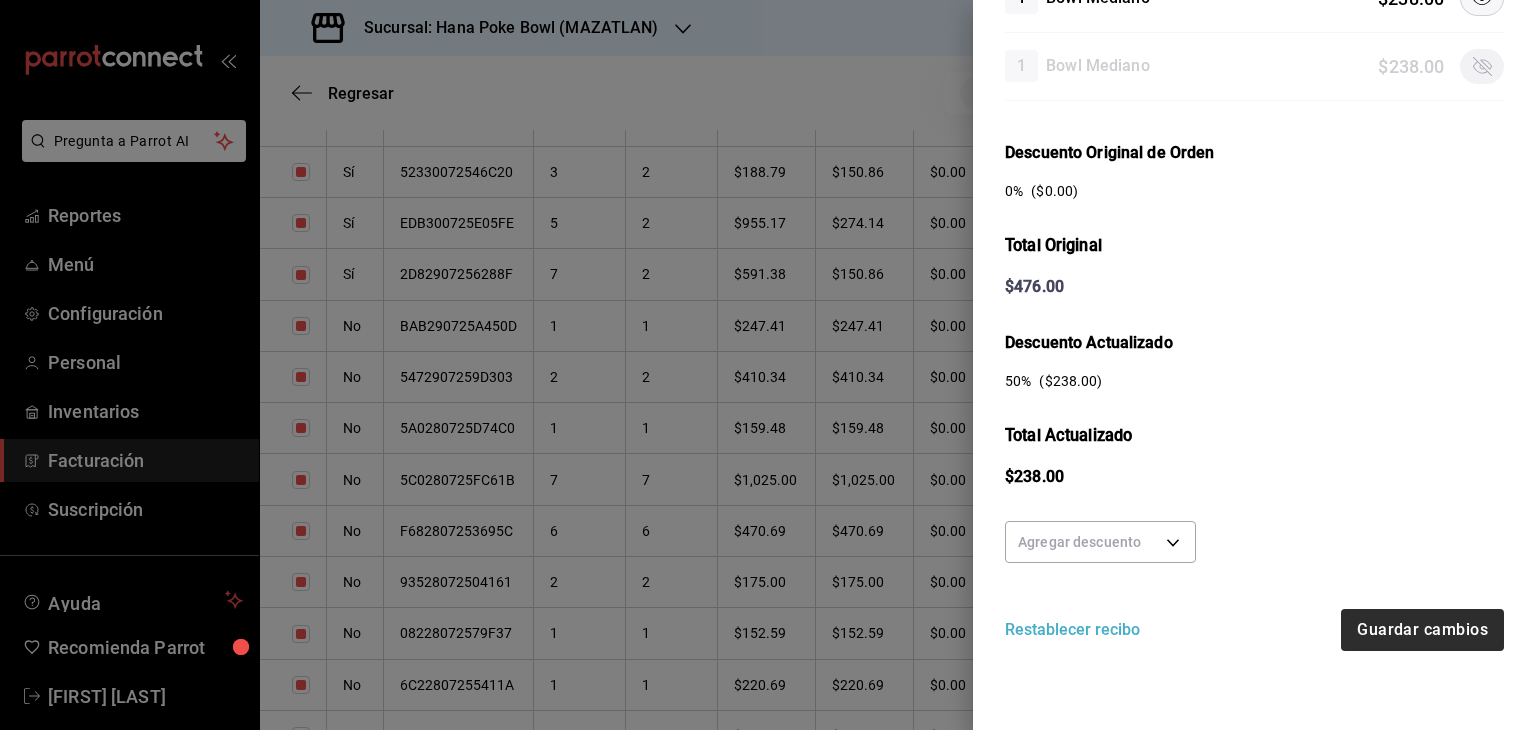 drag, startPoint x: 1407, startPoint y: 652, endPoint x: 1413, endPoint y: 633, distance: 19.924858 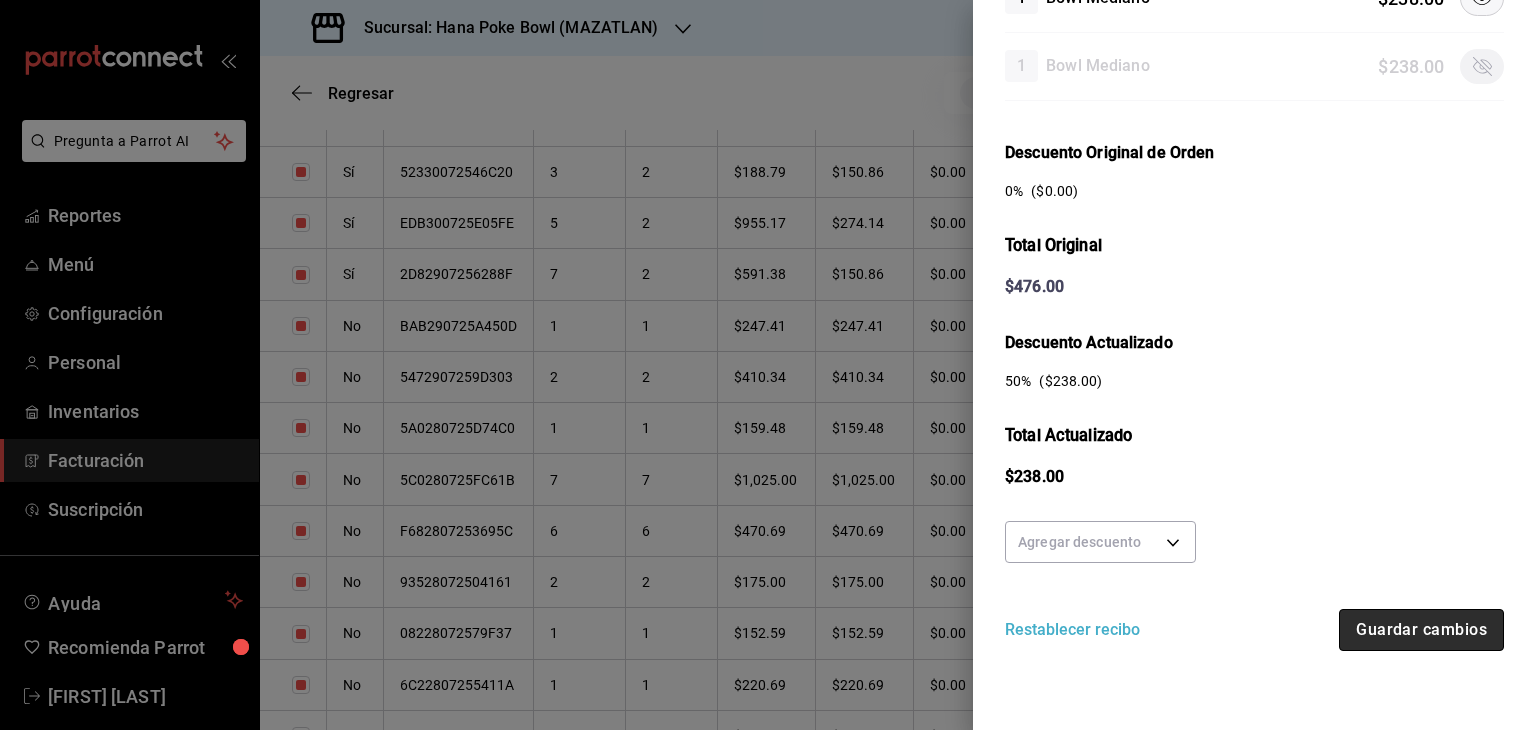 click on "Guardar cambios" at bounding box center (1421, 630) 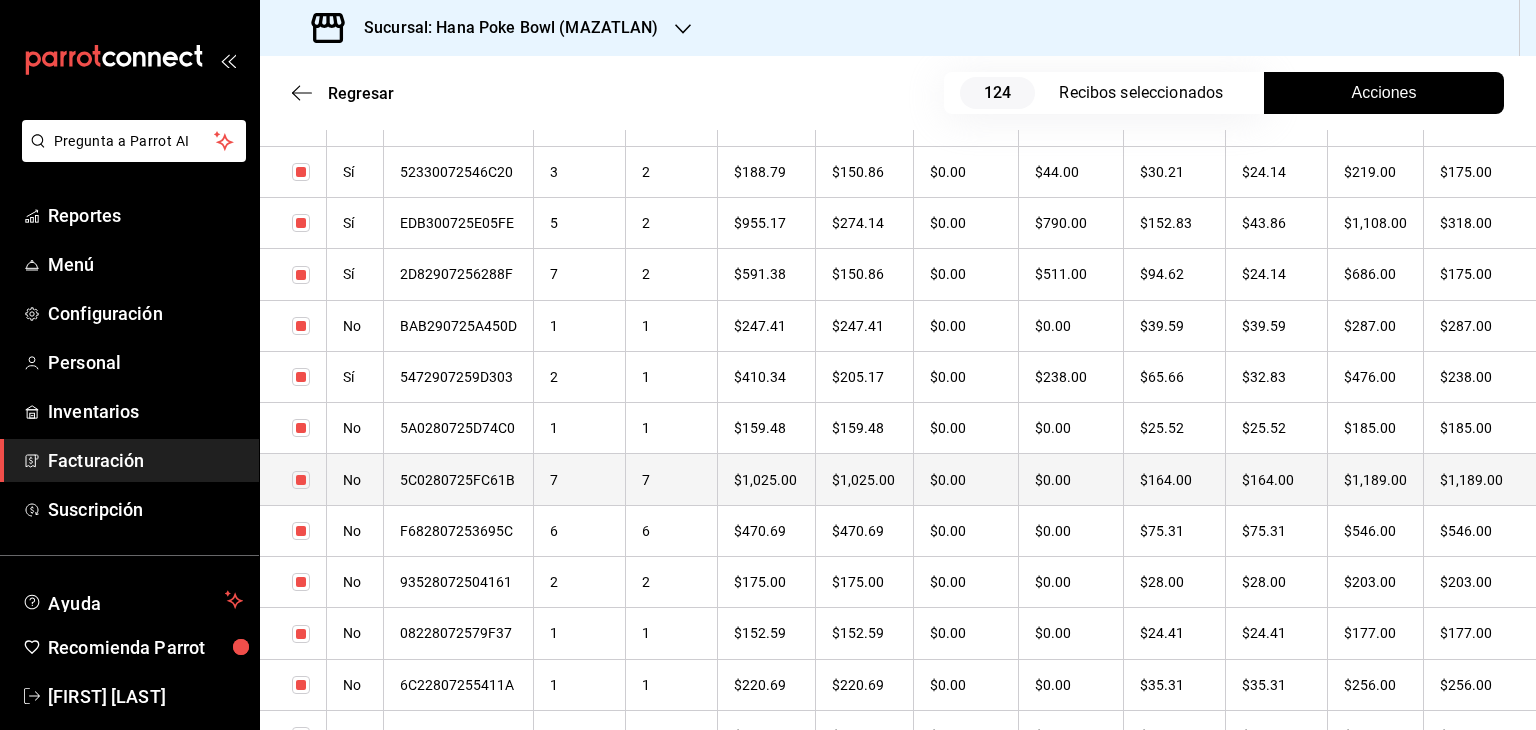 click on "5C0280725FC61B" at bounding box center [459, 479] 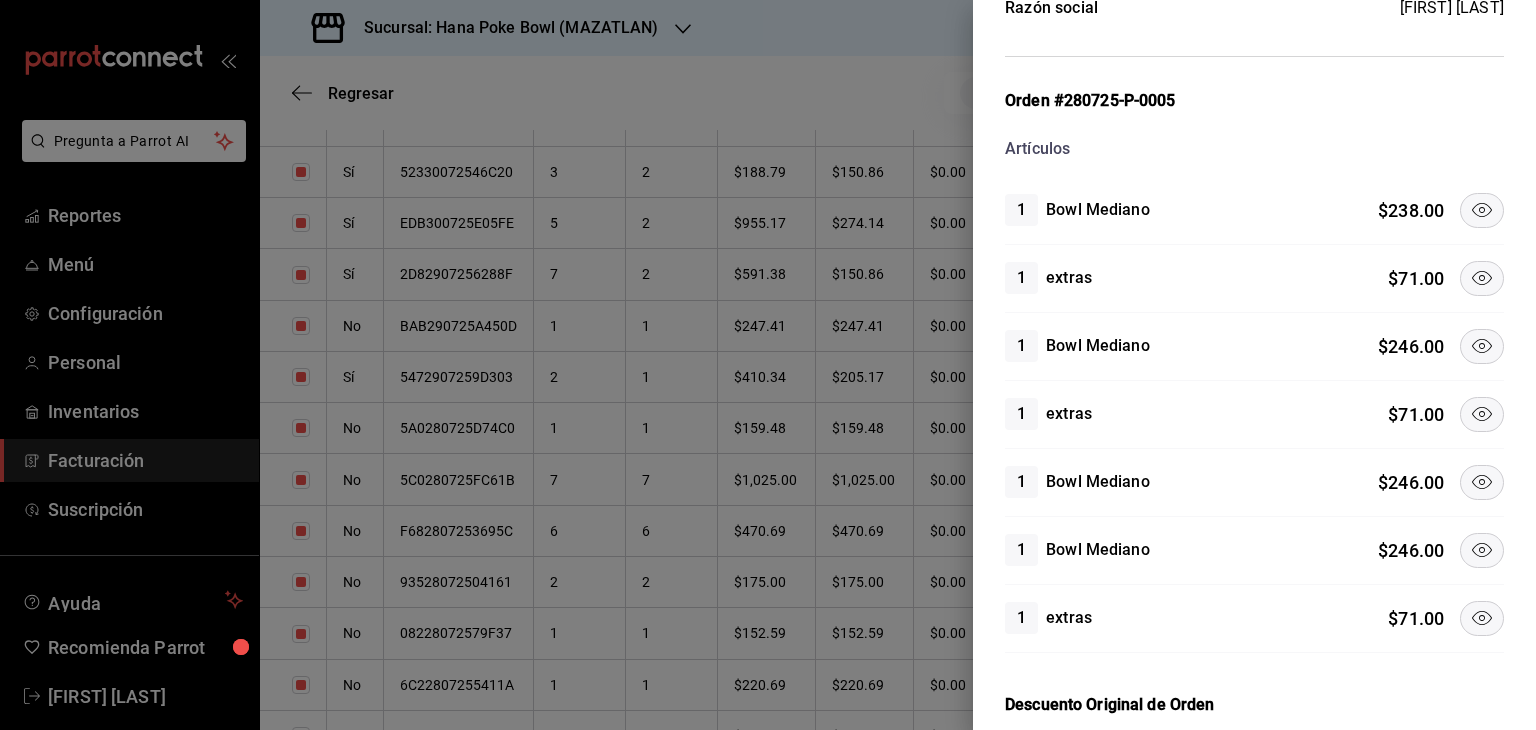 click 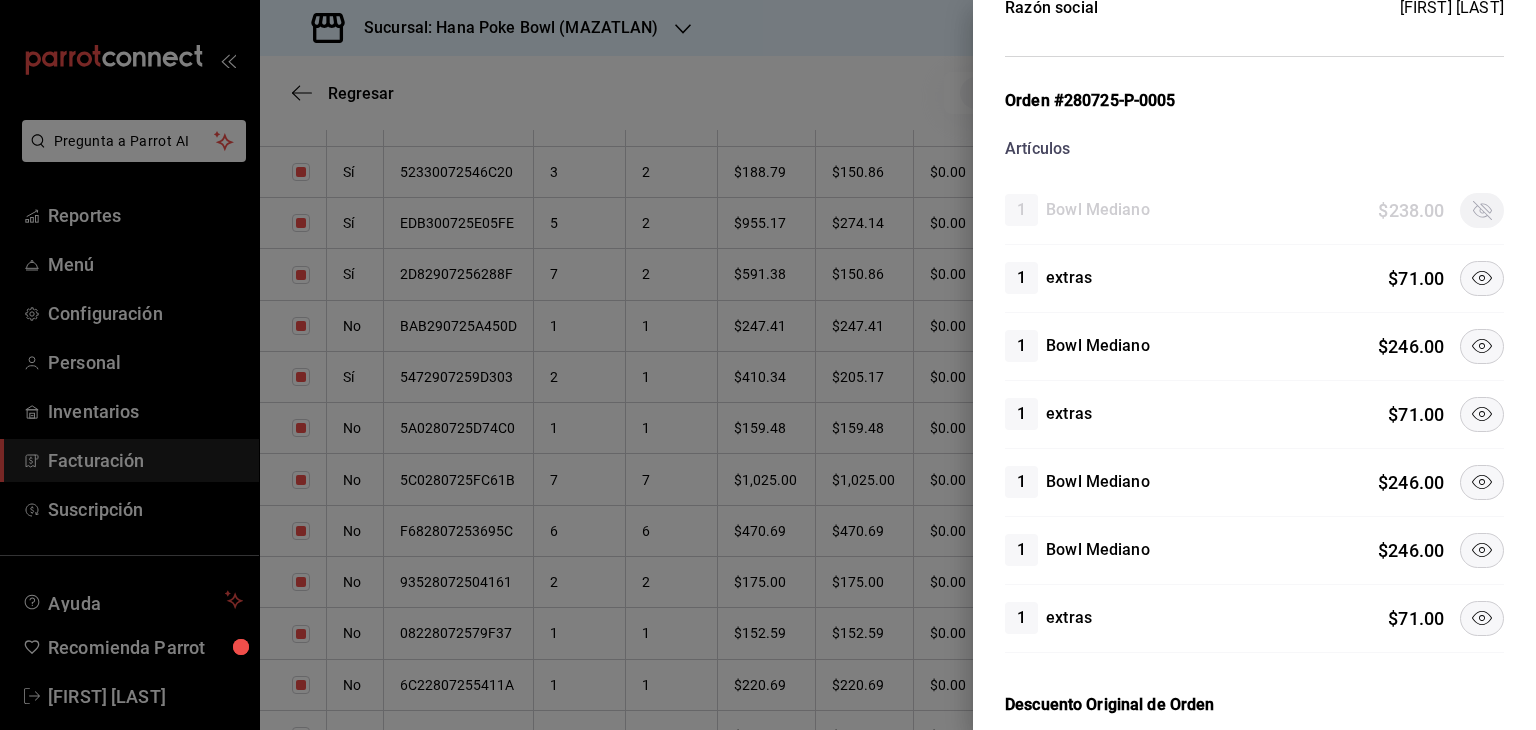 click 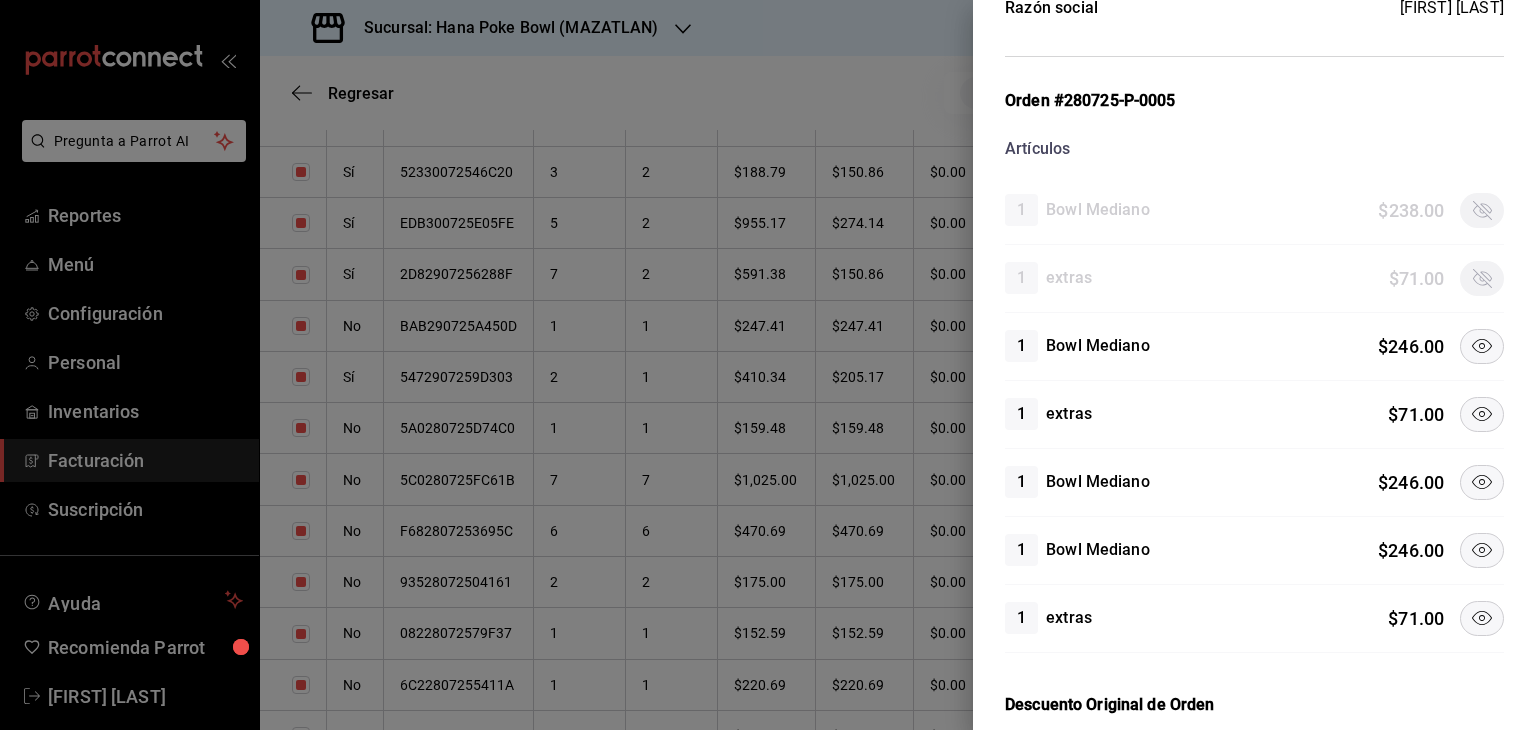 click 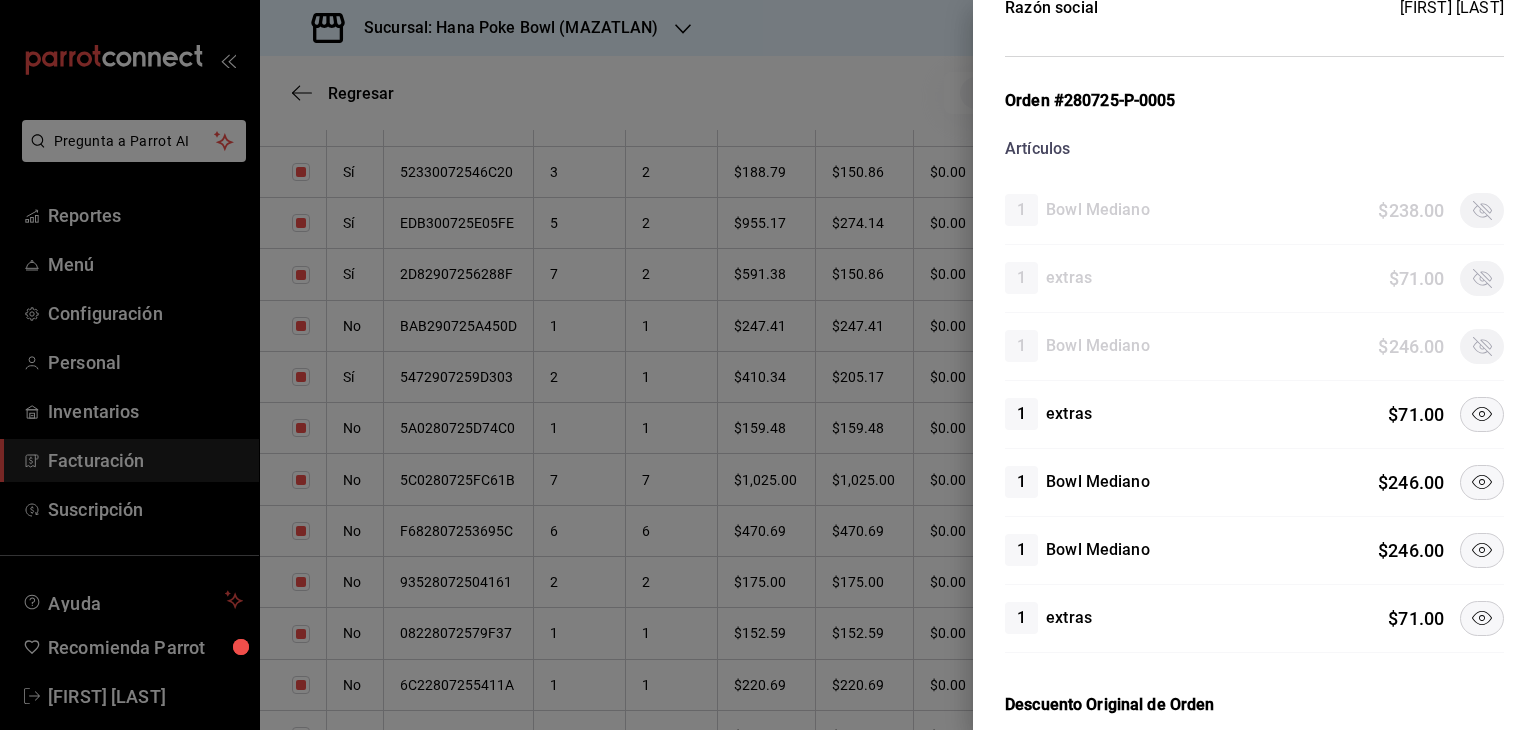 click 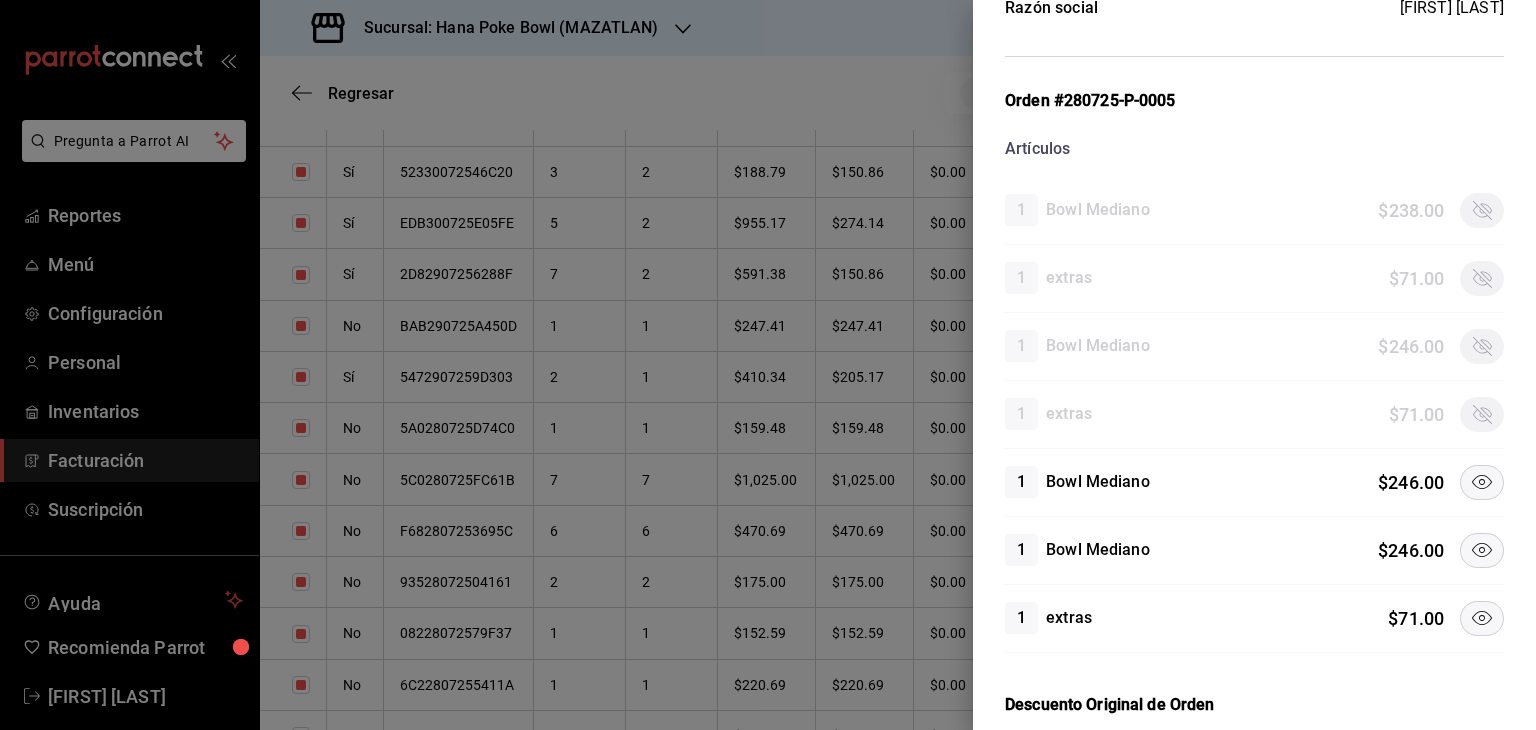 click 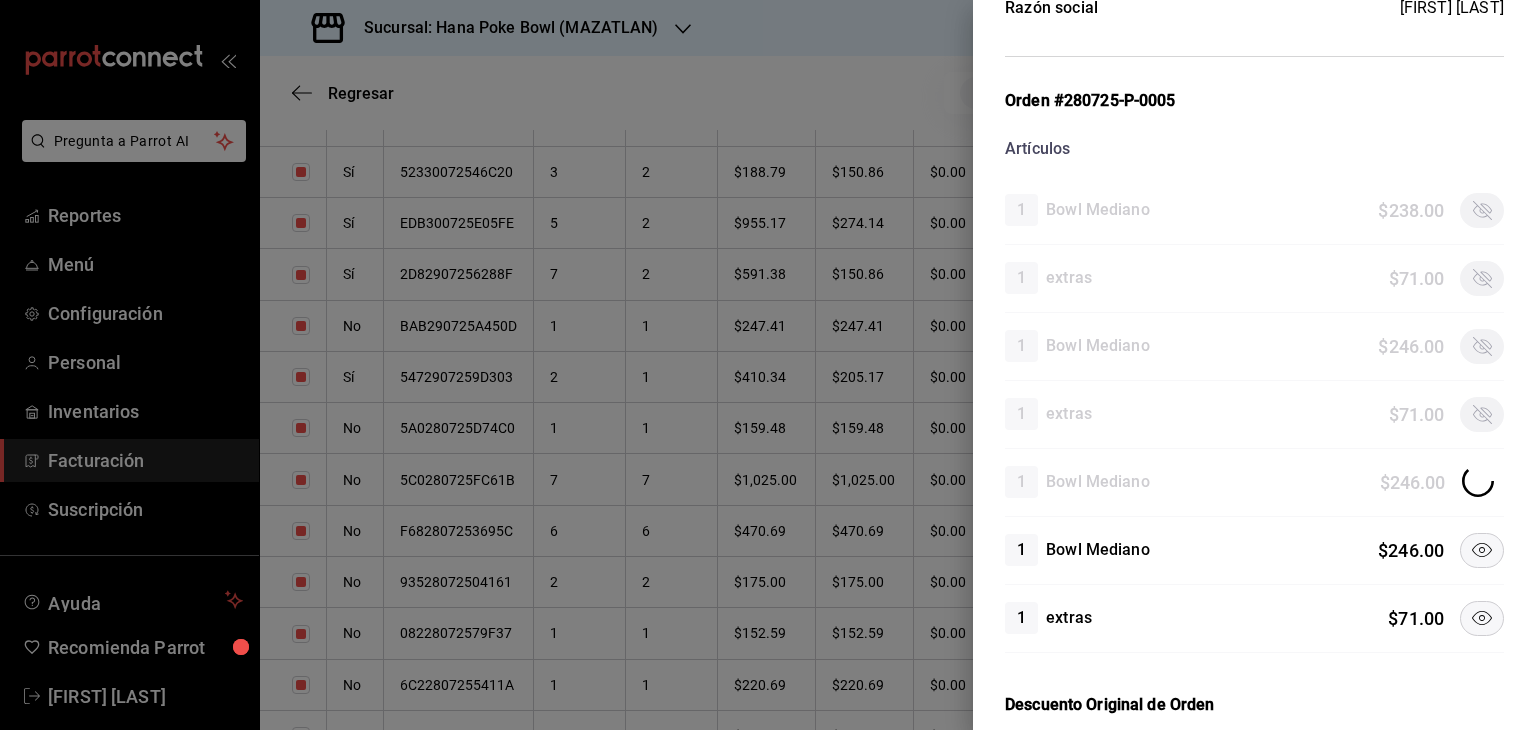 click 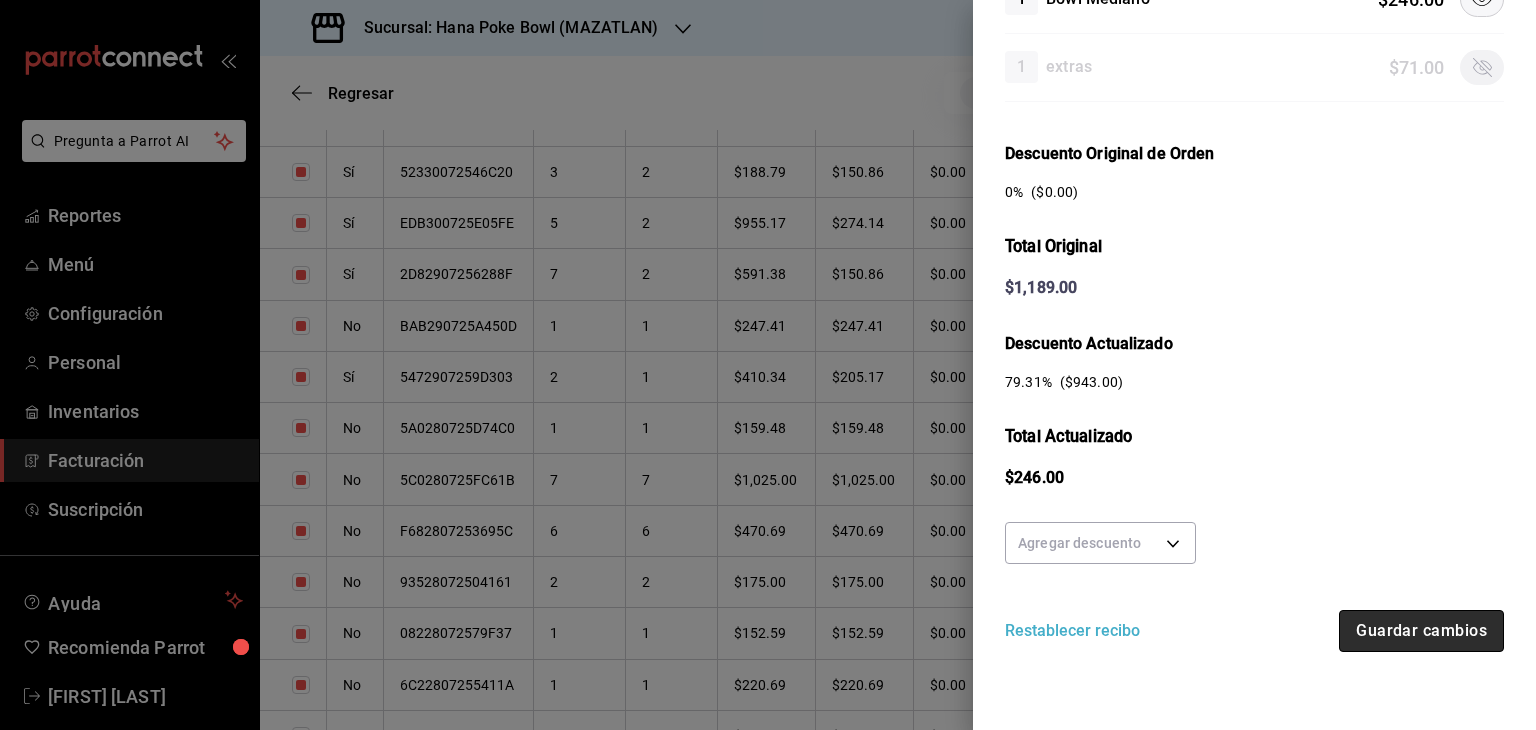 click on "Guardar cambios" at bounding box center [1421, 631] 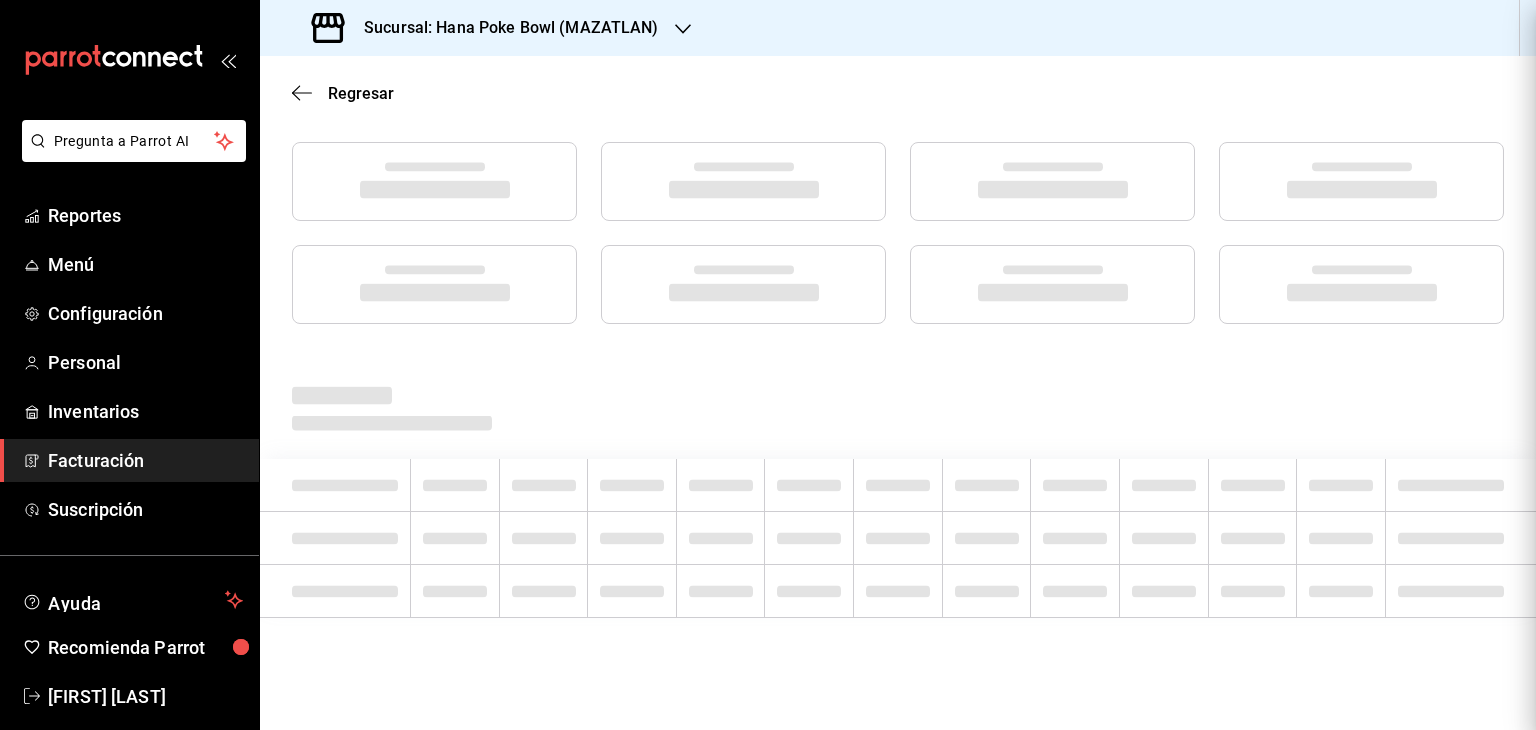 scroll, scrollTop: 248, scrollLeft: 0, axis: vertical 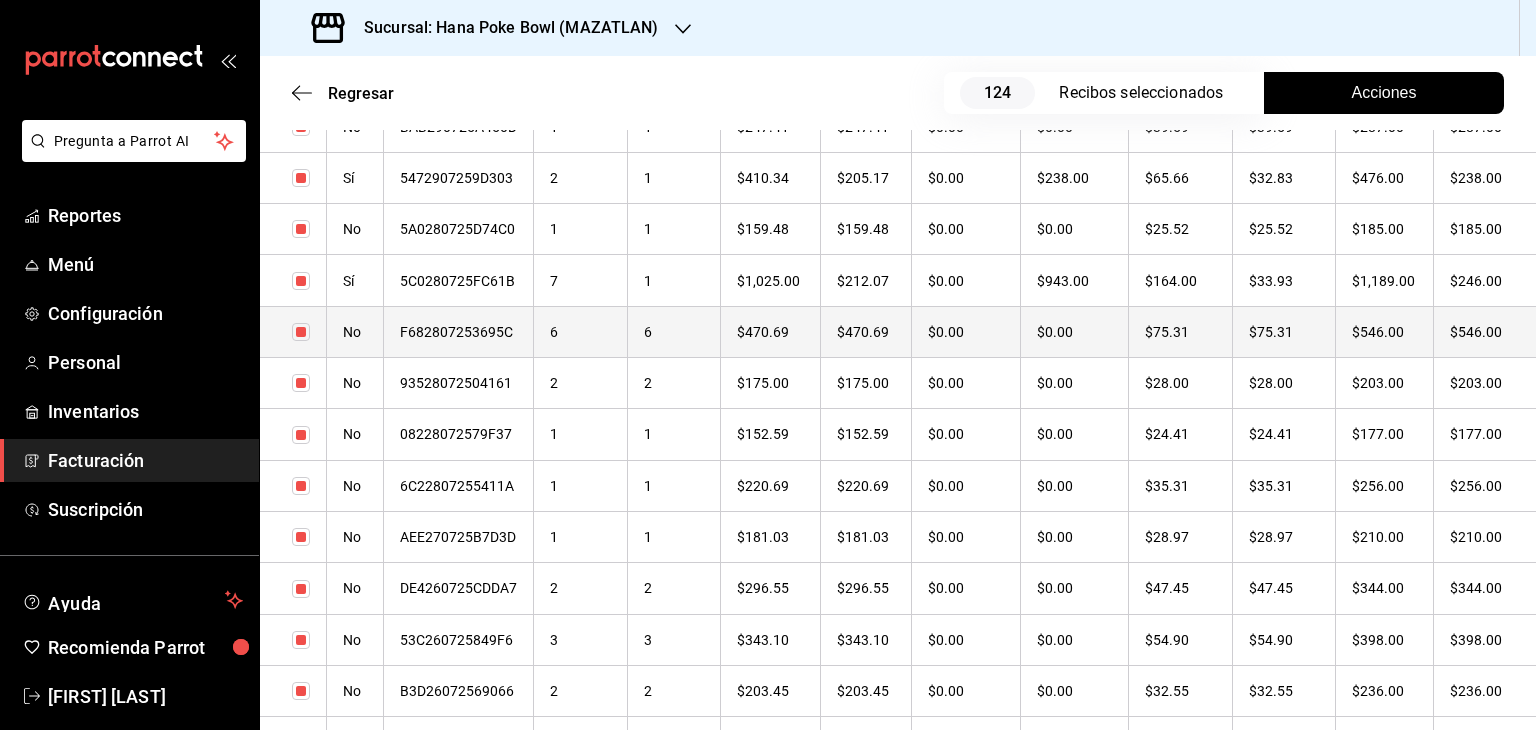 click on "6" at bounding box center [581, 331] 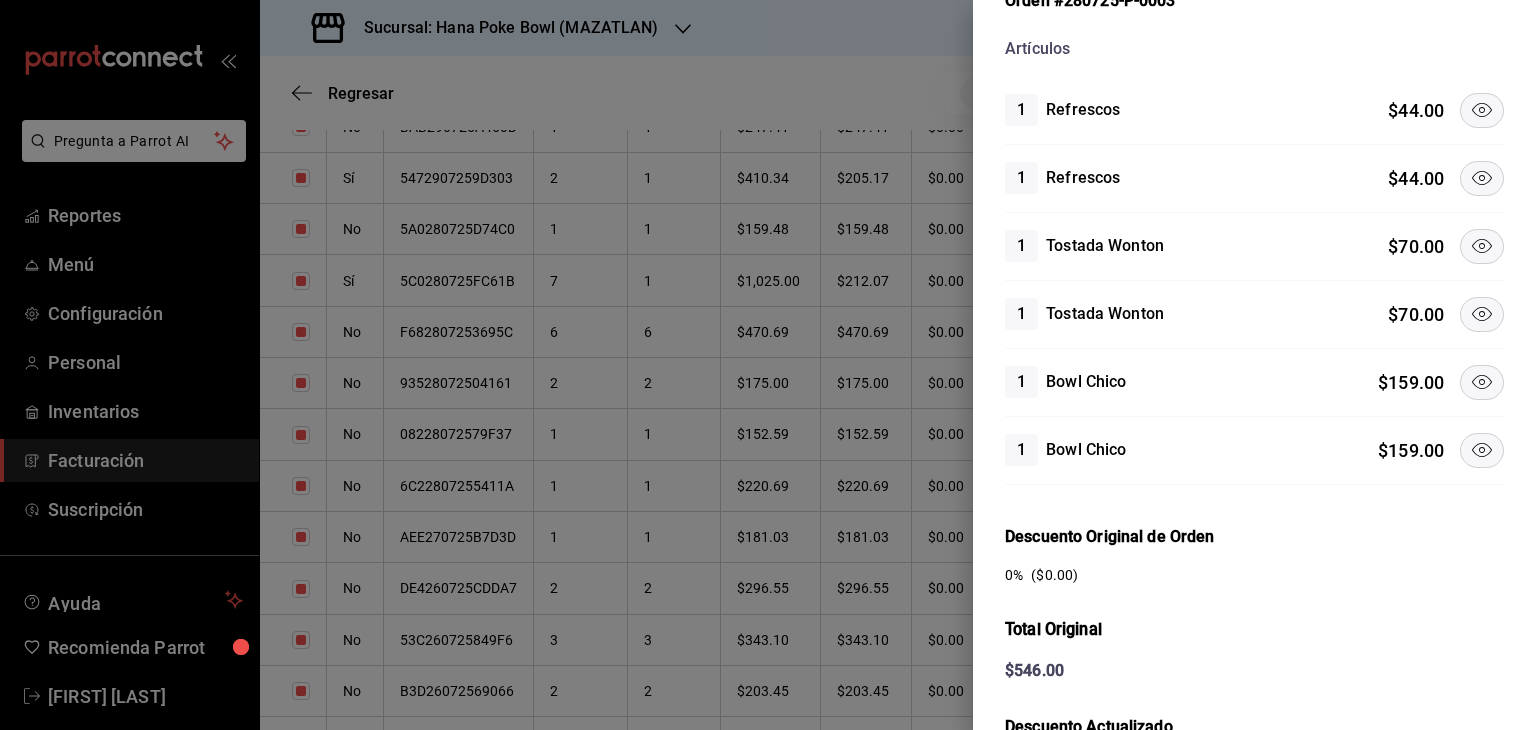 click 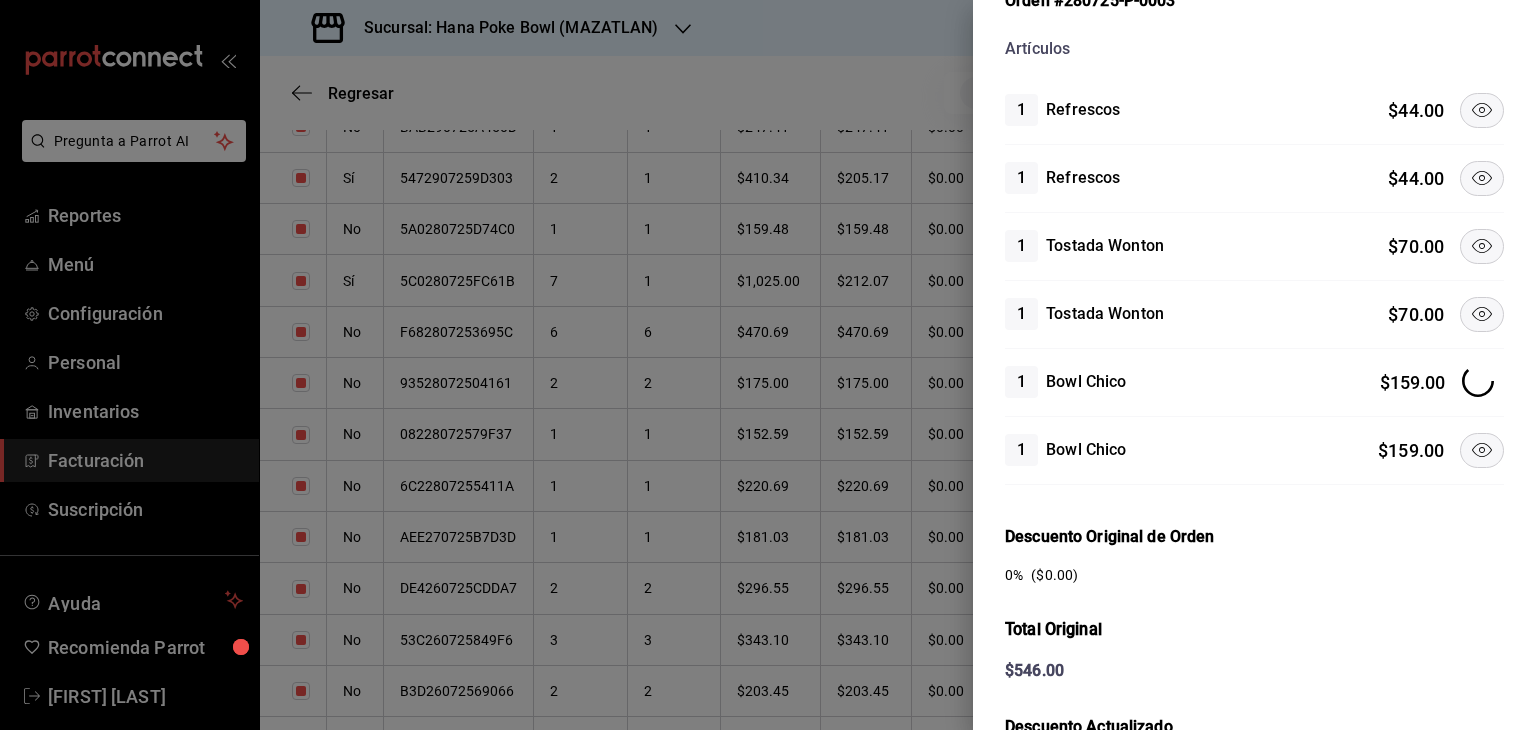 click 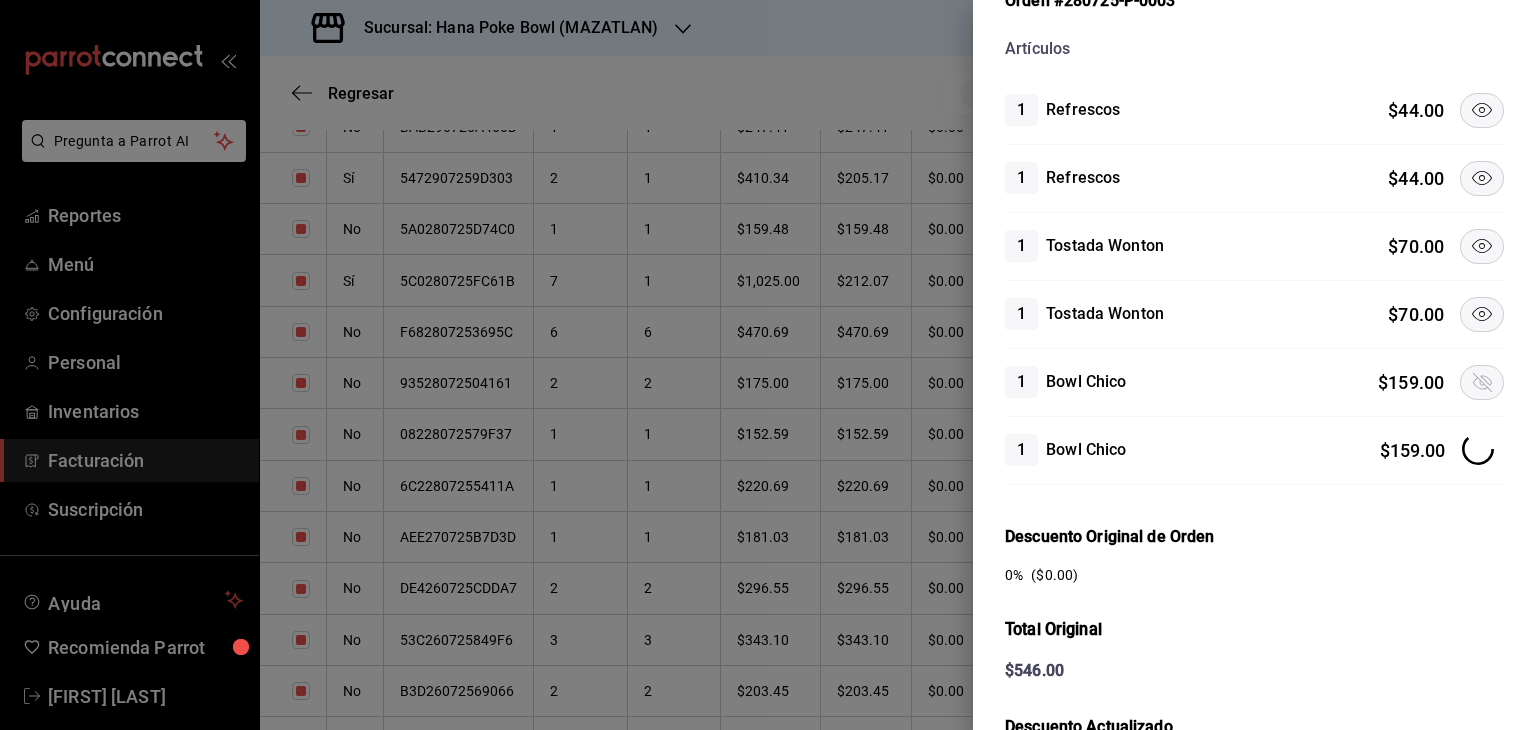 click 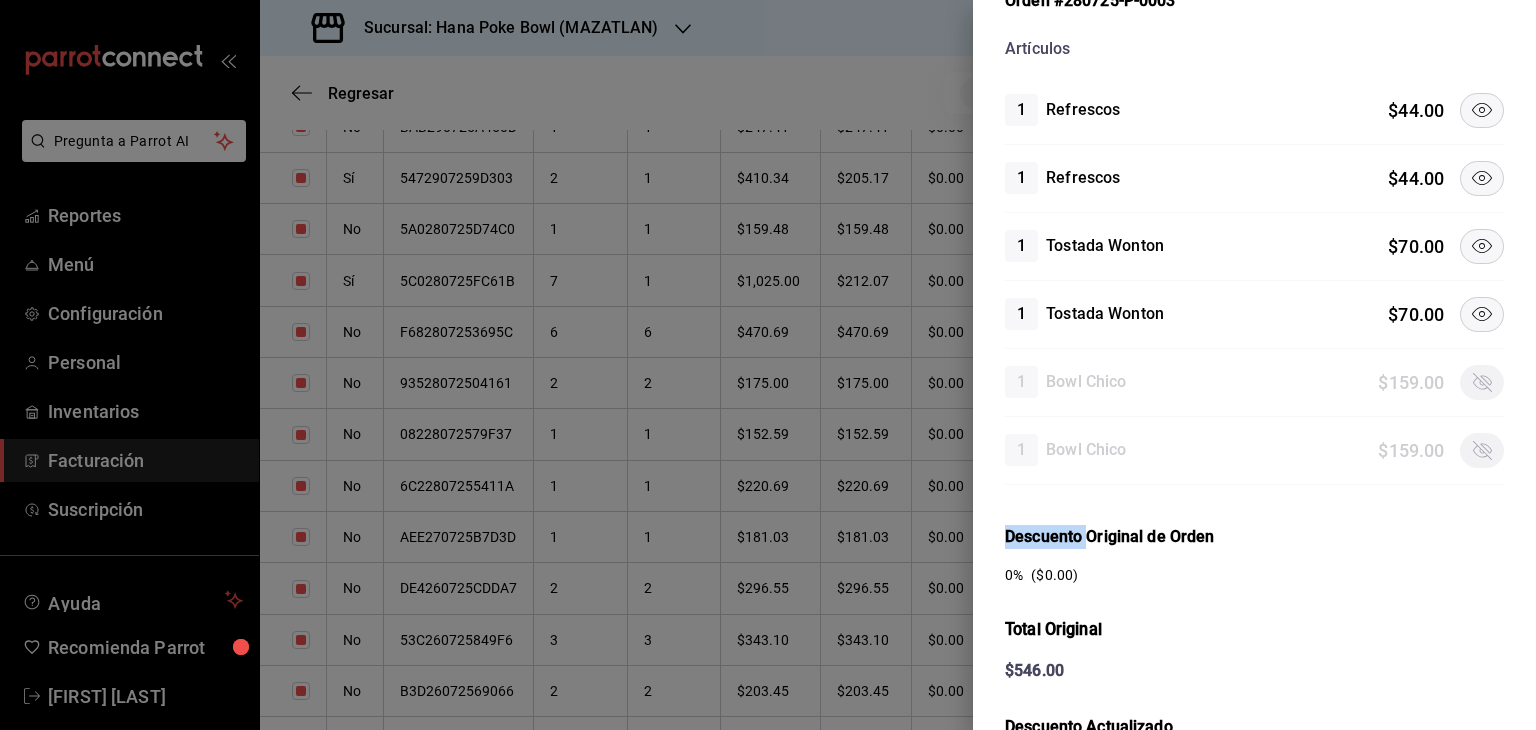 click 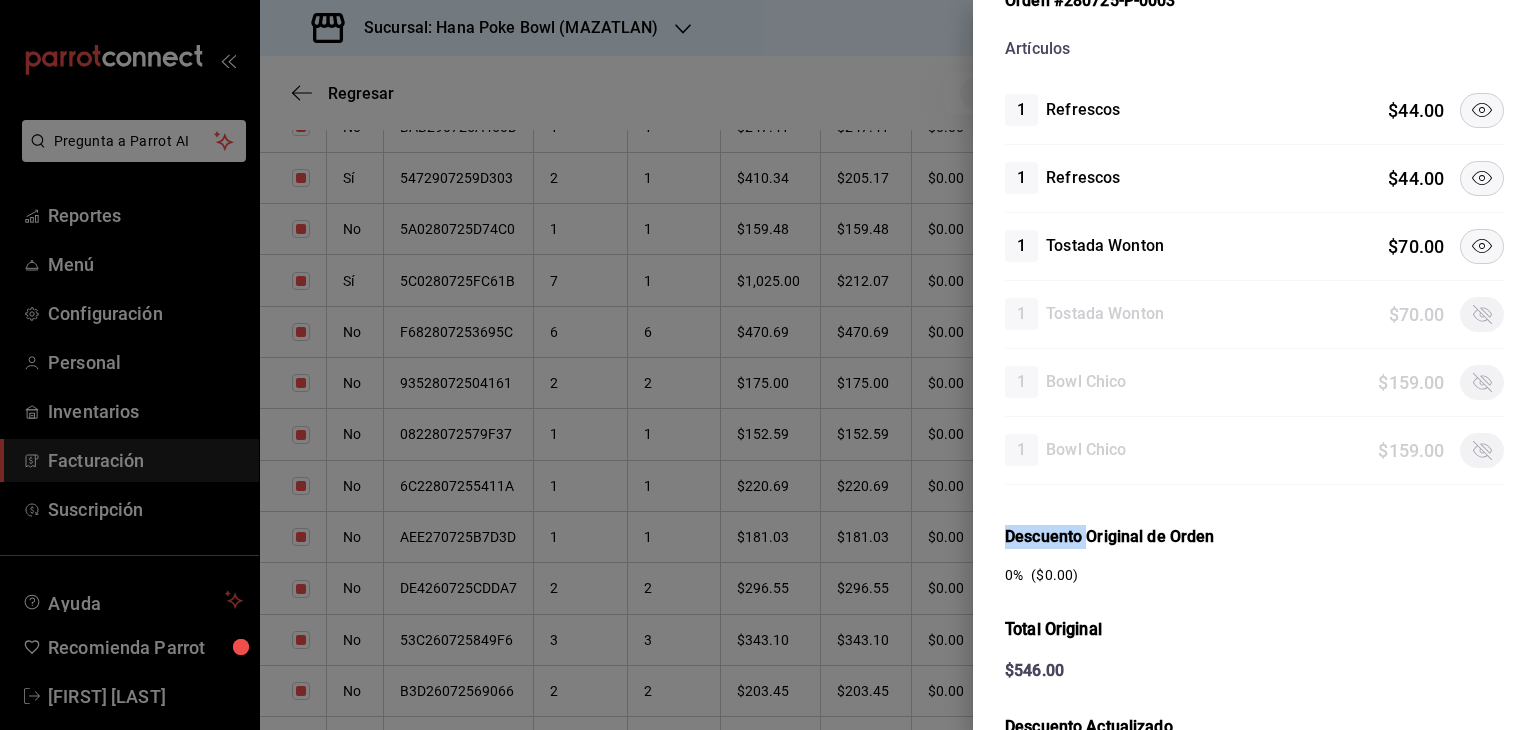 click 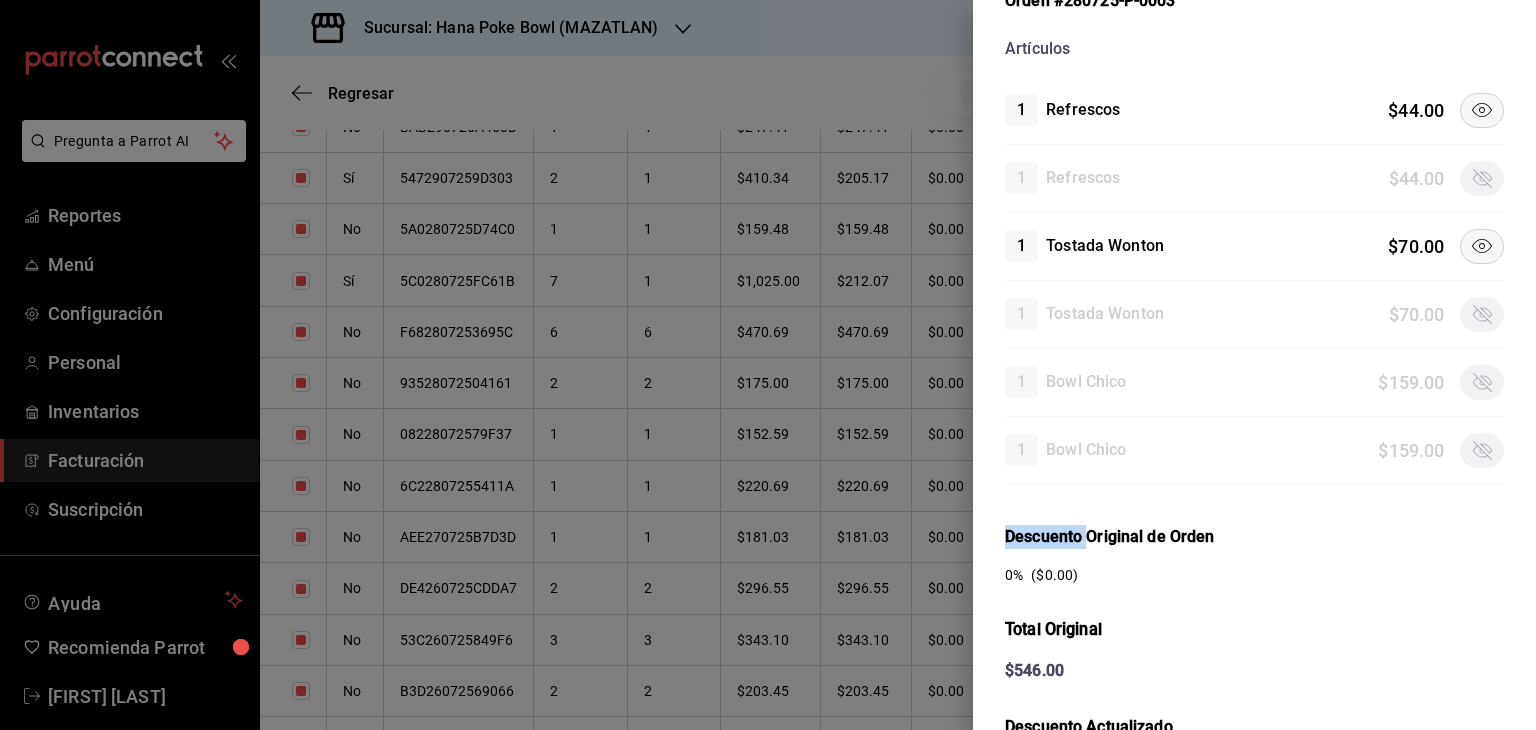 click 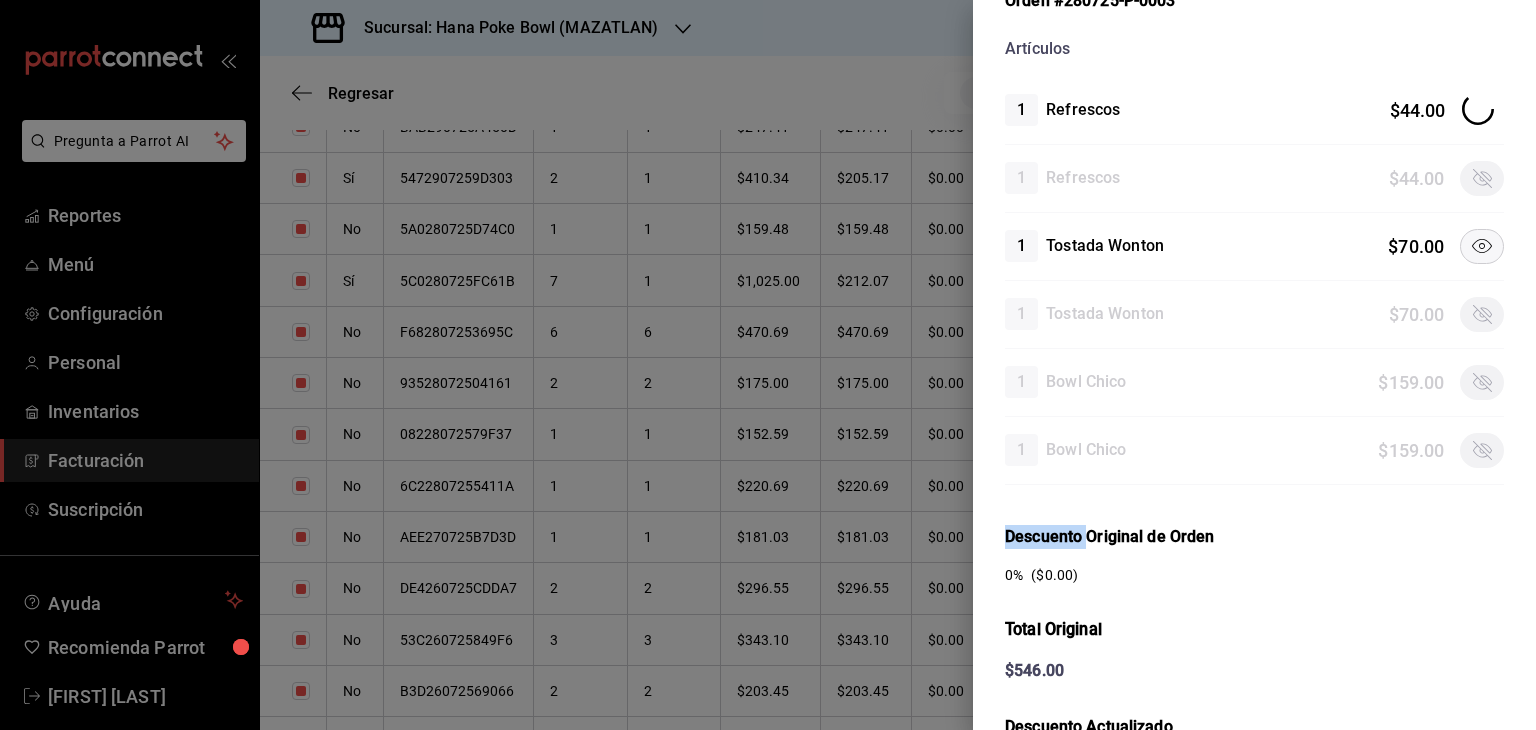 scroll, scrollTop: 683, scrollLeft: 0, axis: vertical 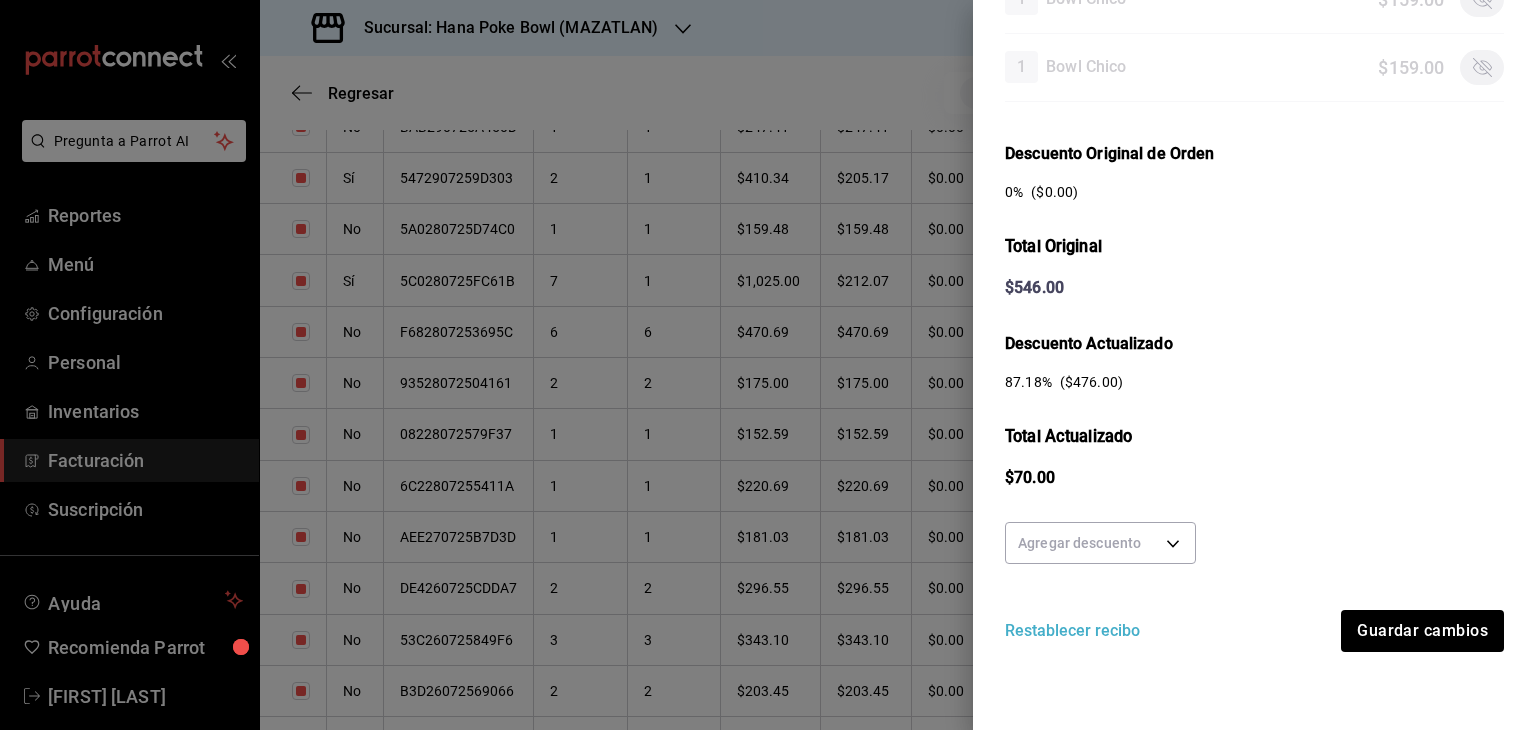 drag, startPoint x: 1434, startPoint y: 660, endPoint x: 1429, endPoint y: 629, distance: 31.400637 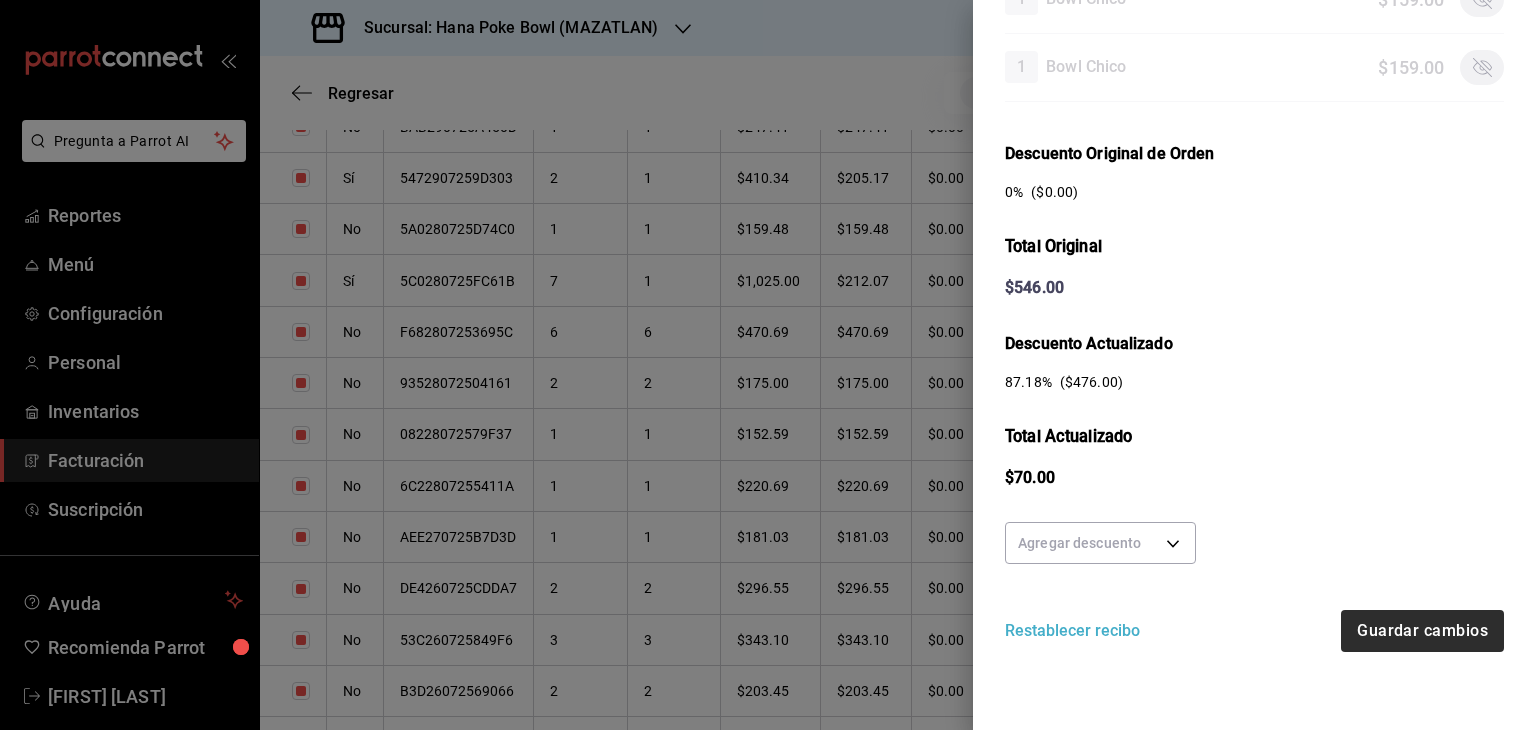 click on "Fecha [DATE] Monto original $546.00 Marca Hana Poke Bowl Razón social [FIRST] [LAST] Orden #[ORDER_ID] Artículos 1 Refrescos $ 44.00 1 Refrescos $ 44.00 1 Tostada Wonton $ 70.00 1 Tostada Wonton $ 70.00 1 Bowl Chico $ 159.00 1 Bowl Chico $ 159.00 Descuento Original de Orden 0 % ($ 0.00 ) Total Original $ 546.00 Descuento Actualizado 87.18 % ($ 476.00 ) Total Actualizado $ 70.00 Agregar descuento Restablecer recibo Guardar cambios" at bounding box center (1254, 76) 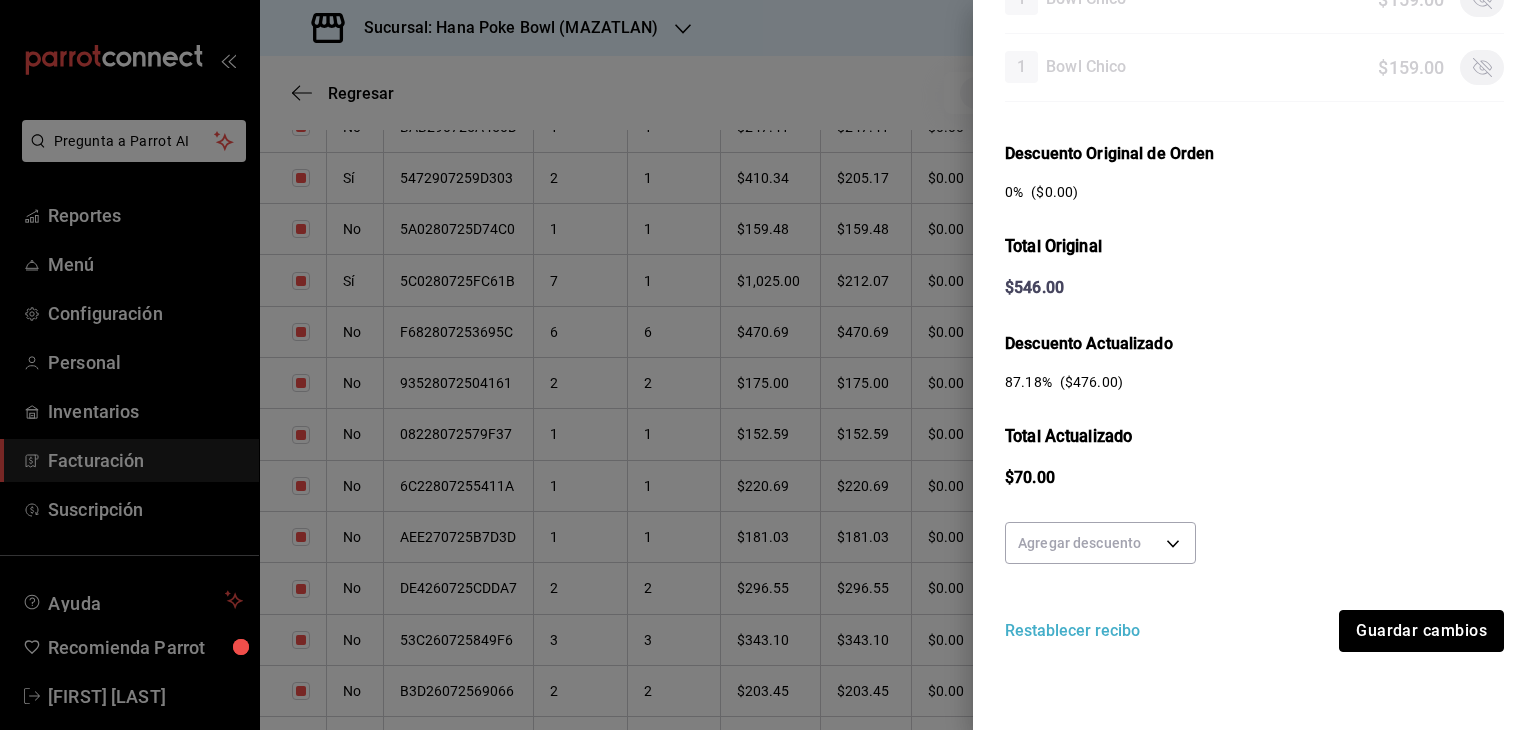 drag, startPoint x: 1429, startPoint y: 629, endPoint x: 1423, endPoint y: 618, distance: 12.529964 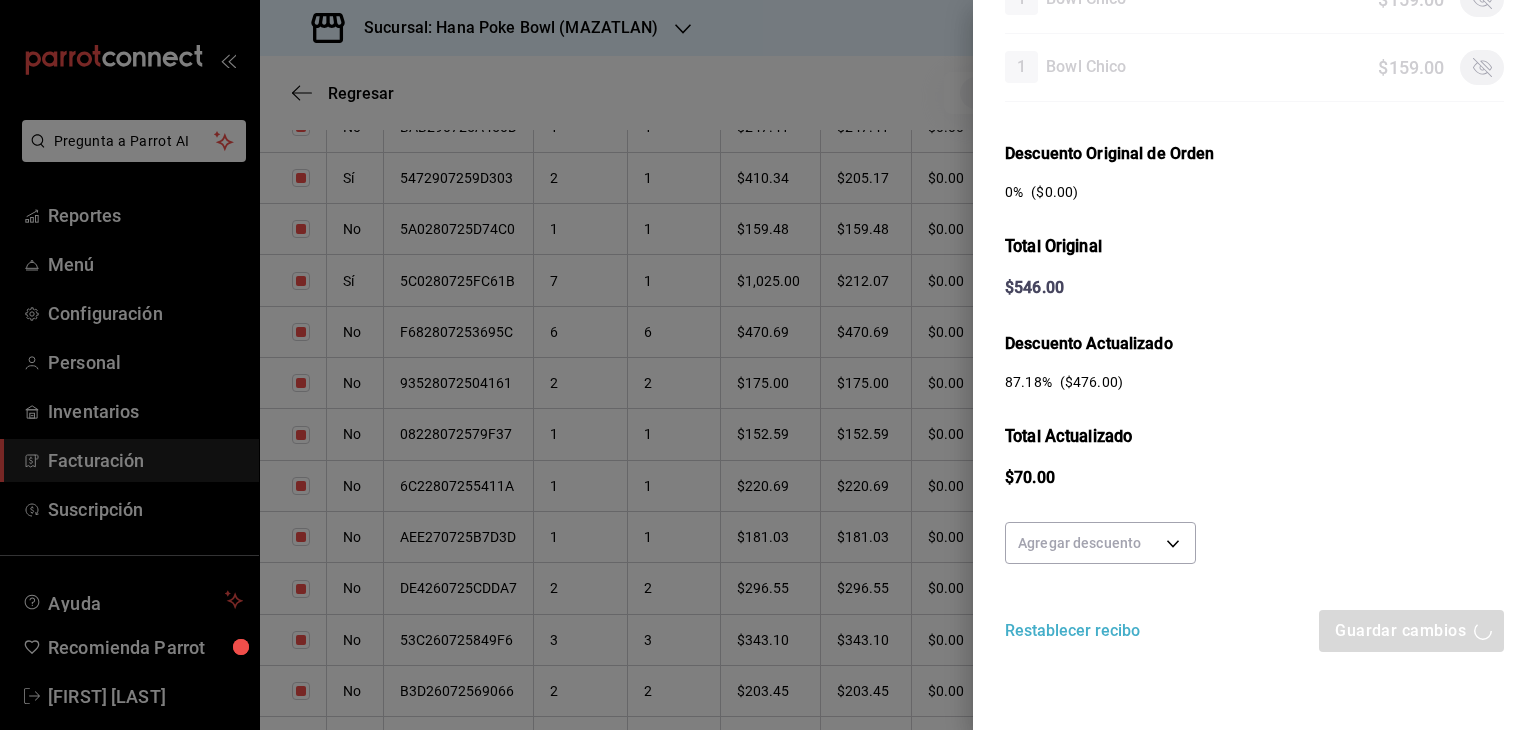 scroll, scrollTop: 248, scrollLeft: 0, axis: vertical 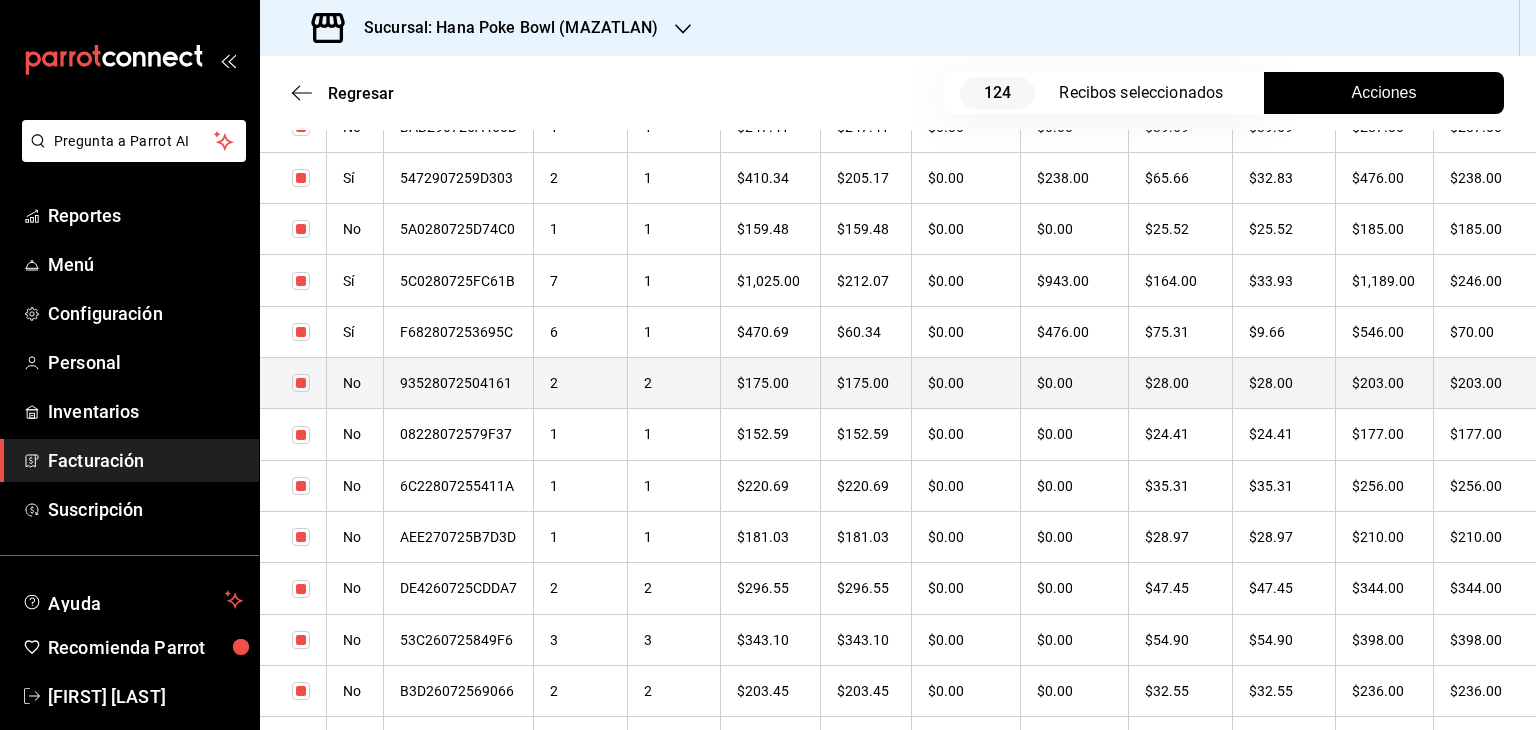 click on "2" at bounding box center [581, 383] 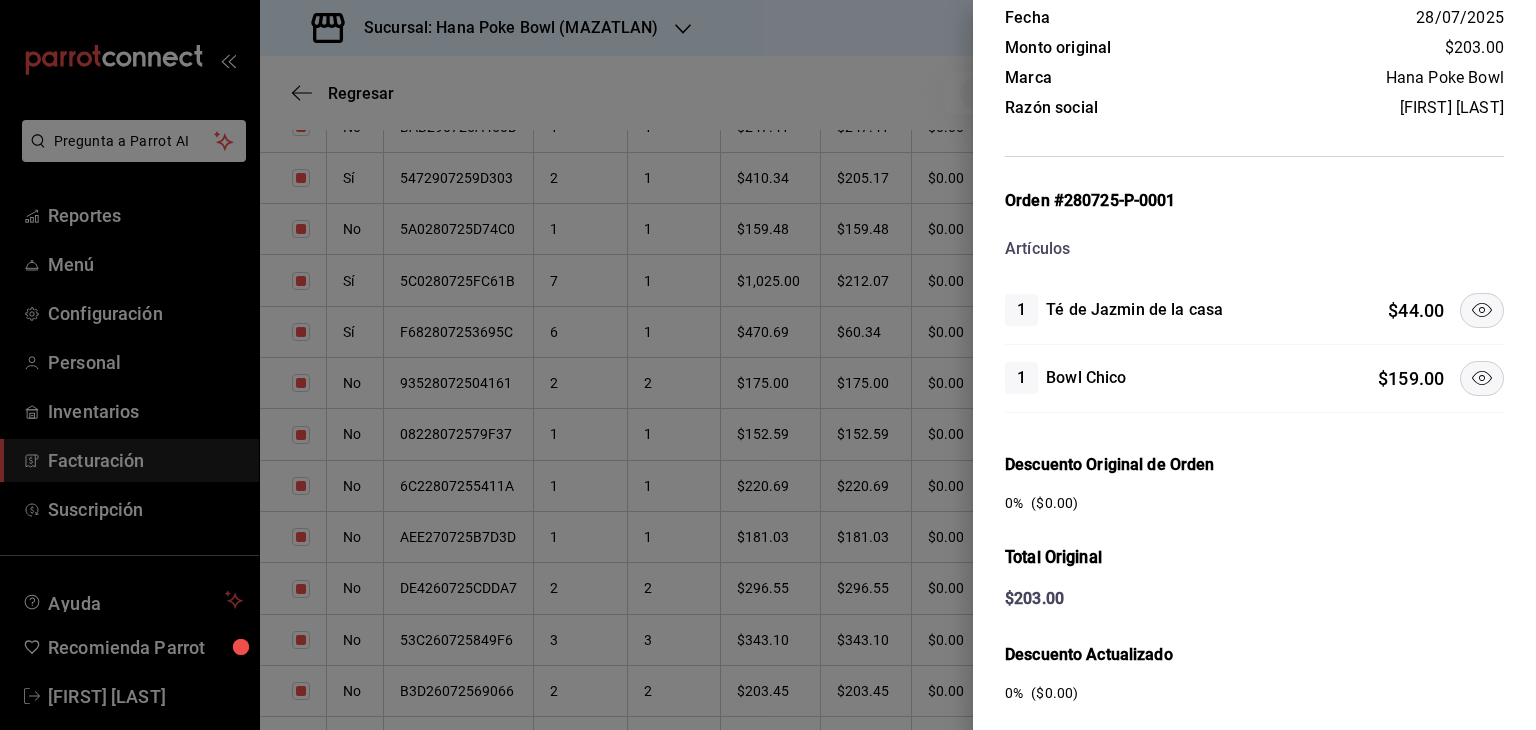click at bounding box center (1482, 310) 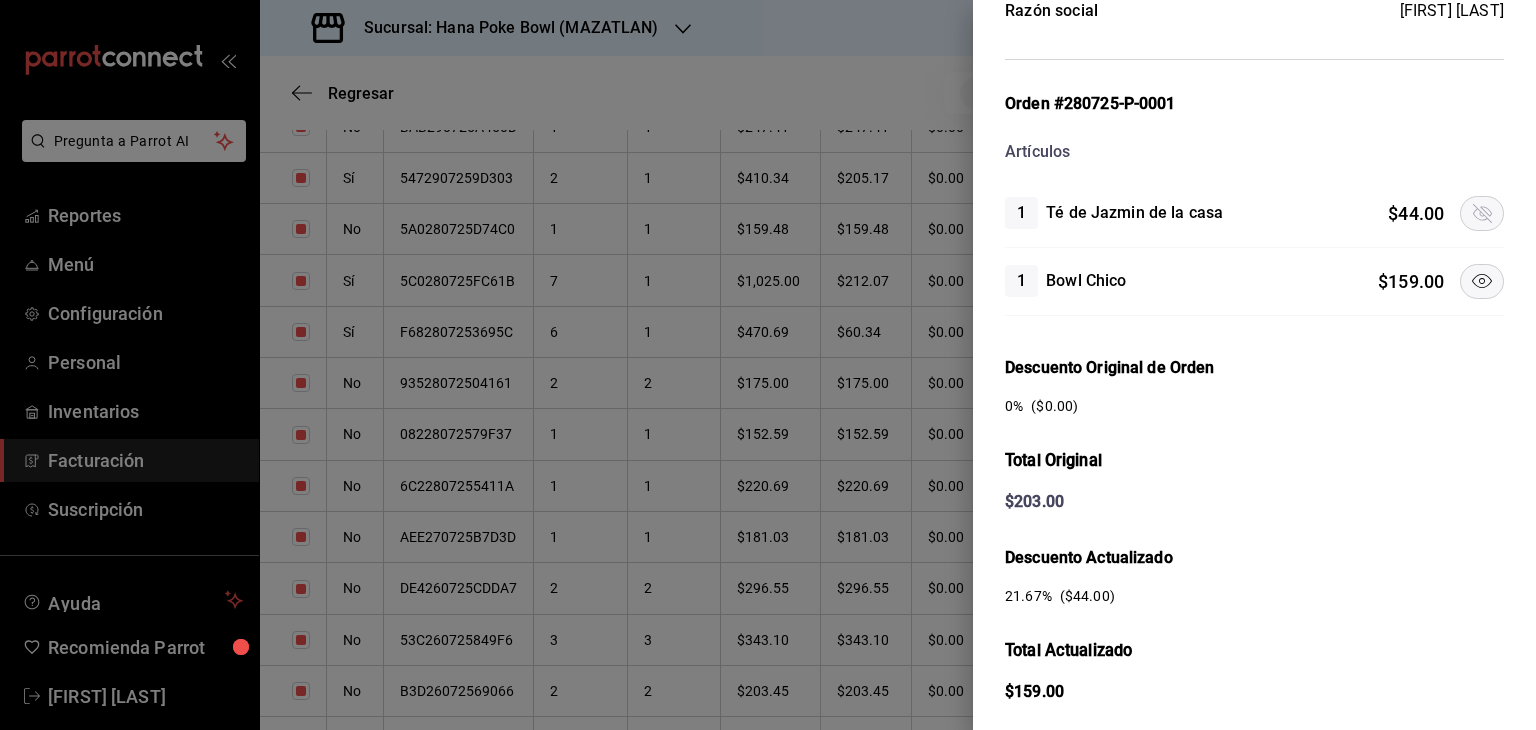 scroll, scrollTop: 412, scrollLeft: 0, axis: vertical 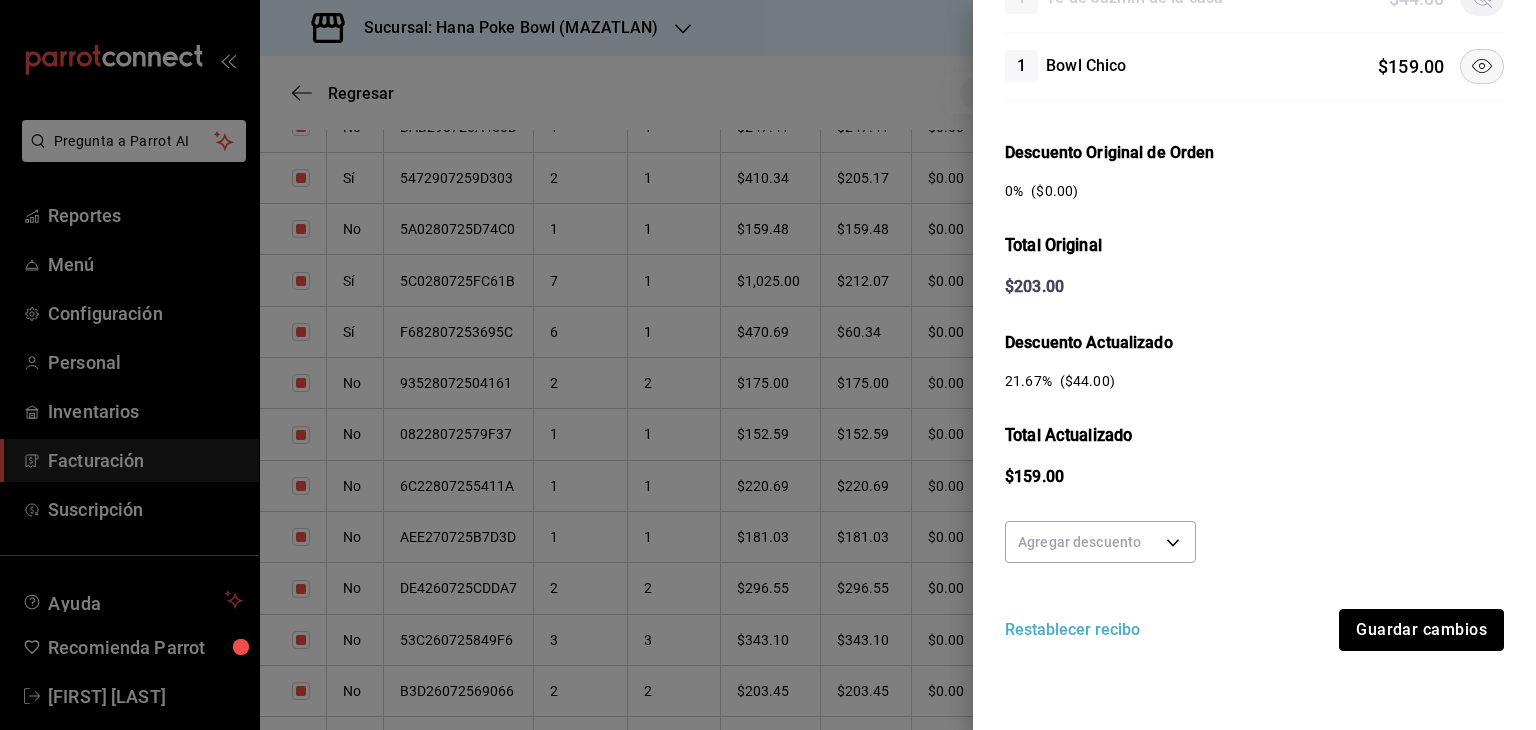drag, startPoint x: 1374, startPoint y: 619, endPoint x: 1380, endPoint y: 601, distance: 18.973665 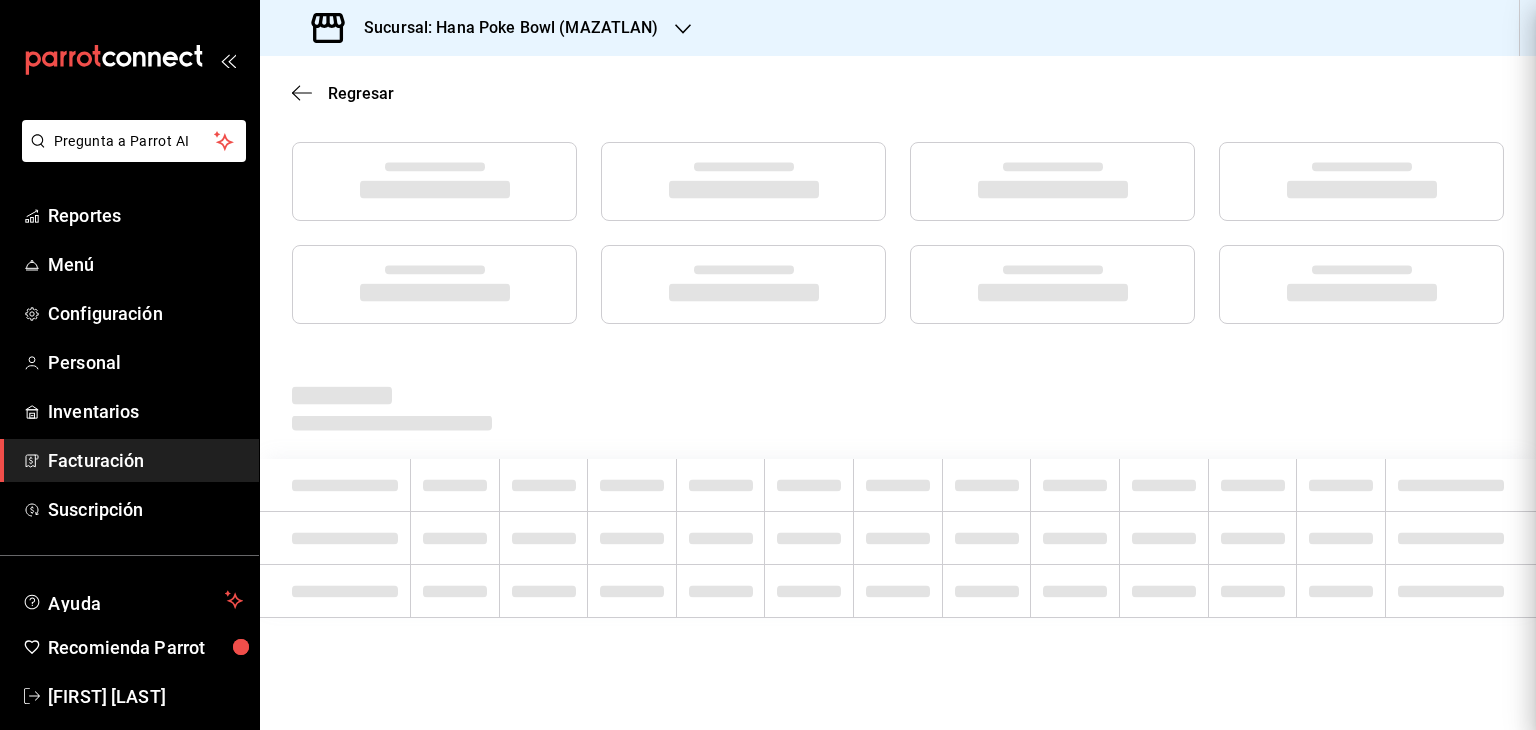 scroll, scrollTop: 248, scrollLeft: 0, axis: vertical 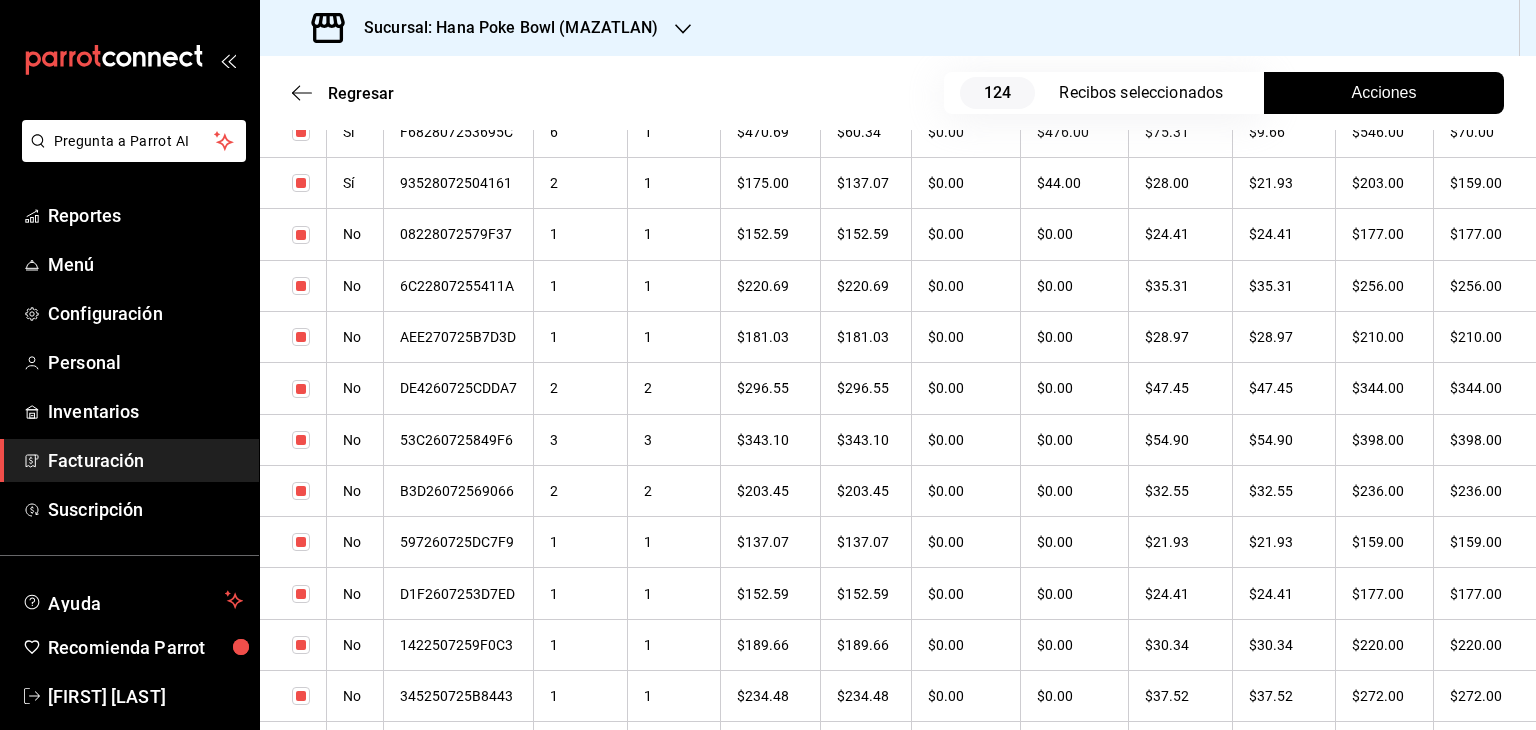 click on "2" at bounding box center [581, 388] 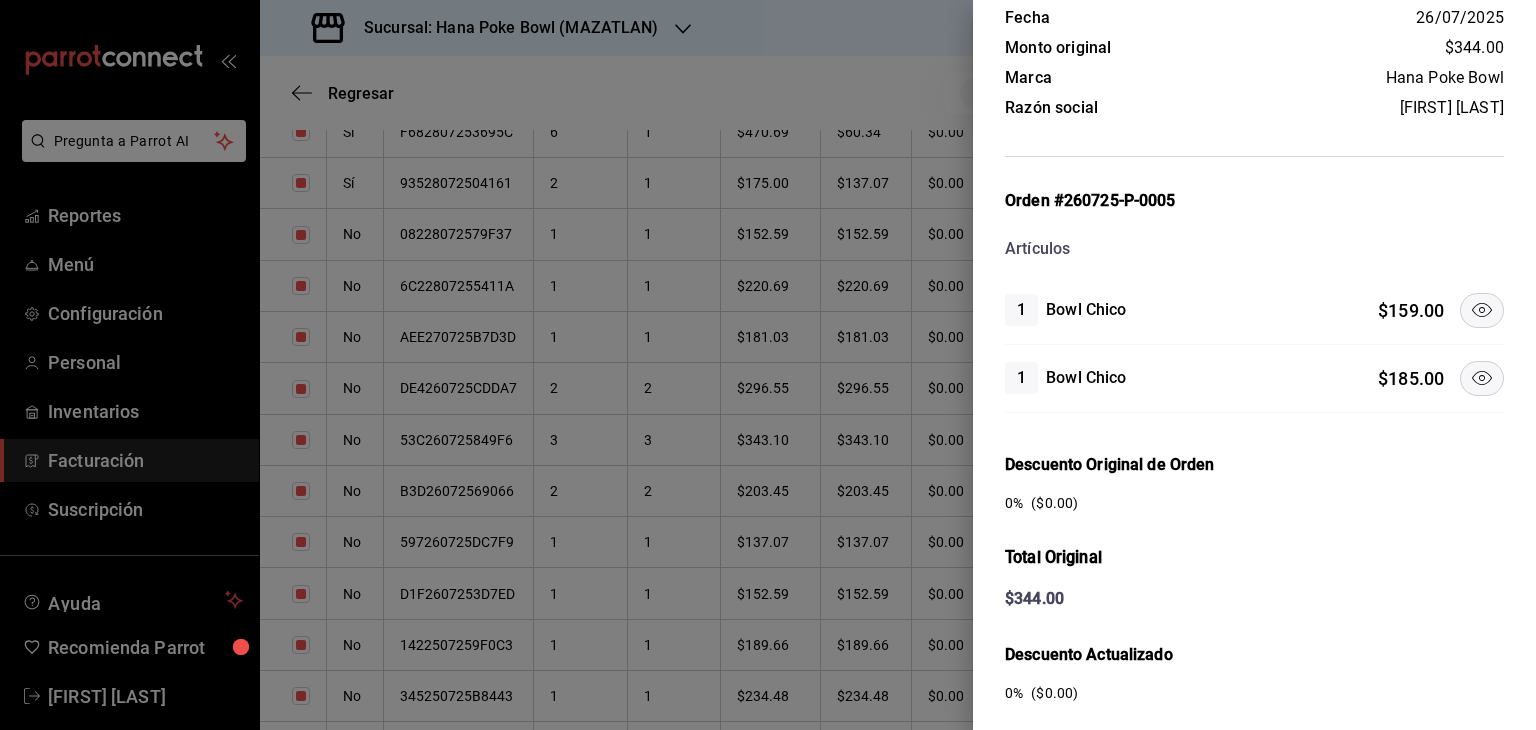 click 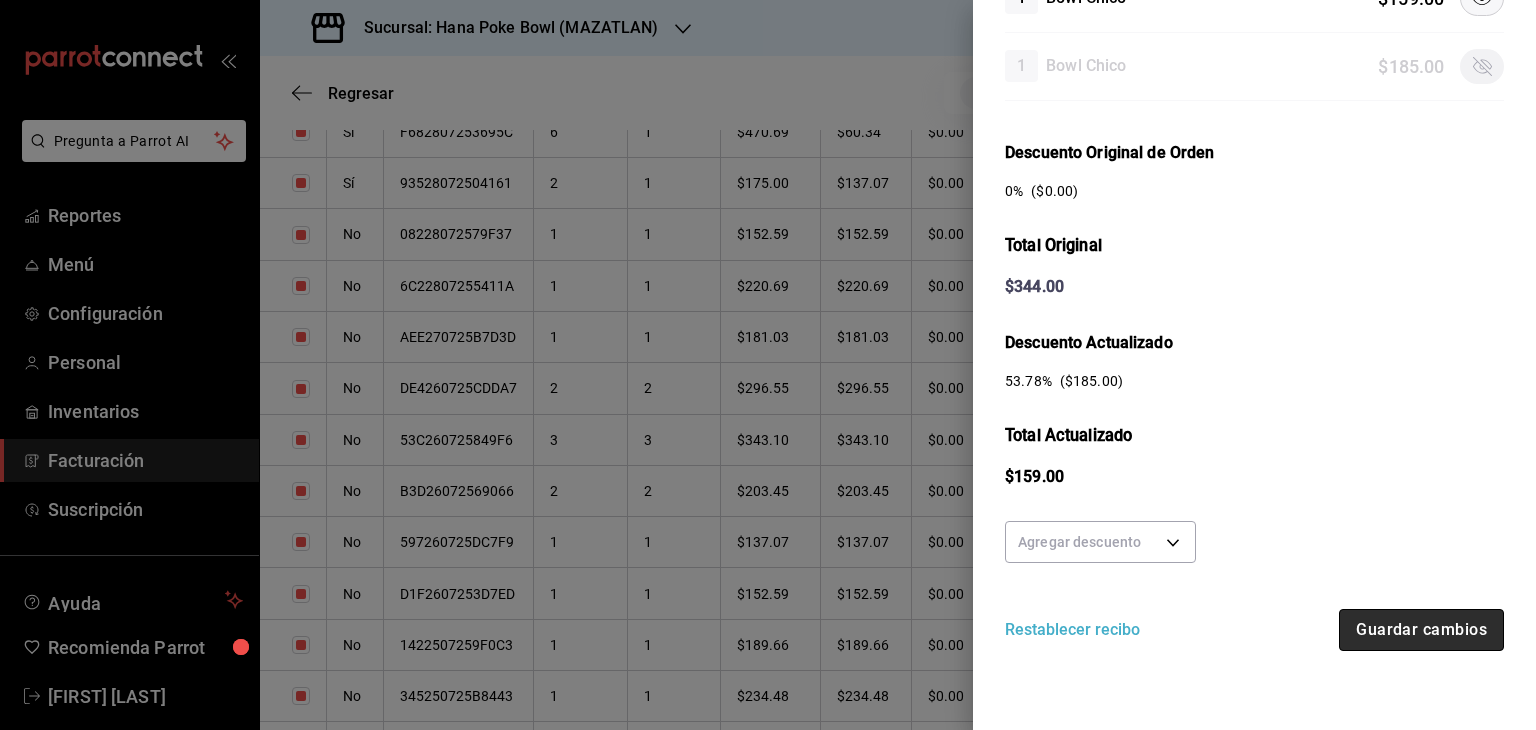 click on "Guardar cambios" at bounding box center (1421, 630) 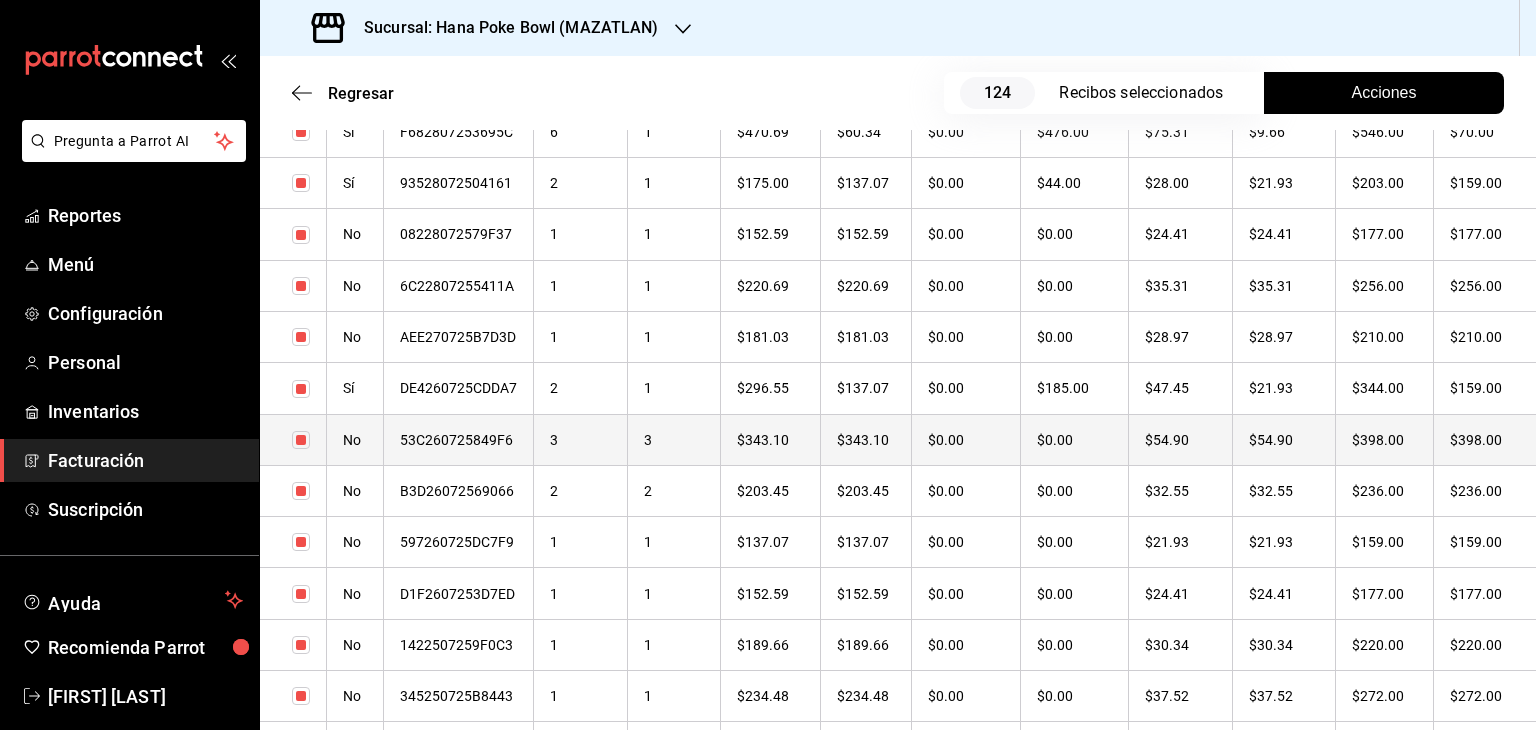 click on "53C260725849F6" at bounding box center (459, 439) 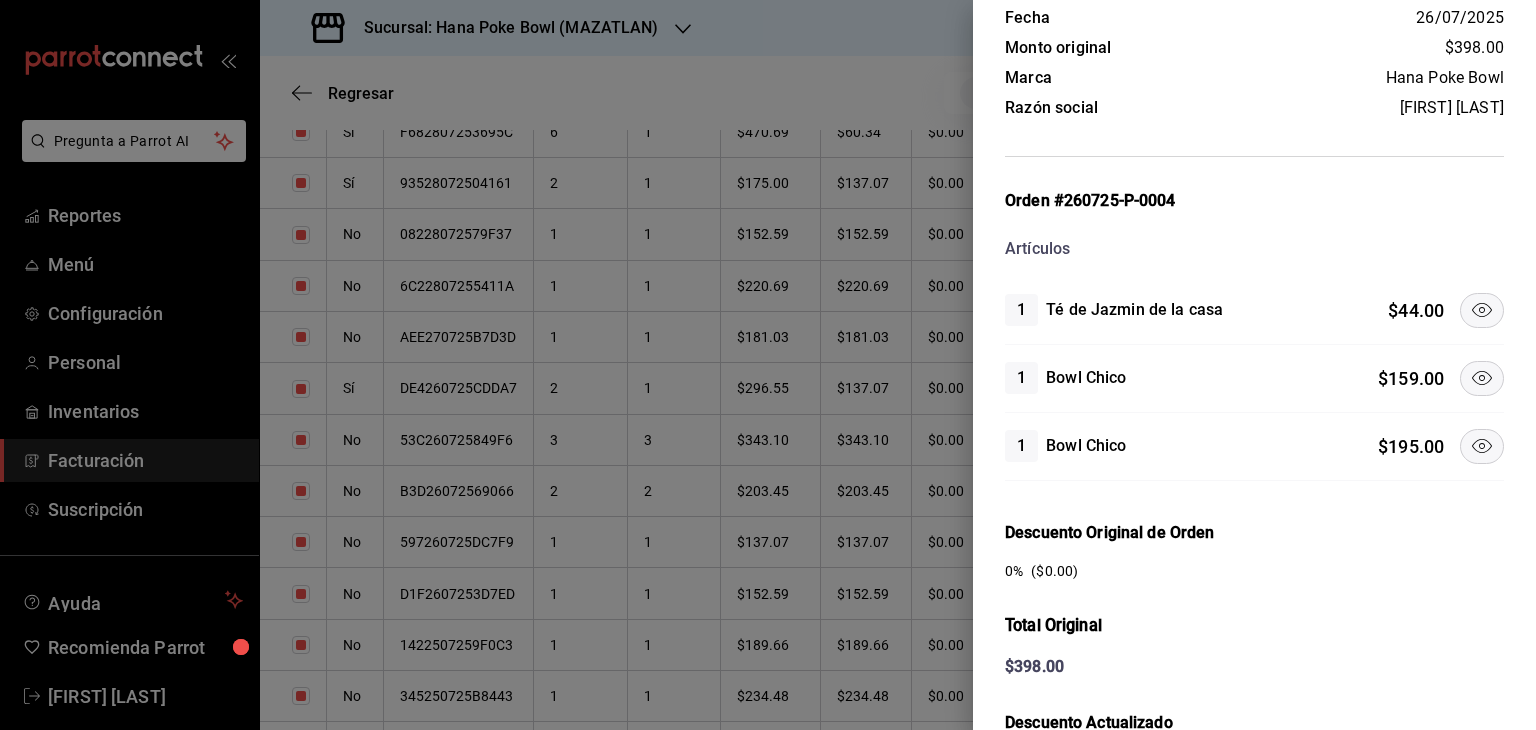 click 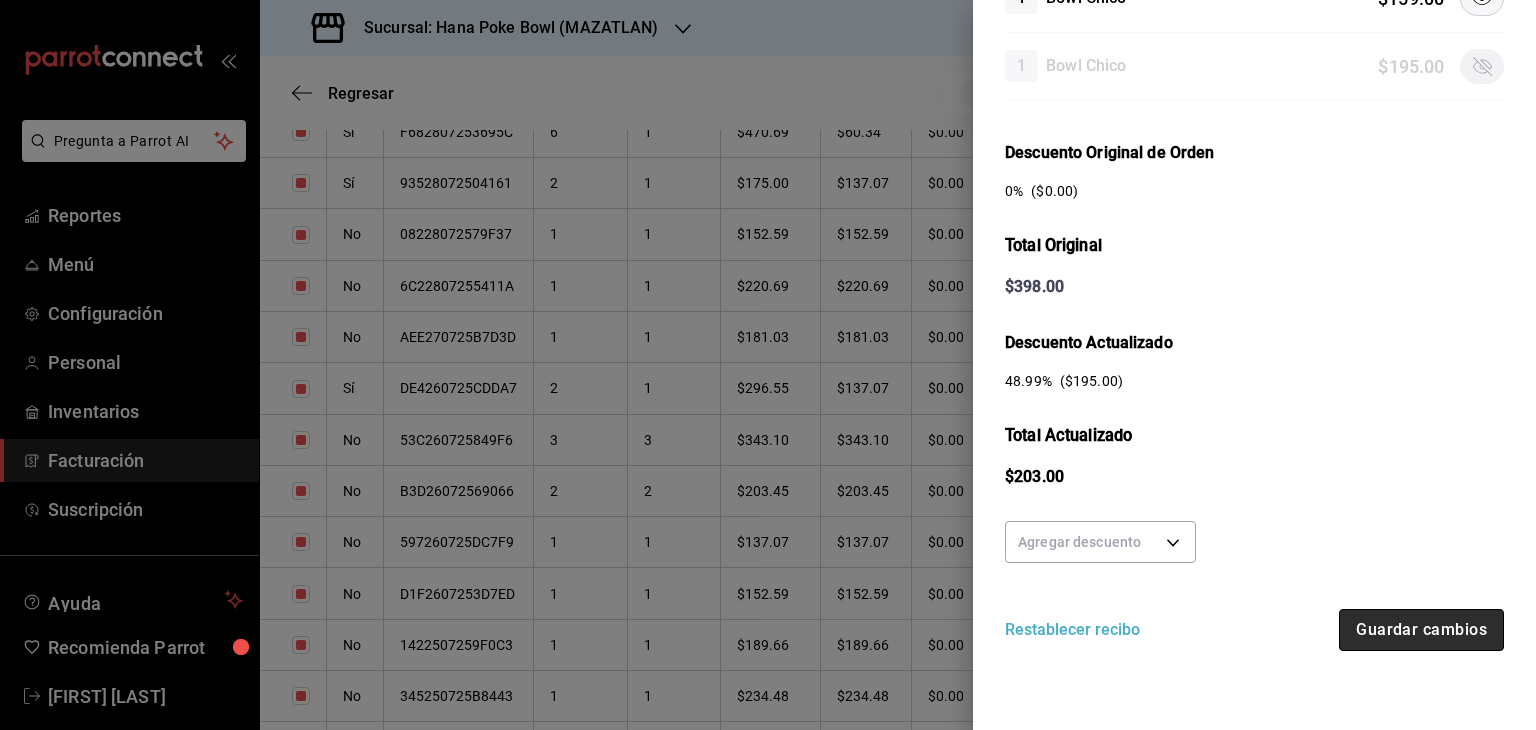 click on "Guardar cambios" at bounding box center [1421, 630] 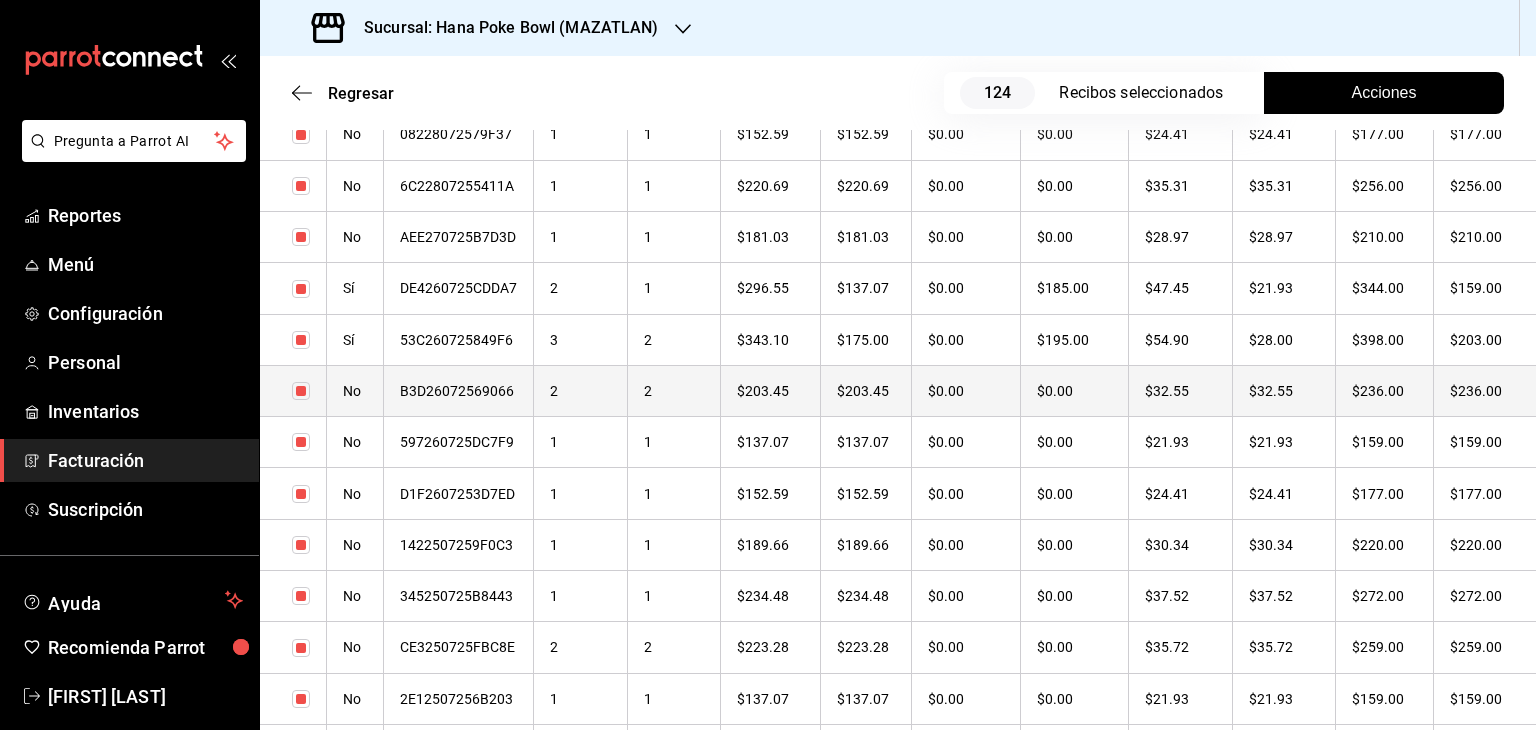 click on "2" at bounding box center [581, 390] 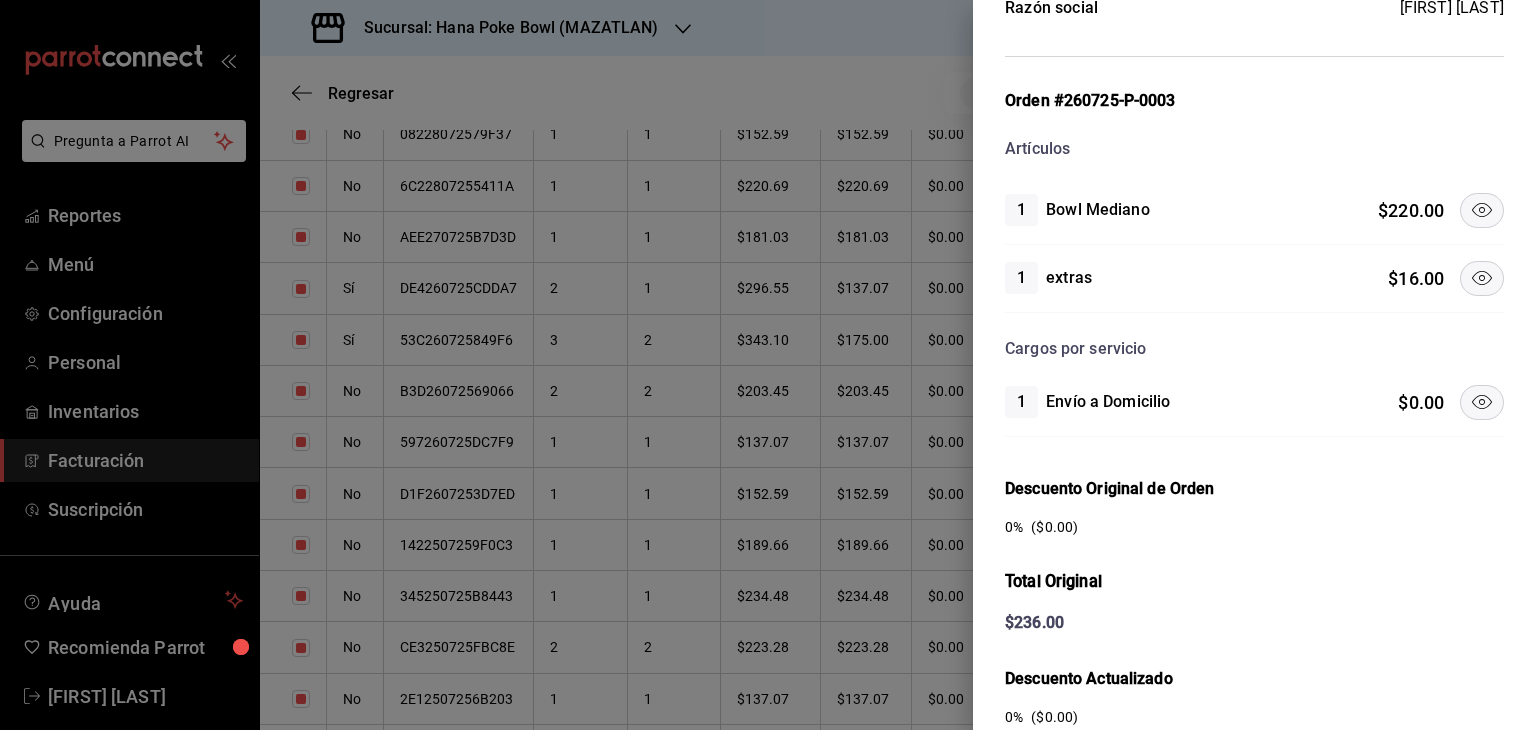 click 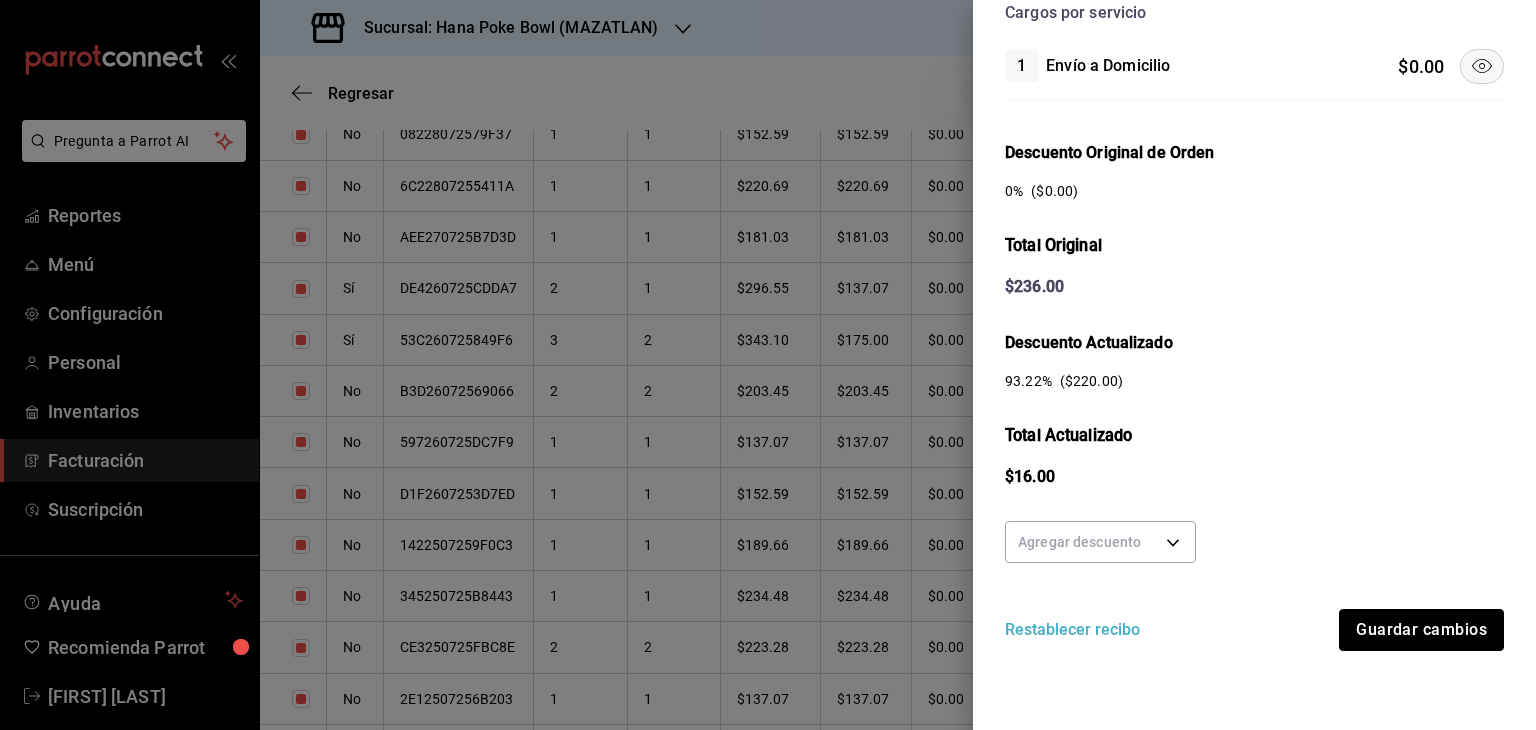 click on "Guardar cambios" at bounding box center [1421, 630] 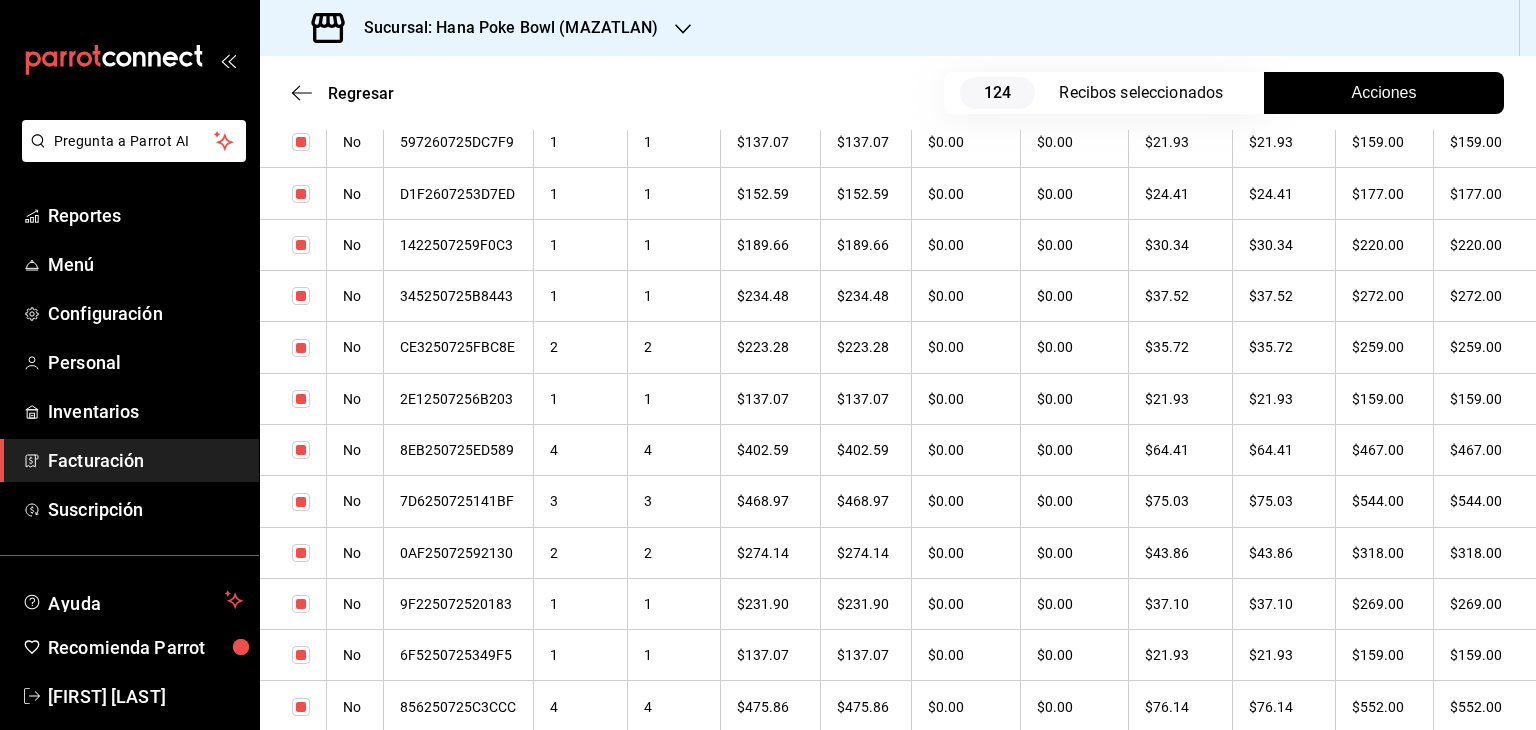 click on "2" at bounding box center (581, 347) 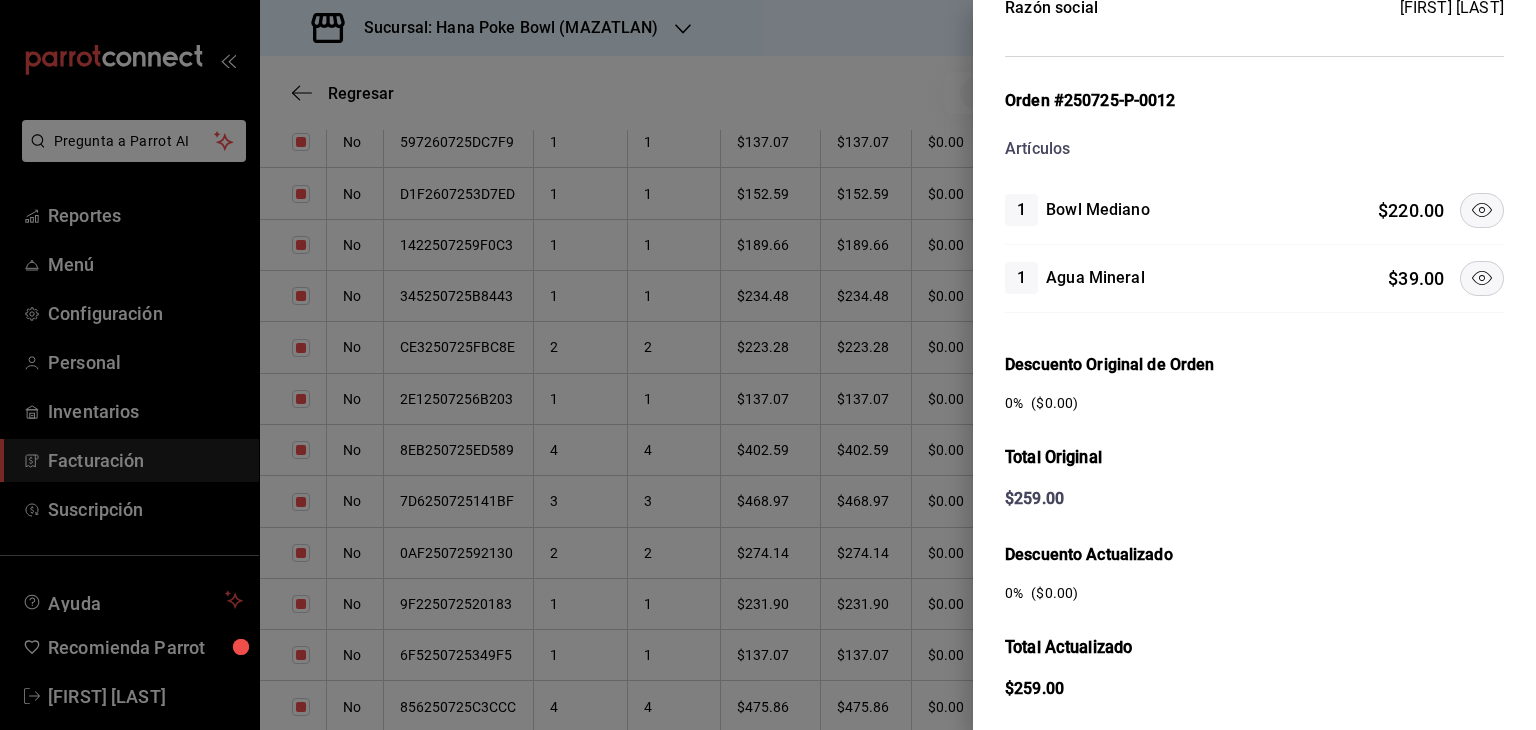 click 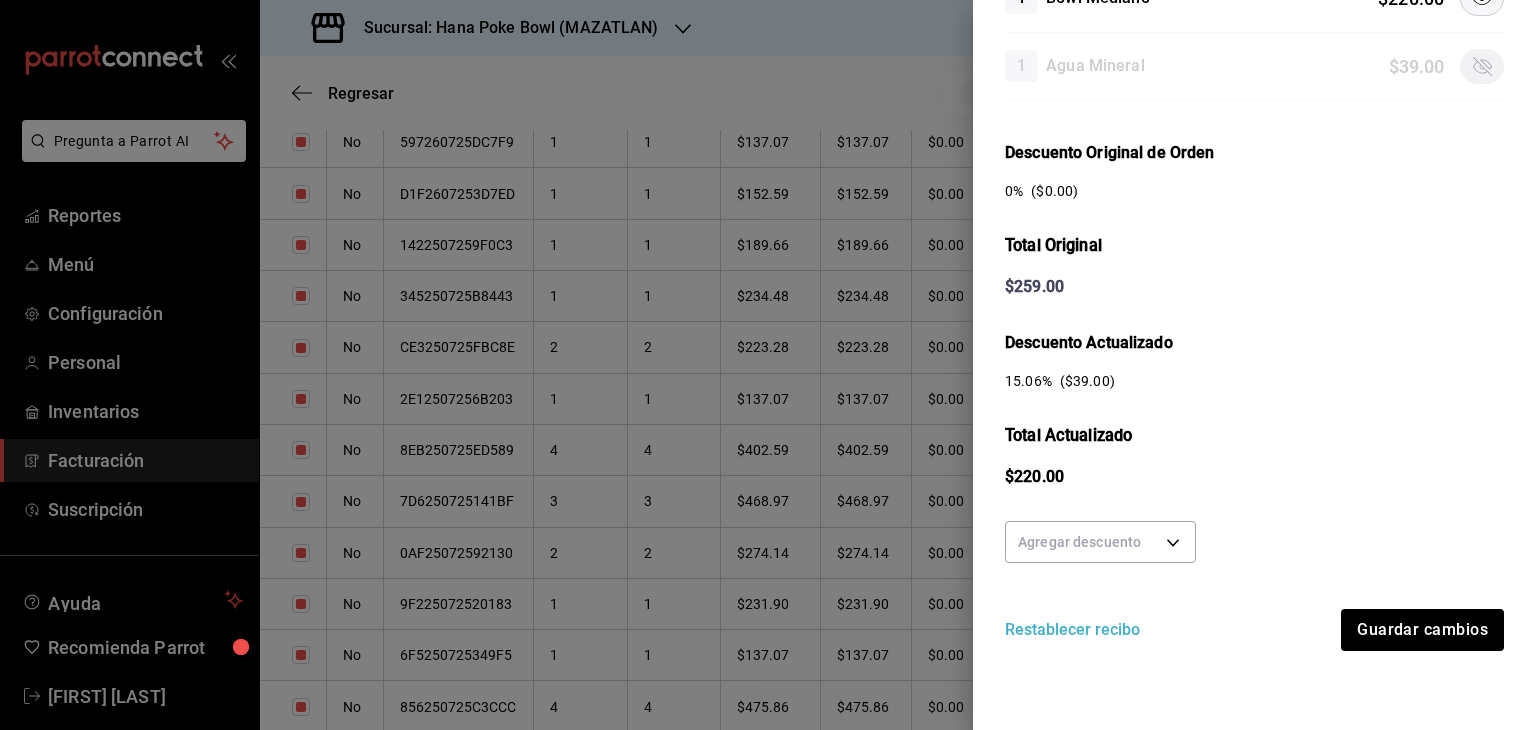 click on "Fecha 25/07/2025 Monto original $259.00 Marca Hana Poke Bowl Razón social [FIRST] [LAST] Orden #250725-P-0012 Artículos 1 Bowl Mediano $ 220.00 1 Agua Mineral $ 39.00 Descuento Original de Orden 0 % ($ 0.00 ) Total Original $ 259.00 Descuento Actualizado 15.06 % ($ 39.00 ) Total Actualizado $ 220.00 Agregar descuento Restablecer recibo Guardar cambios" at bounding box center (1254, 211) 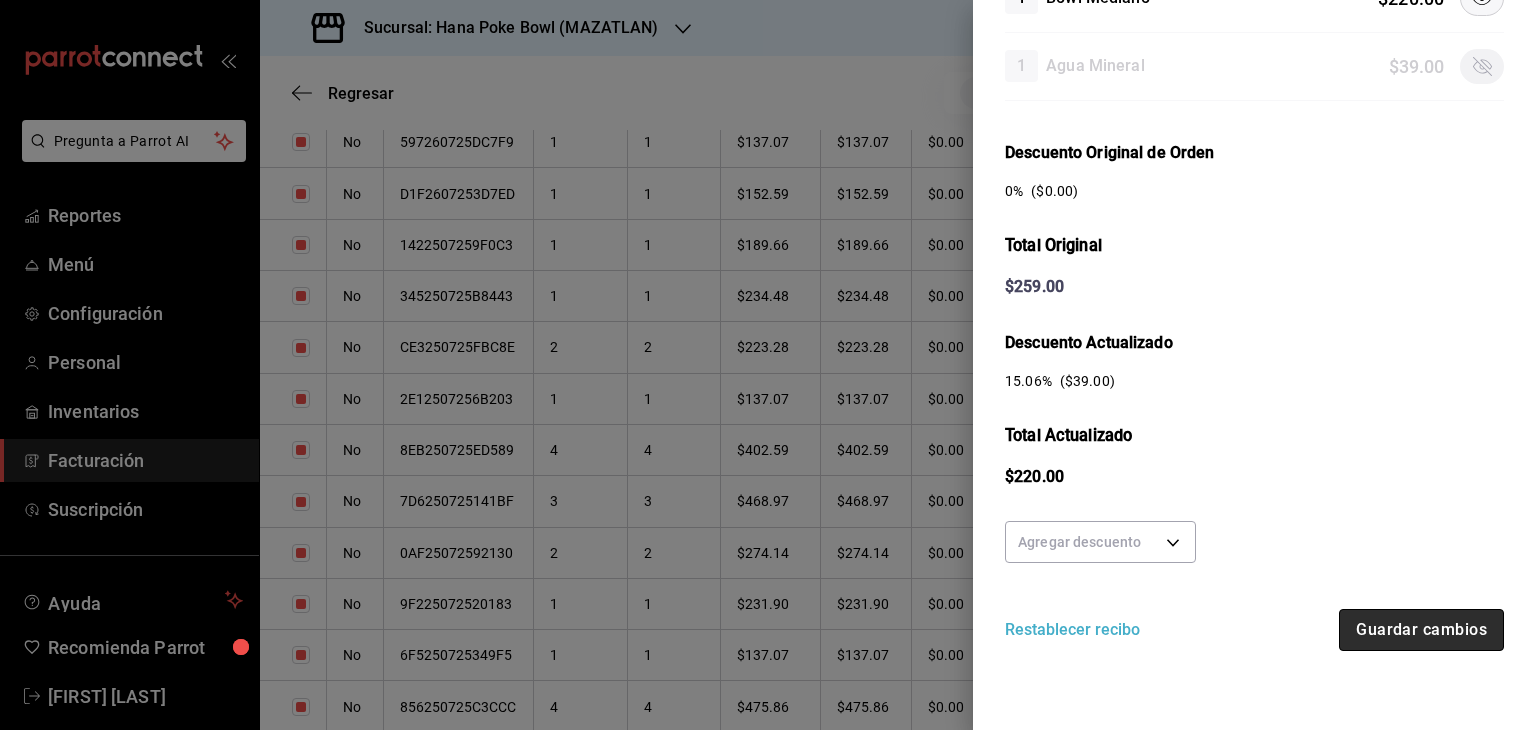 click on "Guardar cambios" at bounding box center [1421, 630] 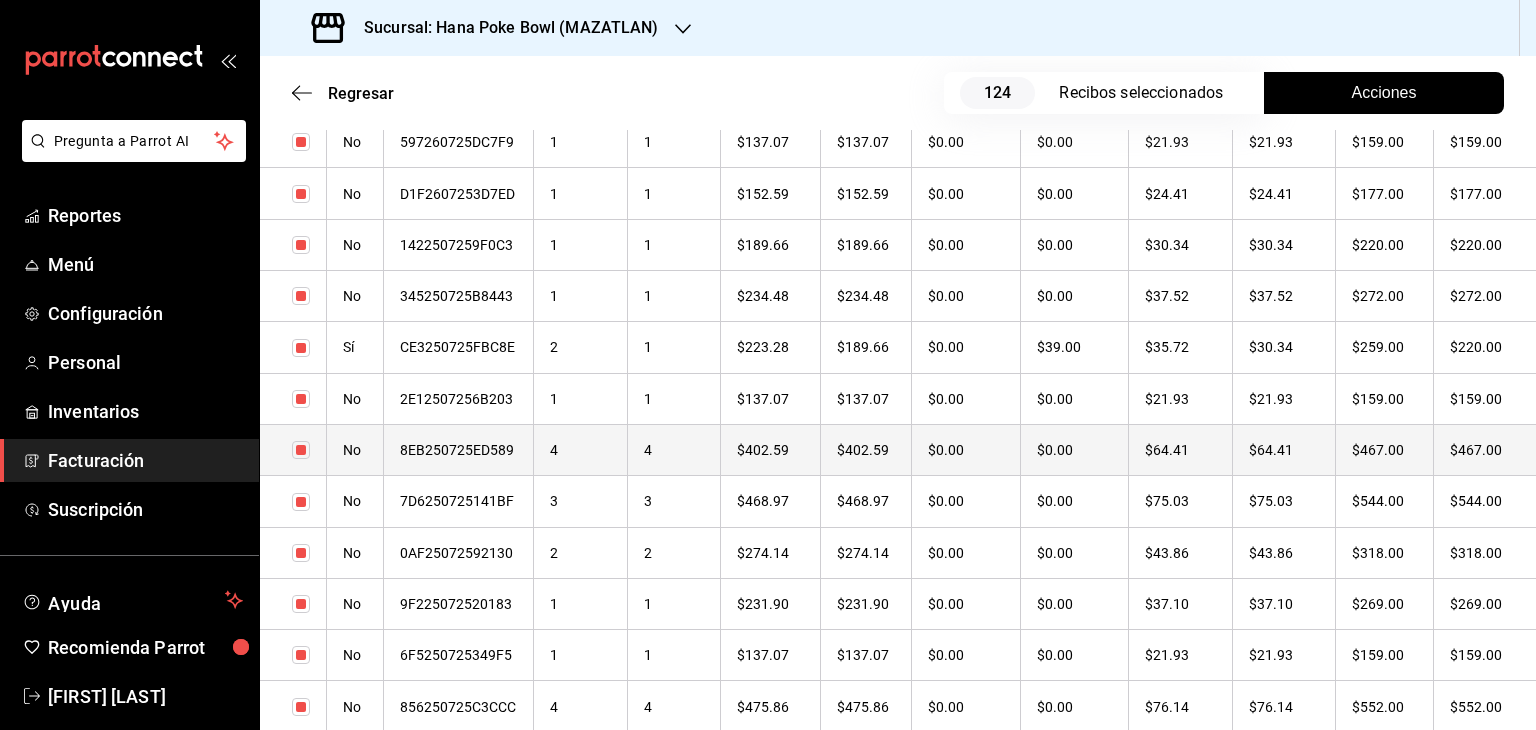 click on "4" at bounding box center (581, 449) 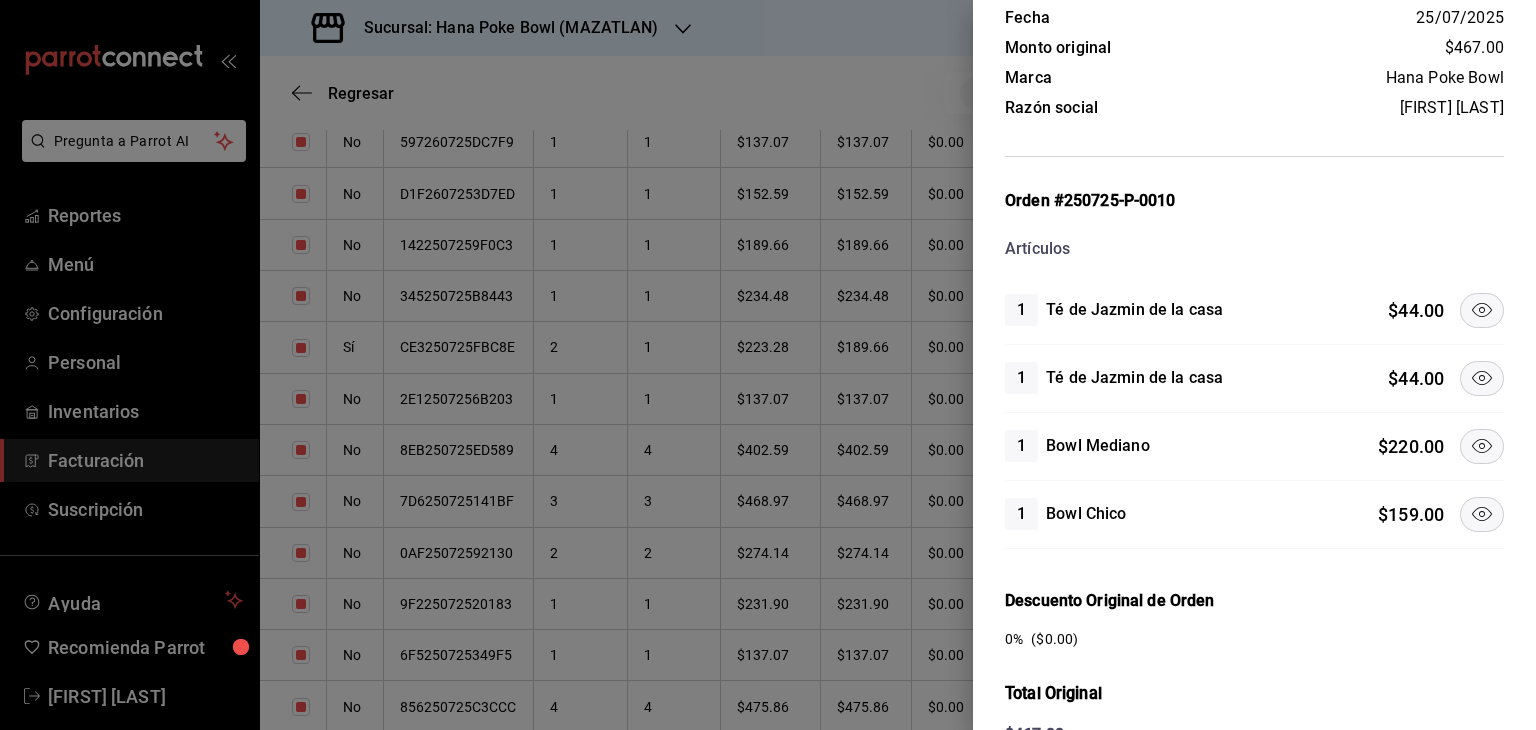 click 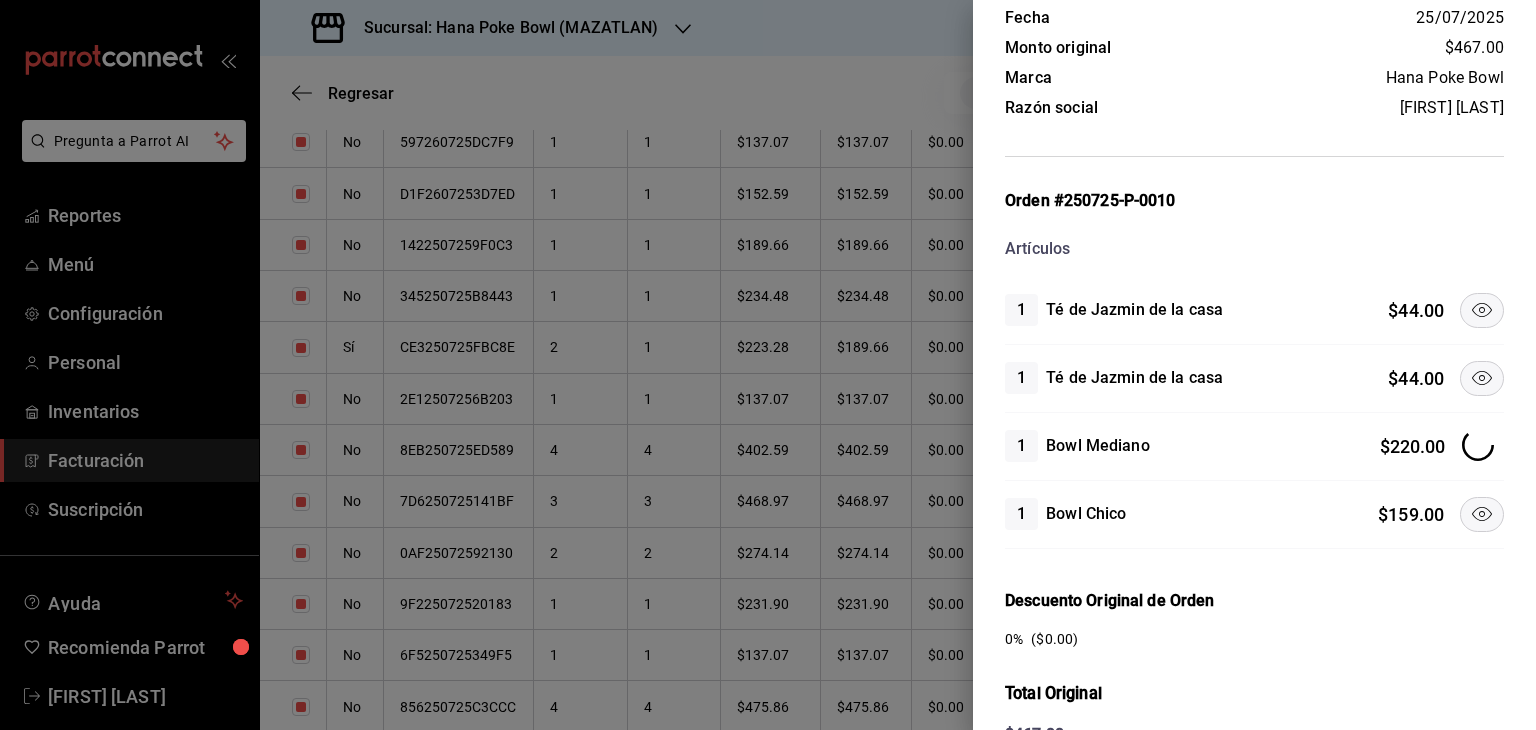 click 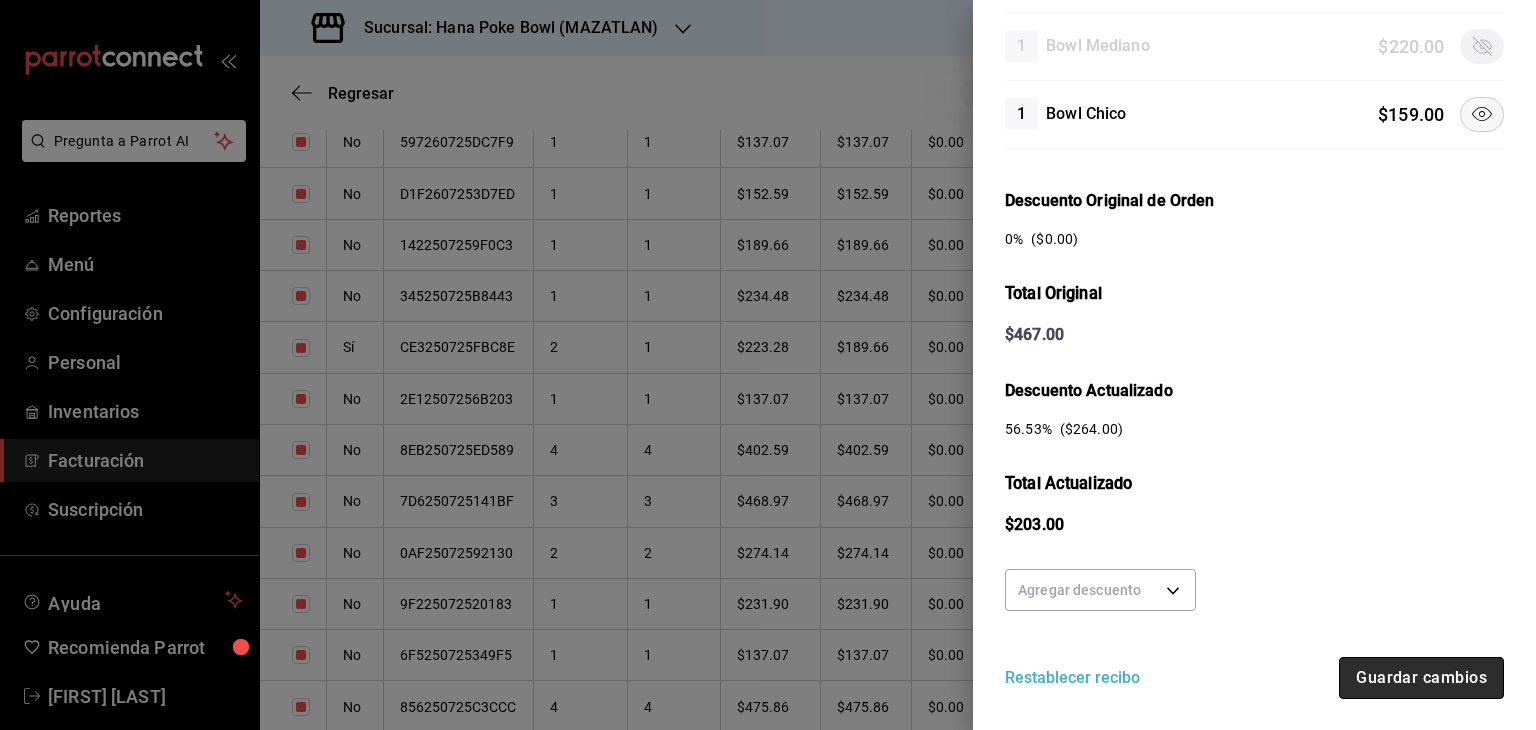 click on "Guardar cambios" at bounding box center [1421, 678] 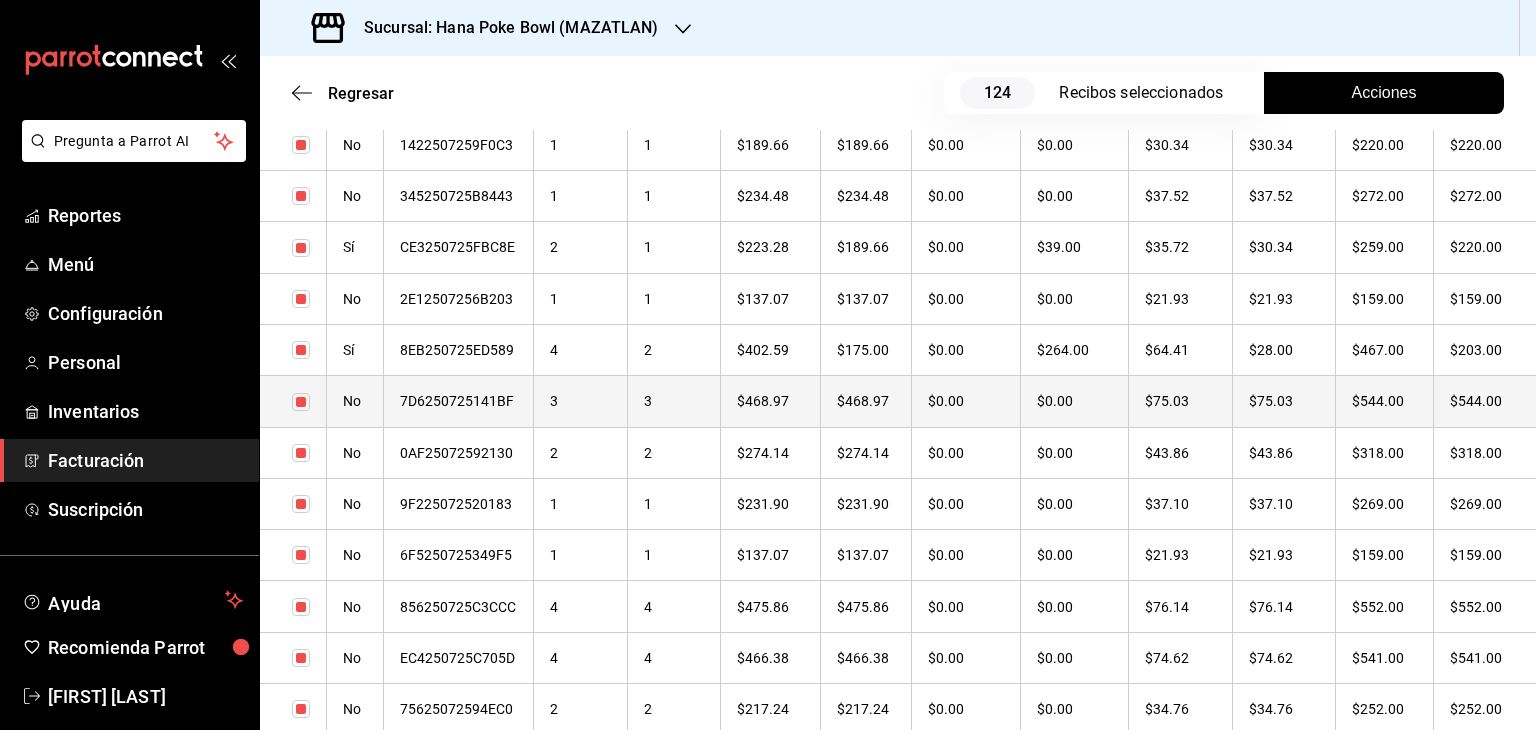 click on "3" at bounding box center [581, 401] 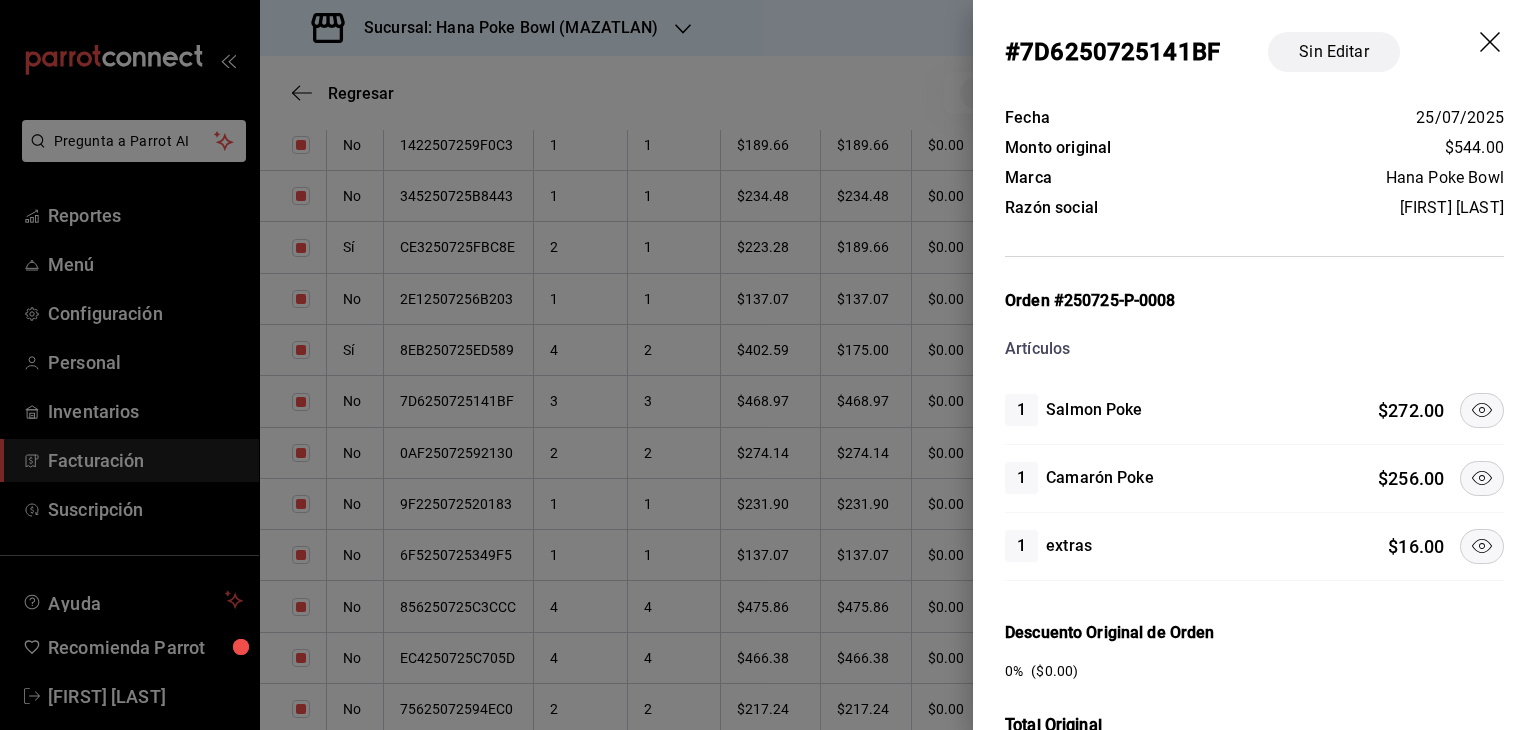 click 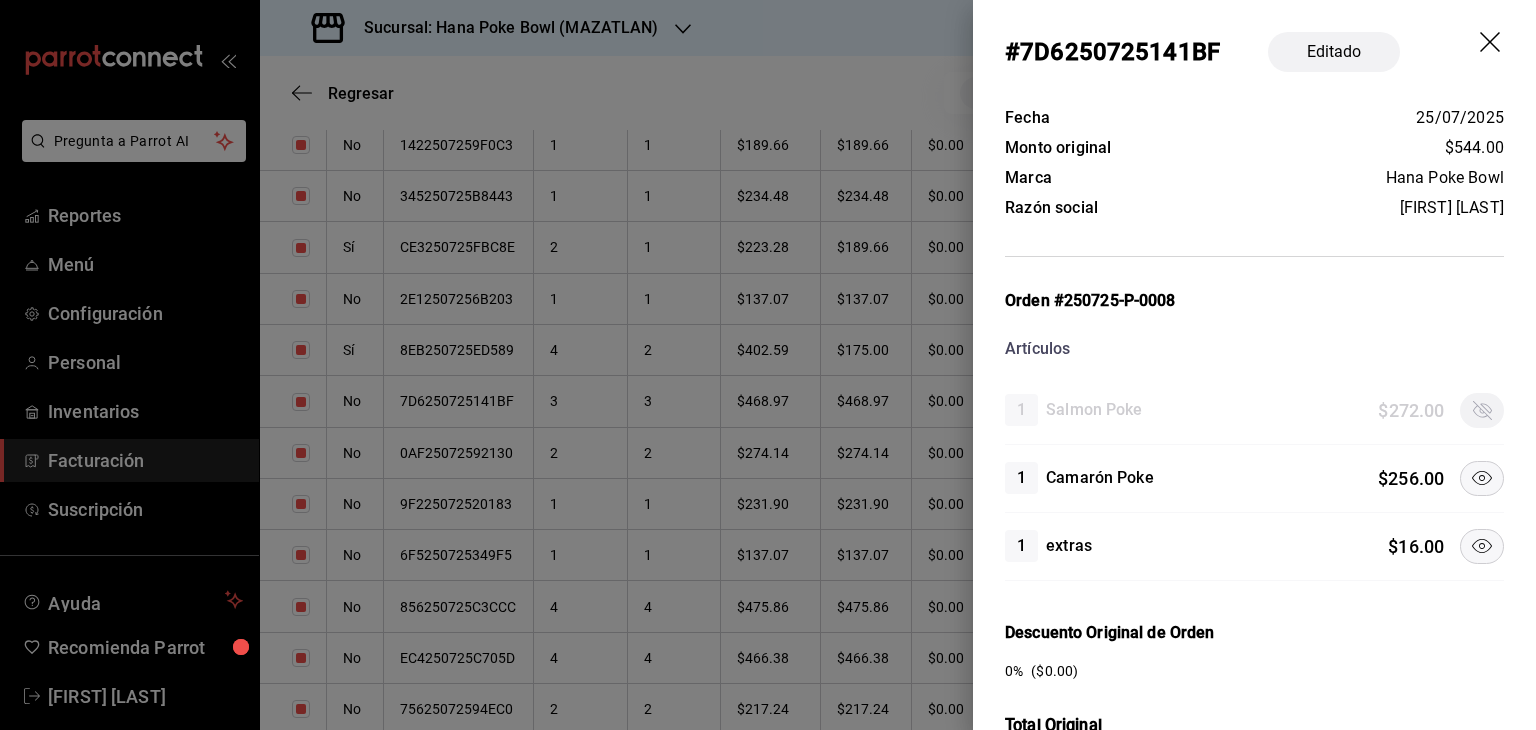 click 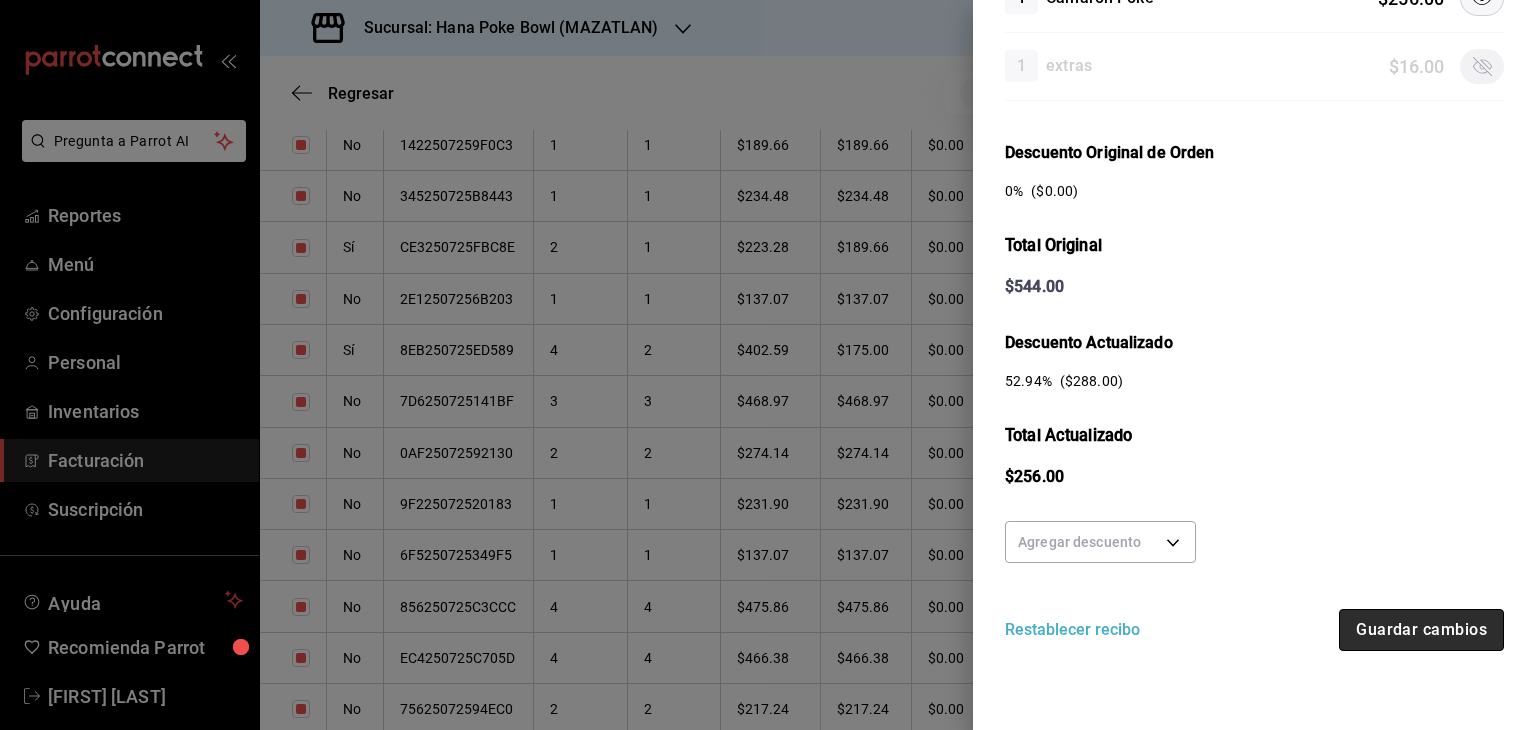 click on "Guardar cambios" at bounding box center (1421, 630) 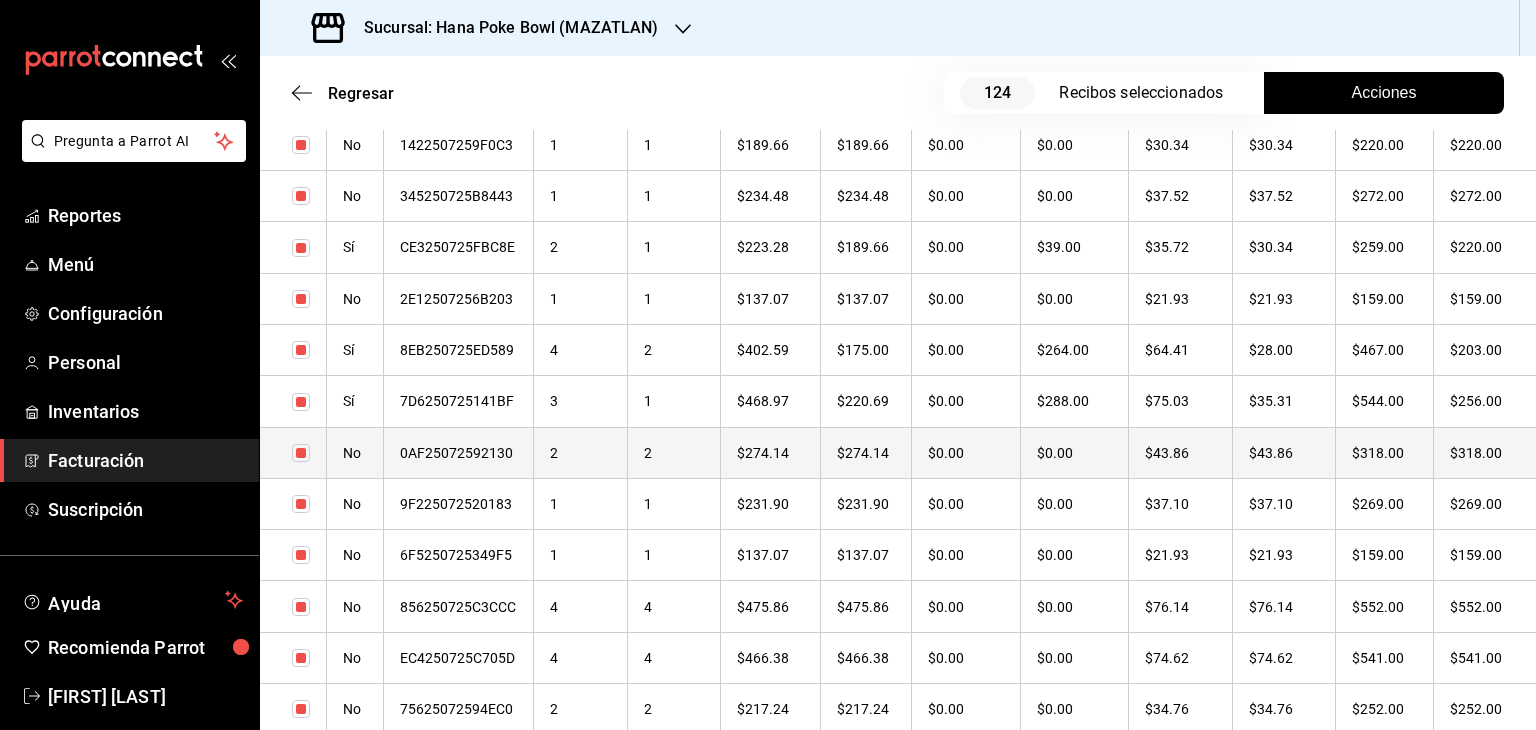 click on "2" at bounding box center (581, 452) 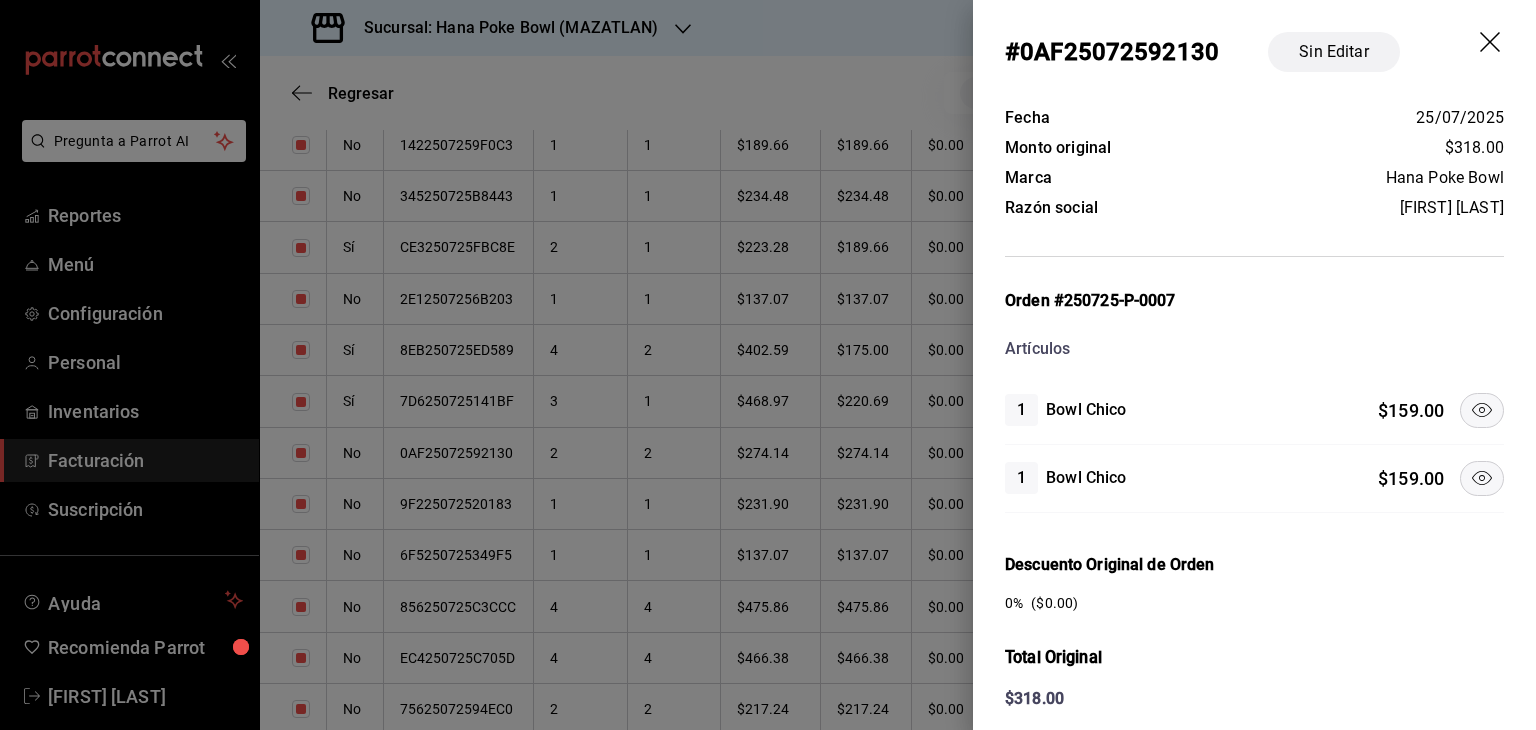 click at bounding box center (1482, 478) 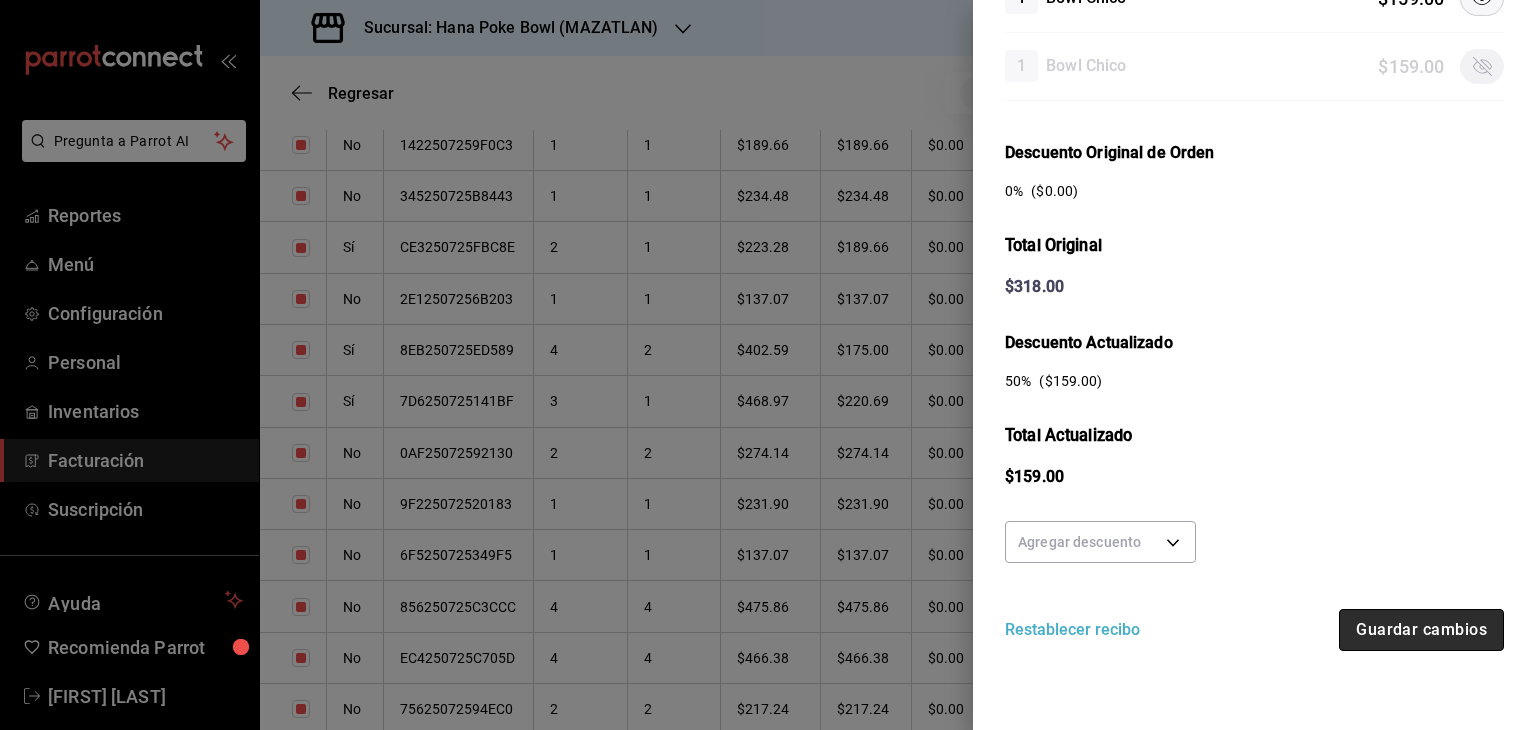 click on "Guardar cambios" at bounding box center [1421, 630] 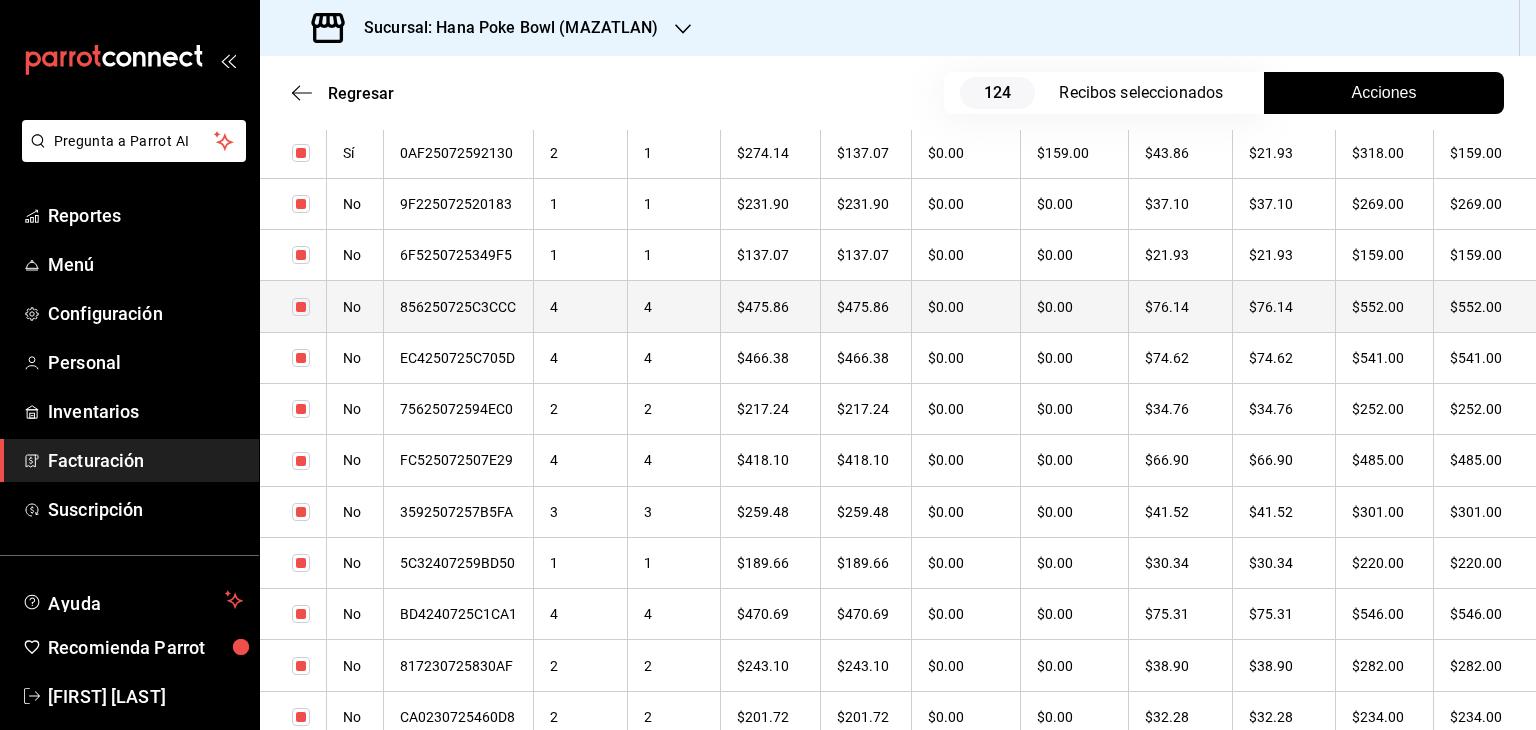 click on "4" at bounding box center [581, 306] 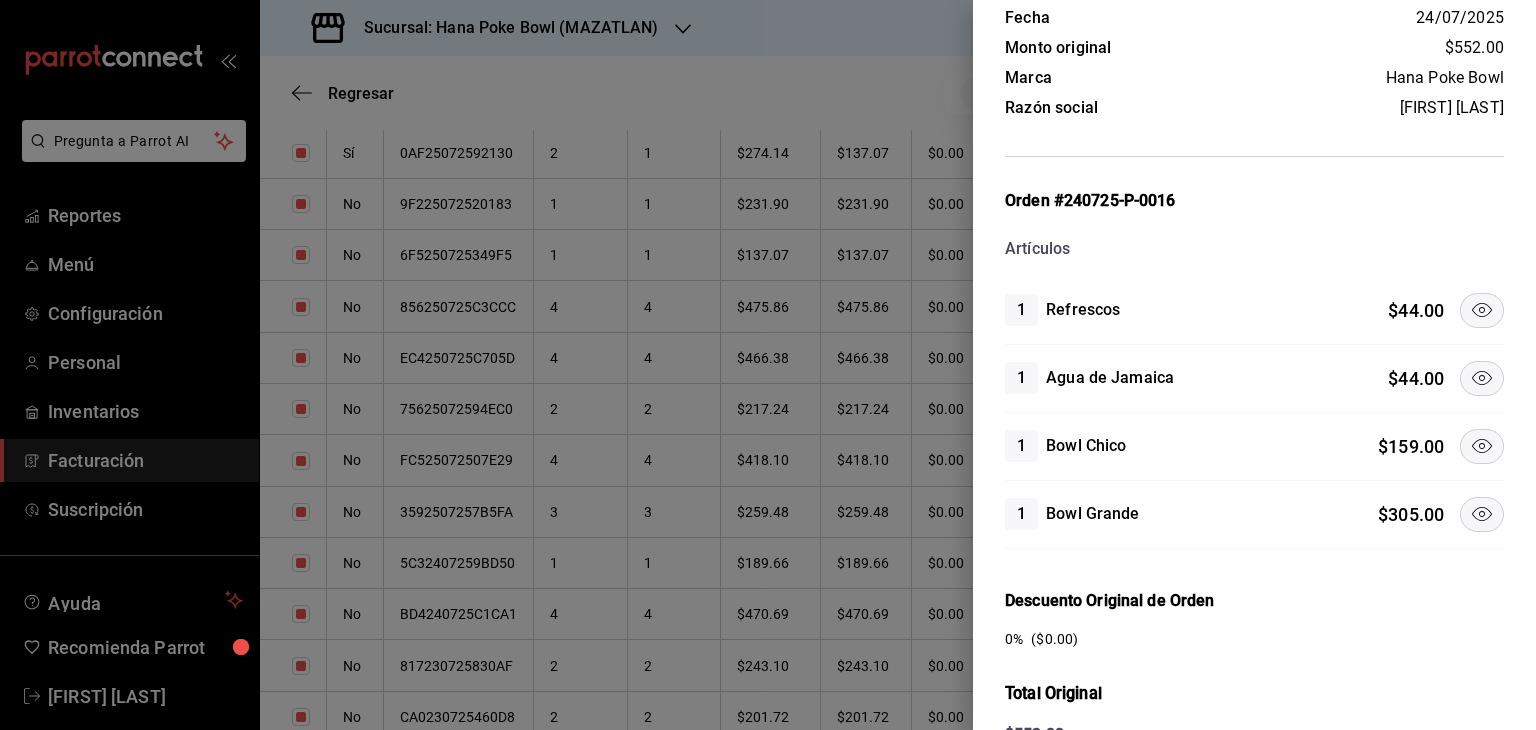 click 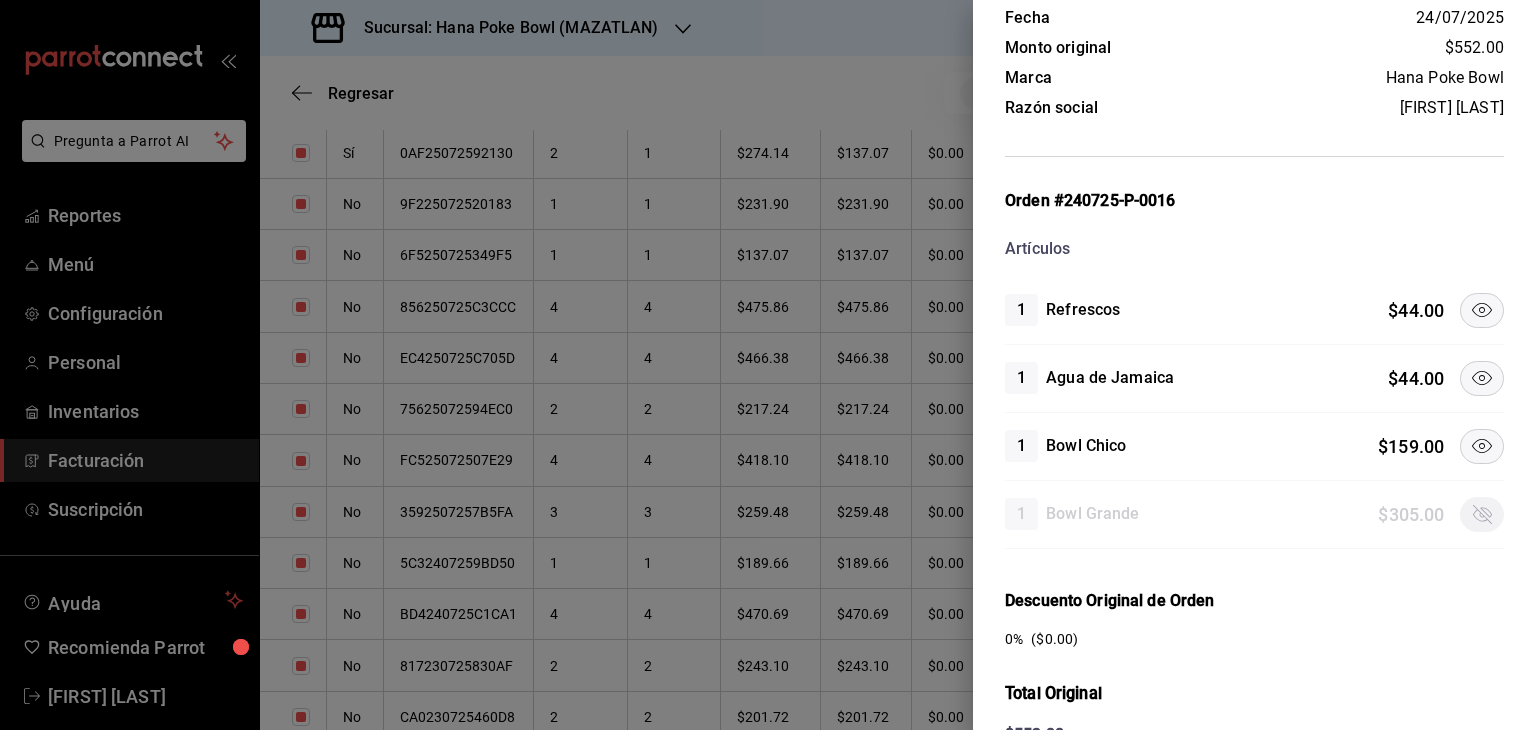 click 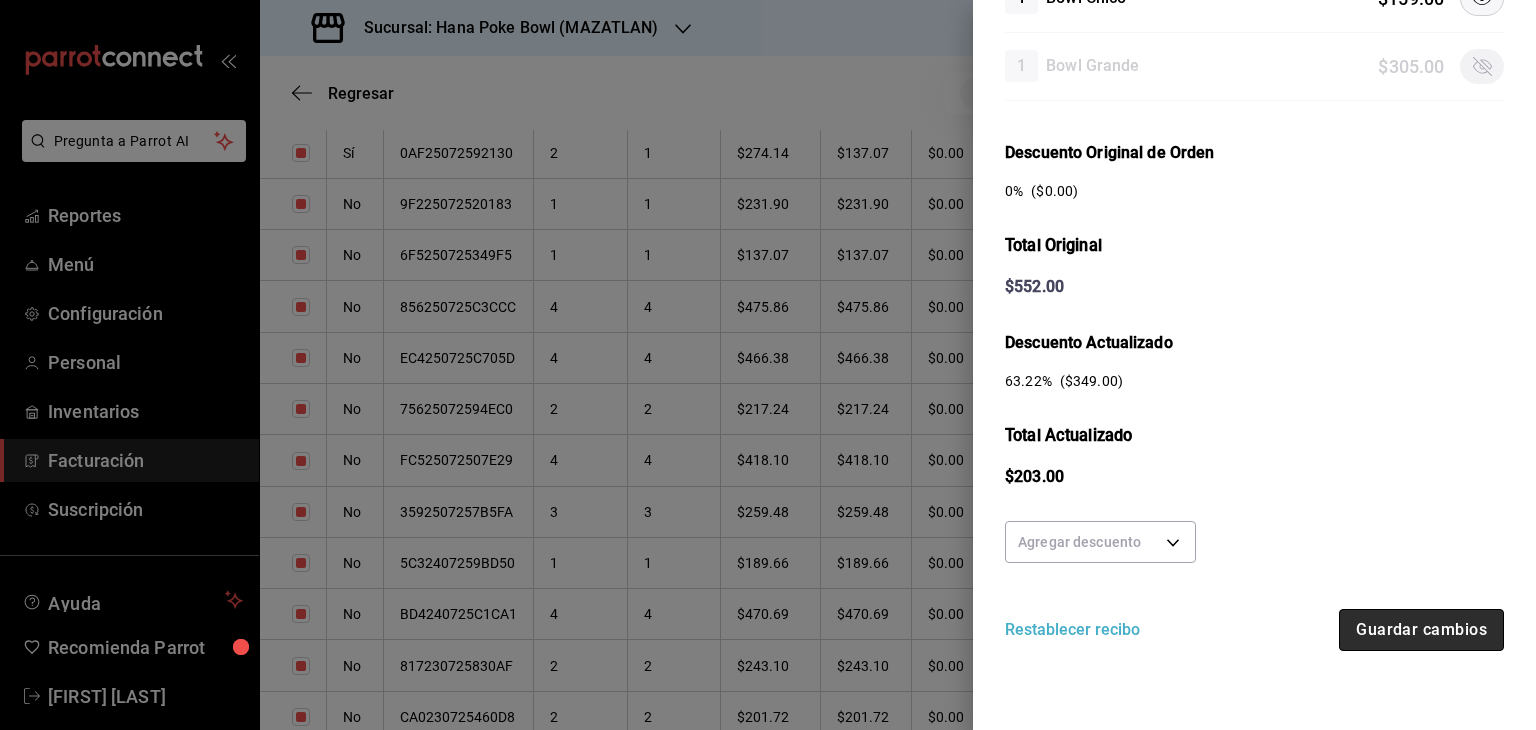 click on "Guardar cambios" at bounding box center (1421, 630) 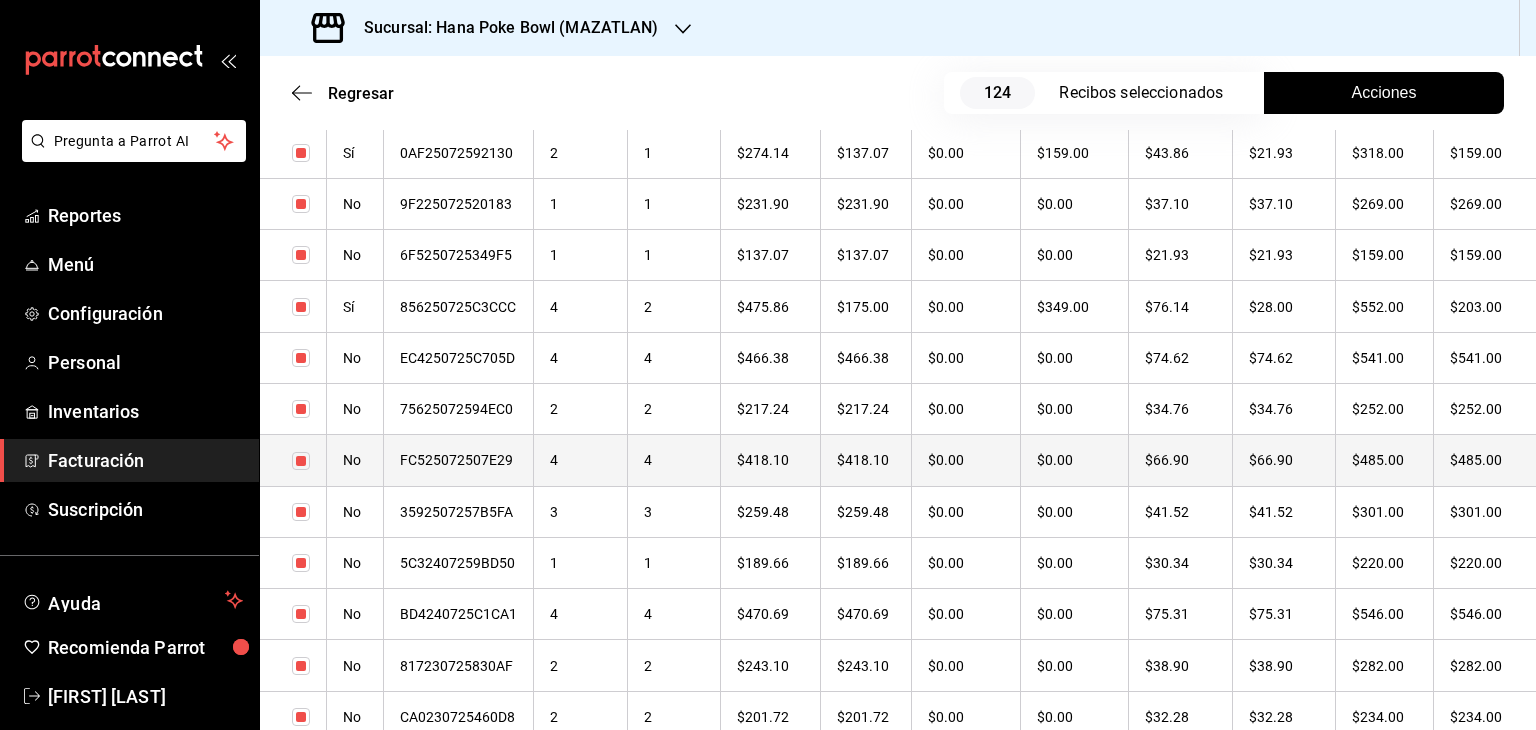 click on "4" at bounding box center (581, 460) 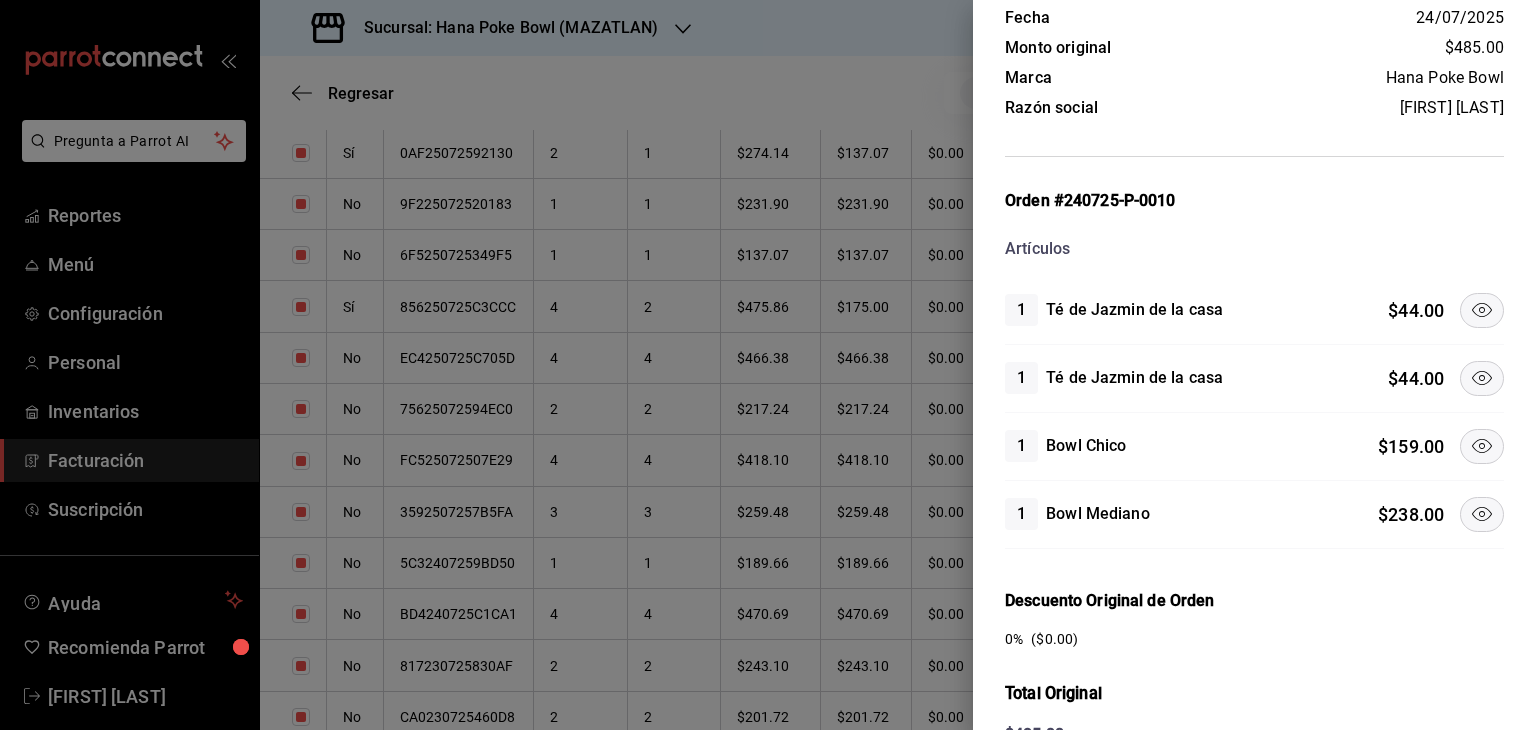 click 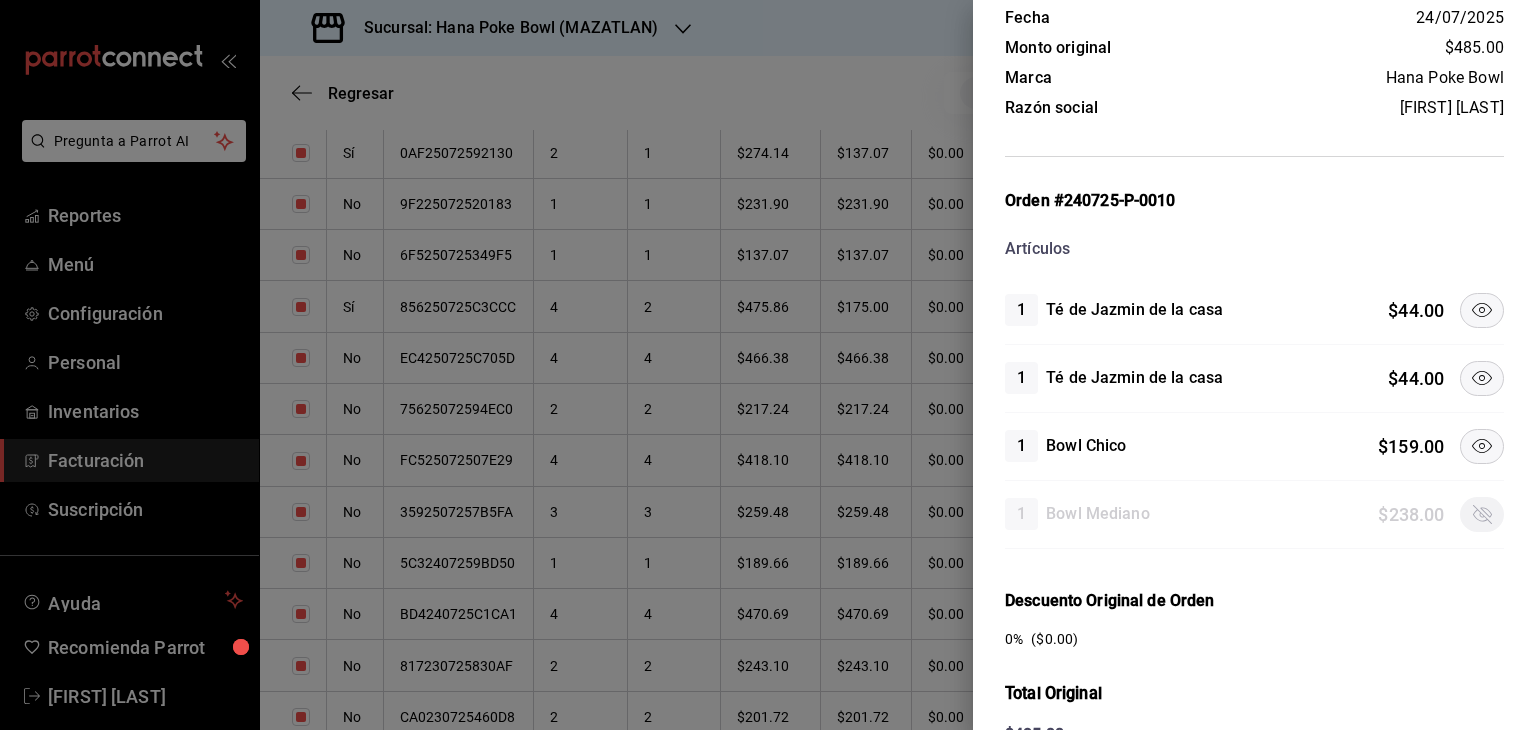 click 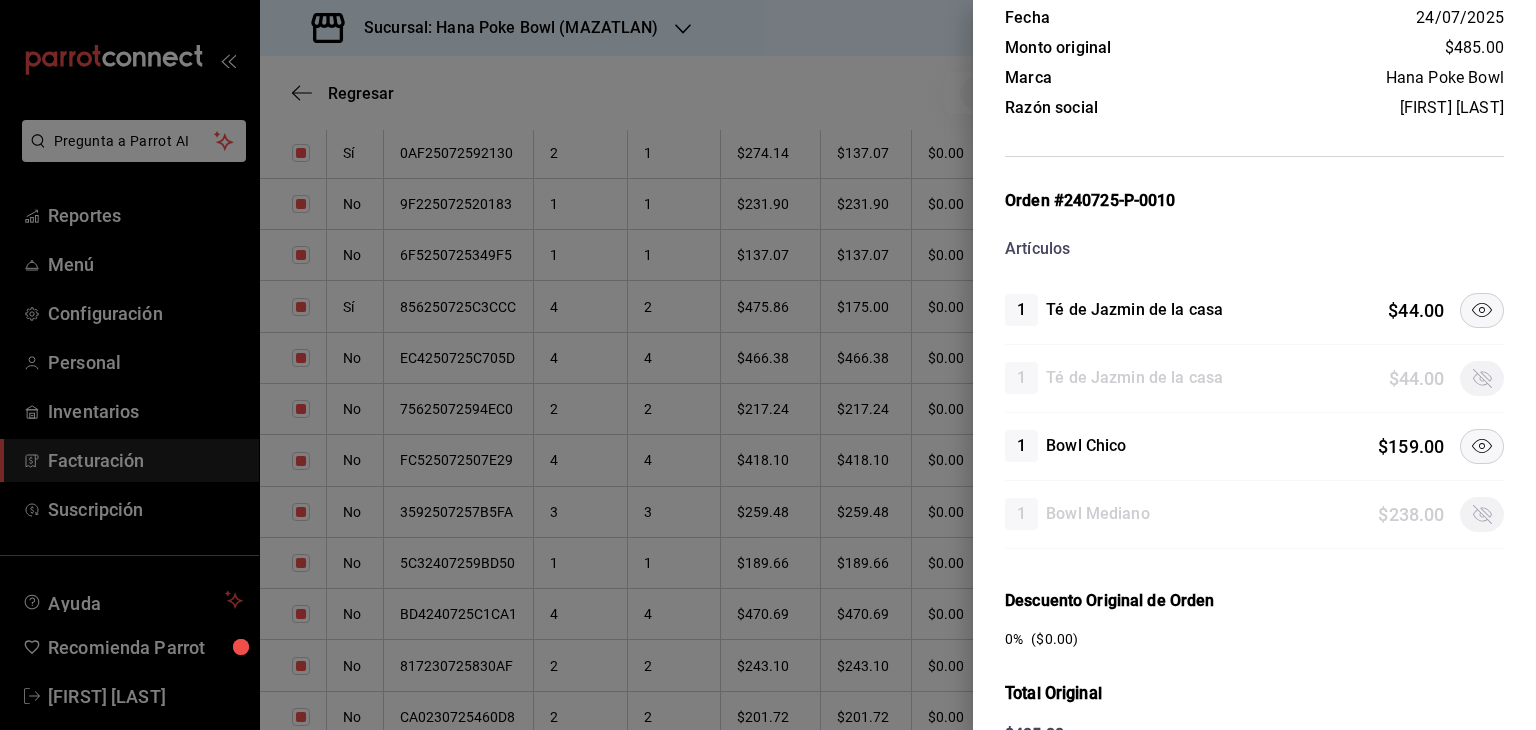 click 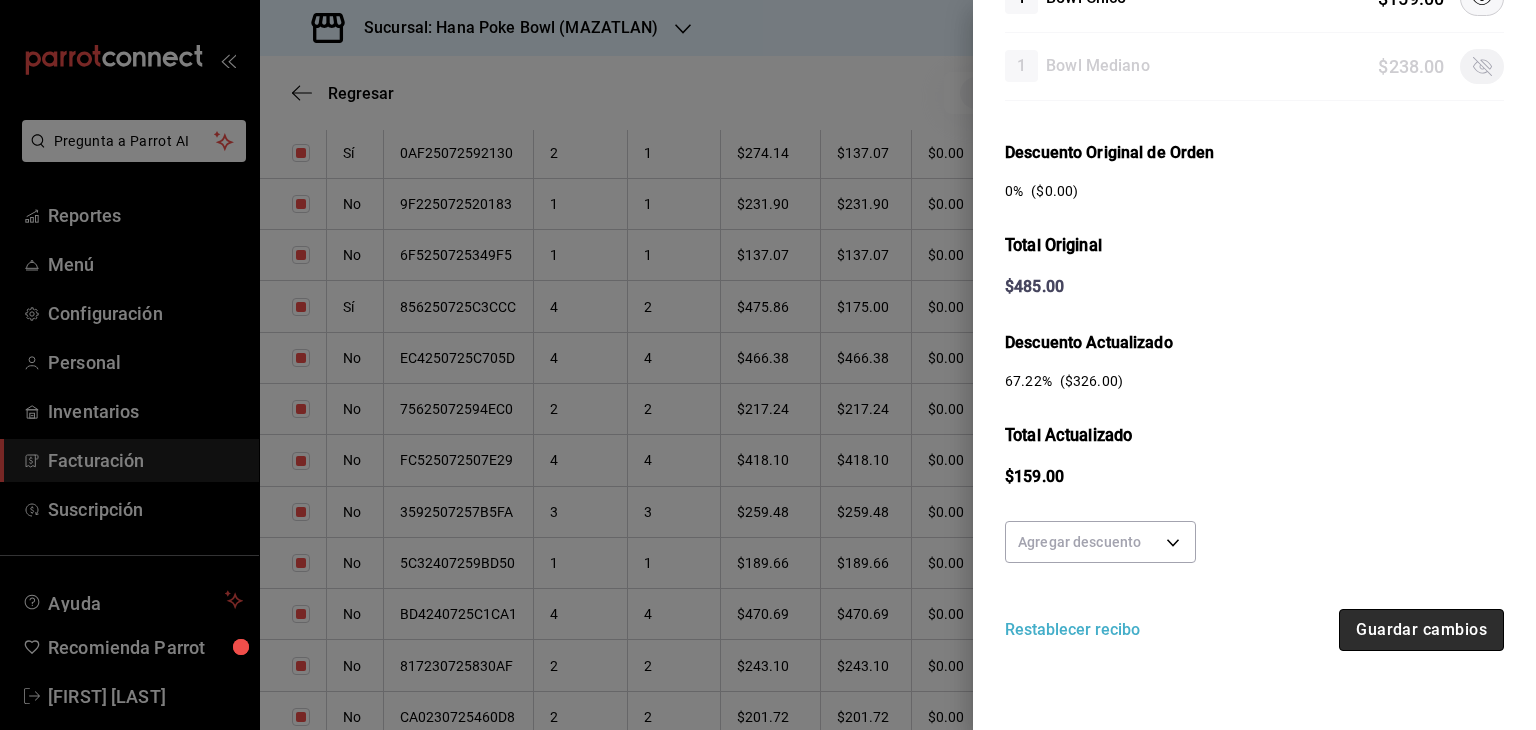 click on "Guardar cambios" at bounding box center (1421, 630) 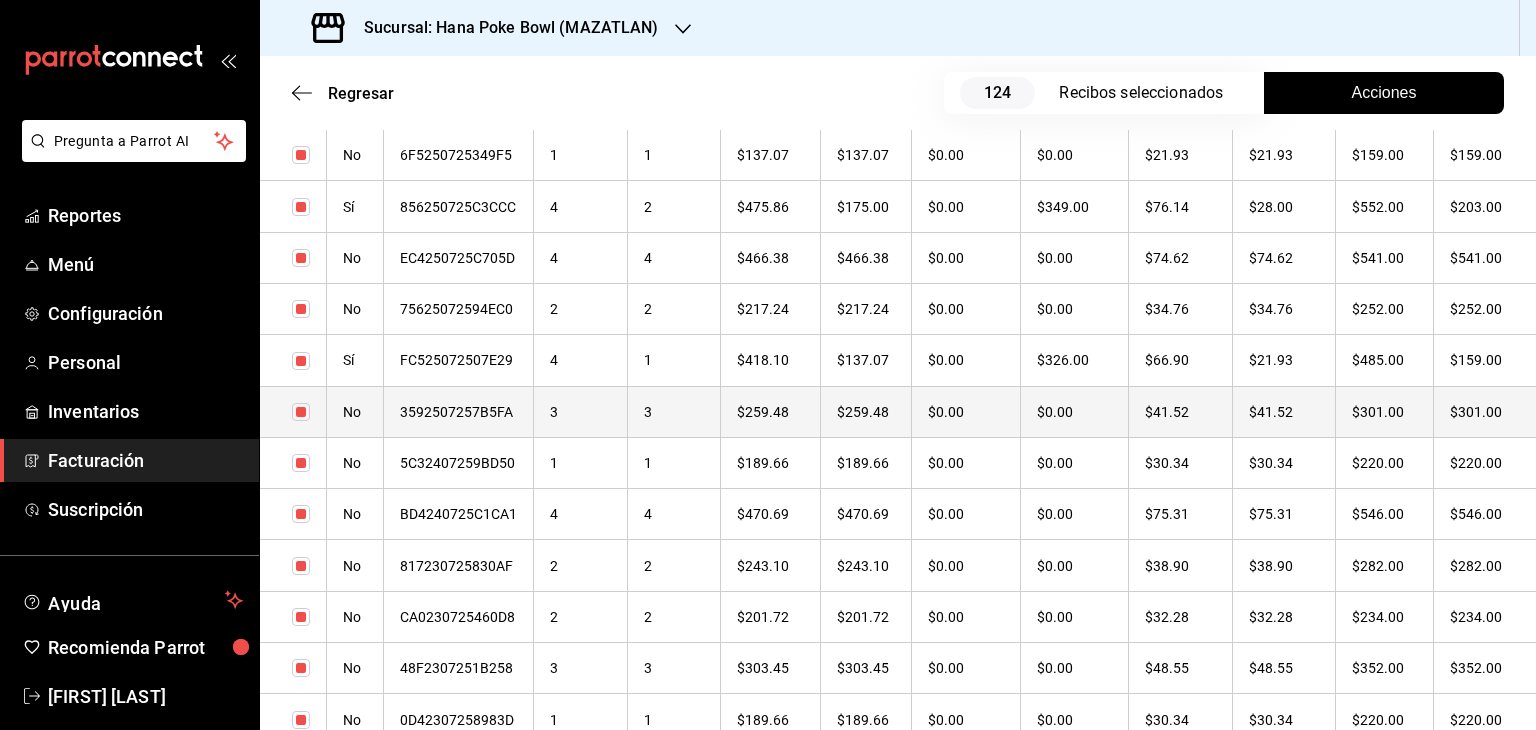 click on "3592507257B5FA" at bounding box center [459, 411] 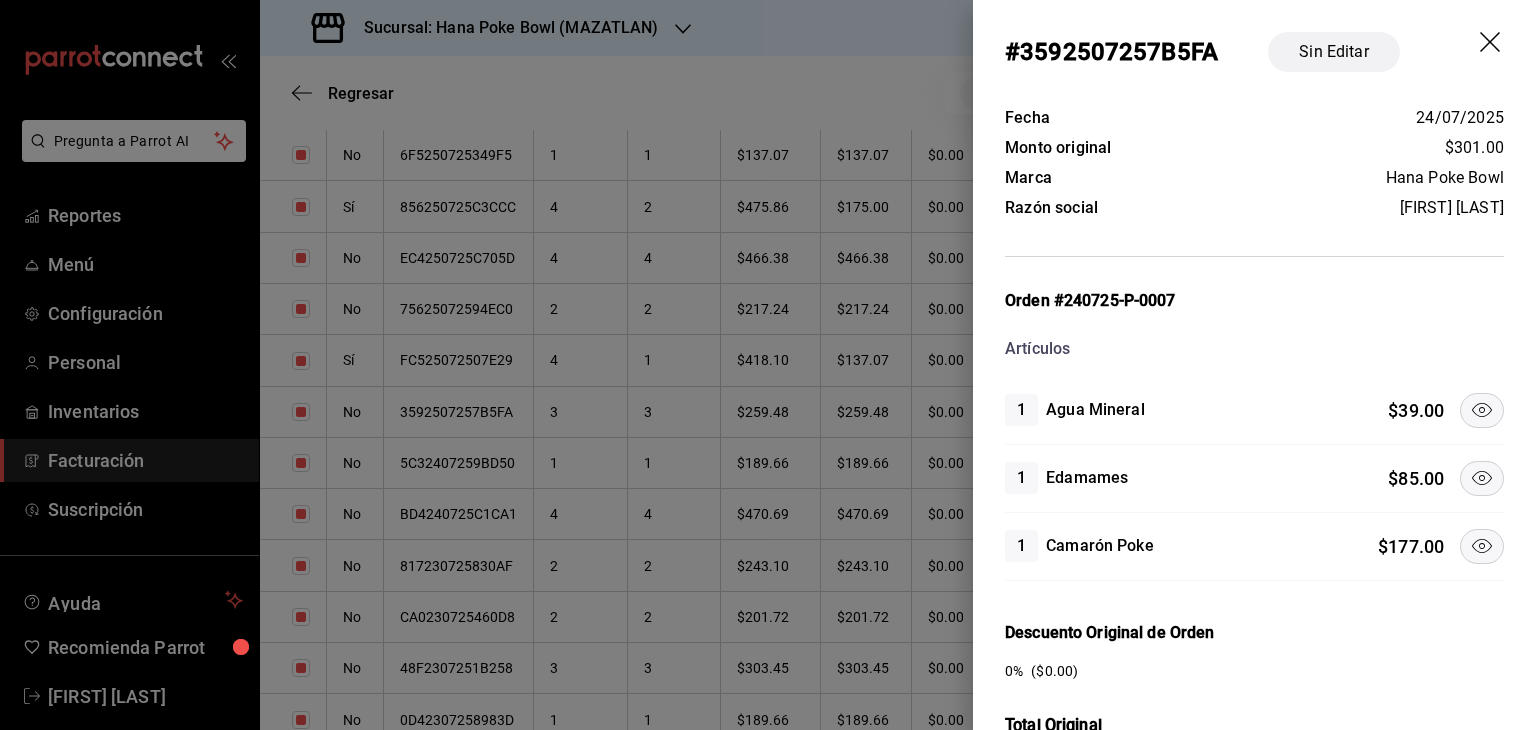 click 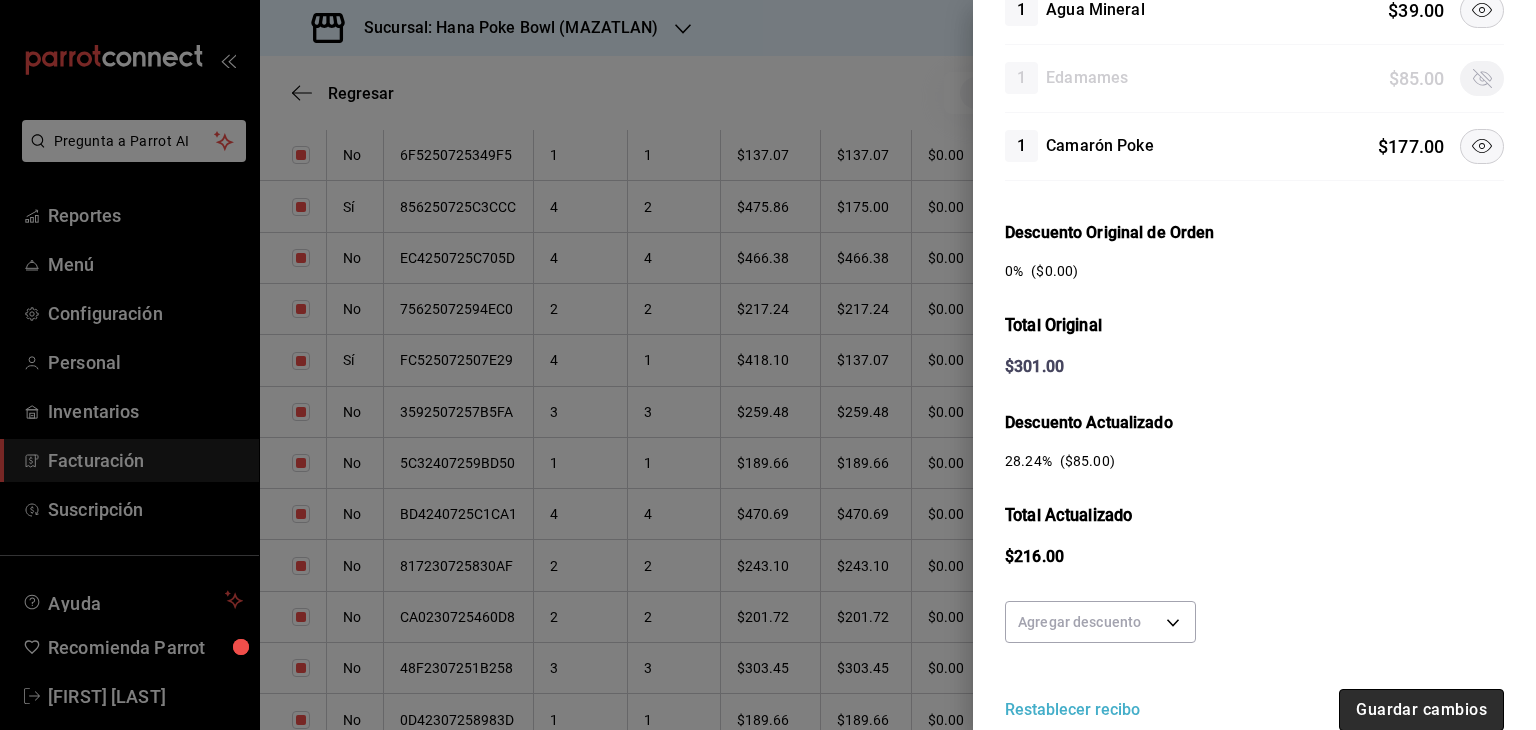 click on "Guardar cambios" at bounding box center [1421, 710] 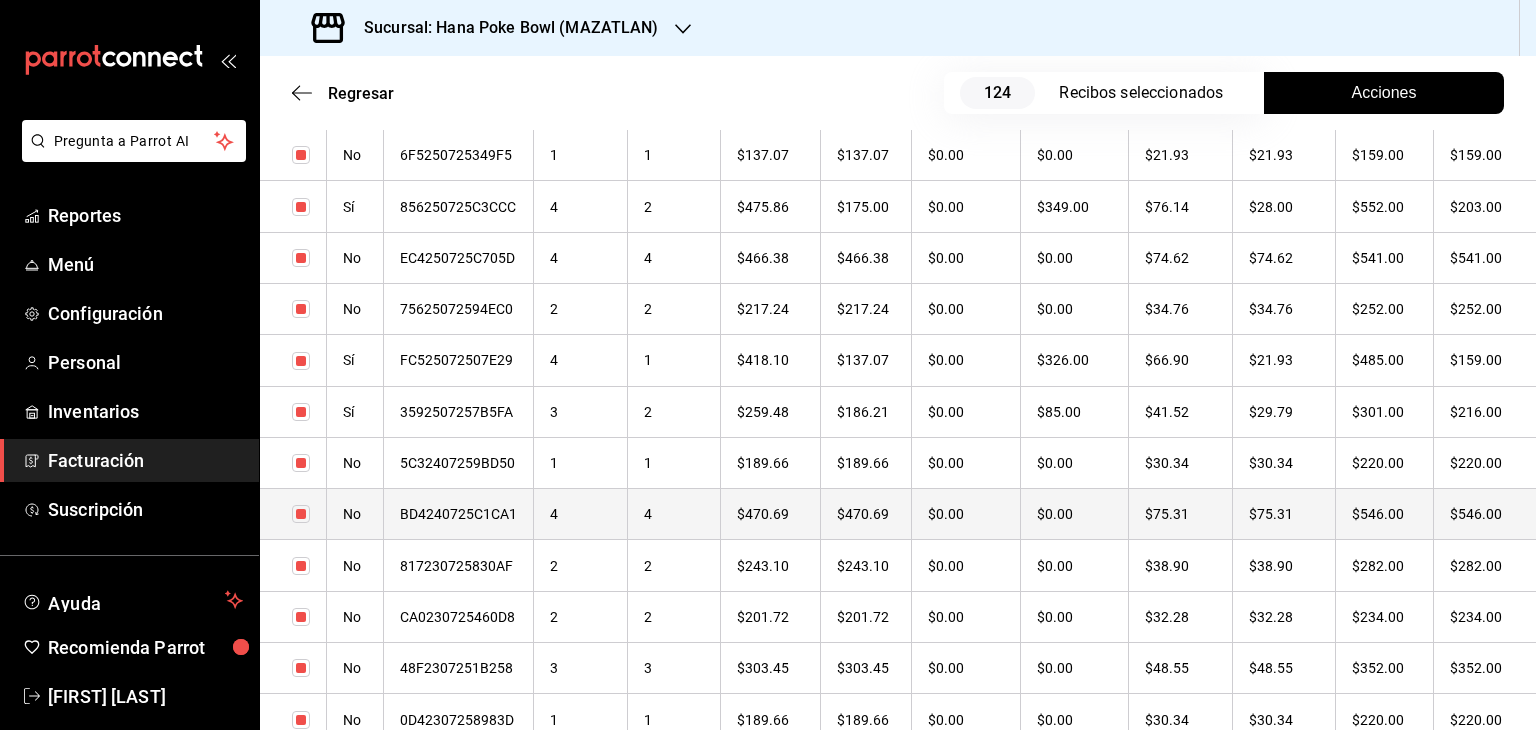 click on "4" at bounding box center [581, 514] 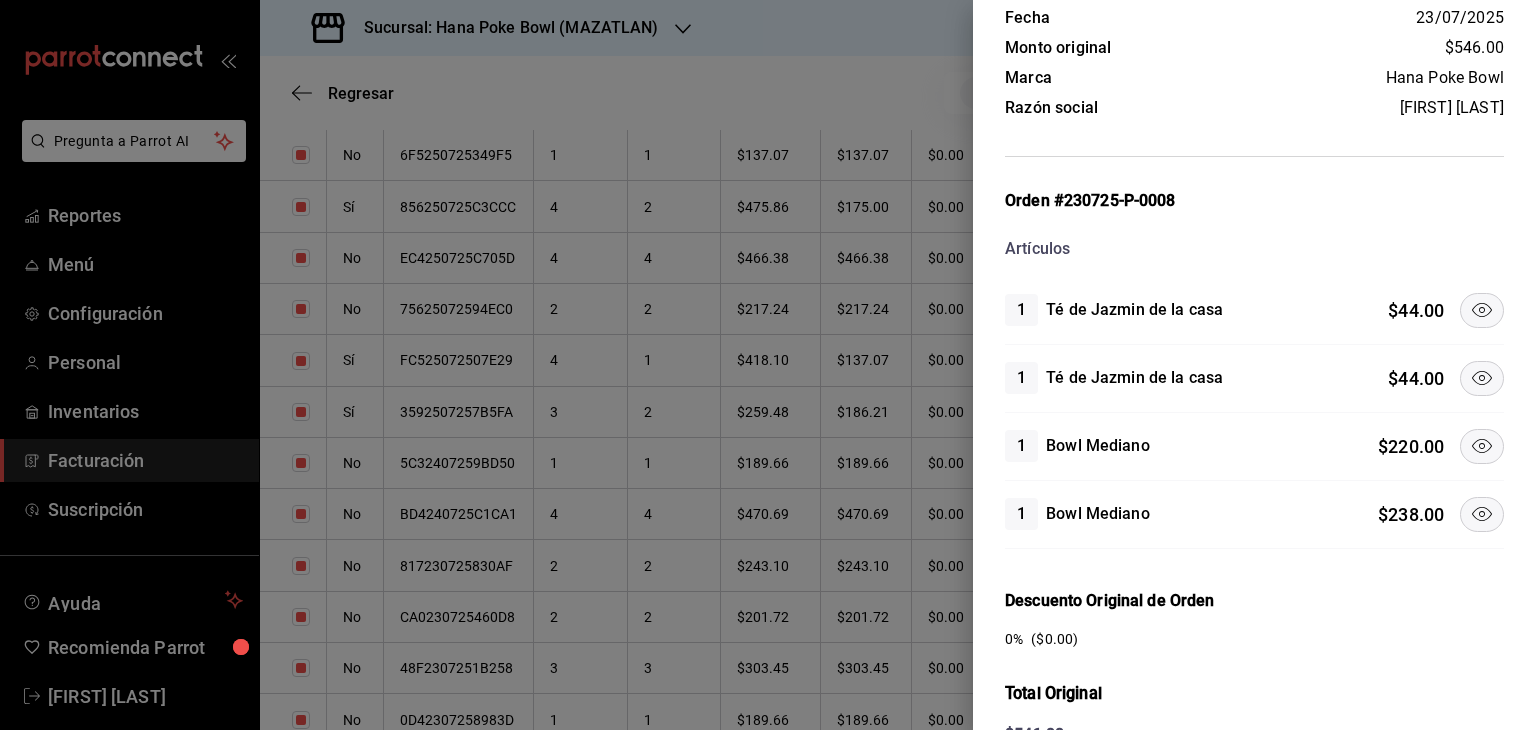 click 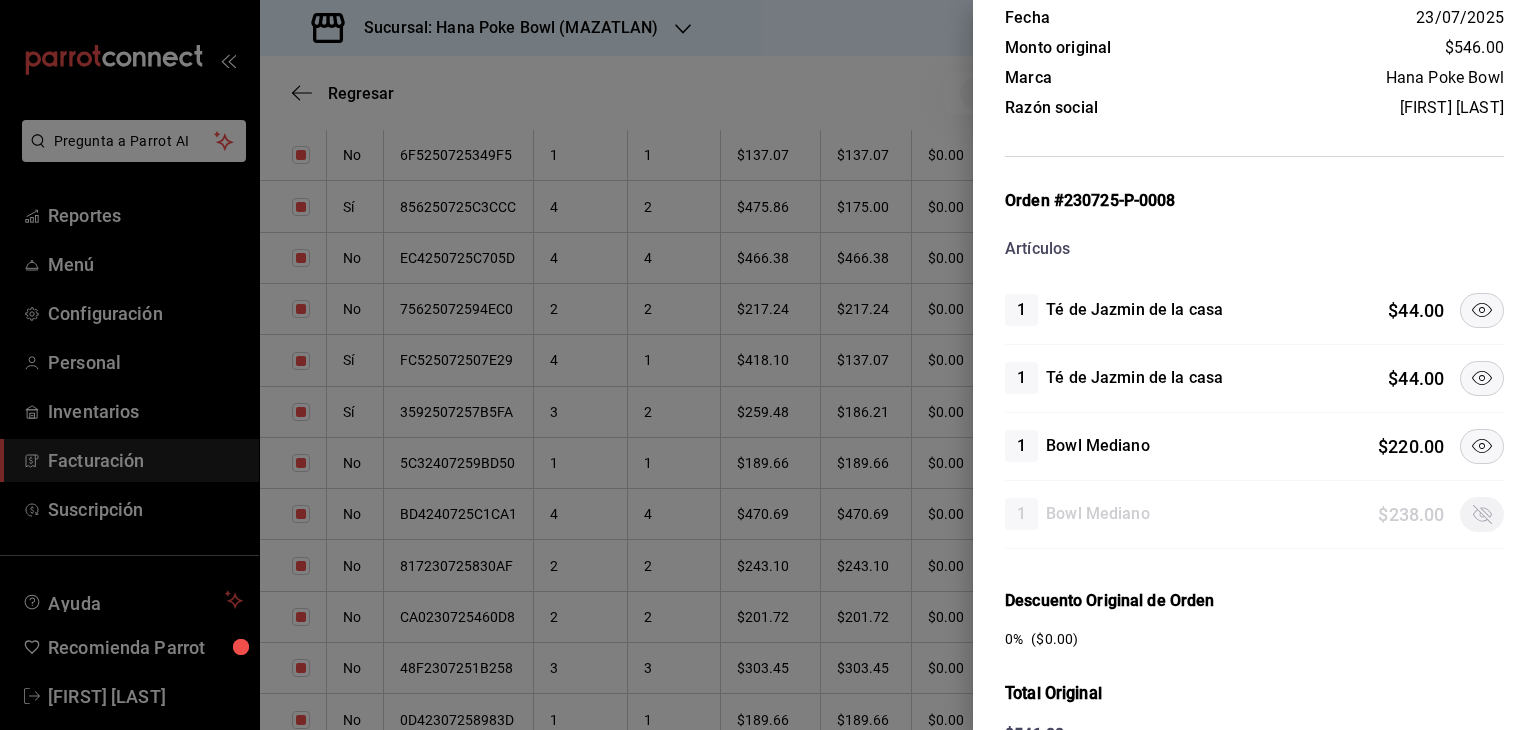 click 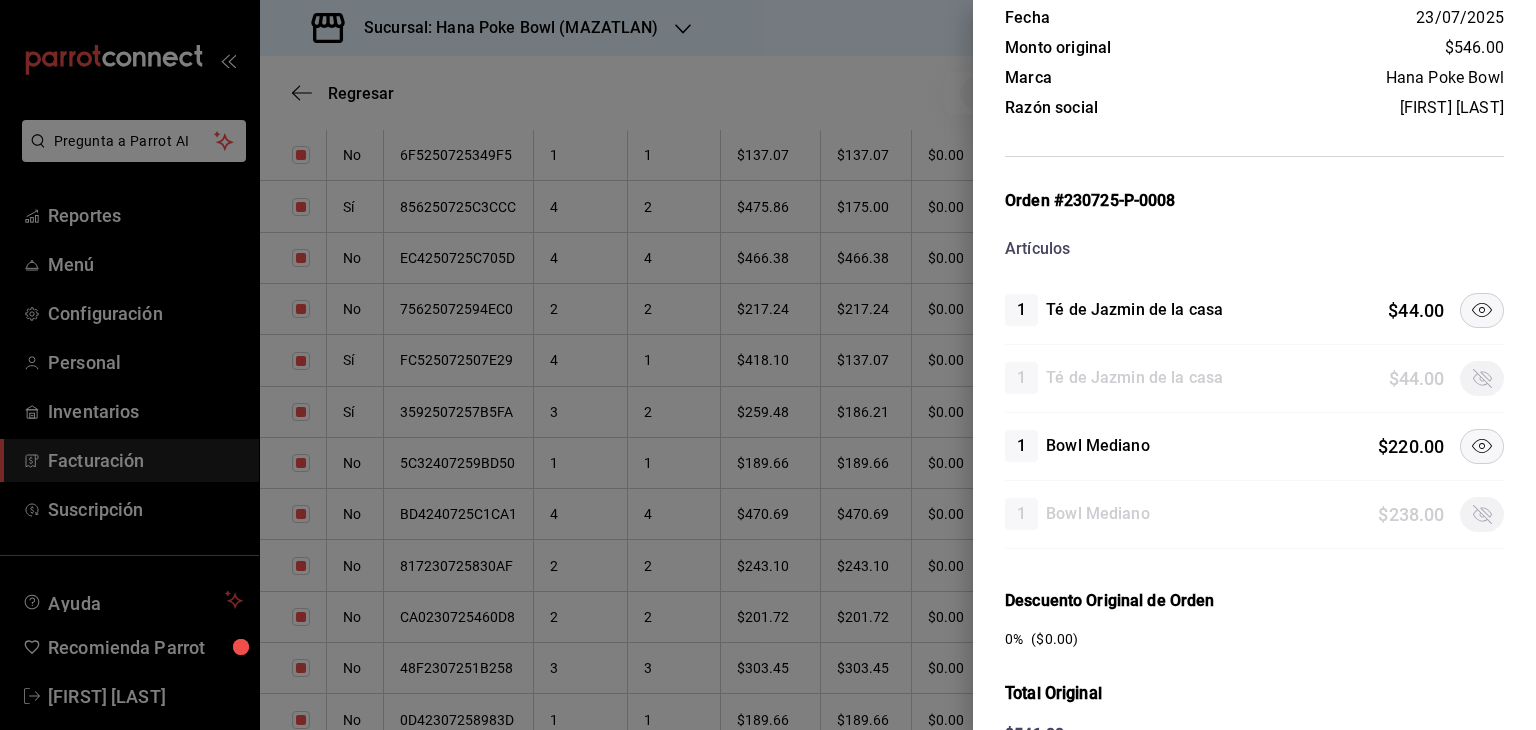 click 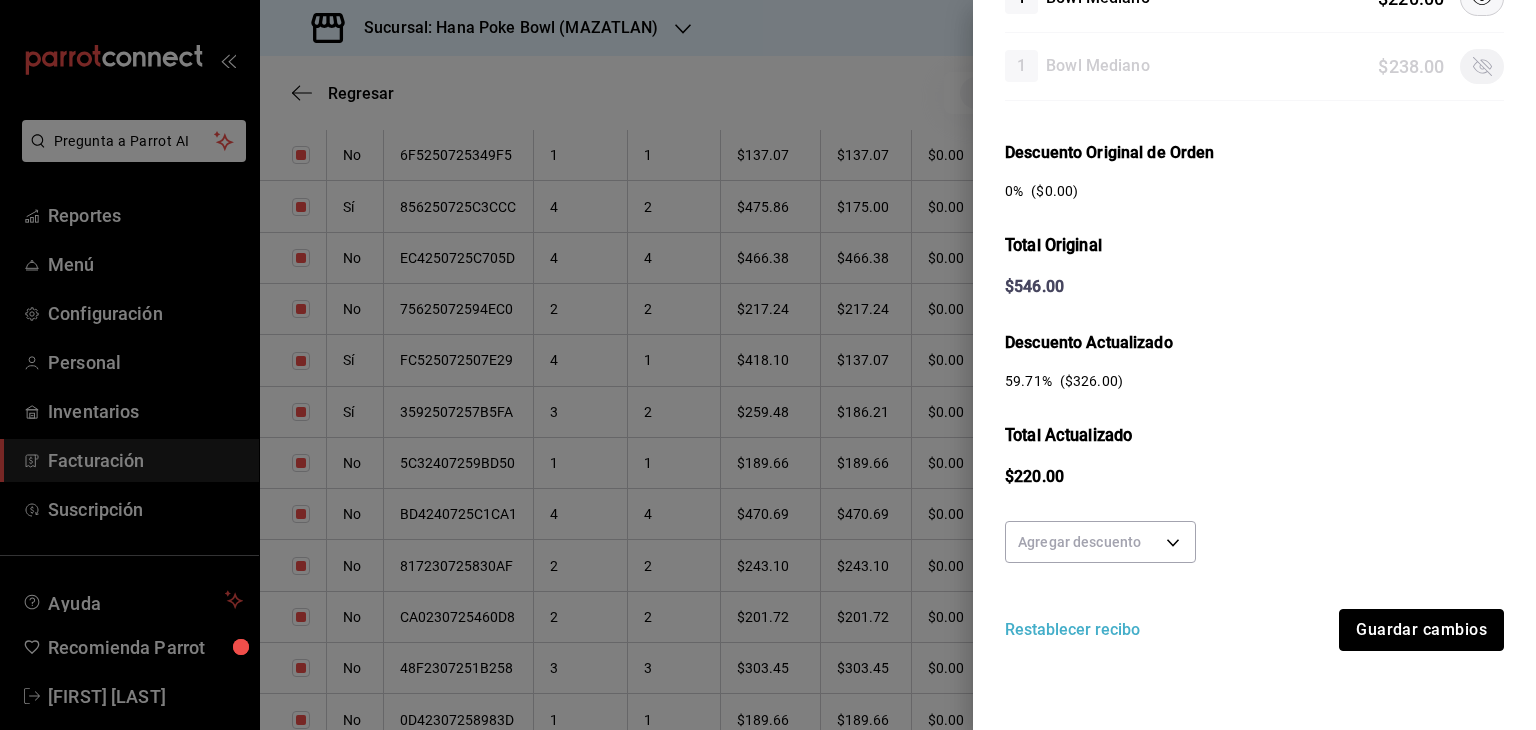 click on "Guardar cambios" at bounding box center (1421, 630) 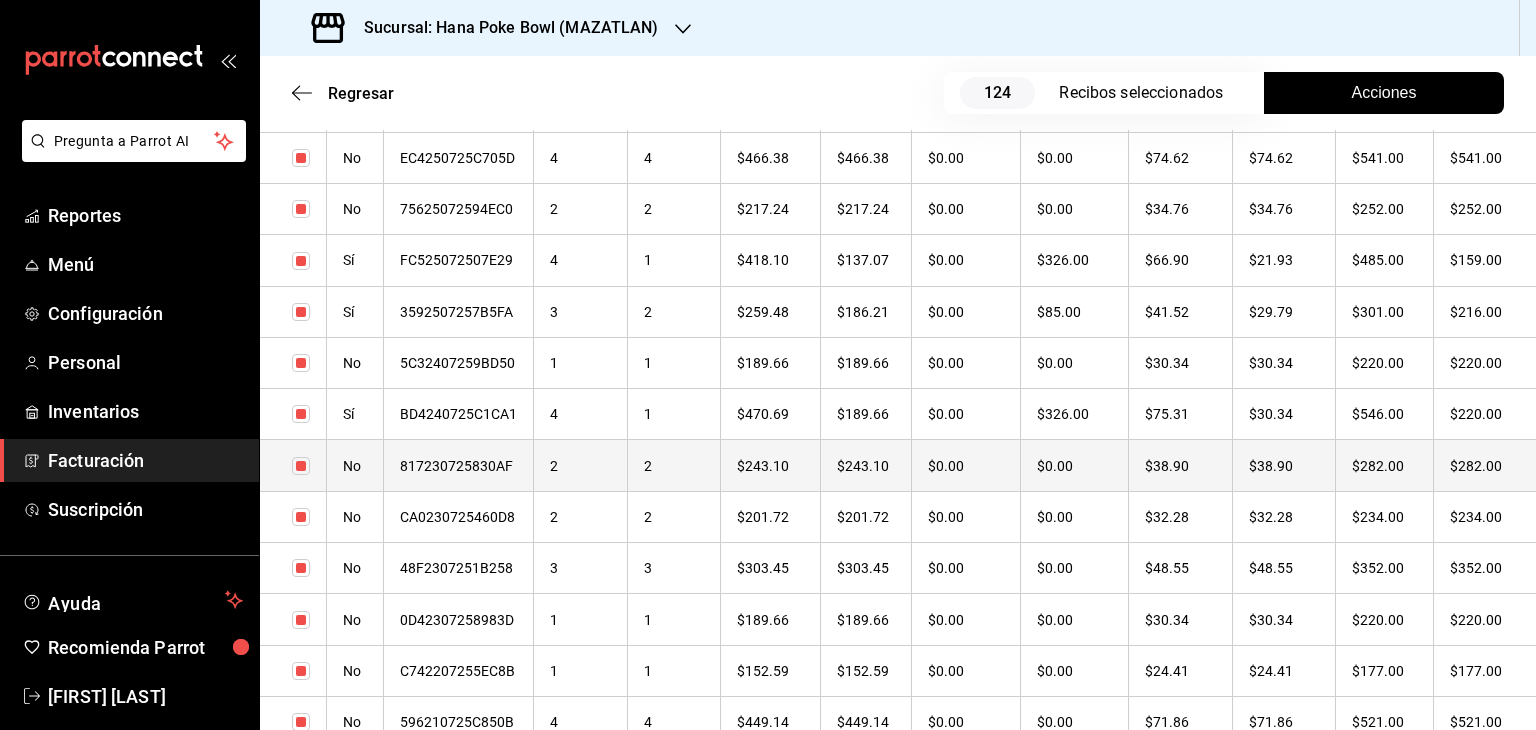 click on "2" at bounding box center (581, 465) 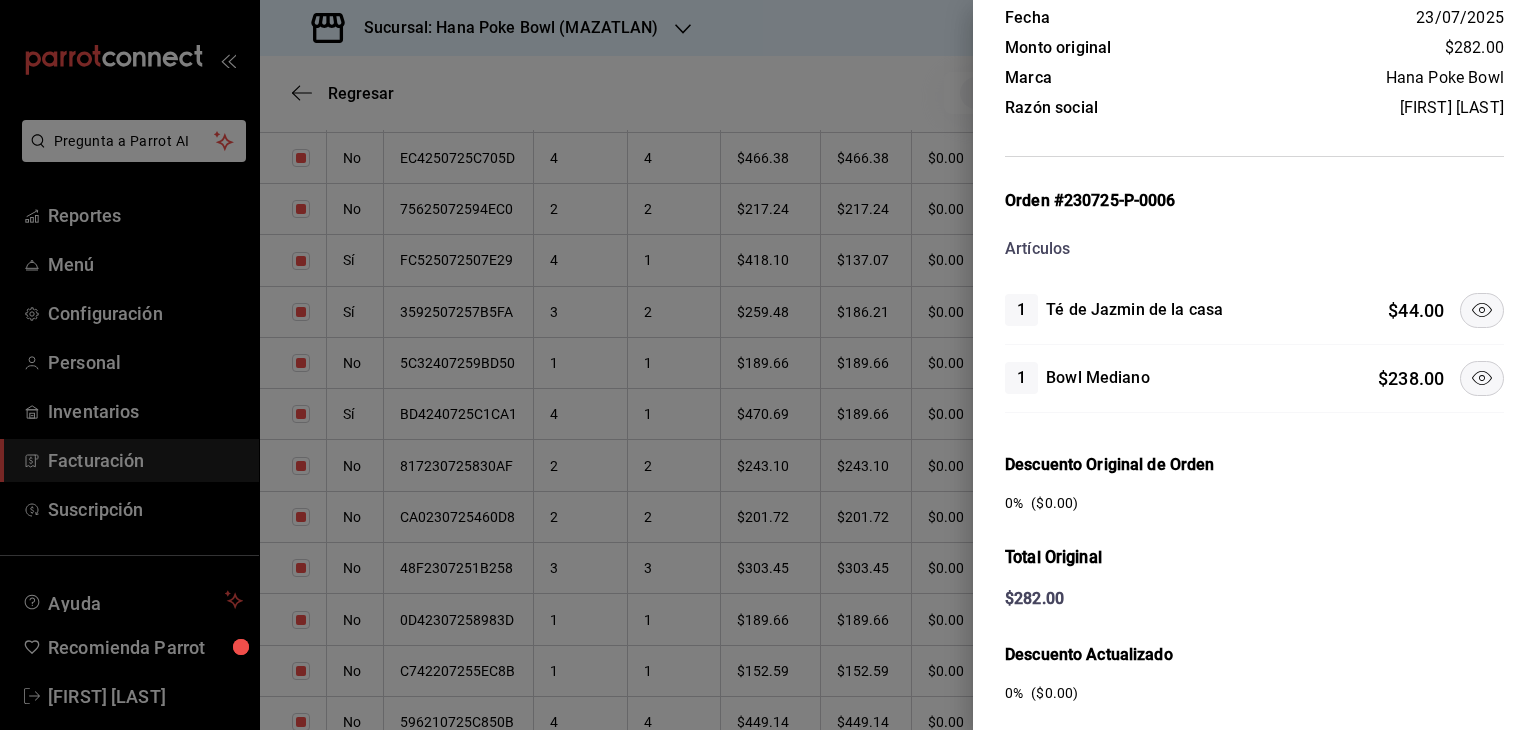 click 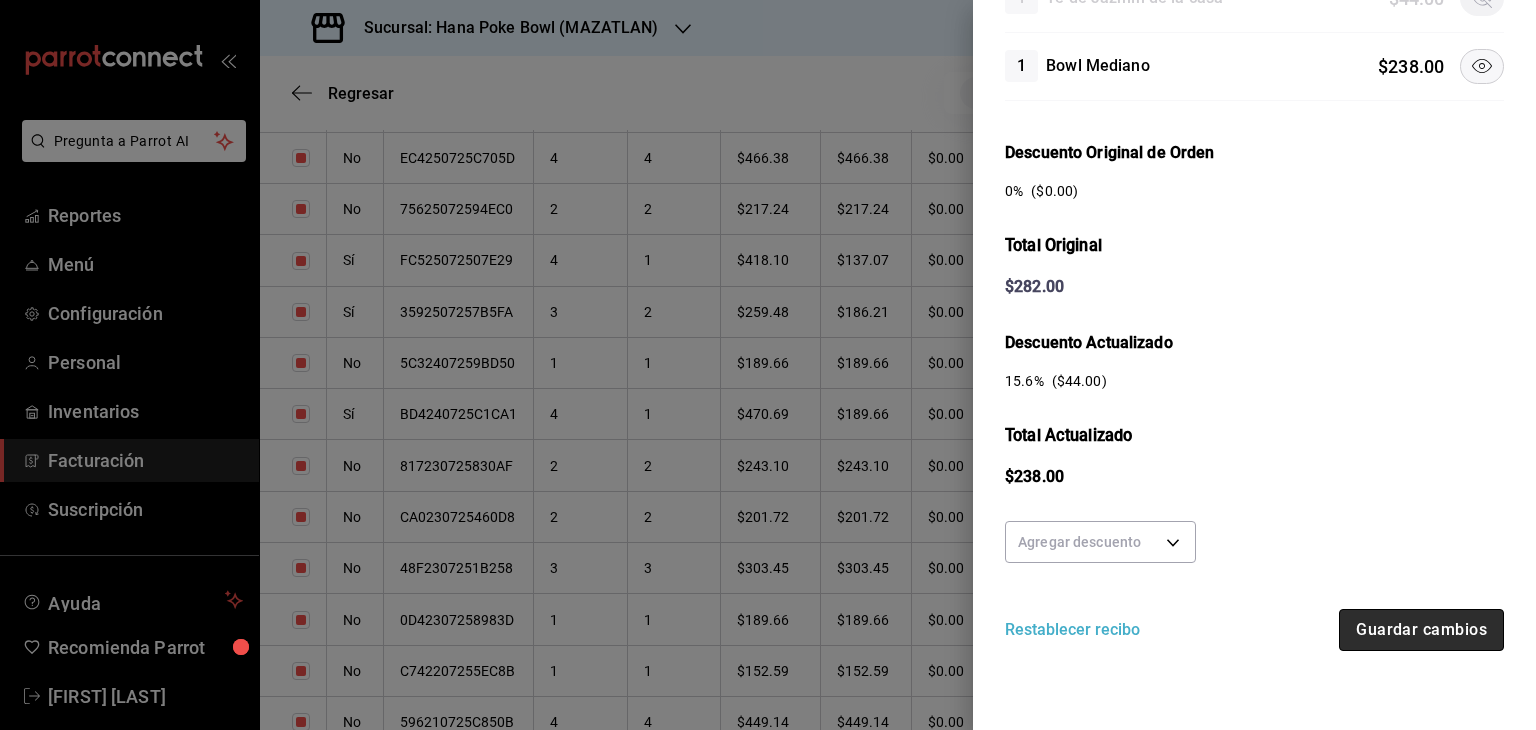 click on "Guardar cambios" at bounding box center (1421, 630) 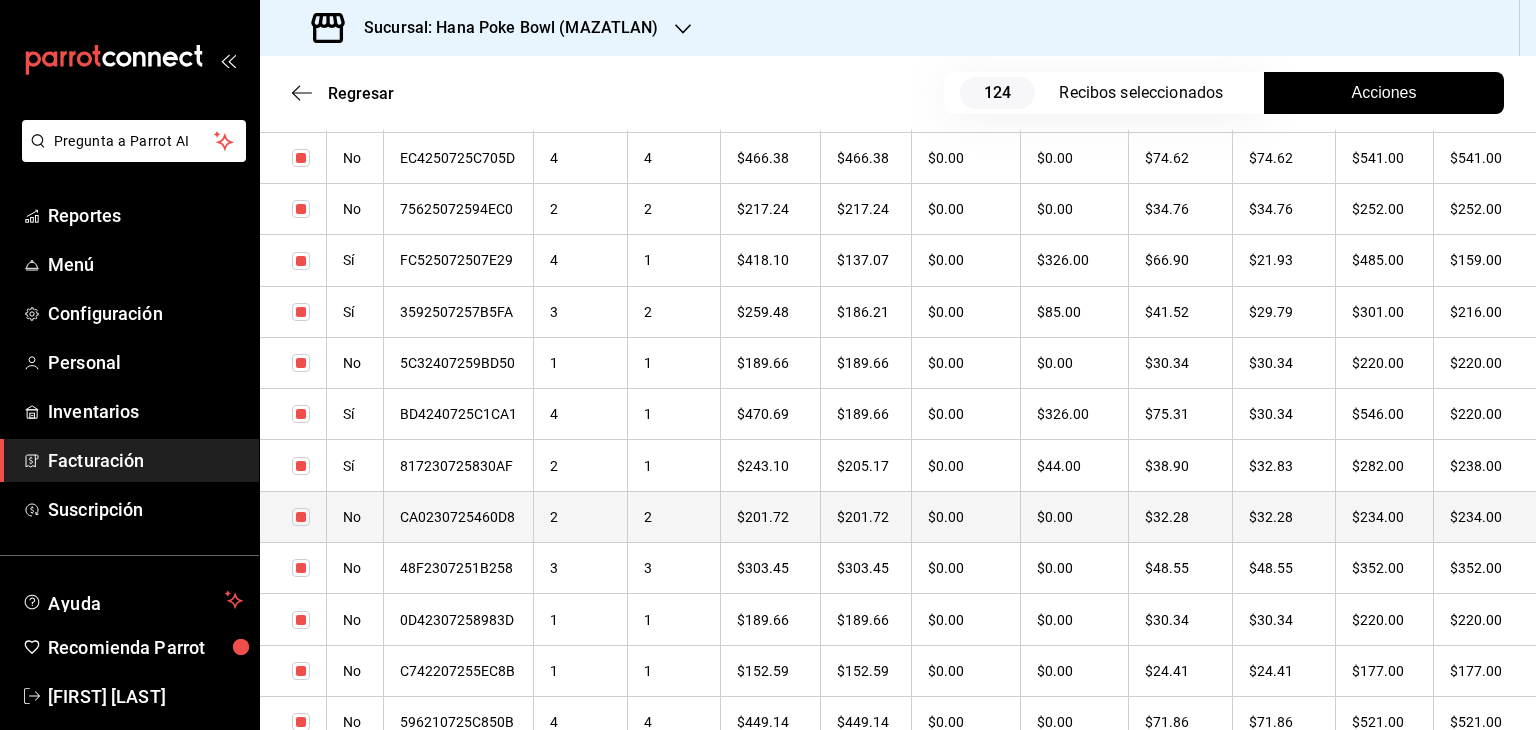 click on "2" at bounding box center (581, 516) 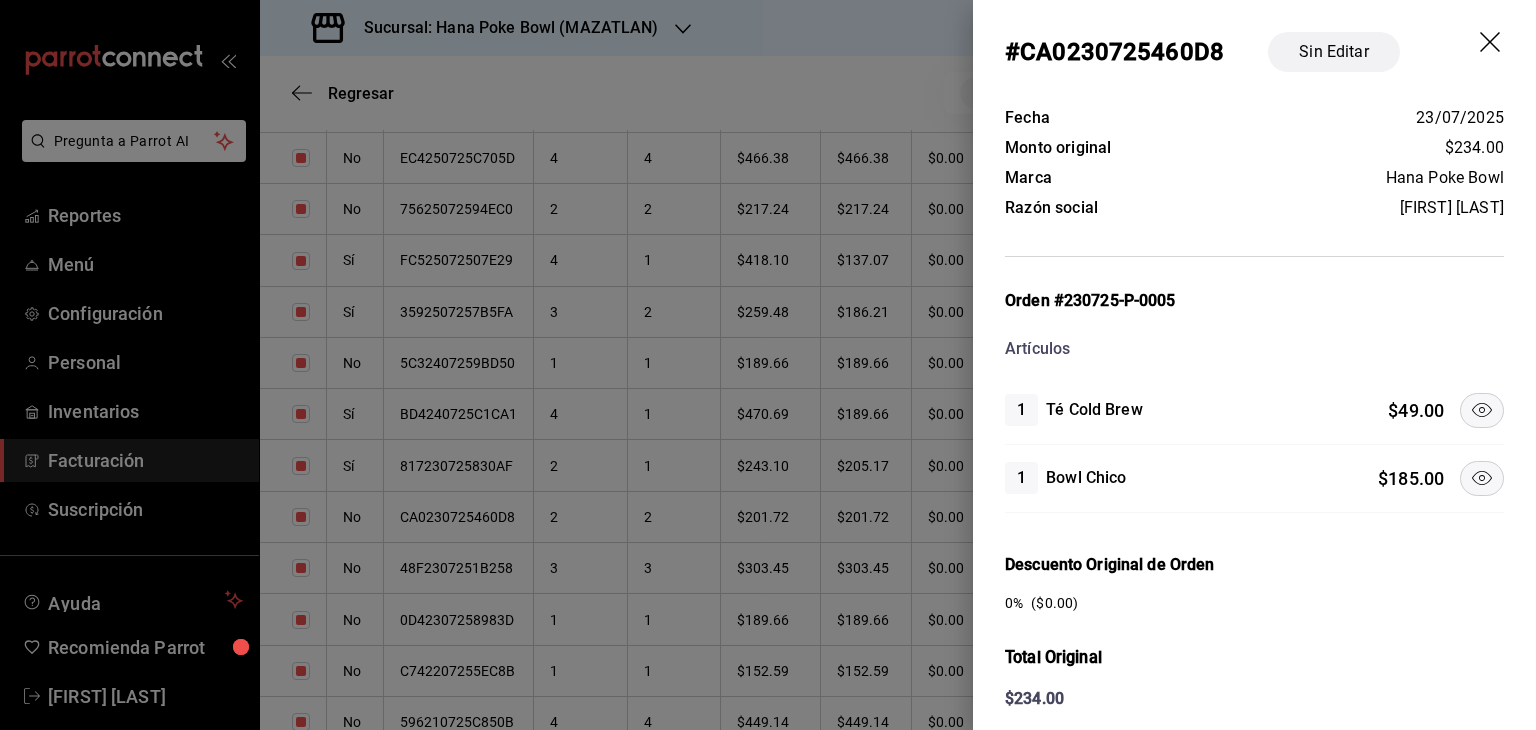 click 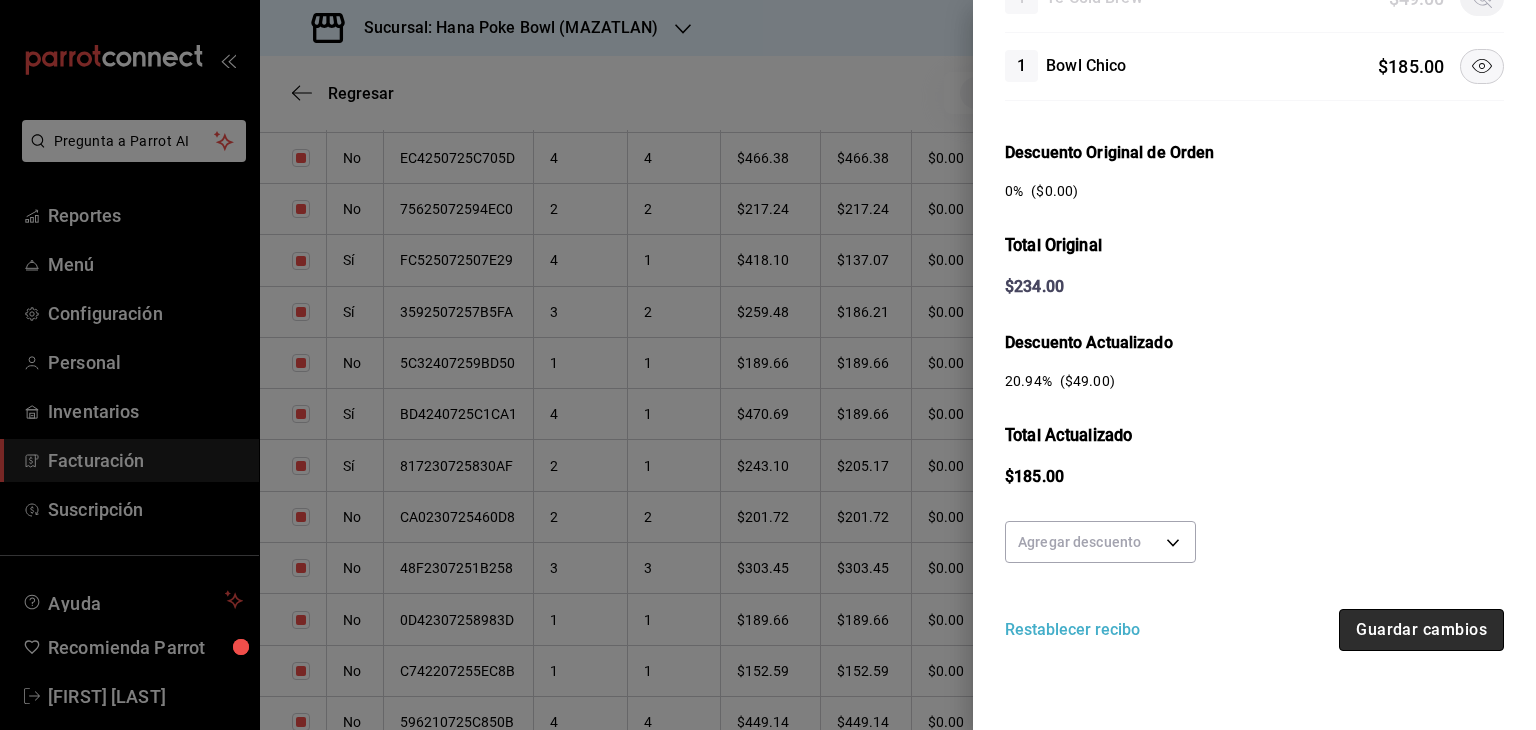 click on "Guardar cambios" at bounding box center (1421, 630) 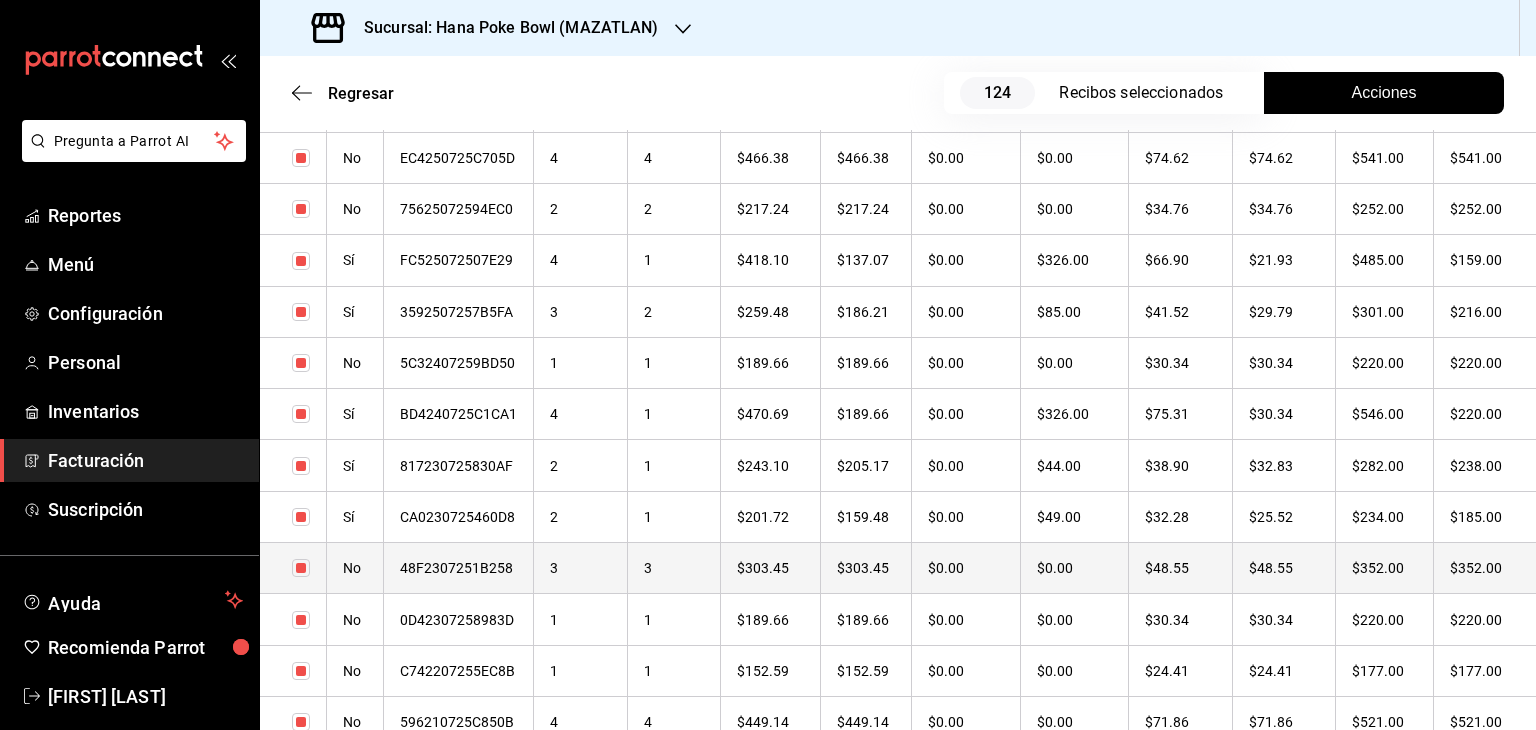 click on "3" at bounding box center (581, 568) 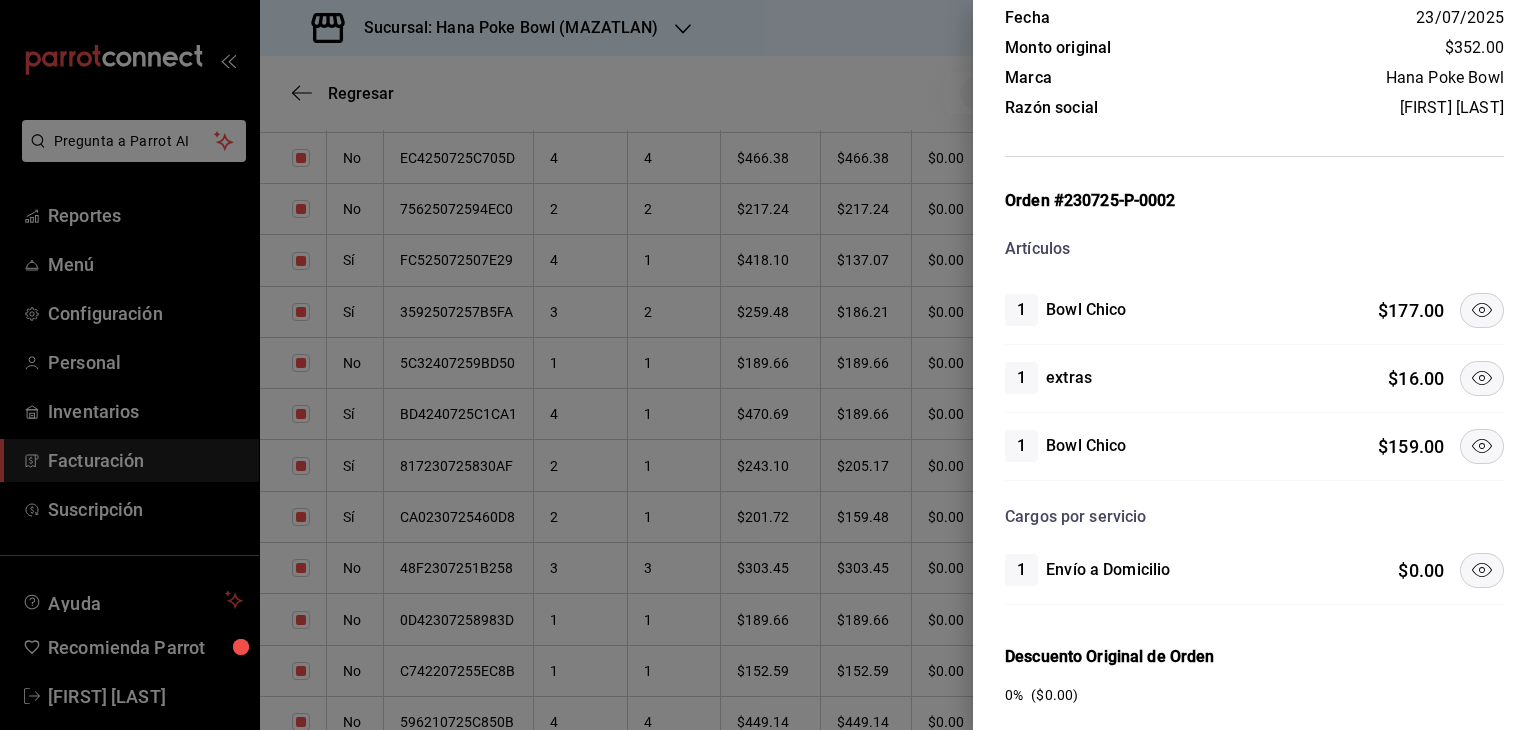 click 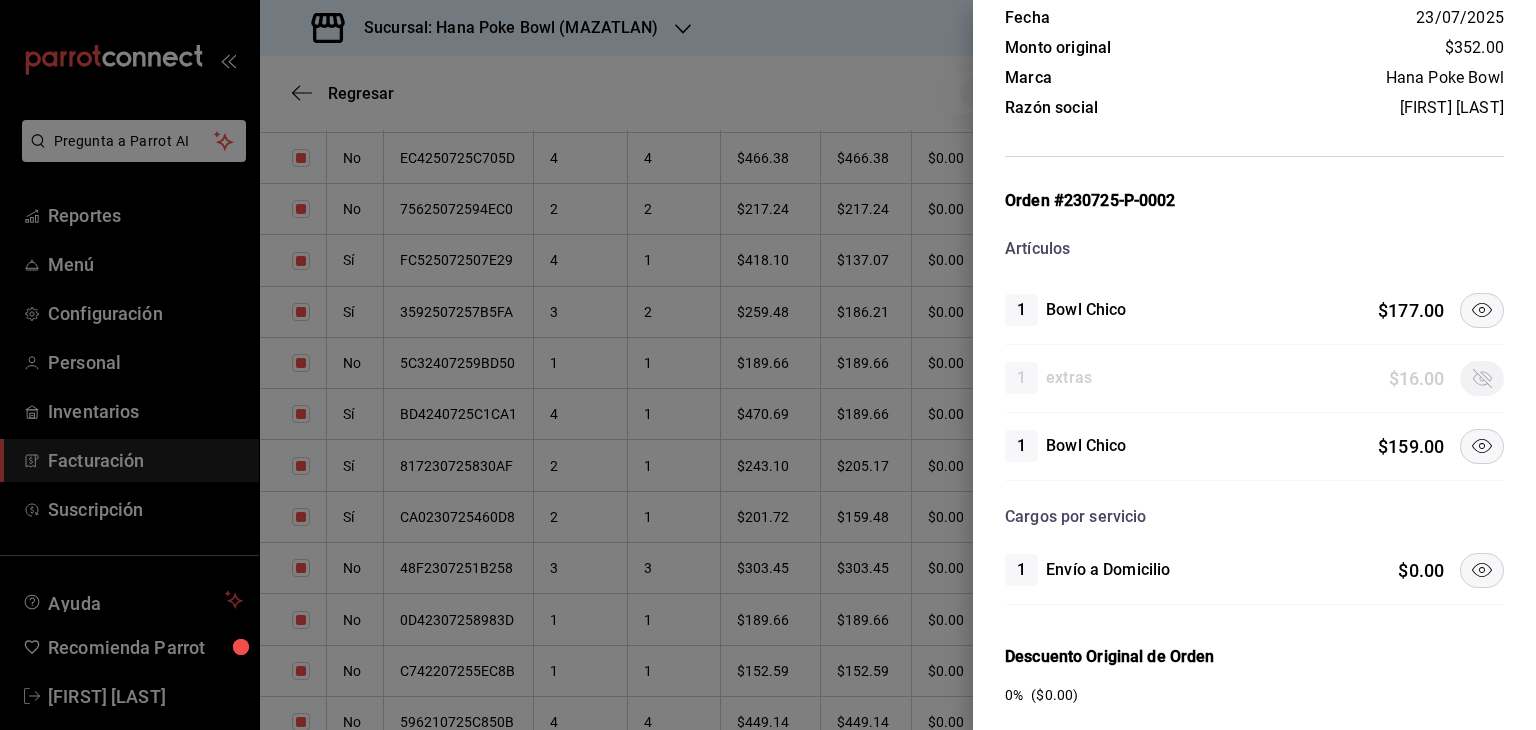click at bounding box center (1482, 310) 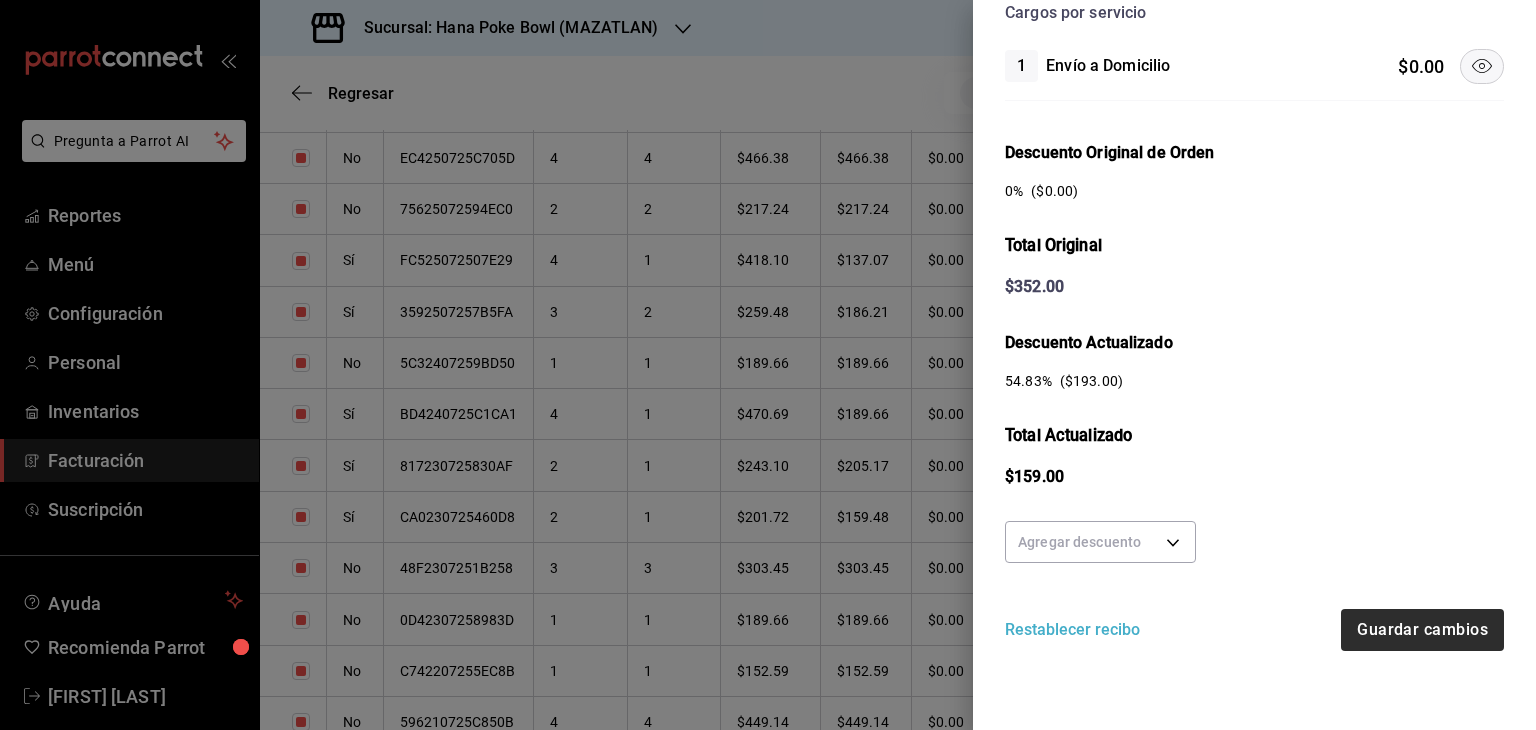 click on "Fecha [DATE] Monto original $352.00 Marca Hana Poke Bowl Razón social [FULL_NAME] Orden #[ORDER_ID] Artículos 1 Bowl Chico $ 177.00 1 extras $ 16.00 1 Bowl Chico $ 159.00 Cargos por servicio 1 Envío a Domicilio $ 0.00 Descuento Original de Orden 0 % ($ 0.00 ) Total Original $ 352.00 Descuento Actualizado 54.83 % ($ 193.00 ) Total Actualizado $ 159.00 Agregar descuento Restablecer recibo Guardar cambios" at bounding box center (1254, 115) 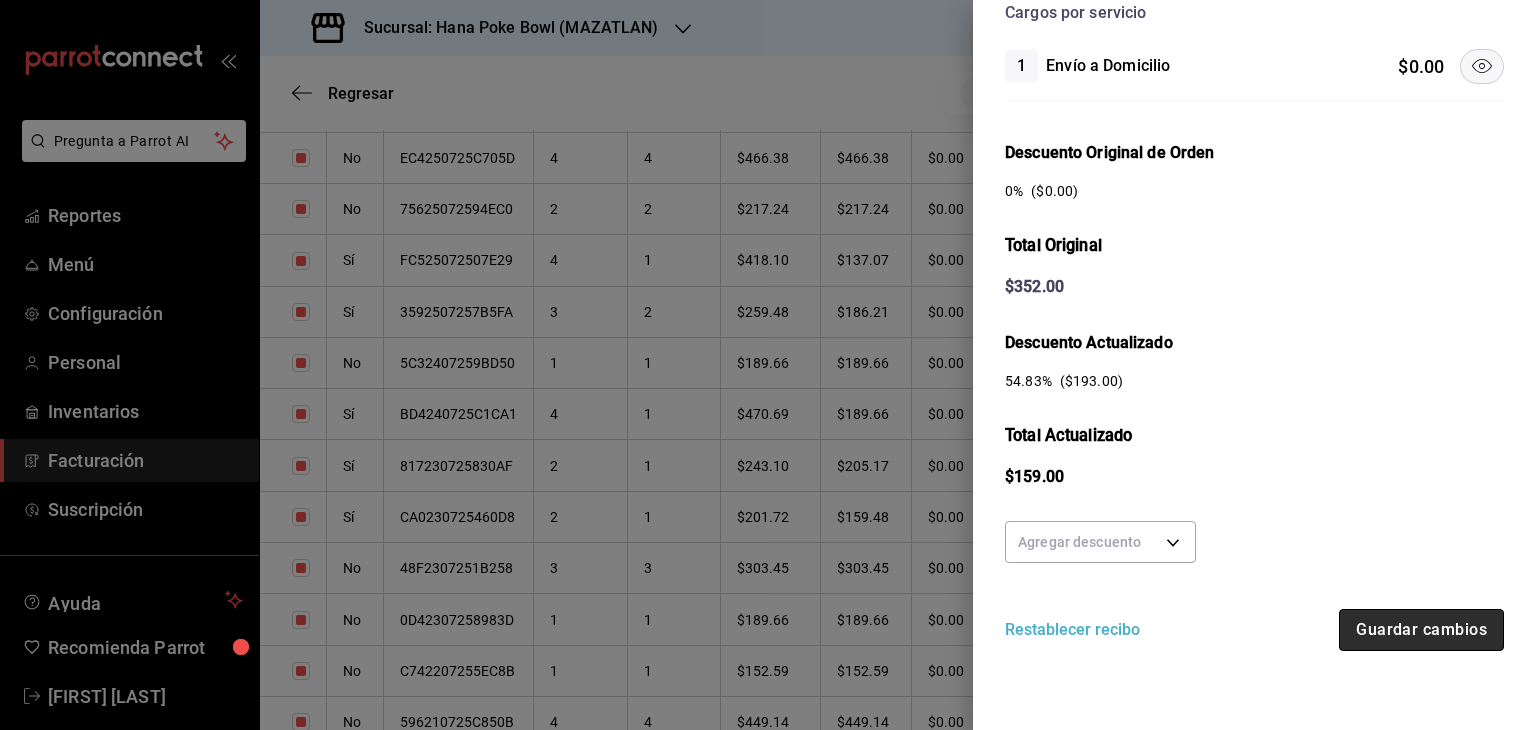 click on "Guardar cambios" at bounding box center (1421, 630) 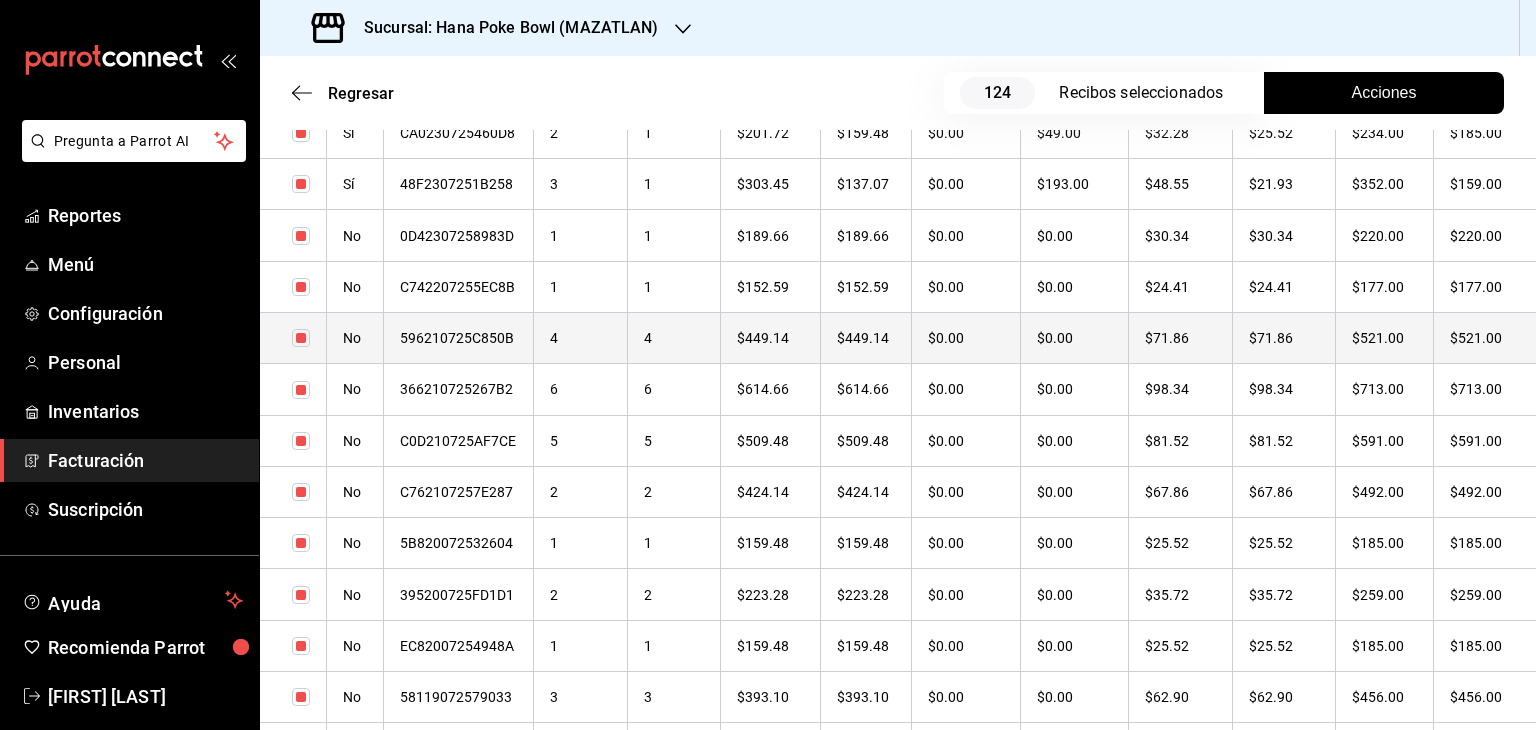 click on "4" at bounding box center (581, 337) 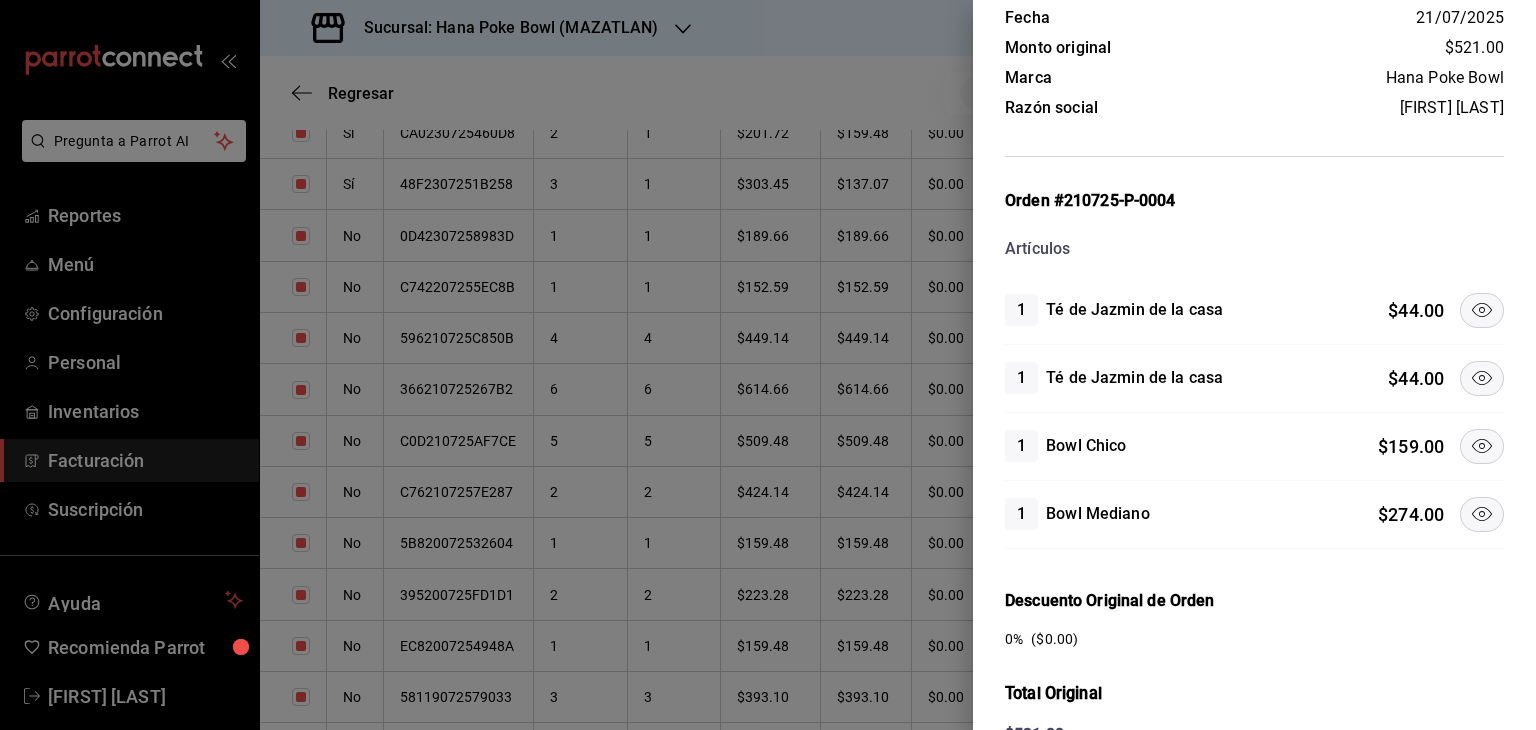 click 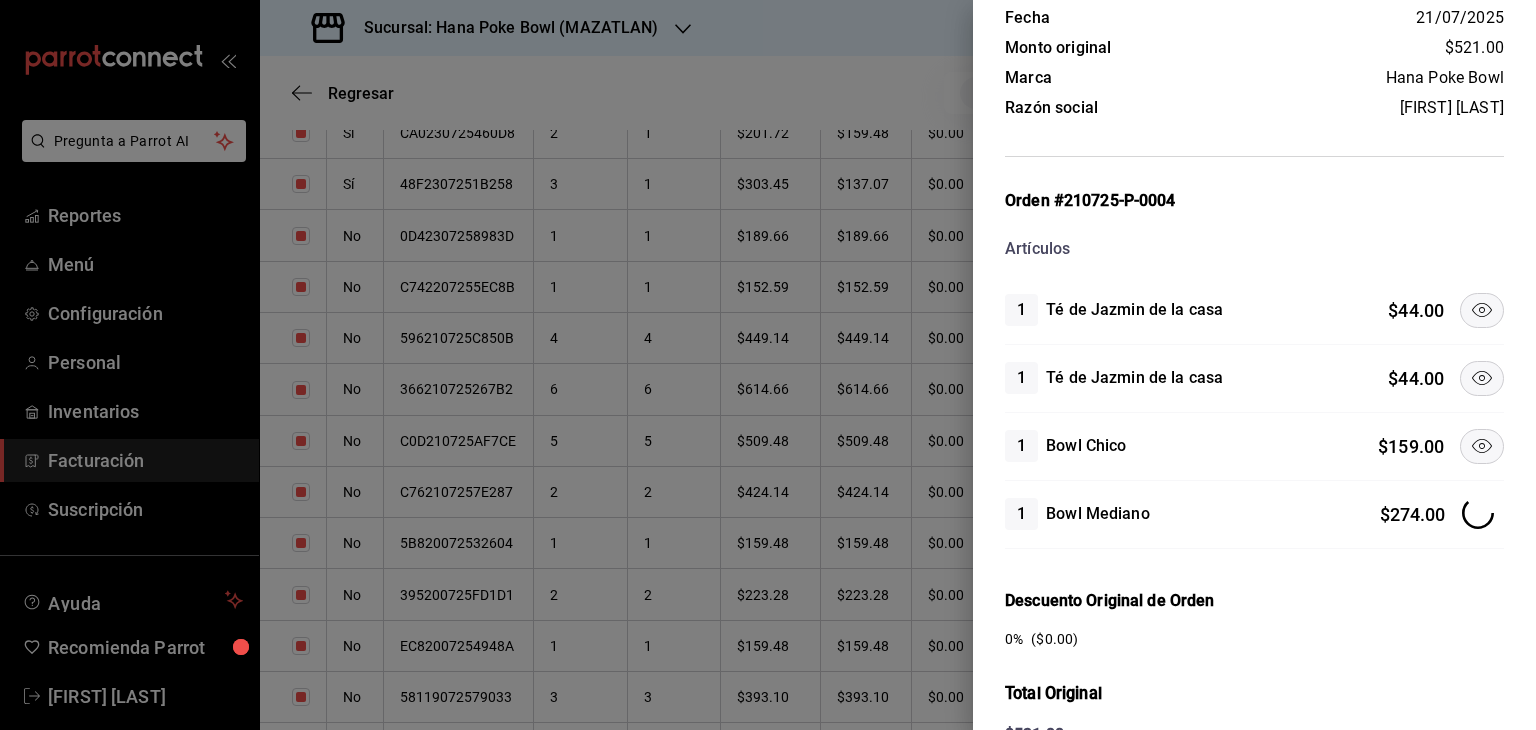 click on "1 Té de Jazmin de la casa $ 44.00" at bounding box center (1254, 379) 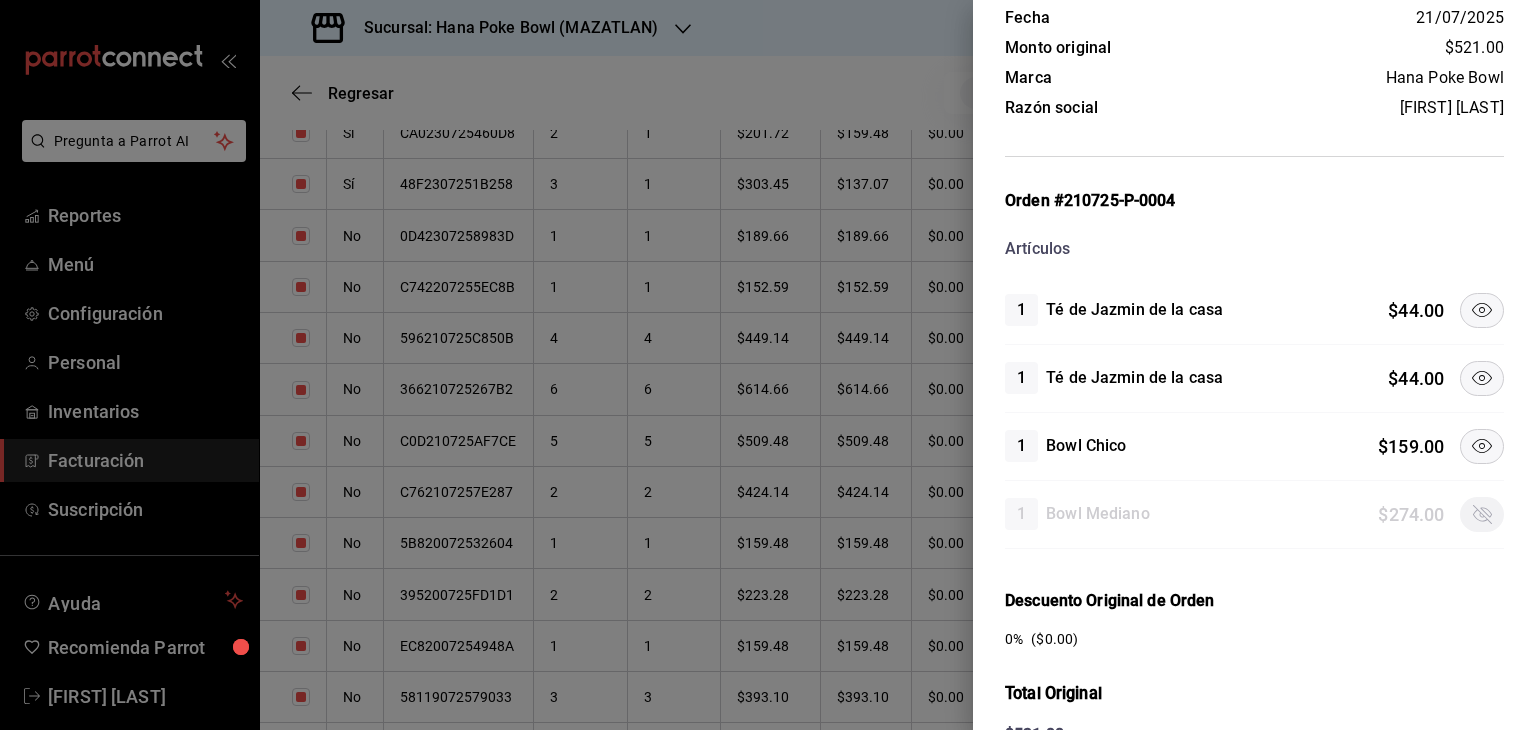 click 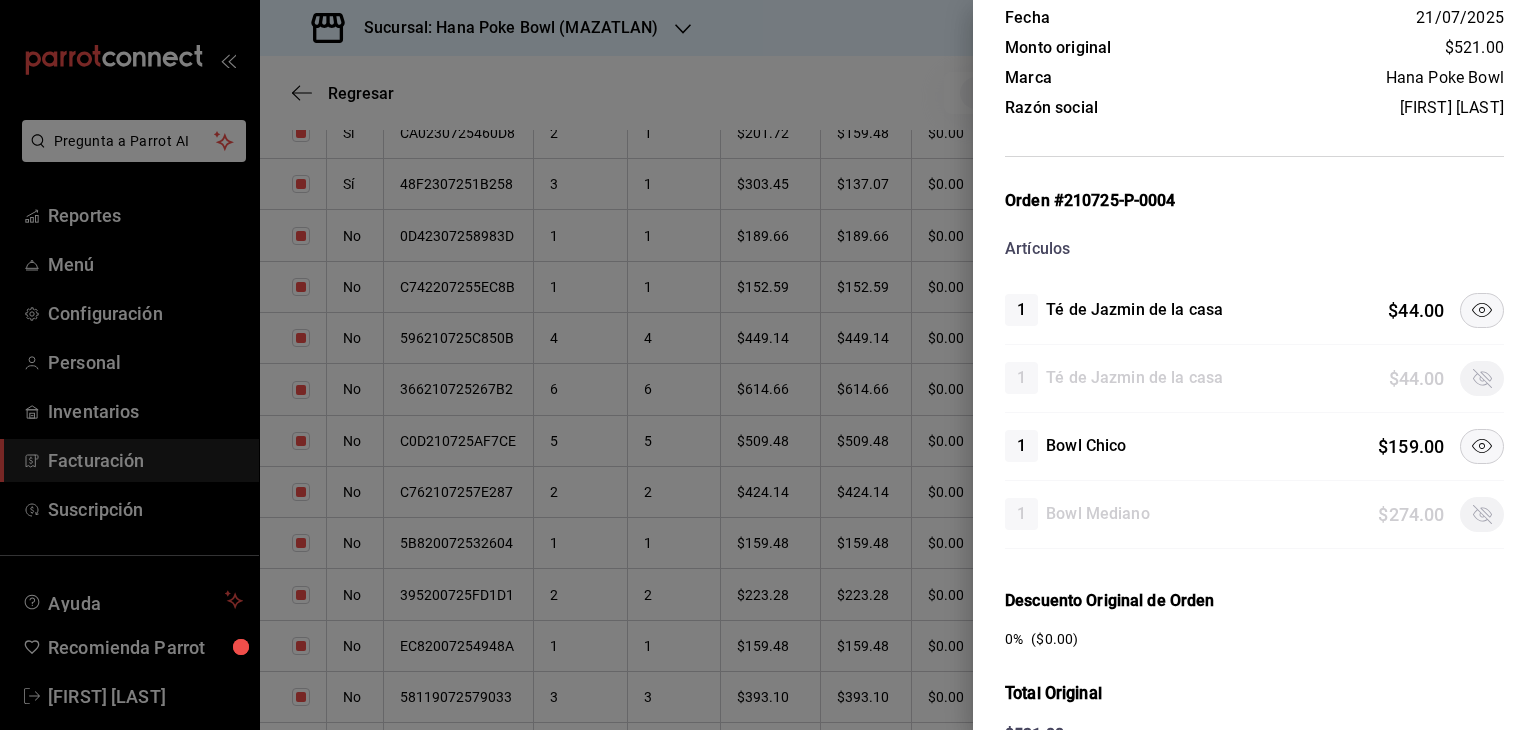 click 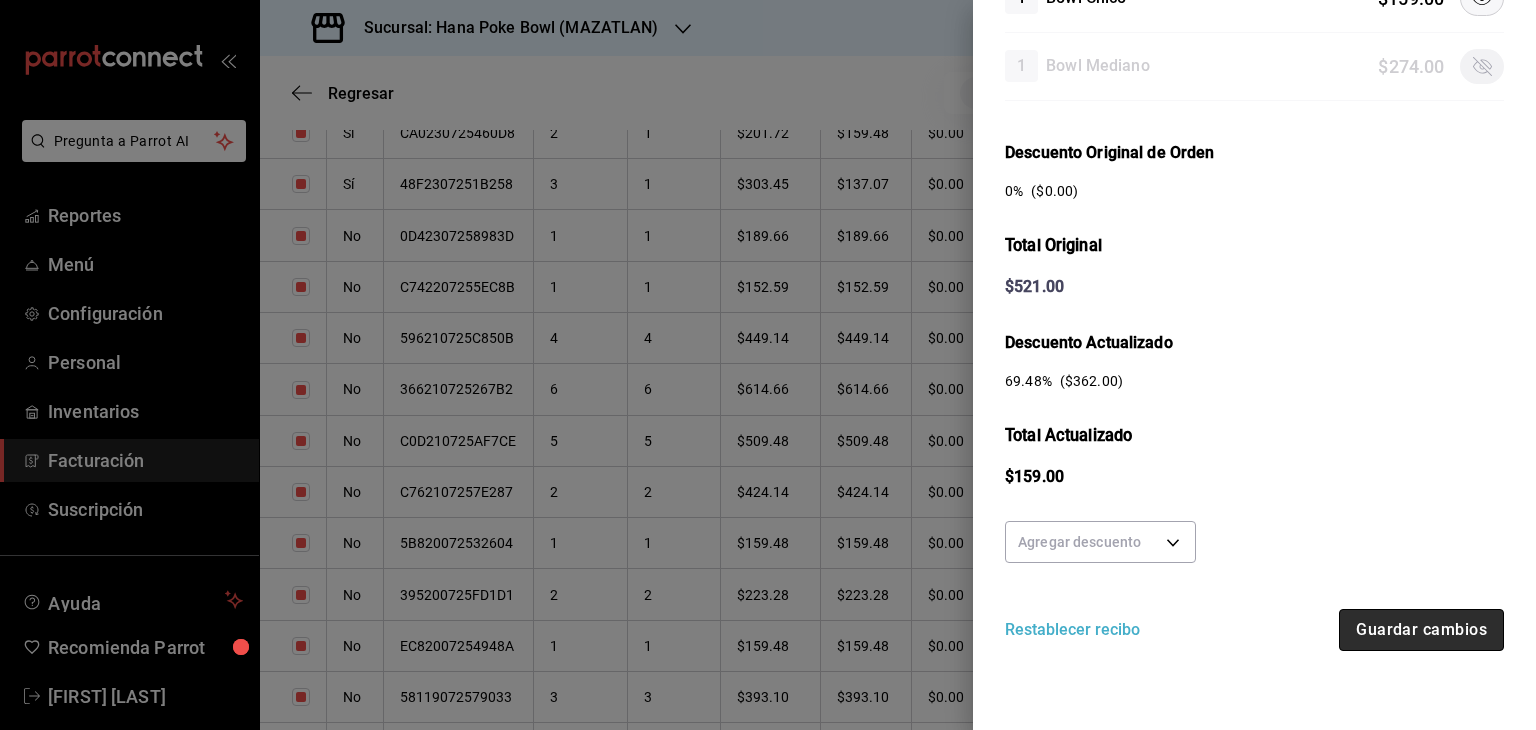 click on "Guardar cambios" at bounding box center [1421, 630] 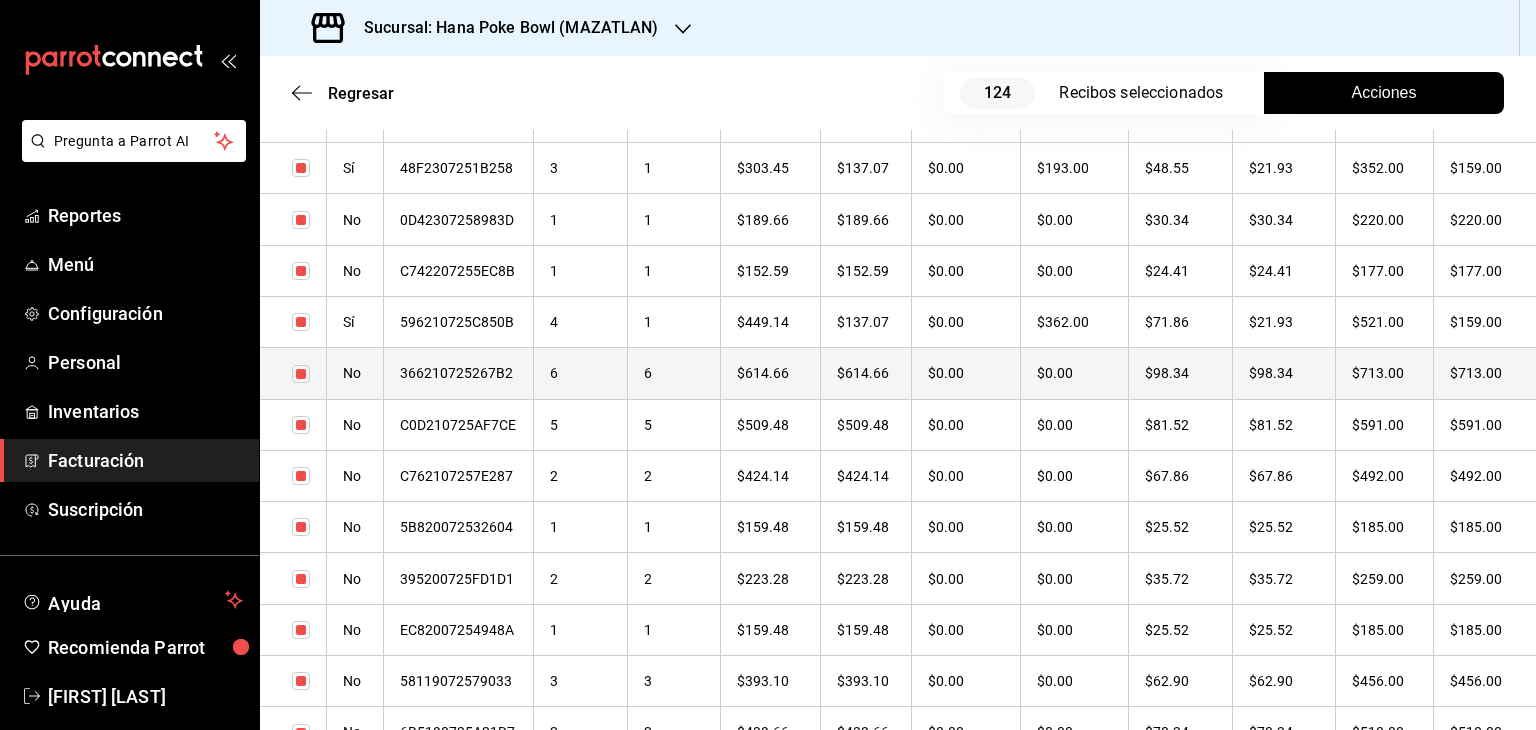 click on "6" at bounding box center (581, 373) 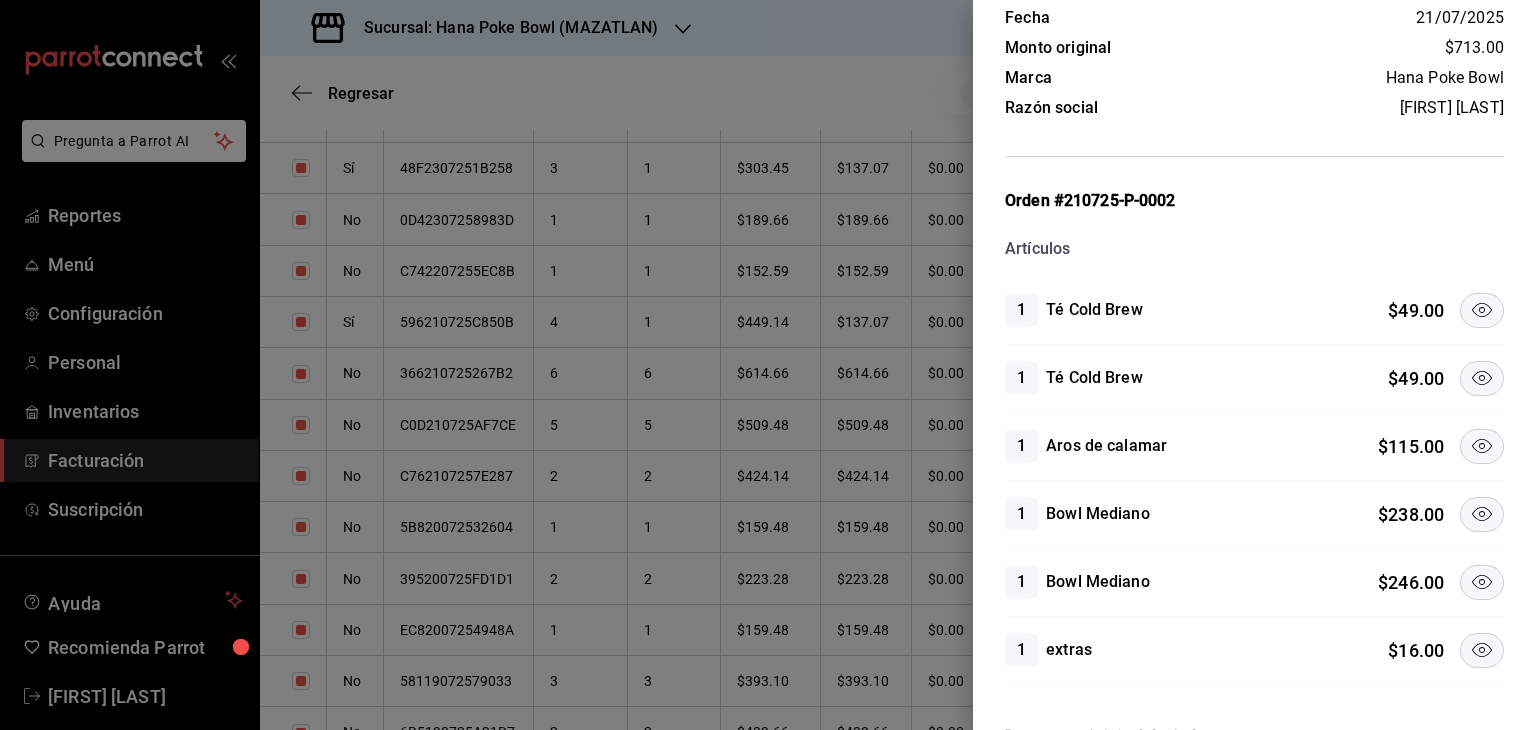 click 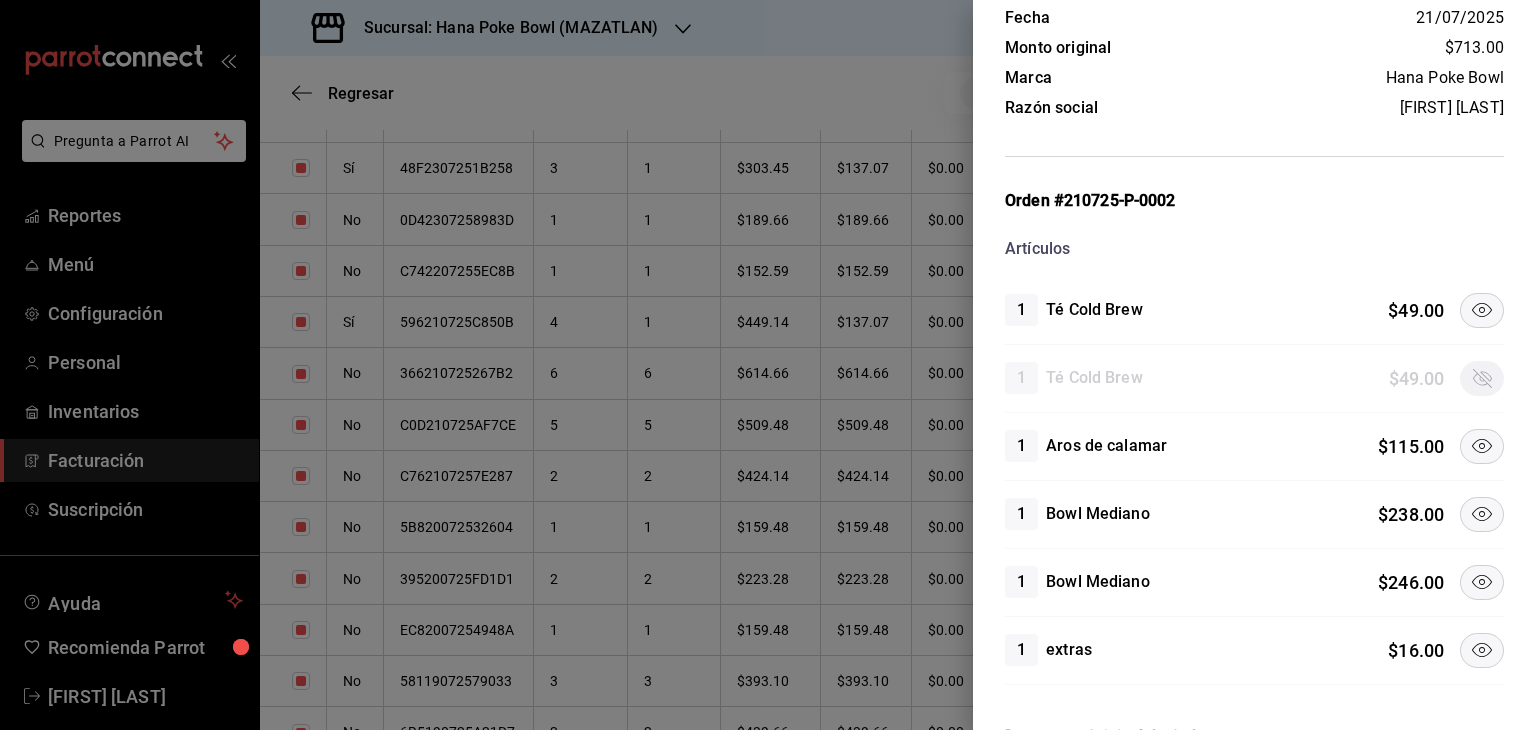 click on "1 Aros de calamar $ 115.00" at bounding box center (1254, 447) 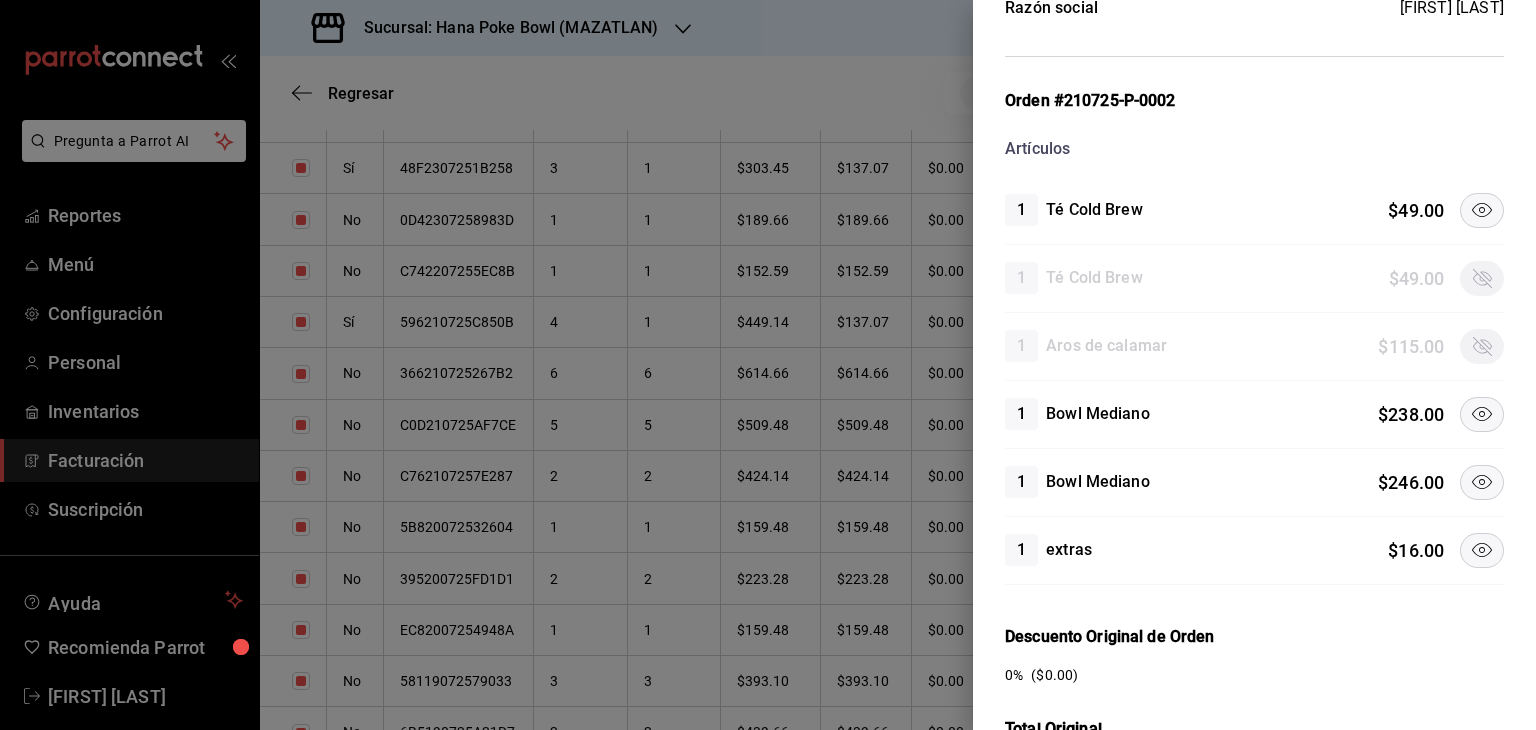 drag, startPoint x: 1454, startPoint y: 553, endPoint x: 1456, endPoint y: 509, distance: 44.04543 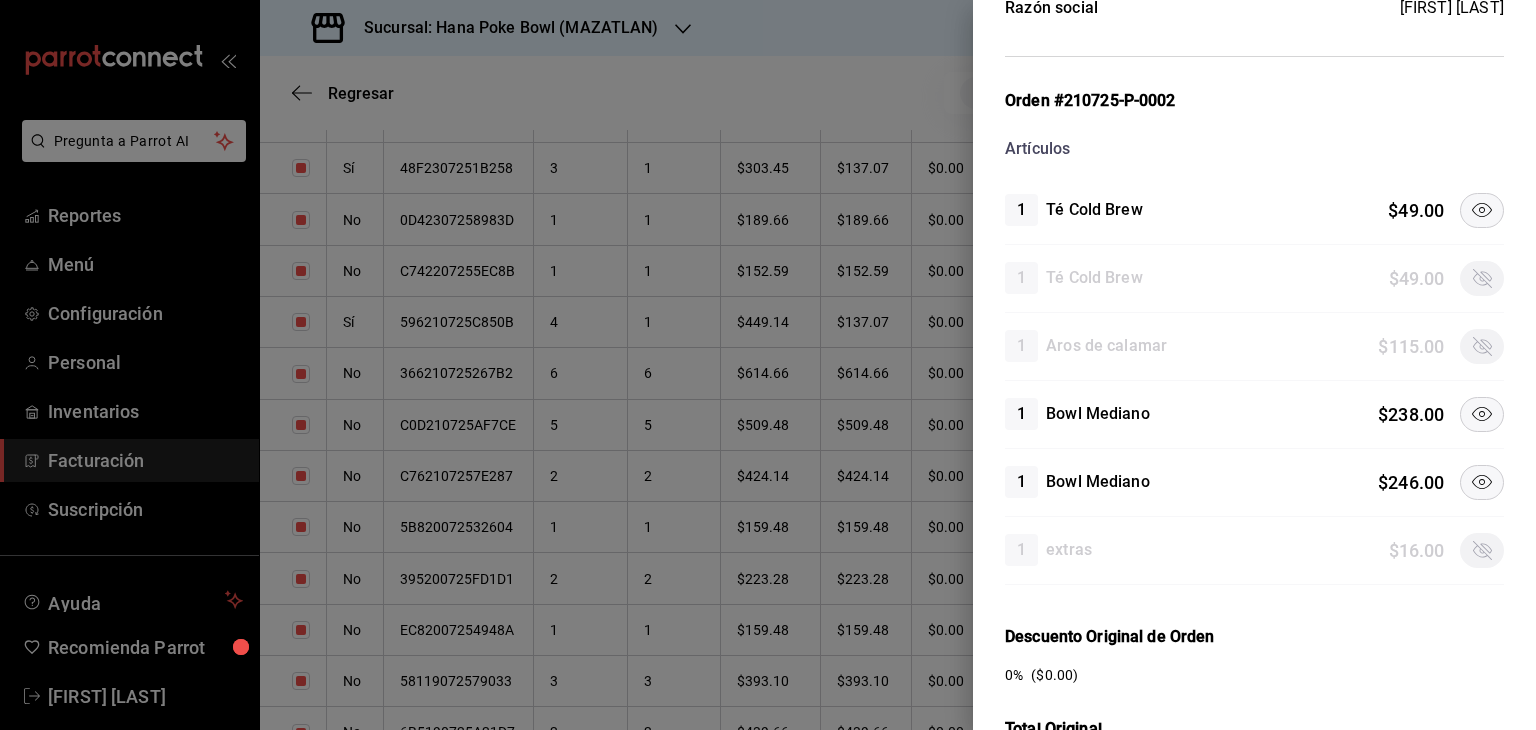 click 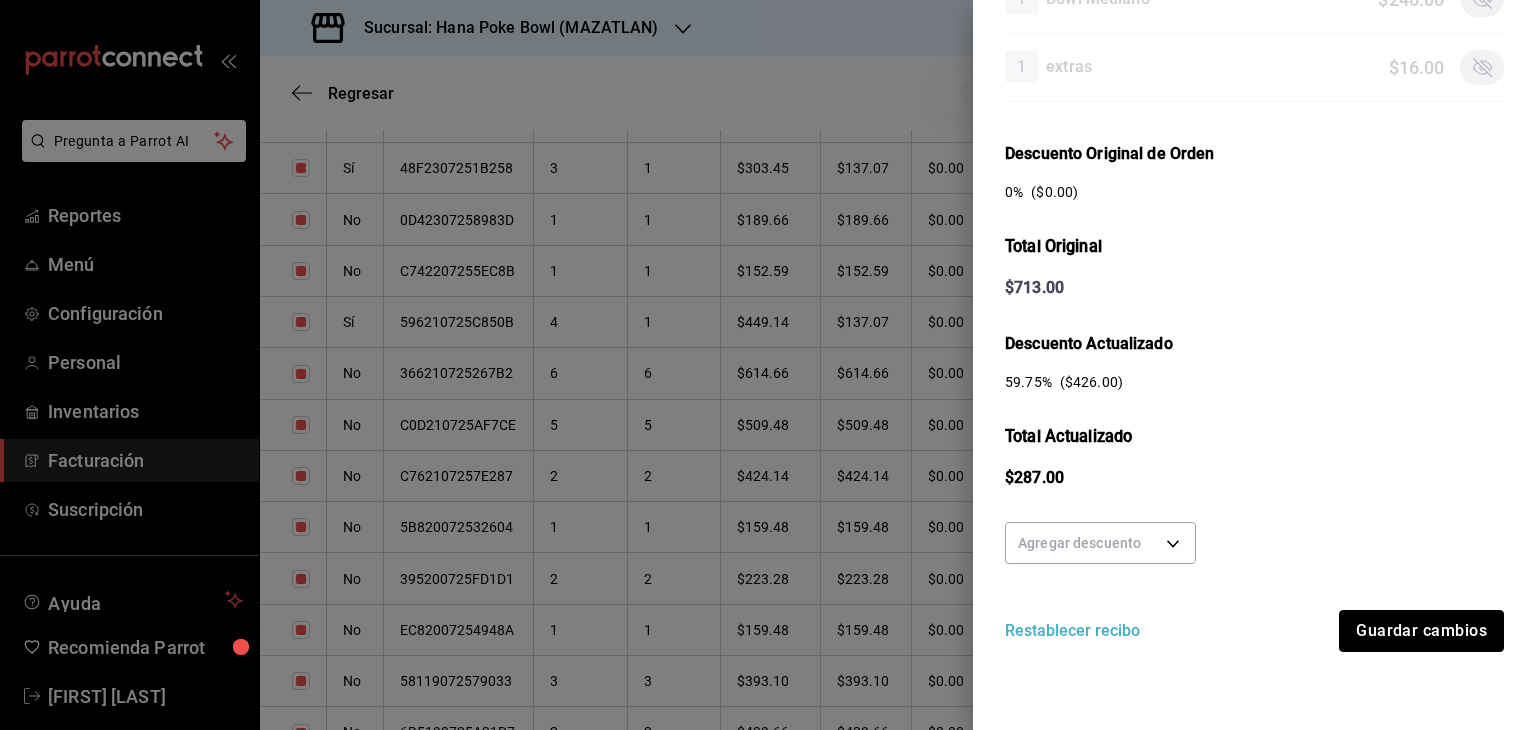 click on "Guardar cambios" at bounding box center (1421, 631) 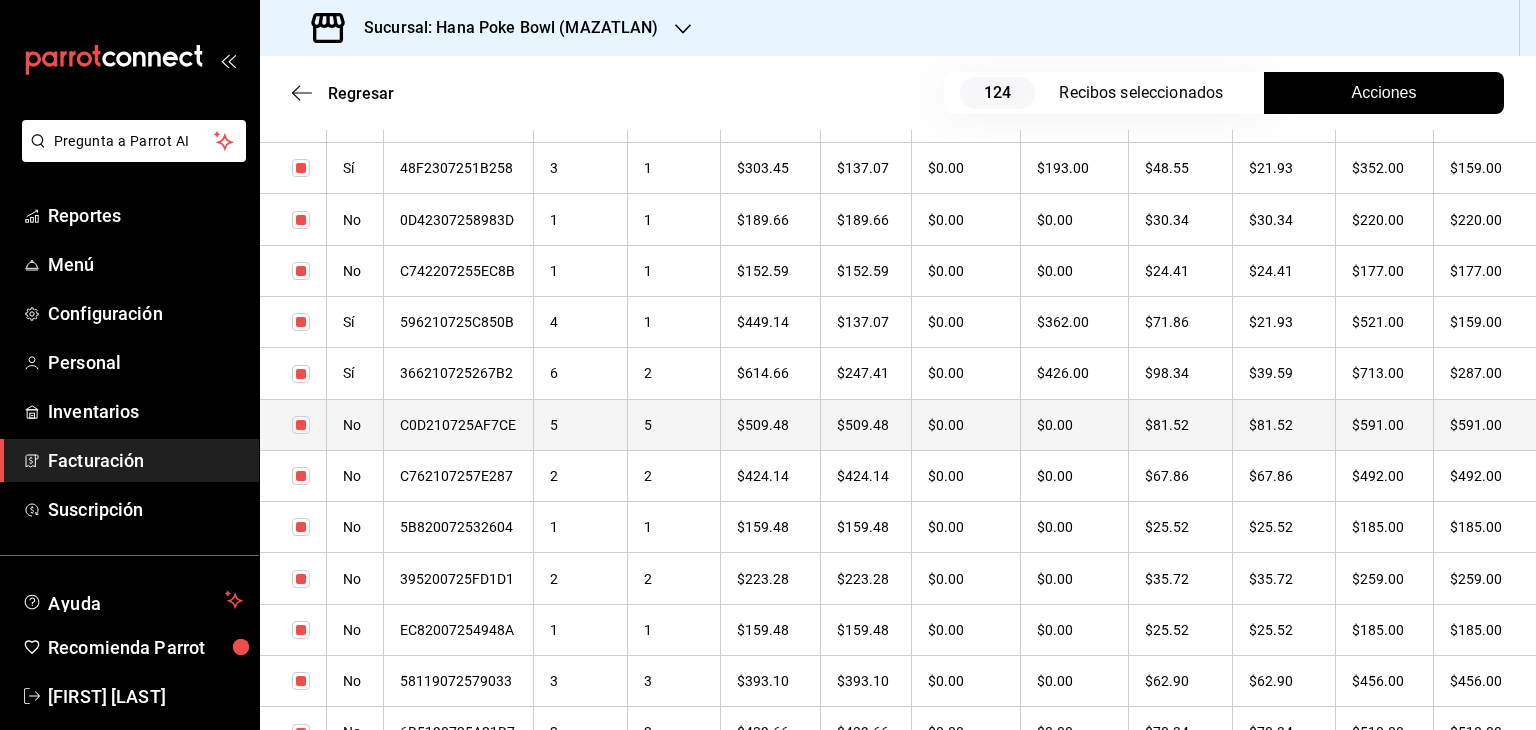 click on "5" at bounding box center [581, 424] 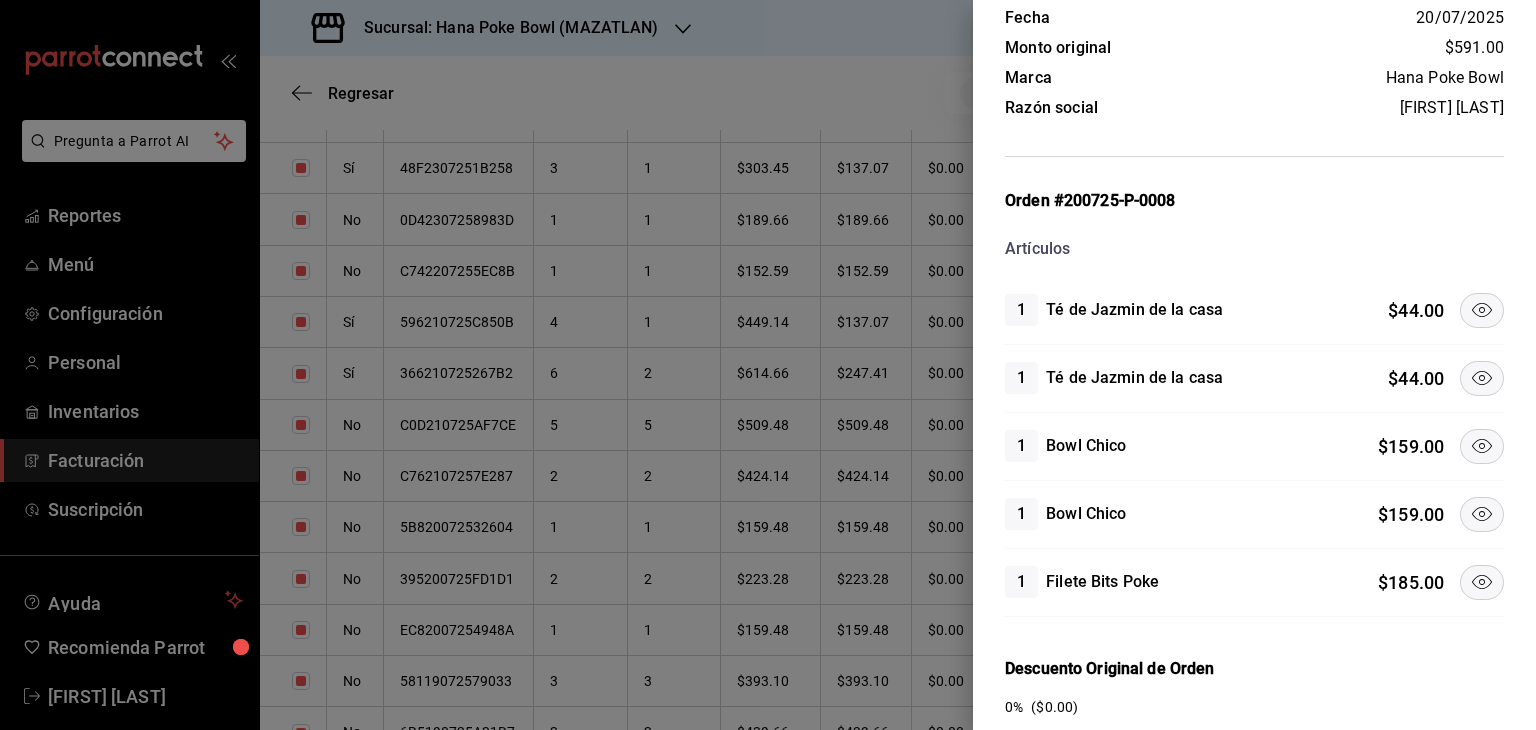 click at bounding box center [1482, 582] 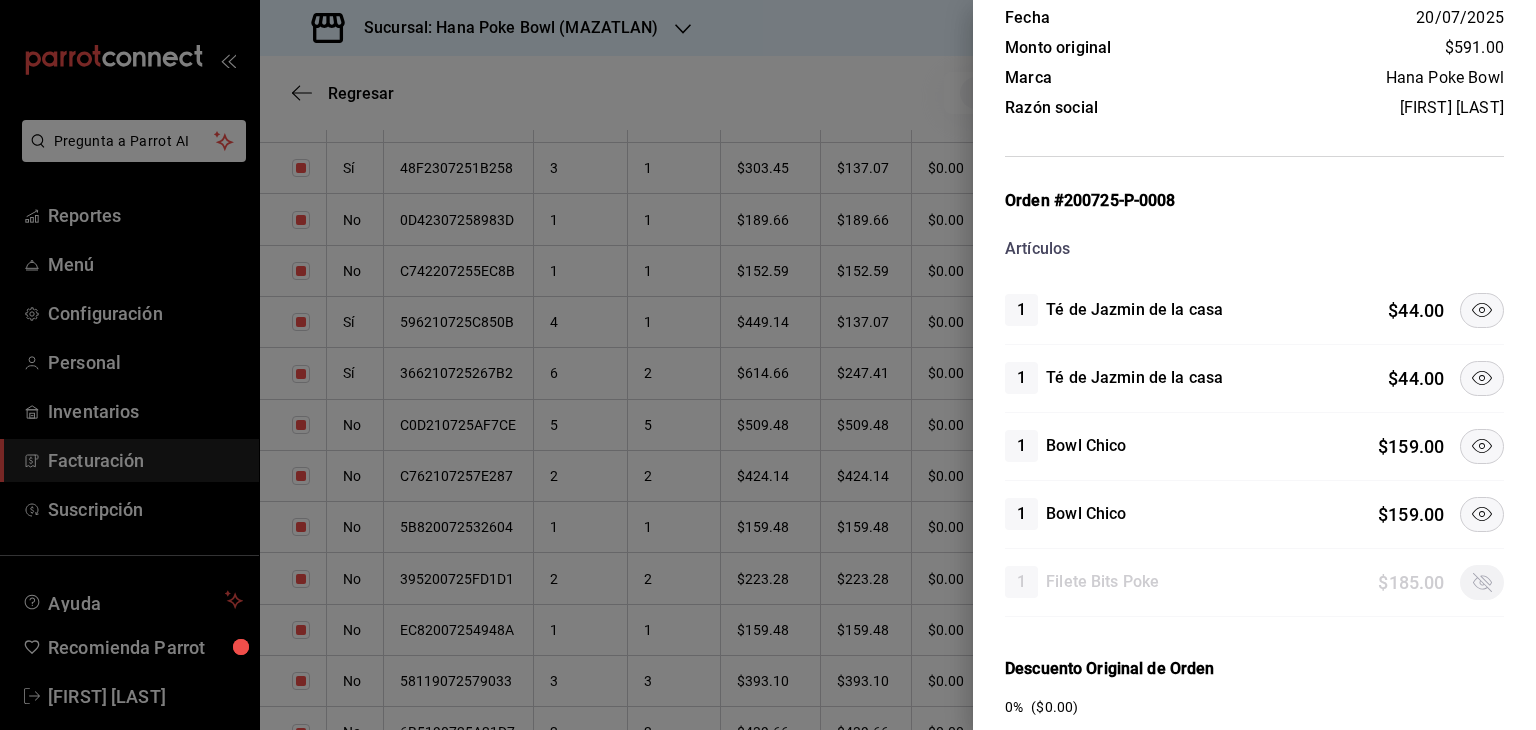 click 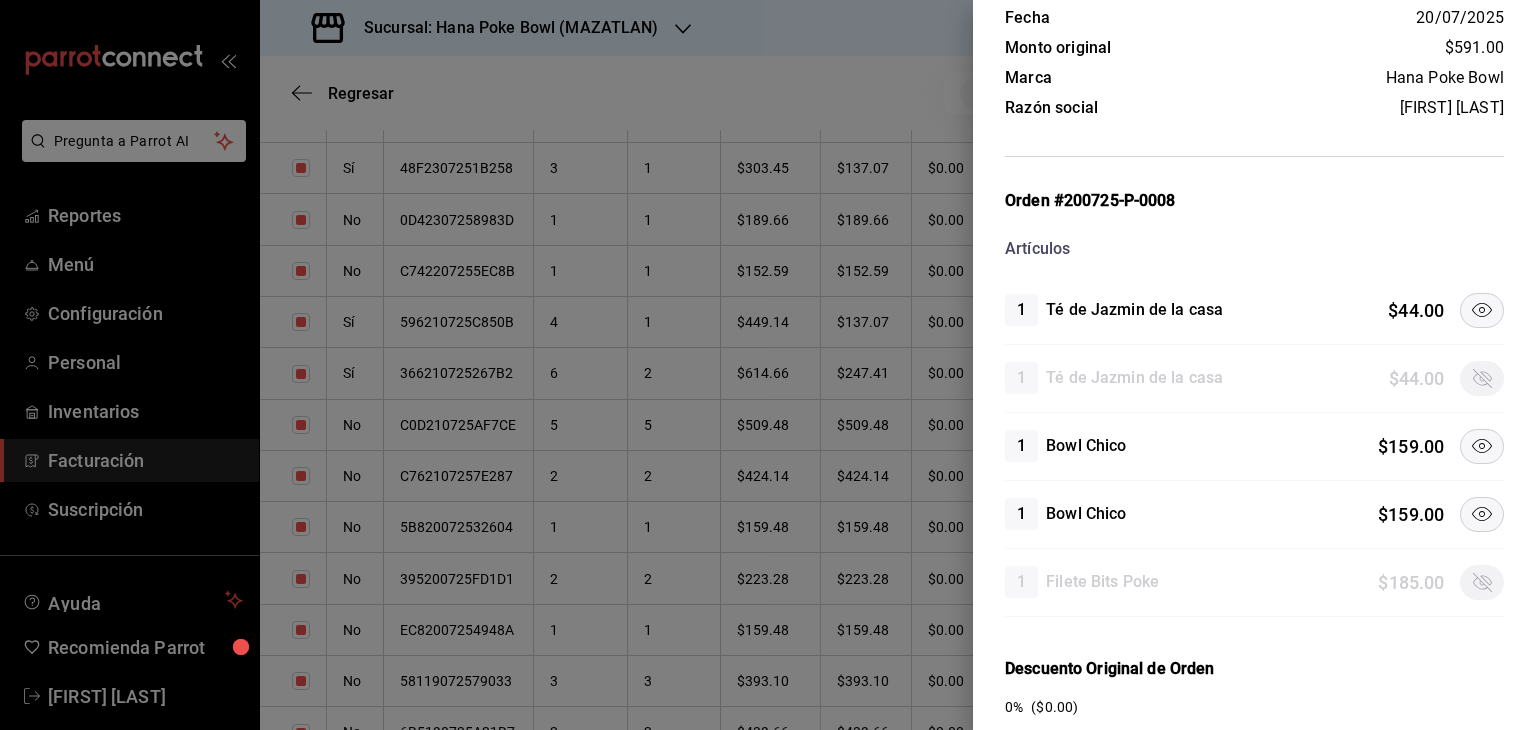 click 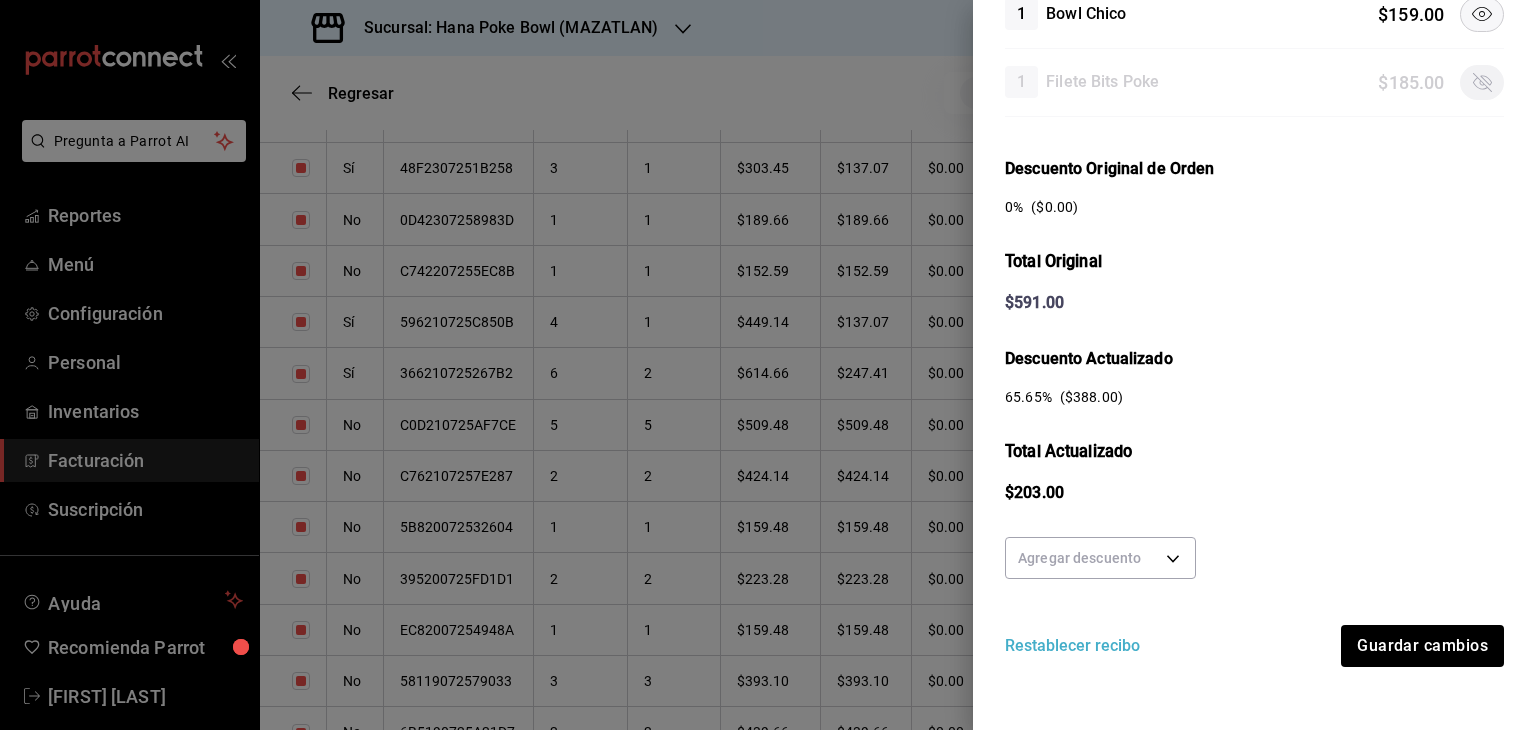 click on "Agregar descuento Restablecer recibo Guardar cambios" at bounding box center [1254, 598] 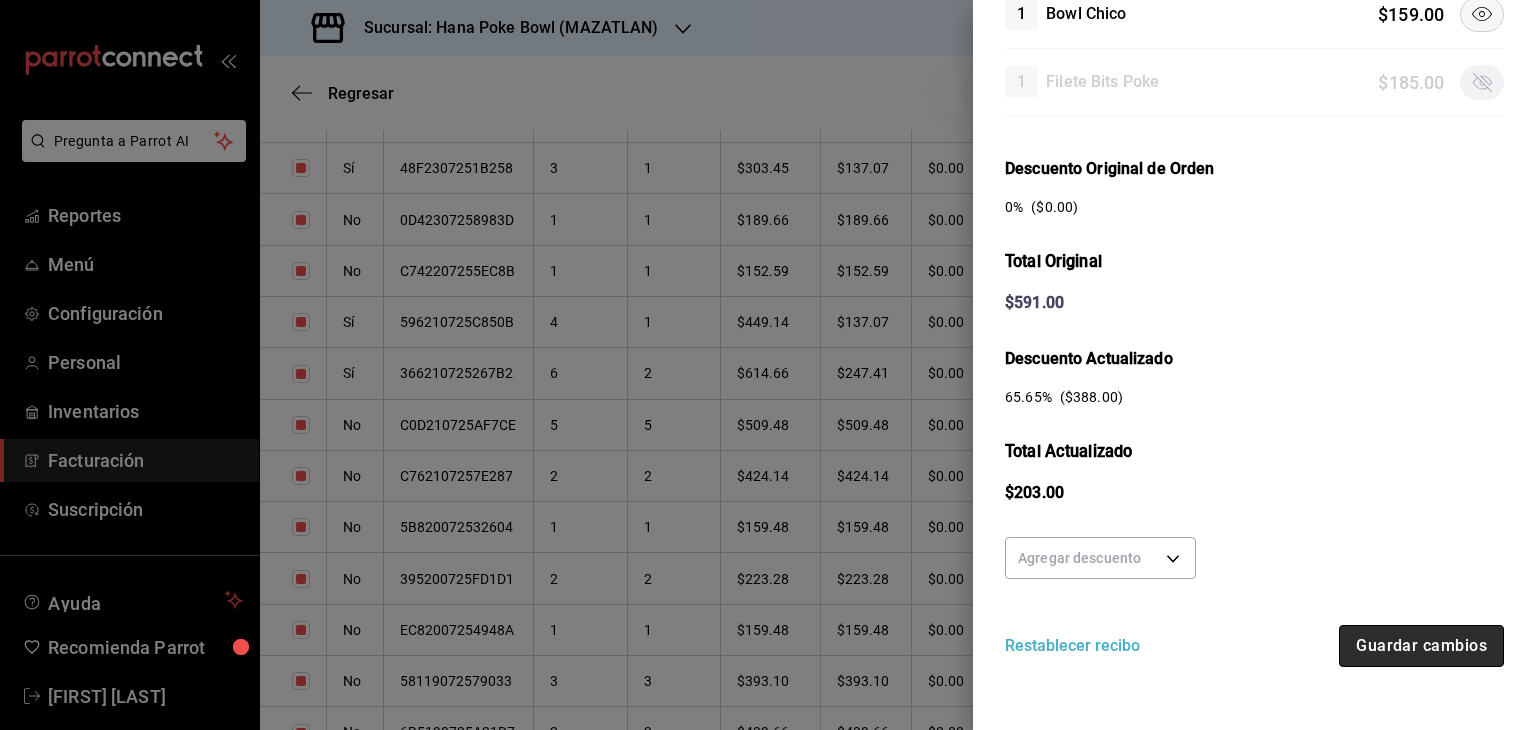 click on "Guardar cambios" at bounding box center [1421, 646] 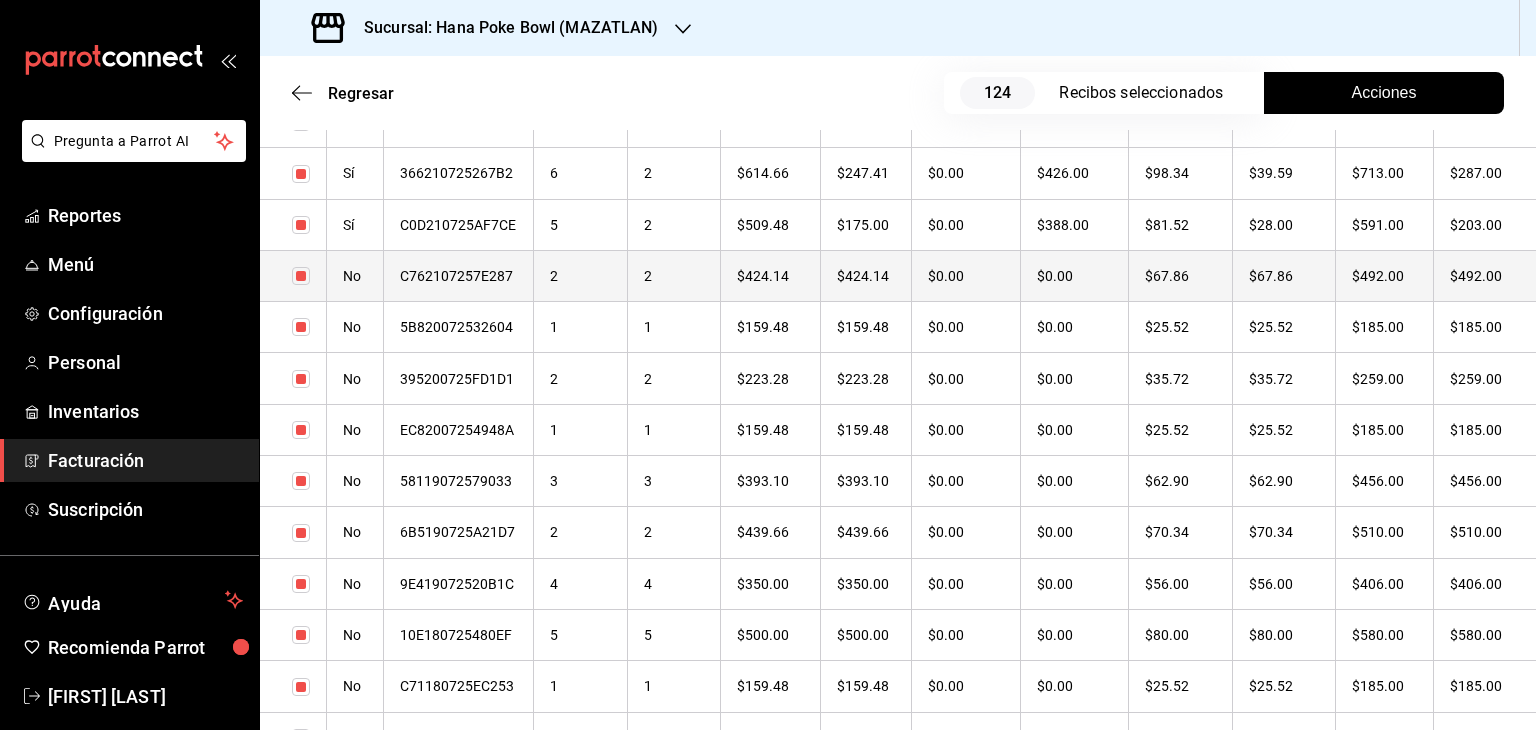 click on "2" at bounding box center [581, 275] 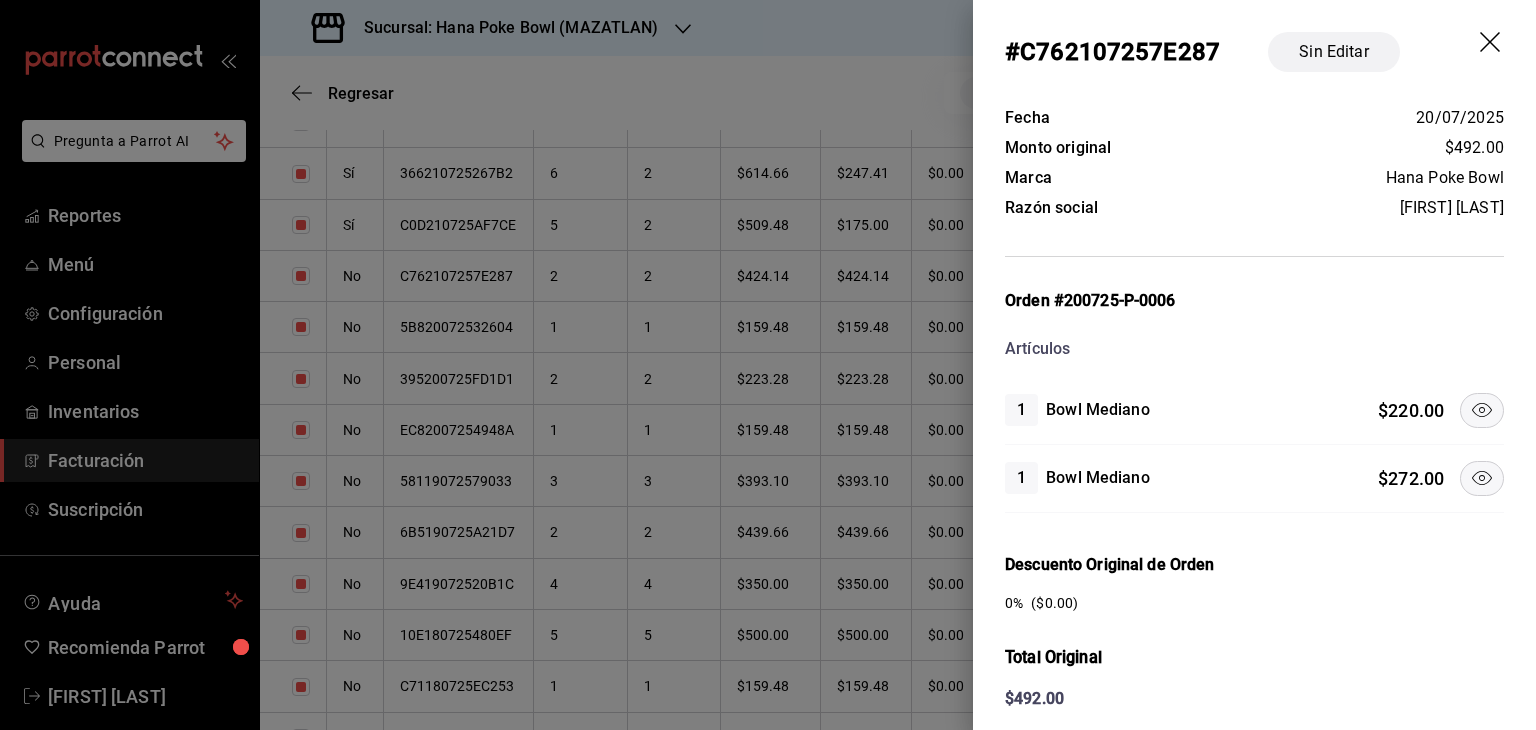 click at bounding box center [1482, 478] 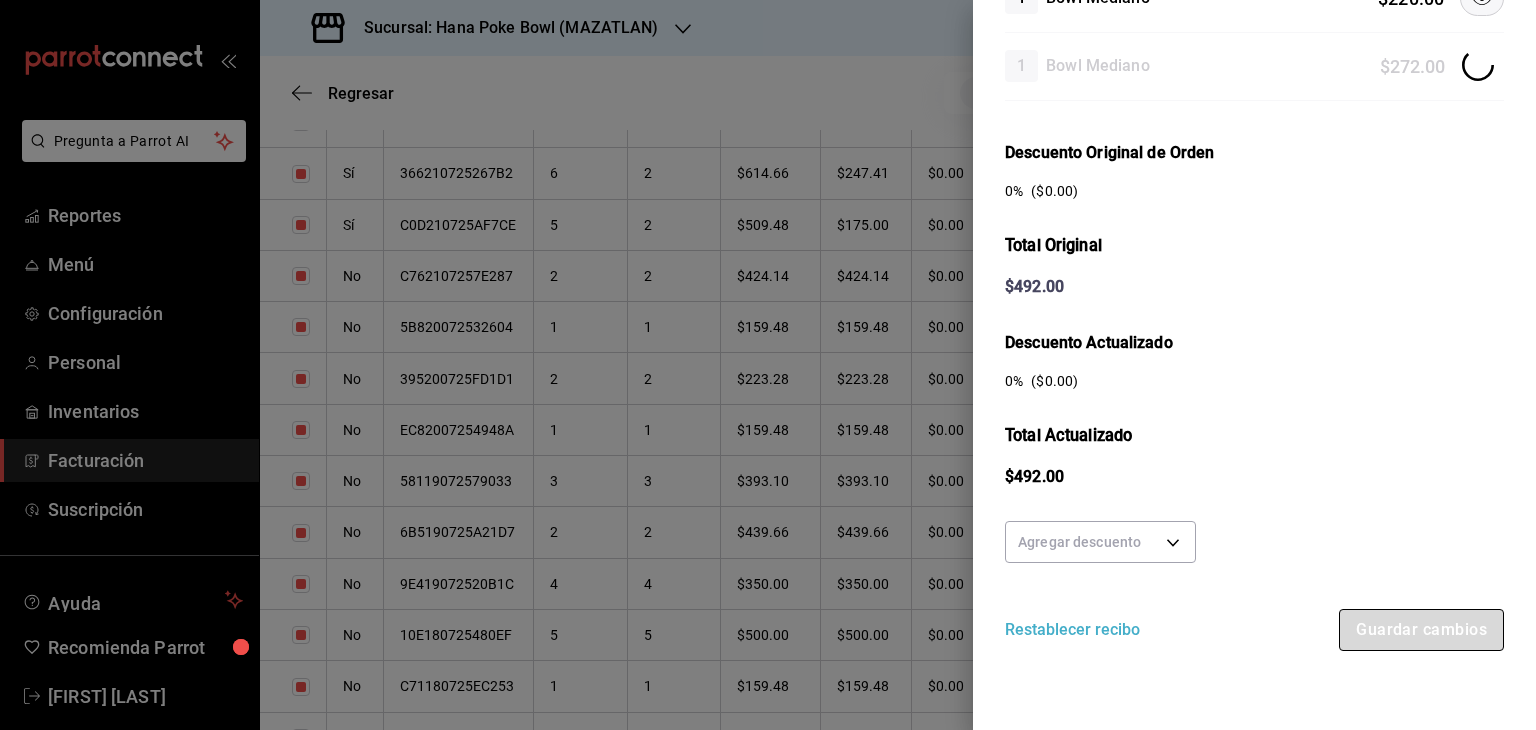 click on "Guardar cambios" at bounding box center (1421, 630) 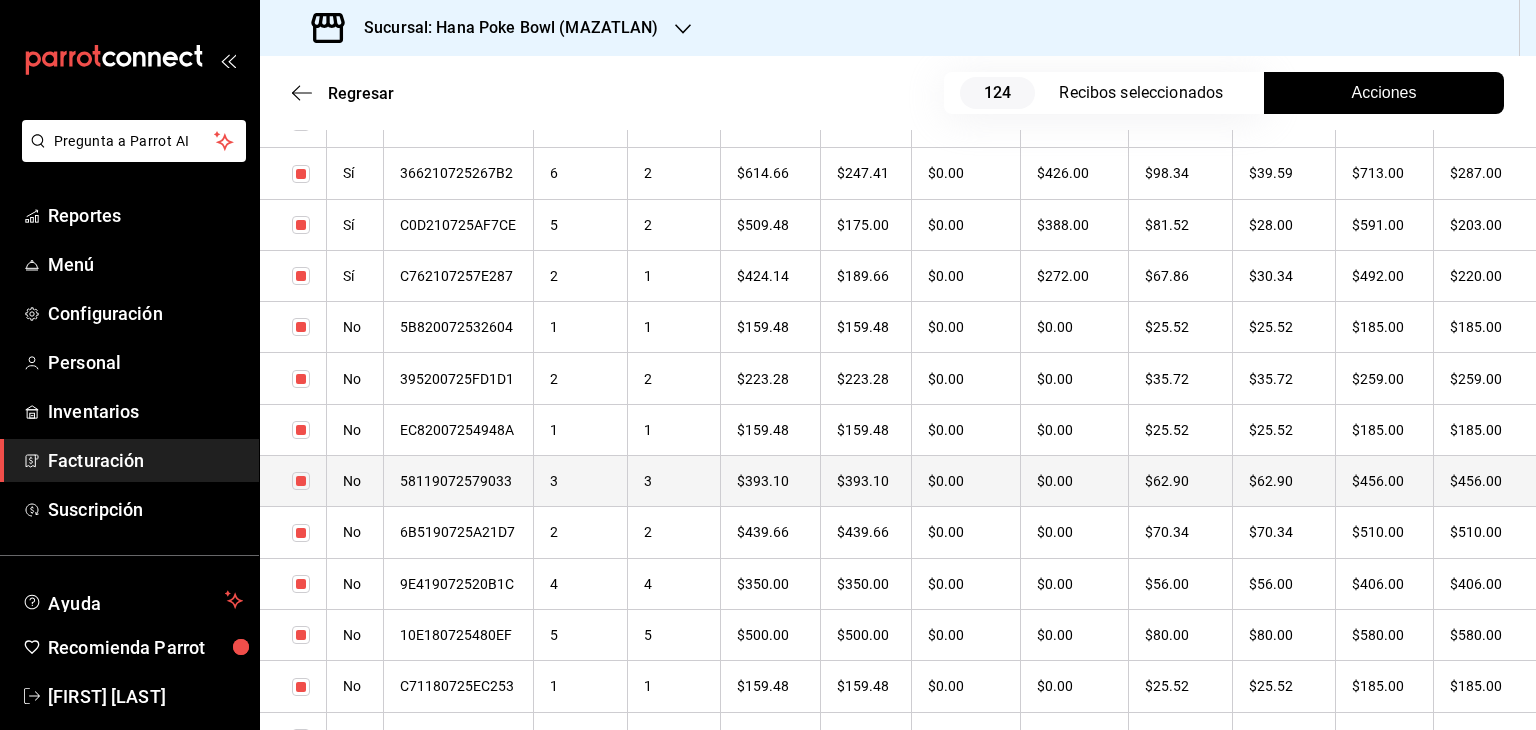click on "3" at bounding box center [581, 481] 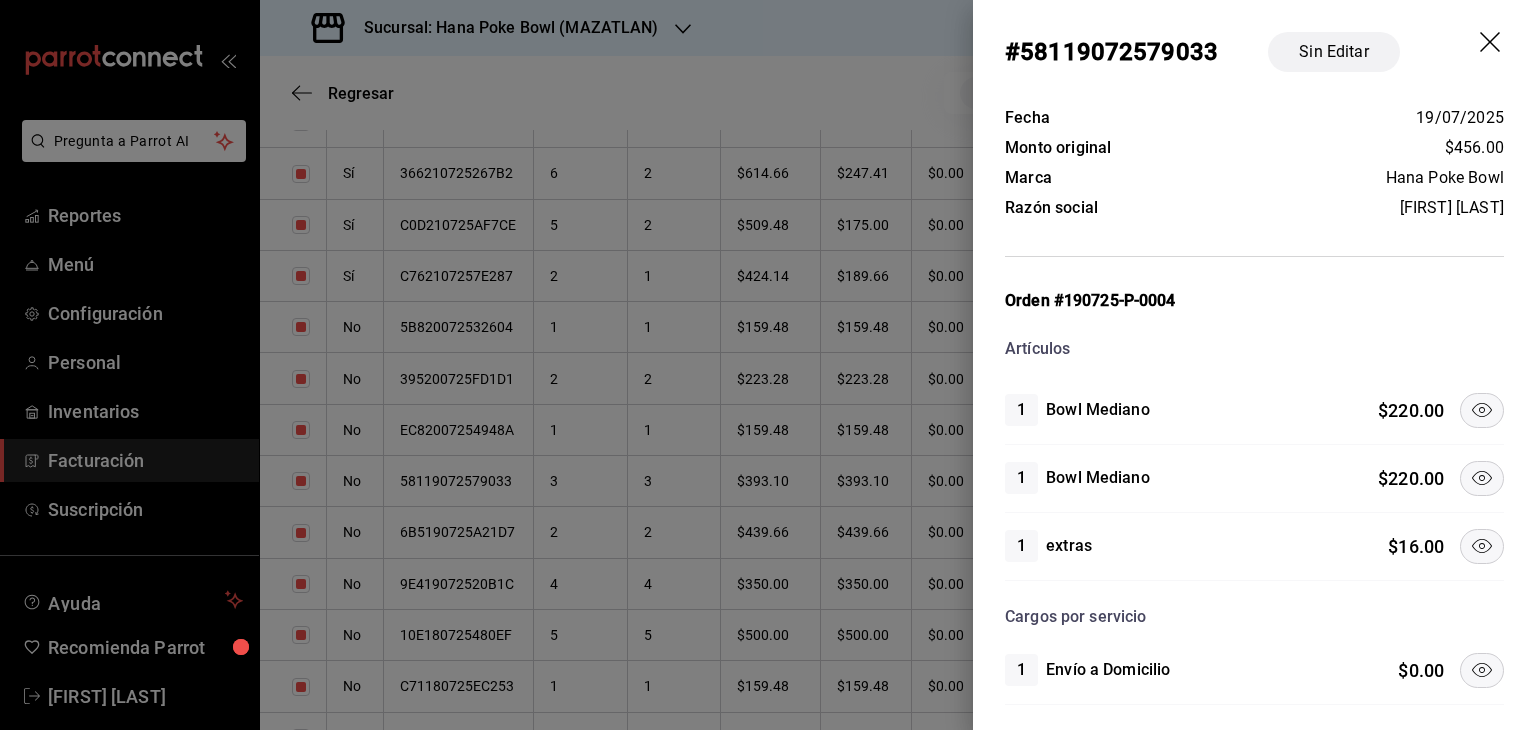 click 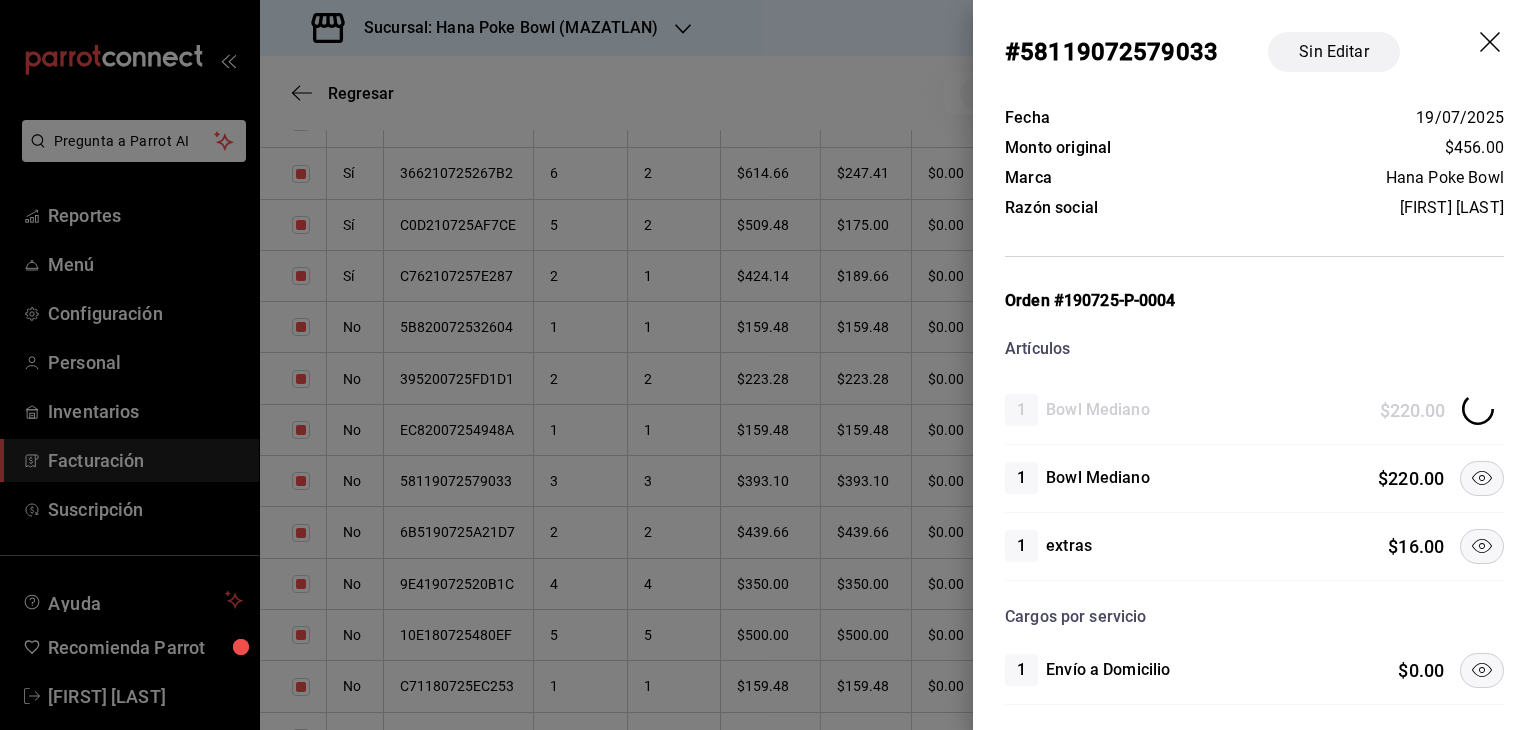 click at bounding box center (1482, 546) 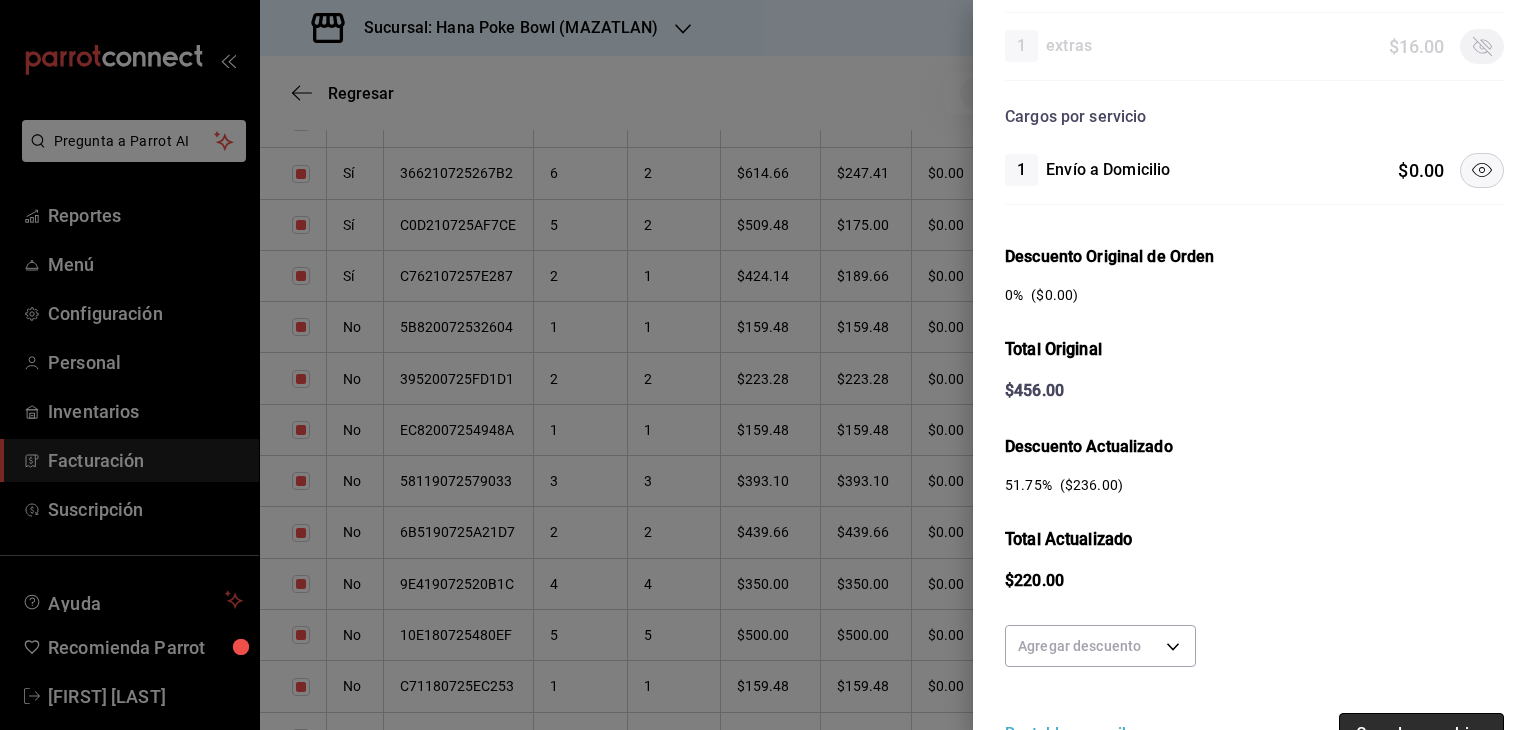 click on "Guardar cambios" at bounding box center [1421, 734] 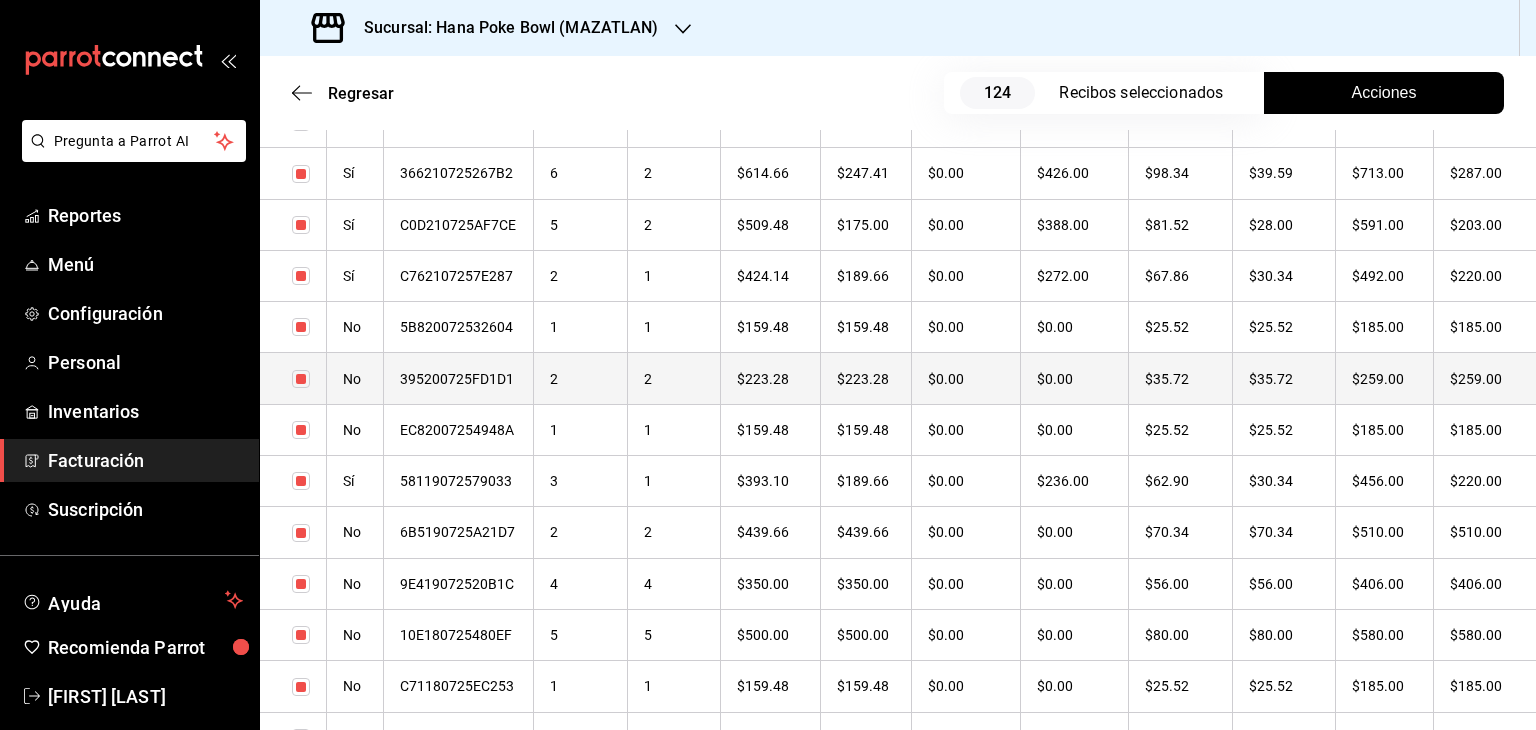 click on "2" at bounding box center [581, 378] 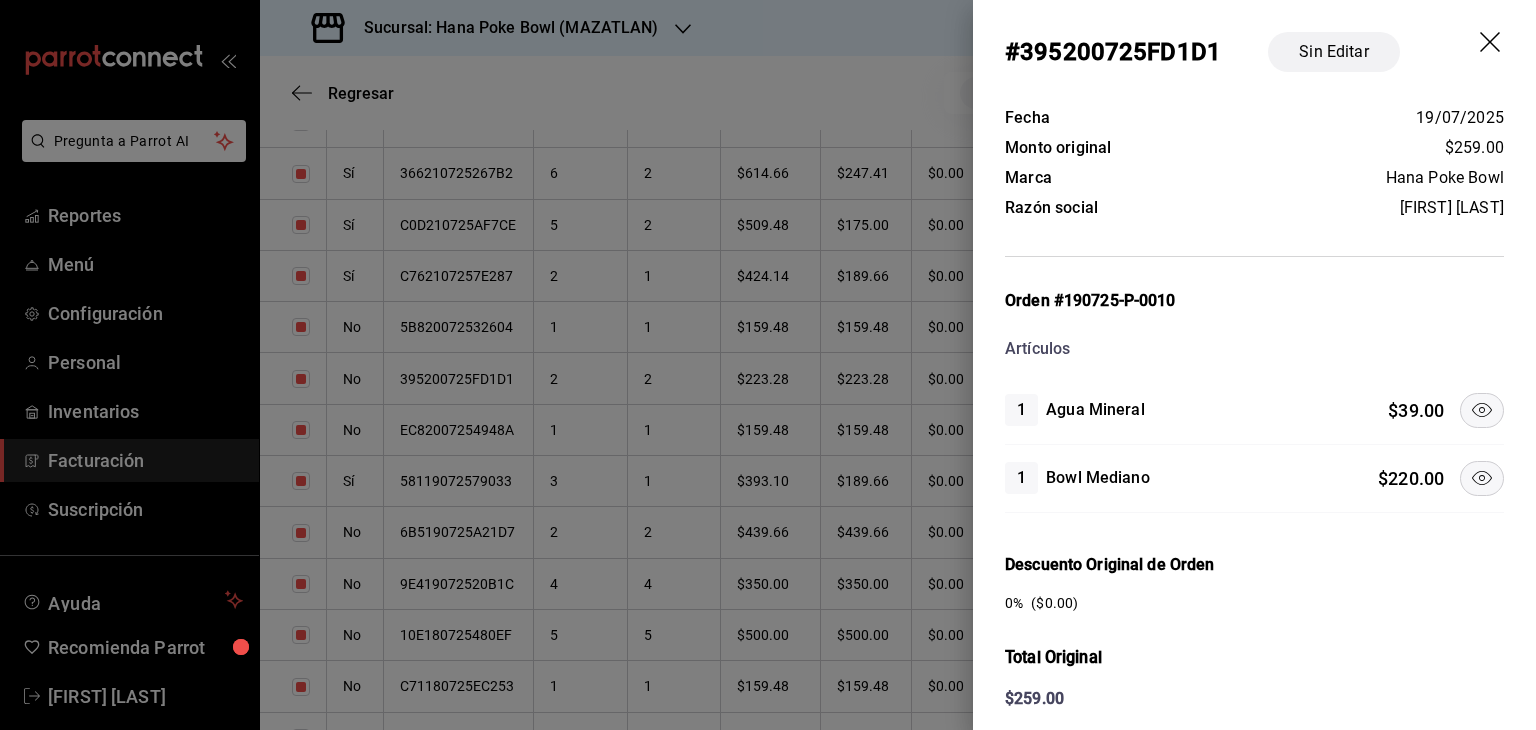 click 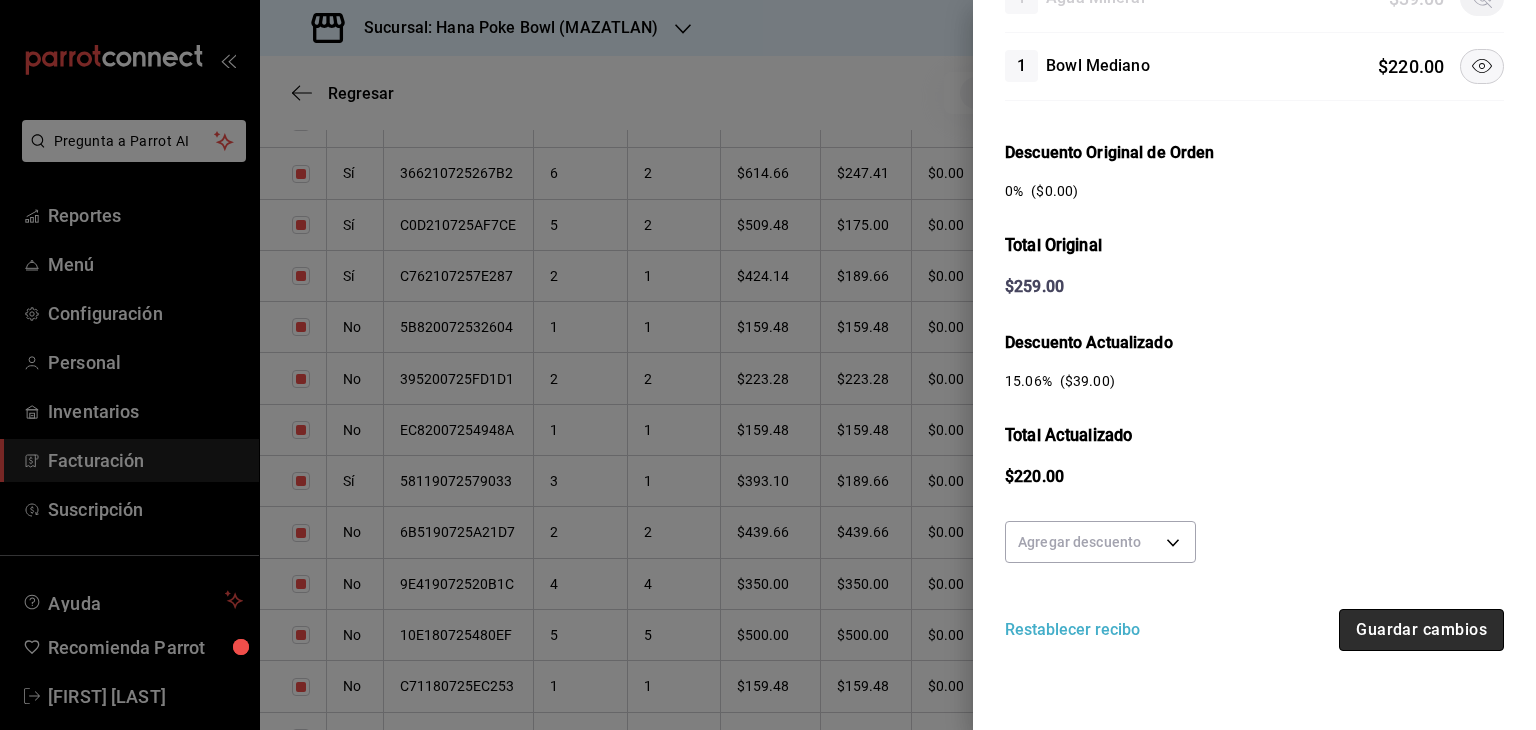 click on "Guardar cambios" at bounding box center [1421, 630] 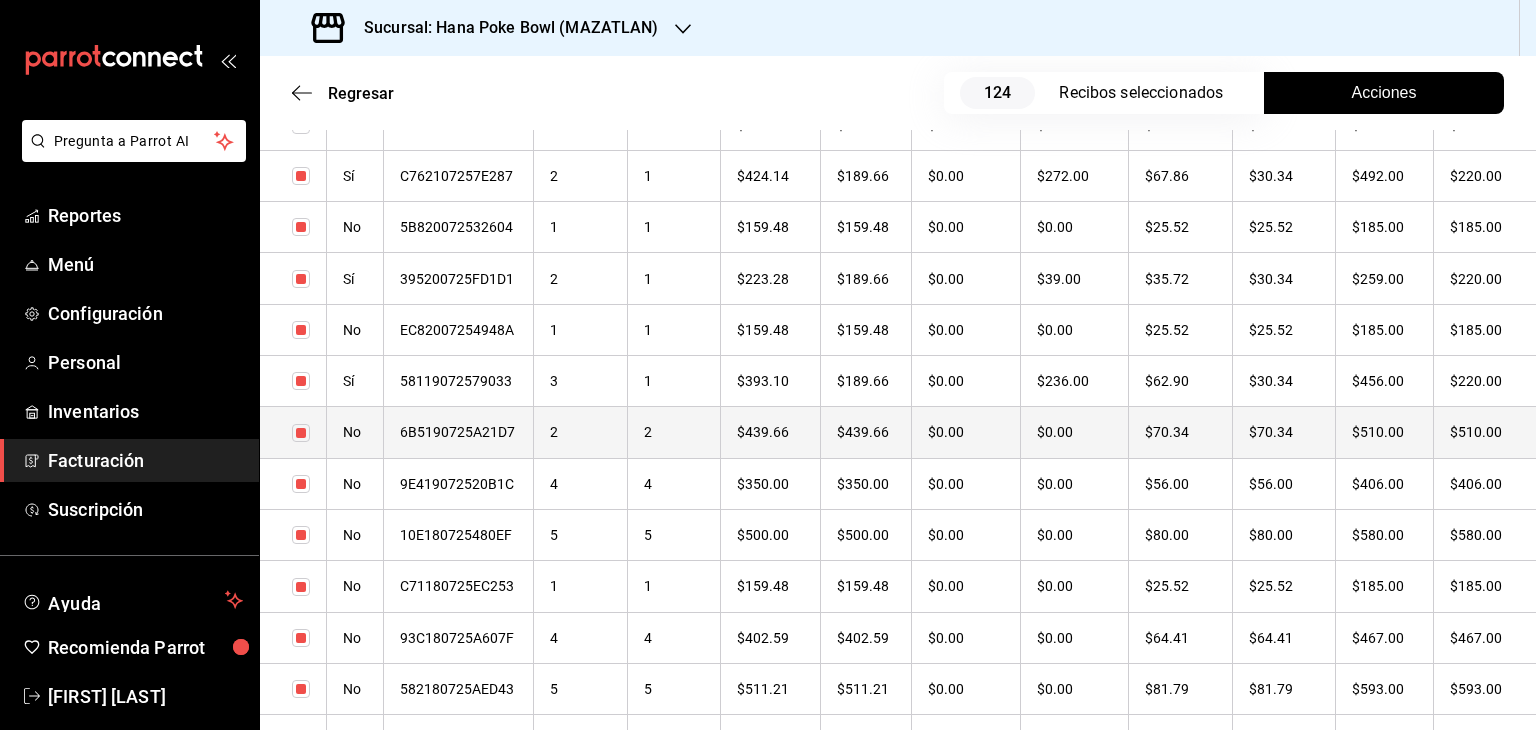 click on "2" at bounding box center [581, 432] 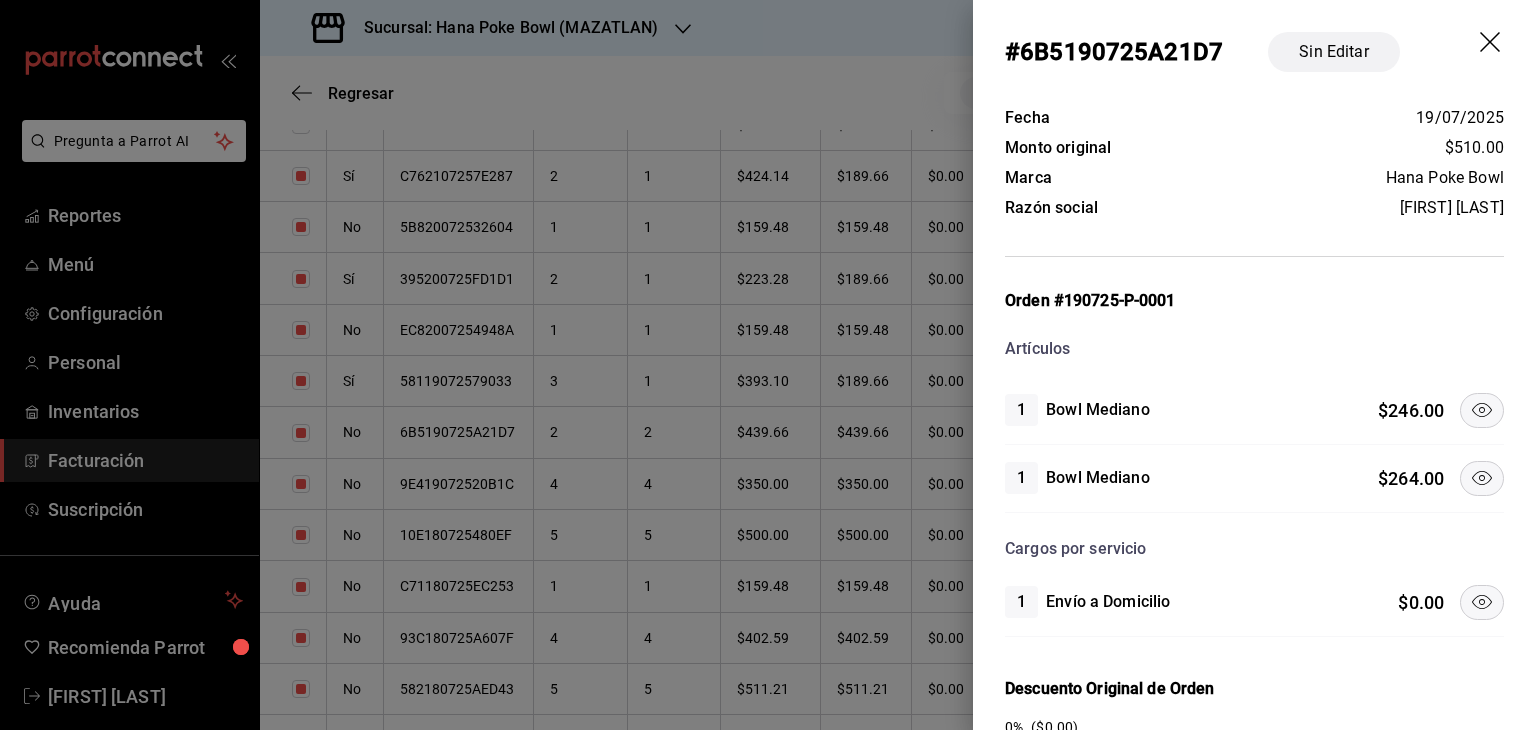 click 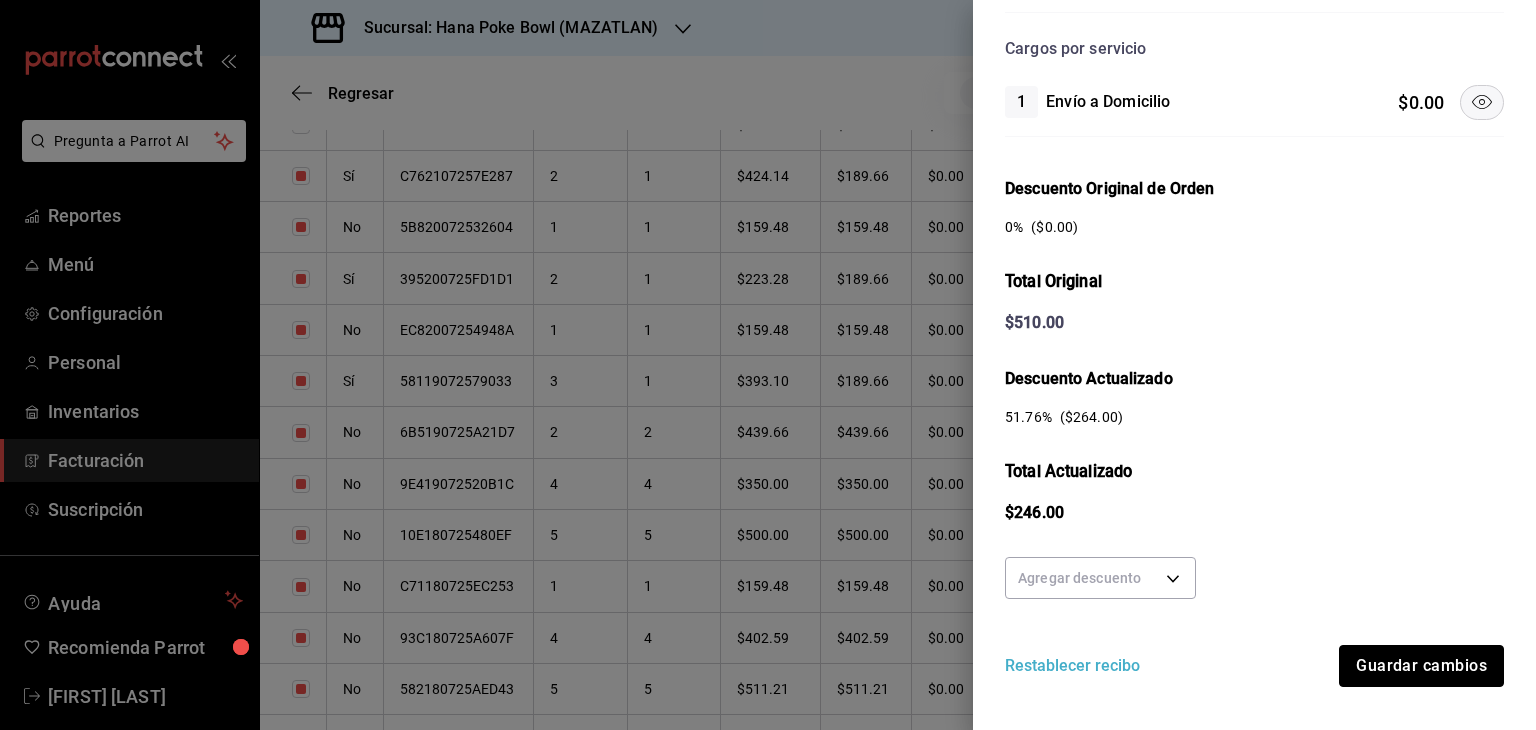click on "Guardar cambios" at bounding box center [1421, 666] 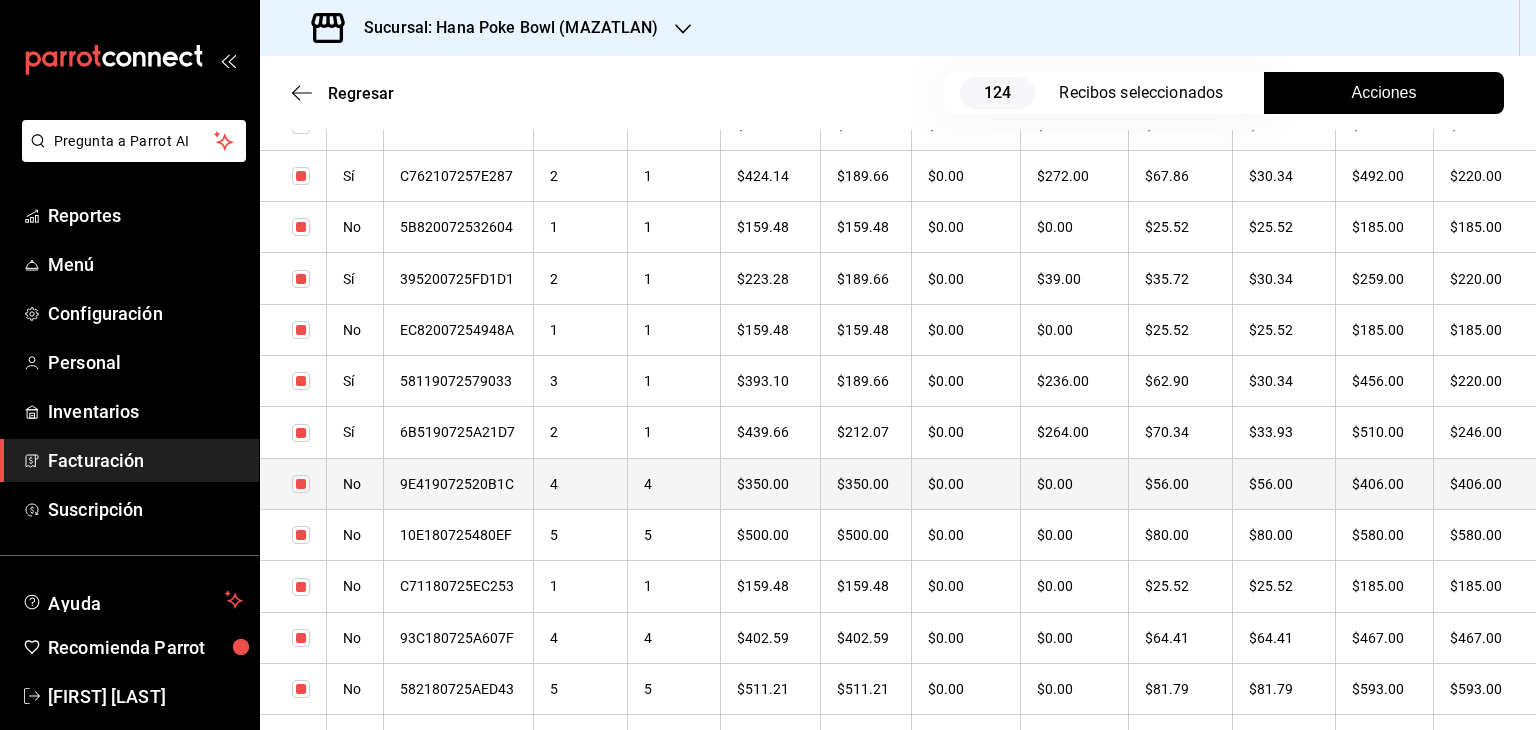 click on "4" at bounding box center (581, 483) 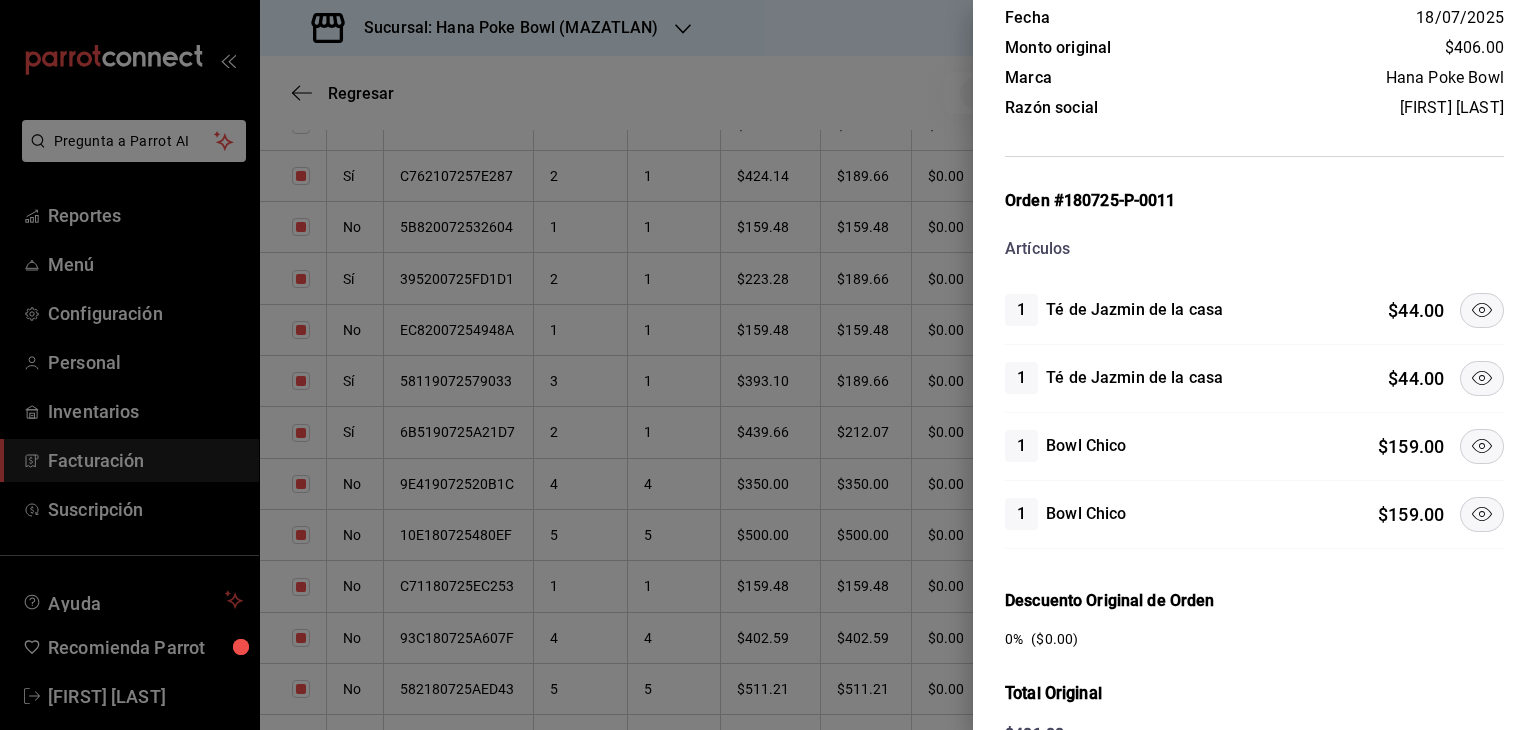 click 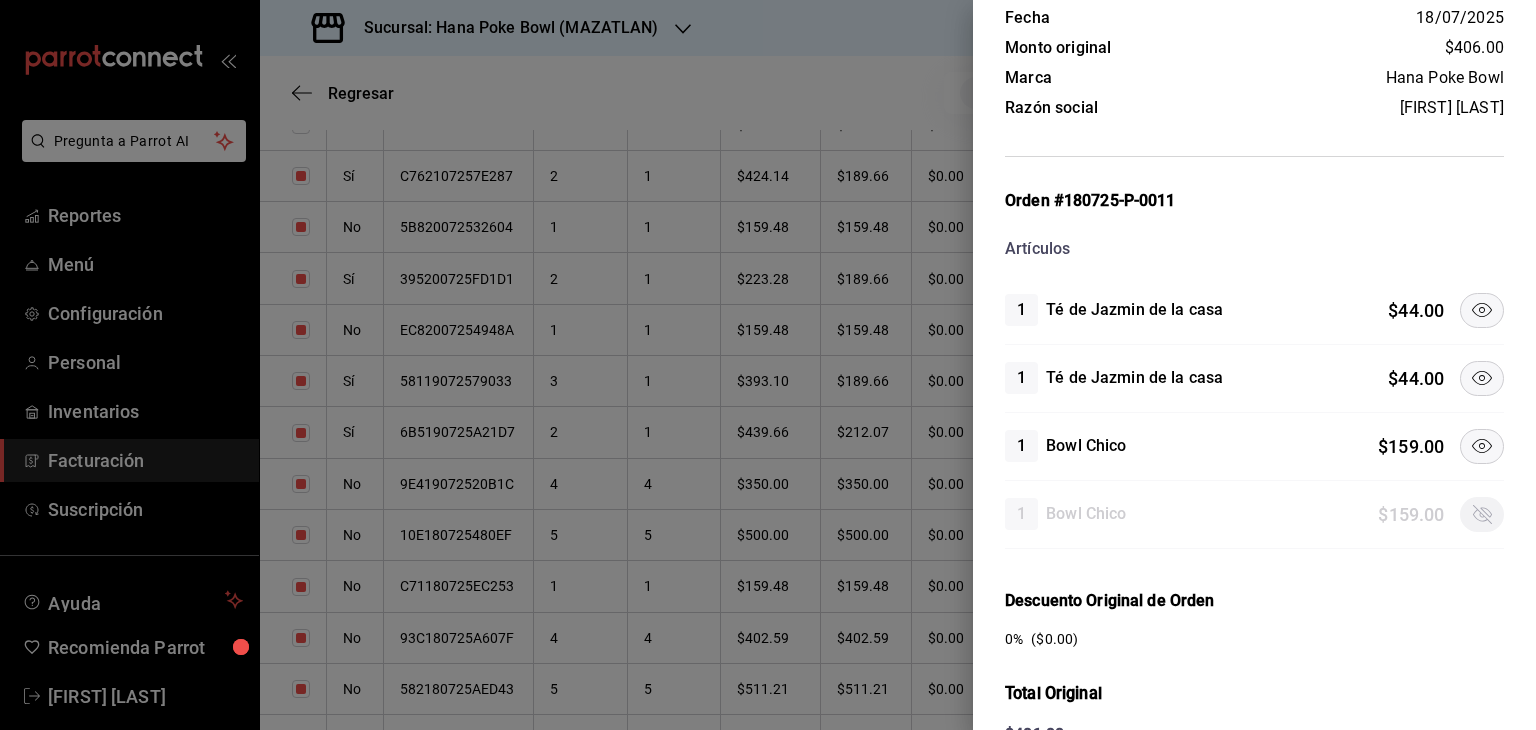 click at bounding box center (1482, 310) 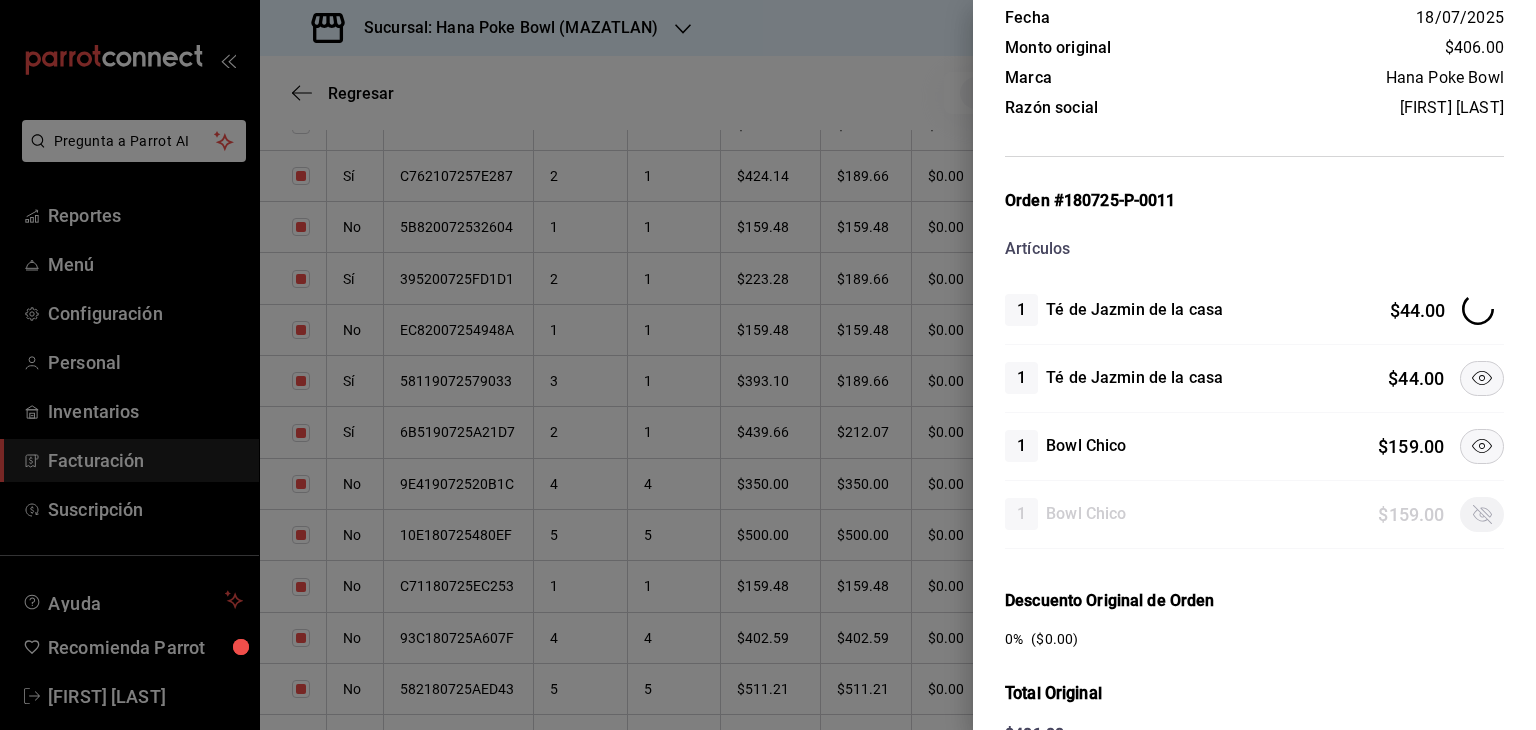click at bounding box center [1482, 378] 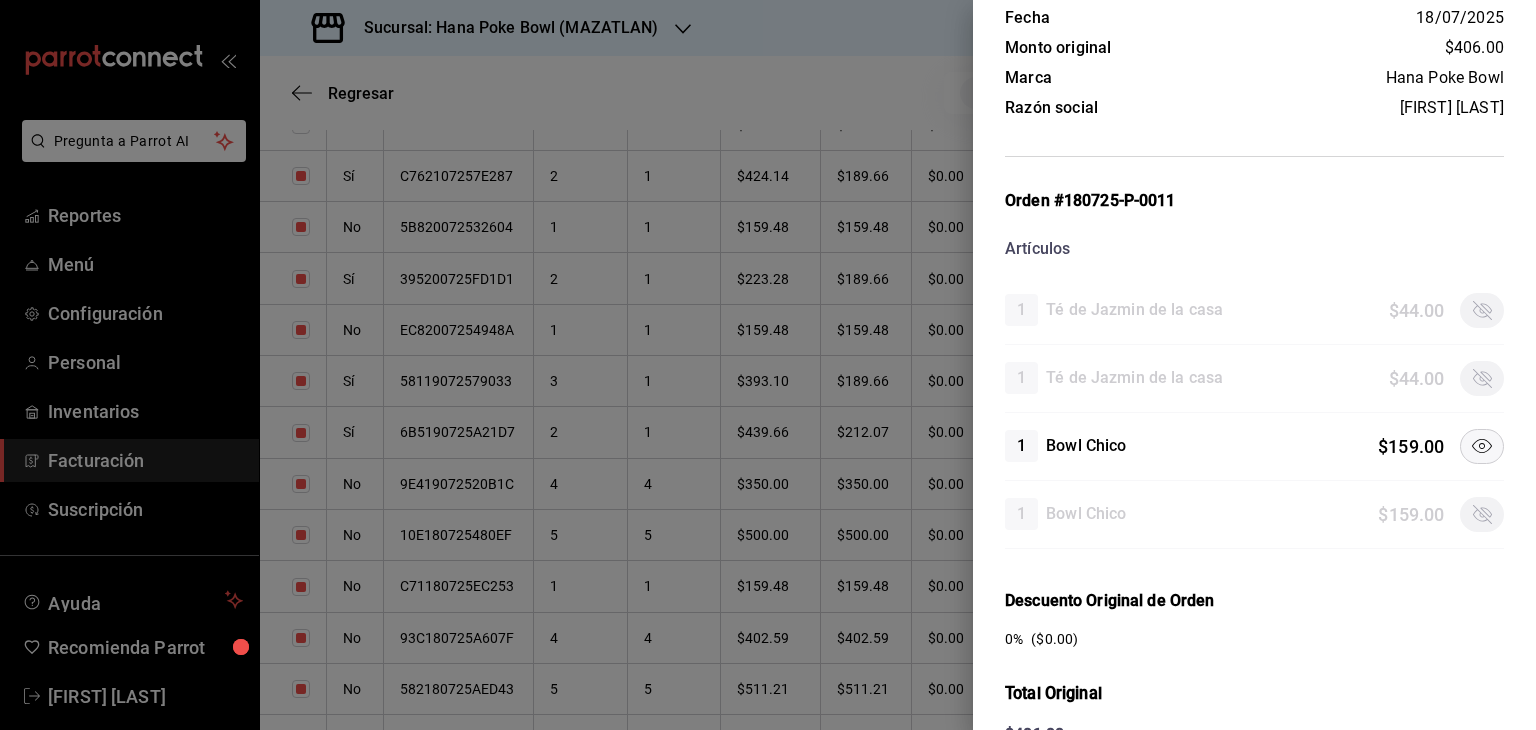 click on "1 Bowl Chico $ 159.00" at bounding box center [1254, 447] 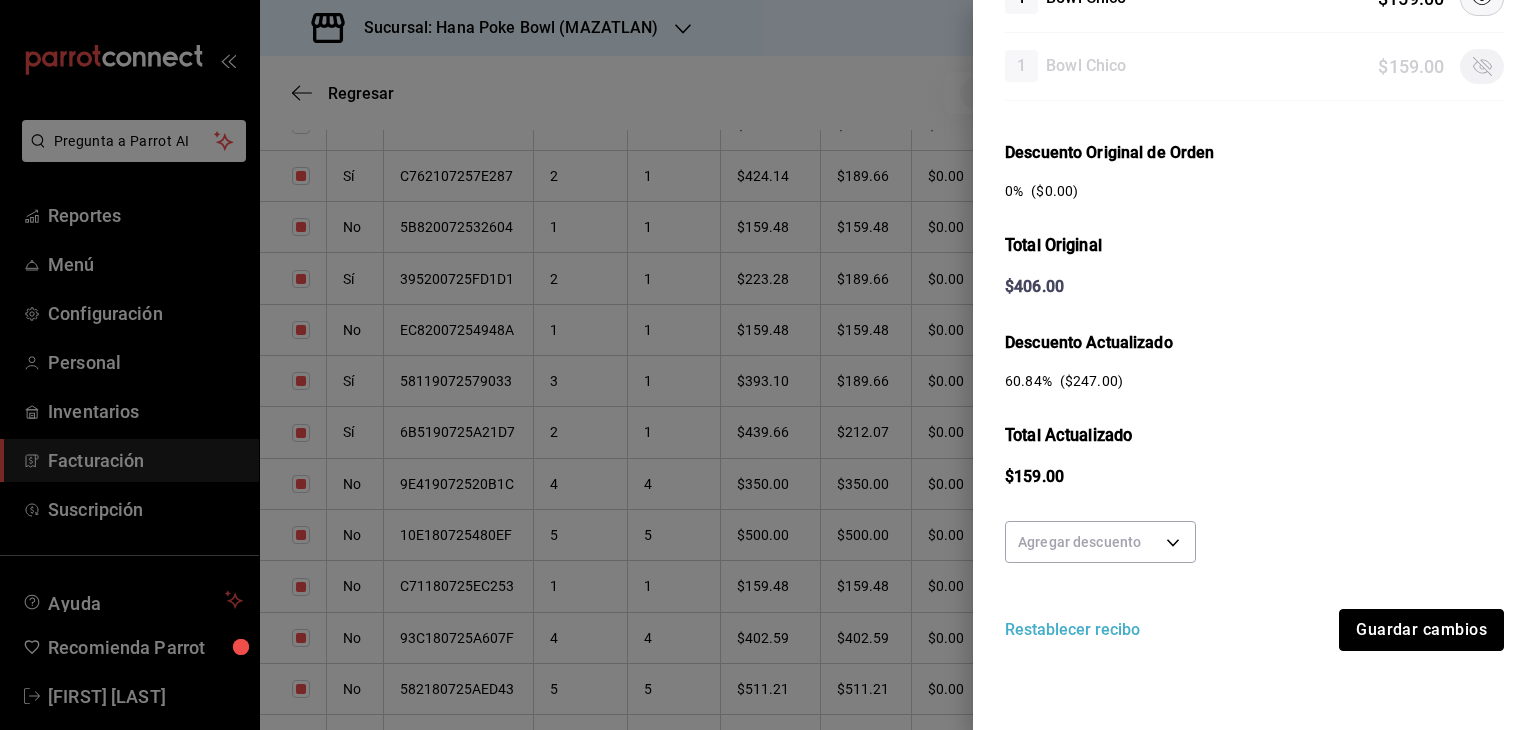 click on "Guardar cambios" at bounding box center (1421, 630) 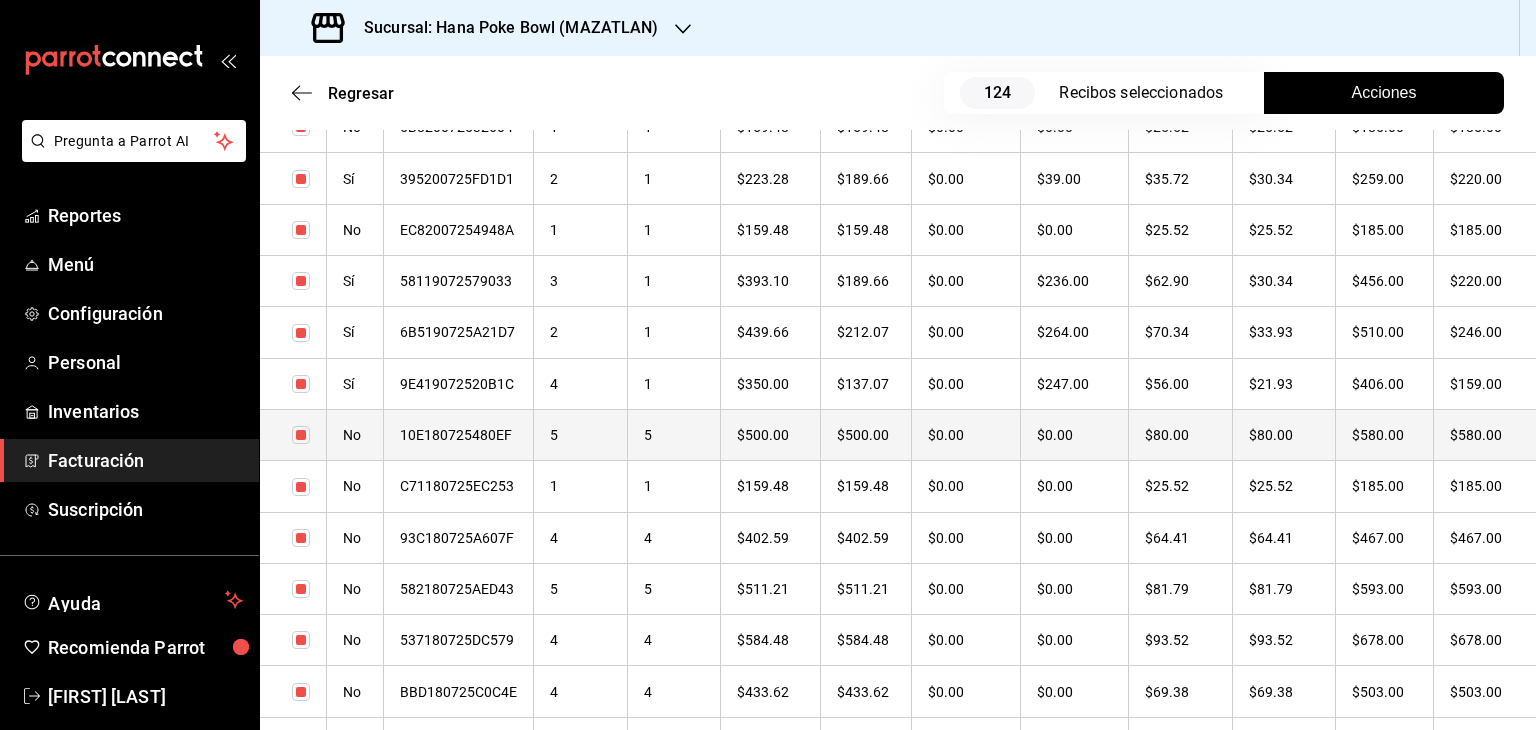 click on "5" at bounding box center (581, 434) 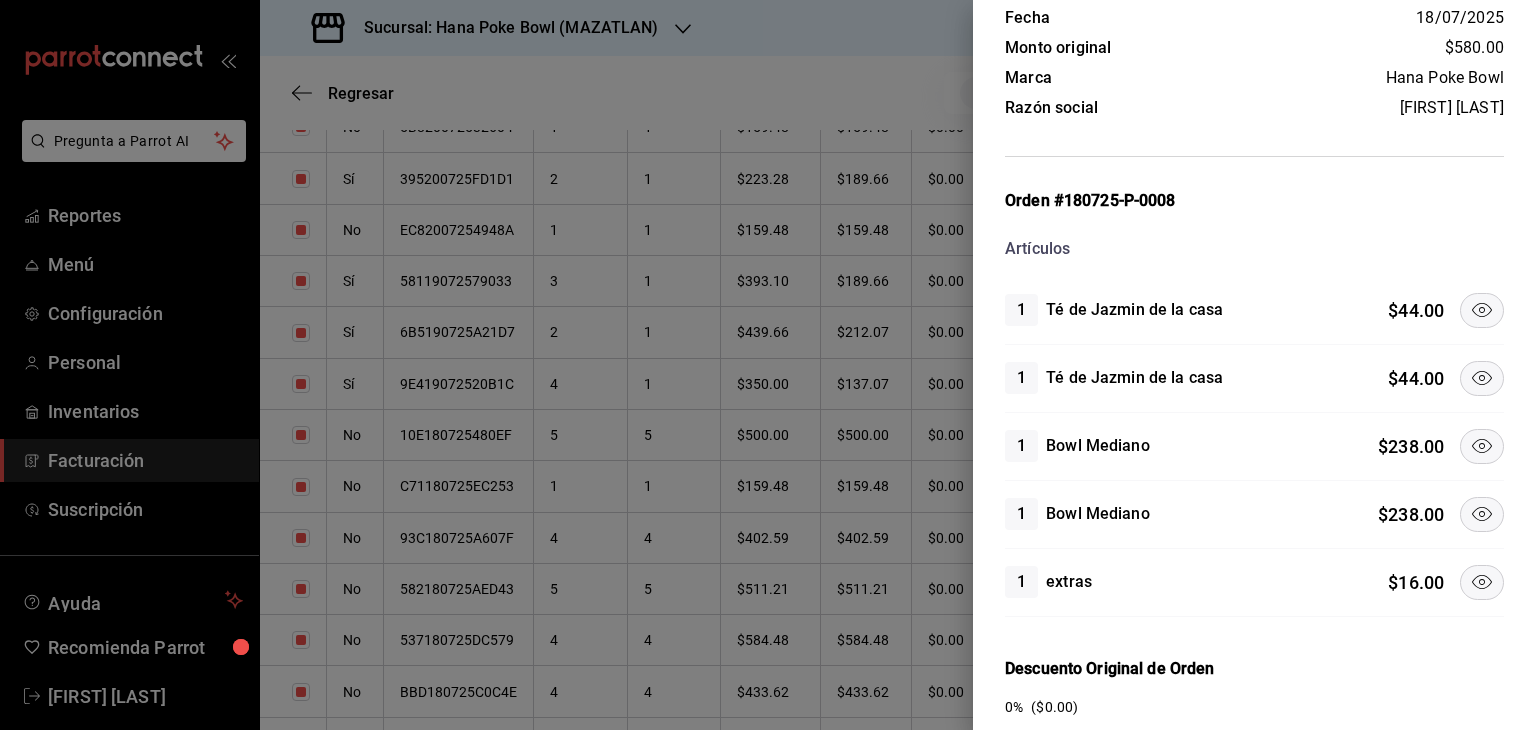 click at bounding box center (1482, 582) 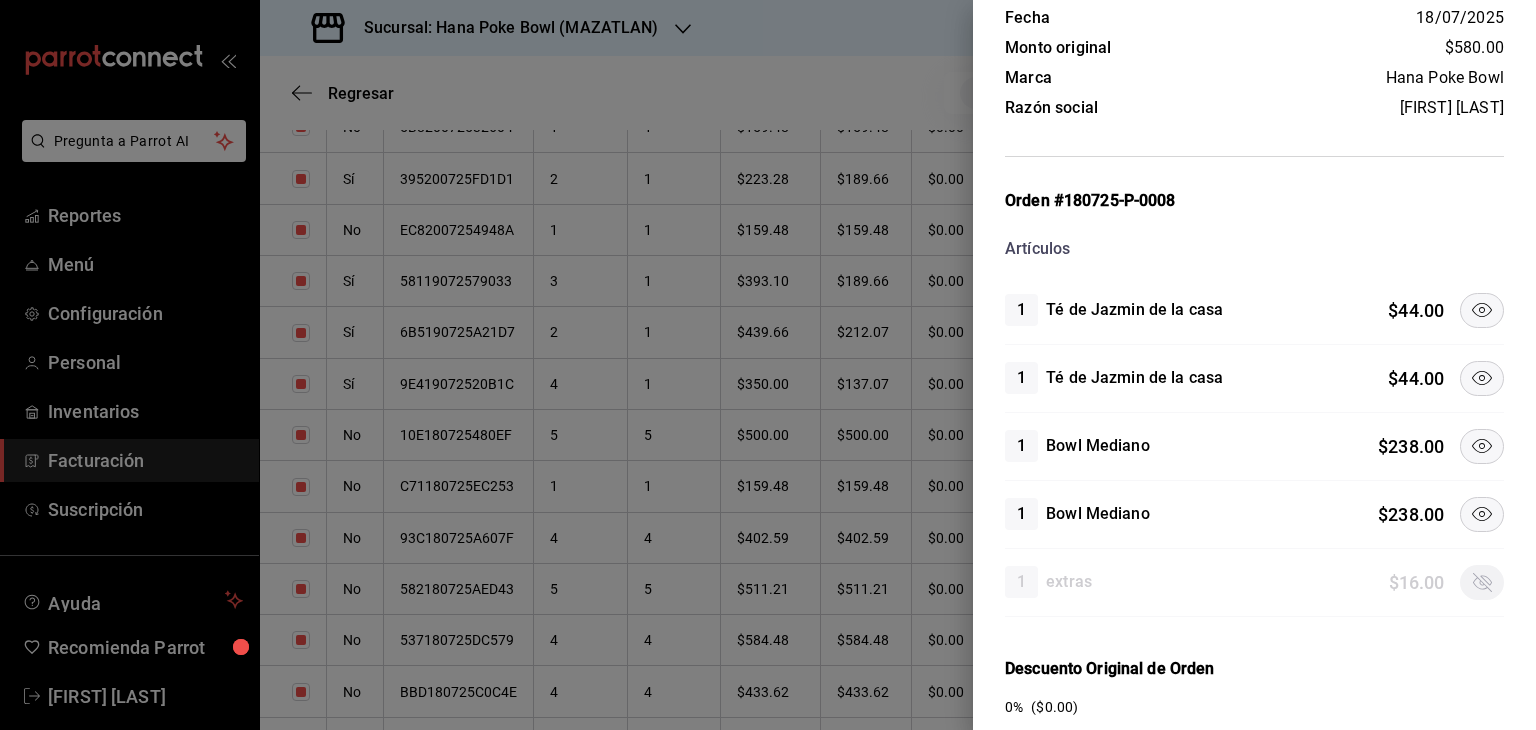 click 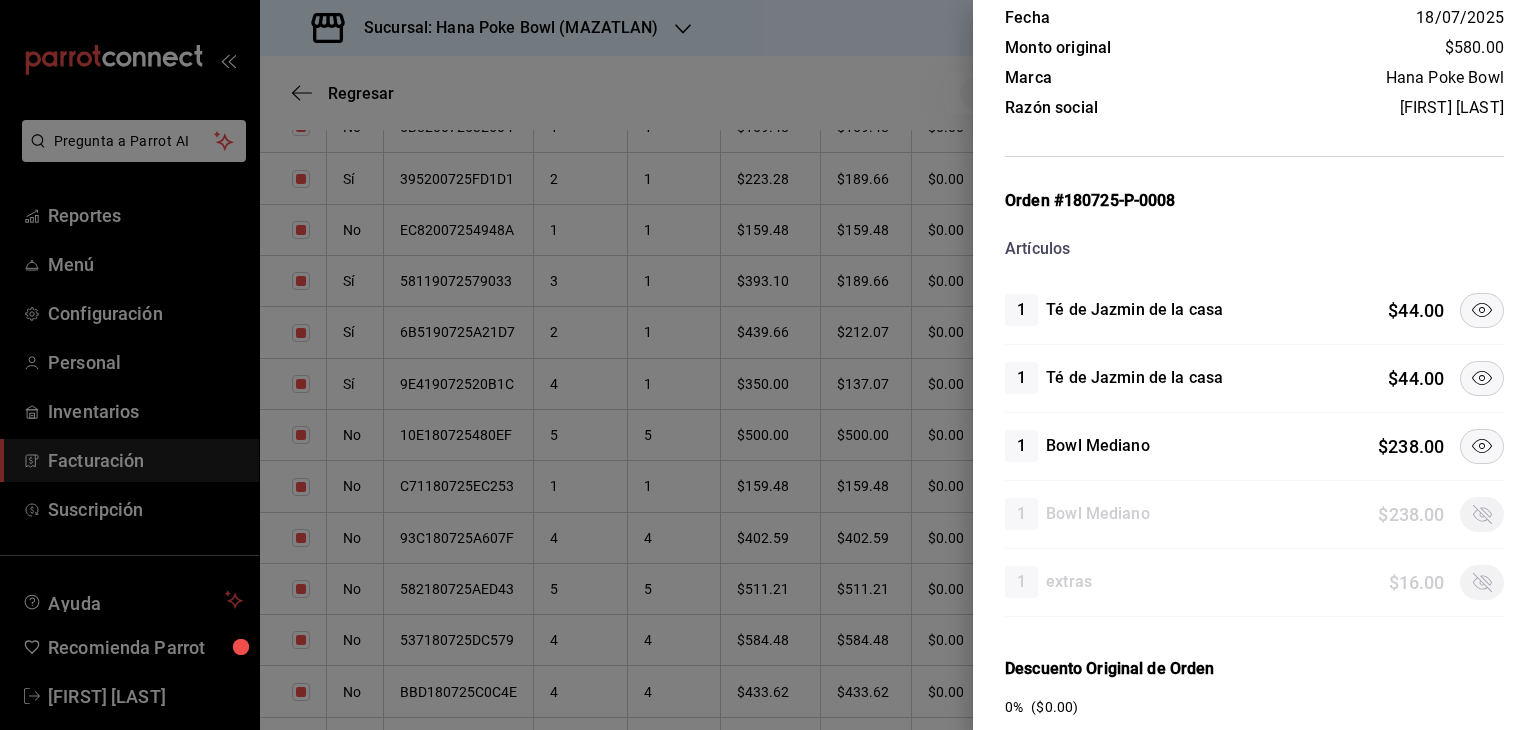 click at bounding box center (1482, 378) 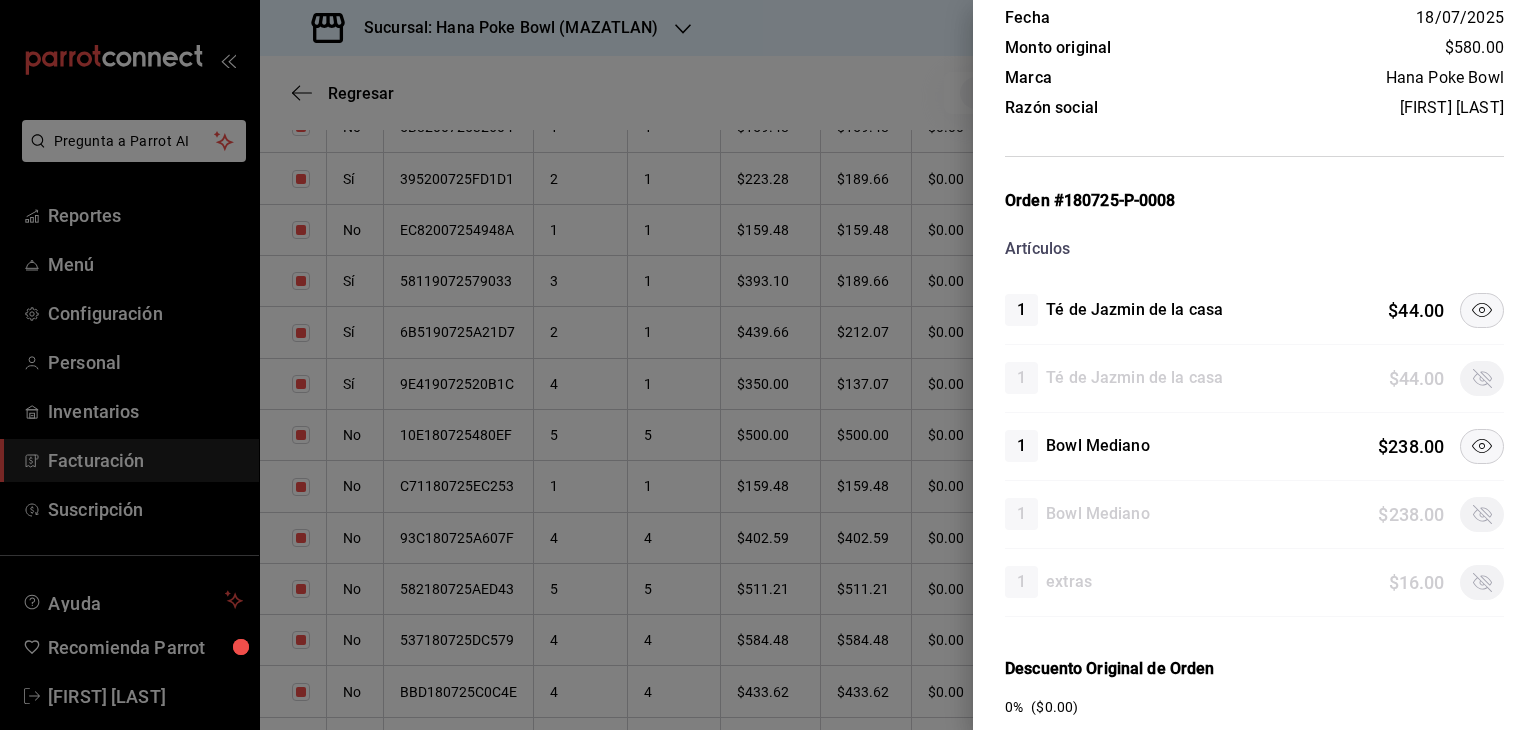 drag, startPoint x: 1457, startPoint y: 333, endPoint x: 1462, endPoint y: 319, distance: 14.866069 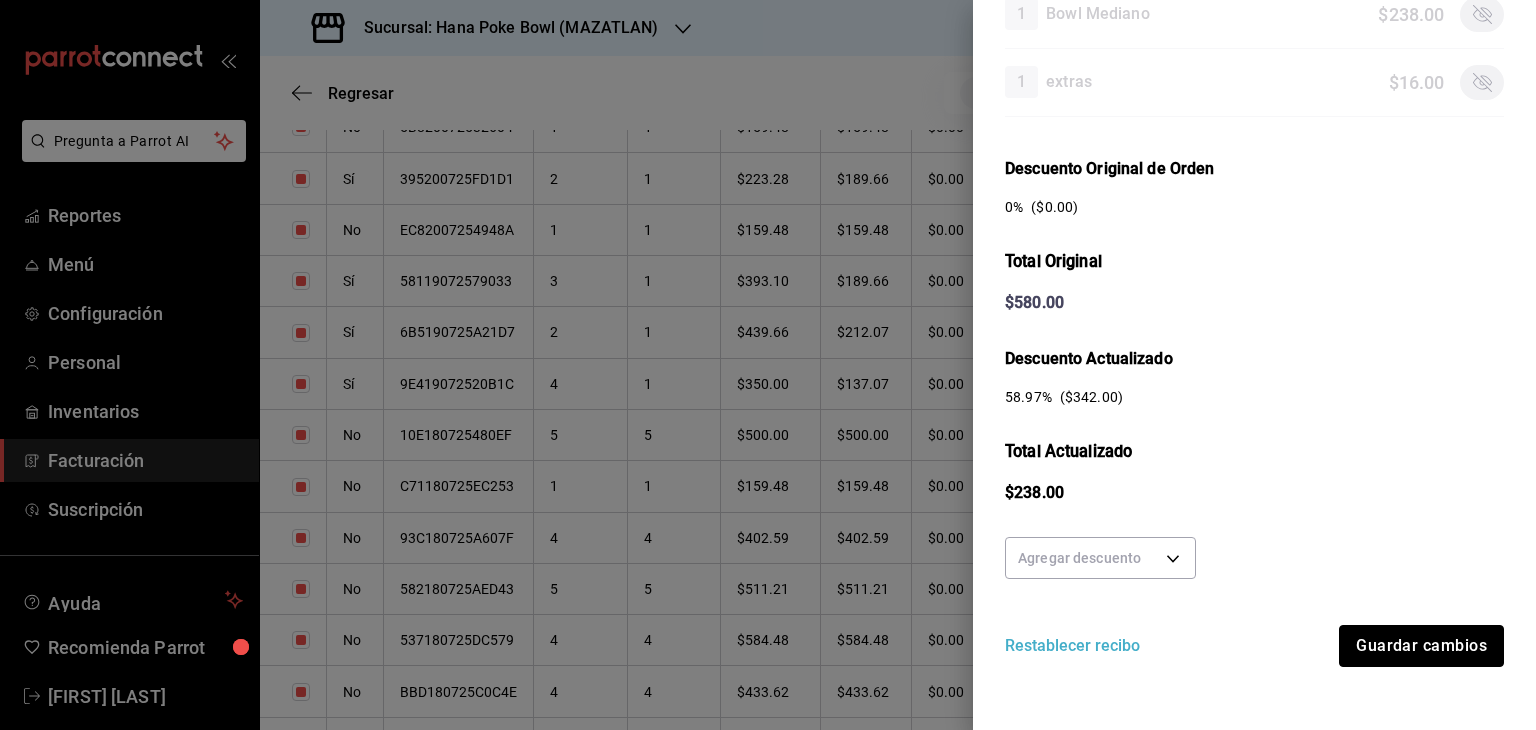 click on "Guardar cambios" at bounding box center [1421, 646] 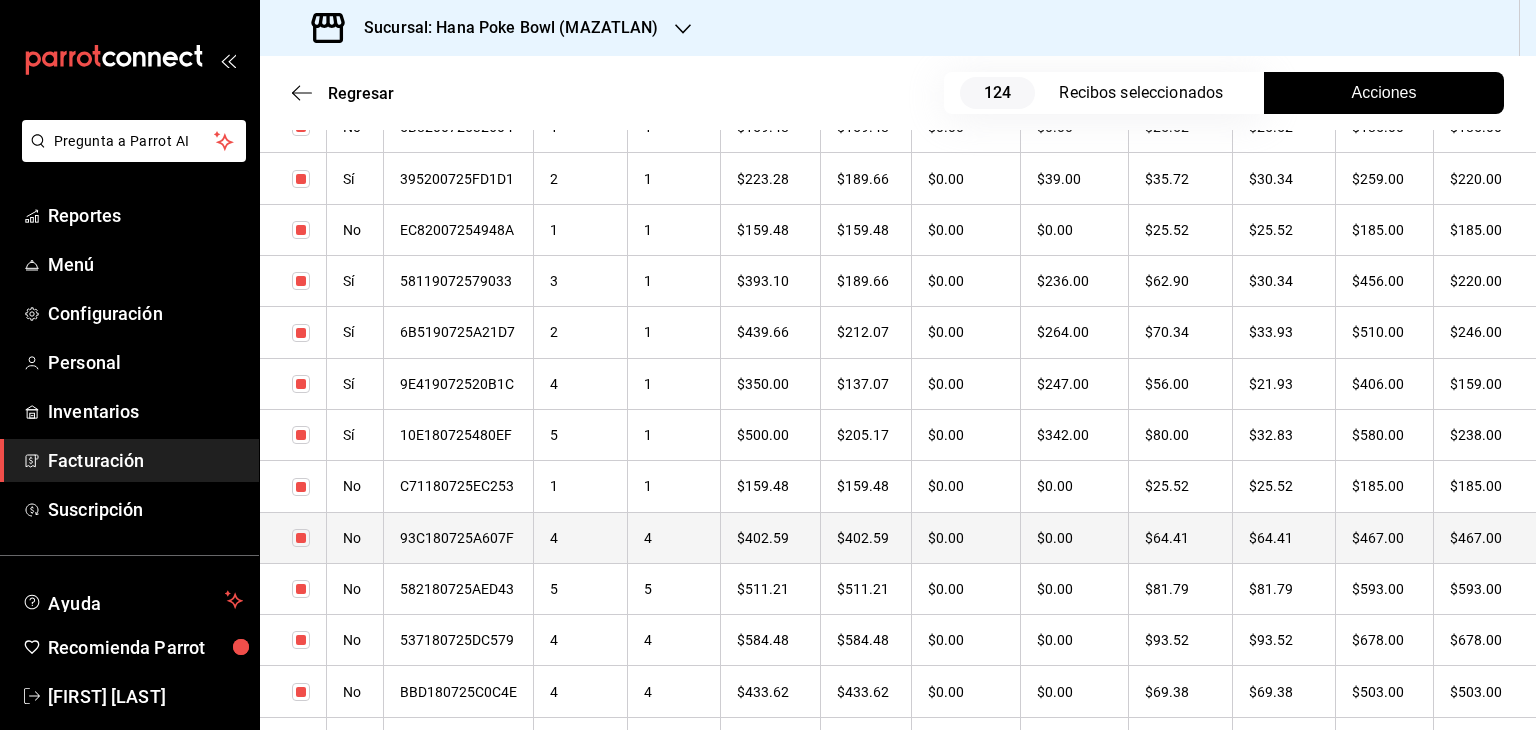click on "4" at bounding box center [581, 537] 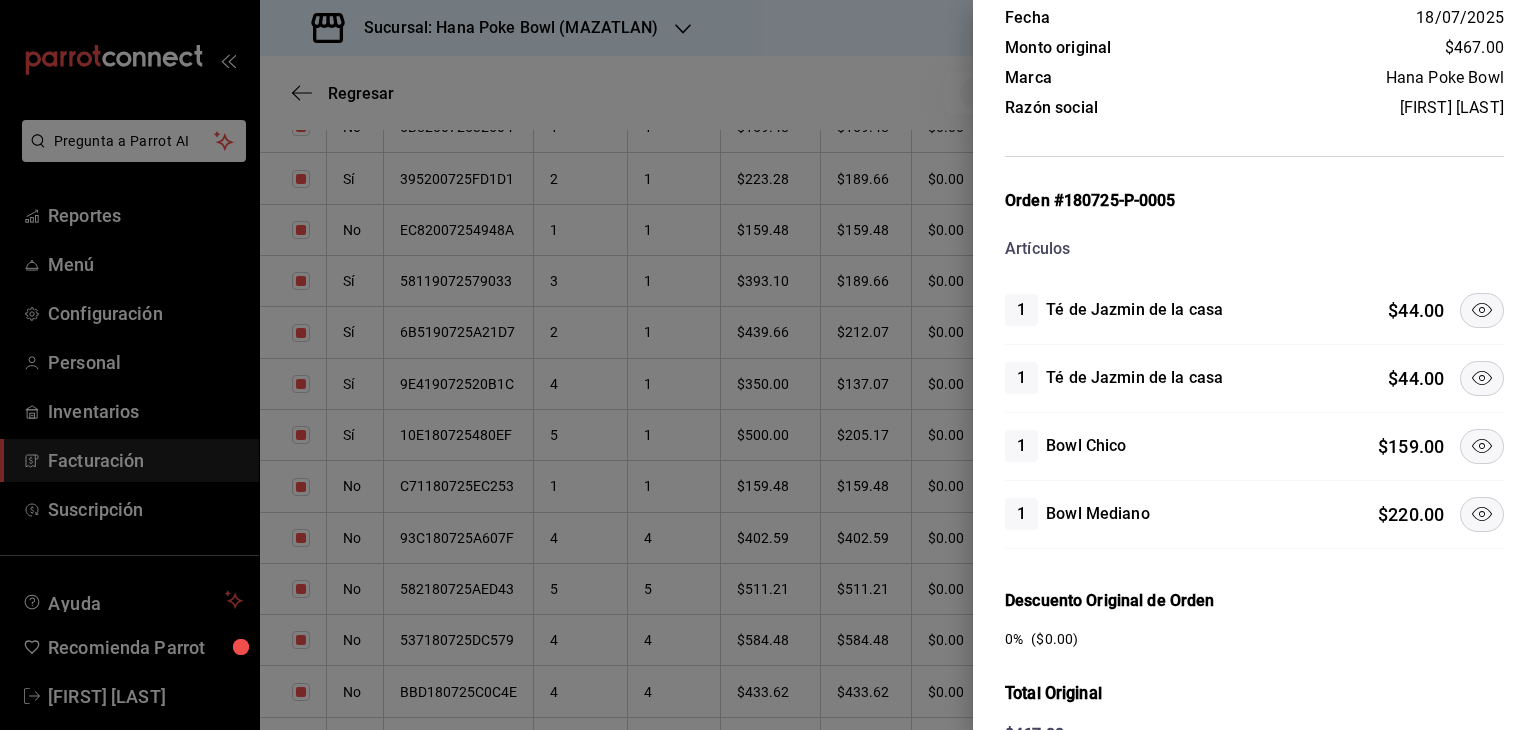 click on "1 Bowl Mediano $ 220.00" at bounding box center (1254, 514) 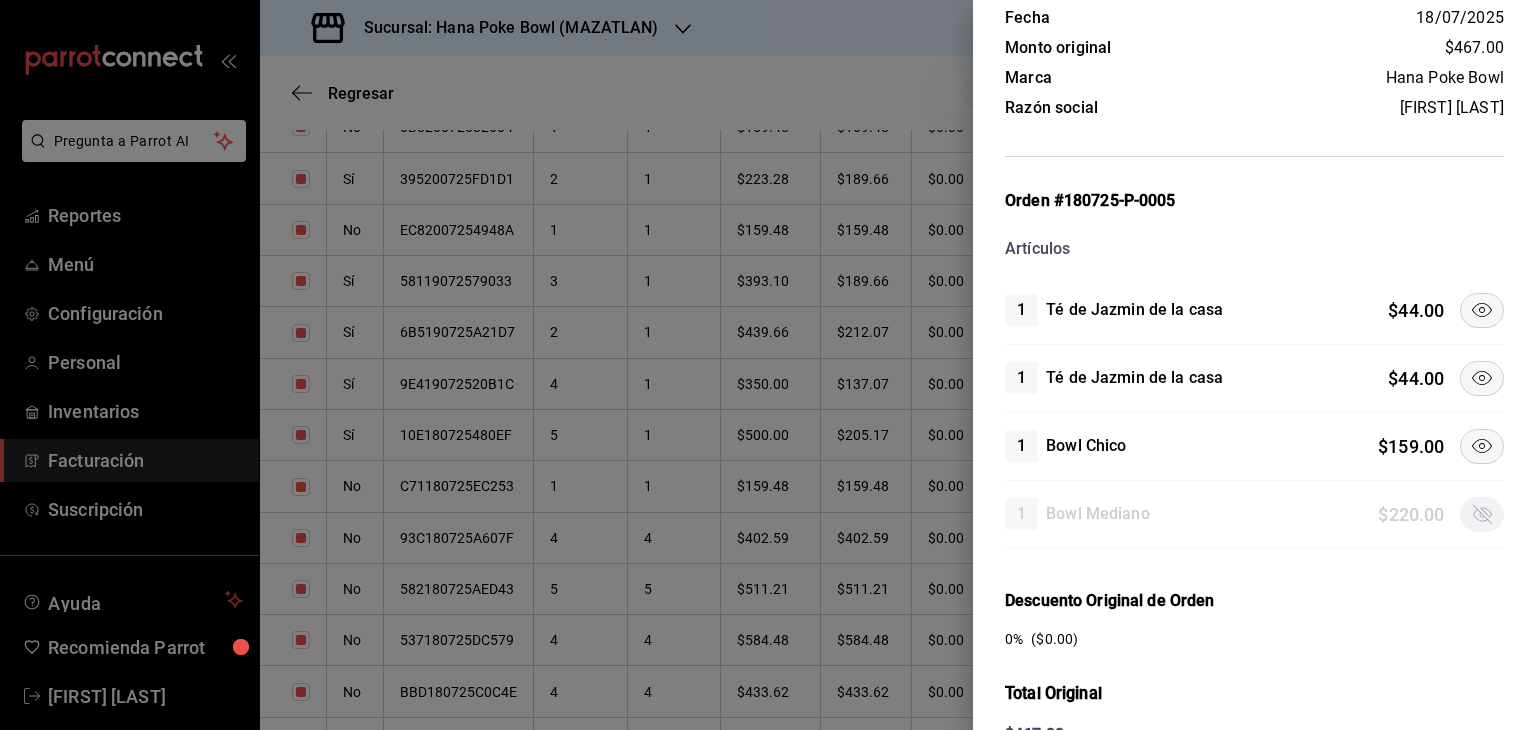 click at bounding box center [1482, 378] 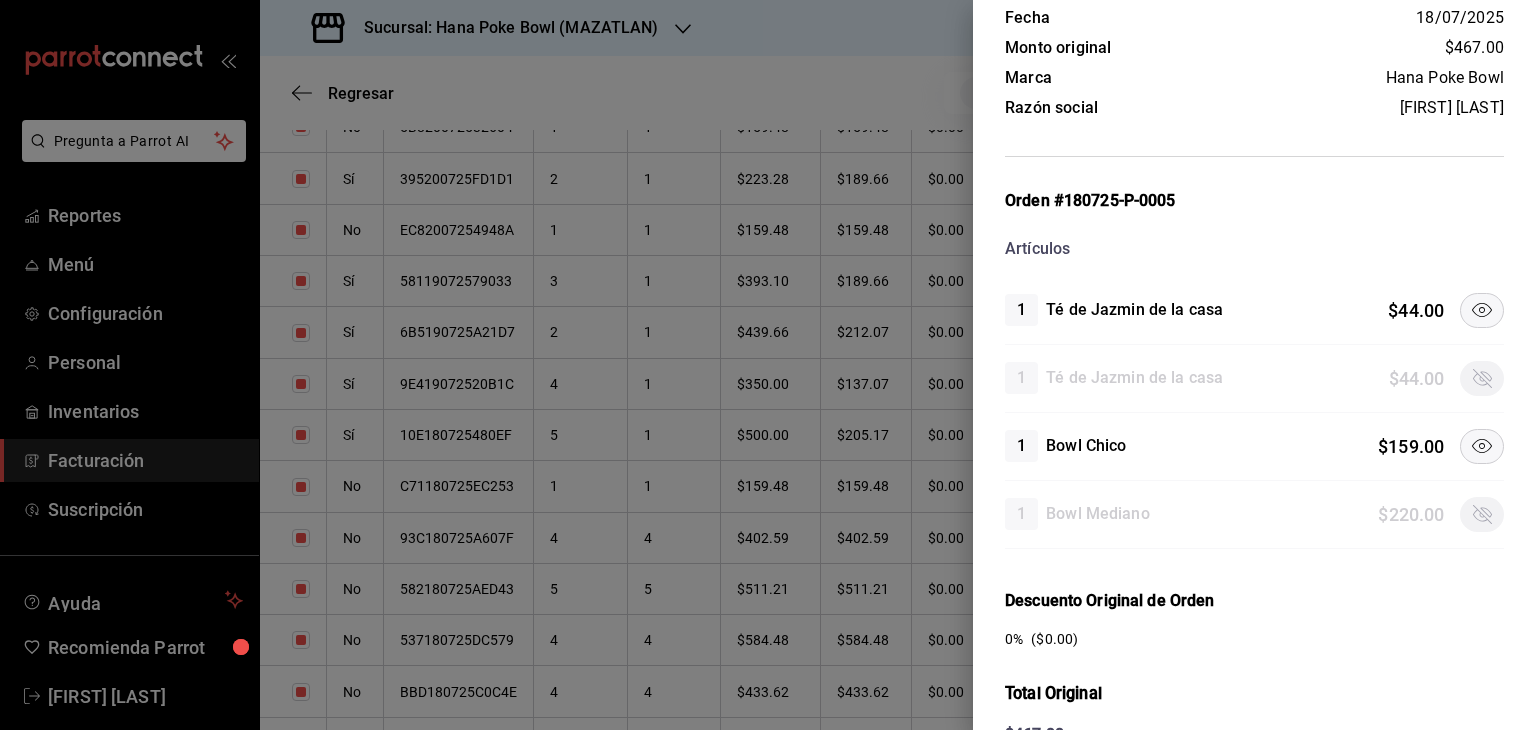 click 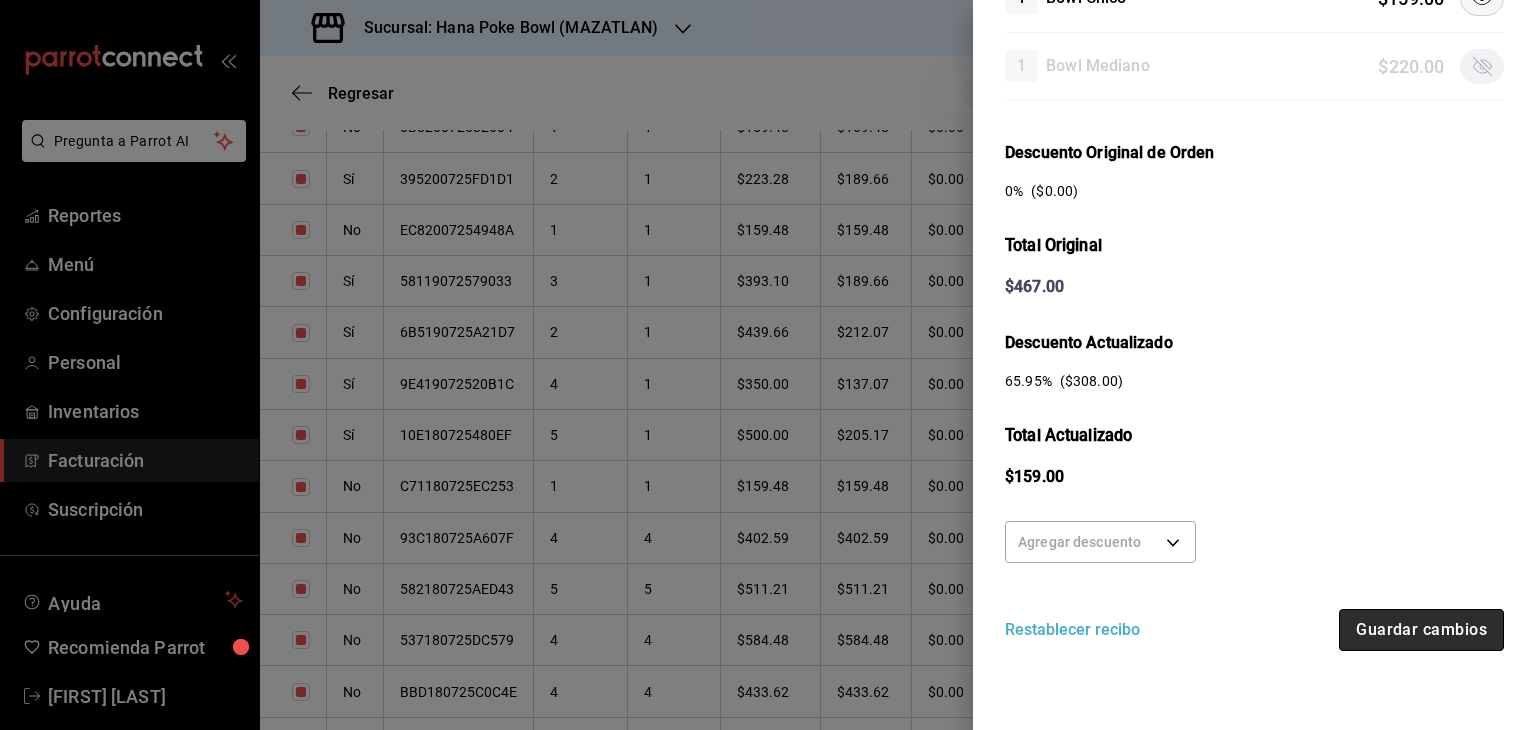 click on "Guardar cambios" at bounding box center (1421, 630) 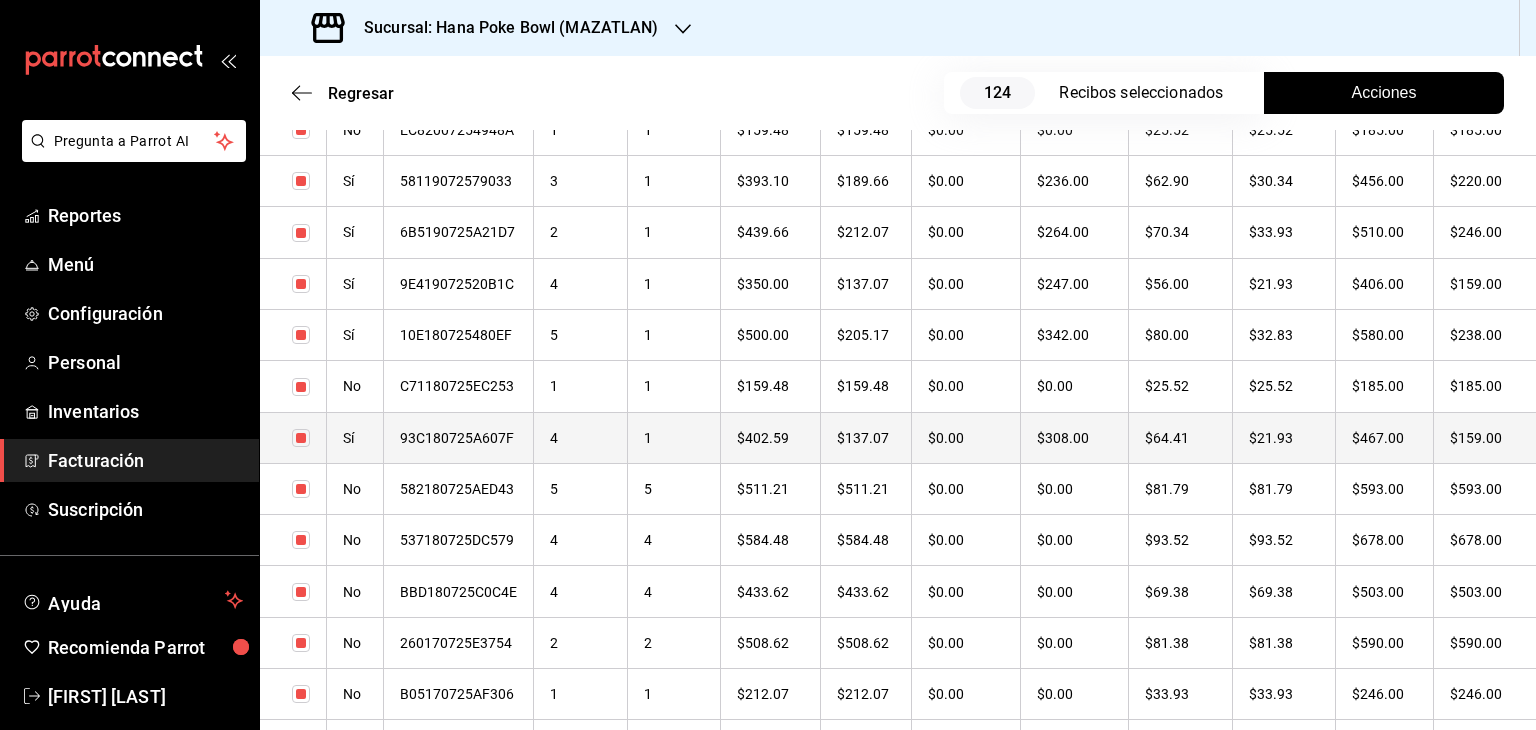 click on "4" at bounding box center (581, 437) 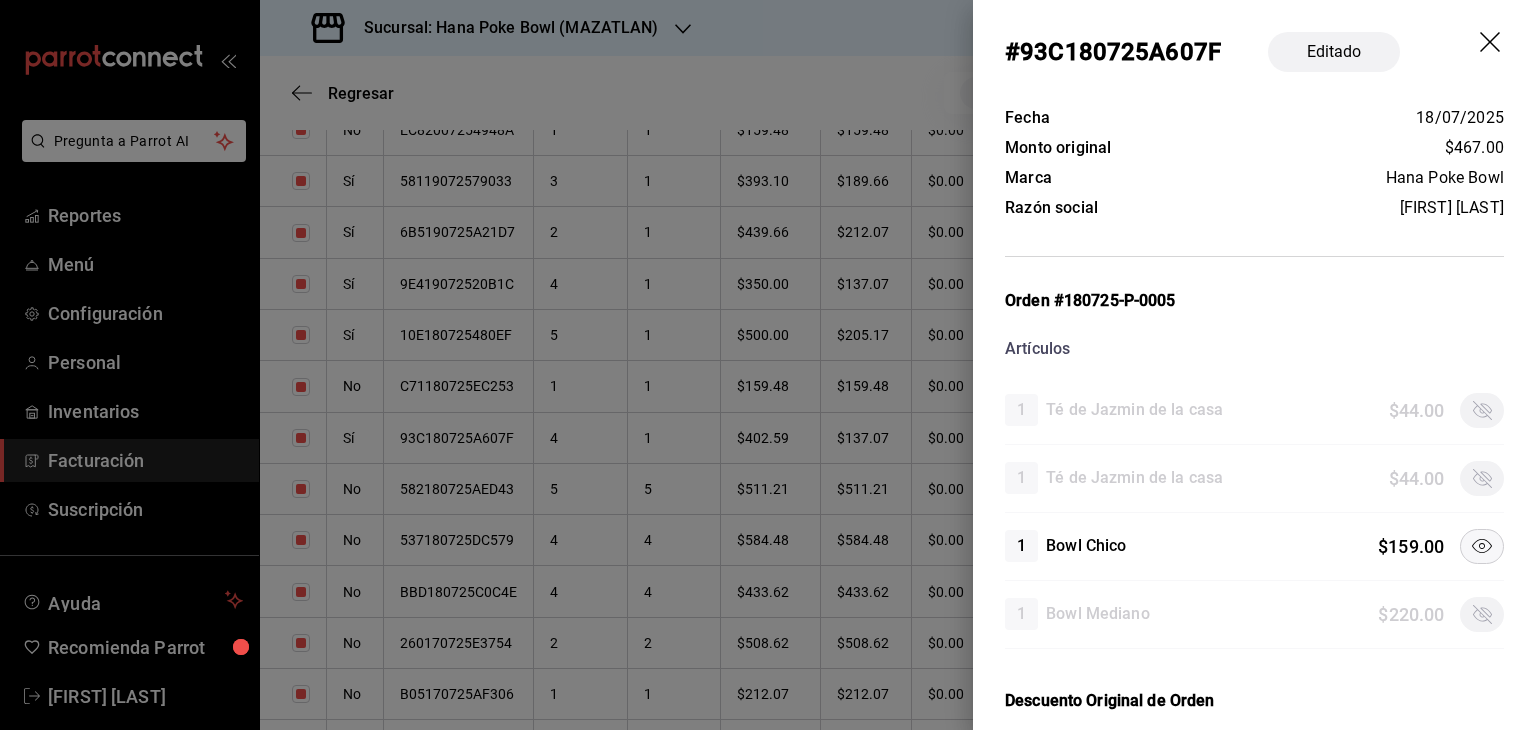 click at bounding box center [768, 365] 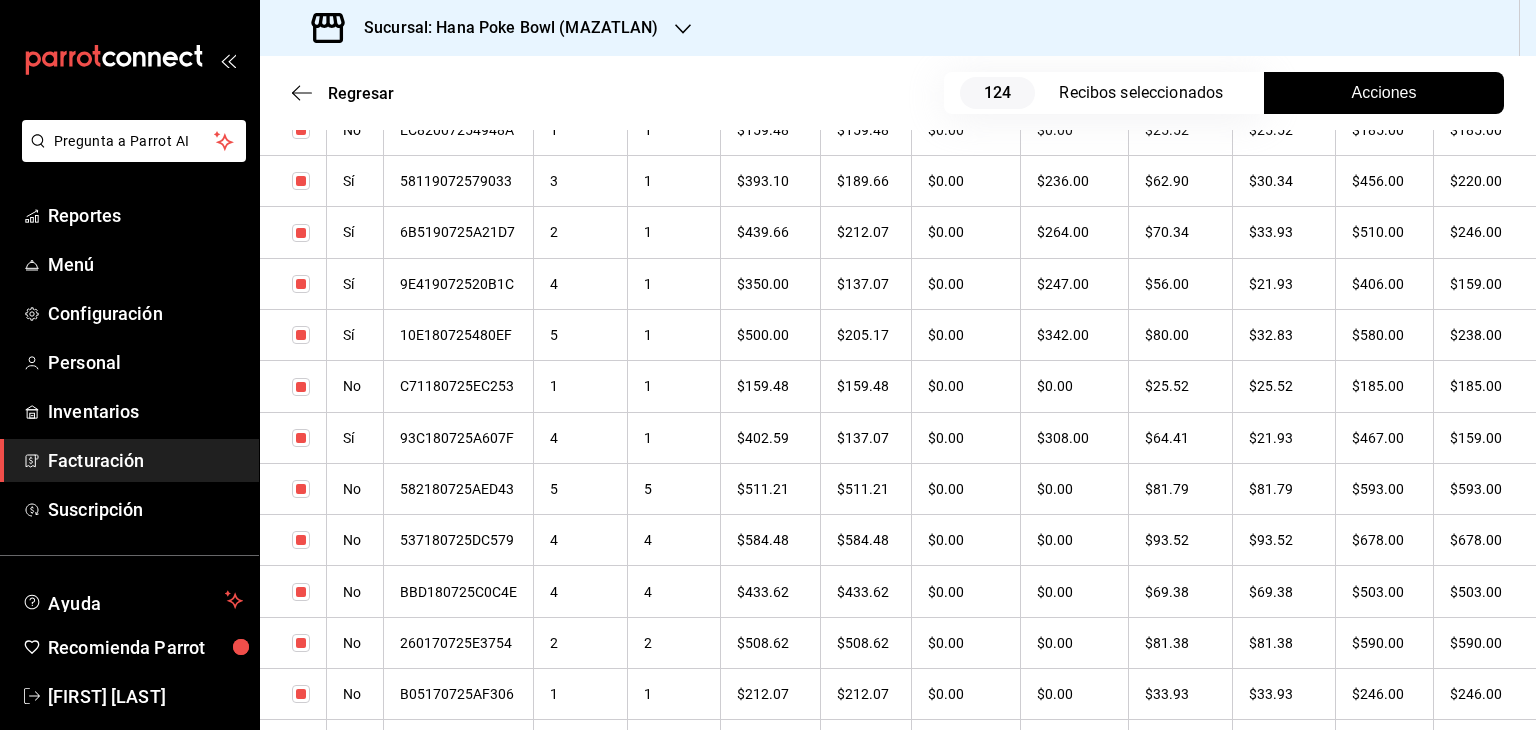 click on "5" at bounding box center [581, 488] 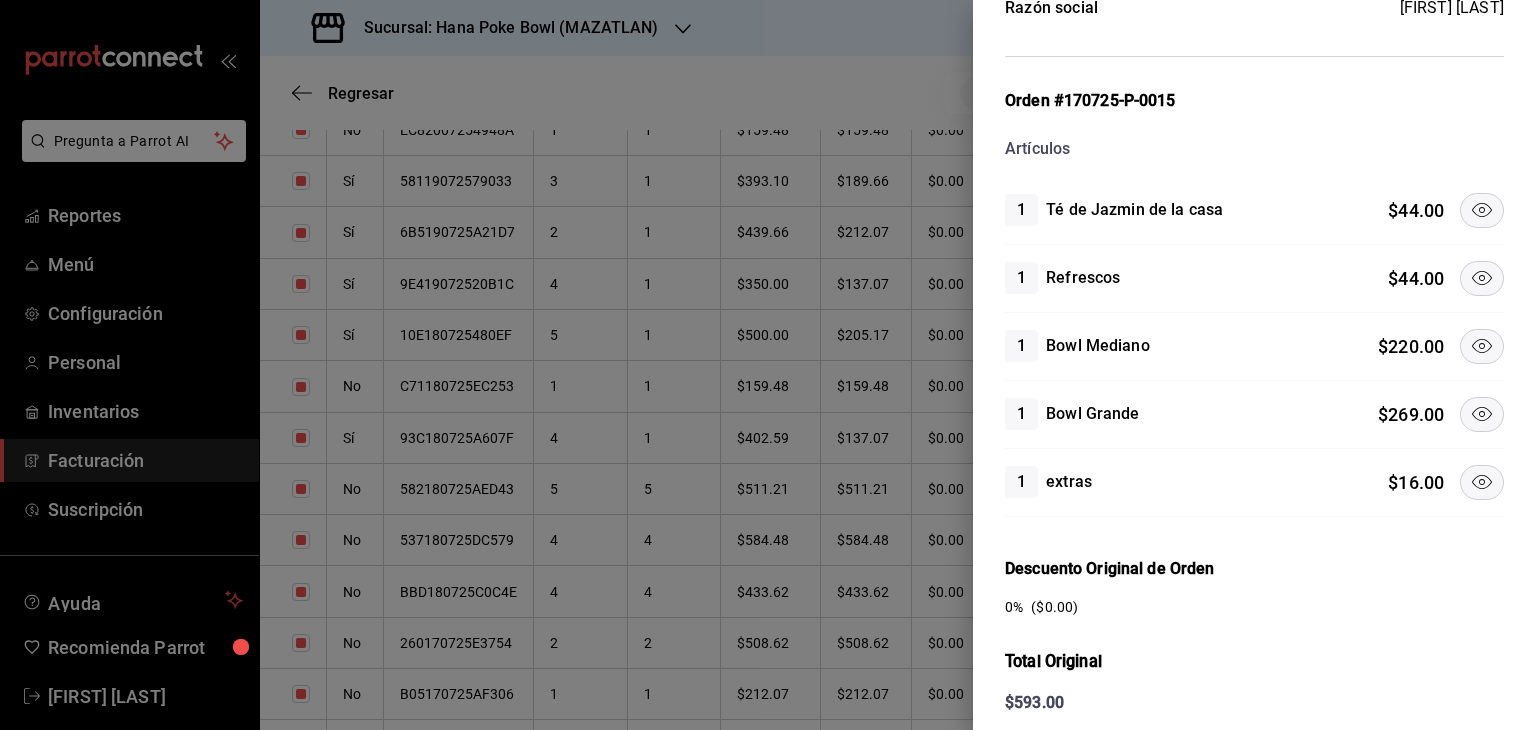 click 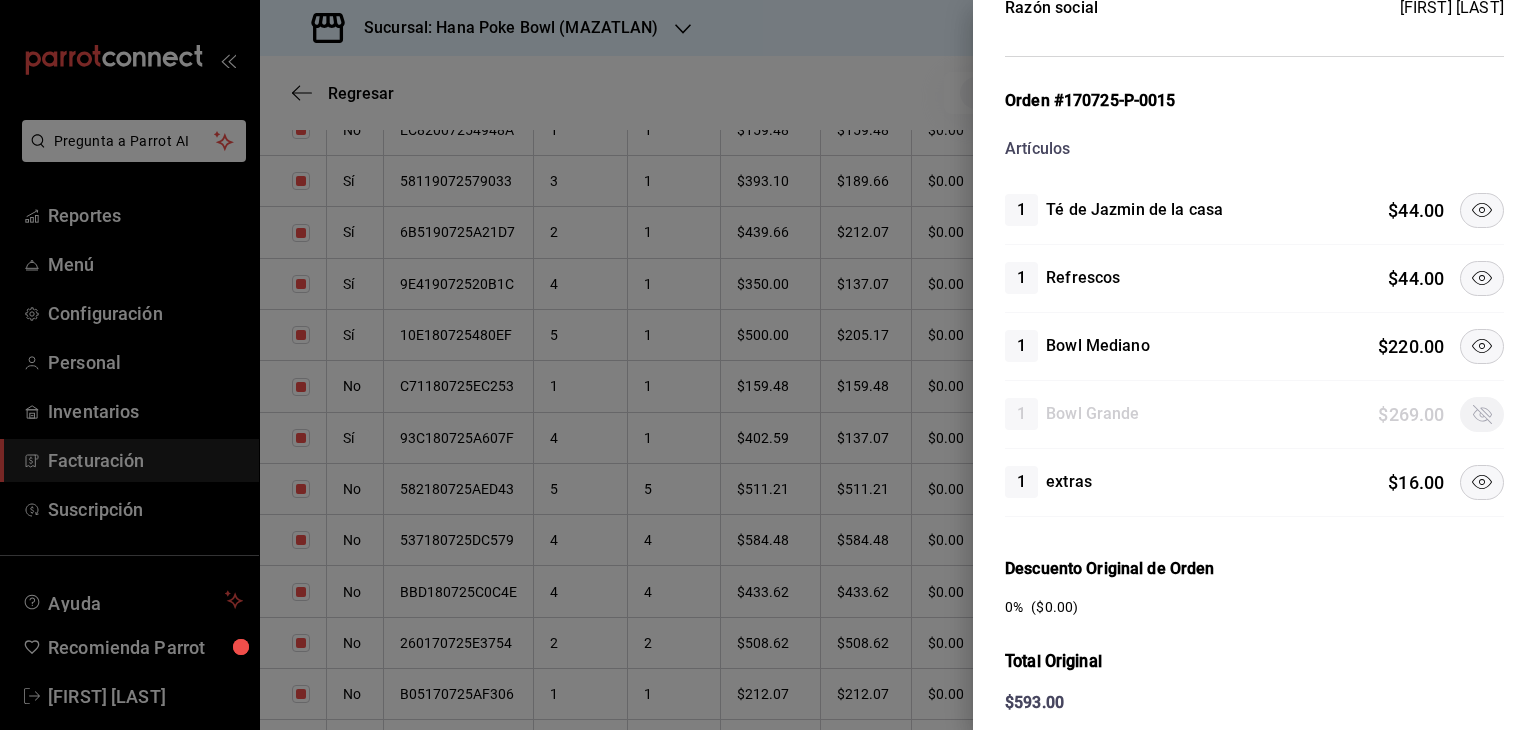 click 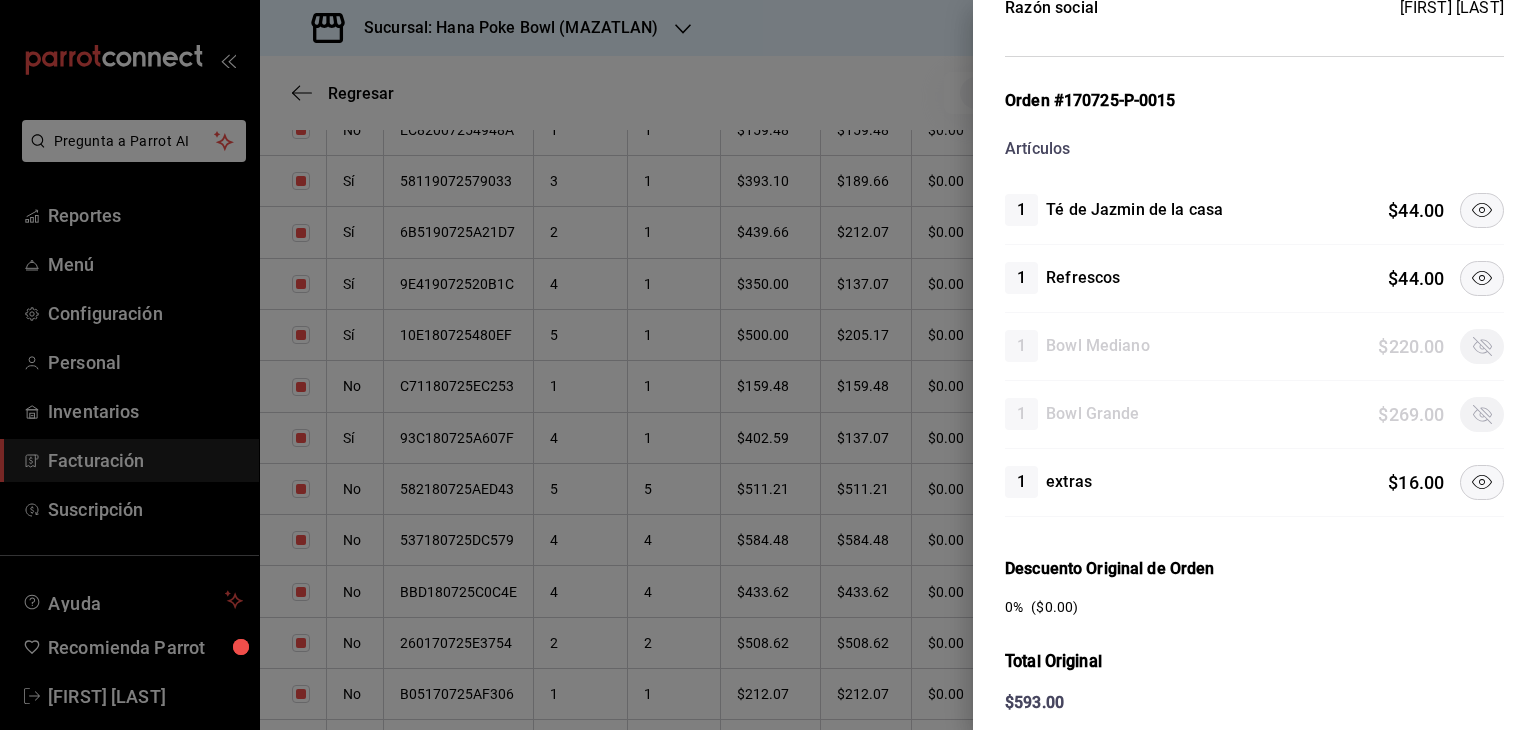 click 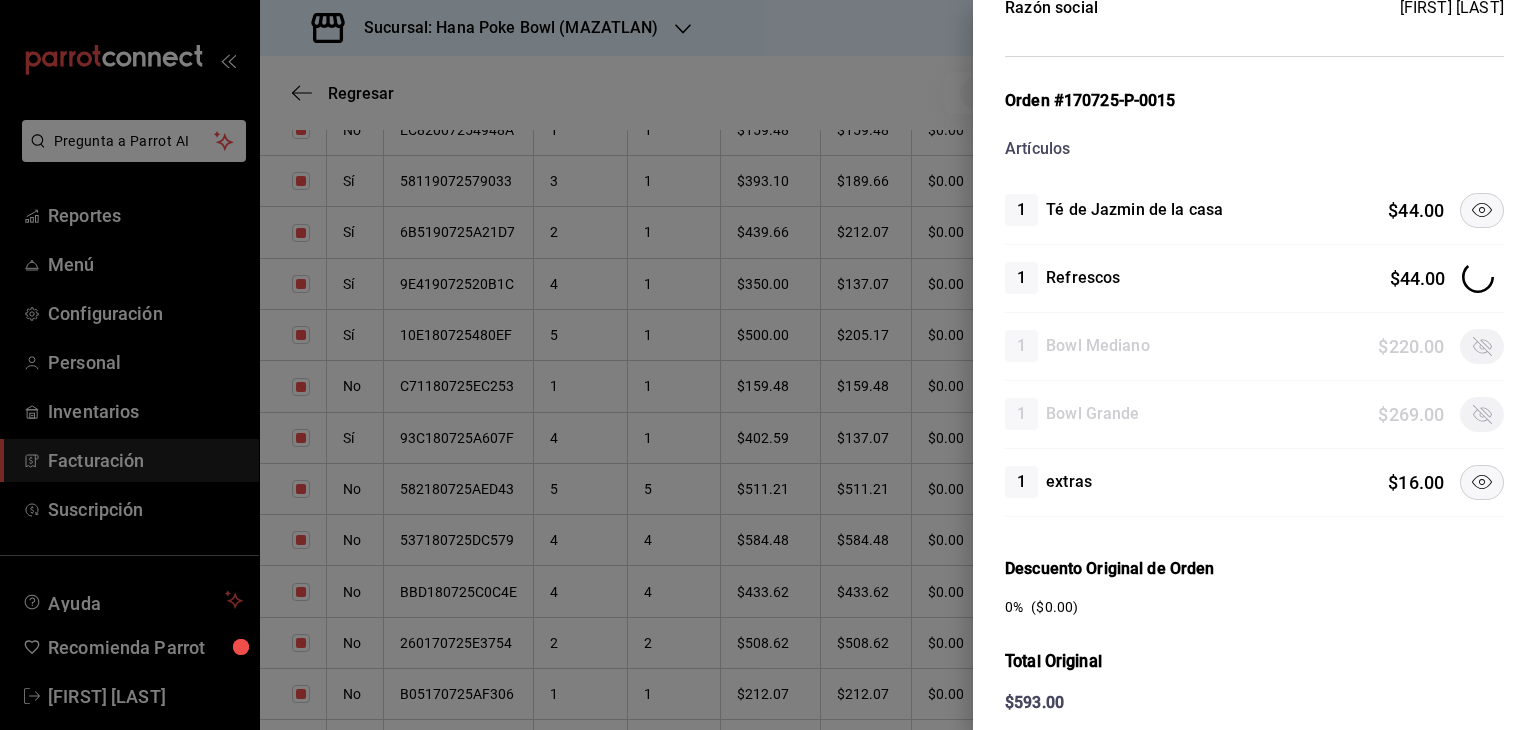 click 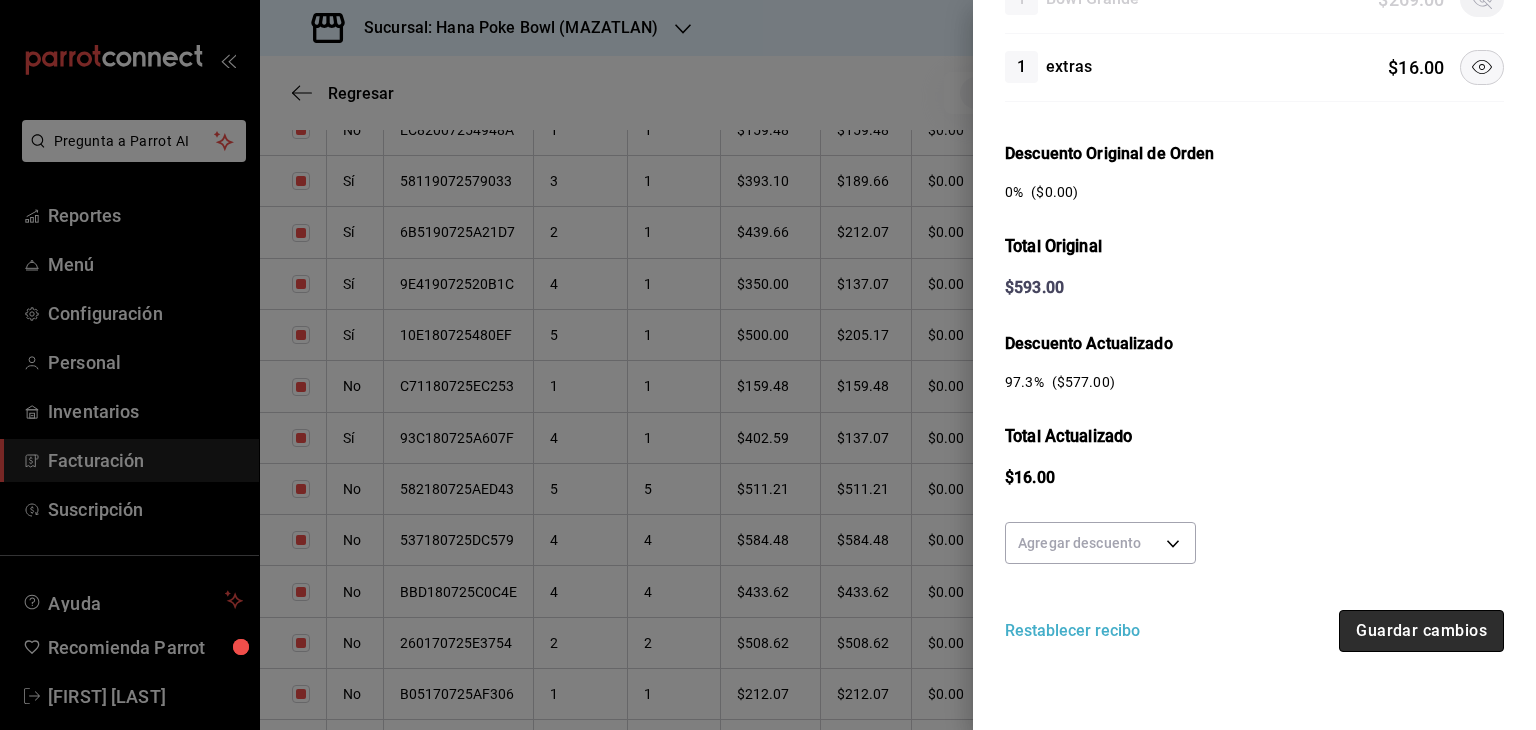 click on "Guardar cambios" at bounding box center [1421, 631] 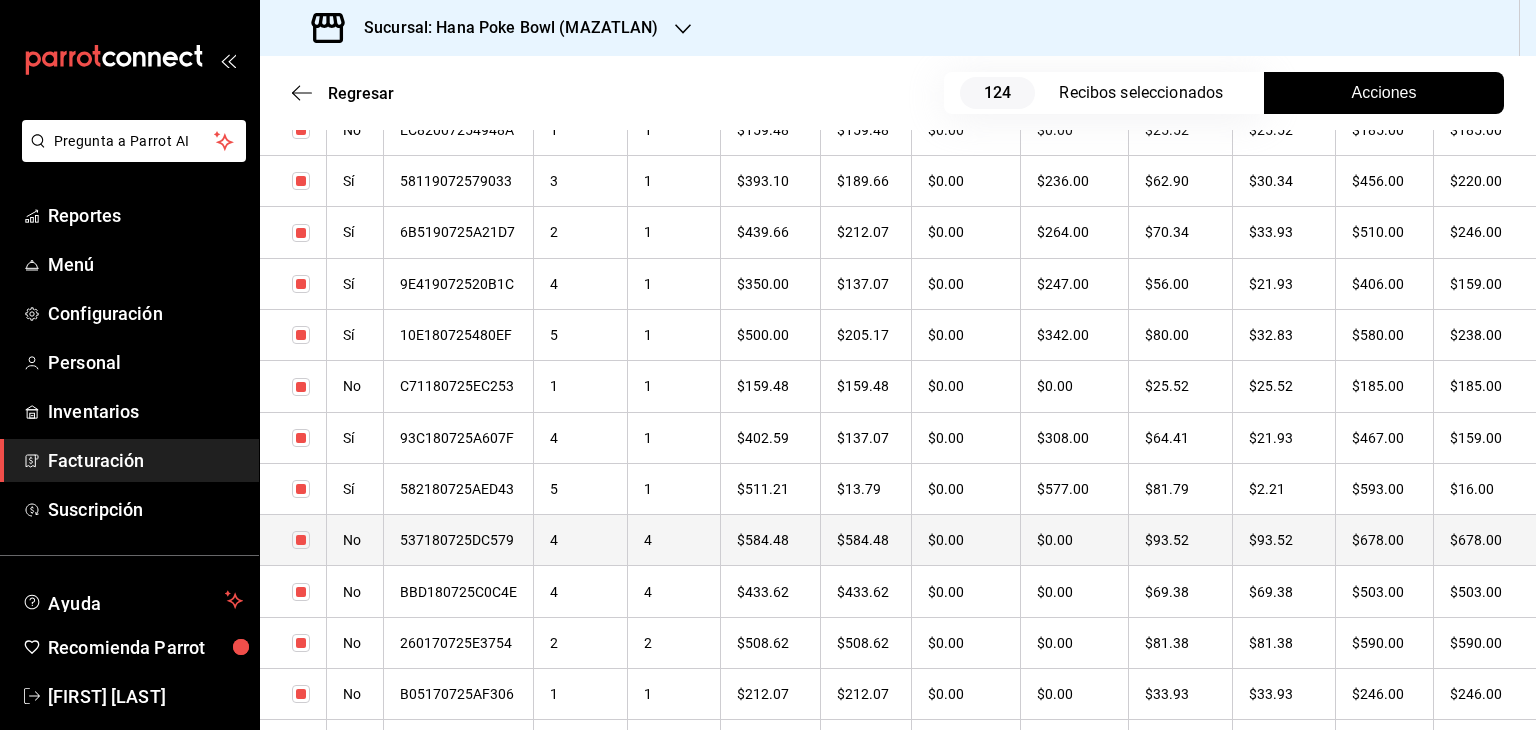 click on "537180725DC579" at bounding box center (459, 540) 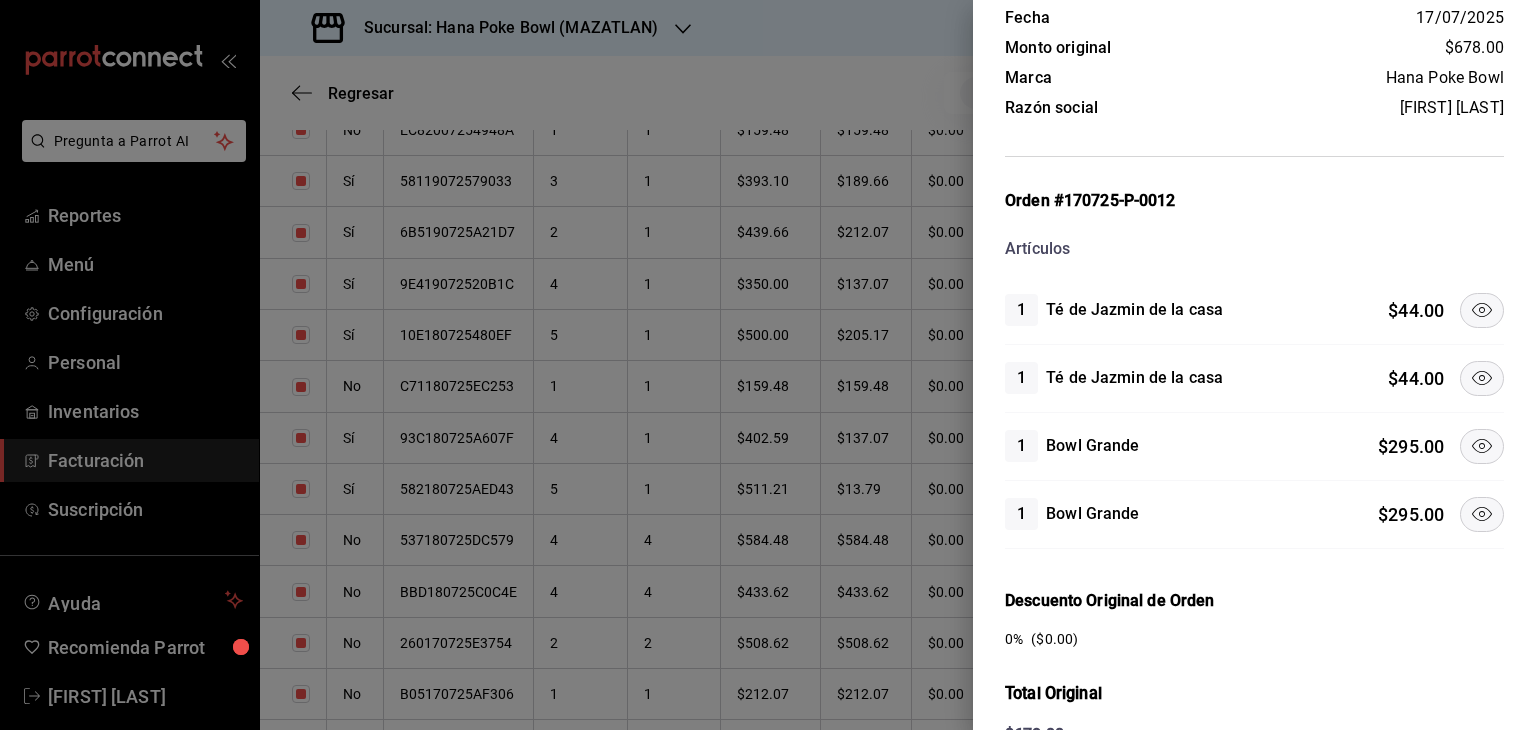 click 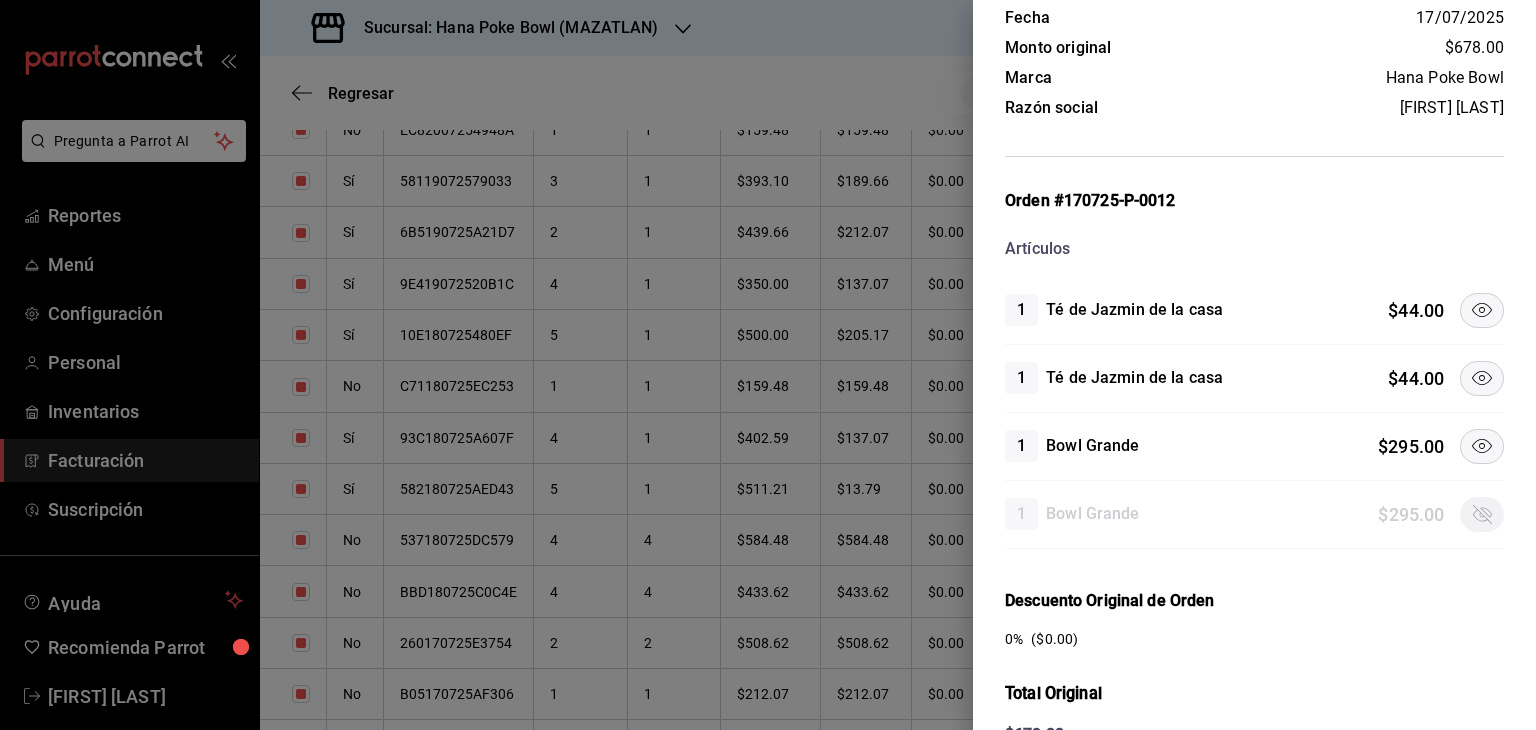 click at bounding box center (1482, 378) 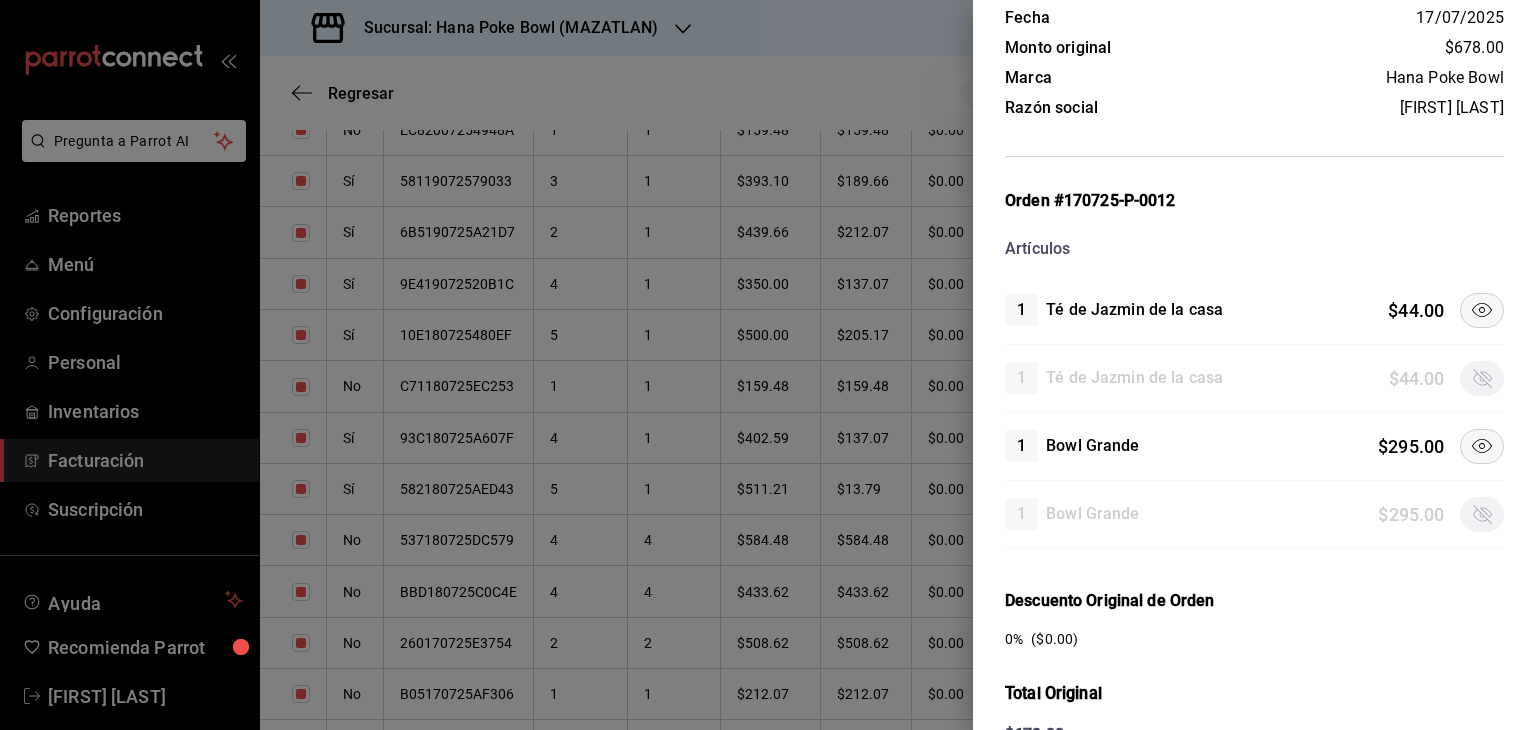 click 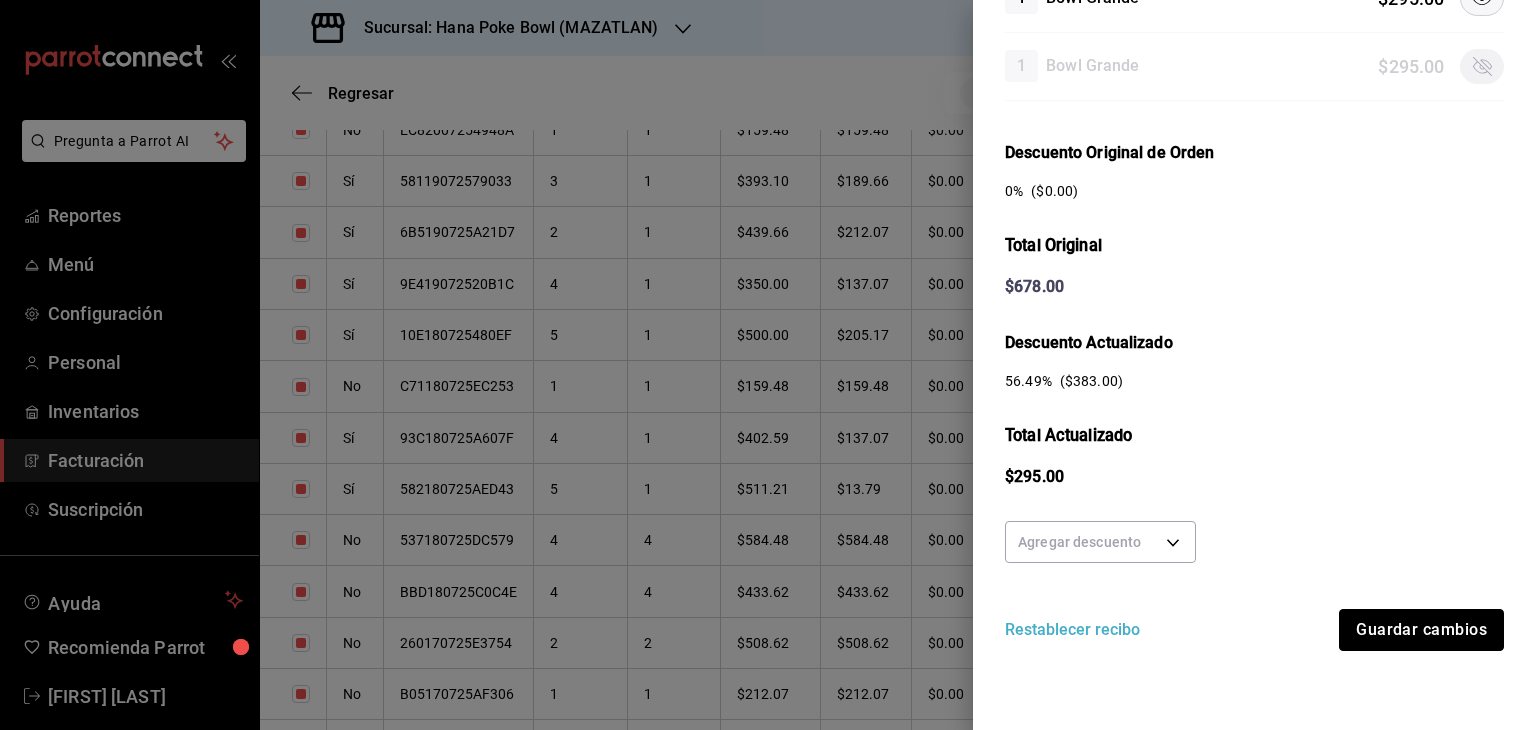 click on "Guardar cambios" at bounding box center (1421, 630) 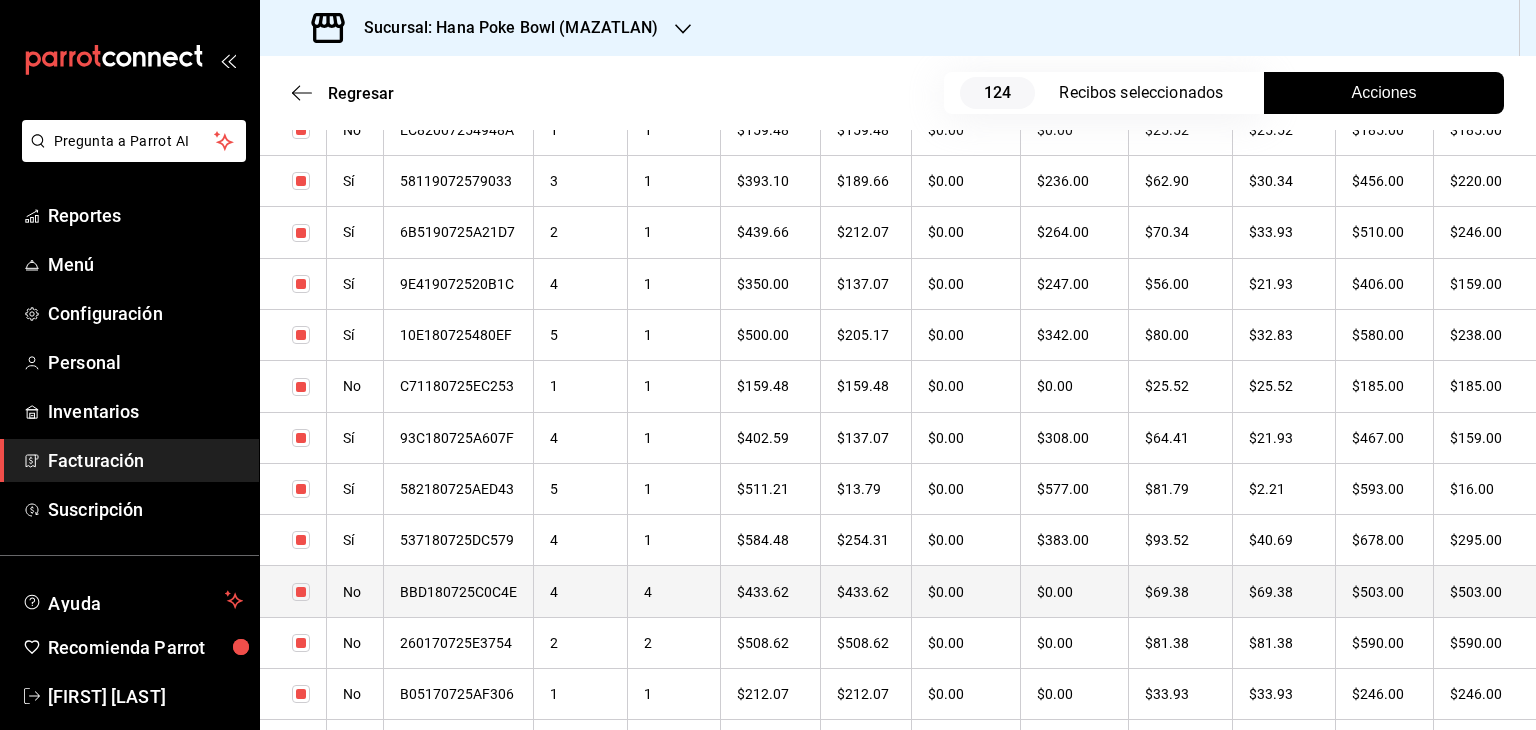 click on "4" at bounding box center (581, 591) 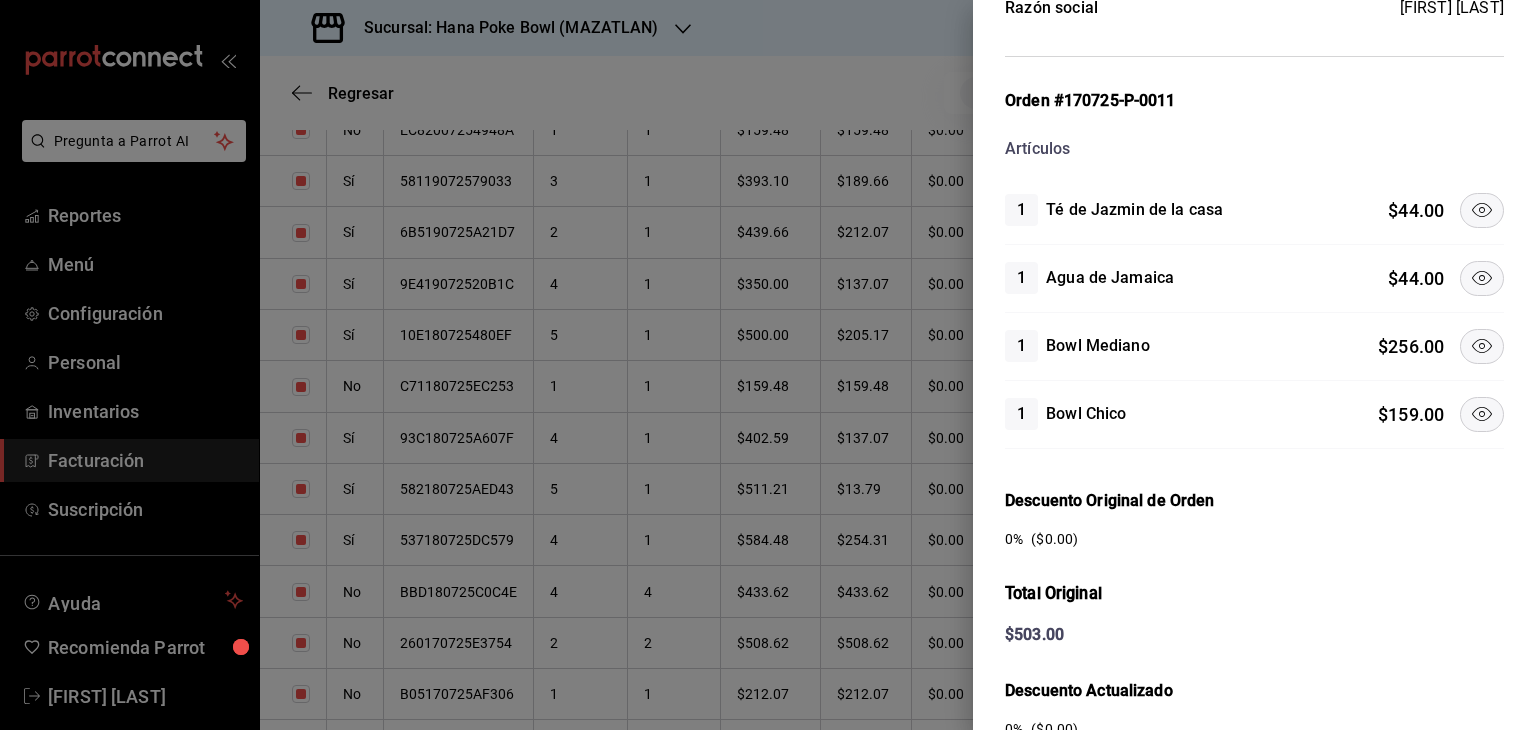 click 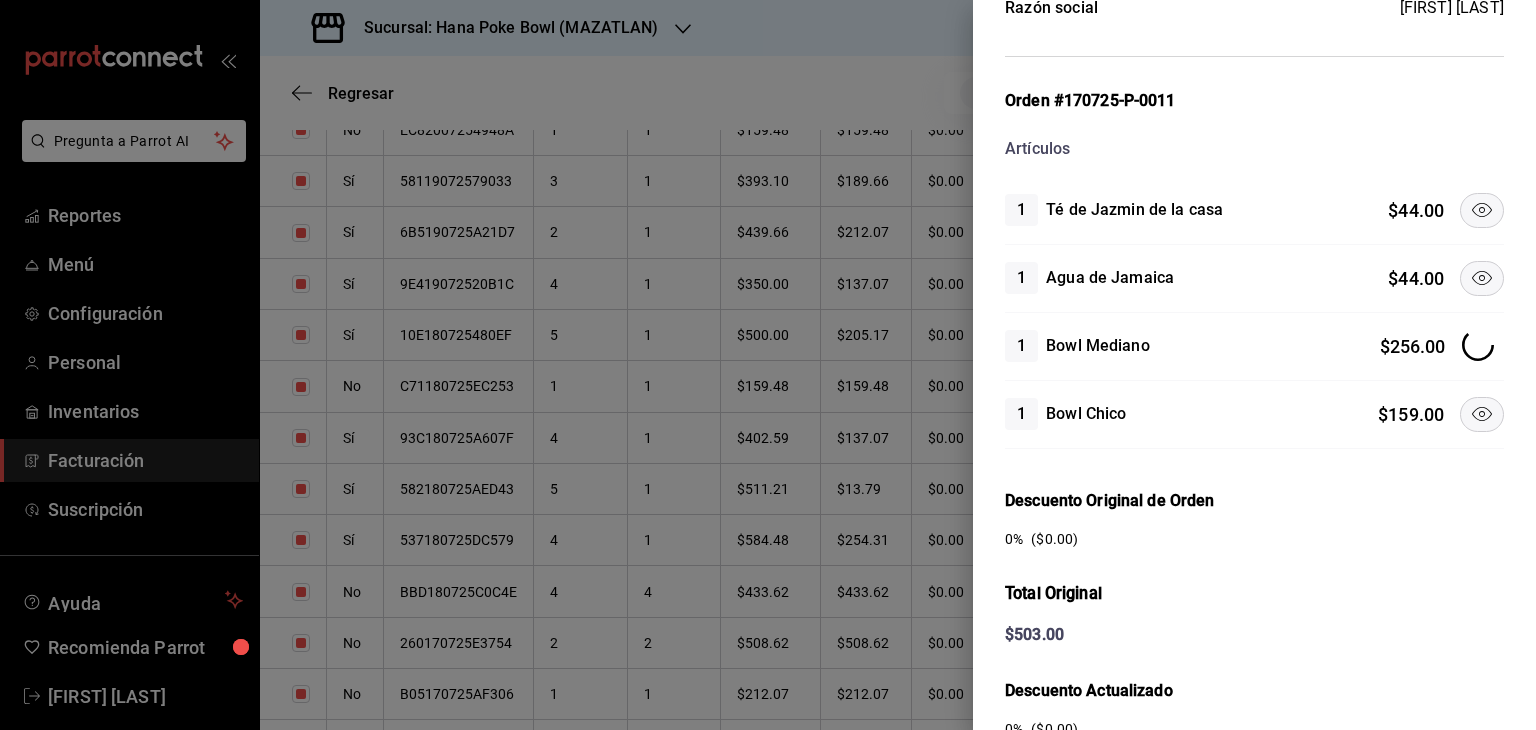 click 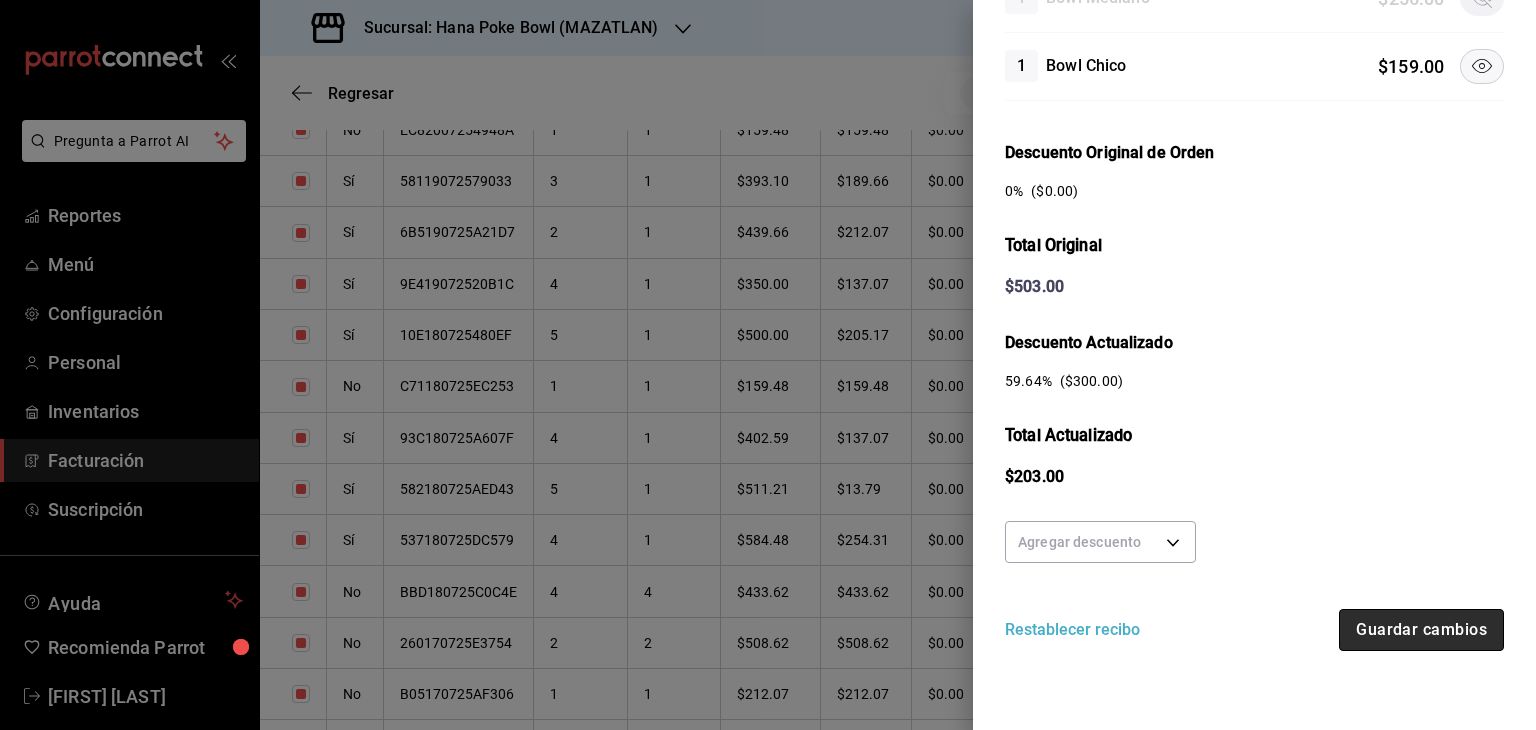 click on "Guardar cambios" at bounding box center (1421, 630) 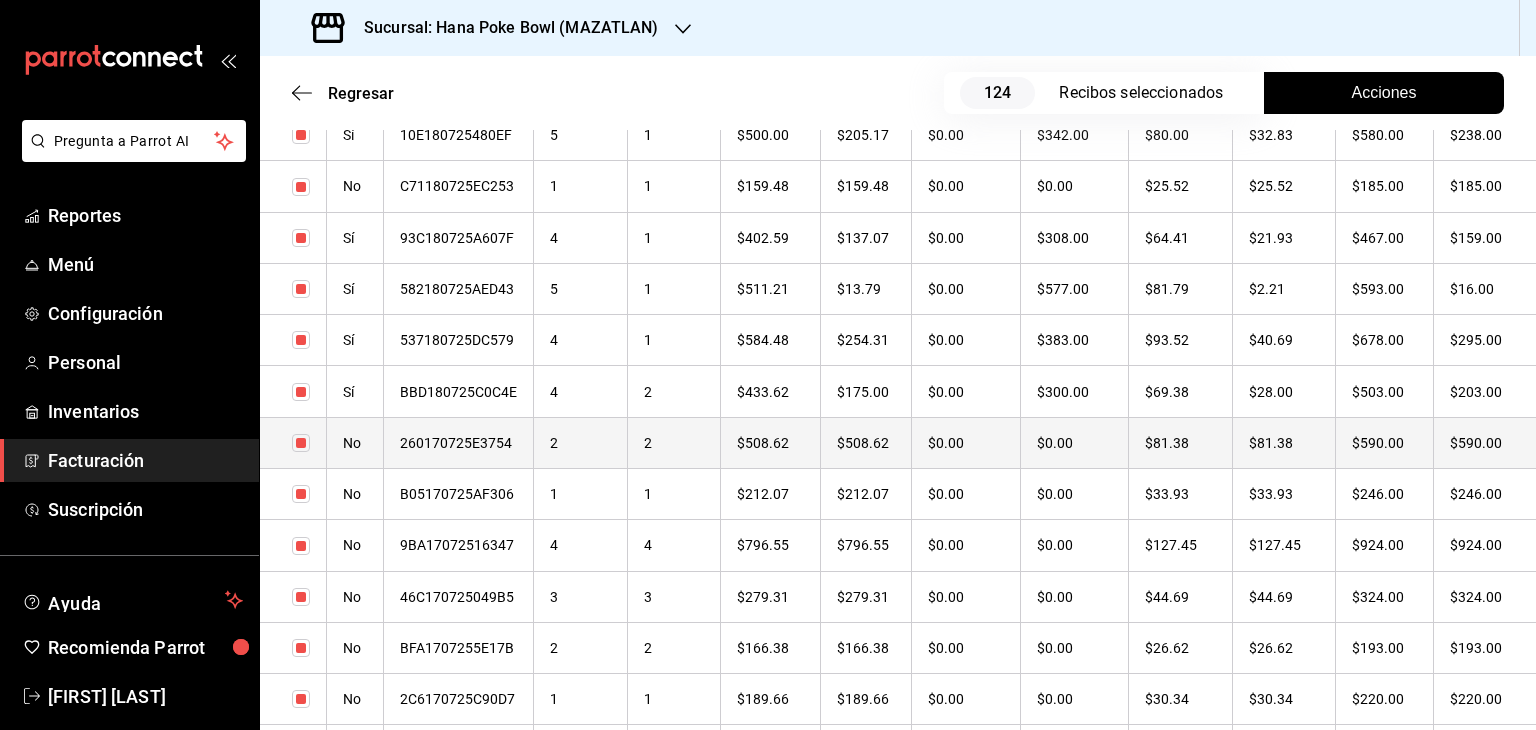 click on "2" at bounding box center [581, 442] 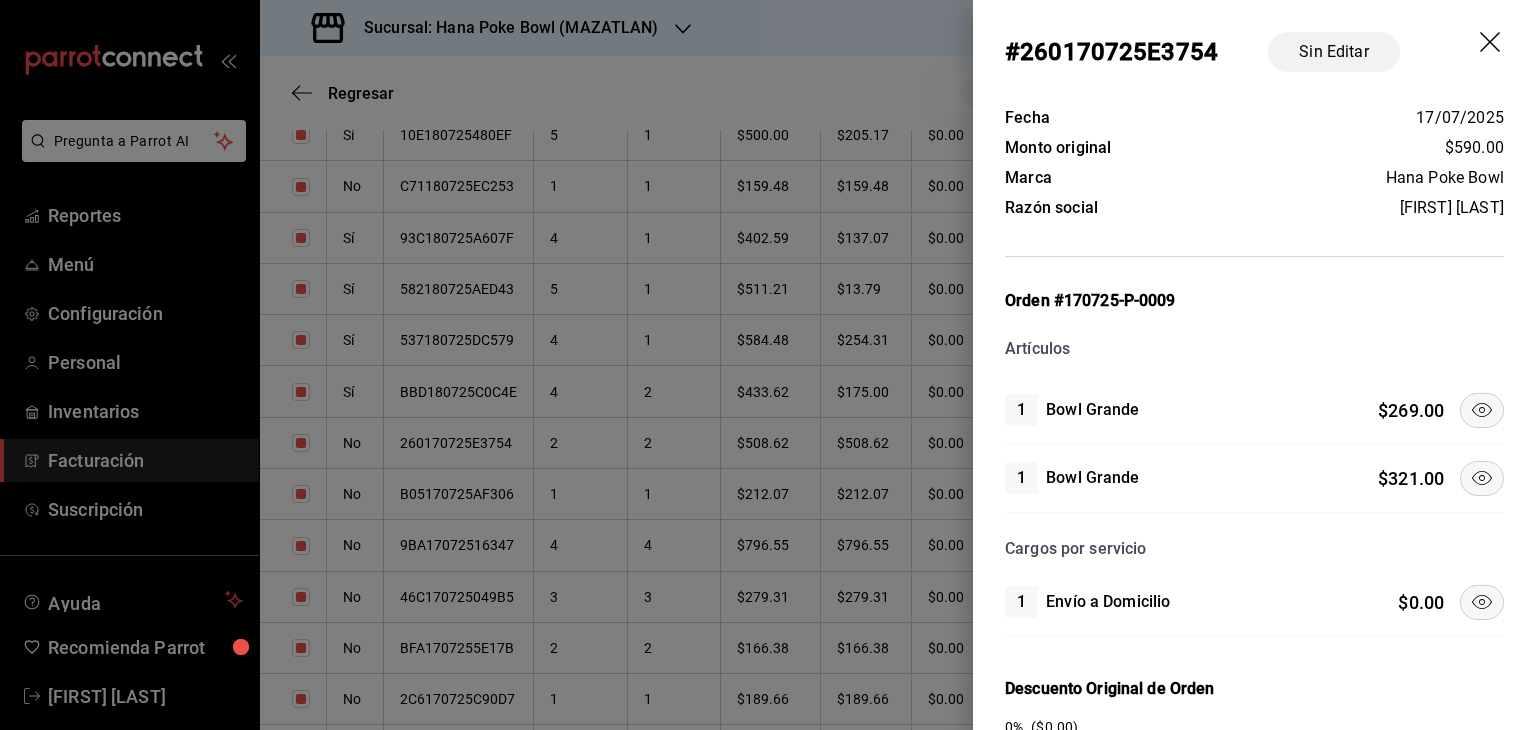 click on "1 Bowl Grande $ 321.00" at bounding box center [1254, 478] 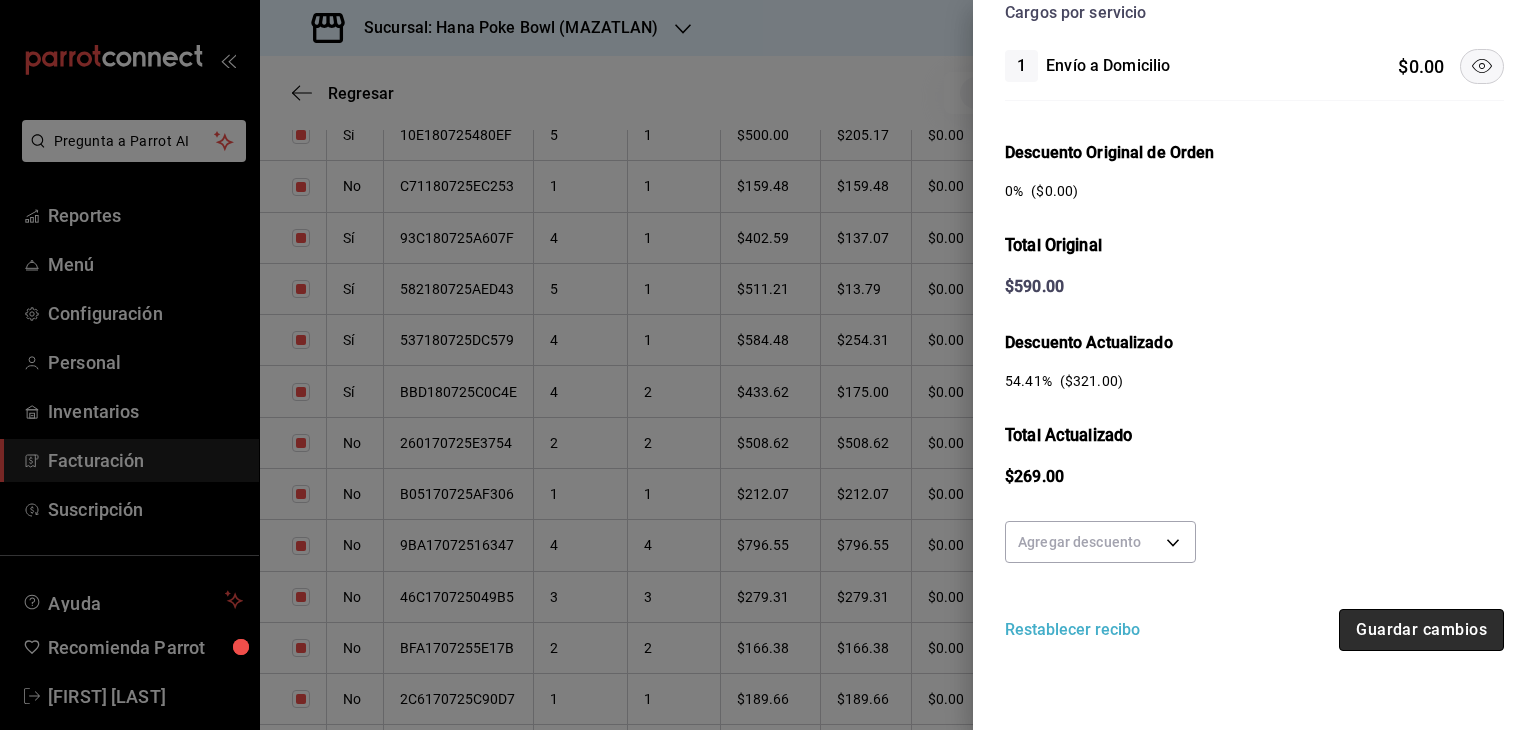 click on "Guardar cambios" at bounding box center (1421, 630) 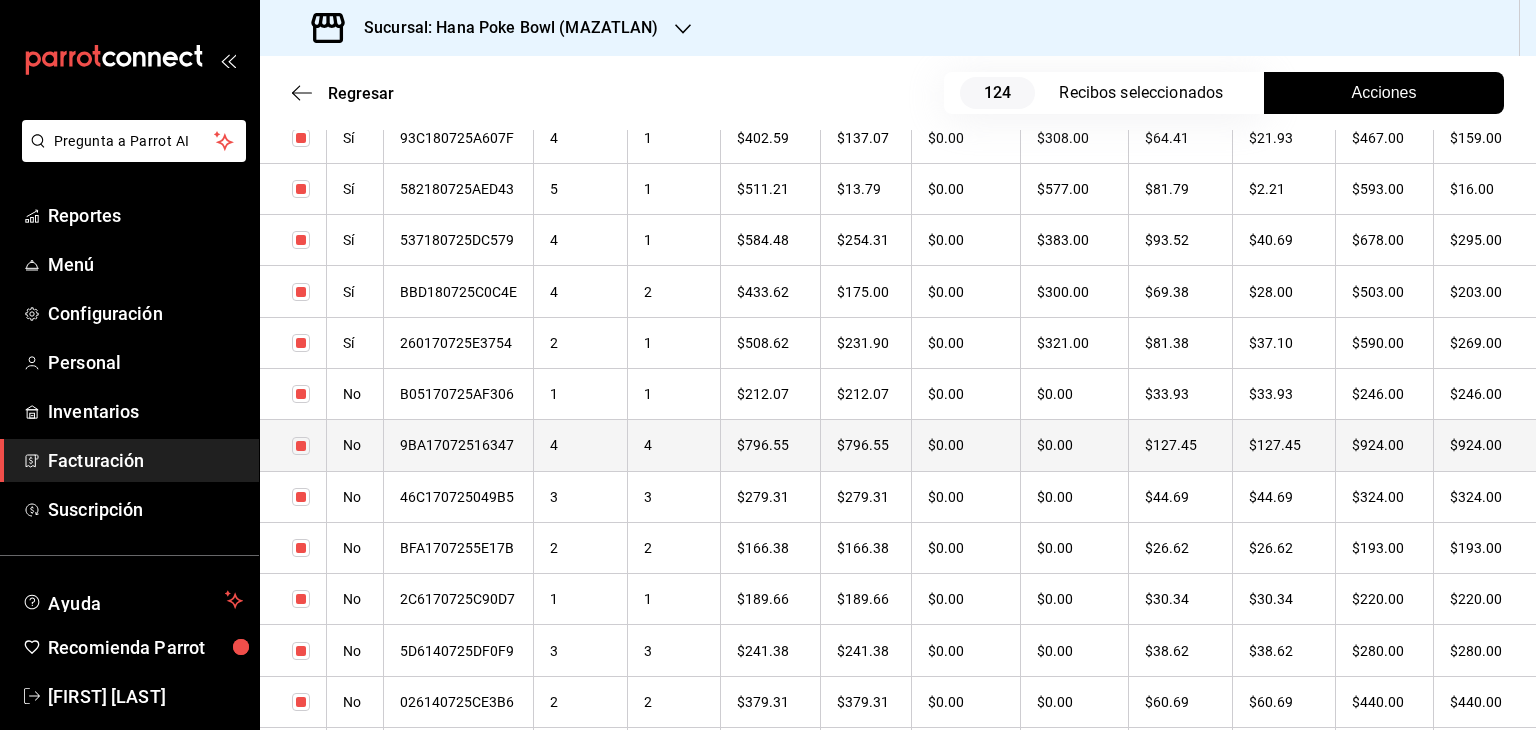 click on "9BA17072516347" at bounding box center (459, 445) 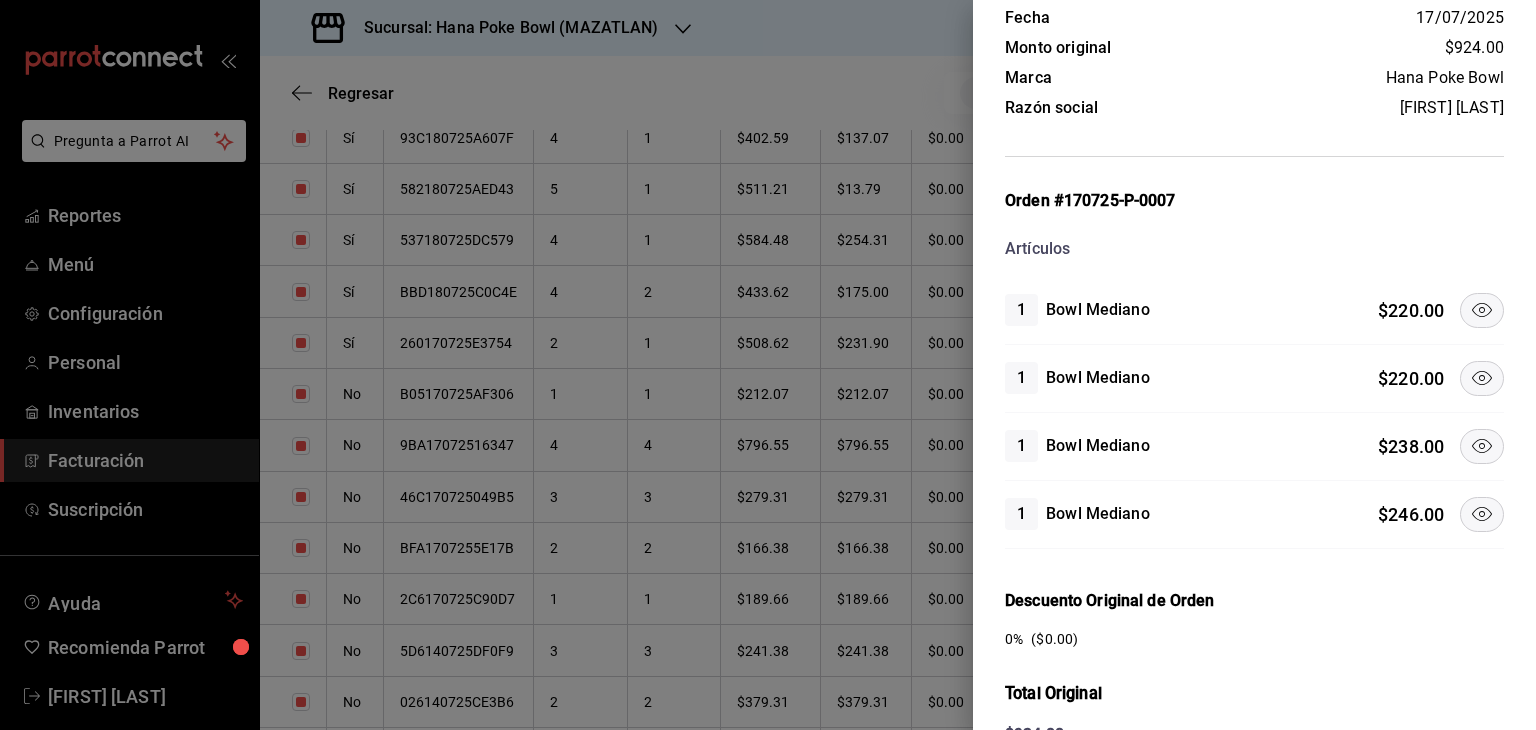 click 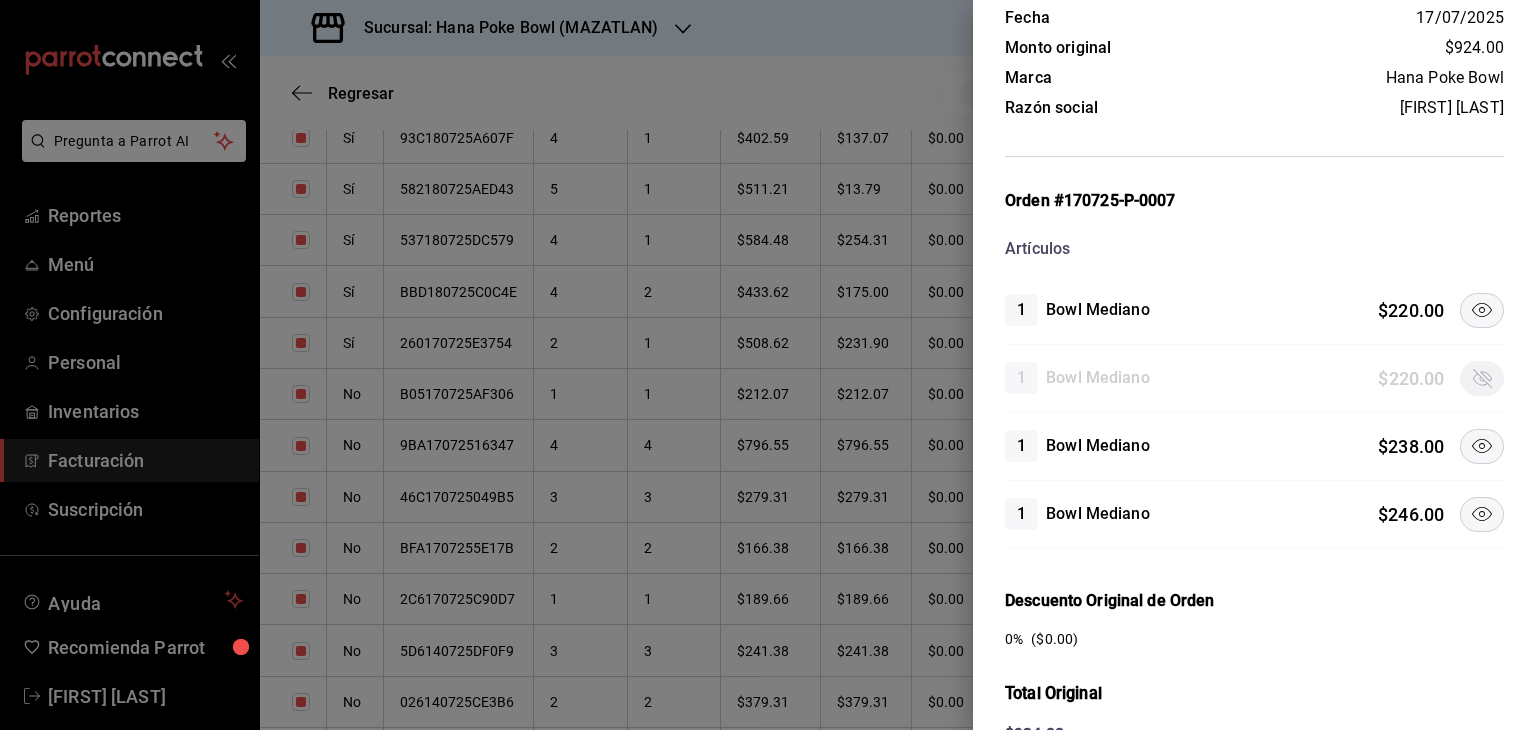 click 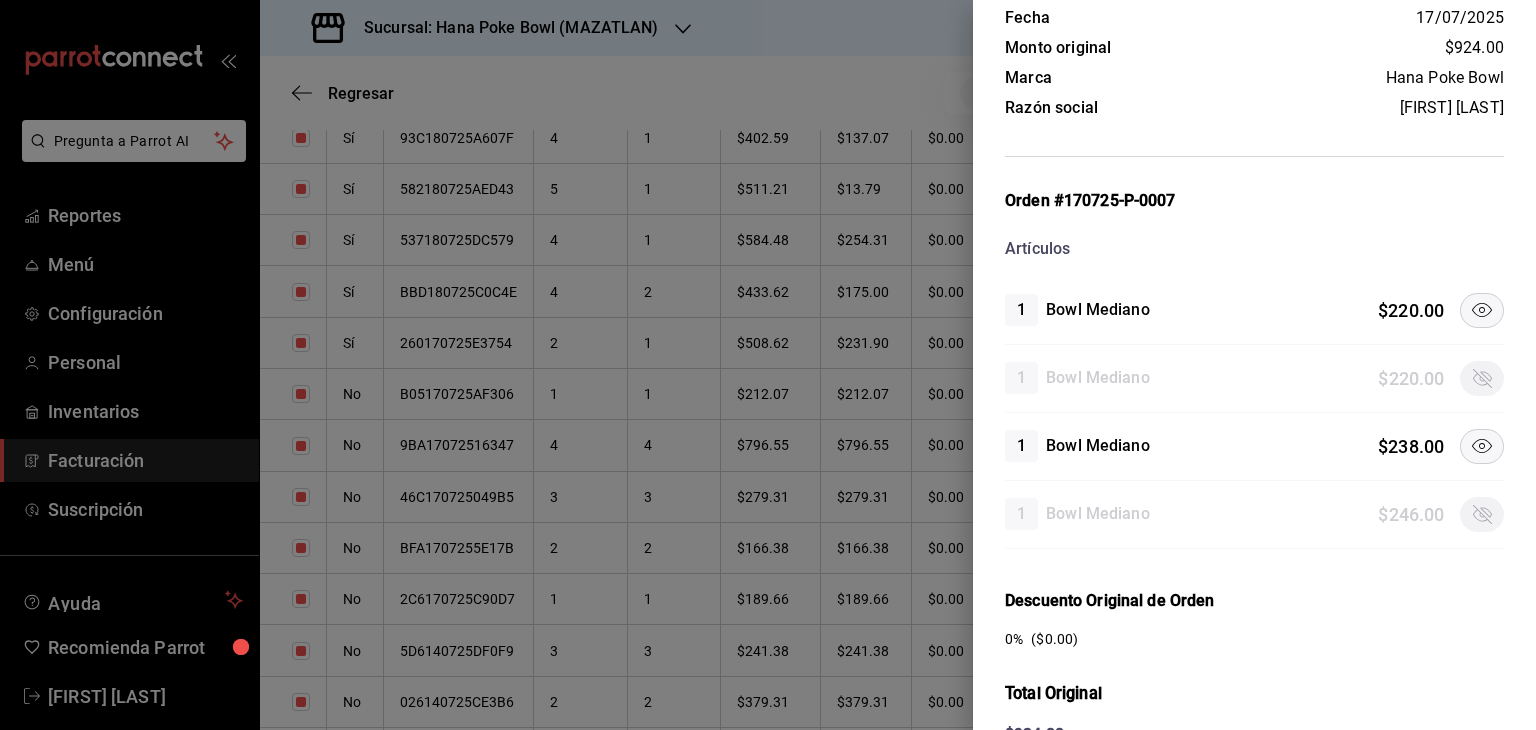 click 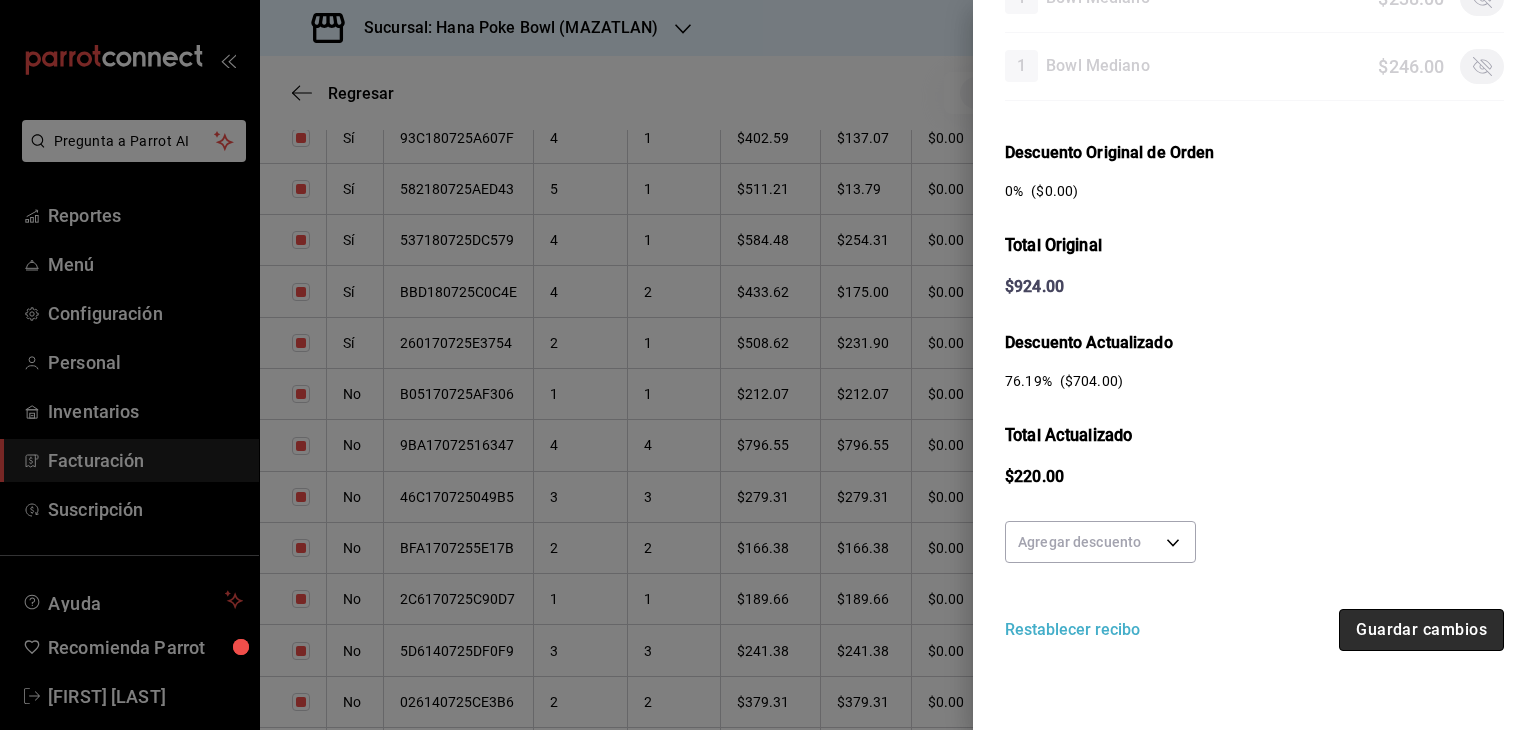 click on "Guardar cambios" at bounding box center [1421, 630] 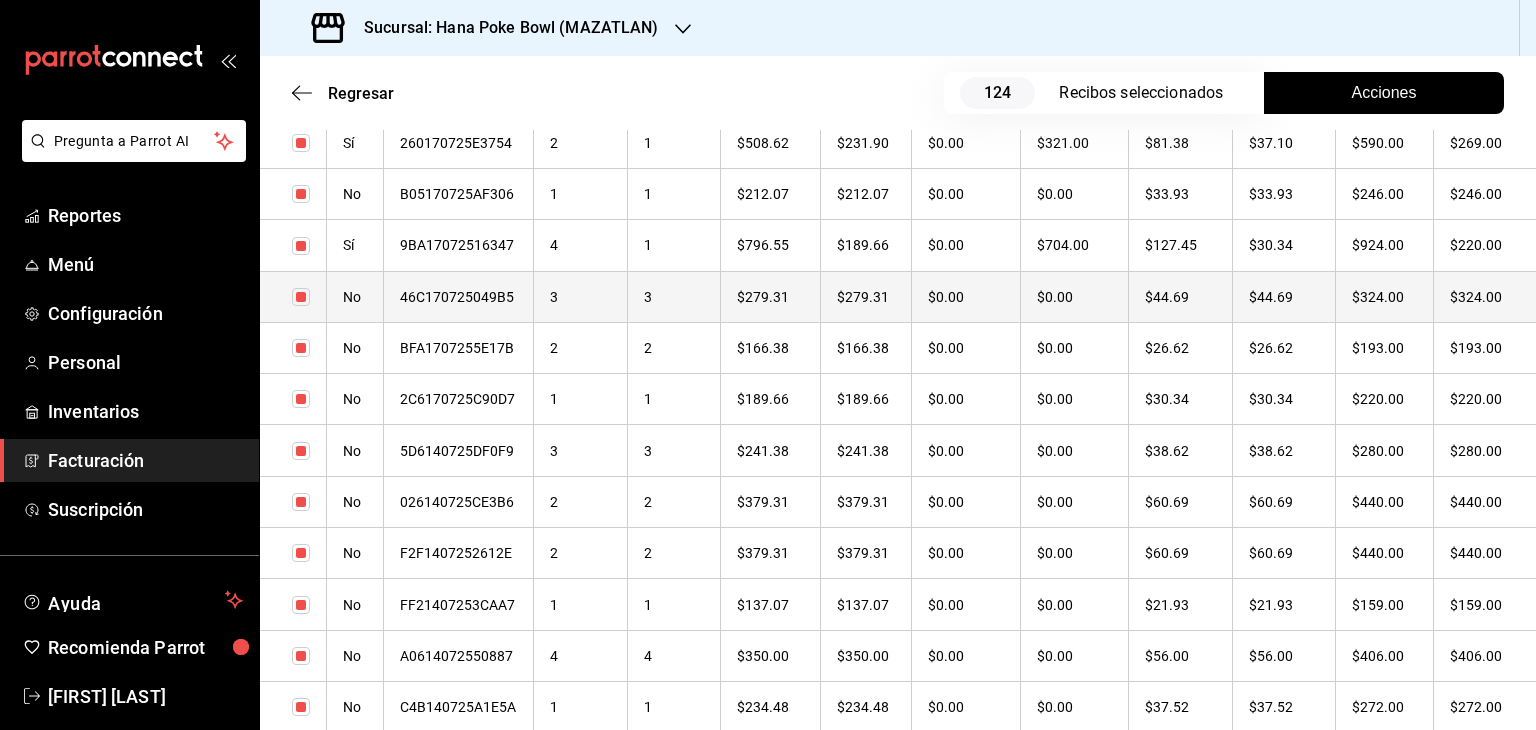 click on "3" at bounding box center [581, 296] 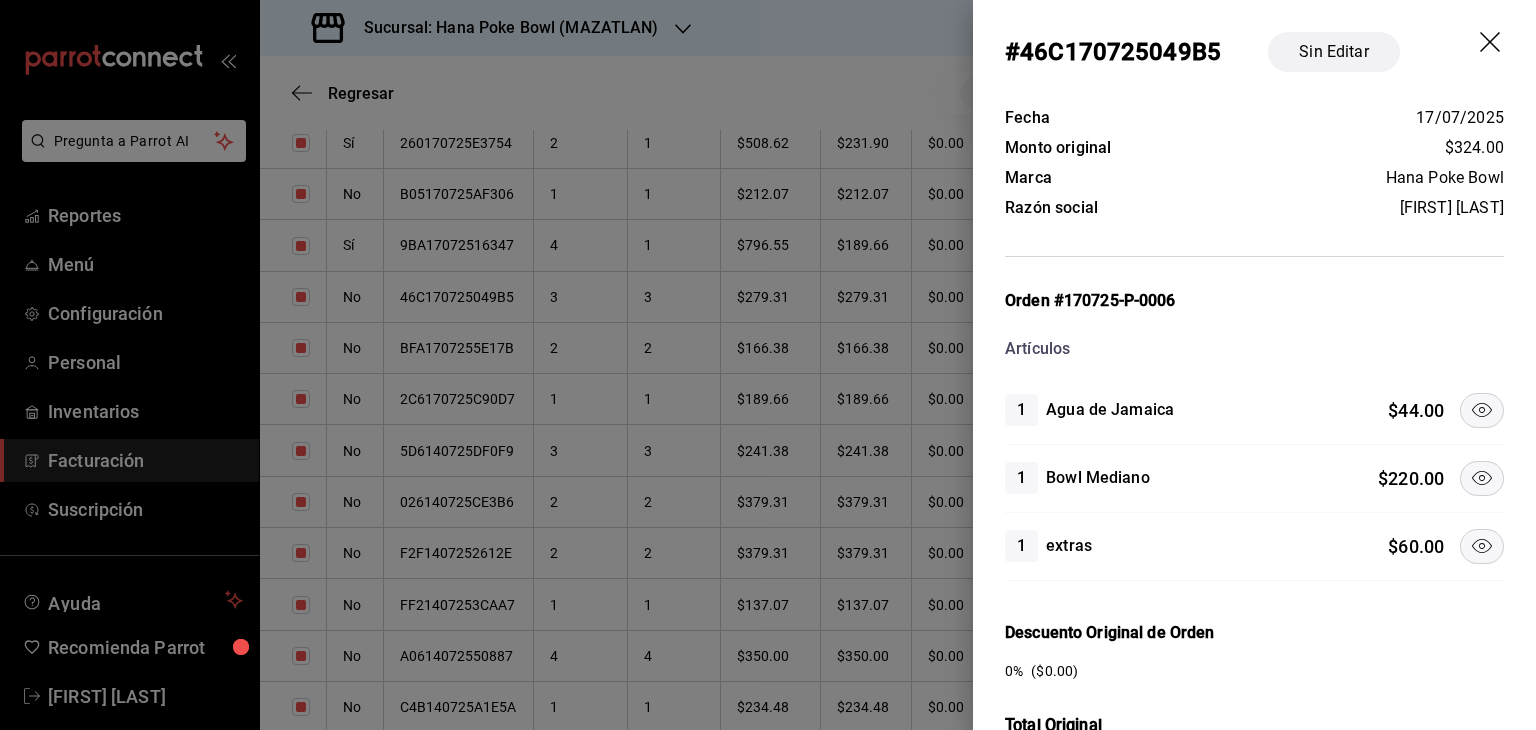 click 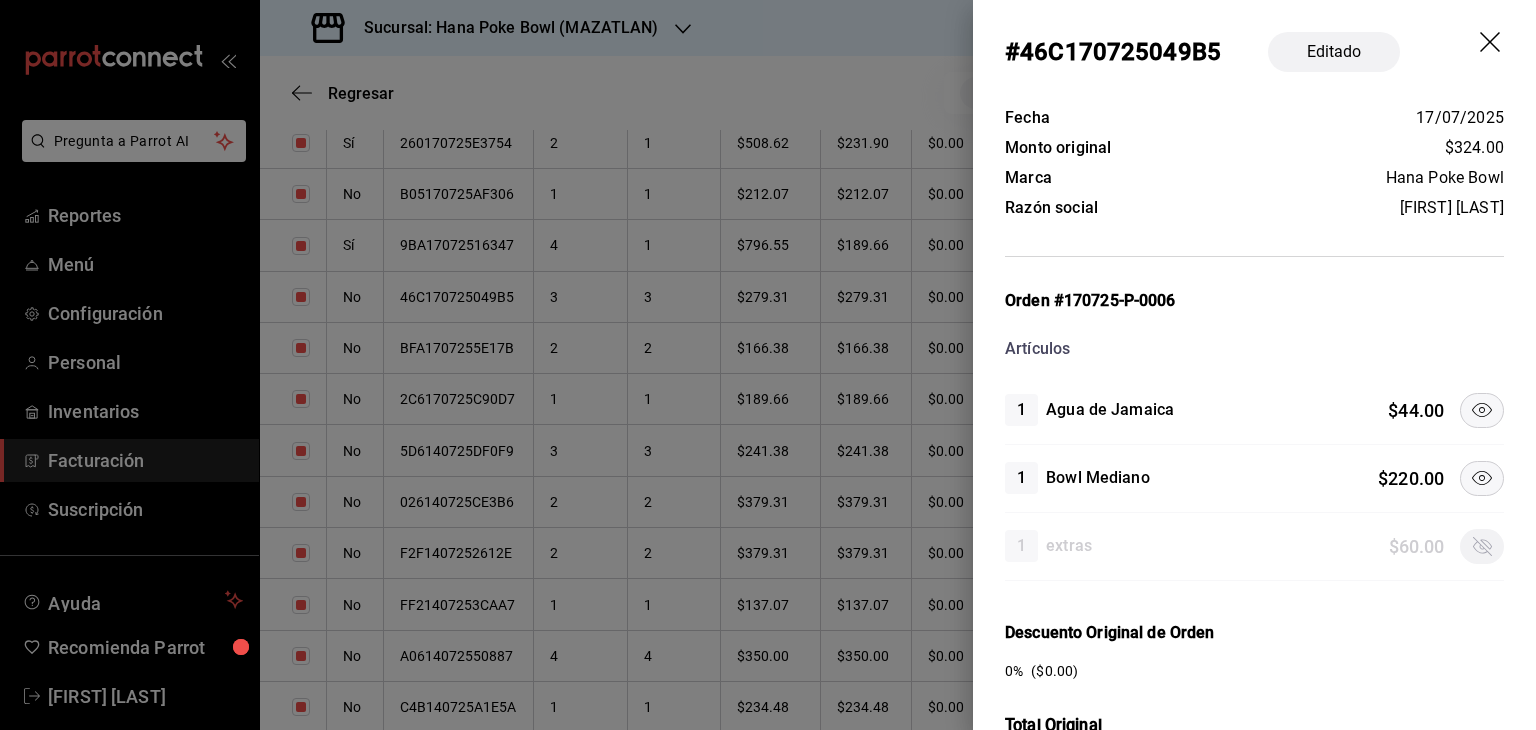 click 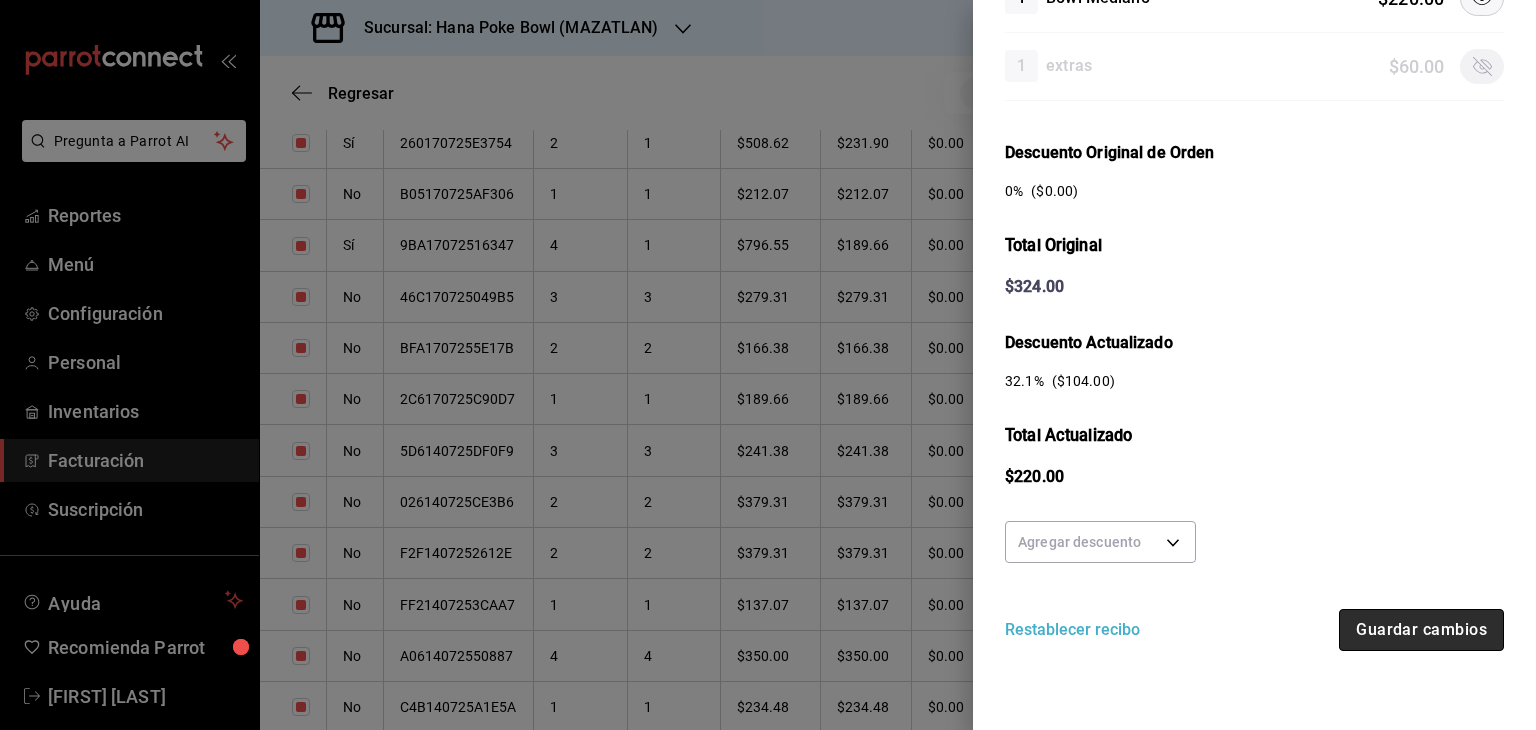 click on "Guardar cambios" at bounding box center [1421, 630] 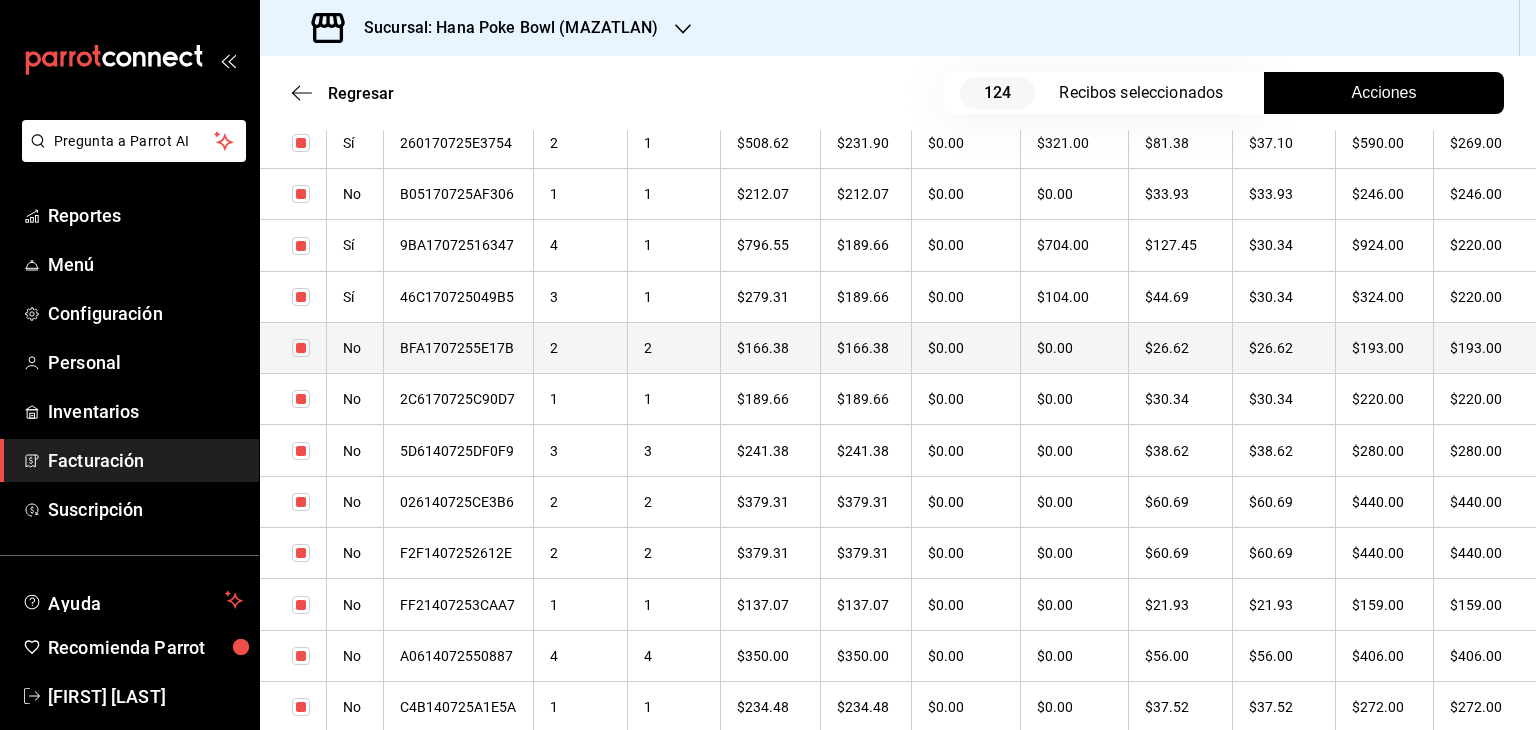 click on "2" at bounding box center (581, 347) 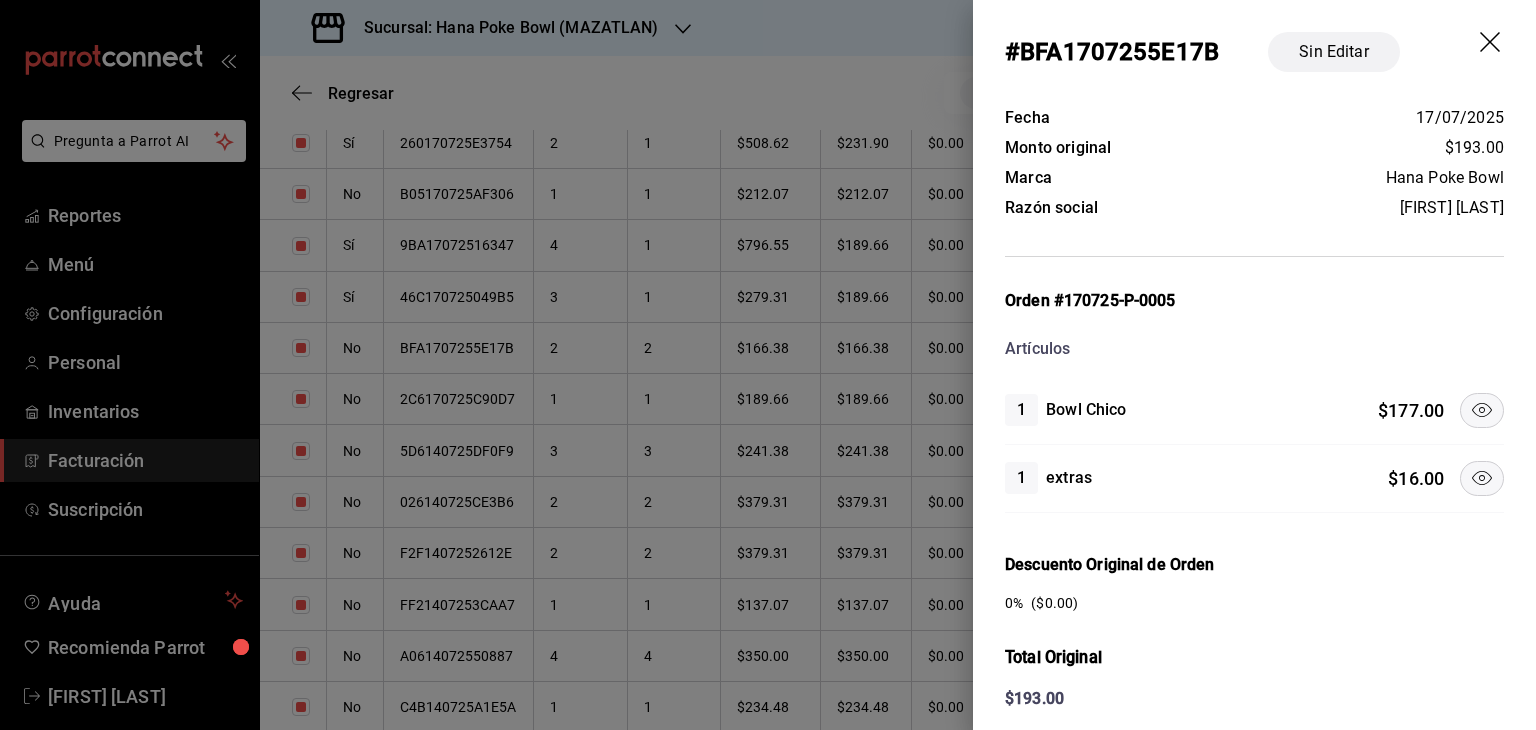 click 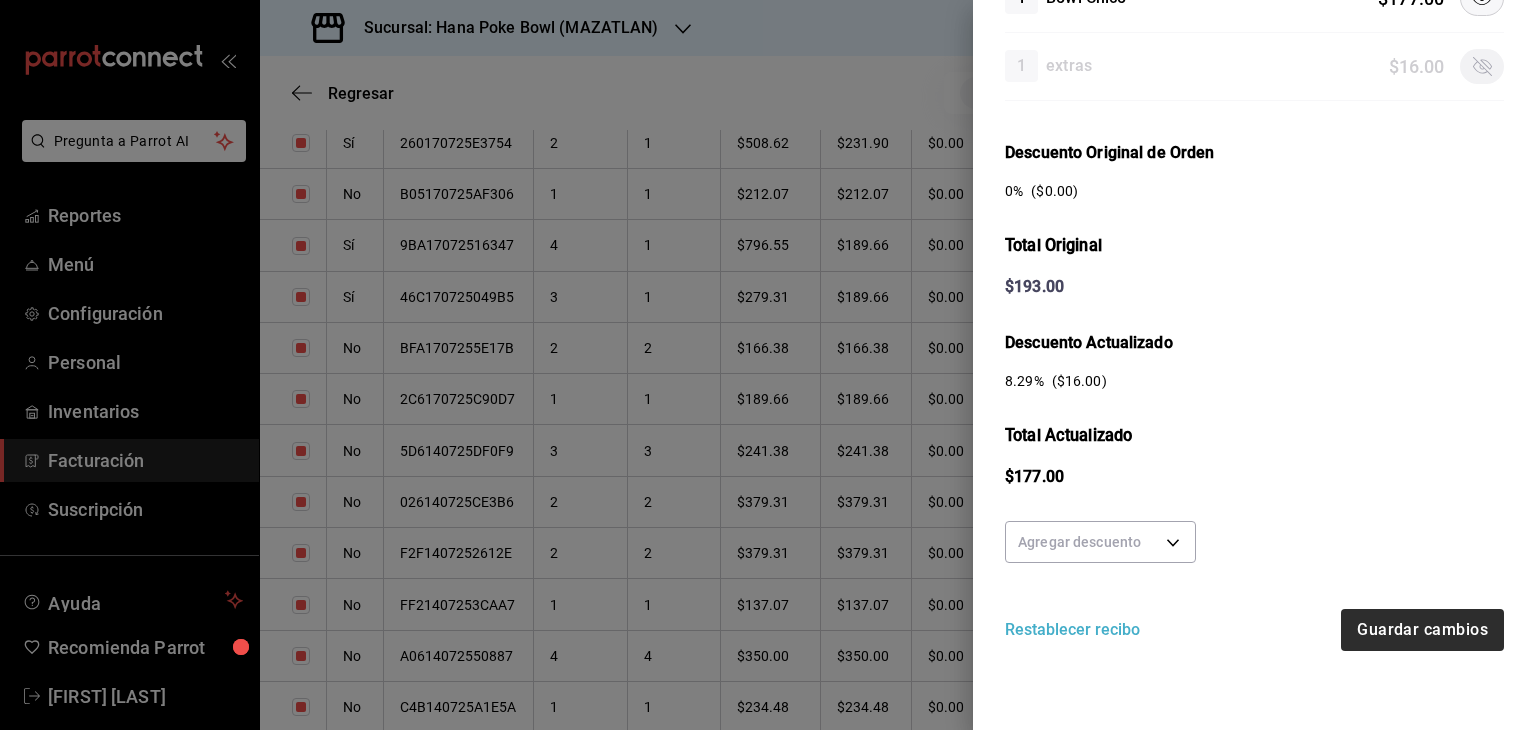 click on "Agregar descuento Restablecer recibo Guardar cambios" at bounding box center (1254, 582) 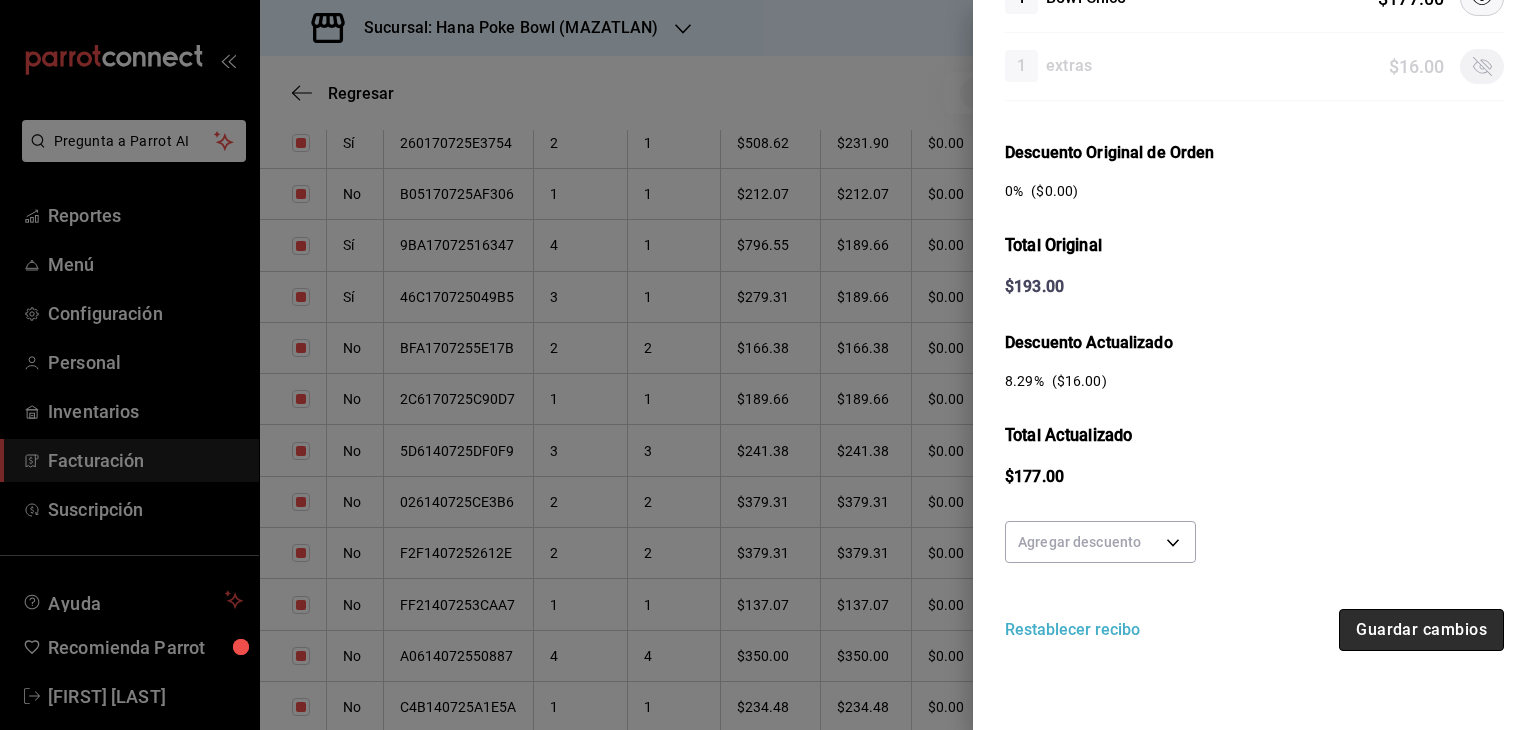 click on "Guardar cambios" at bounding box center (1421, 630) 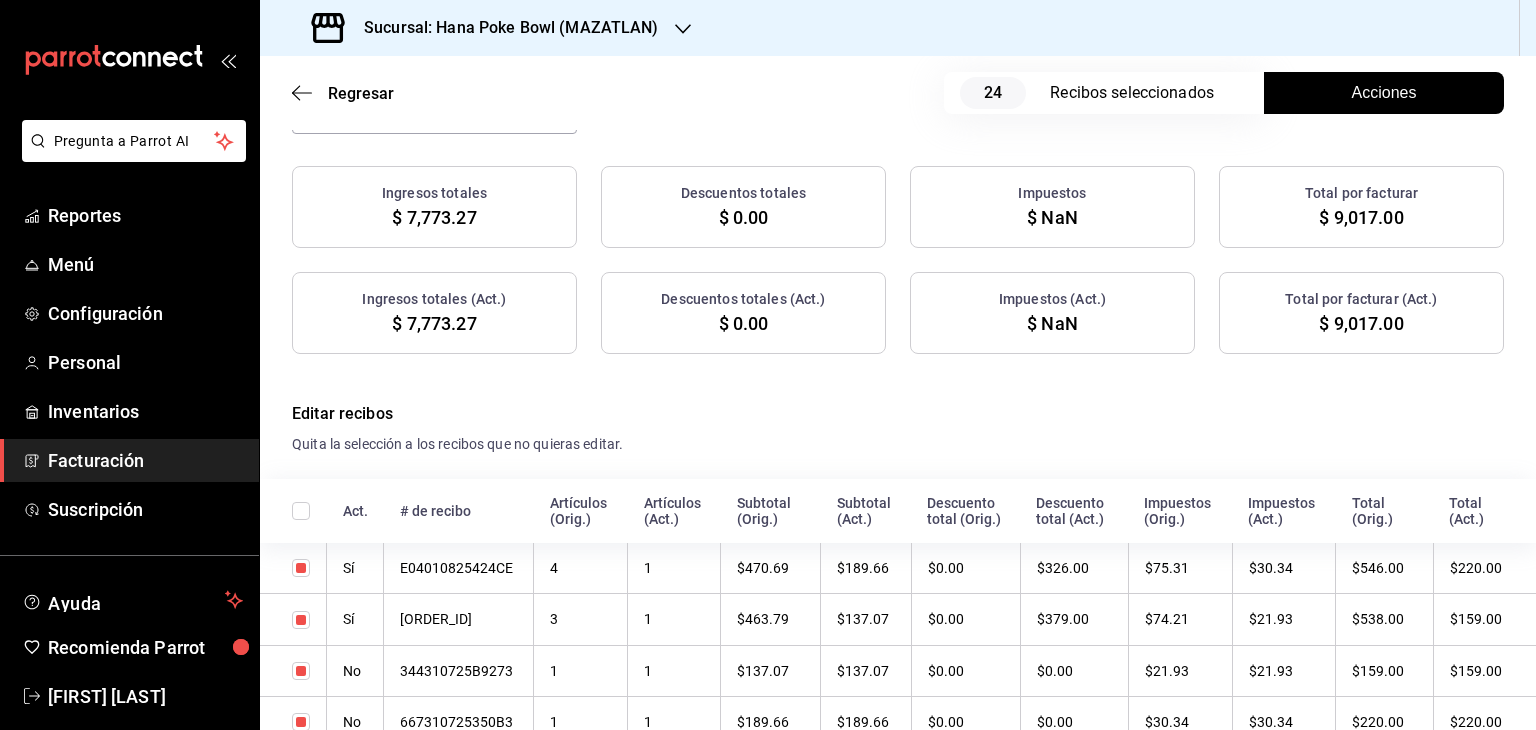 checkbox on "true" 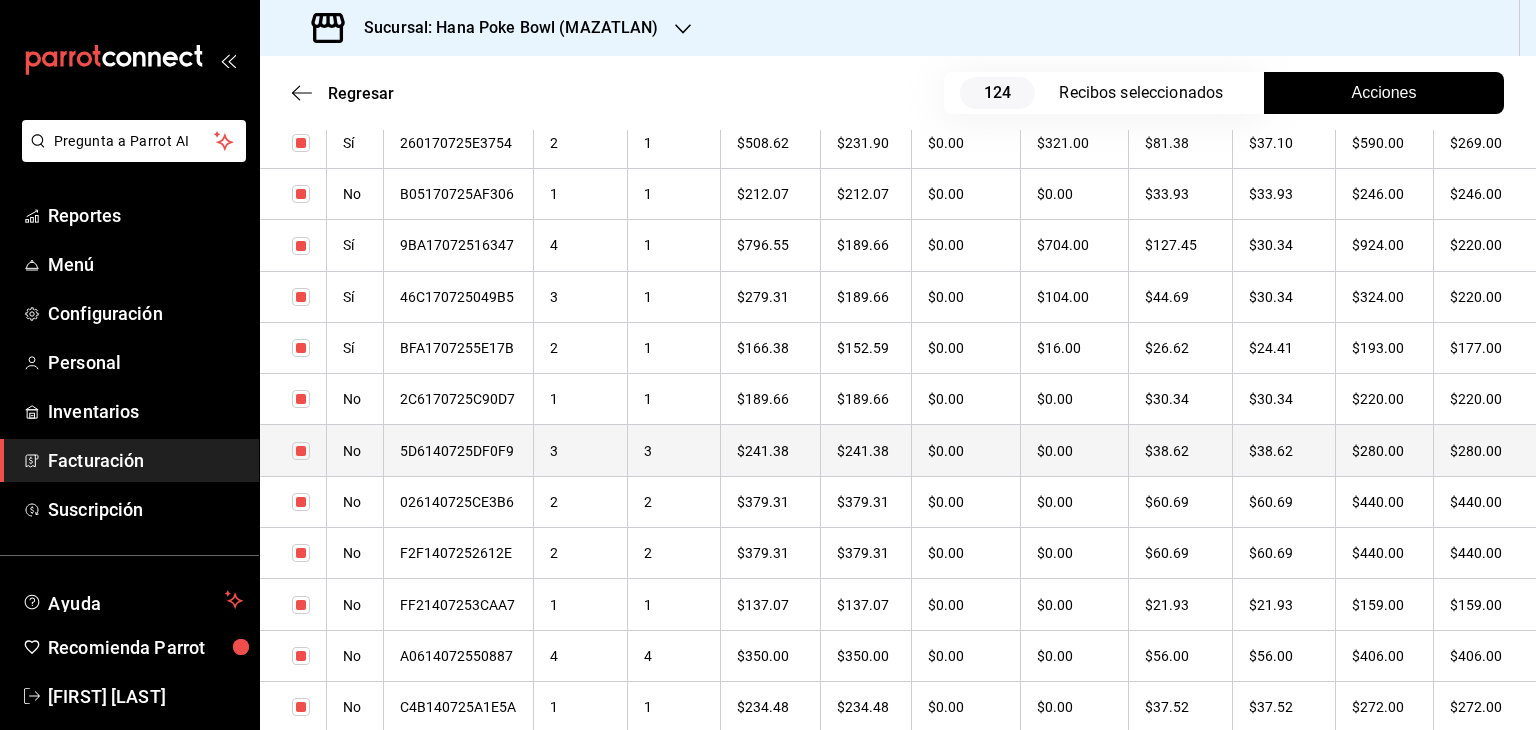 click on "3" at bounding box center (581, 450) 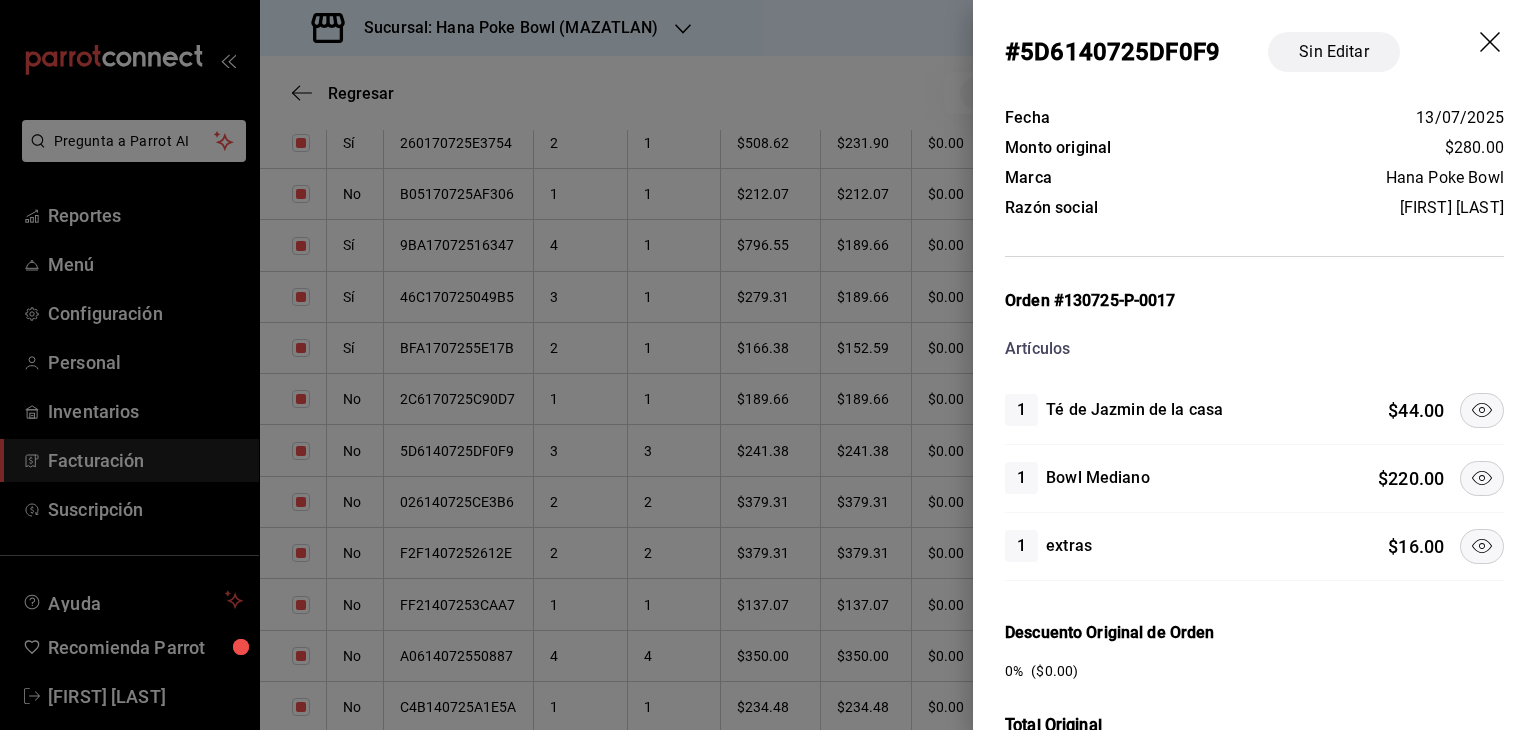 click at bounding box center [1482, 546] 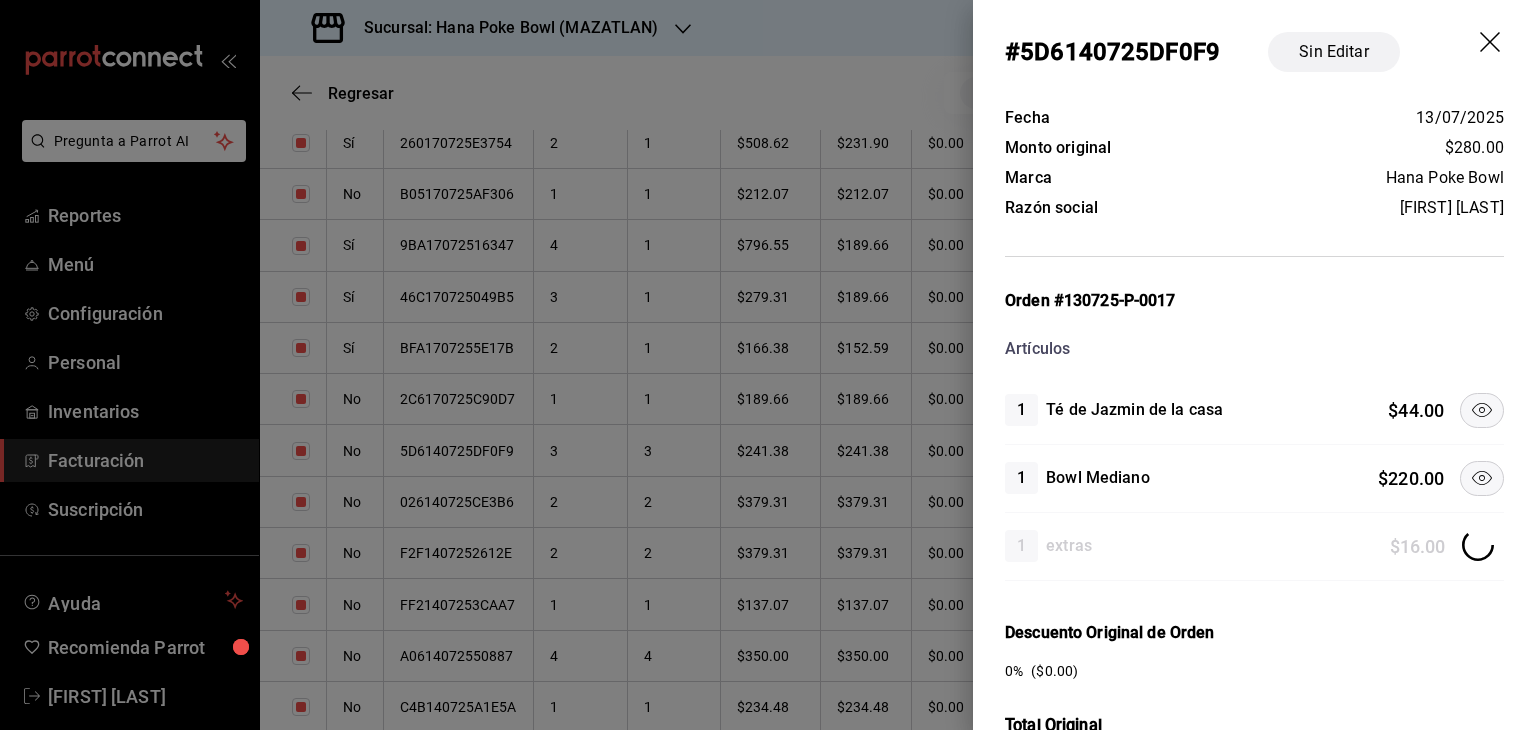 click on "1 Té de Jazmin de la casa $ 44.00" at bounding box center (1254, 411) 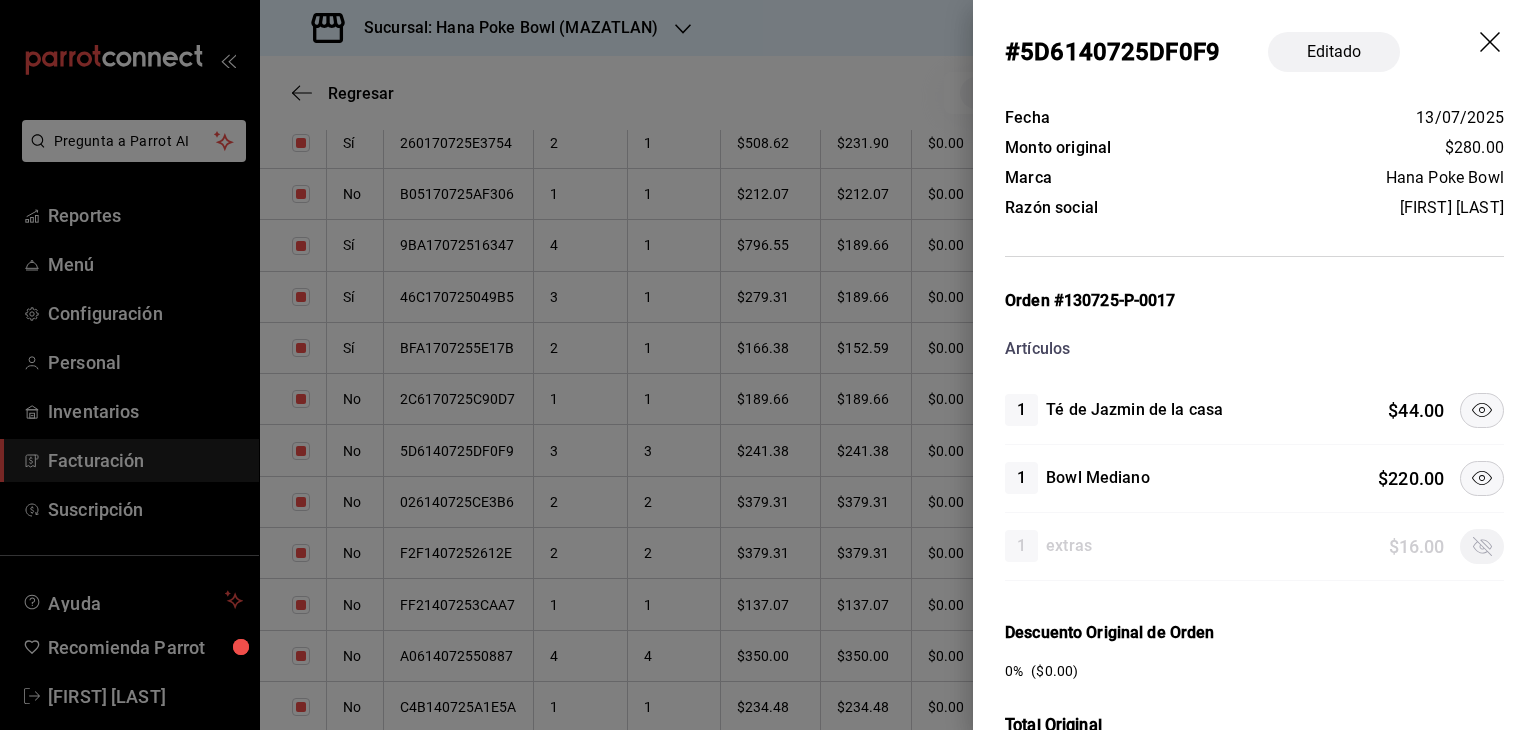 drag, startPoint x: 1471, startPoint y: 429, endPoint x: 1470, endPoint y: 409, distance: 20.024984 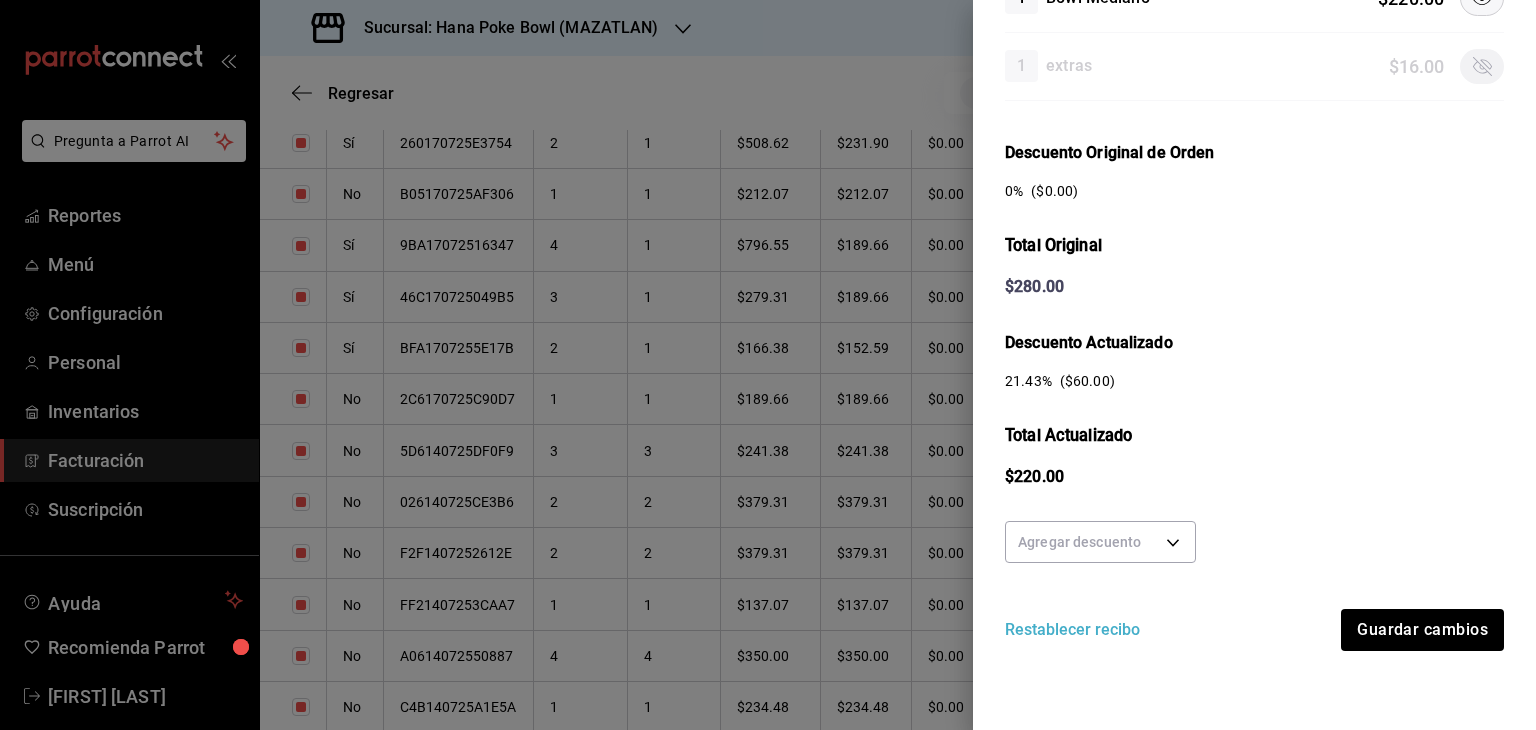 drag, startPoint x: 1394, startPoint y: 605, endPoint x: 1409, endPoint y: 608, distance: 15.297058 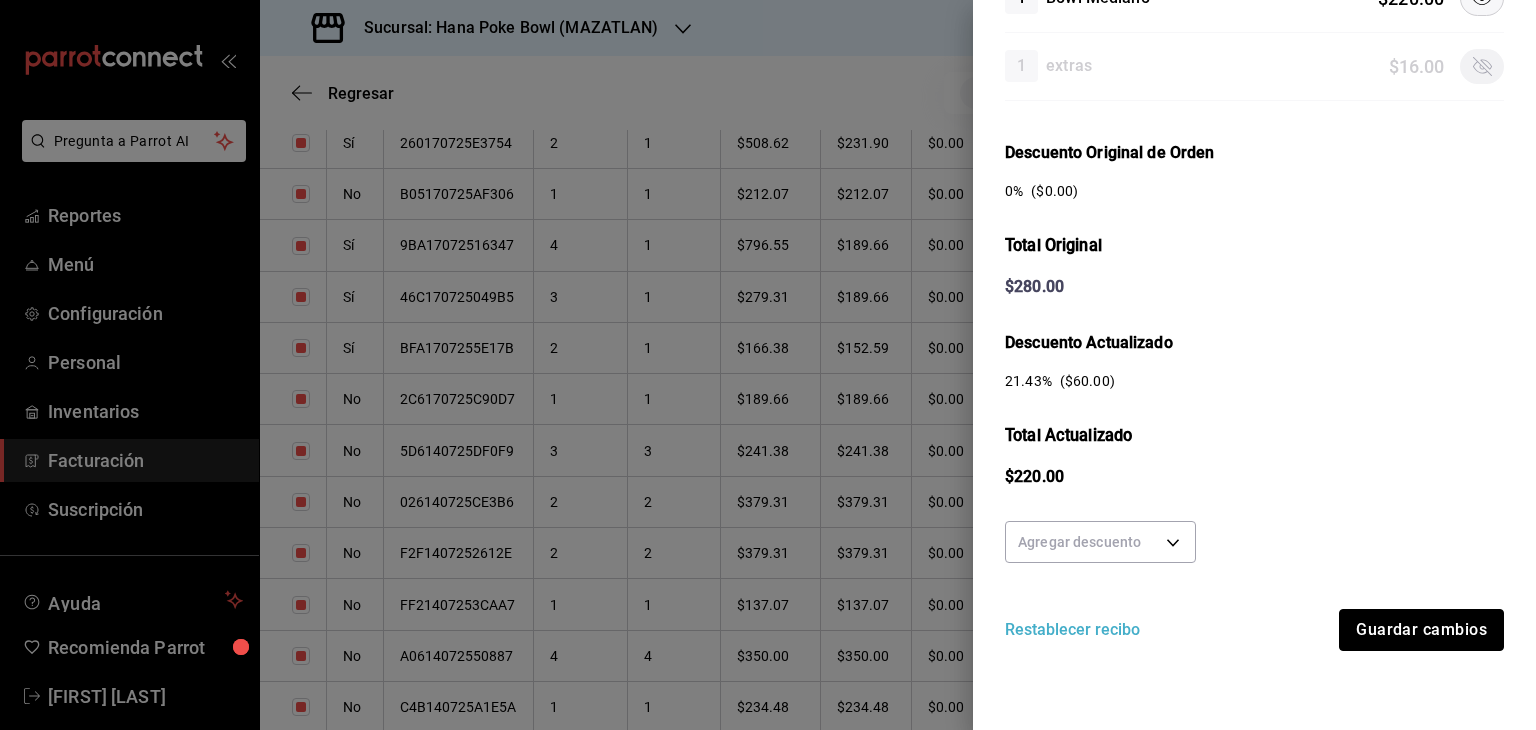 click on "Guardar cambios" at bounding box center (1421, 630) 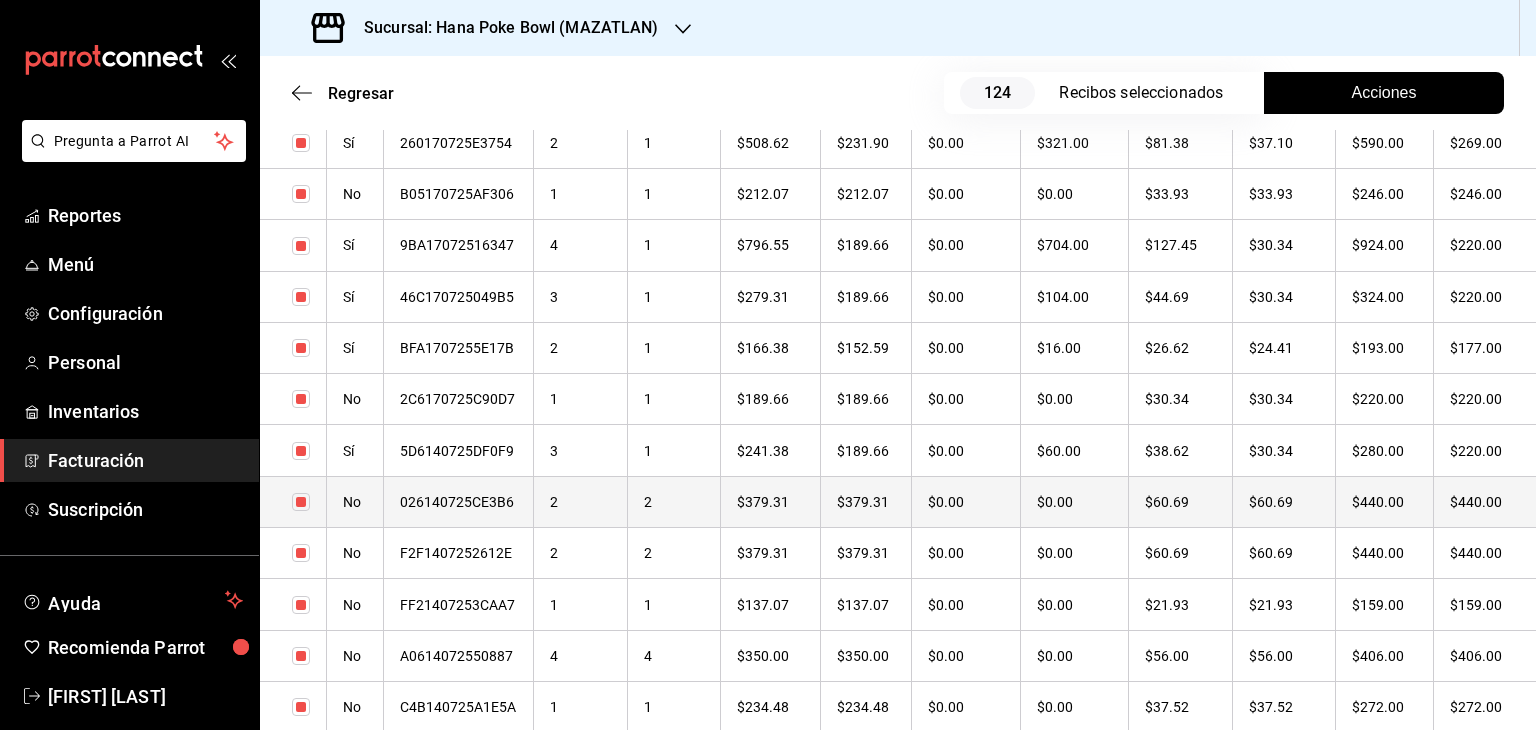 click on "2" at bounding box center (581, 501) 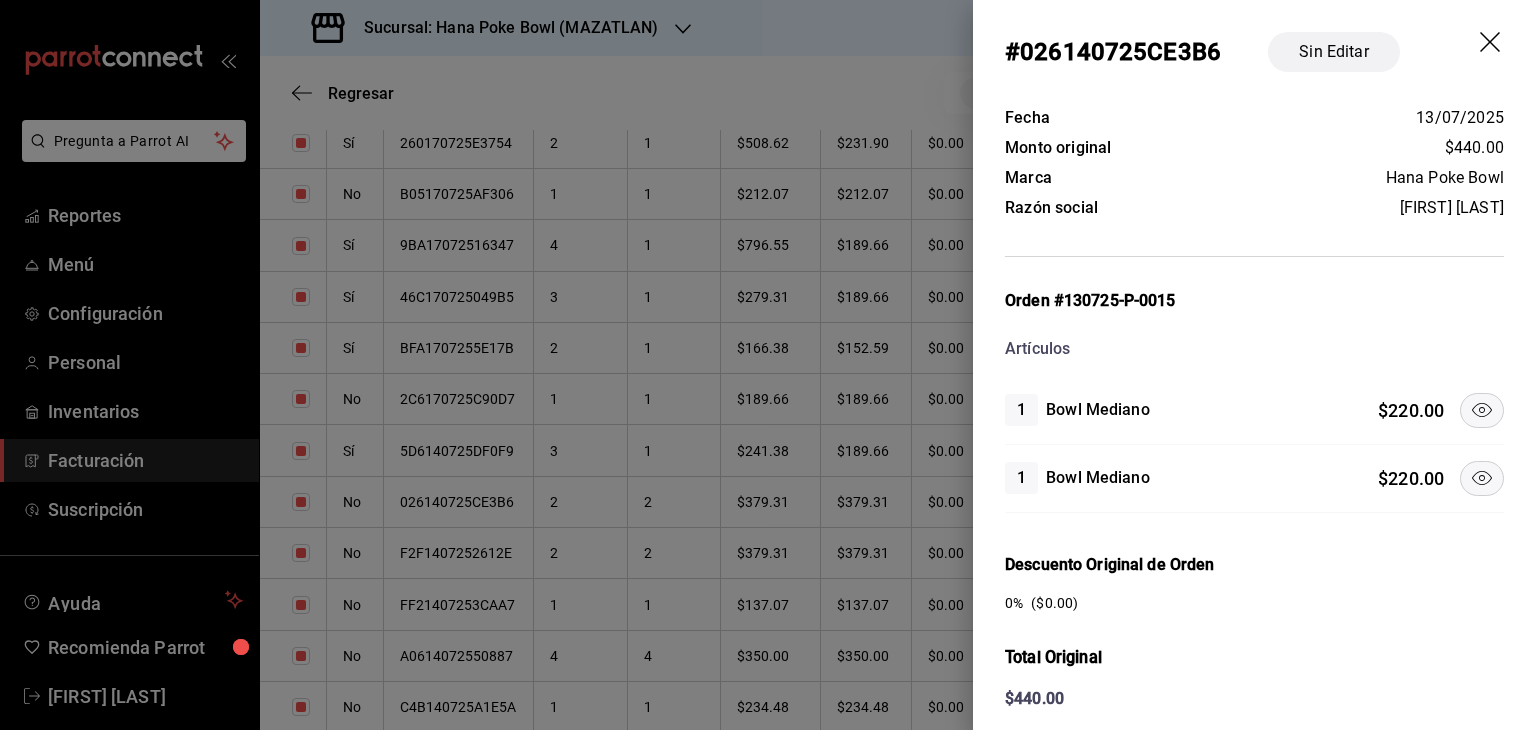 click 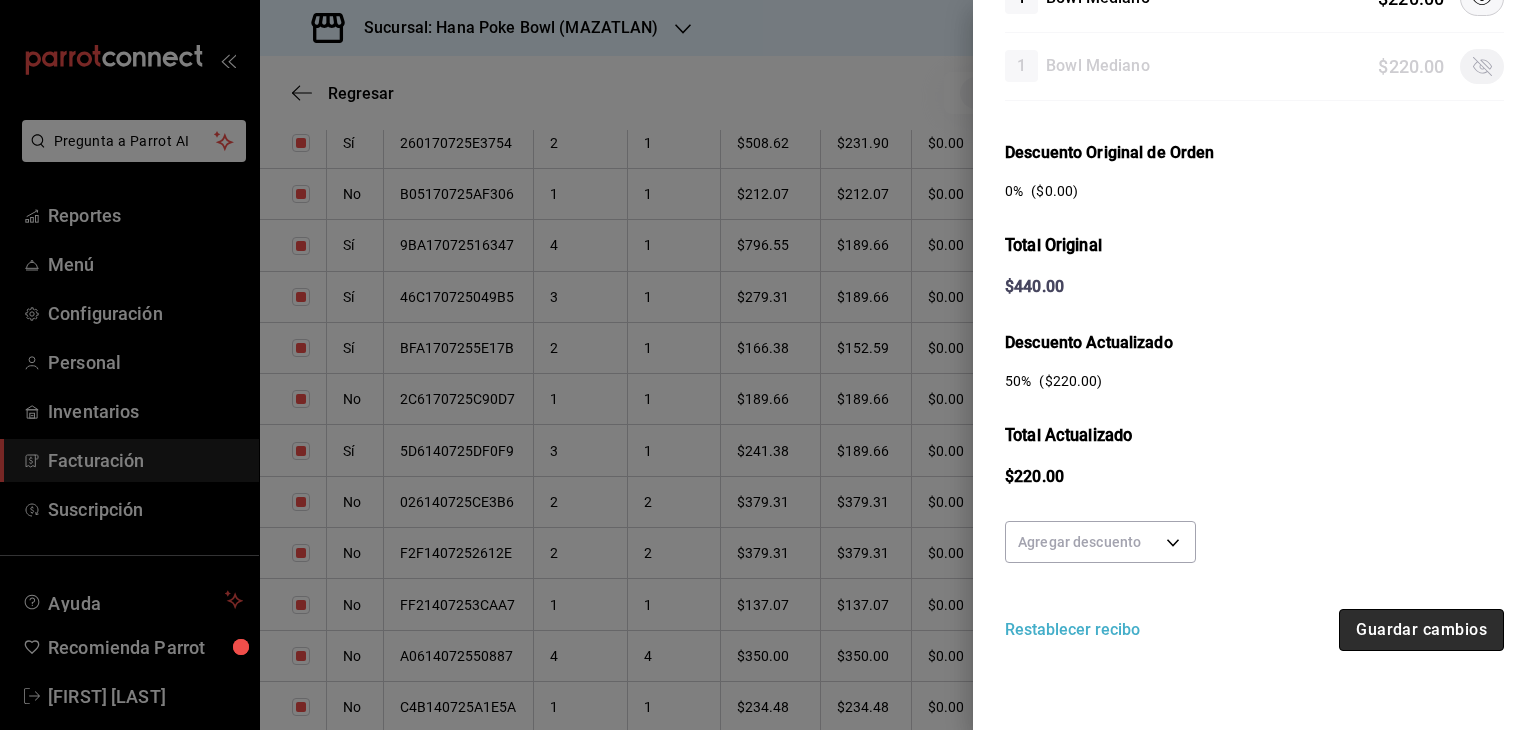 click on "Guardar cambios" at bounding box center [1421, 630] 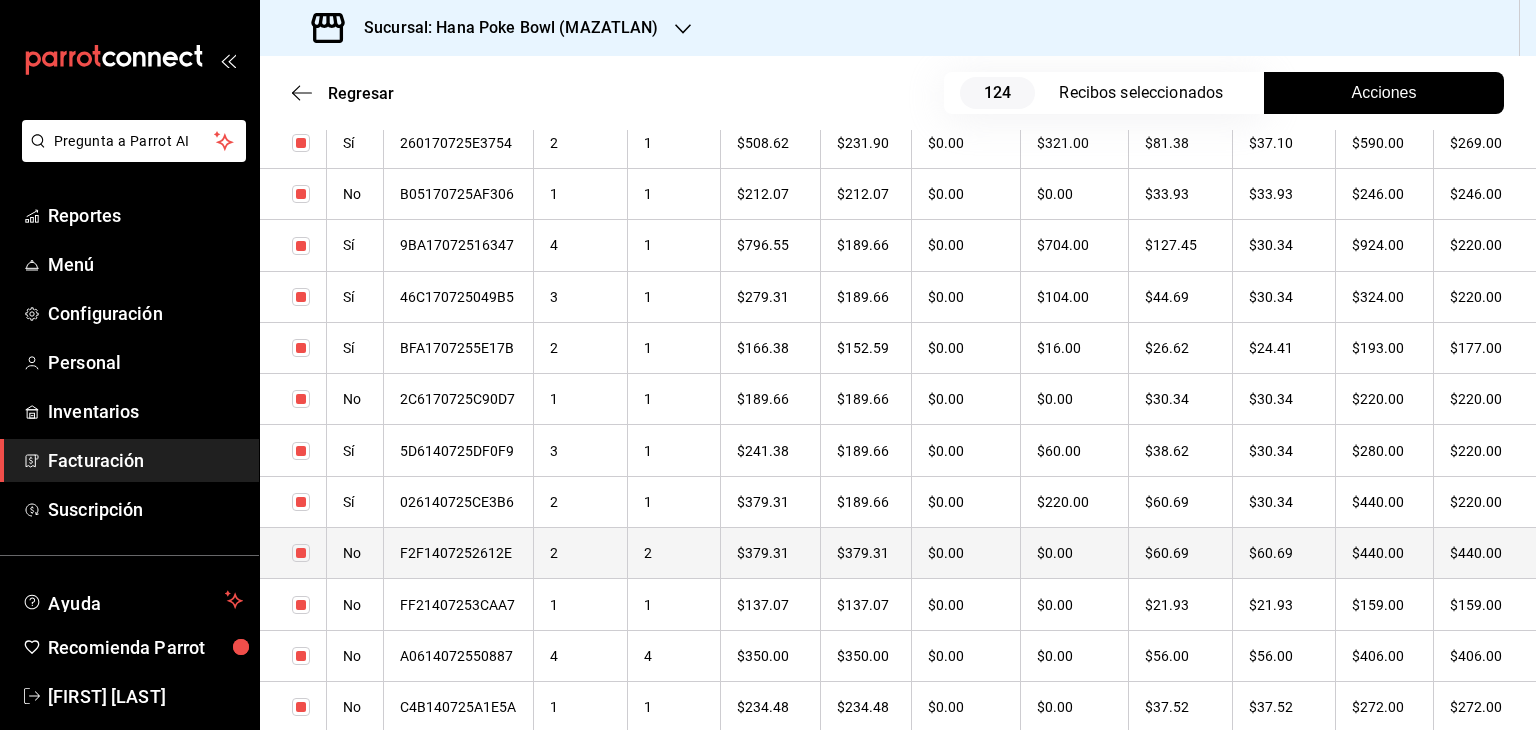 click on "2" at bounding box center [581, 553] 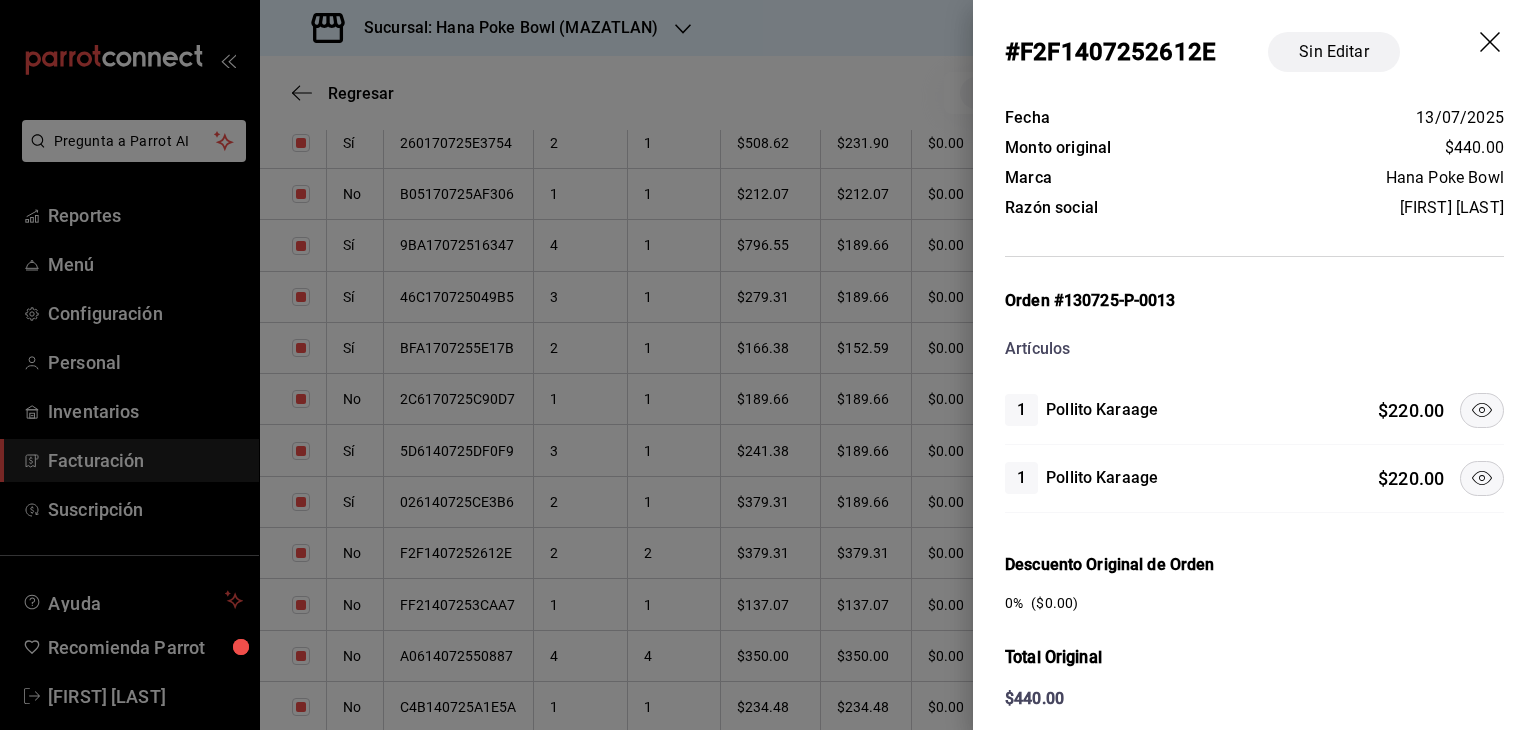 click 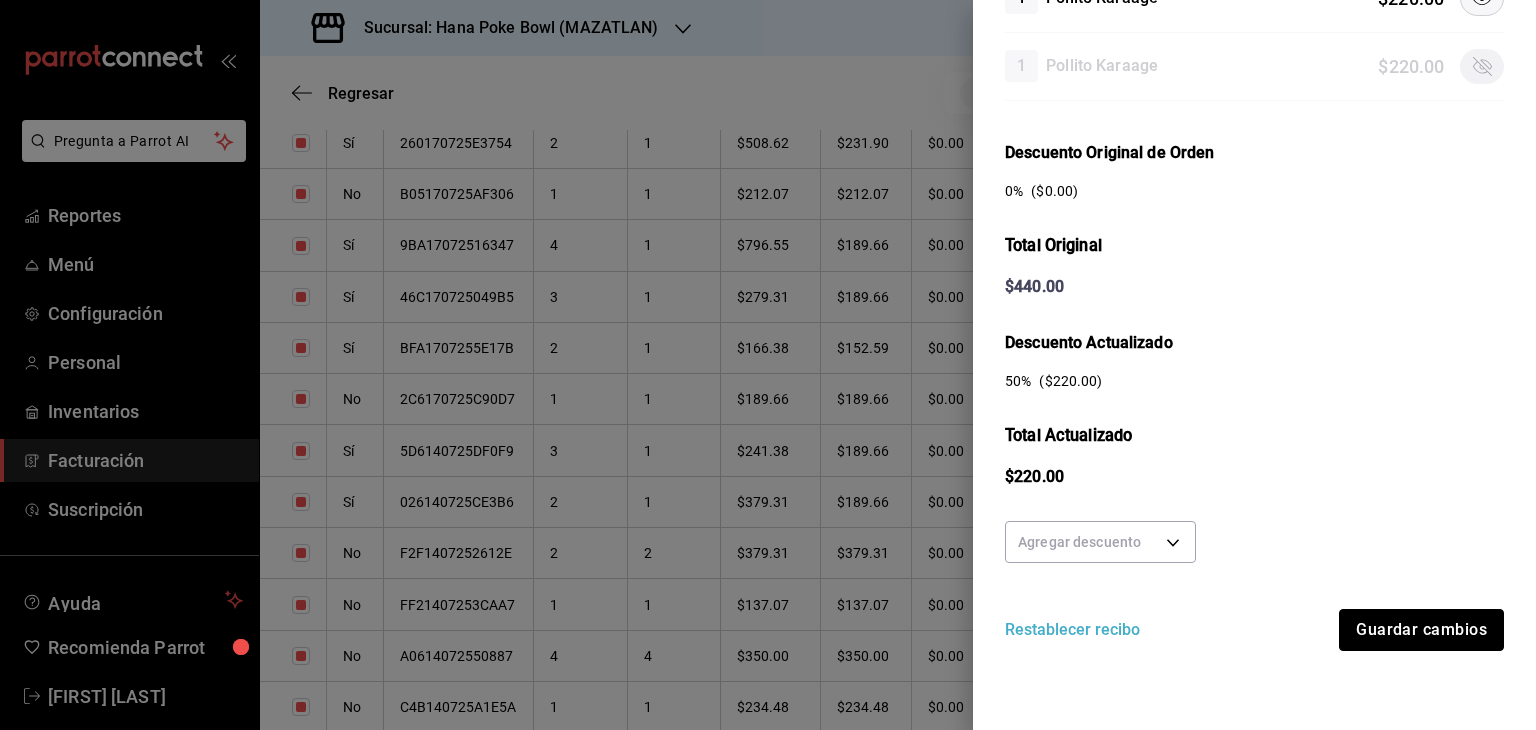 click on "Guardar cambios" at bounding box center [1421, 630] 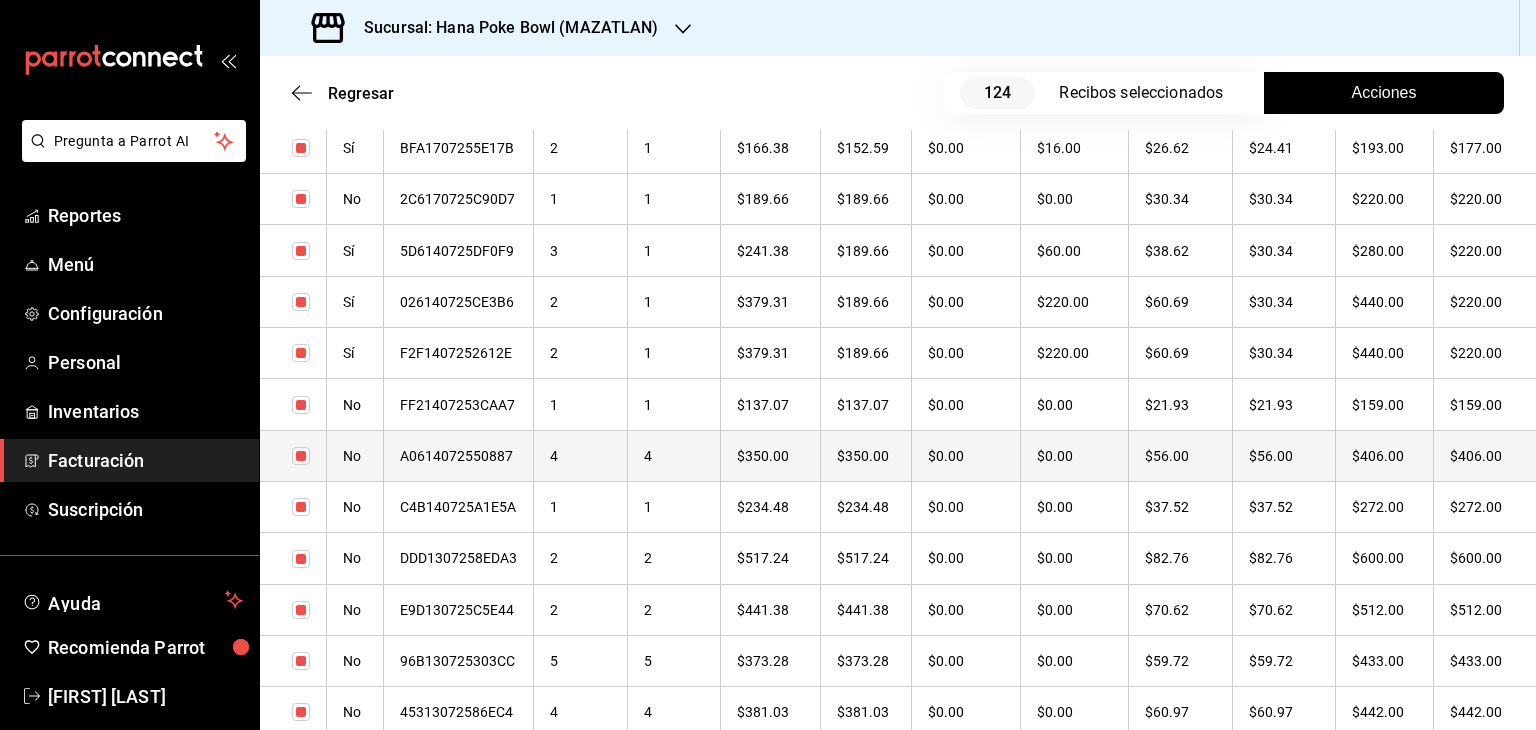 click on "4" at bounding box center (581, 455) 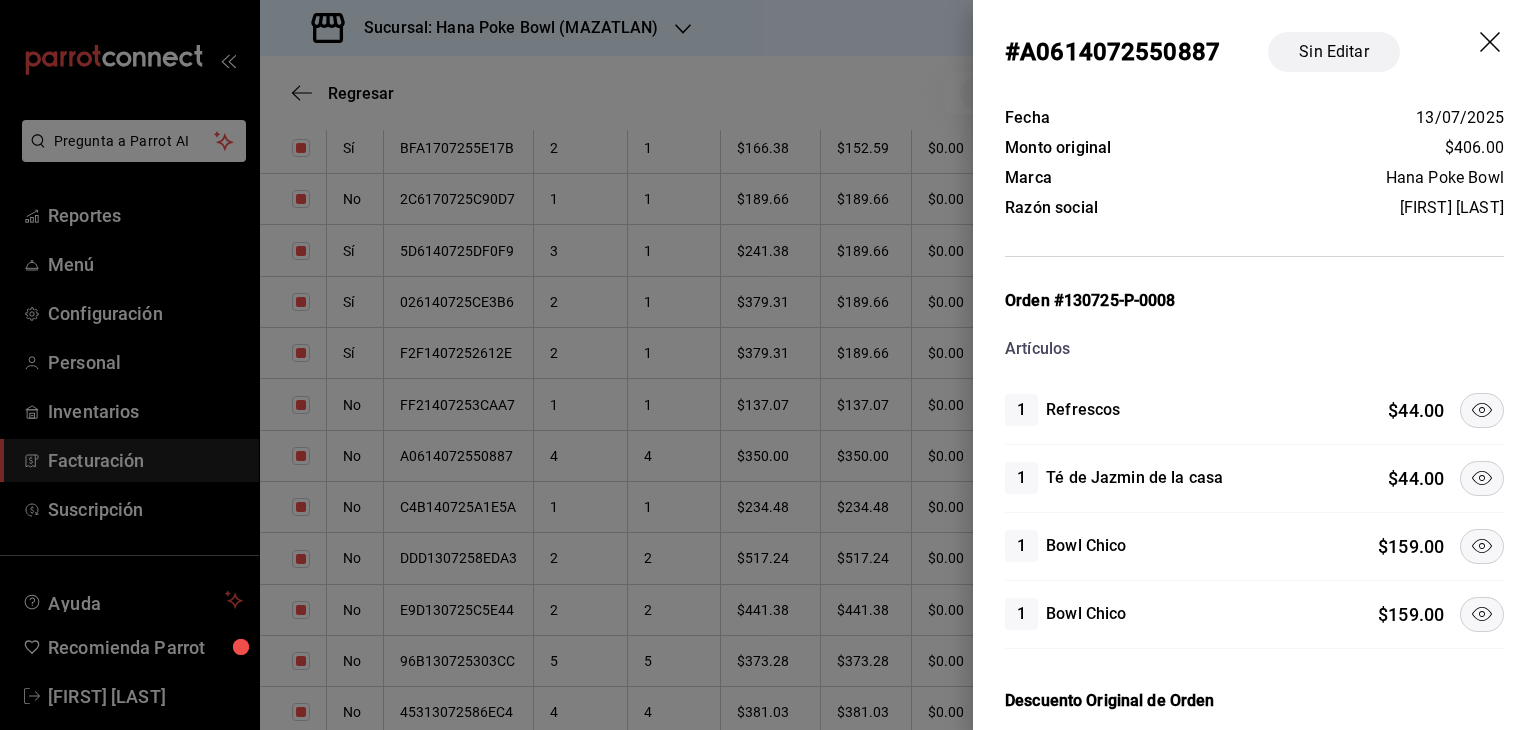 click at bounding box center (1482, 546) 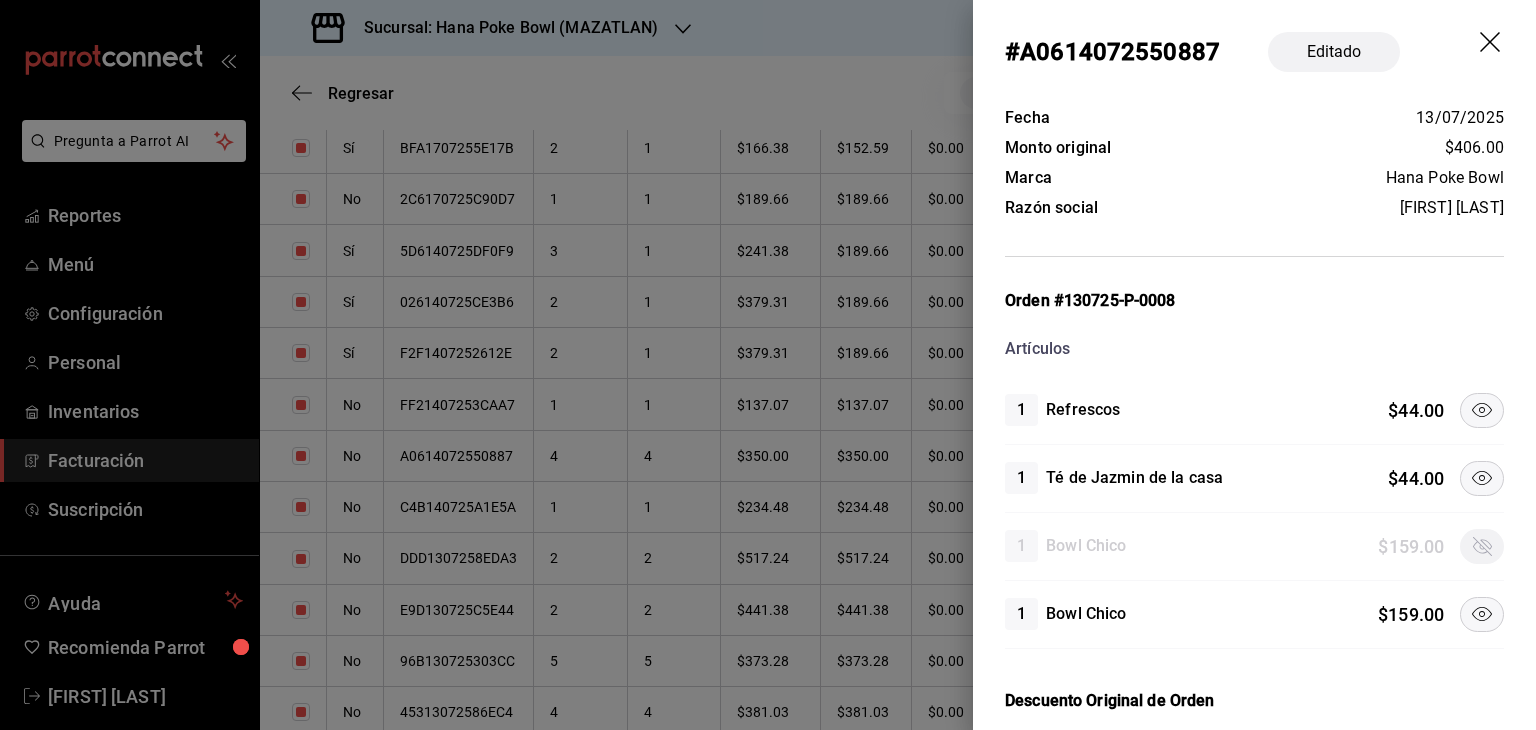 click on "1 Refrescos $ 44.00" at bounding box center (1254, 411) 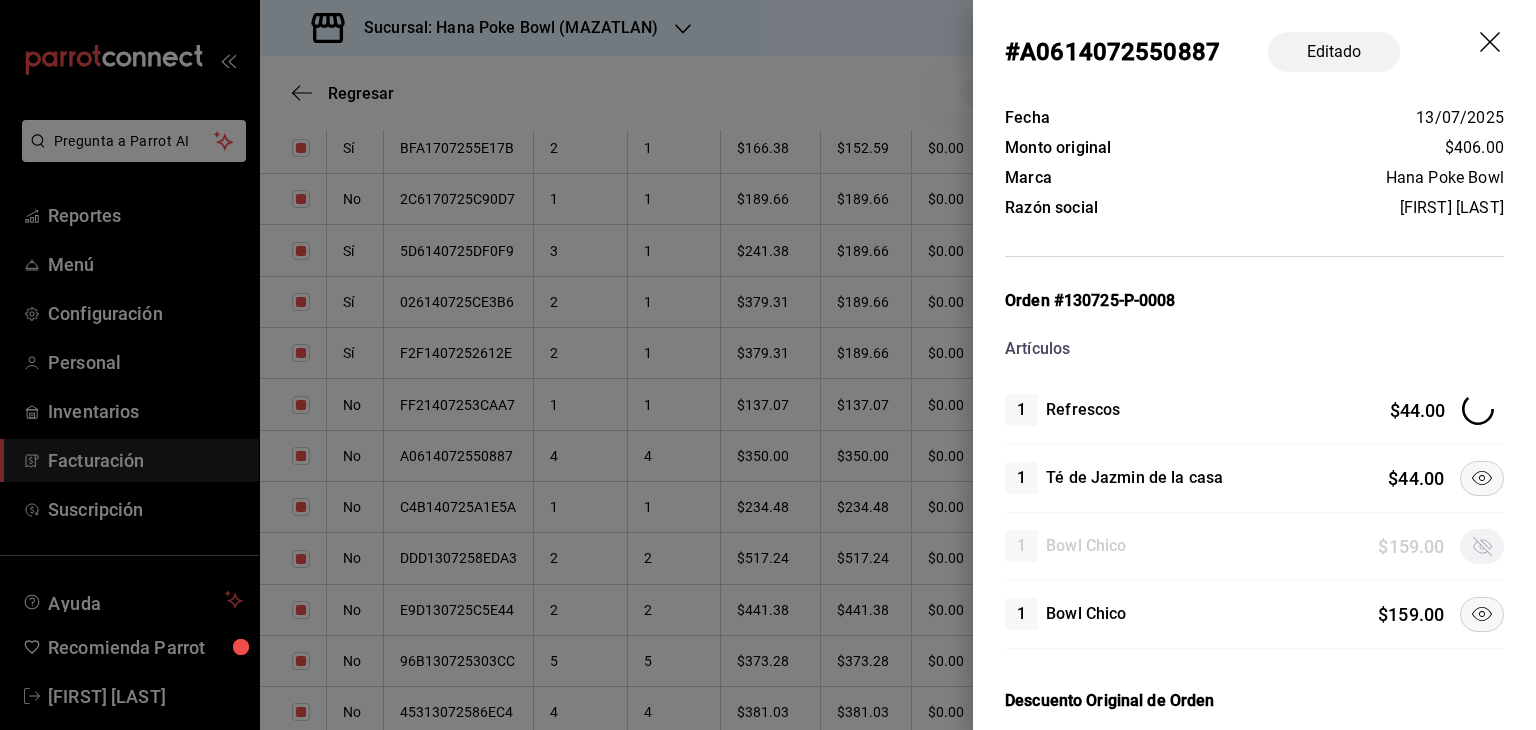click 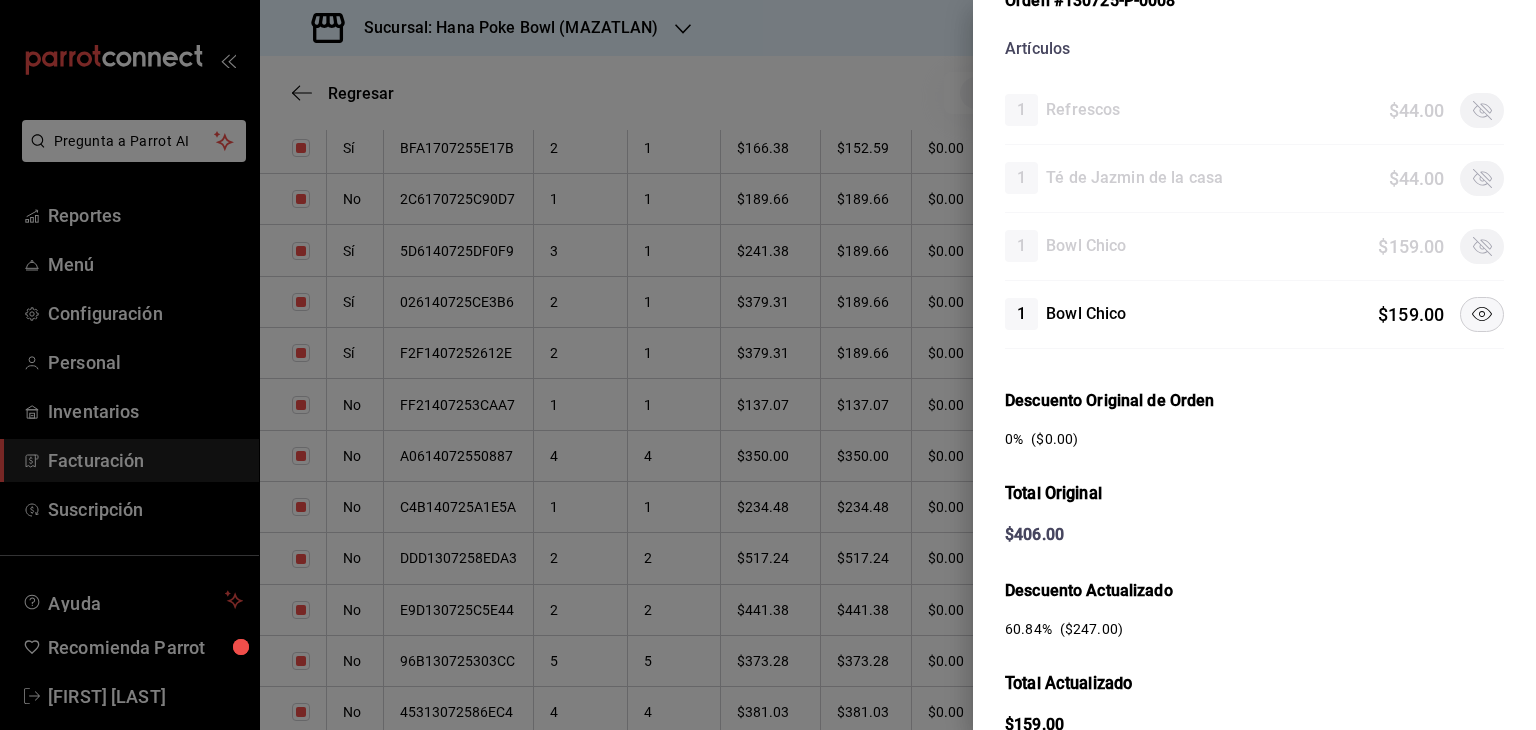 scroll, scrollTop: 548, scrollLeft: 0, axis: vertical 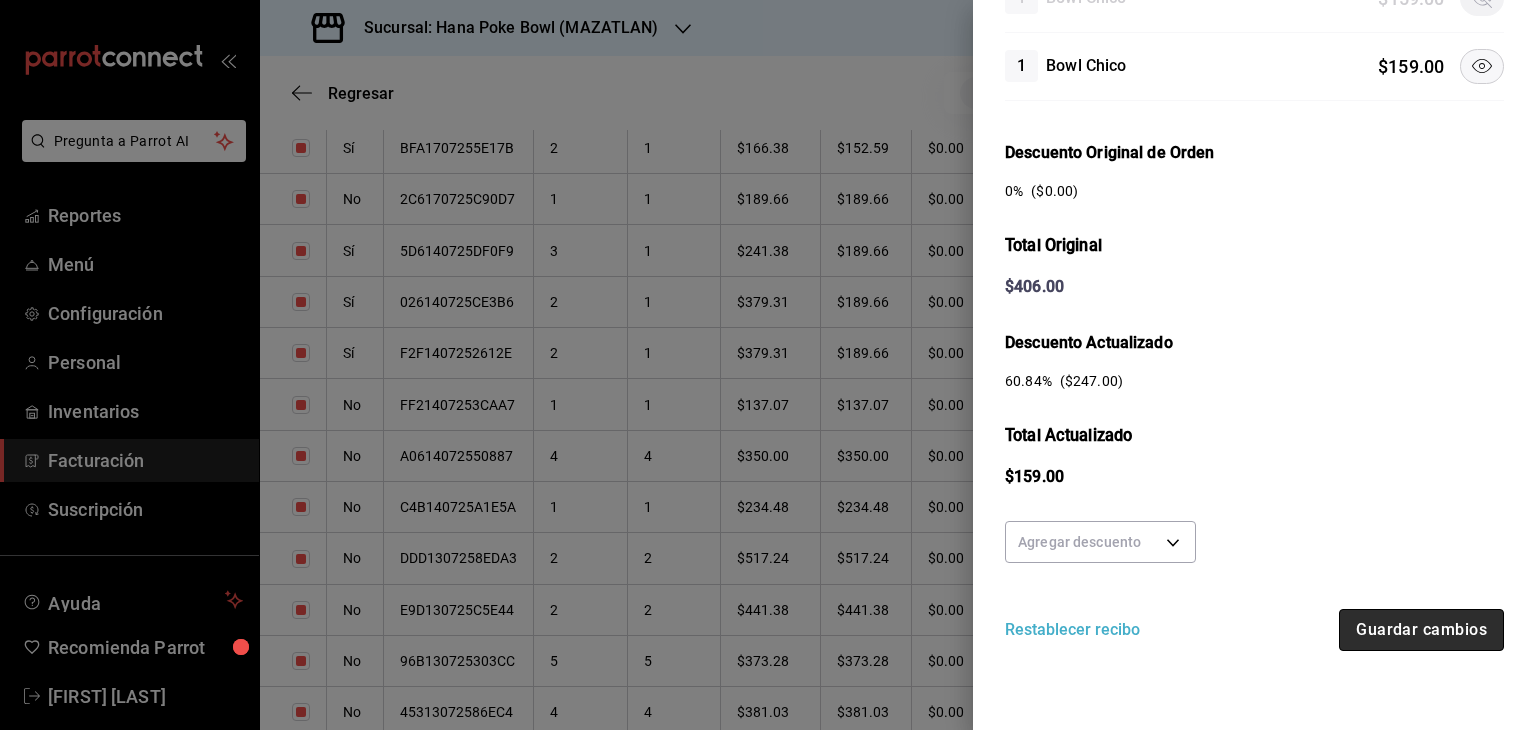 click on "Guardar cambios" at bounding box center (1421, 630) 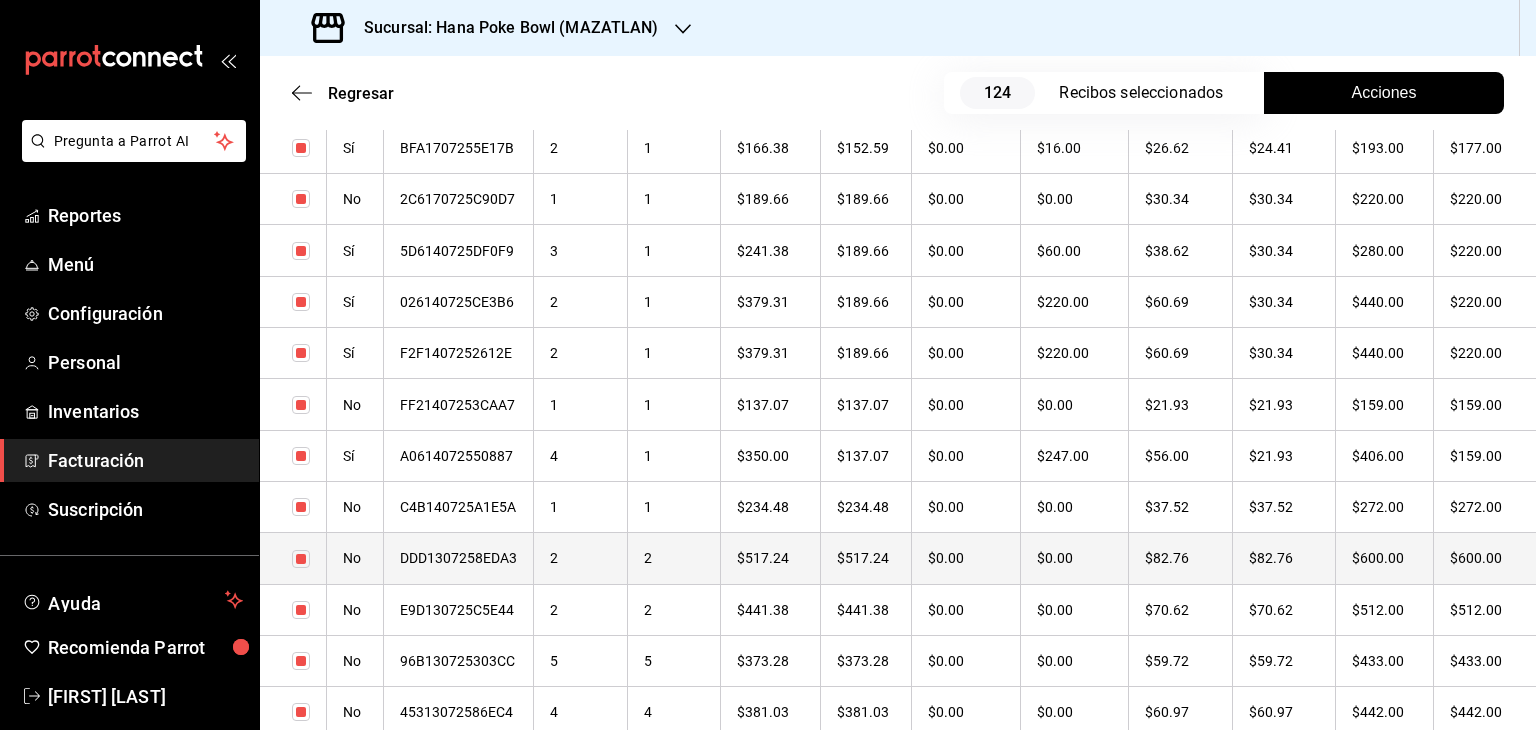 click on "2" at bounding box center (581, 558) 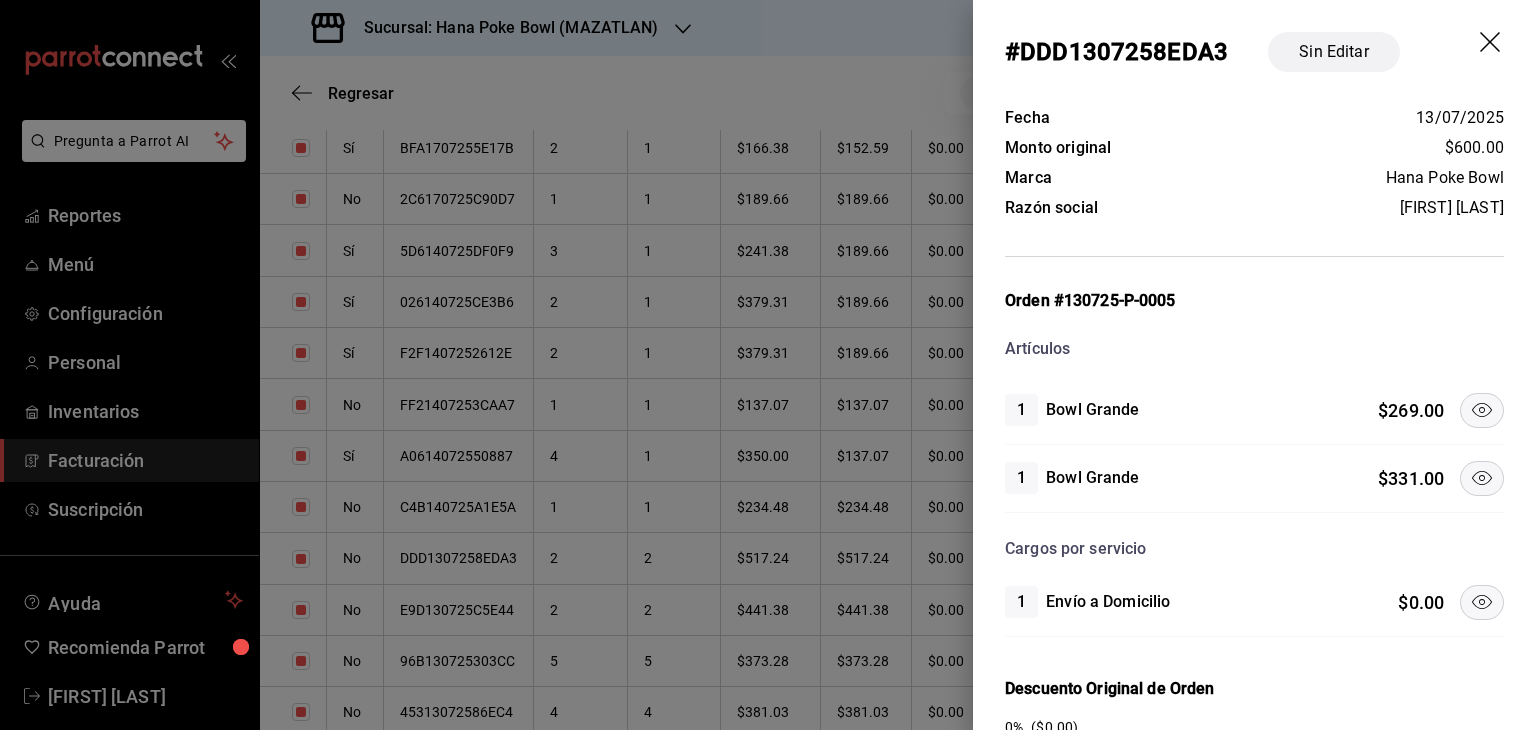 click 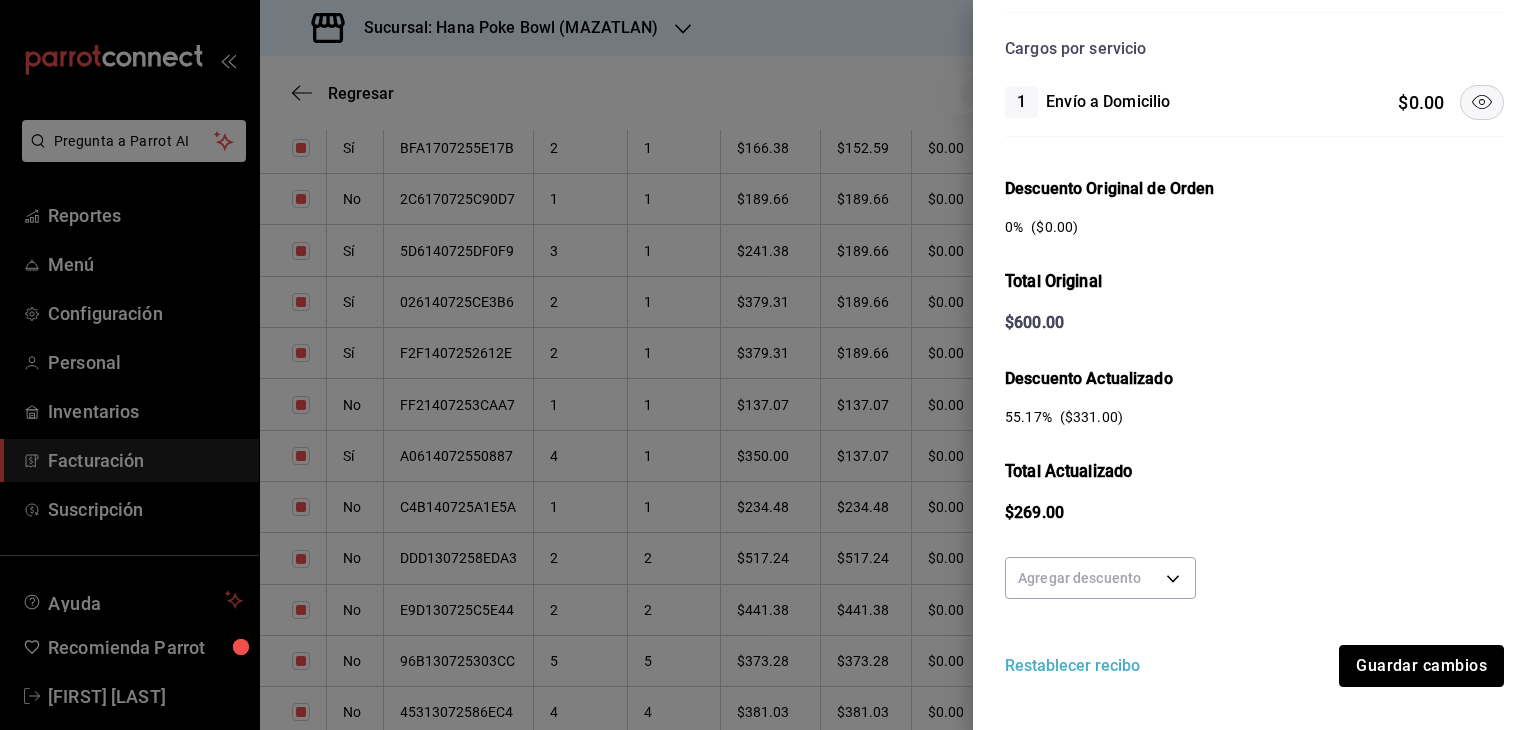 drag, startPoint x: 1387, startPoint y: 684, endPoint x: 1386, endPoint y: 674, distance: 10.049875 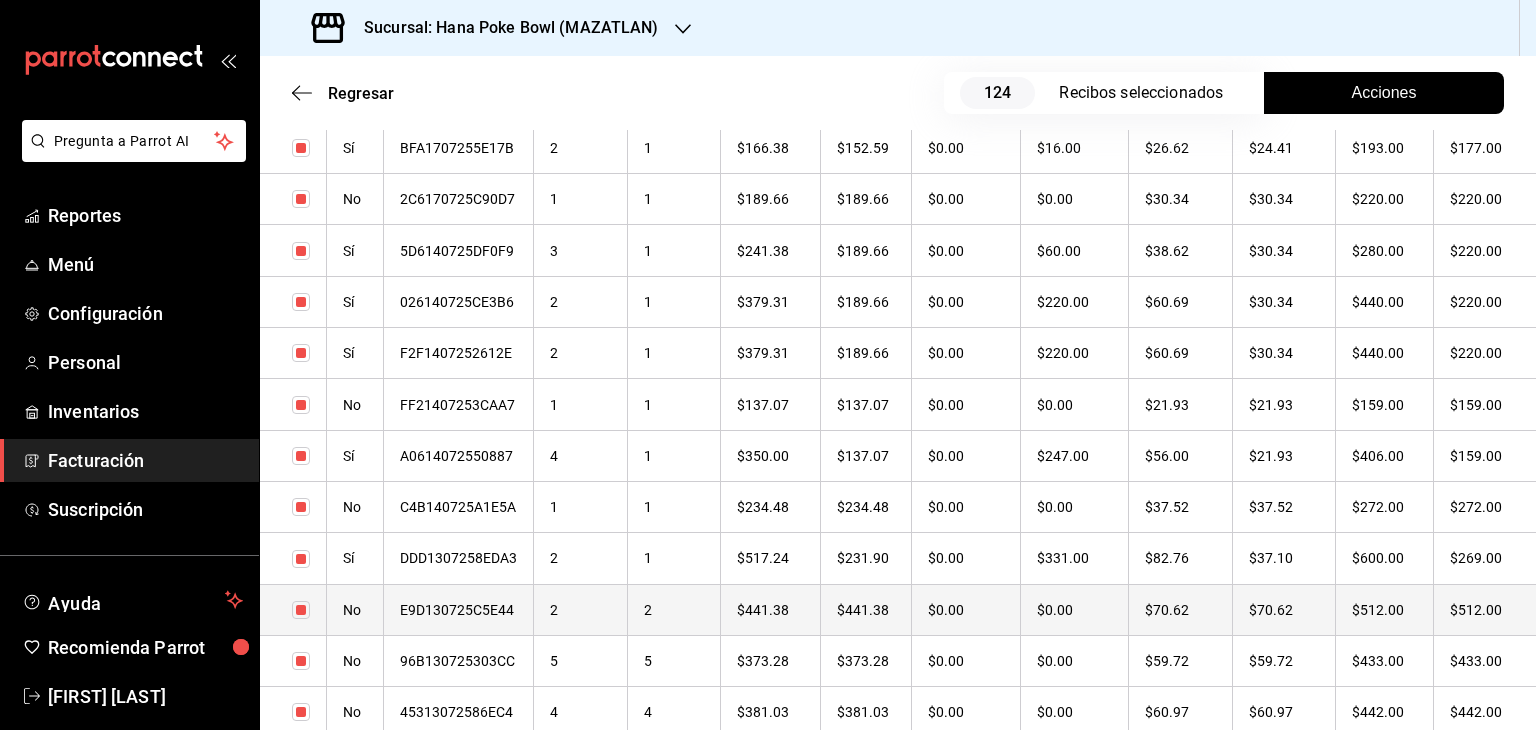 click on "2" at bounding box center [581, 609] 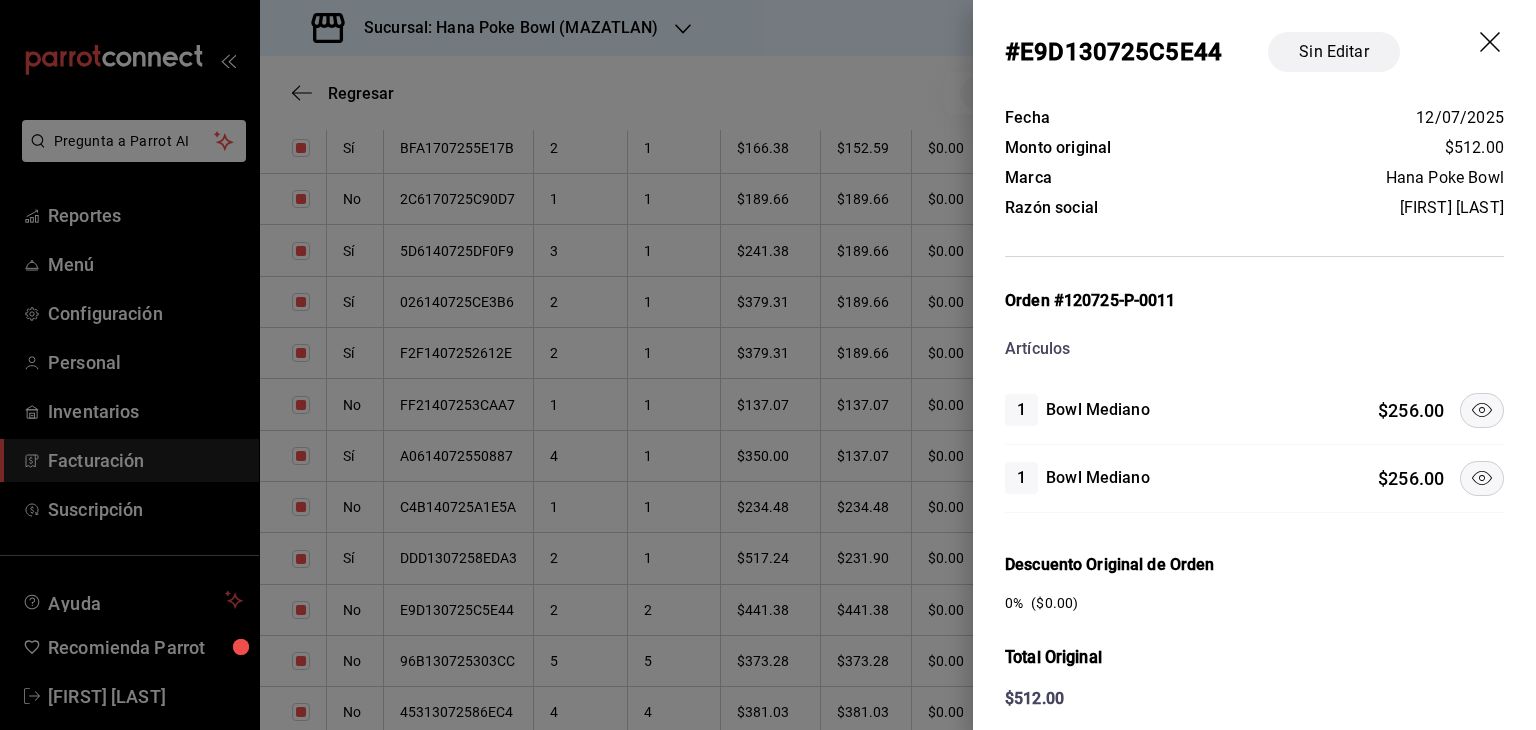 click 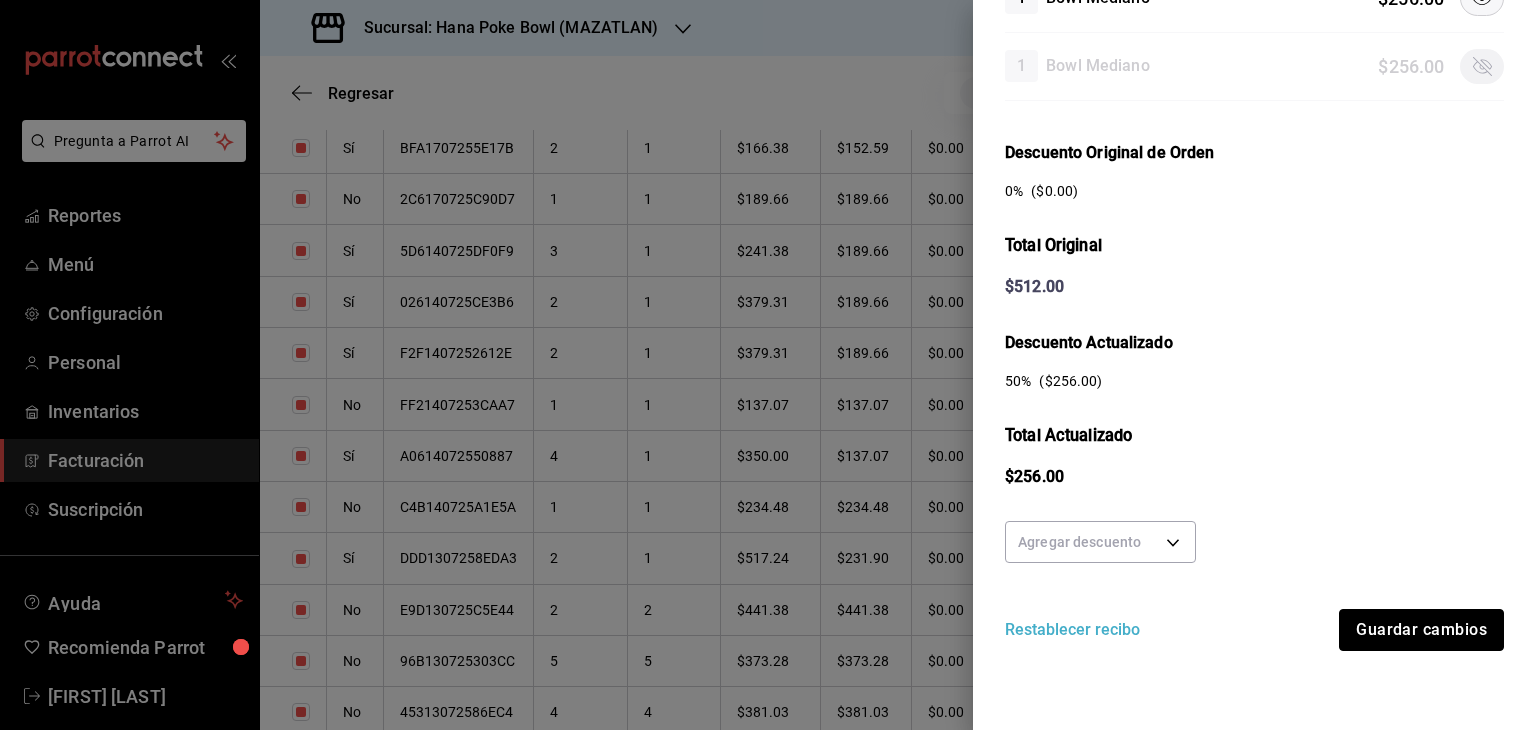 click on "Guardar cambios" at bounding box center (1421, 630) 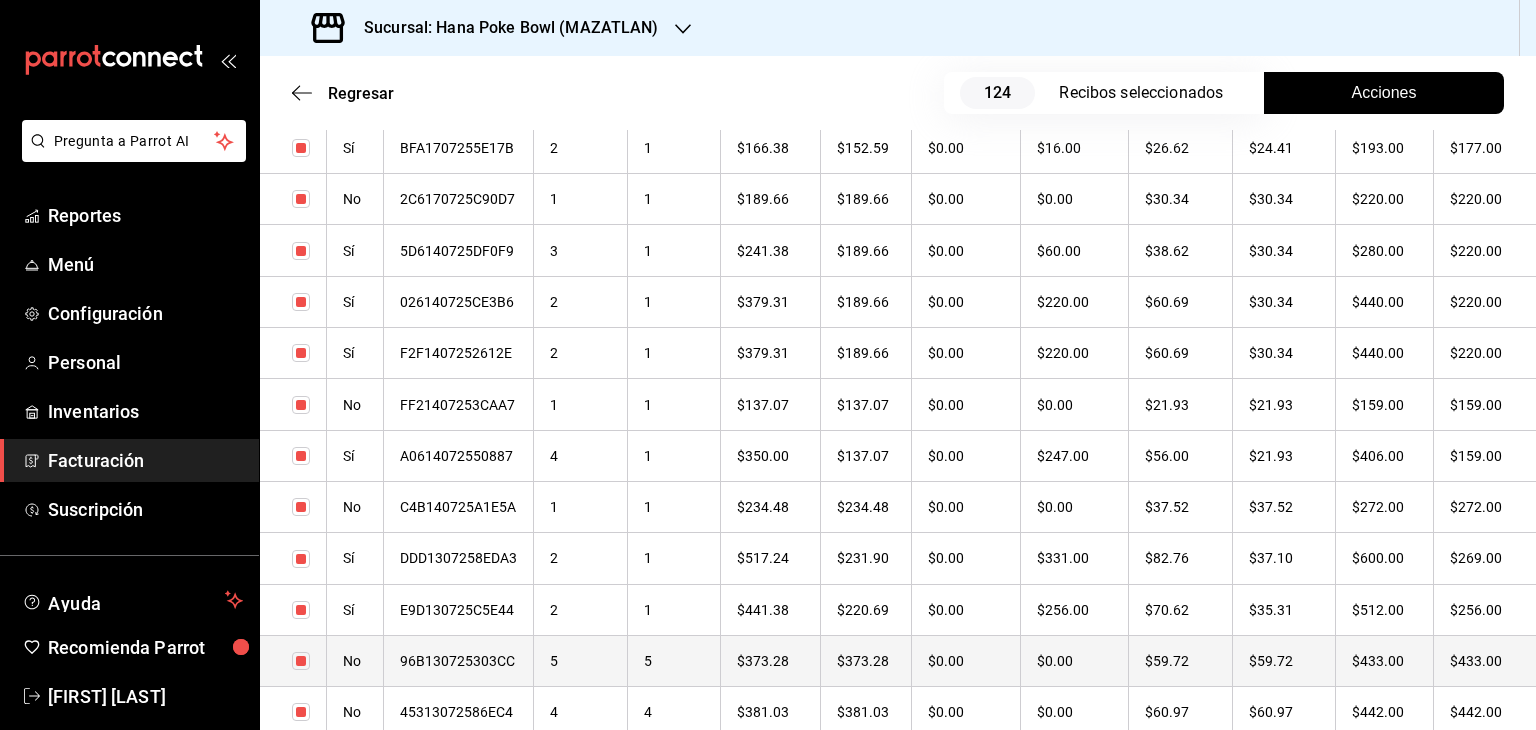 click on "5" at bounding box center (581, 660) 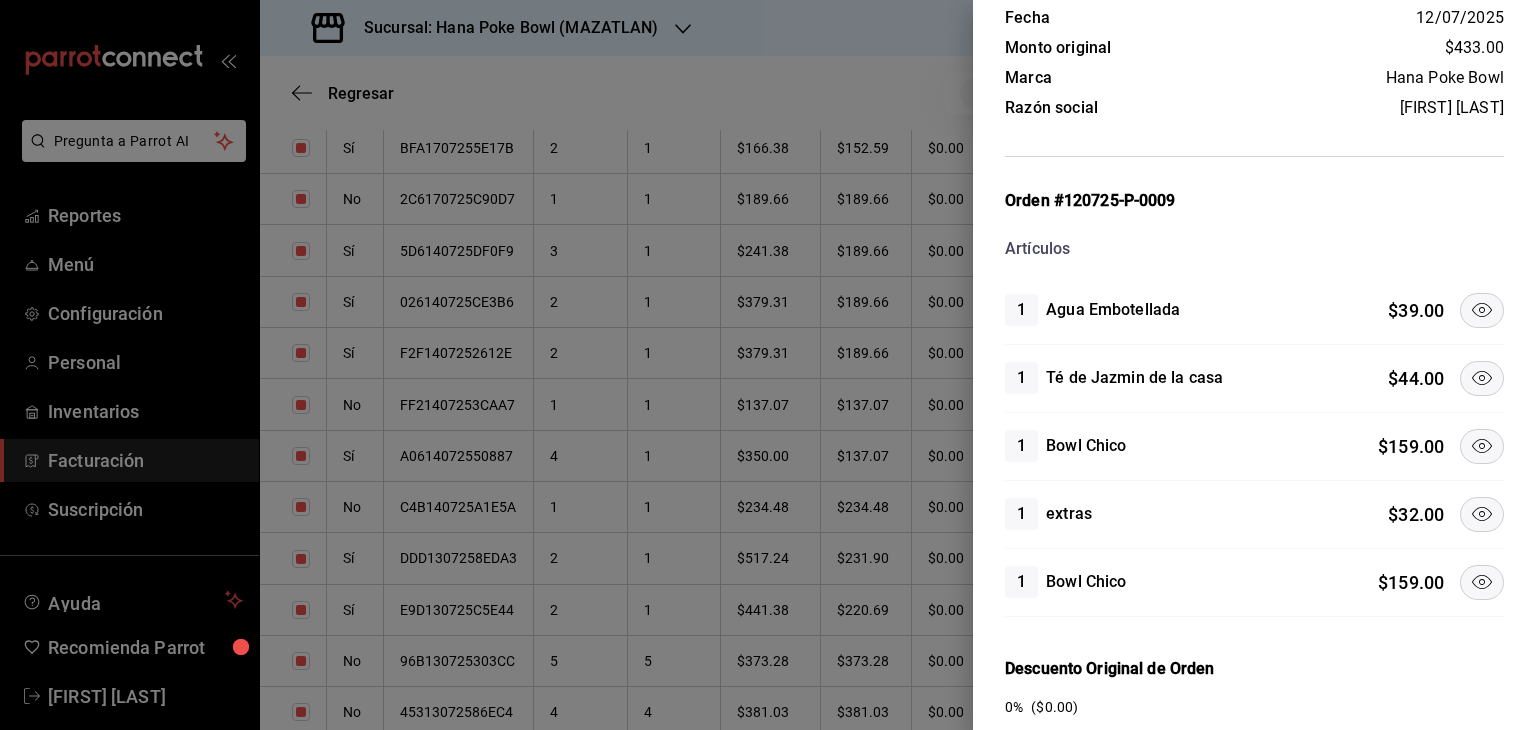 click at bounding box center (1482, 378) 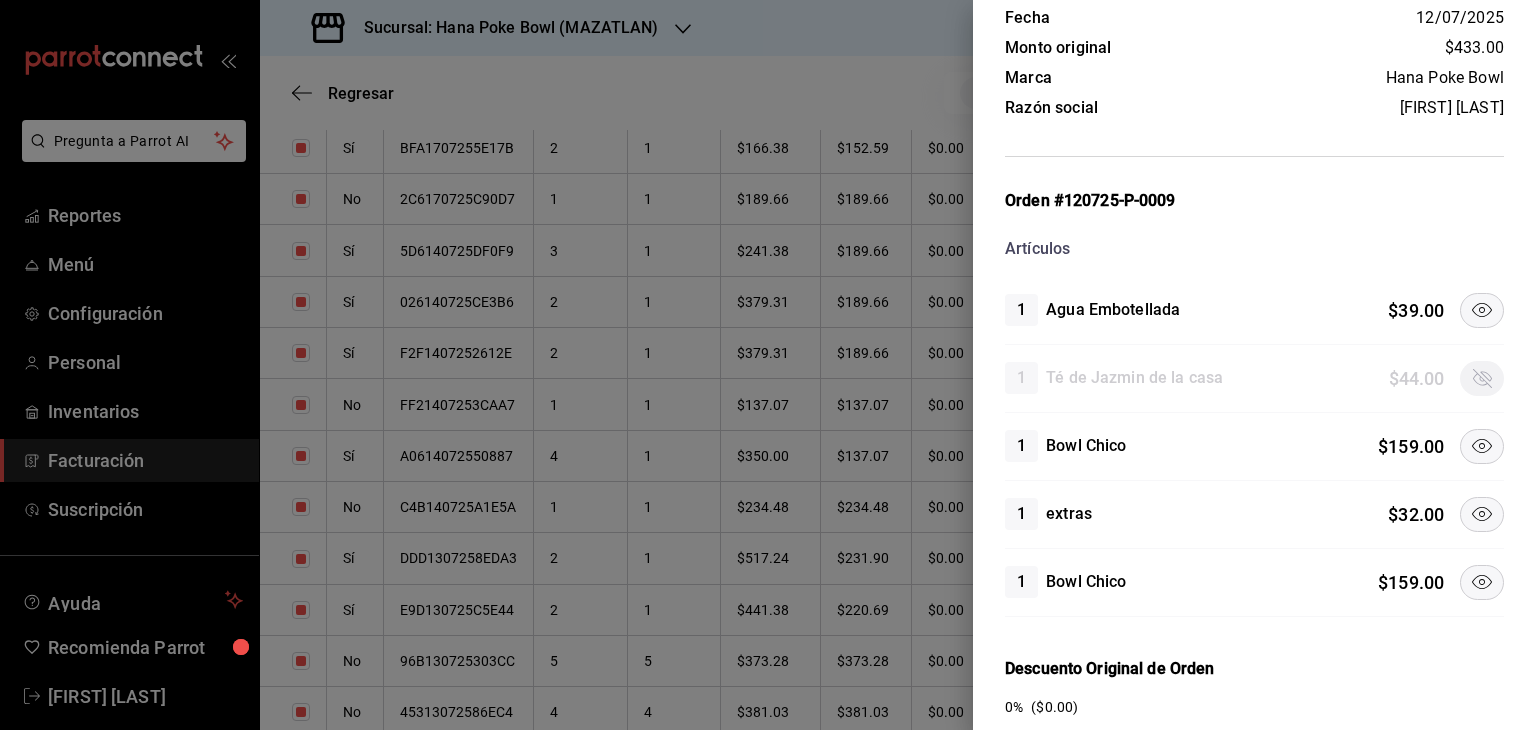 click 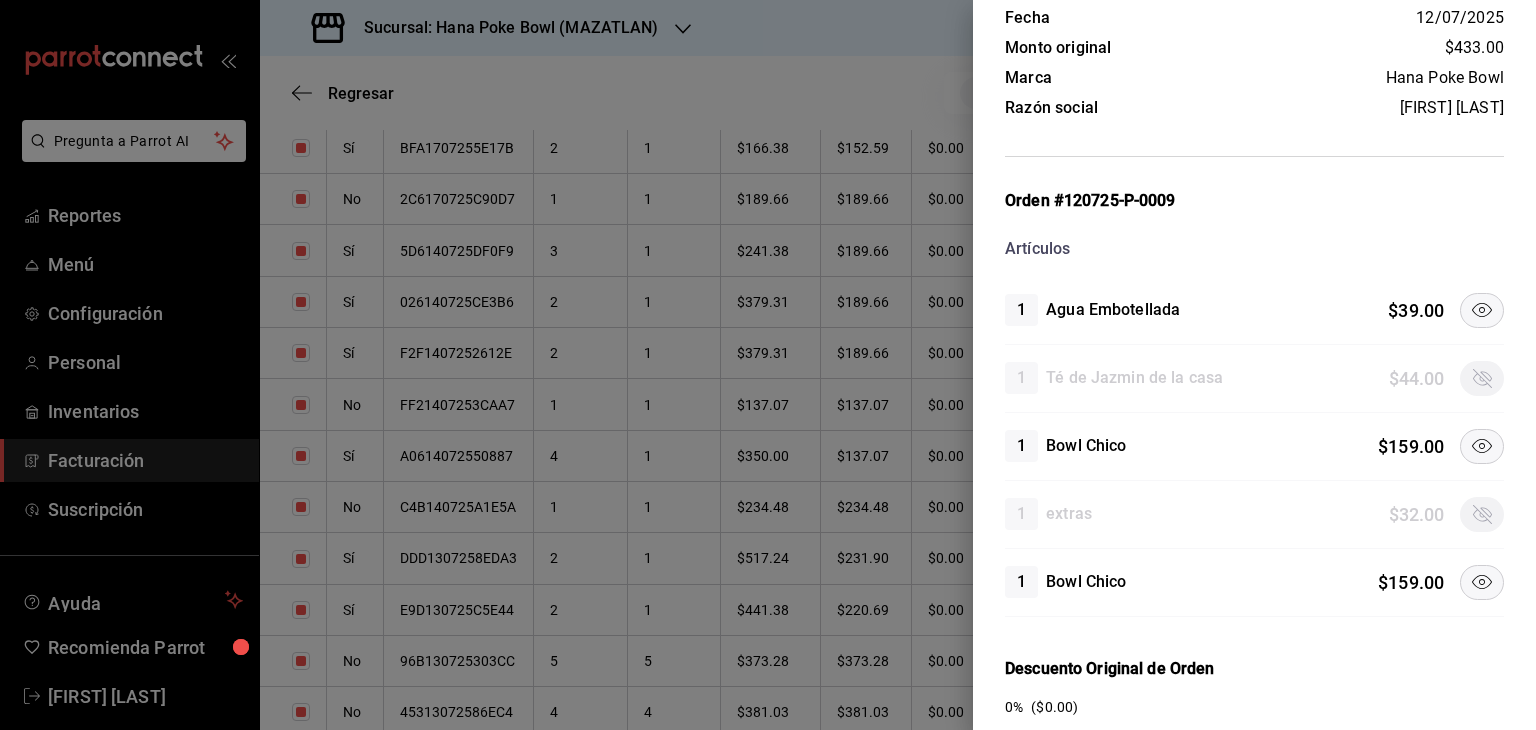click 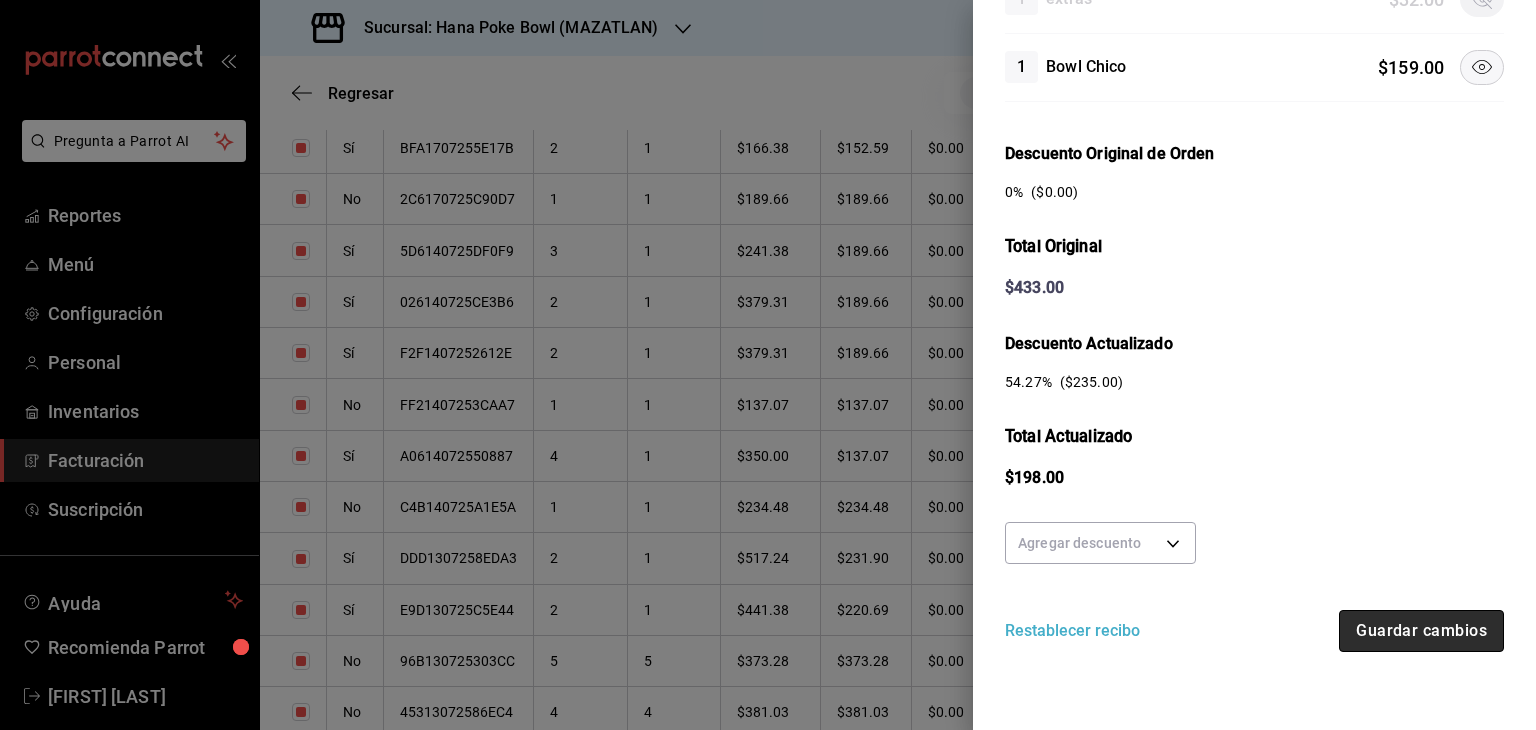 click on "Guardar cambios" at bounding box center (1421, 631) 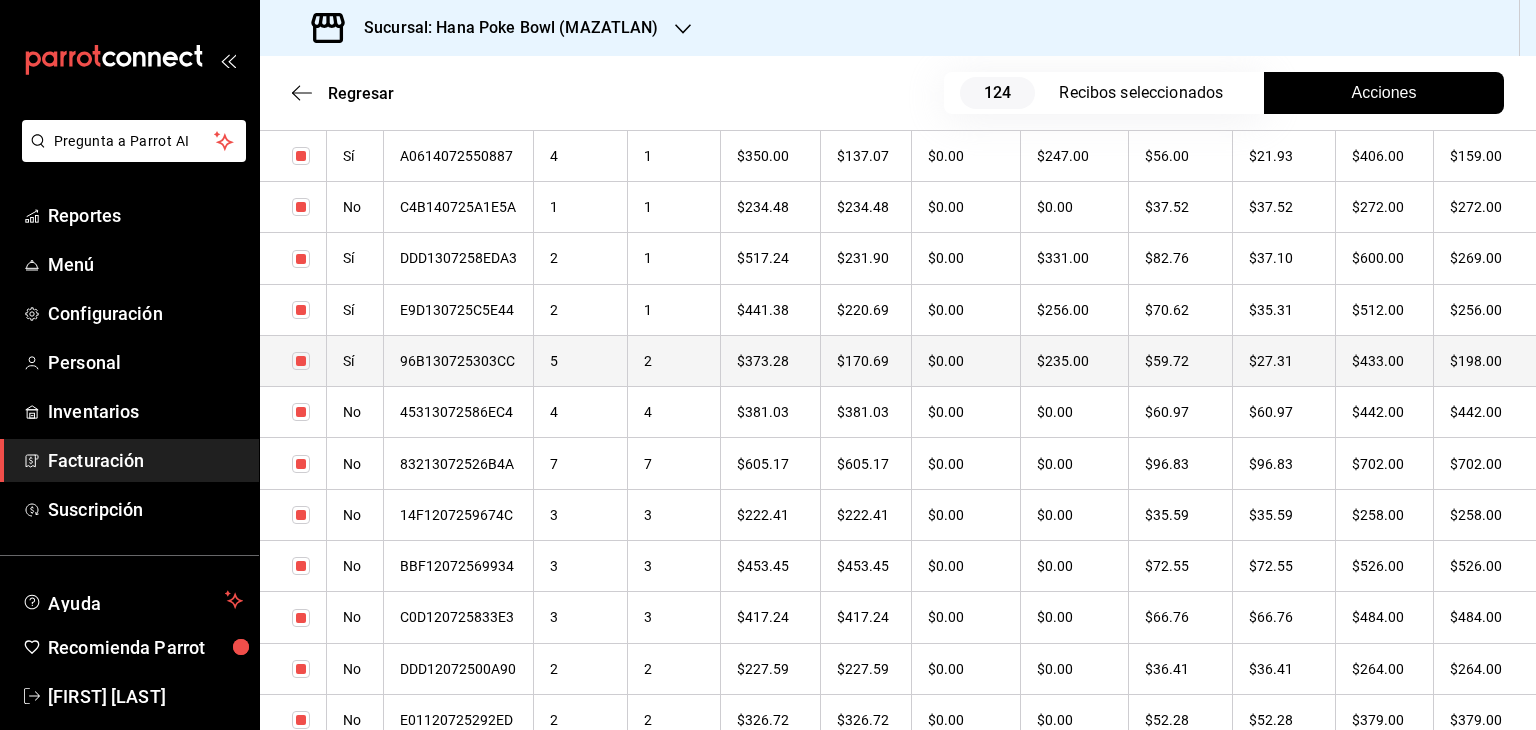 click on "7" at bounding box center [581, 463] 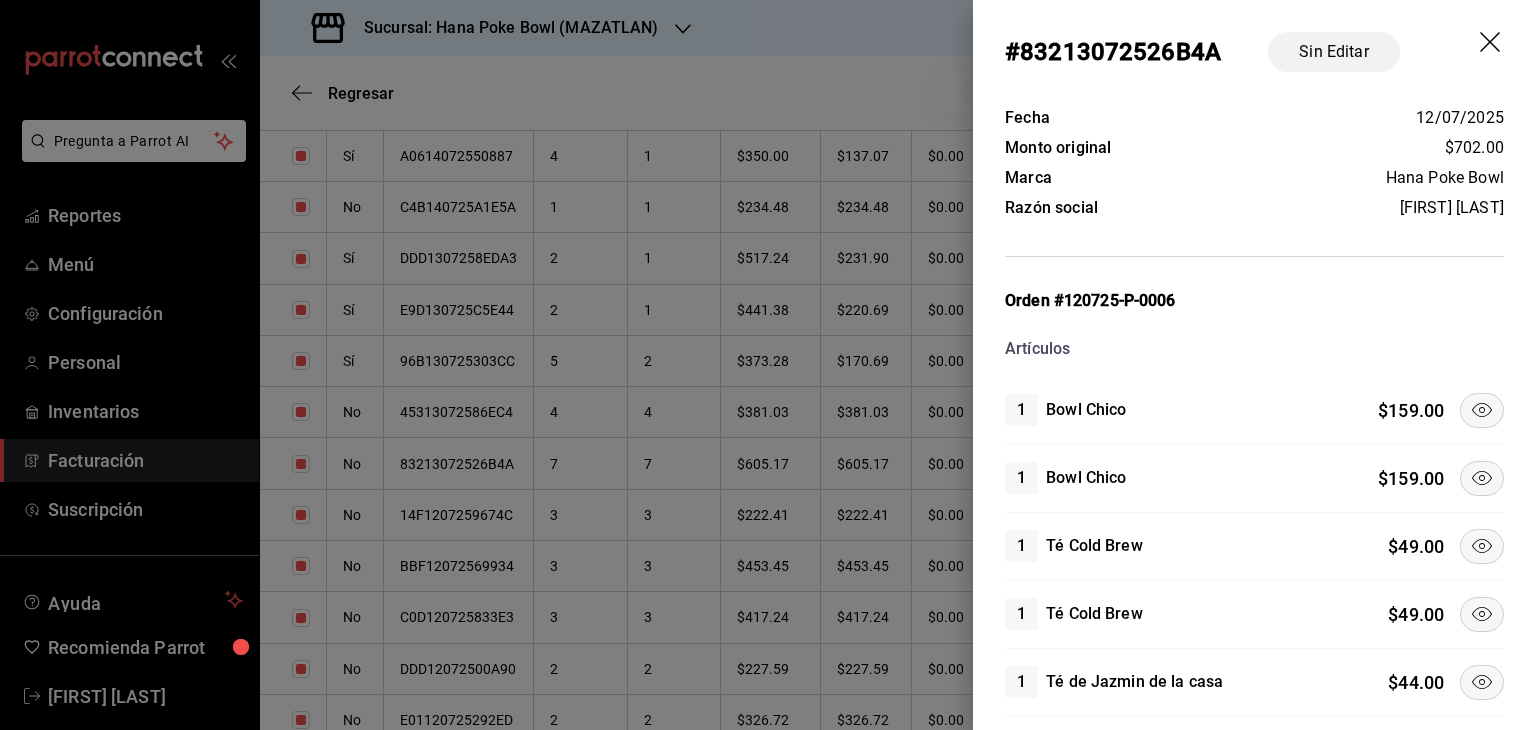 click at bounding box center (768, 365) 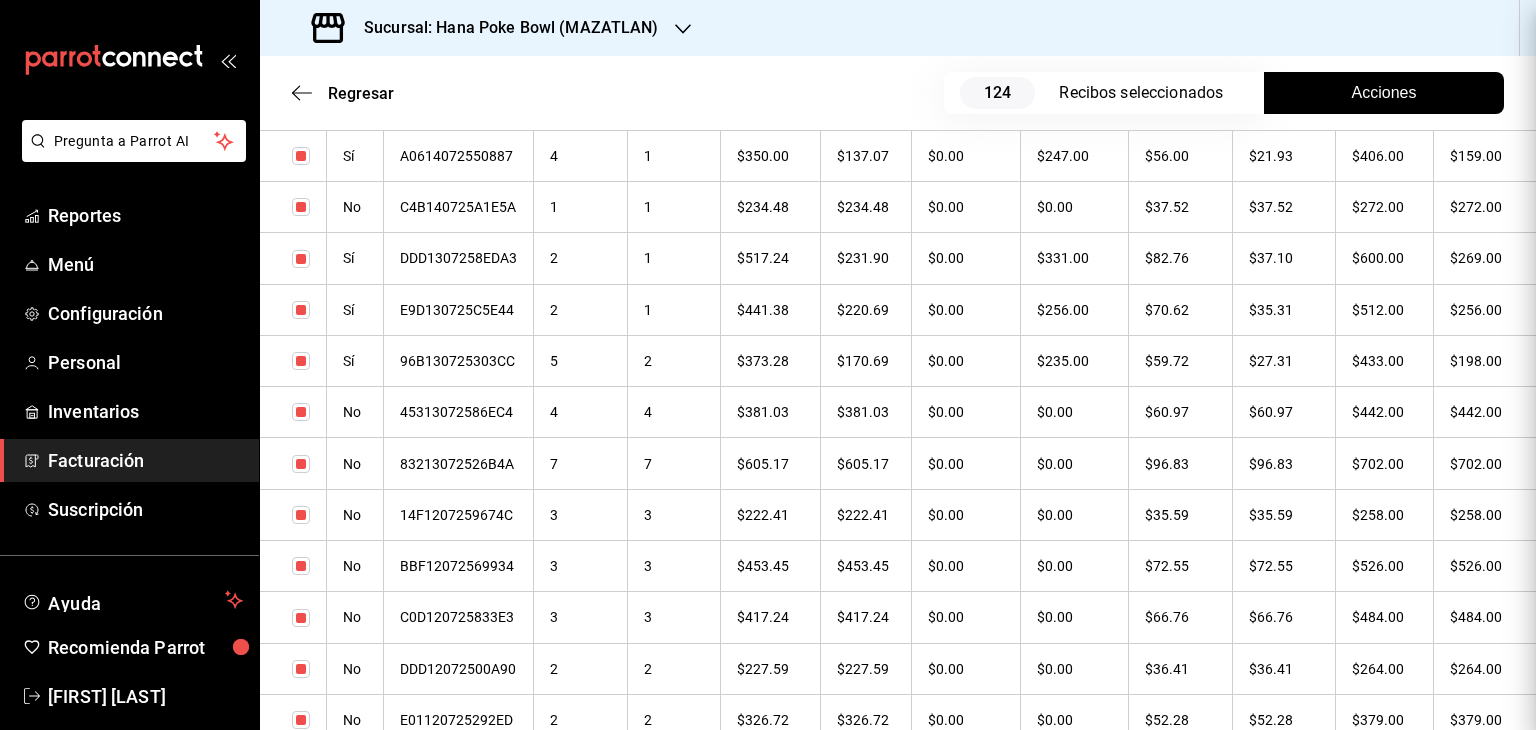 click on "4" at bounding box center (581, 412) 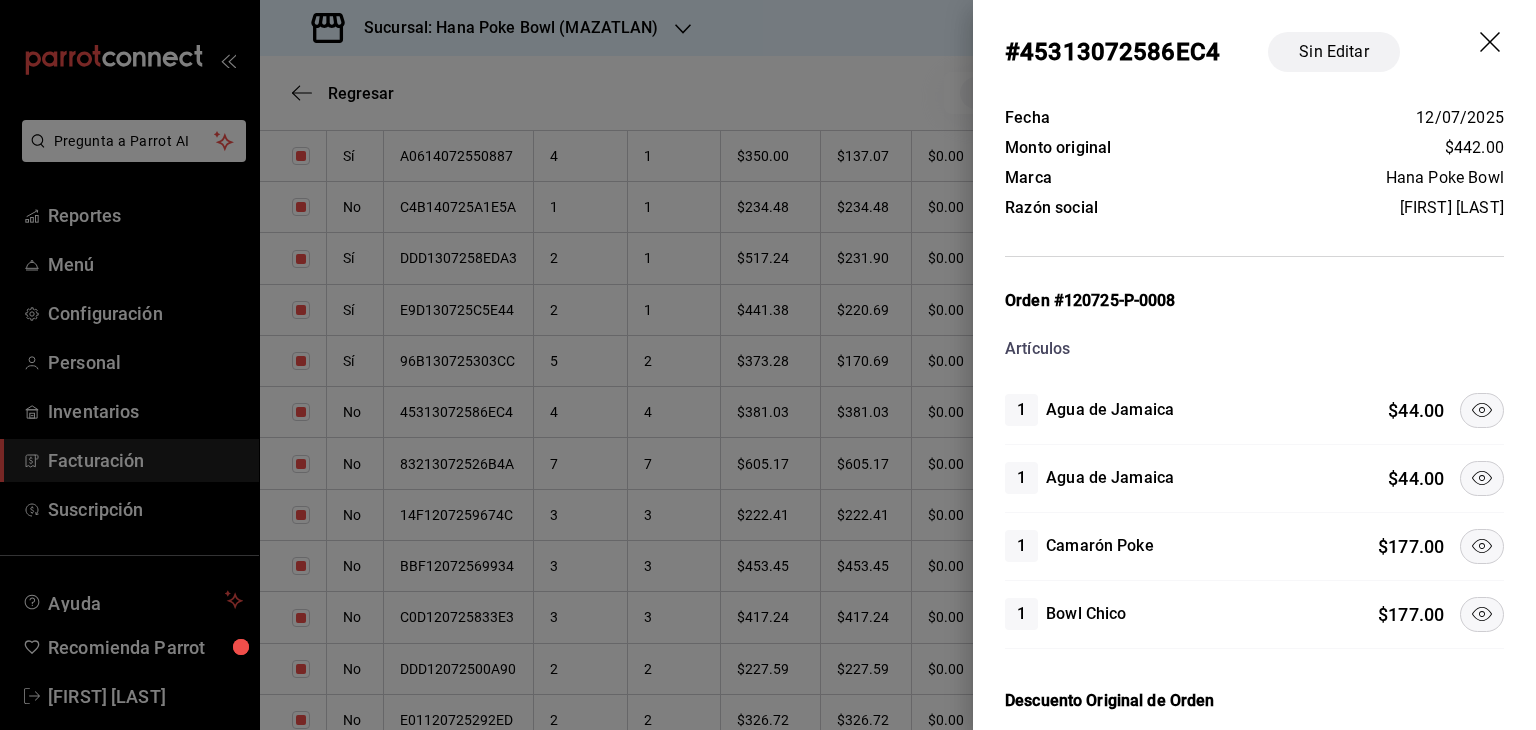 click 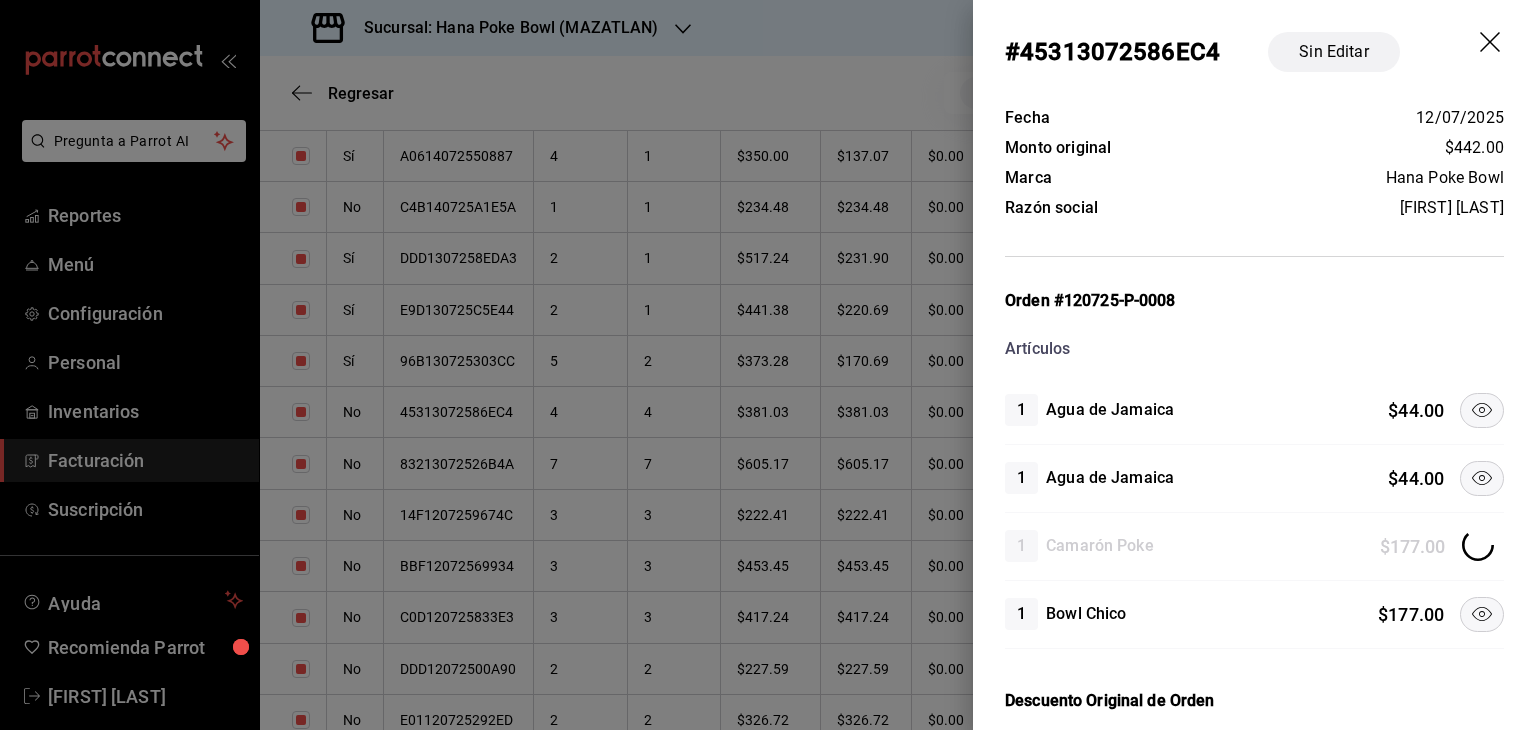 click on "1 Agua de Jamaica $ 44.00" at bounding box center [1254, 479] 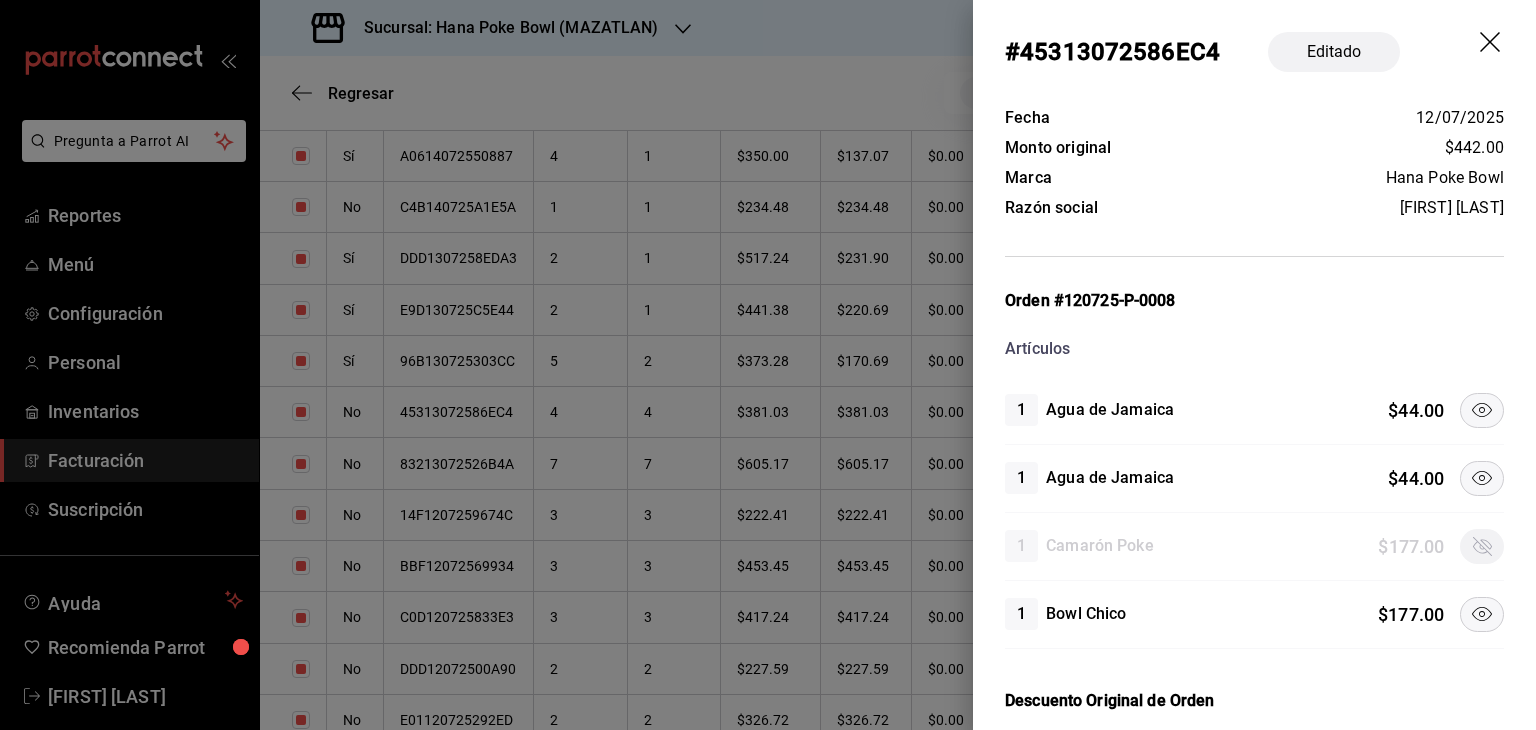 drag, startPoint x: 1485, startPoint y: 461, endPoint x: 1474, endPoint y: 476, distance: 18.601076 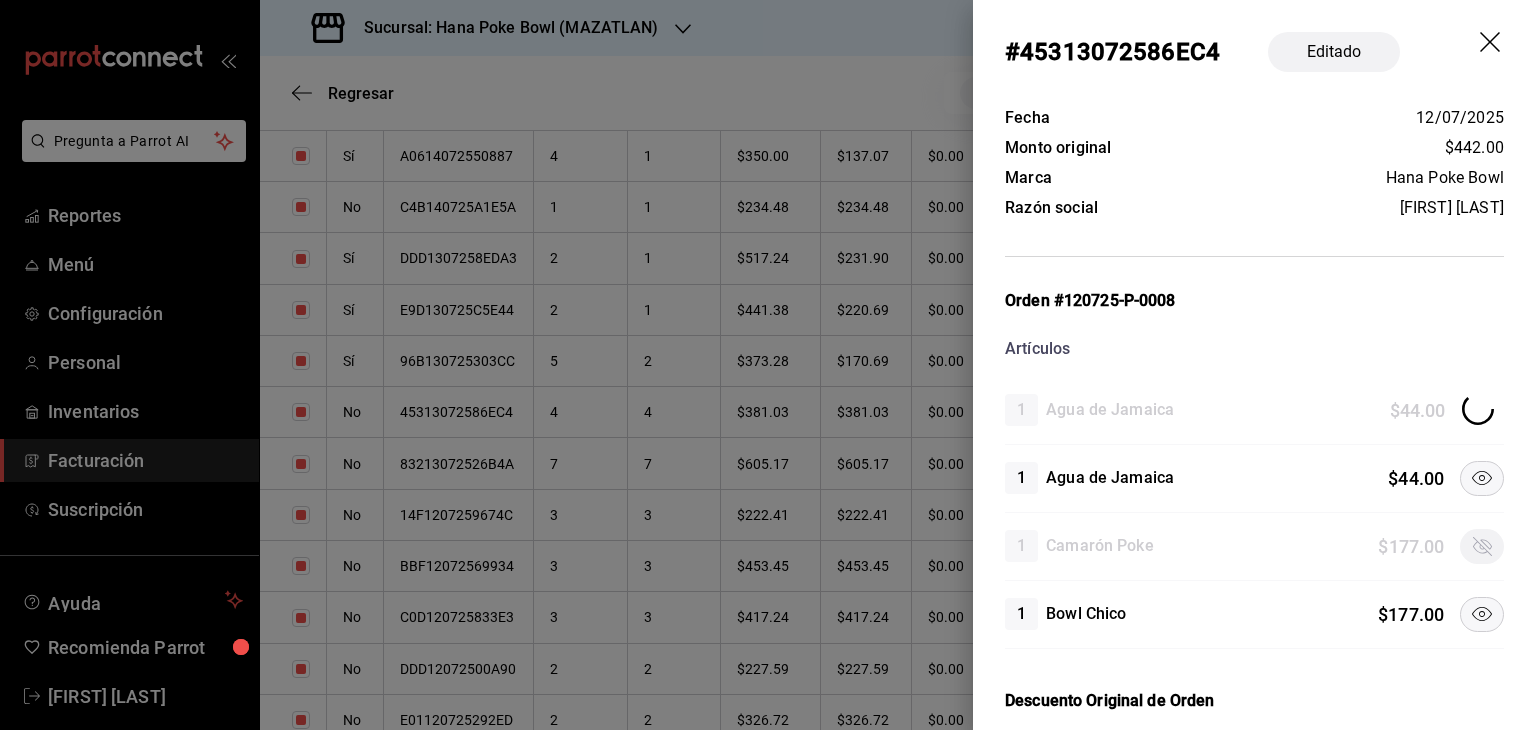 click at bounding box center (1482, 478) 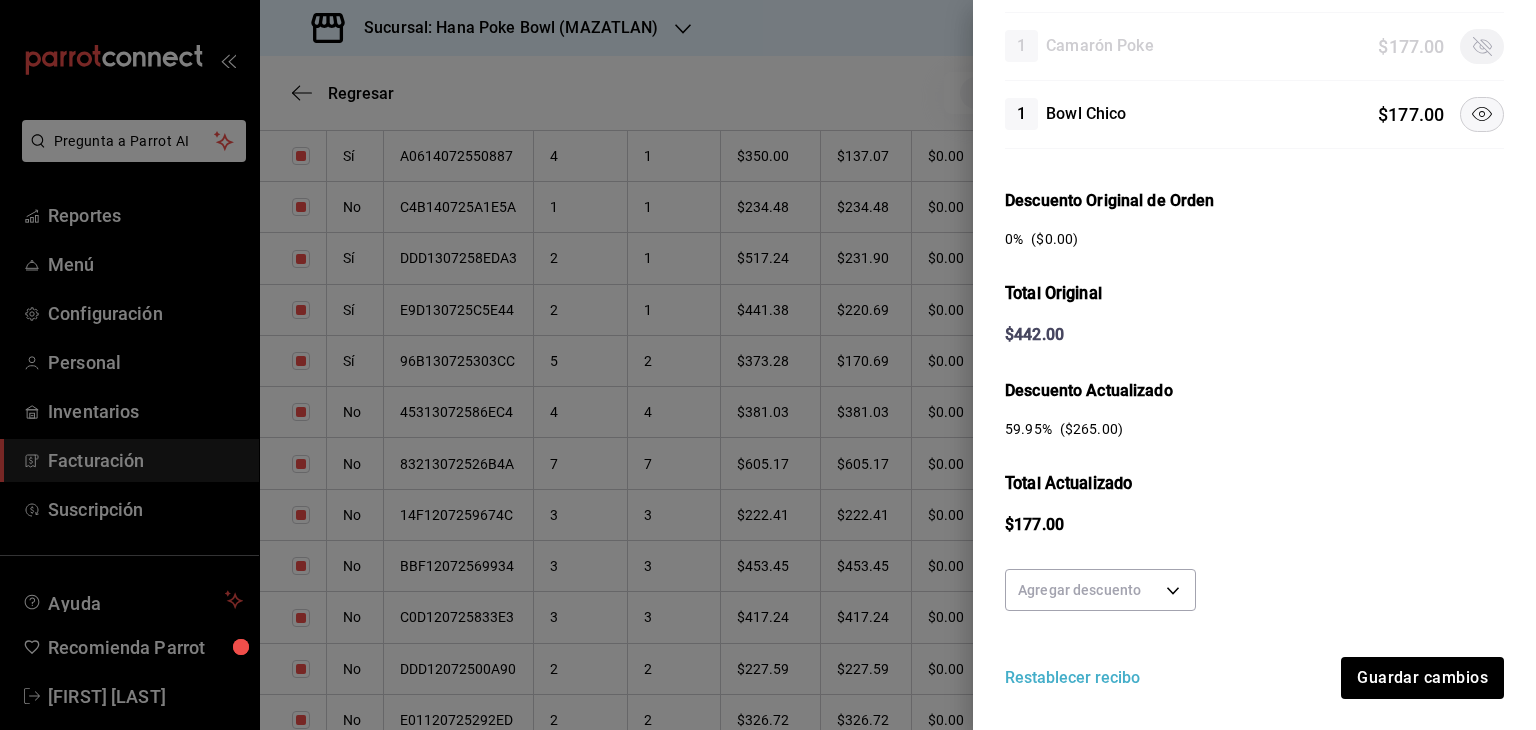click on "Fecha [DATE] Monto original $442.00 Marca Hana Poke Bowl Razón social [FIRST] [LAST] Orden #[ORDER_ID] Artículos 1 Agua de Jamaica $ 44.00 1 Agua de Jamaica $ 44.00 1 Camarón Poke $ 177.00 1 Bowl Chico $ 177.00 Descuento Original de Orden 0 % ($ 0.00 ) Total Original $ 442.00 Descuento Actualizado 59.95 % ($ 265.00 ) Total Actualizado $ 177.00 Agregar descuento Restablecer recibo Guardar cambios" at bounding box center [1254, 191] 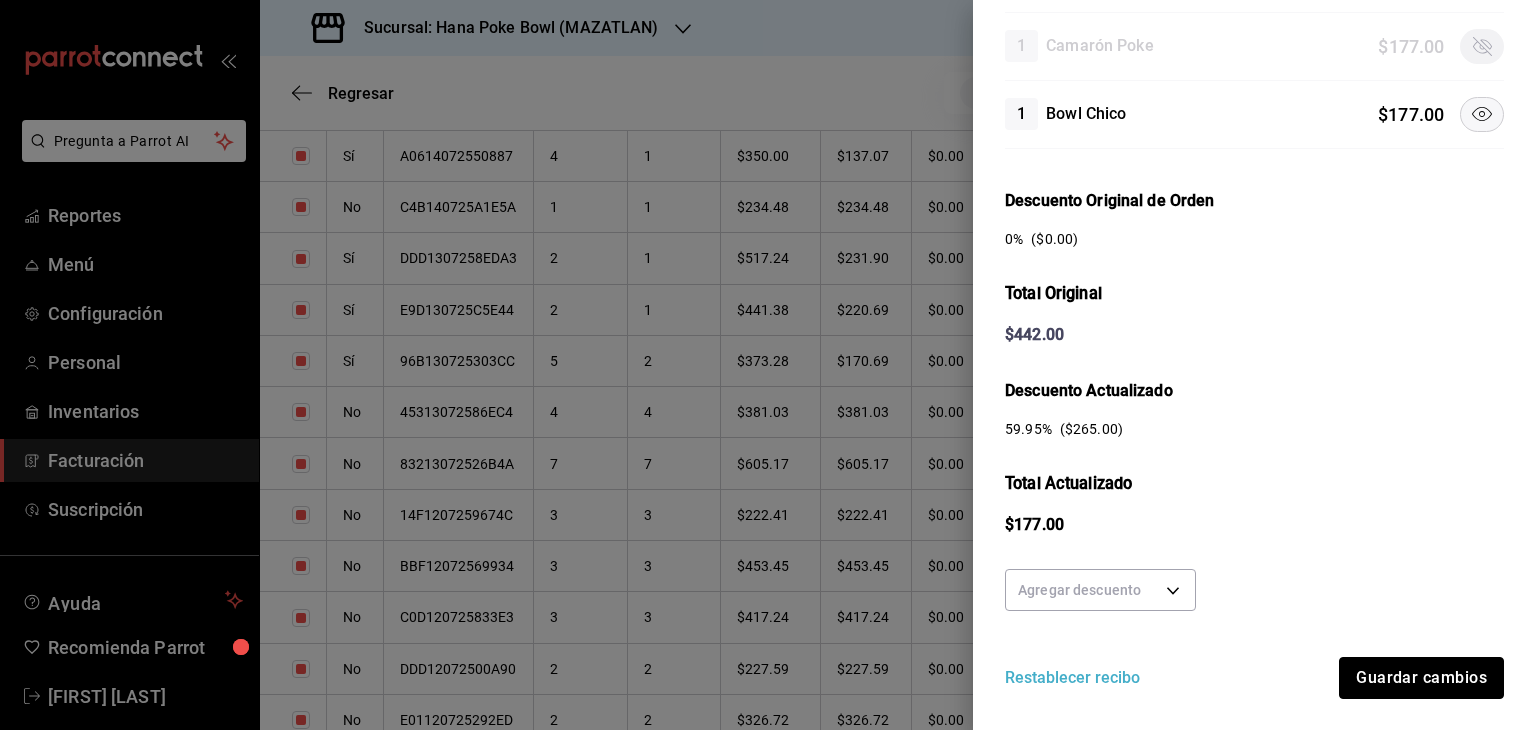 click on "Guardar cambios" at bounding box center (1421, 678) 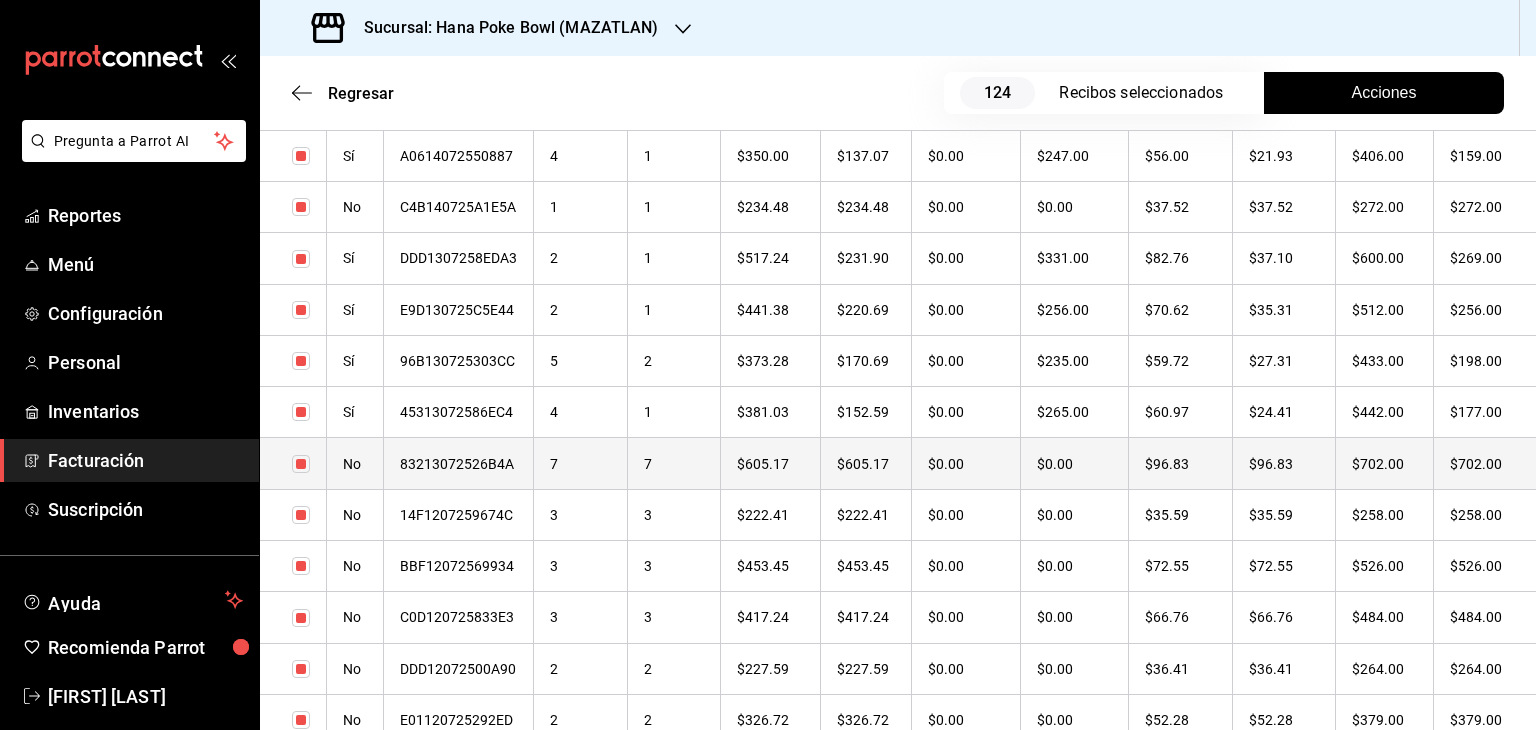 click on "7" at bounding box center [581, 463] 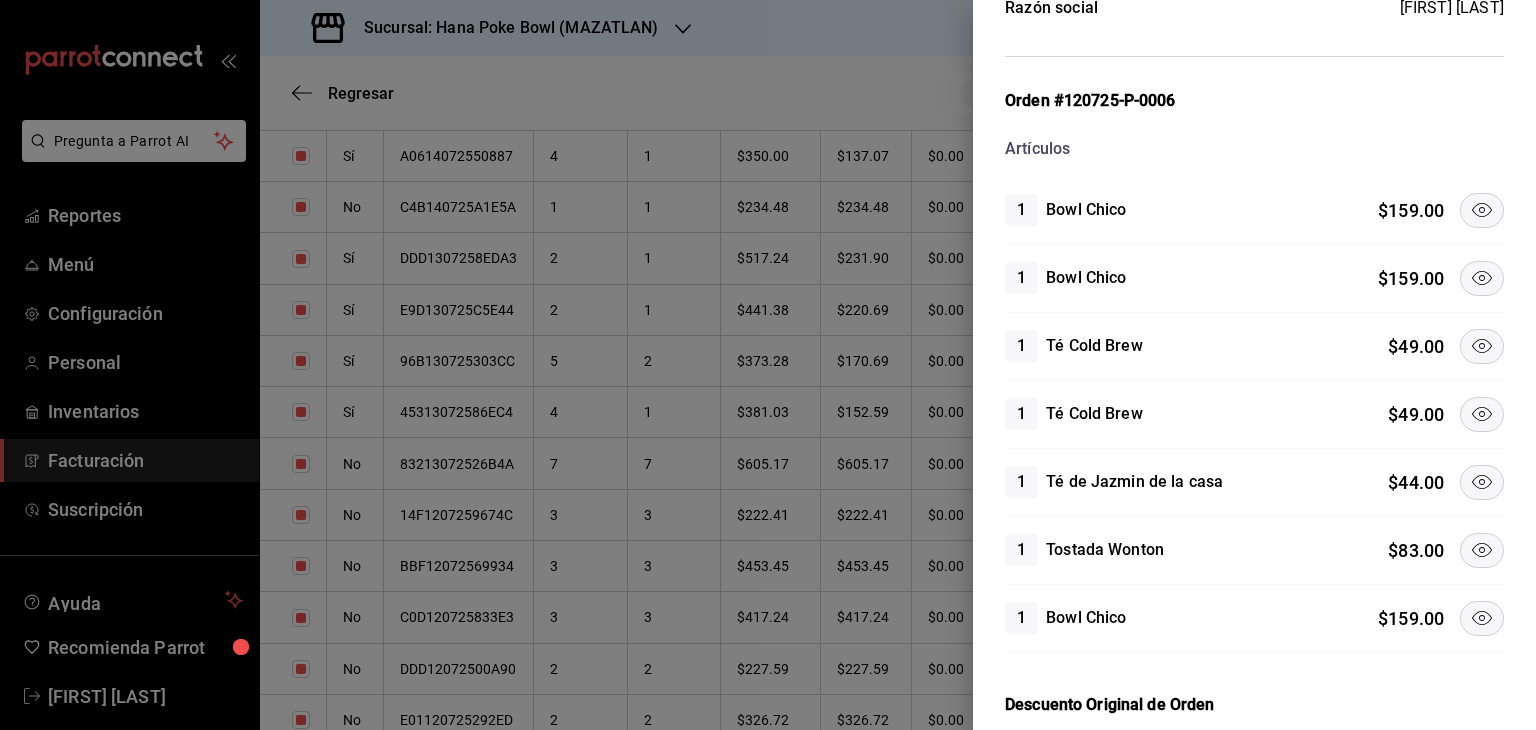 click 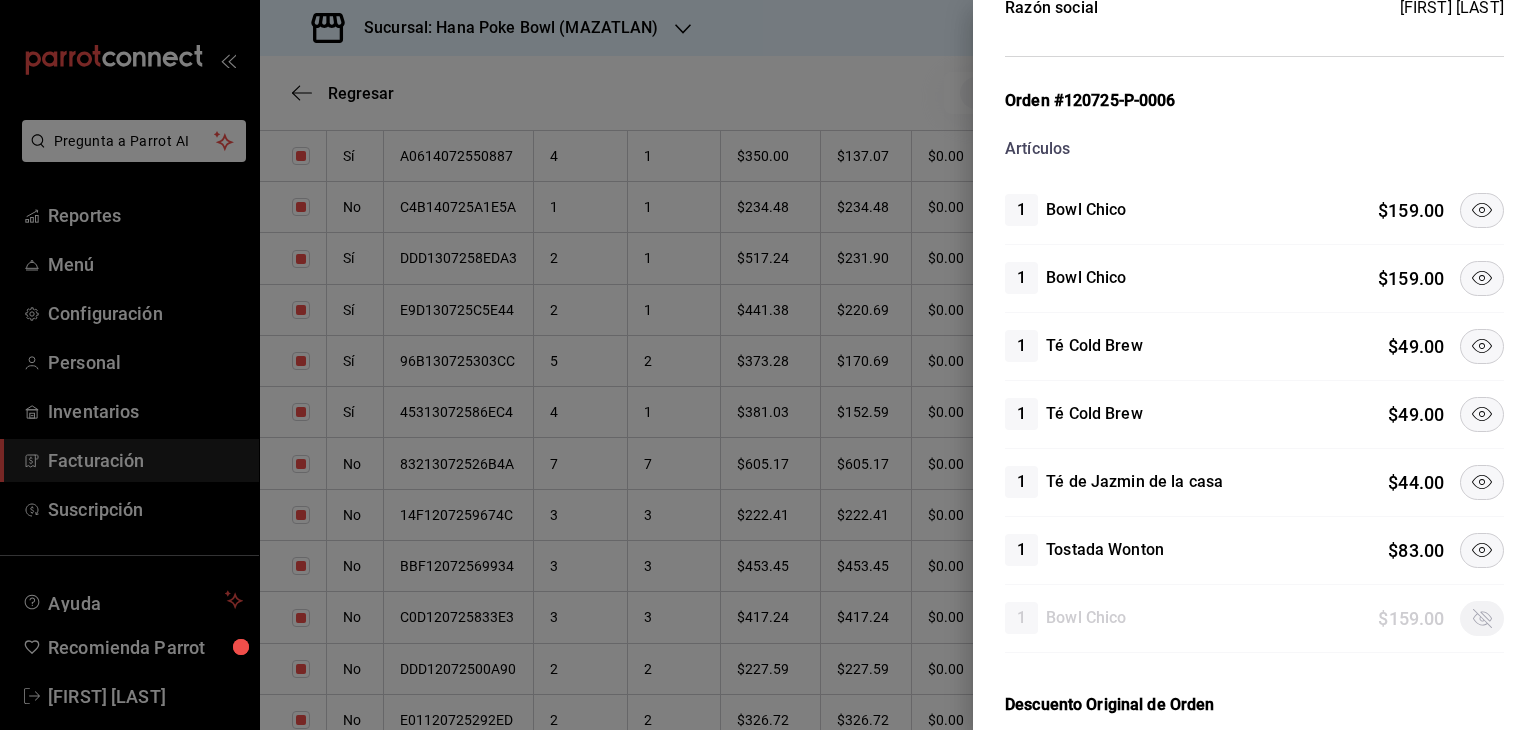 click 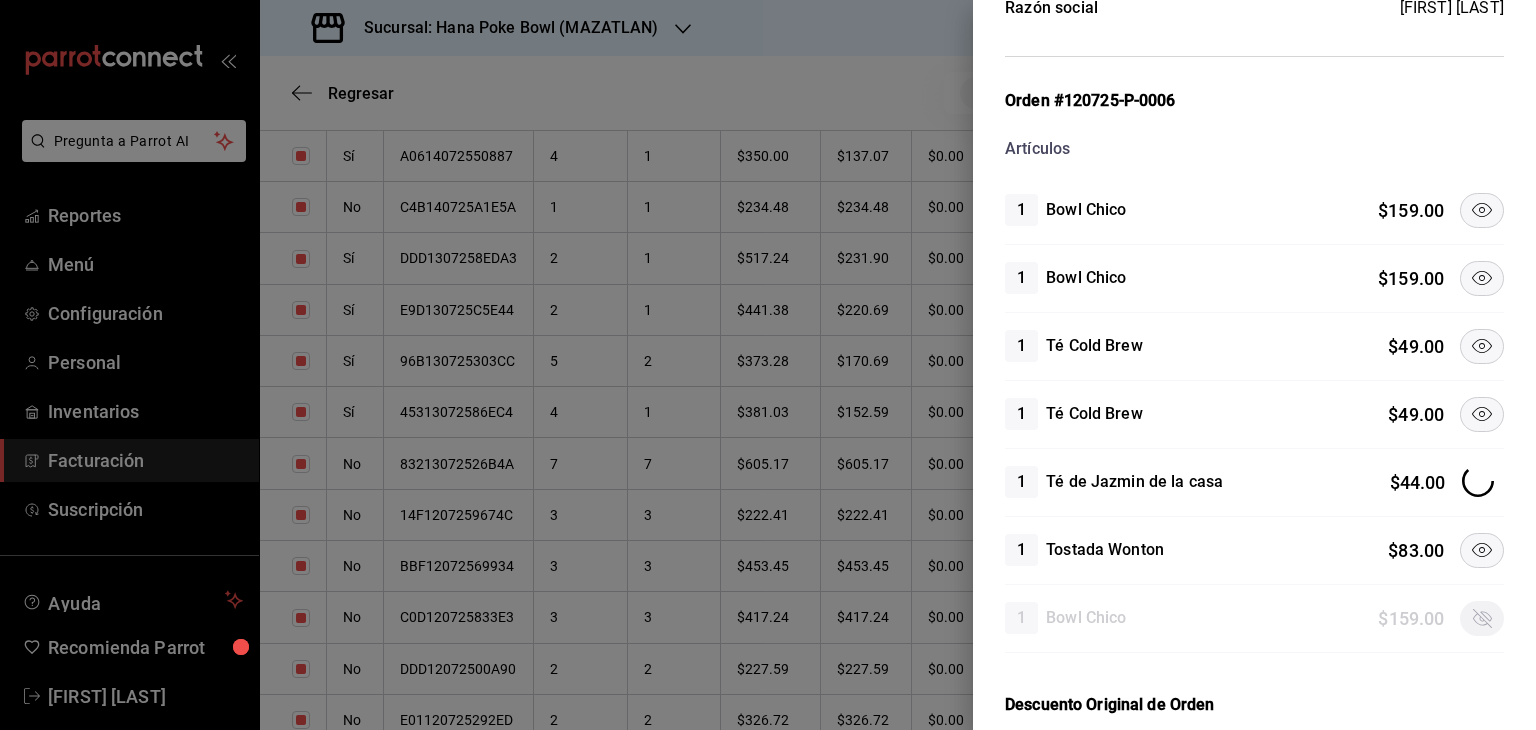 click 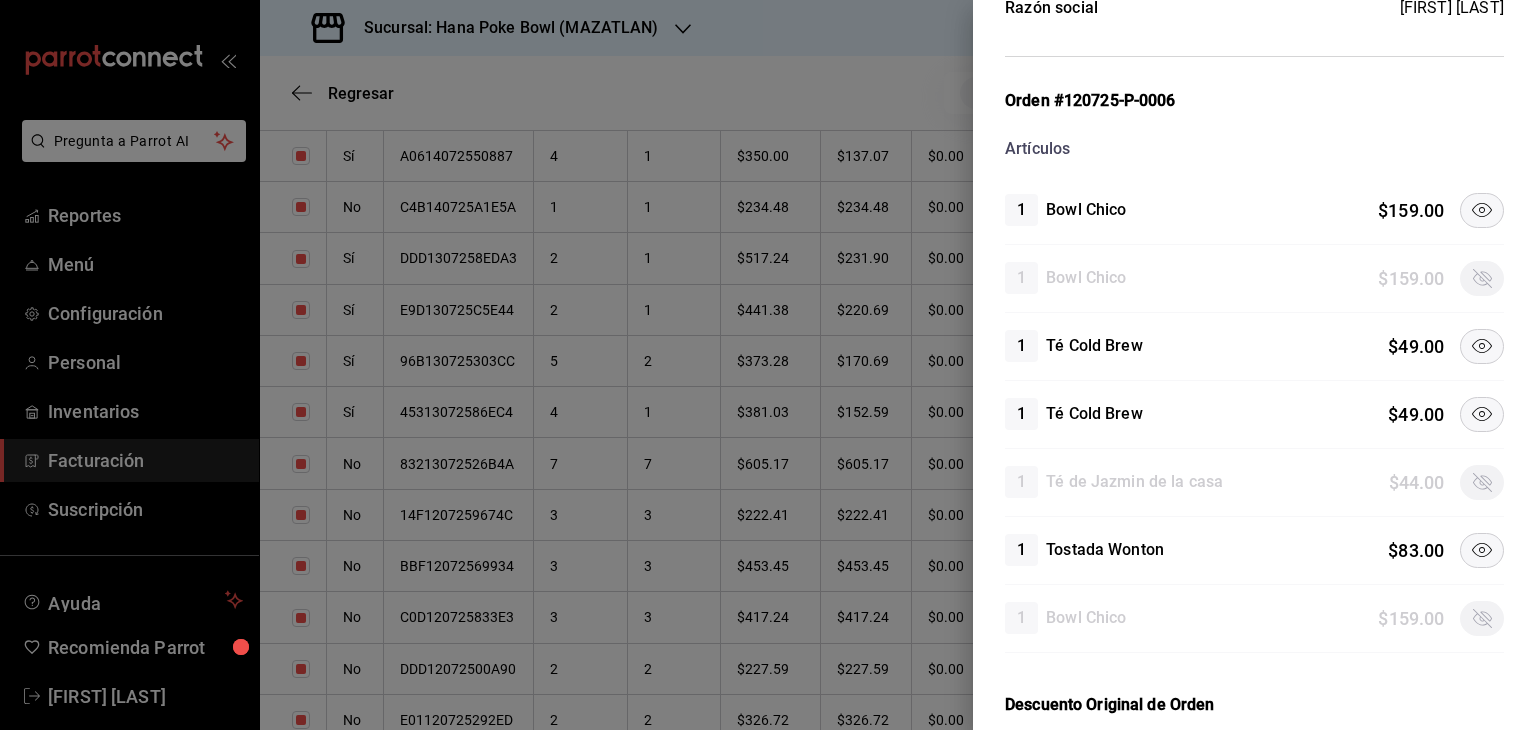 click 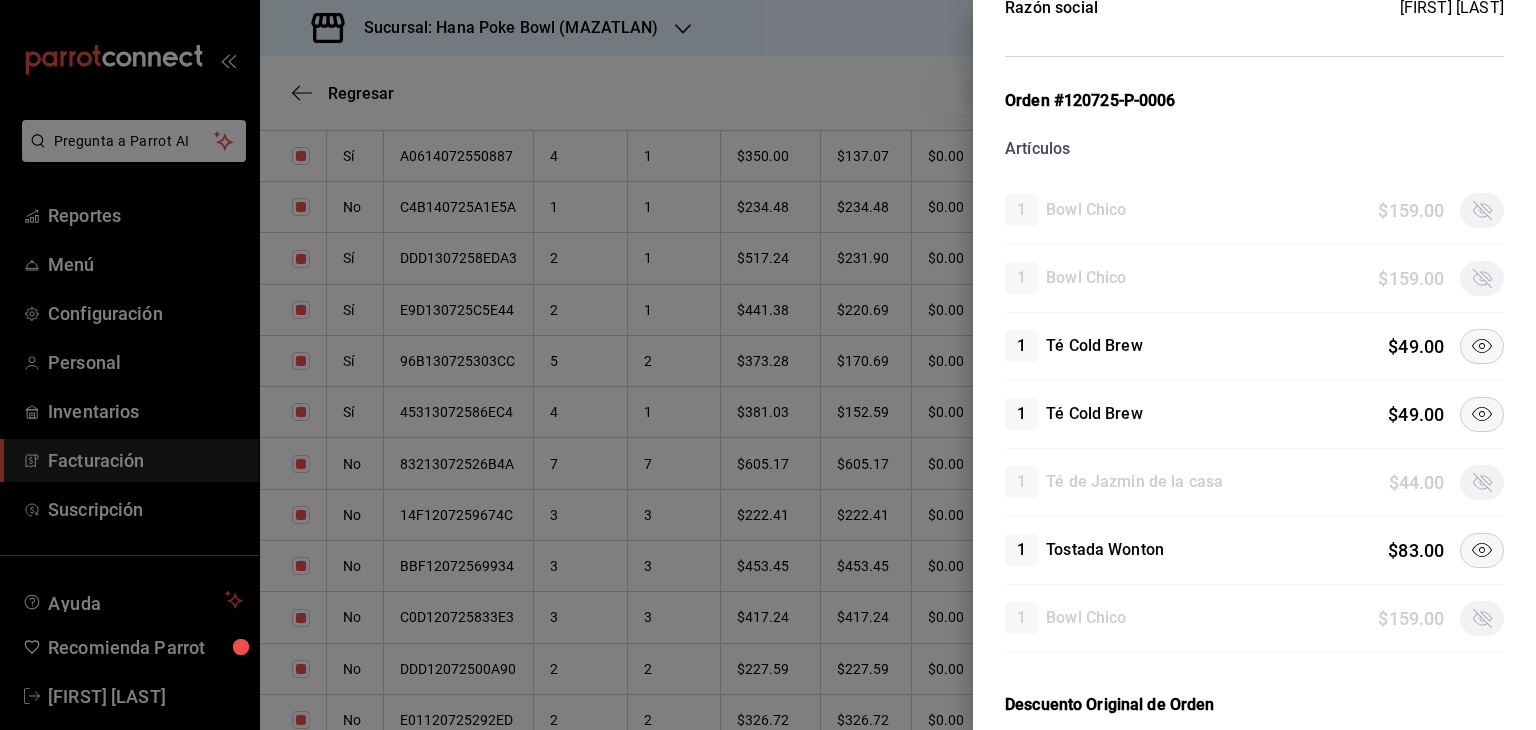 click on "1 Té Cold Brew $ 49.00" at bounding box center (1254, 347) 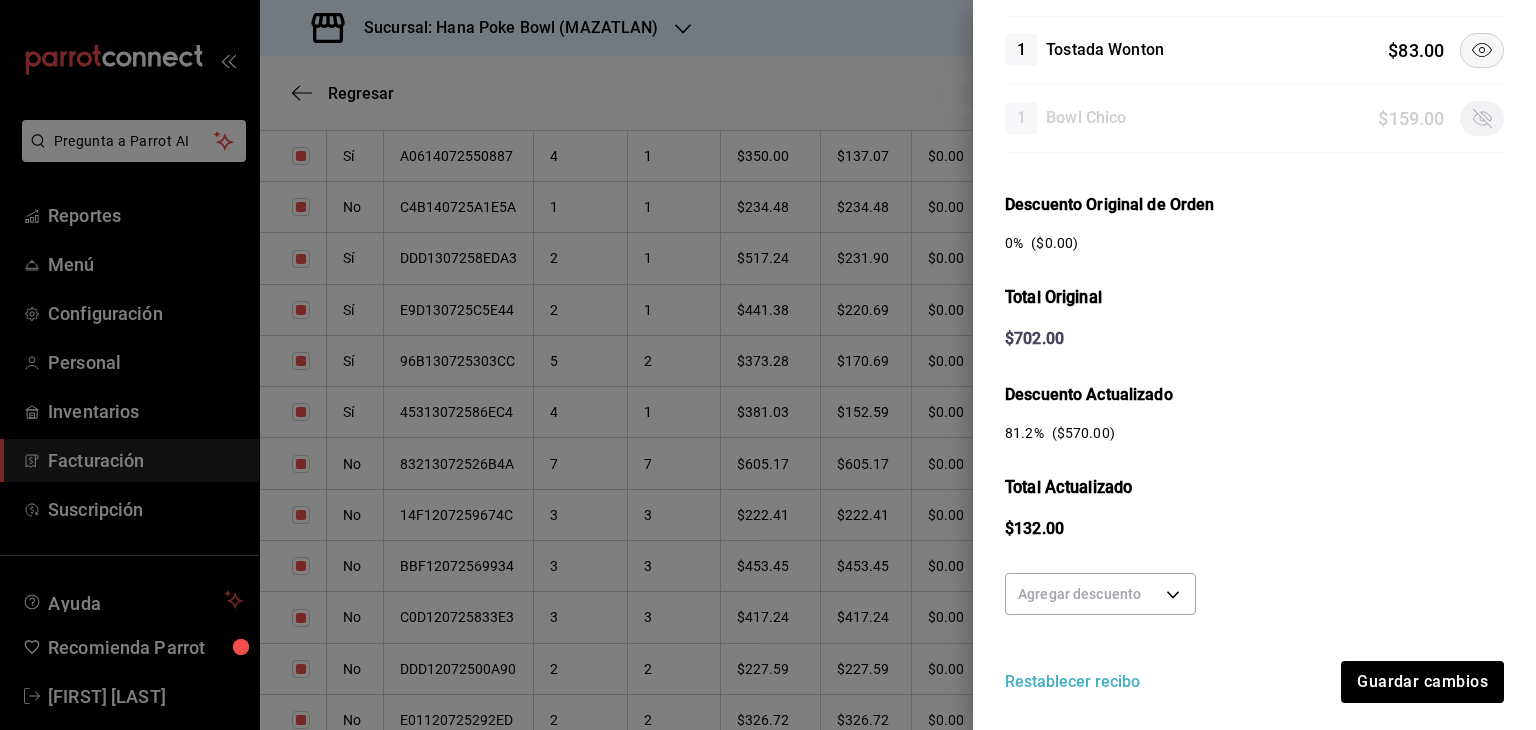 click on "Agregar descuento Restablecer recibo Guardar cambios" at bounding box center (1254, 634) 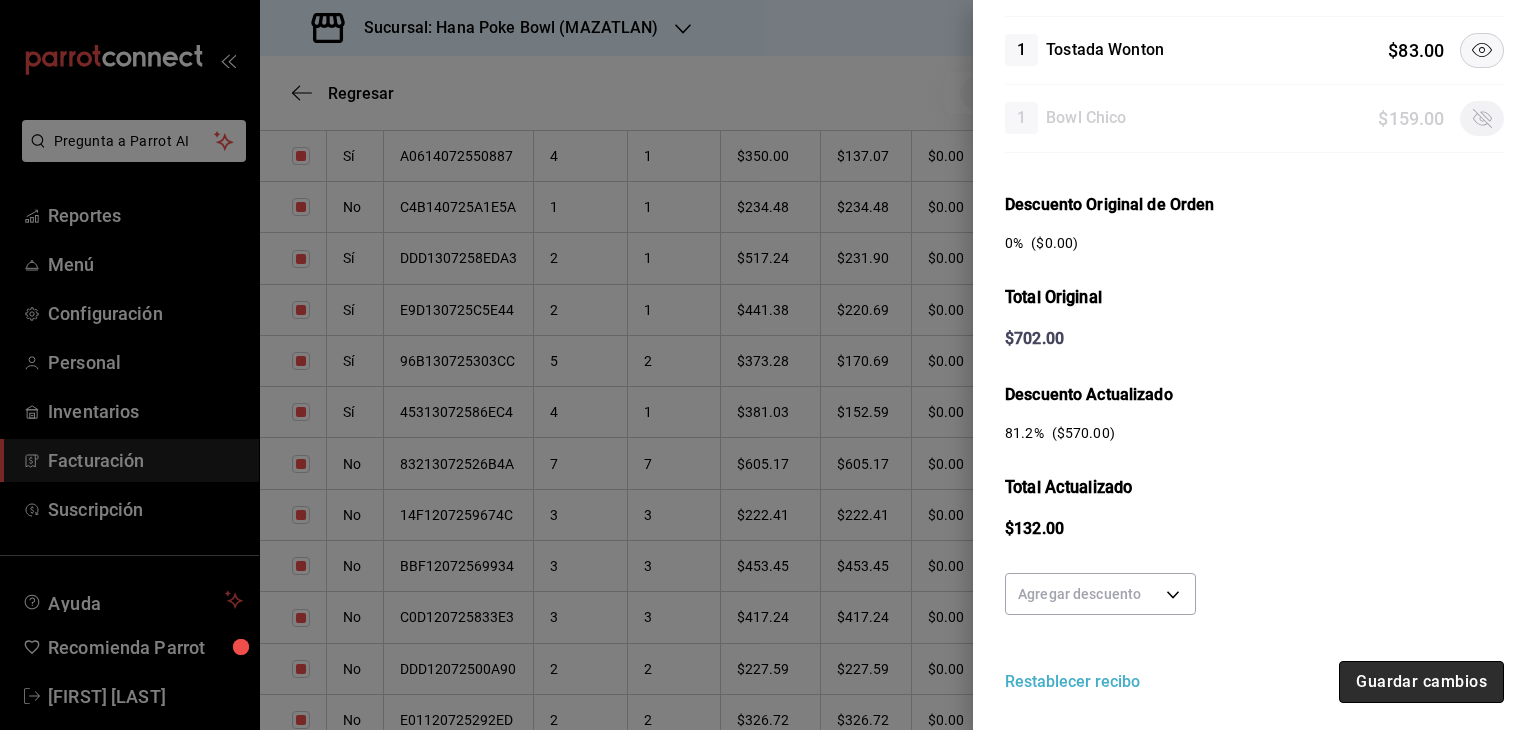 click on "Guardar cambios" at bounding box center [1421, 682] 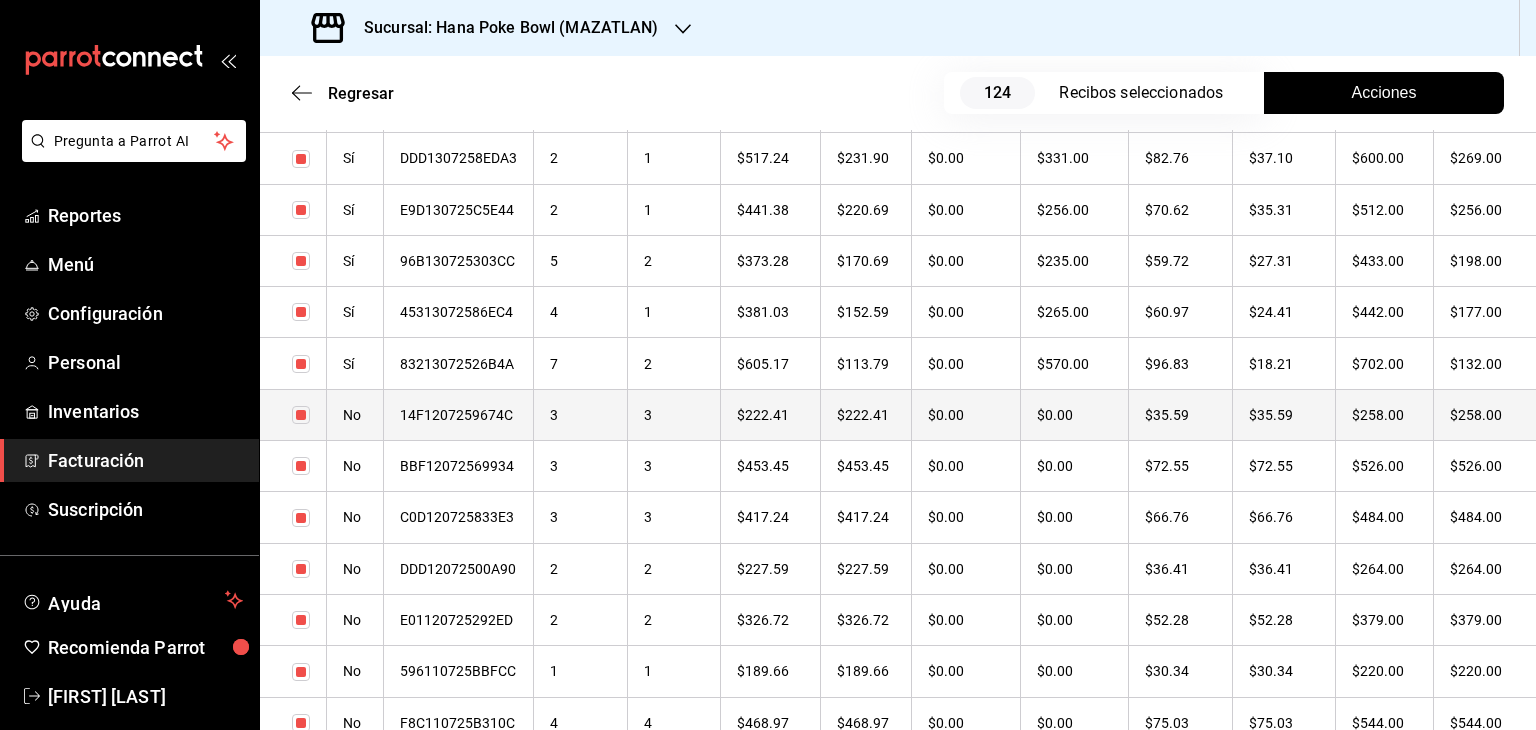 click on "14F1207259674C" at bounding box center (459, 414) 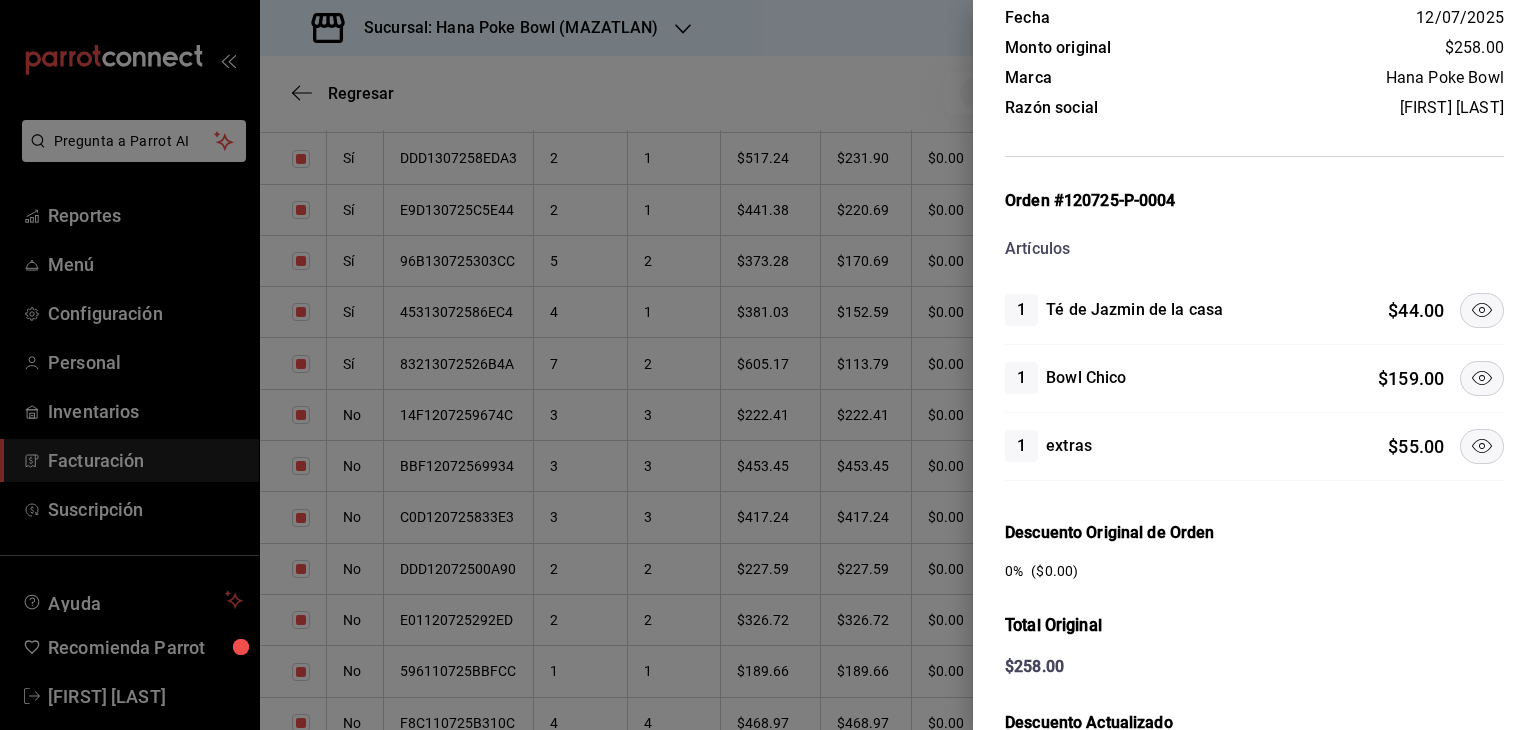 click at bounding box center (1482, 446) 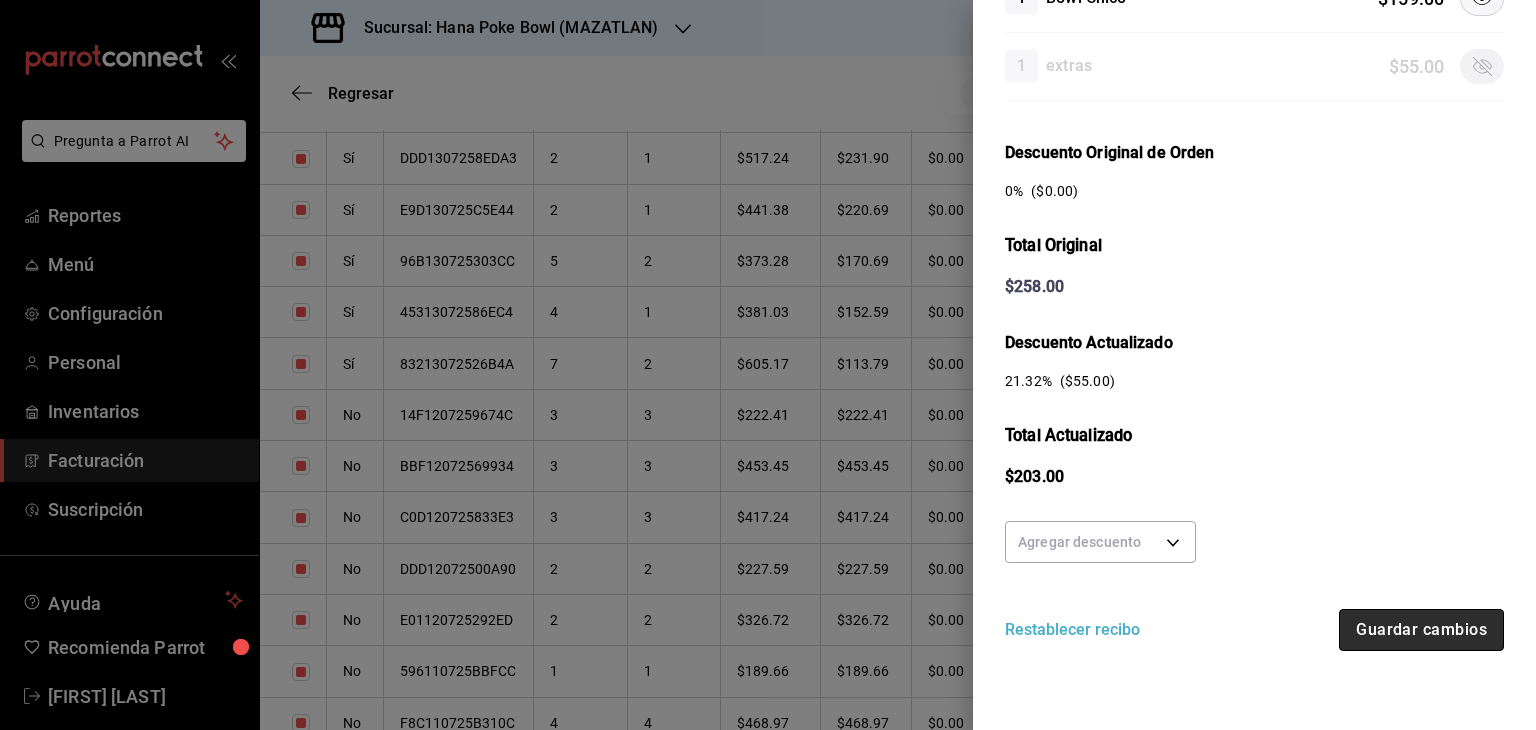 click on "Guardar cambios" at bounding box center [1421, 630] 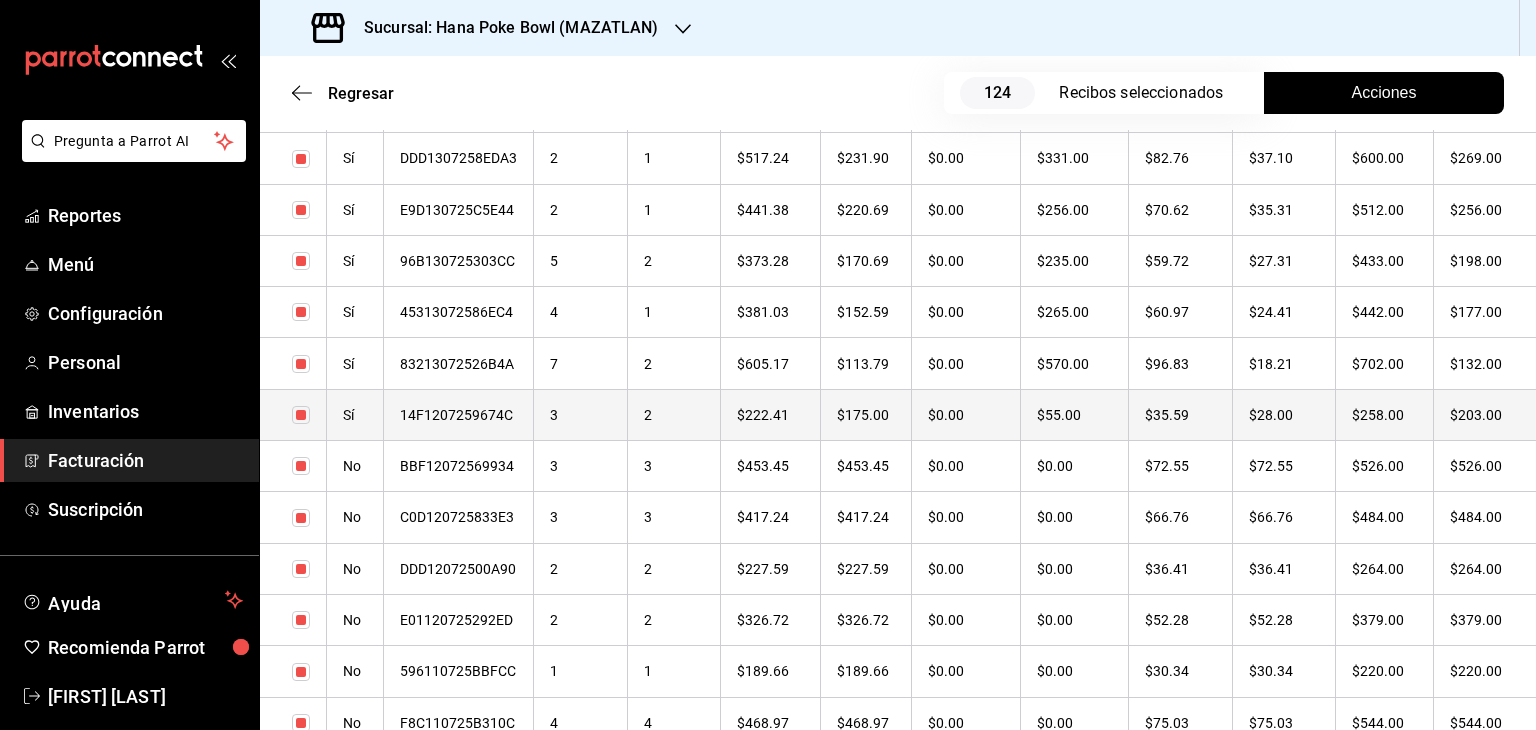 click on "3" at bounding box center (581, 414) 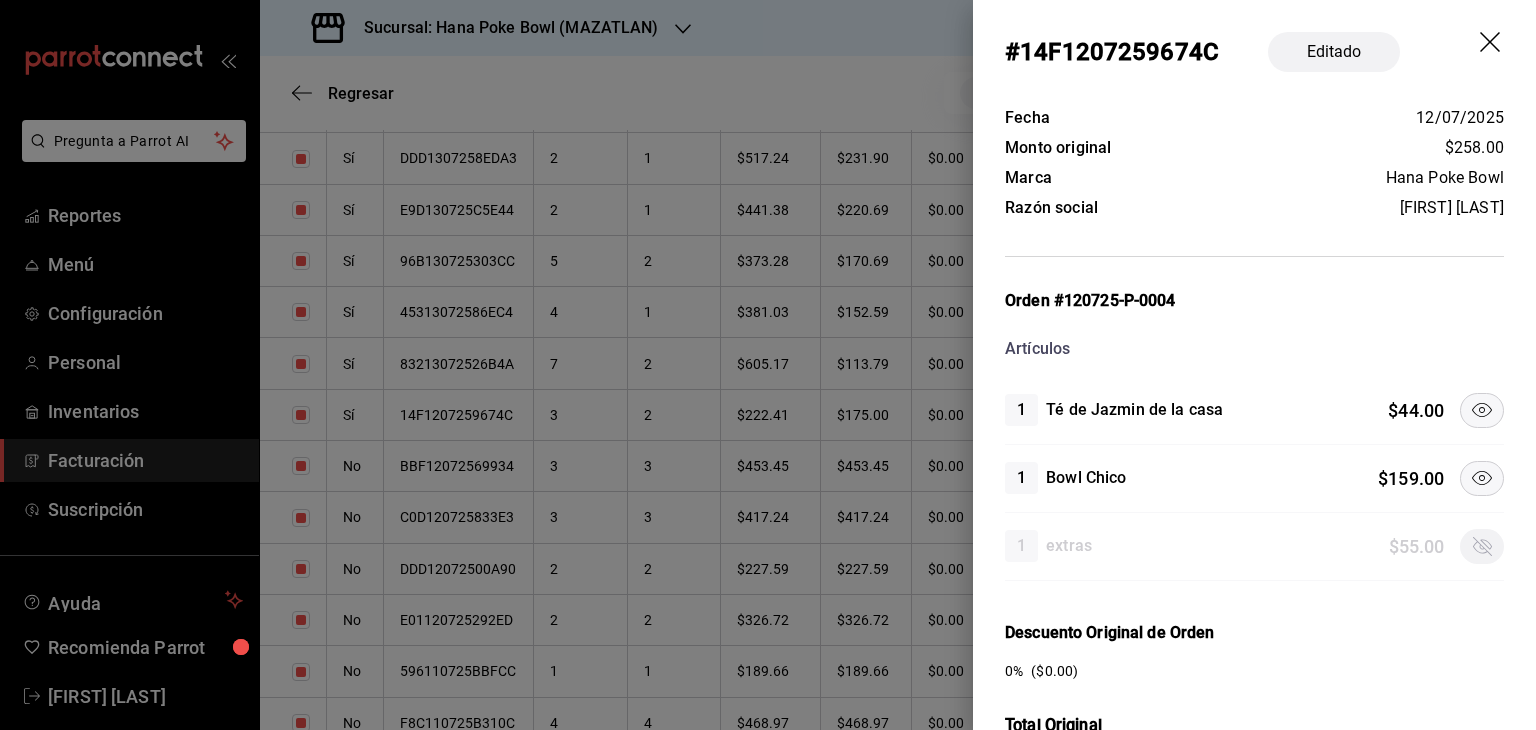 click at bounding box center (768, 365) 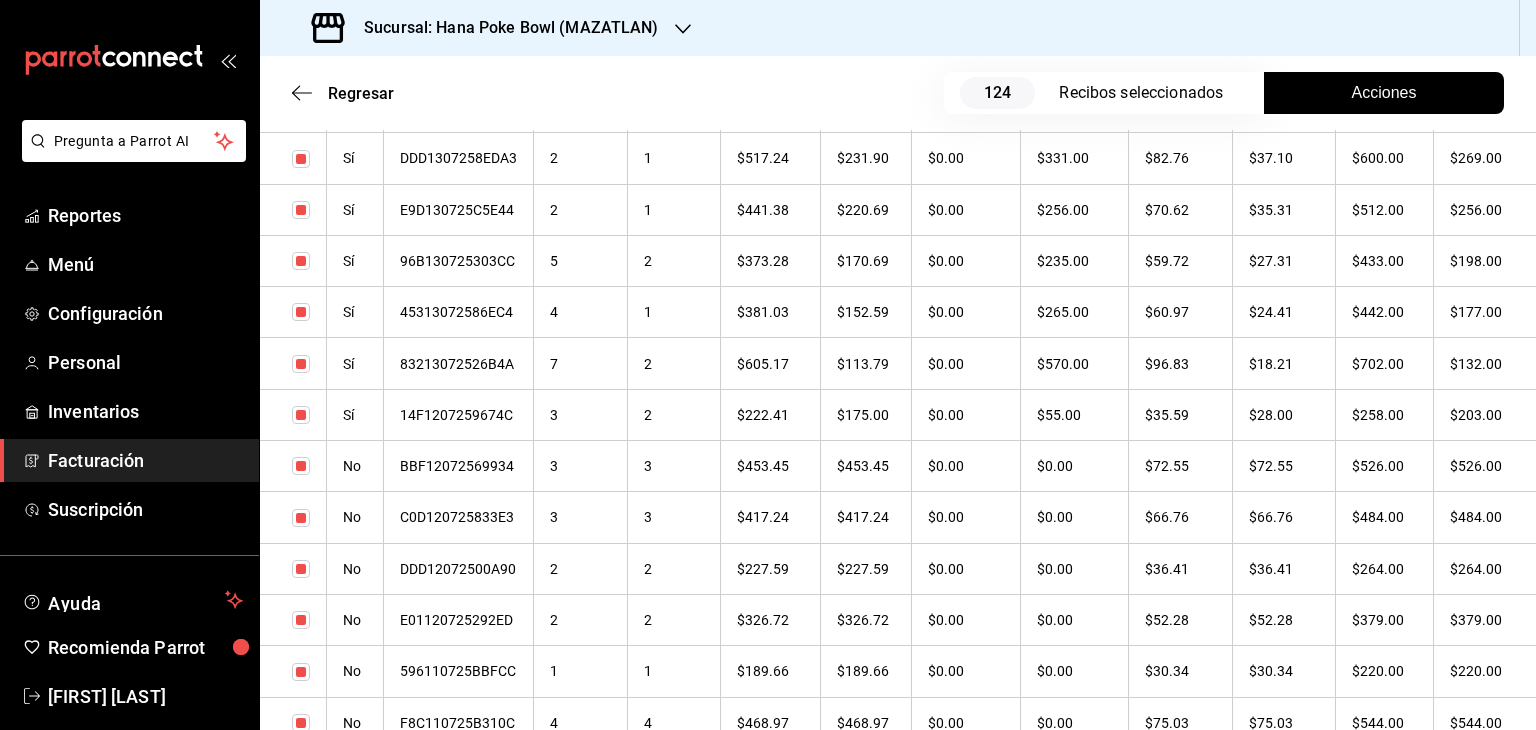 click on "3" at bounding box center (581, 466) 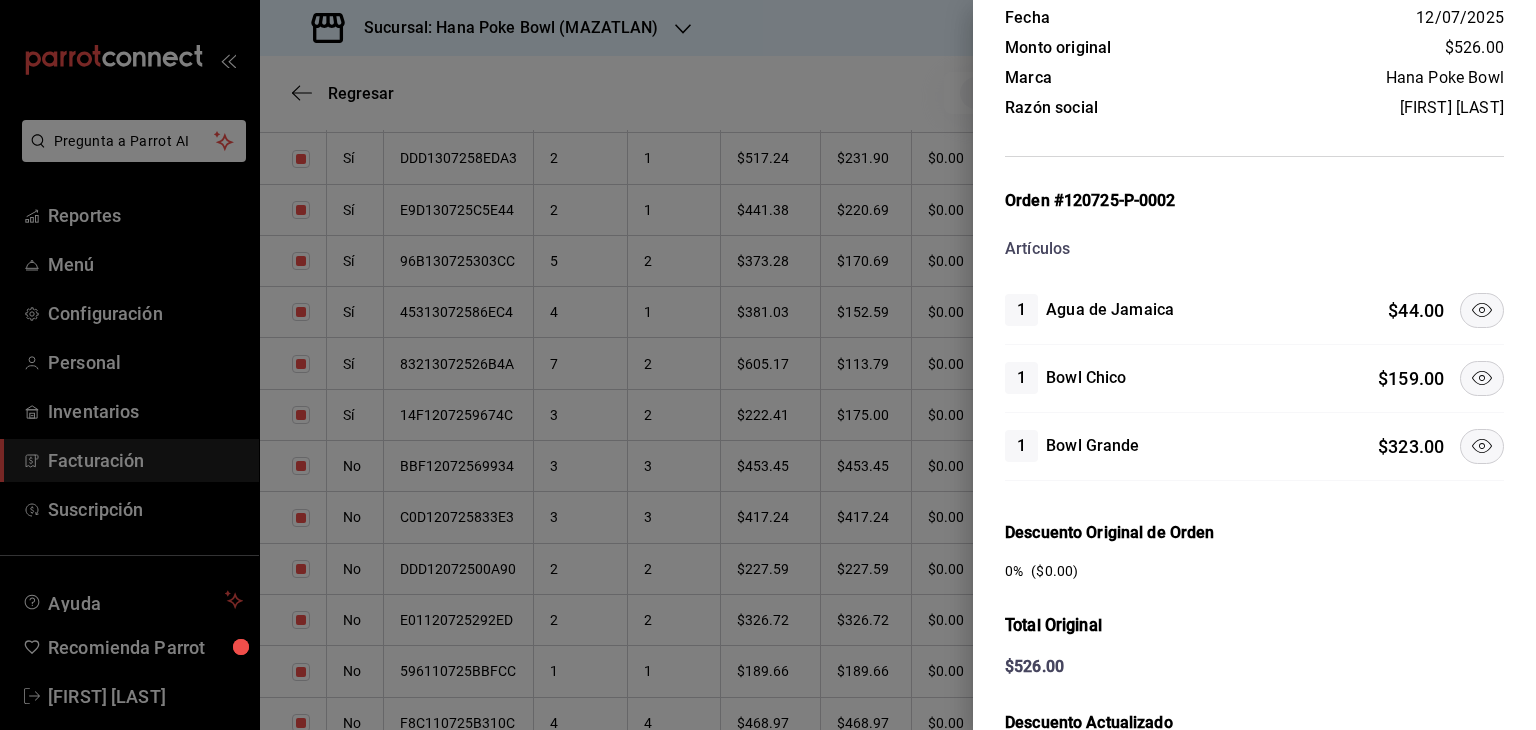 click 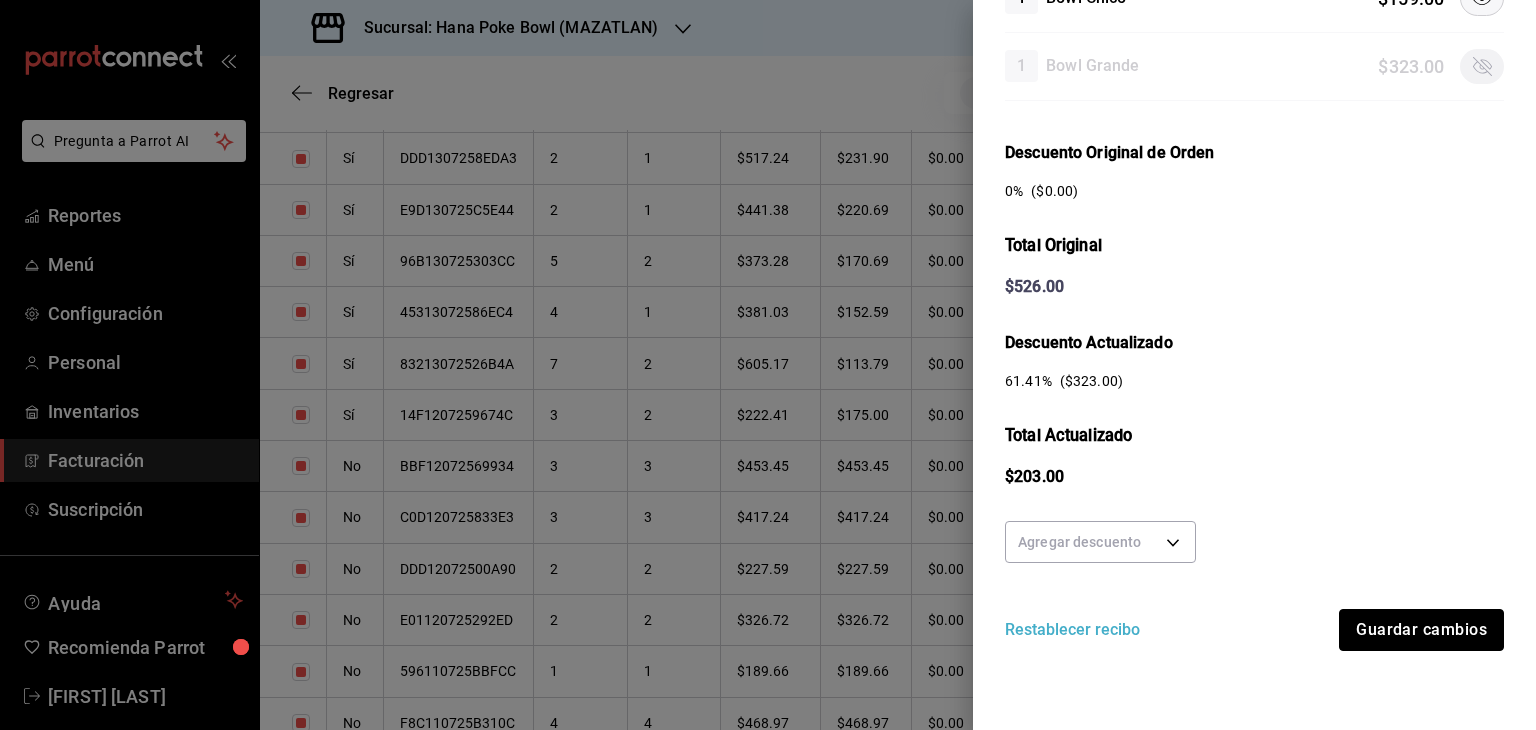 click on "Guardar cambios" at bounding box center [1421, 630] 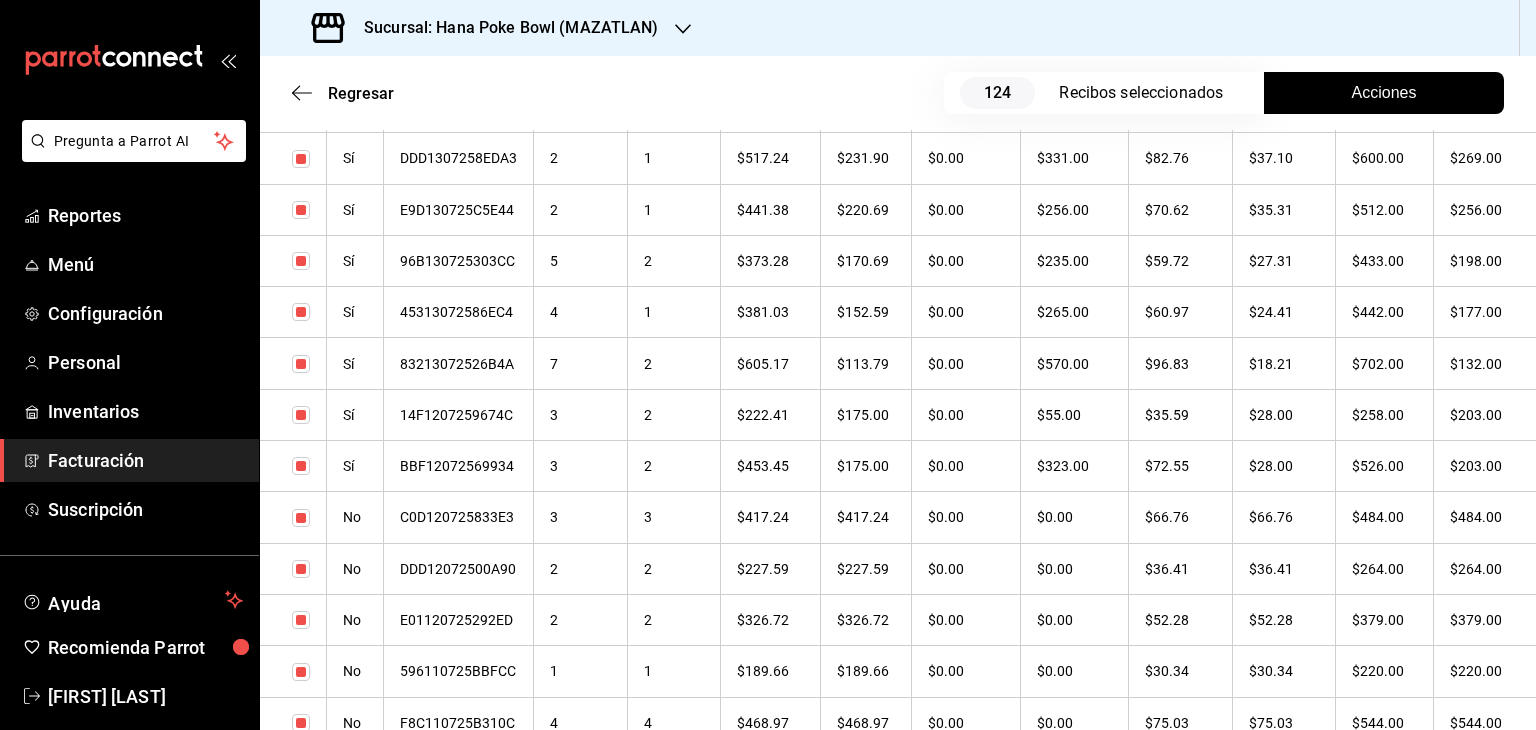 click on "14F1207259674C" at bounding box center (459, 414) 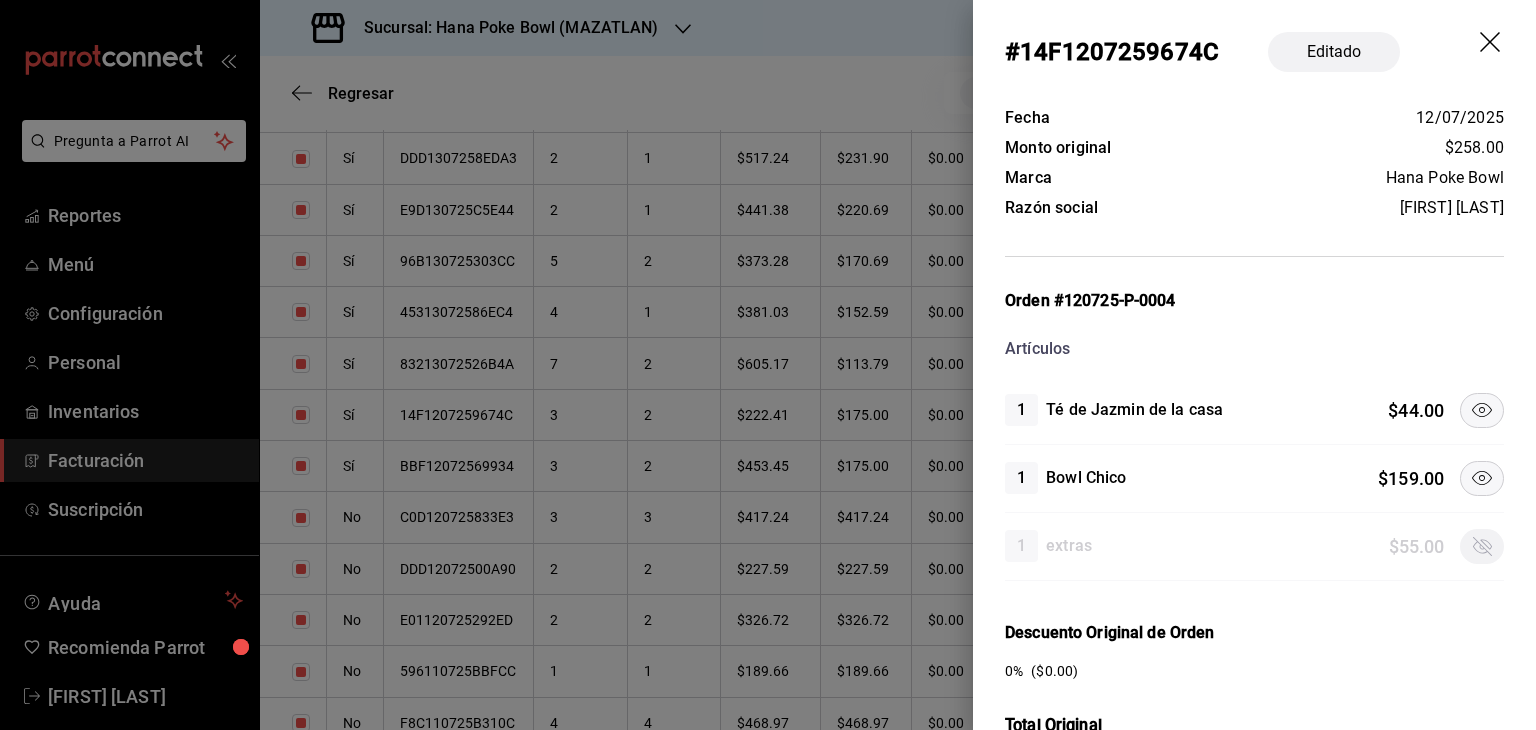 click at bounding box center (768, 365) 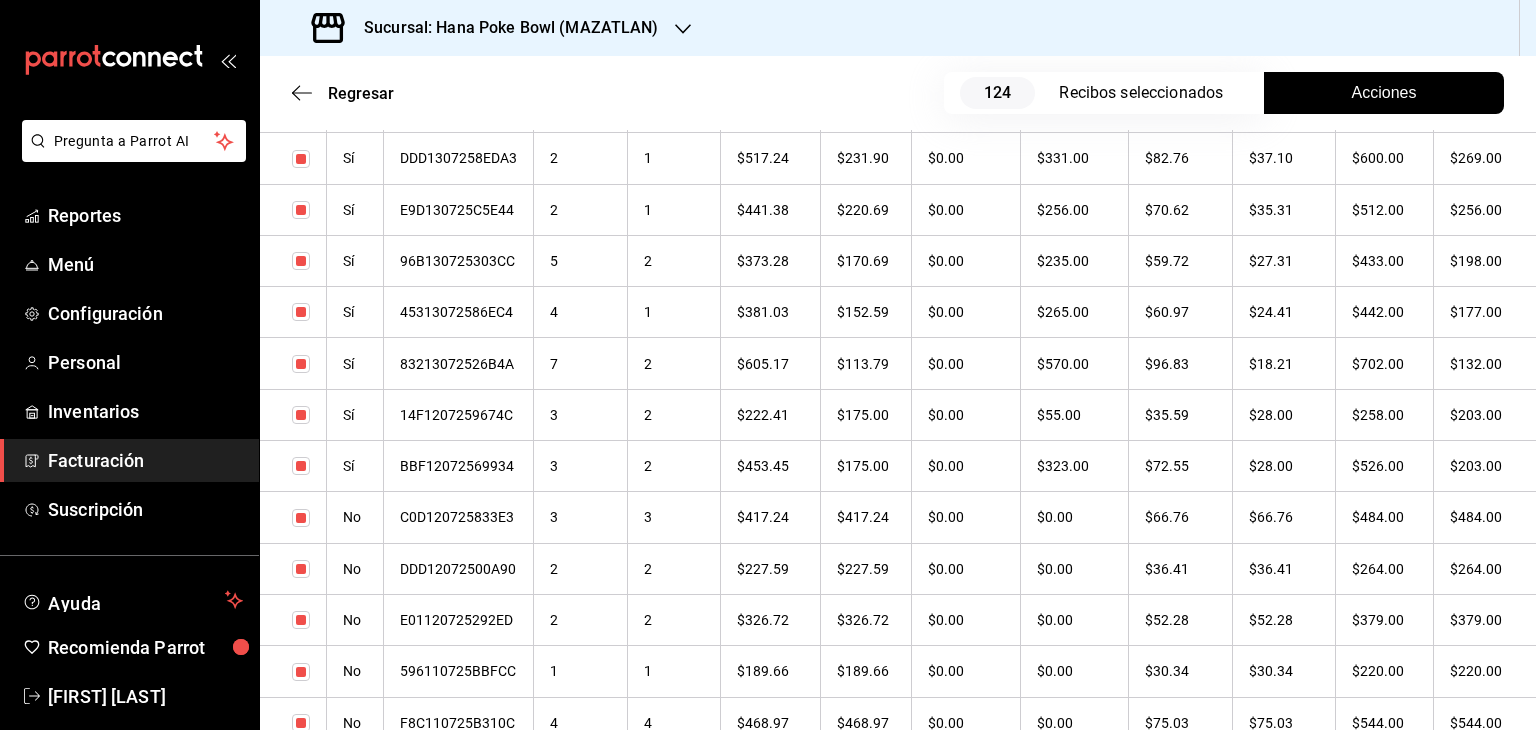 click on "C0D120725833E3" at bounding box center (459, 517) 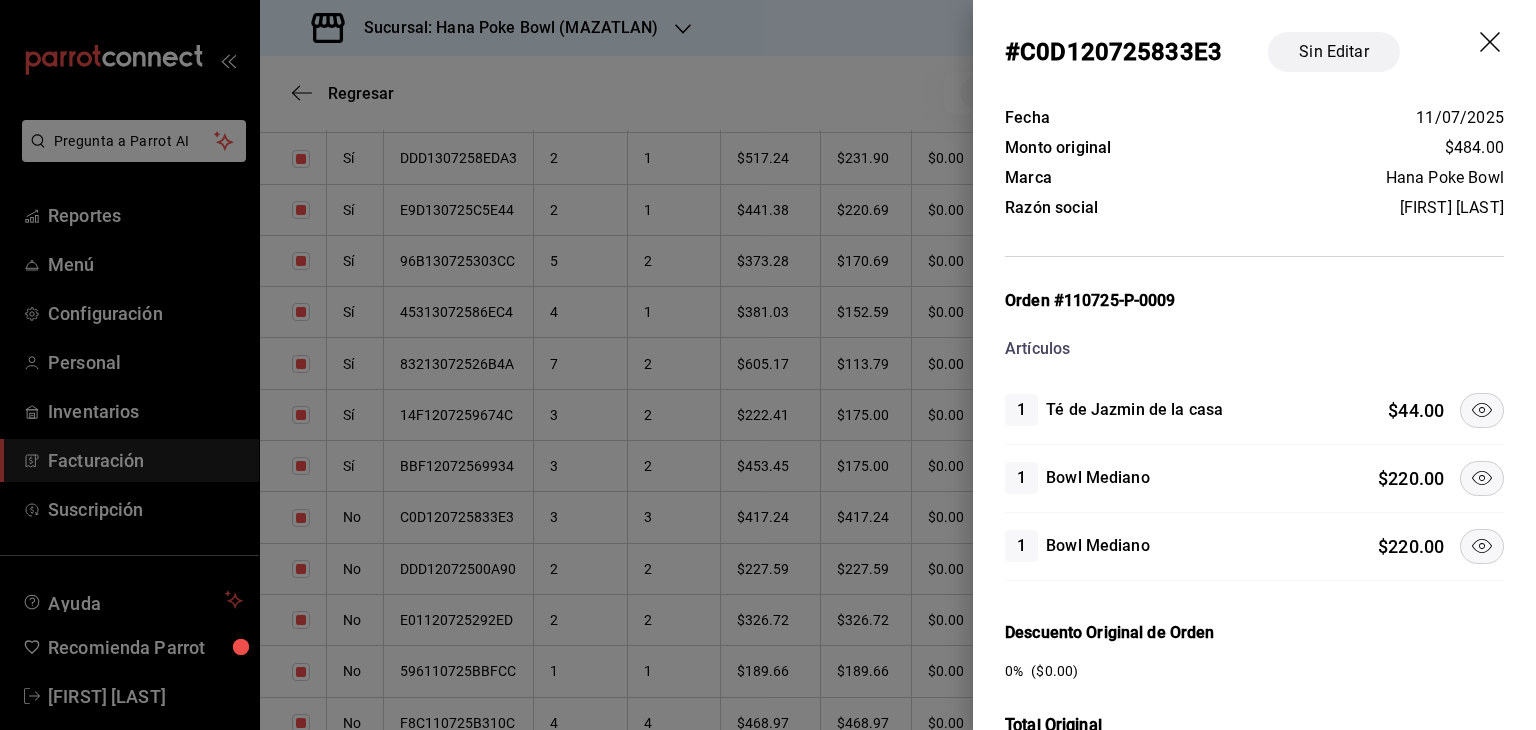 click 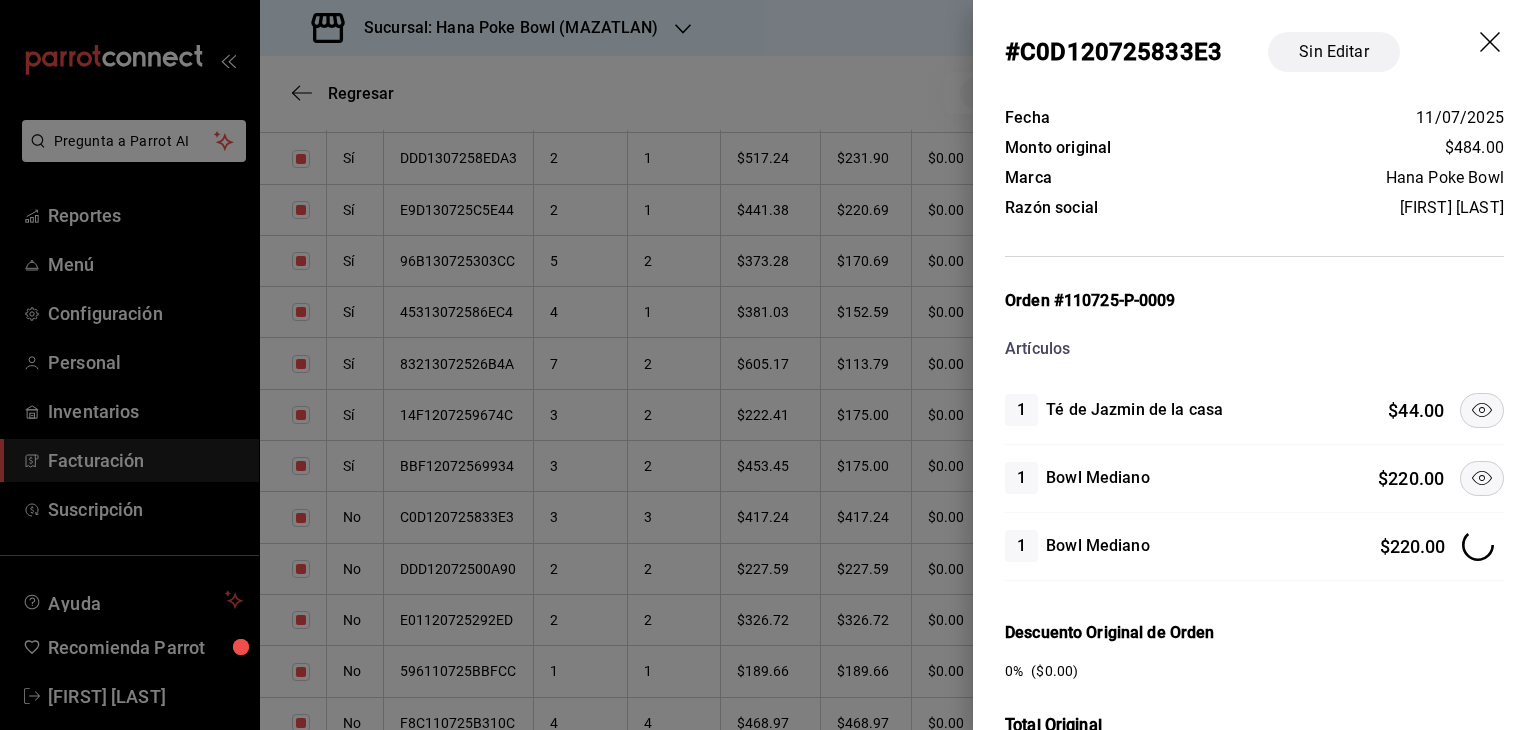 click 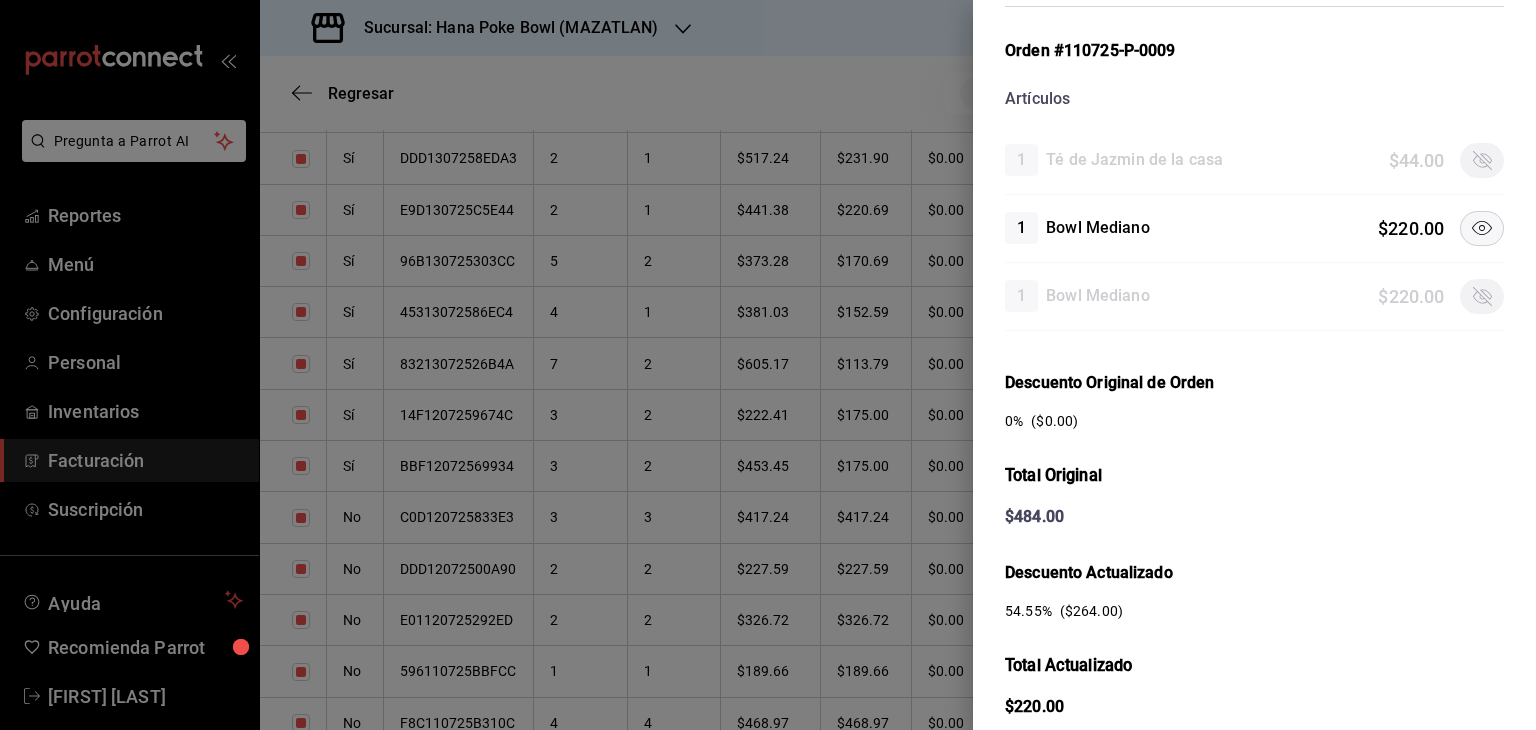 scroll, scrollTop: 480, scrollLeft: 0, axis: vertical 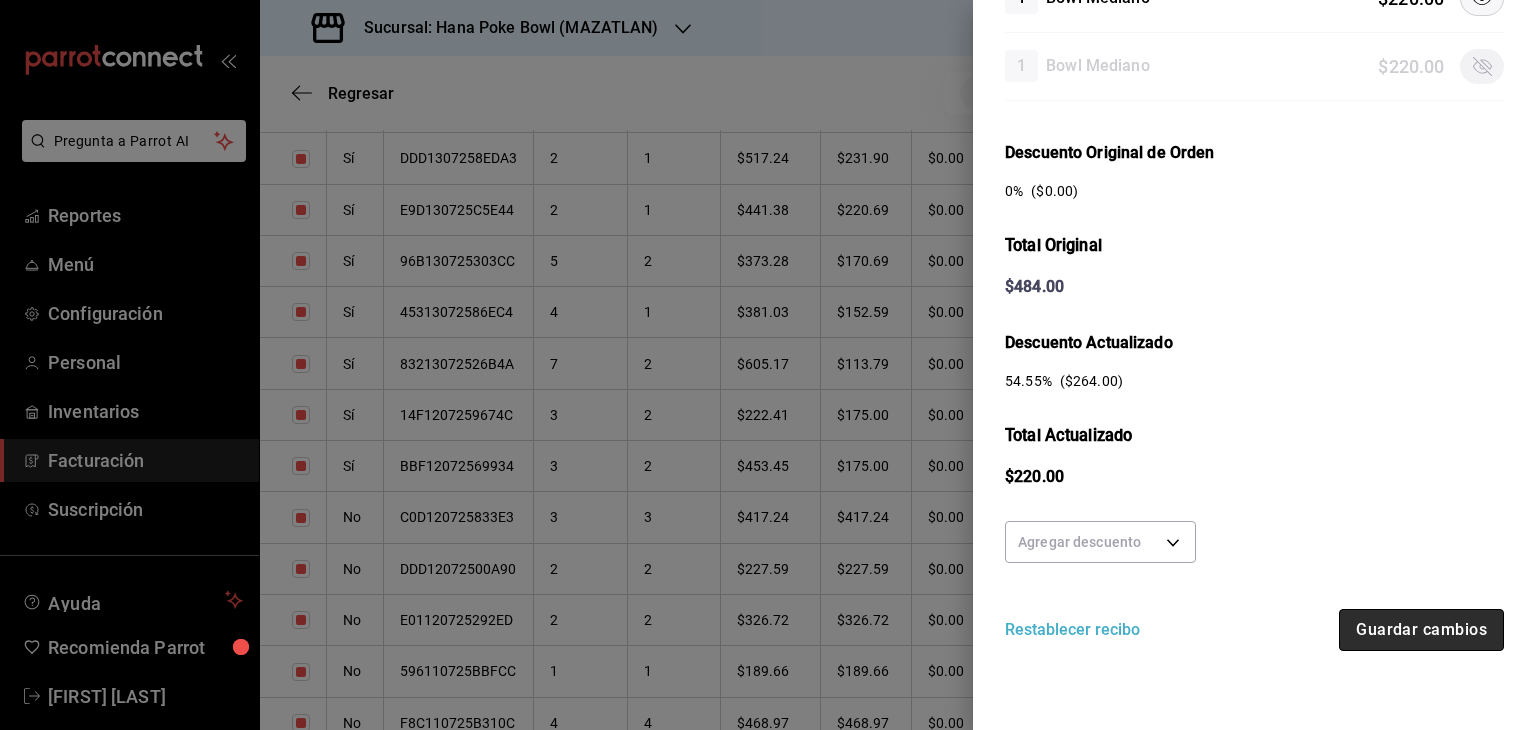 click on "Guardar cambios" at bounding box center (1421, 630) 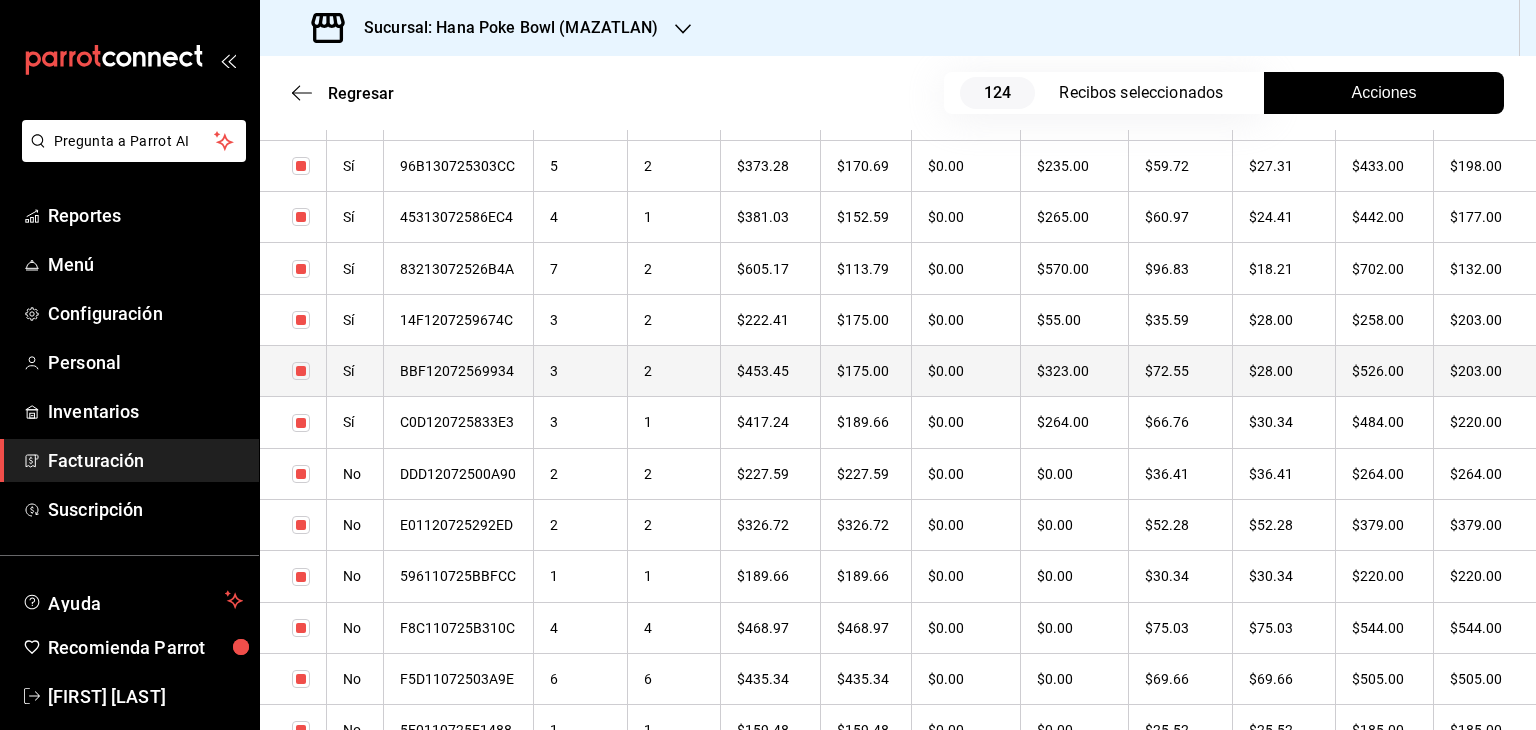 scroll, scrollTop: 4583, scrollLeft: 0, axis: vertical 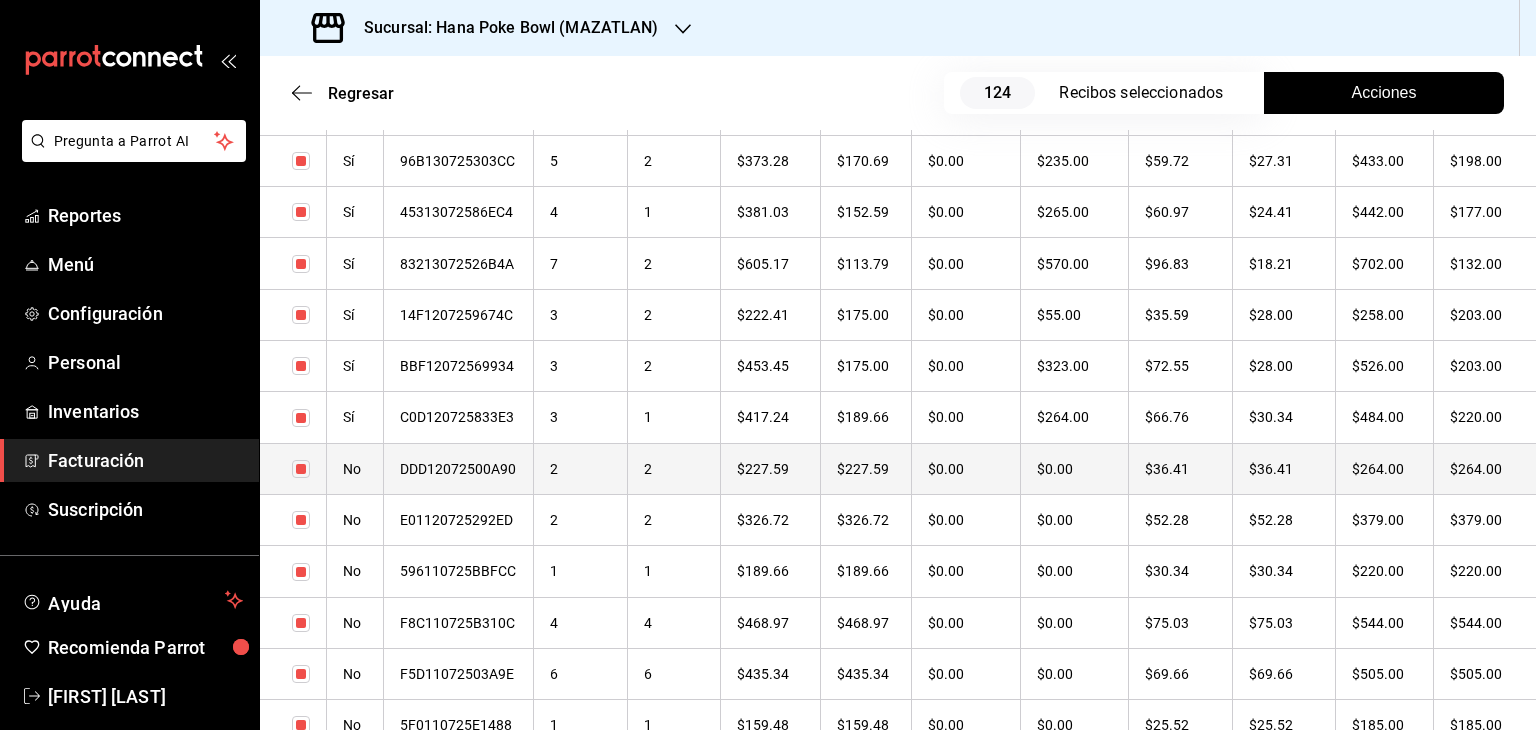 click on "2" at bounding box center (581, 468) 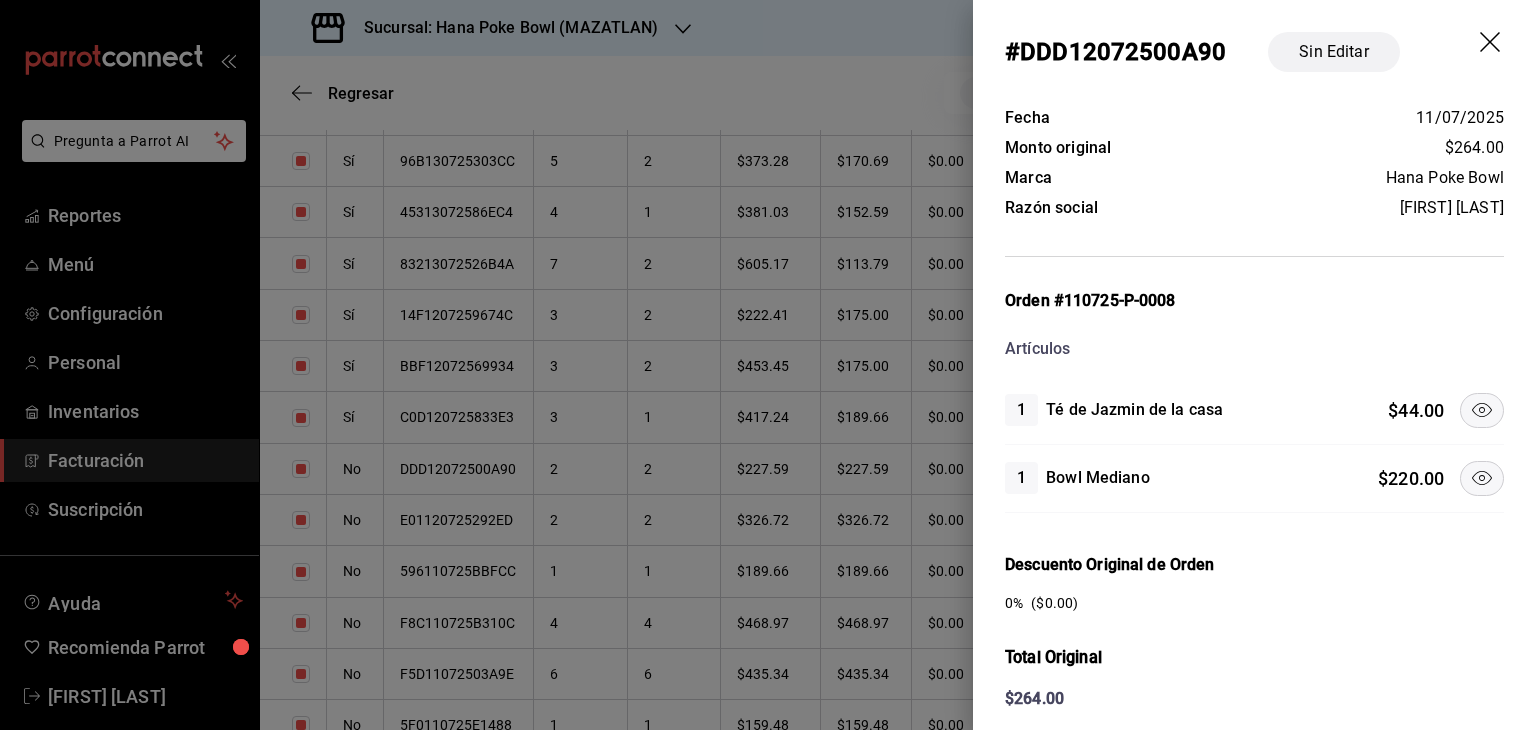 click at bounding box center (1482, 478) 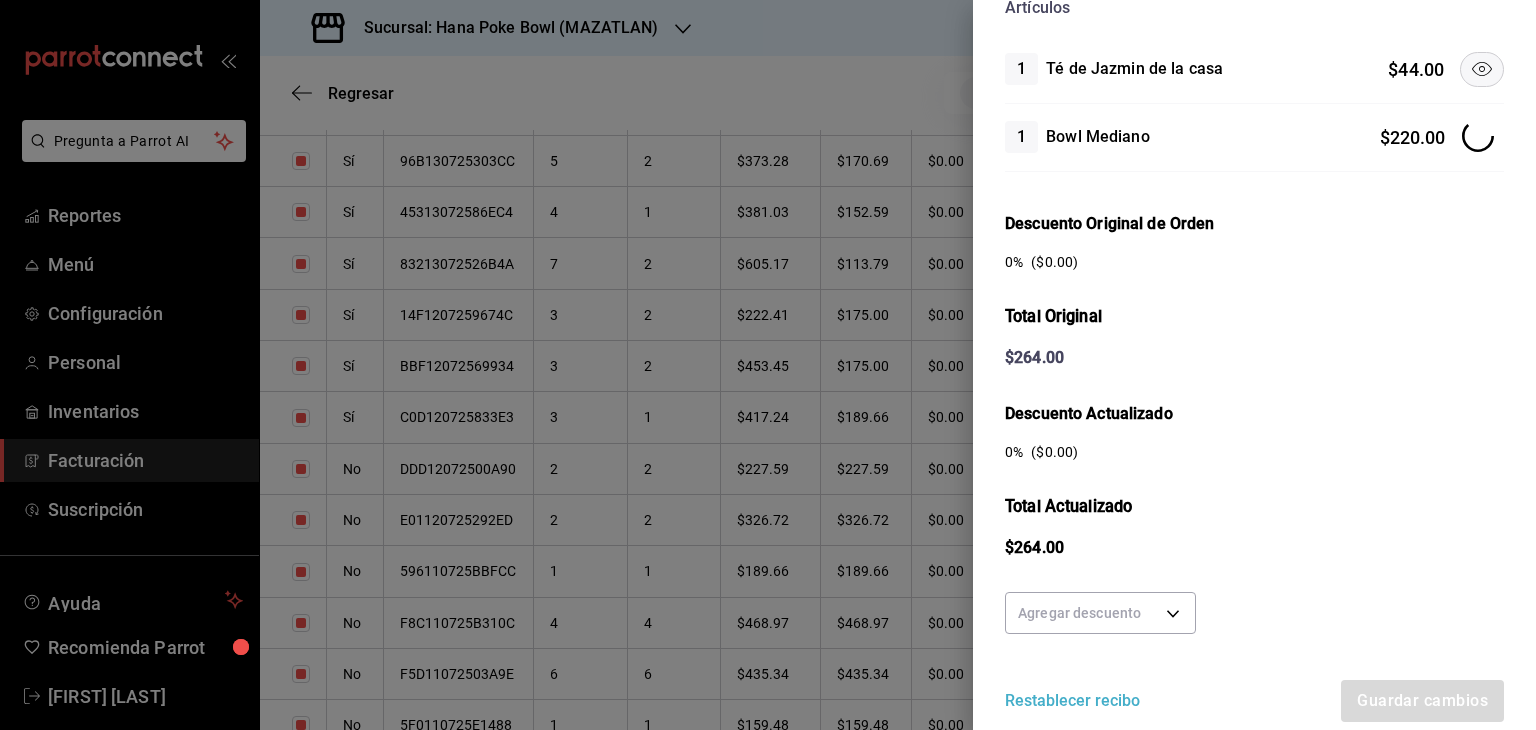 scroll, scrollTop: 412, scrollLeft: 0, axis: vertical 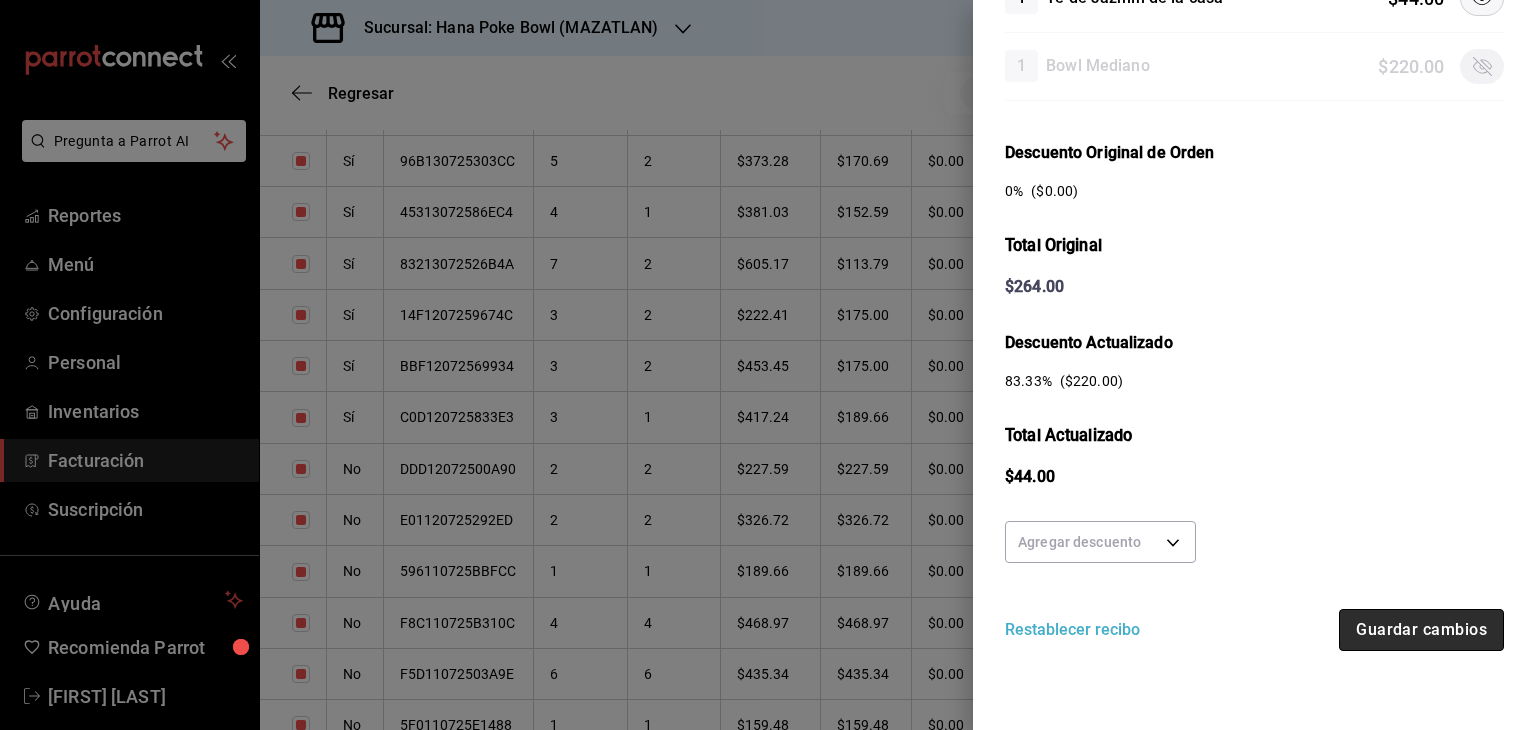 click on "Guardar cambios" at bounding box center [1421, 630] 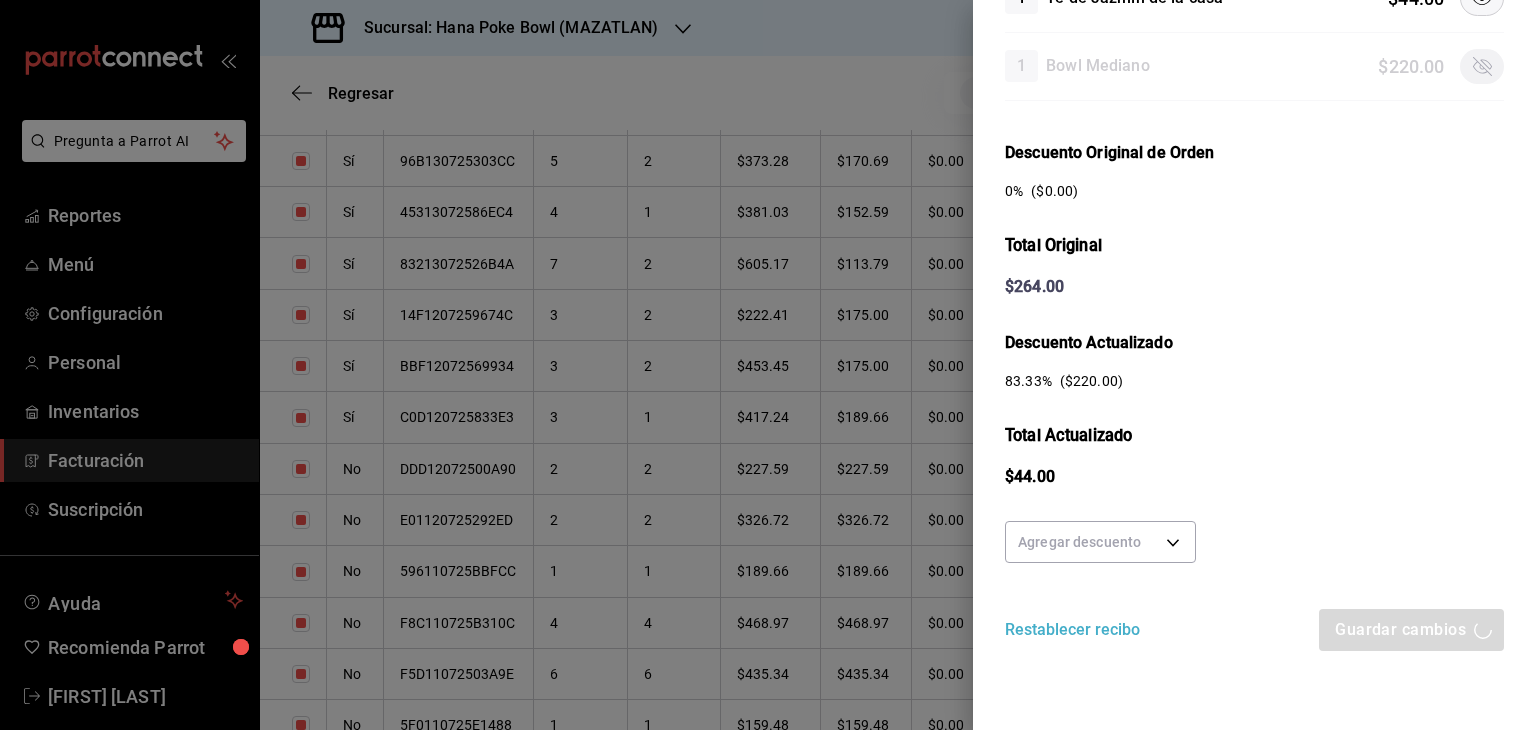 scroll, scrollTop: 248, scrollLeft: 0, axis: vertical 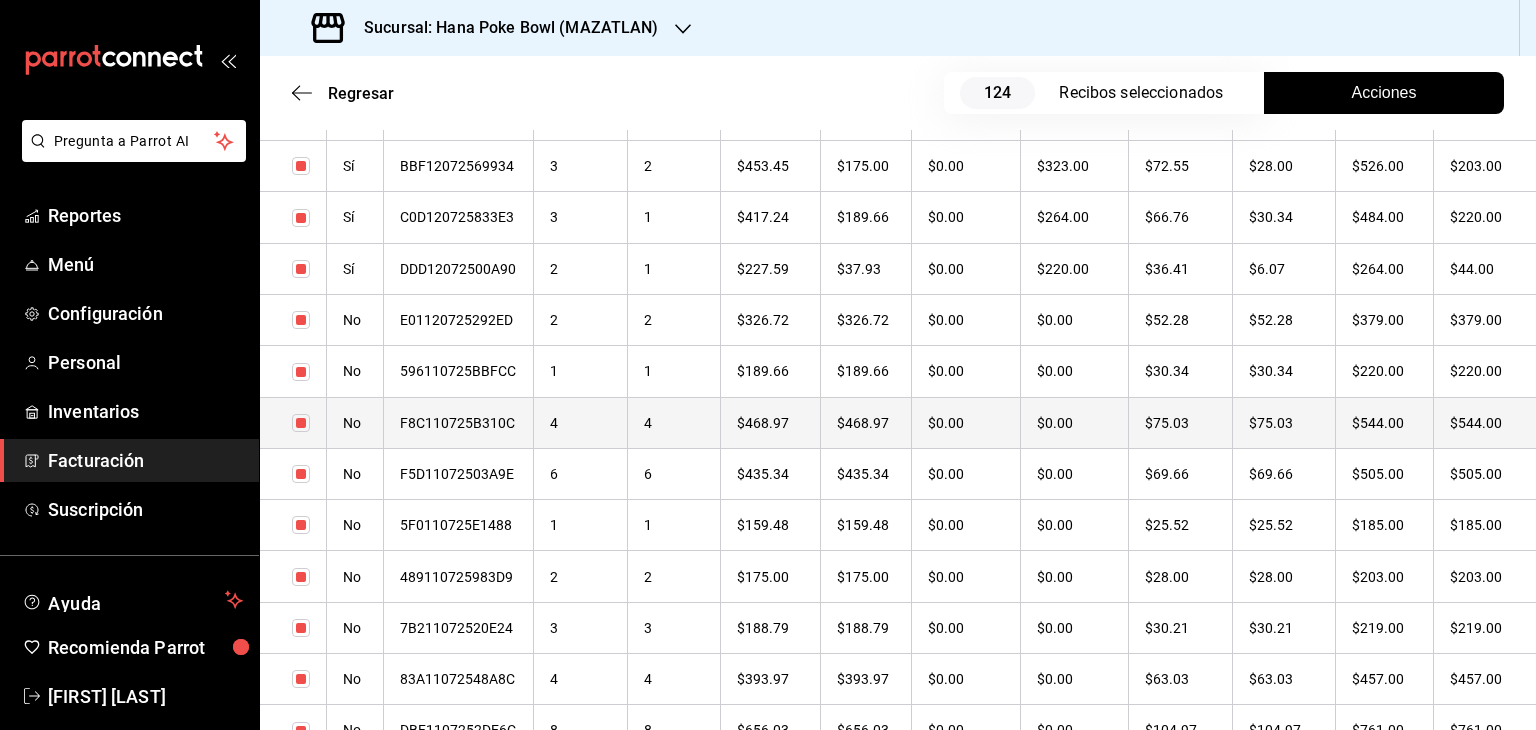 click on "4" at bounding box center (581, 422) 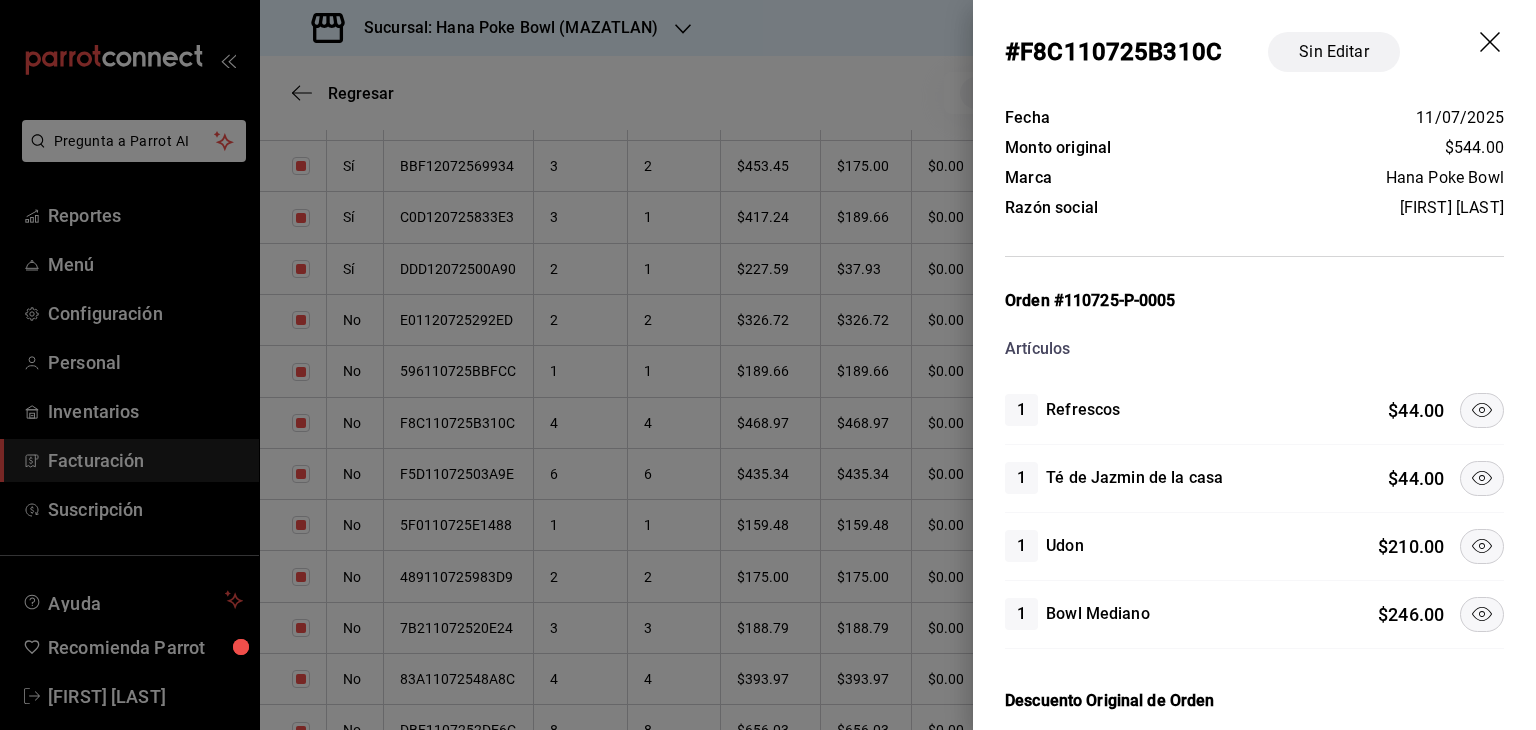 click at bounding box center [768, 365] 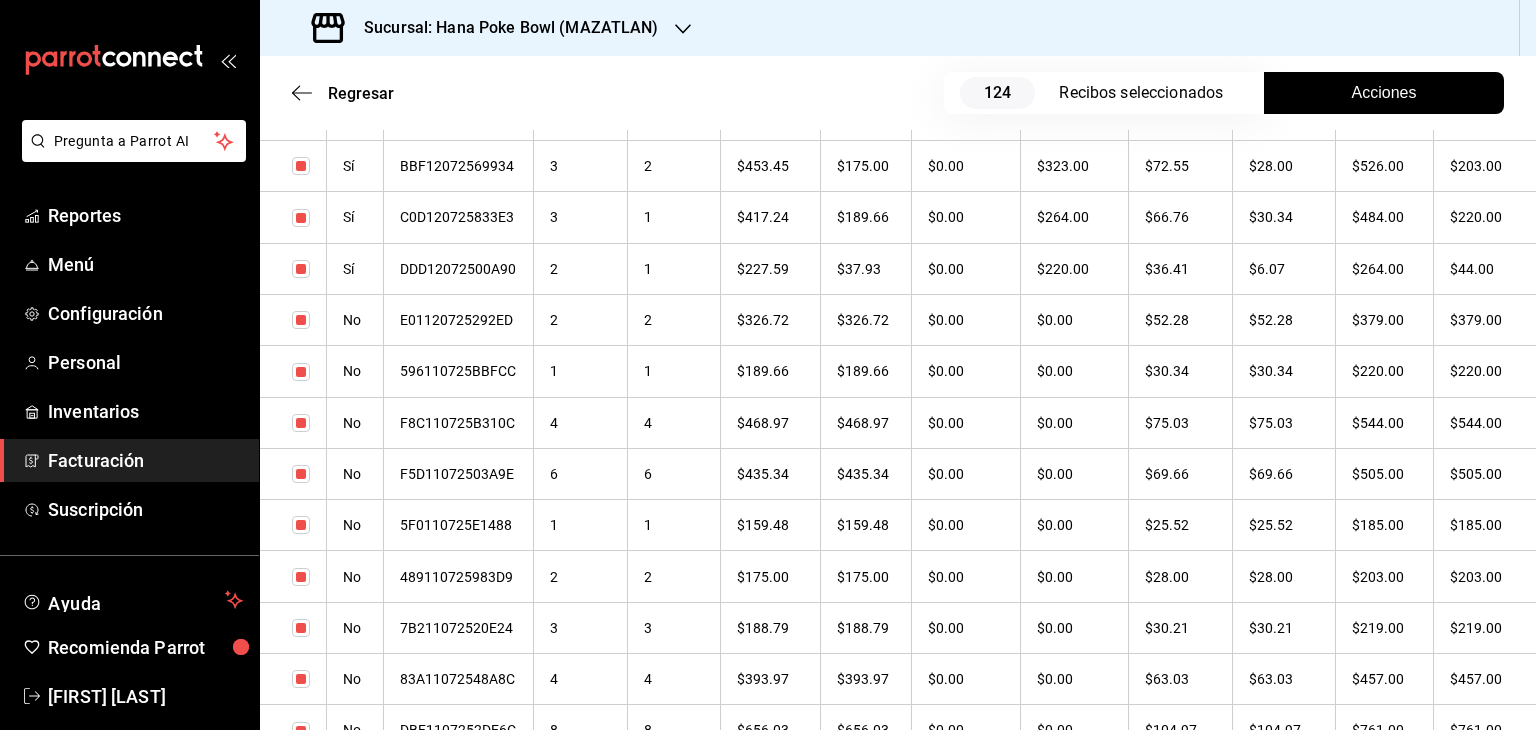 click on "2" at bounding box center (581, 319) 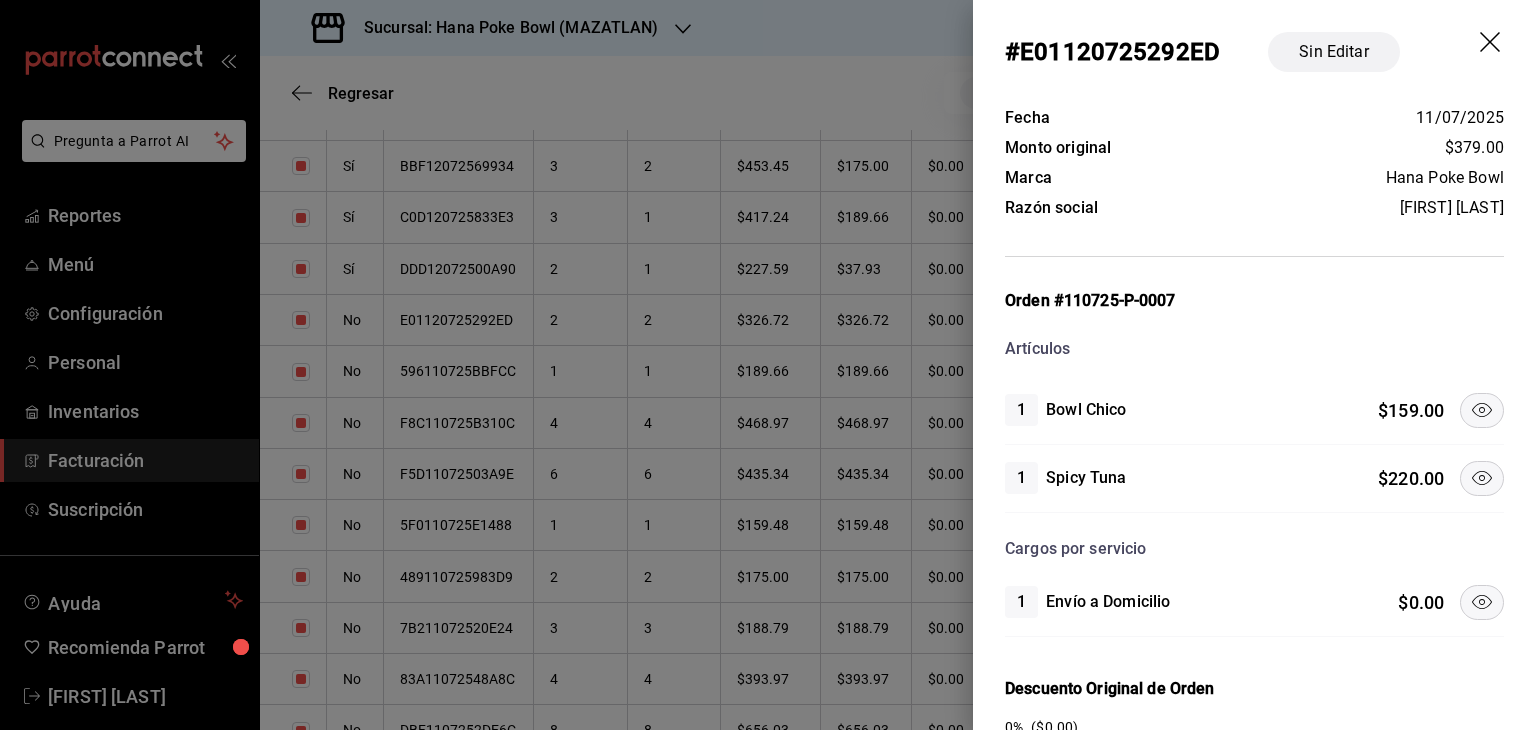 click at bounding box center [1482, 410] 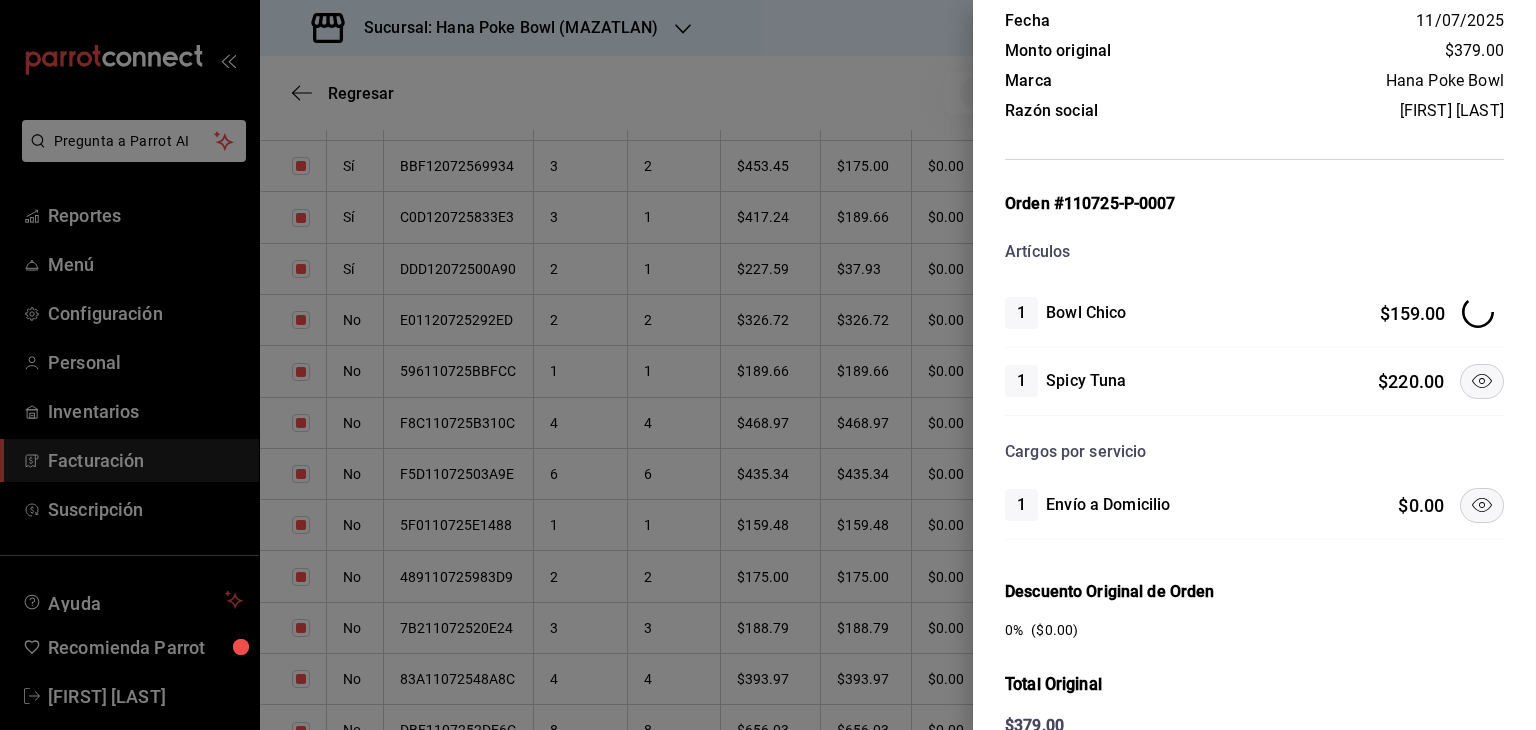 scroll, scrollTop: 500, scrollLeft: 0, axis: vertical 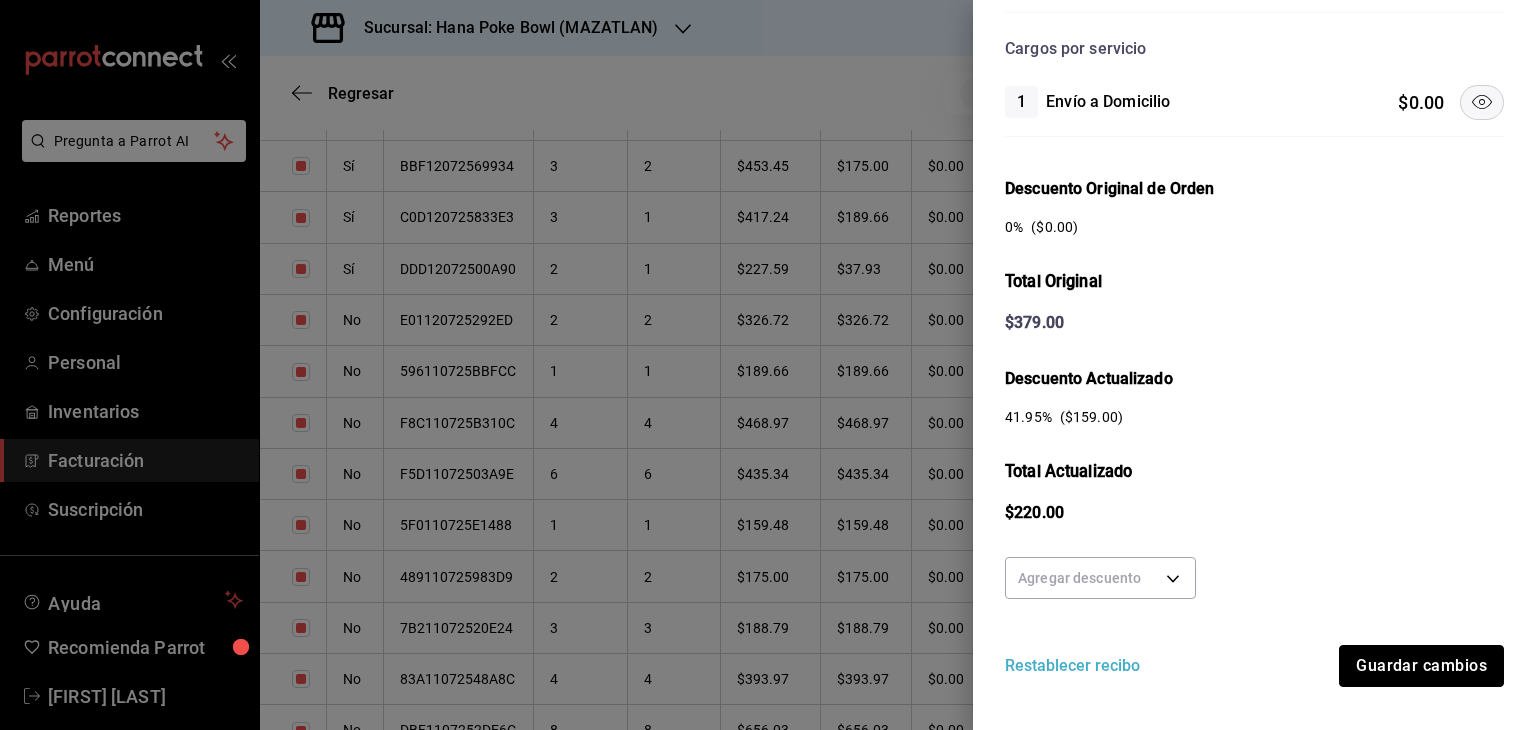 drag, startPoint x: 1410, startPoint y: 663, endPoint x: 1400, endPoint y: 667, distance: 10.770329 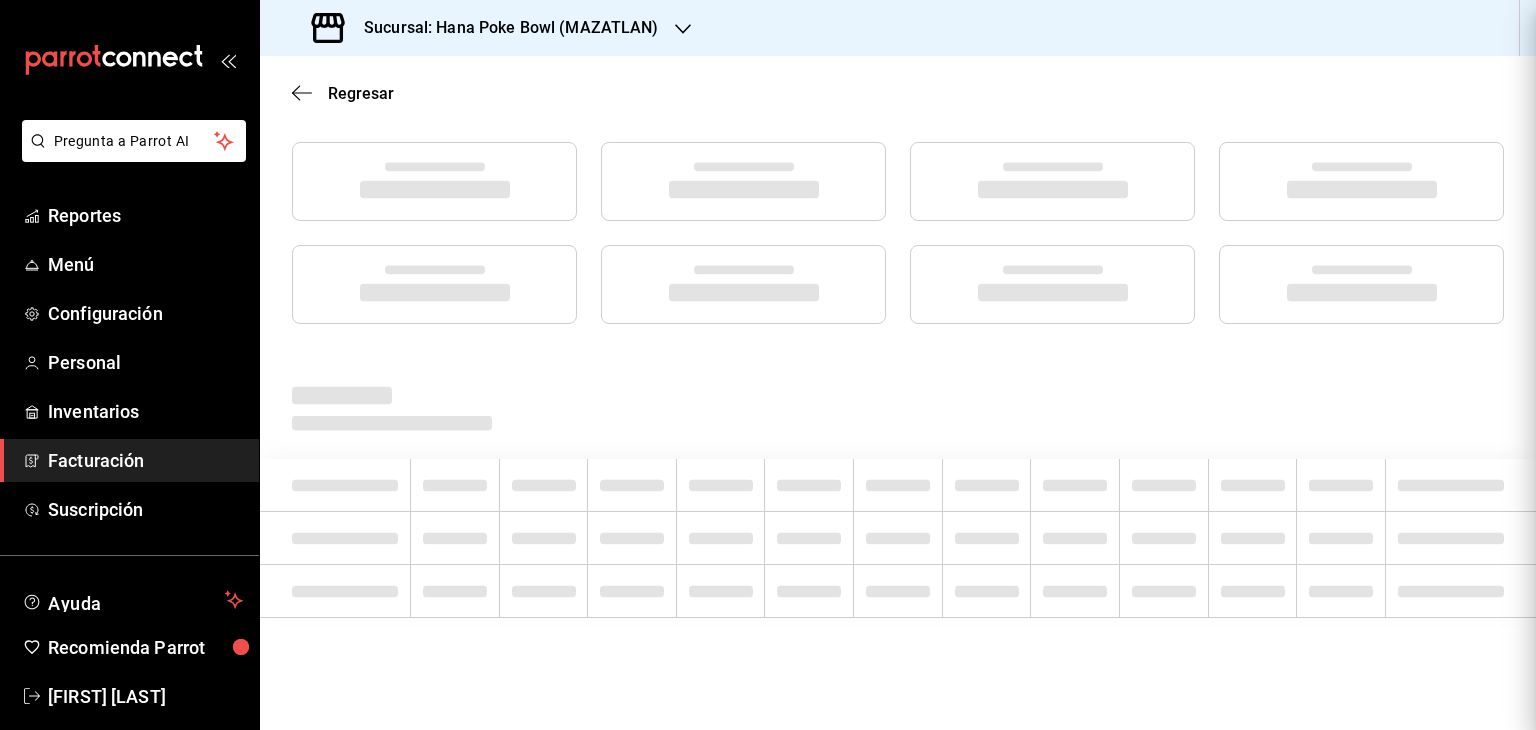 scroll, scrollTop: 248, scrollLeft: 0, axis: vertical 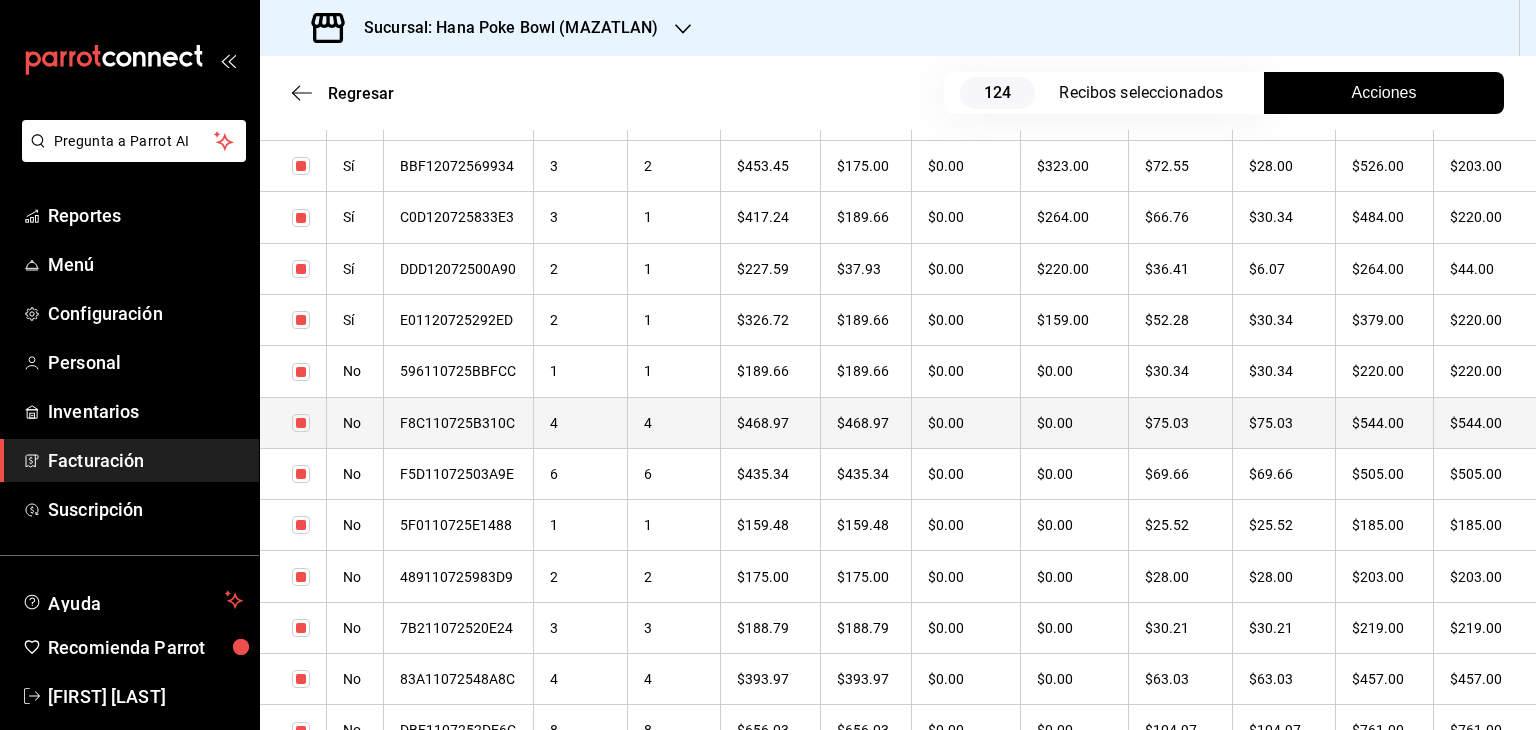 click on "4" at bounding box center [581, 422] 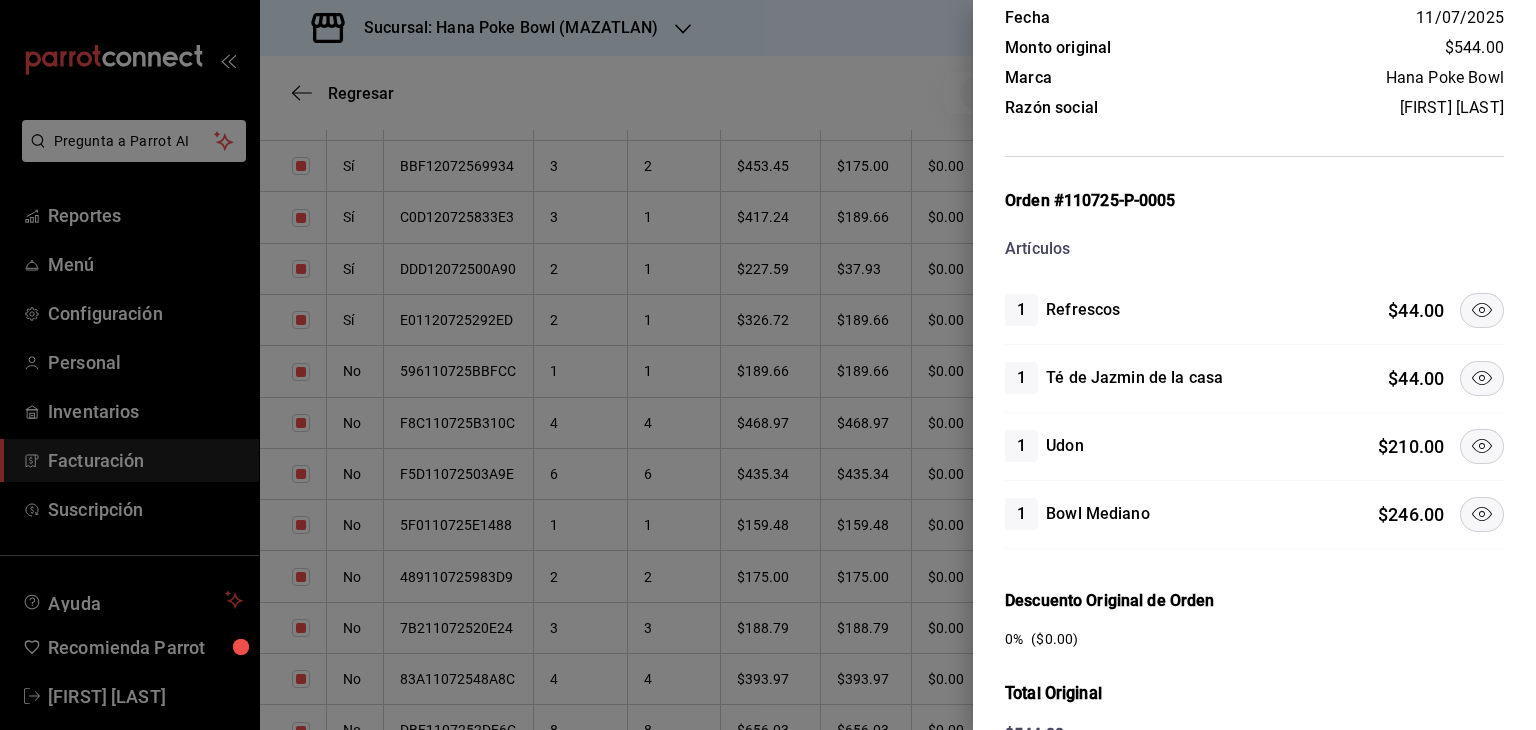 click 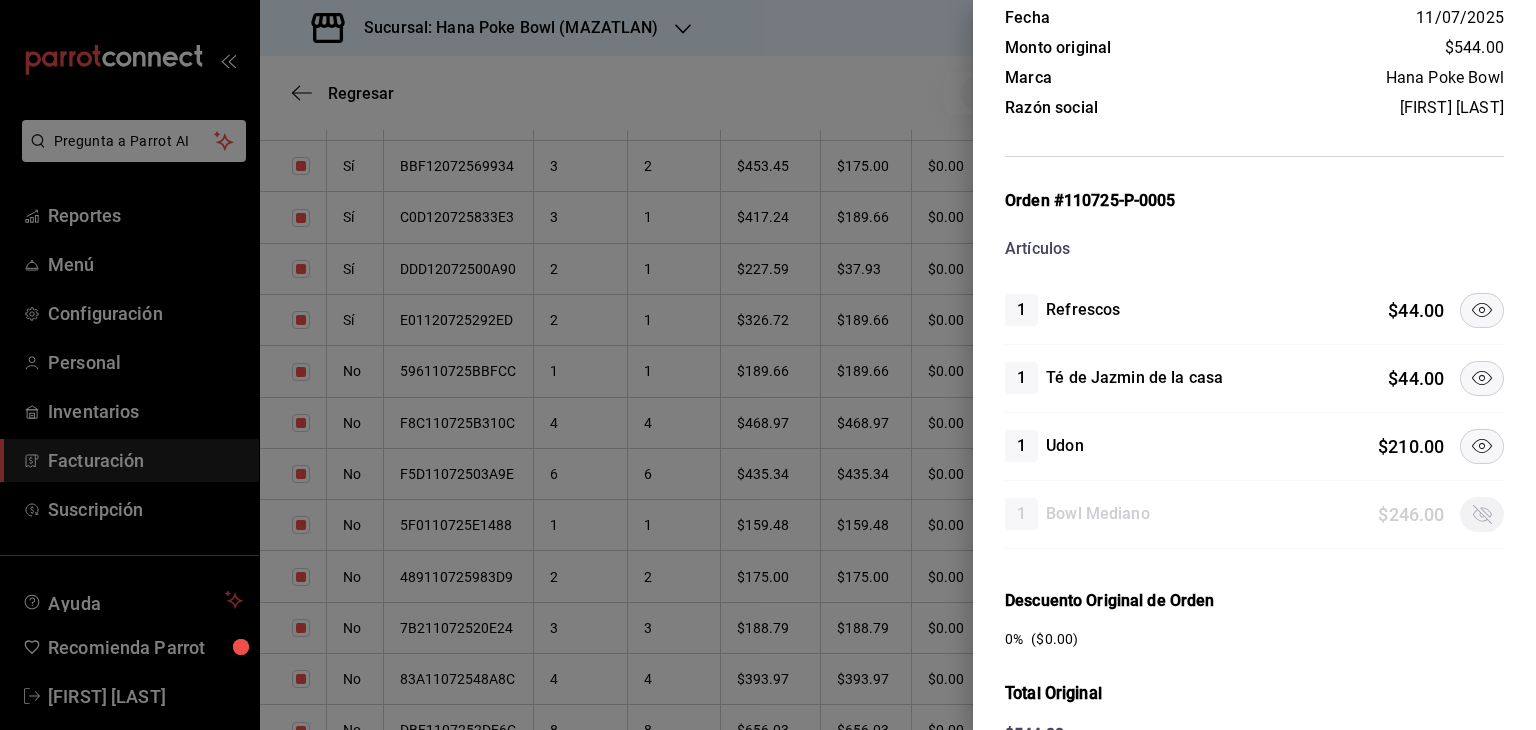 click 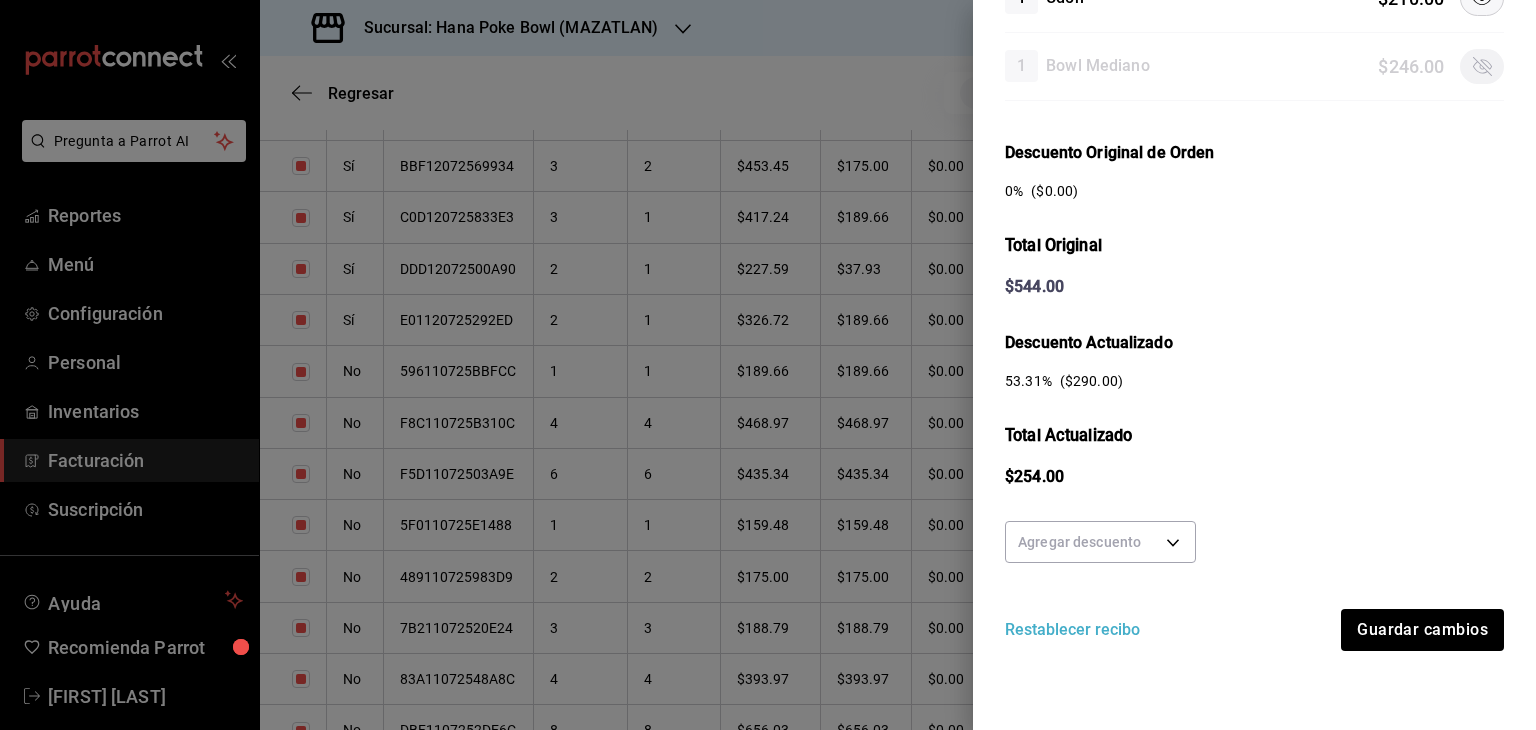 click on "Fecha [DATE] Monto original $544.00 Marca Hana Poke Bowl Razón social [FULL_NAME] Orden #[ORDER_ID] Artículos 1 Refrescos $ 44.00 1 Té de Jazmin de la casa $ 44.00 1 Udon $ 210.00 1 Bowl Mediano $ 246.00 Descuento Original de Orden 0 % ($ 0.00 ) Total Original $ 544.00 Descuento Actualizado 53.31 % ($ 290.00 ) Total Actualizado $ 254.00 Agregar descuento Restablecer recibo Guardar cambios" at bounding box center (1254, 143) 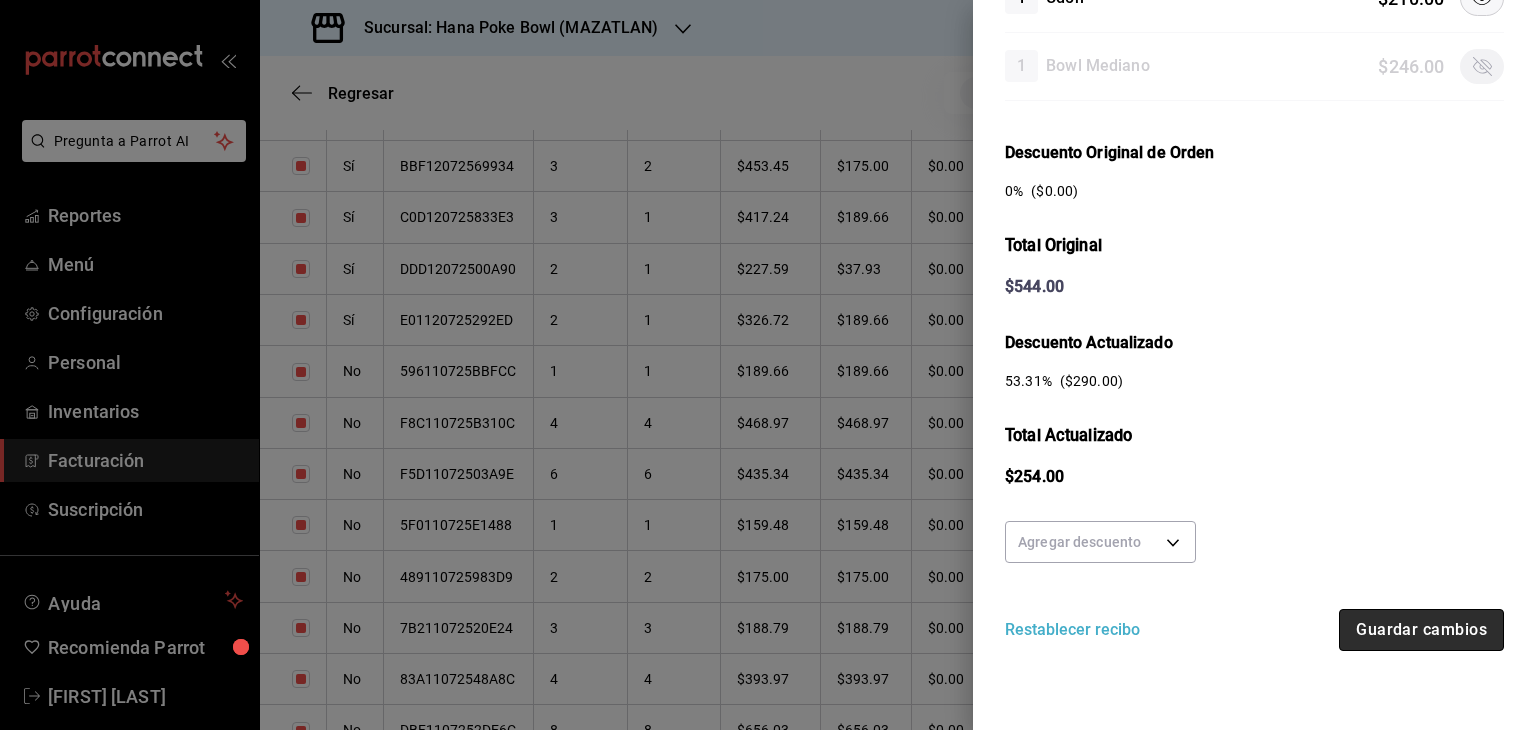 click on "Guardar cambios" at bounding box center (1421, 630) 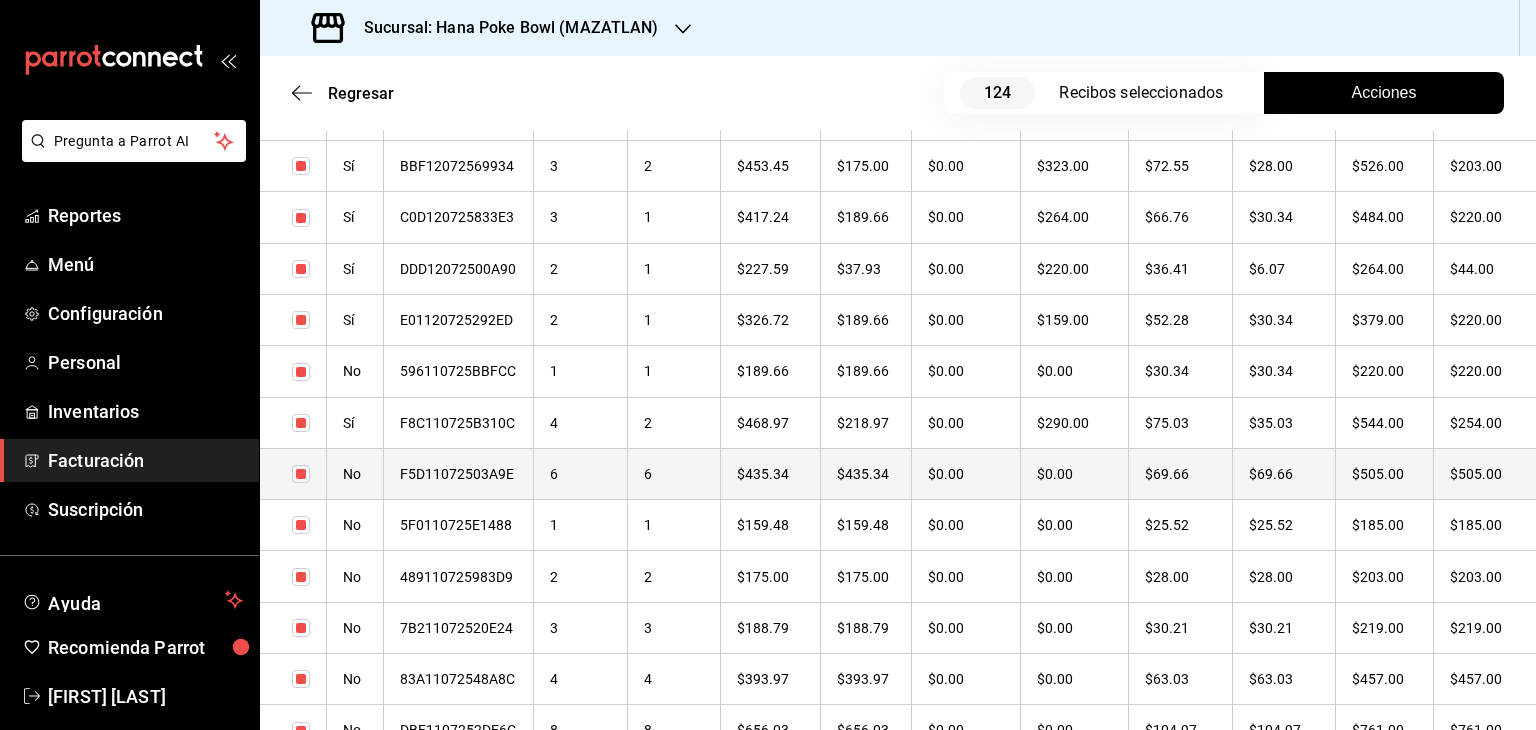click on "6" at bounding box center (581, 473) 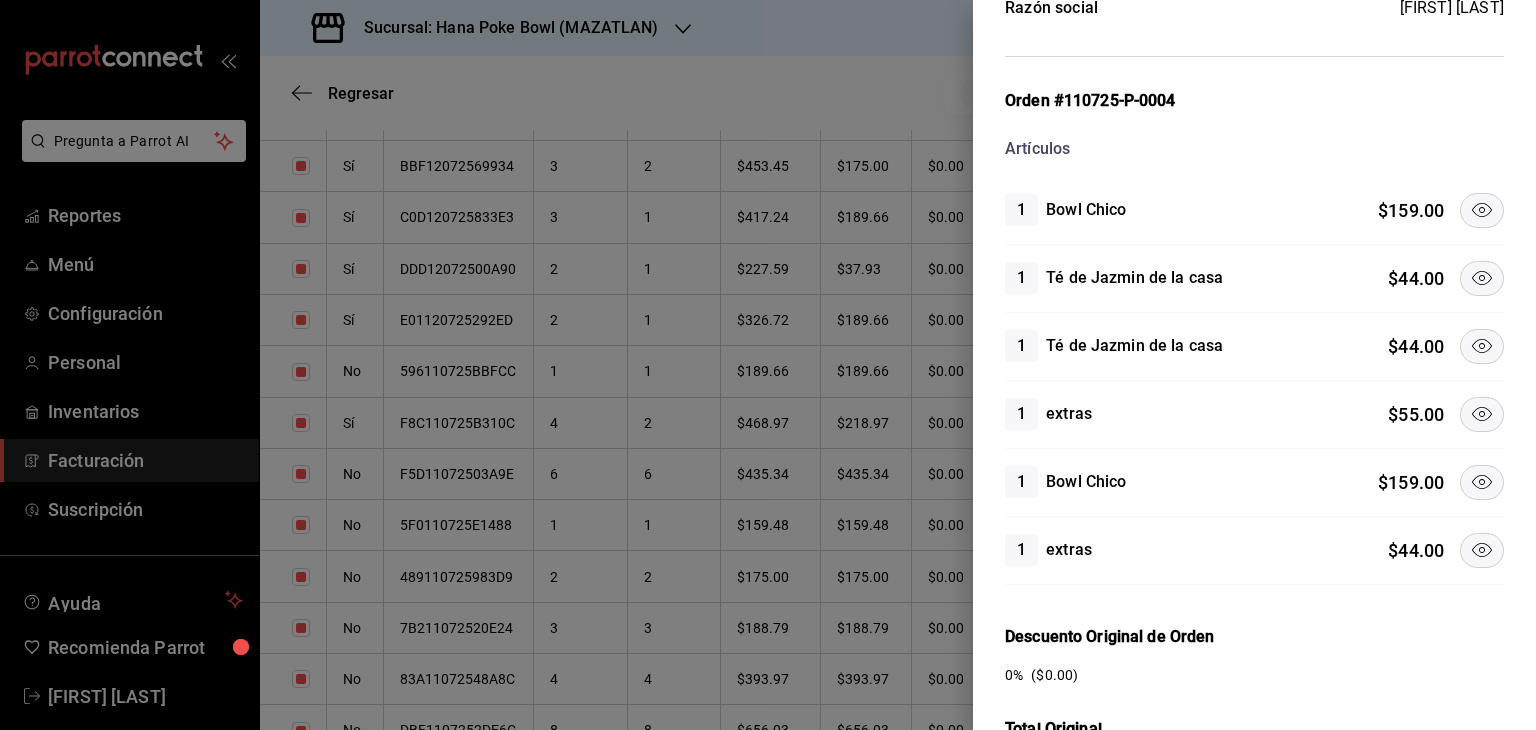 click 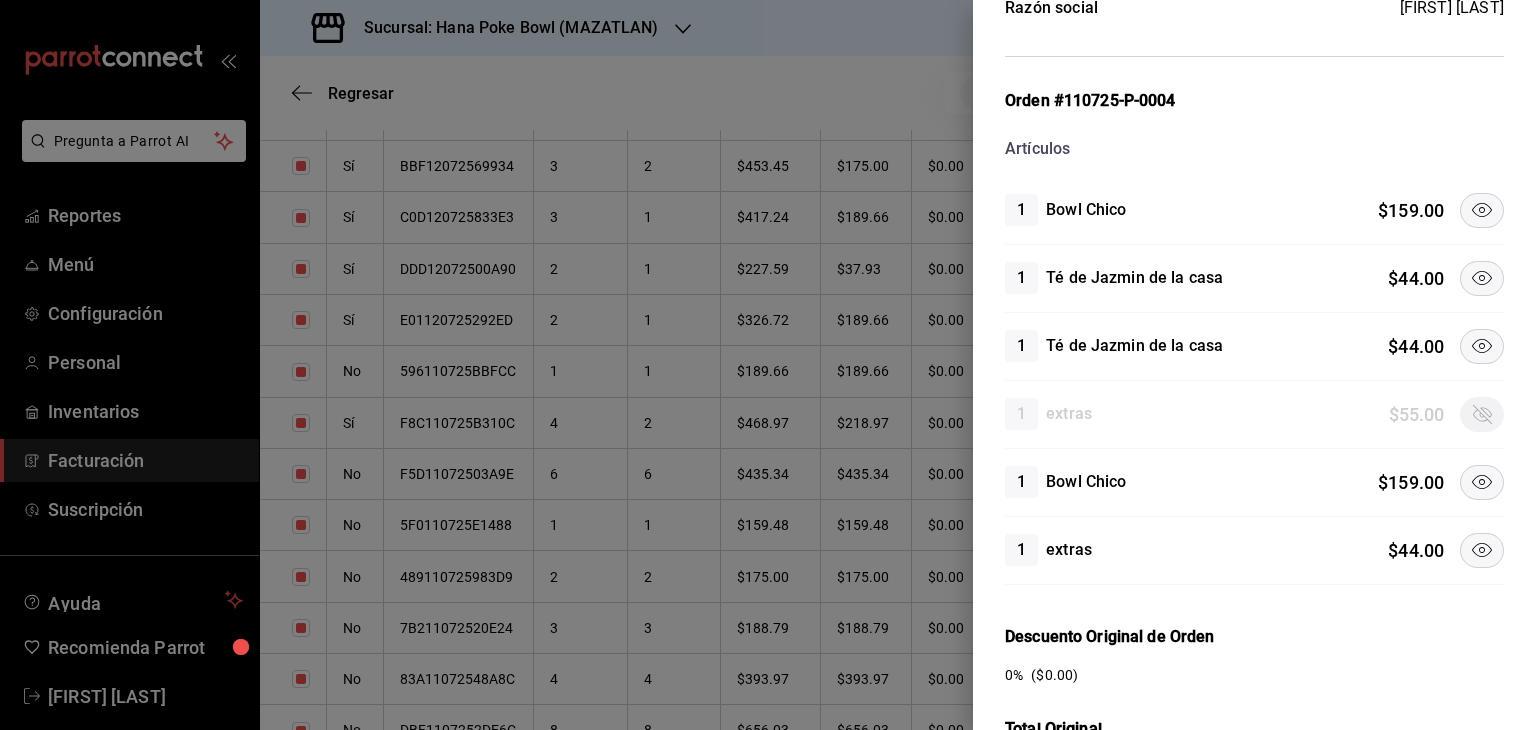 click 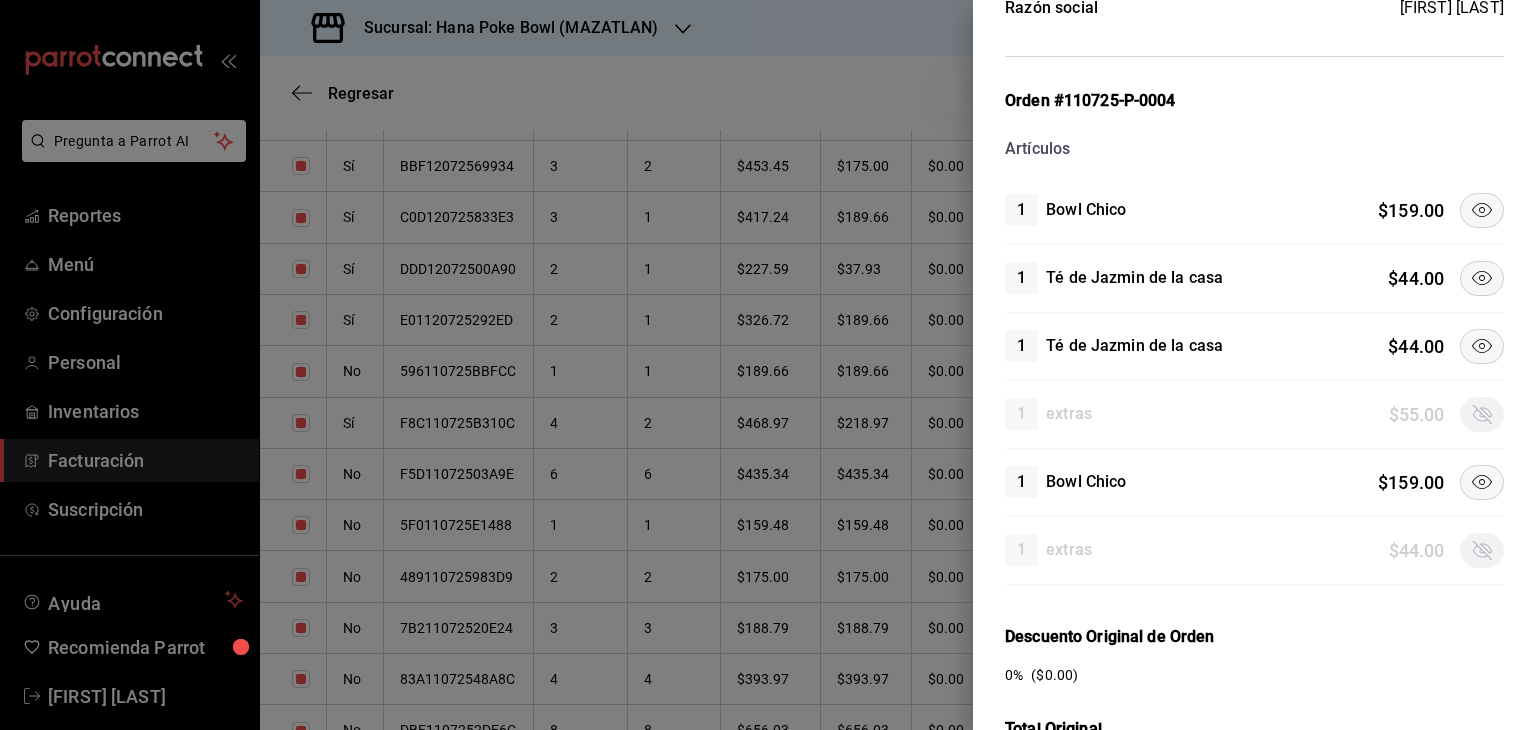 click 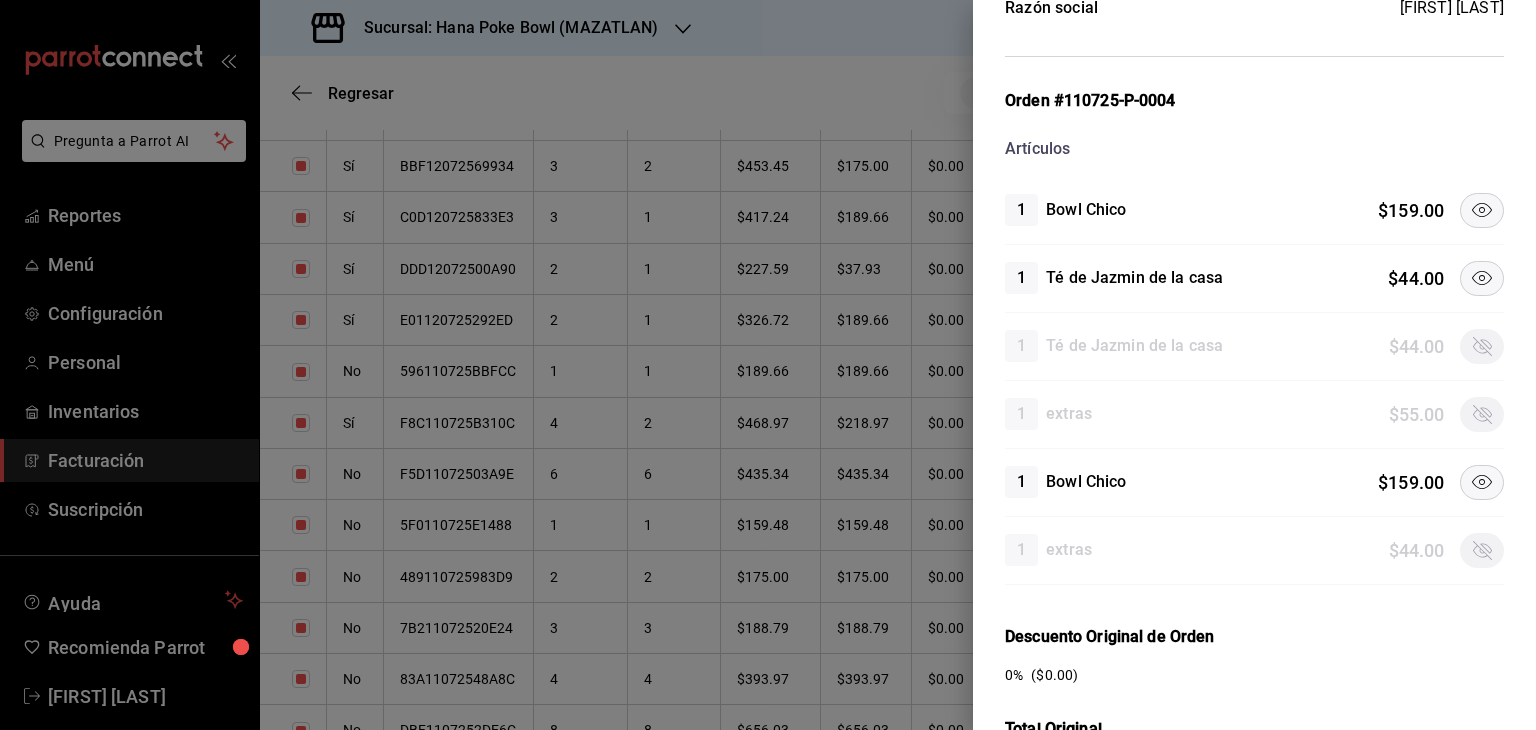 click 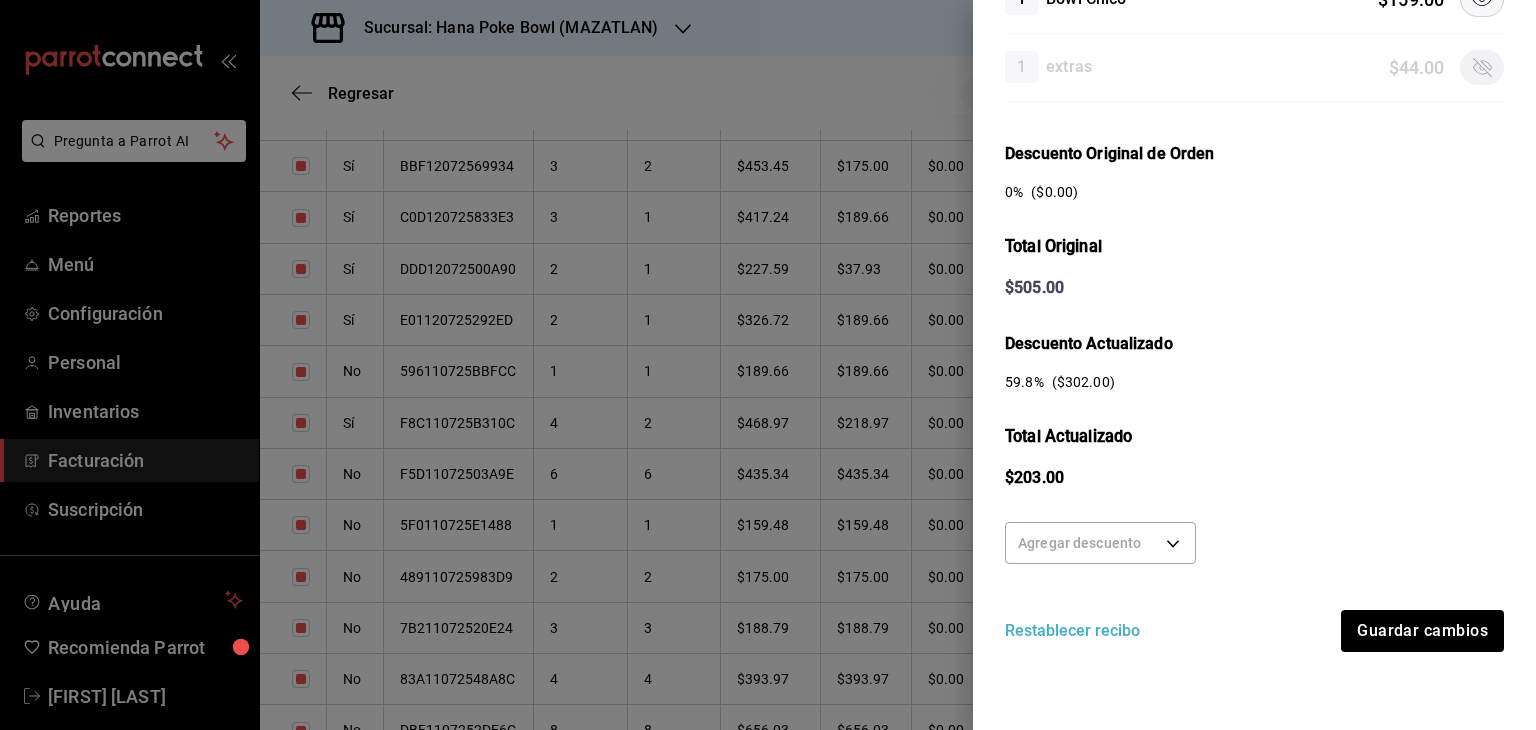 click on "Fecha [DATE] Monto original $505.00 Marca Hana Poke Bowl Razón social [FULL_NAME] Orden #[ORDER_ID] Artículos 1 Bowl Chico $ 159.00 1 Té de Jazmin de la casa $ 44.00 1 Té de Jazmin de la casa $ 44.00 1 extras $ 55.00 1 Bowl Chico $ 159.00 1 extras $ 44.00 Descuento Original de Orden 0 % ($ 0.00 ) Total Original $ 505.00 Descuento Actualizado 59.8 % ($ 302.00 ) Total Actualizado $ 203.00 Agregar descuento Restablecer recibo Guardar cambios" at bounding box center (1254, 76) 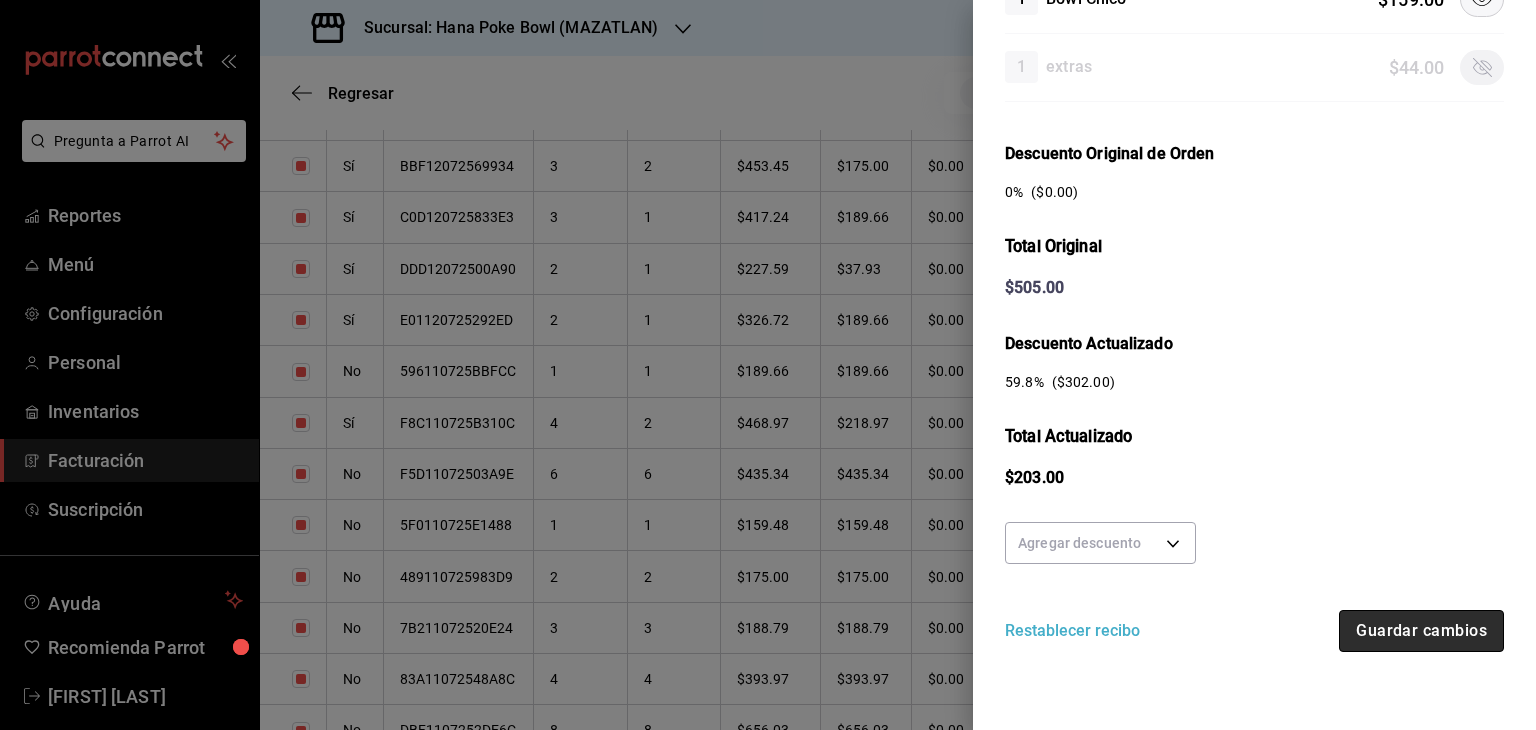 click on "Guardar cambios" at bounding box center [1421, 631] 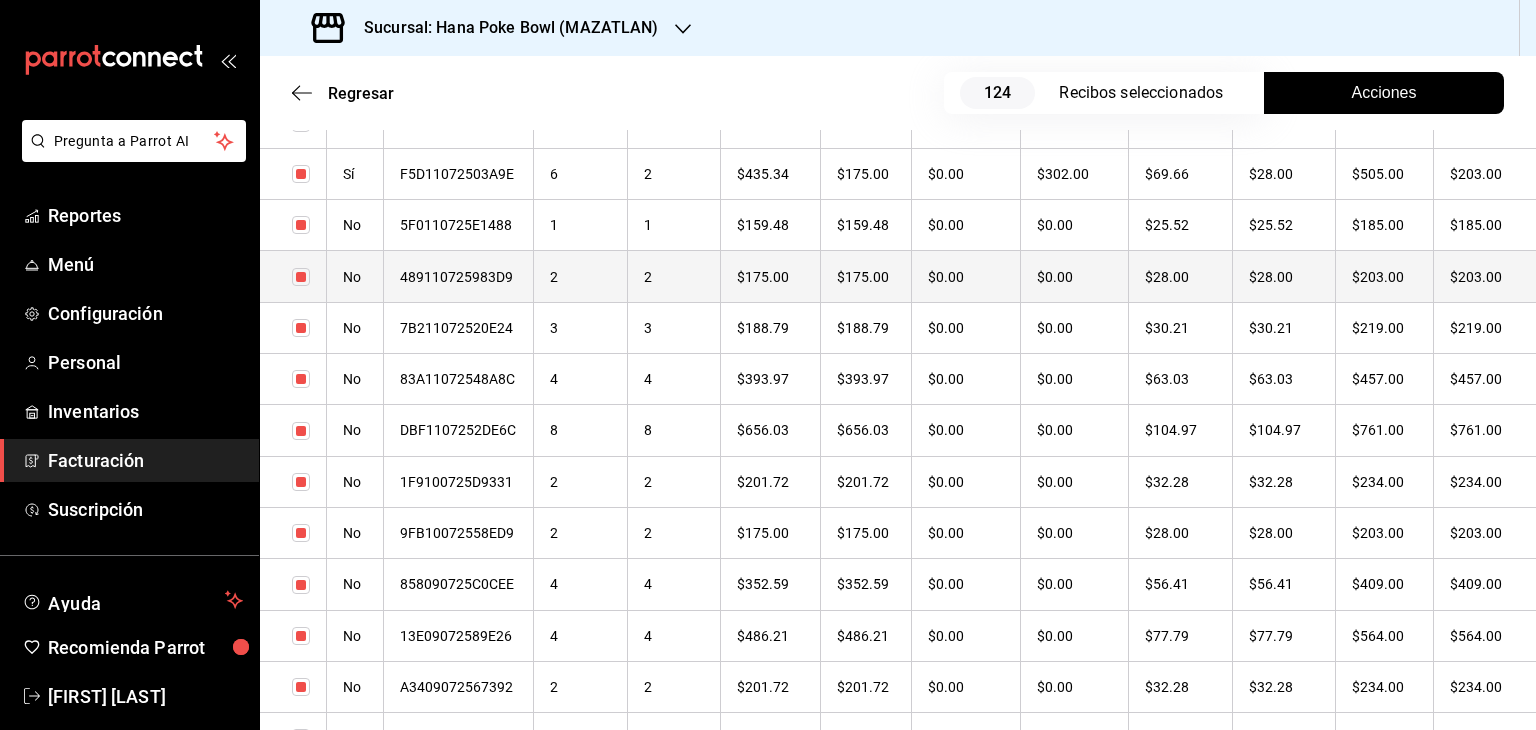 click on "2" at bounding box center (581, 276) 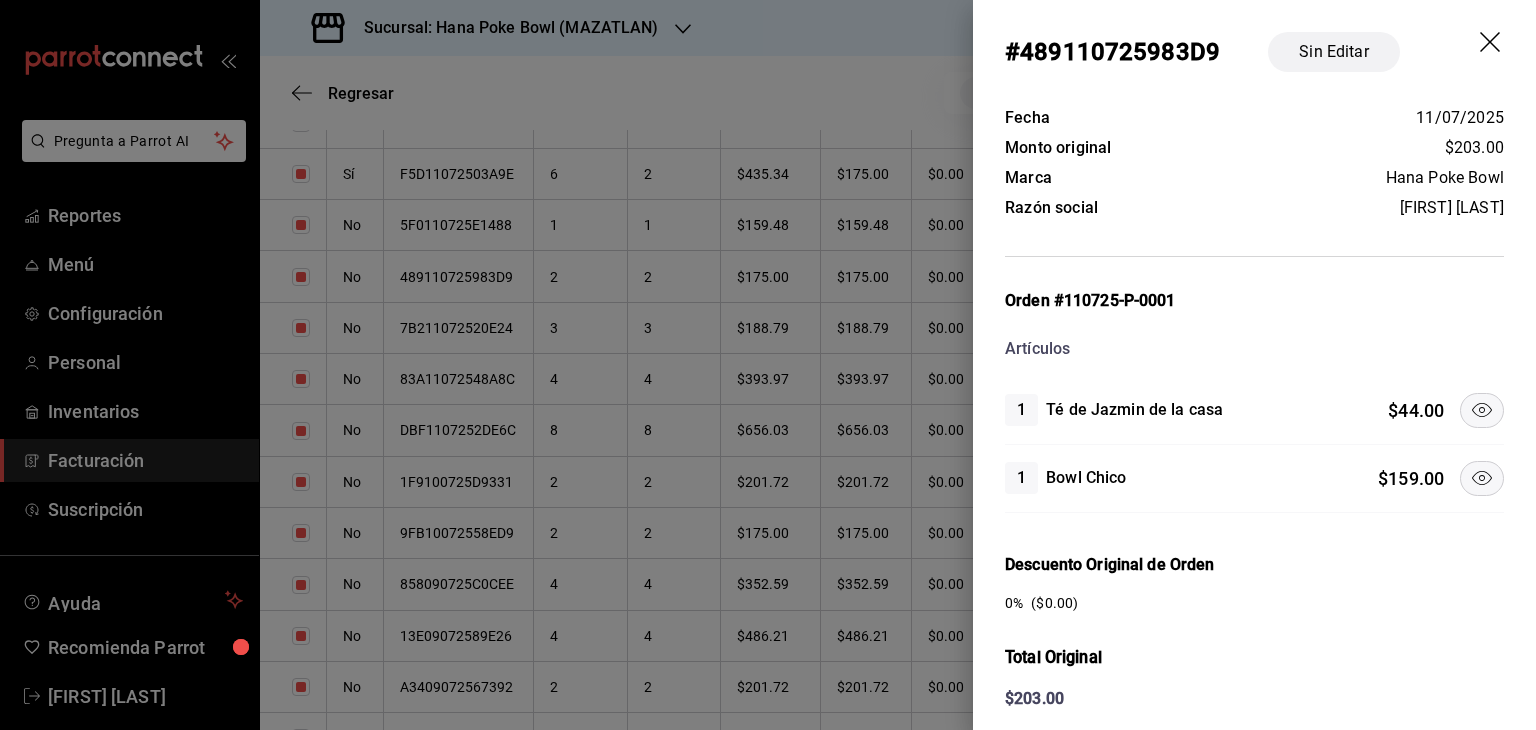 click at bounding box center [1482, 410] 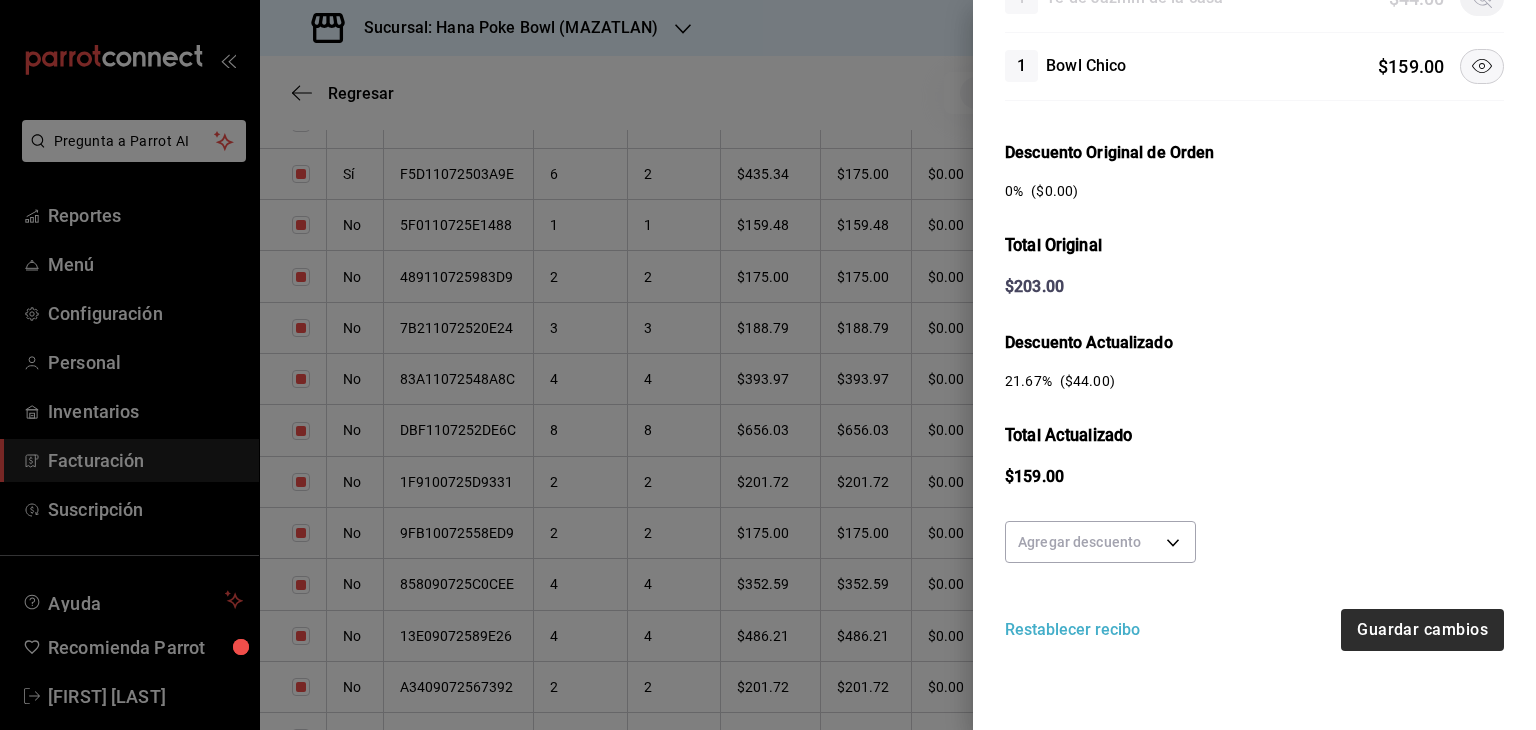 click on "Agregar descuento Restablecer recibo Guardar cambios" at bounding box center [1254, 582] 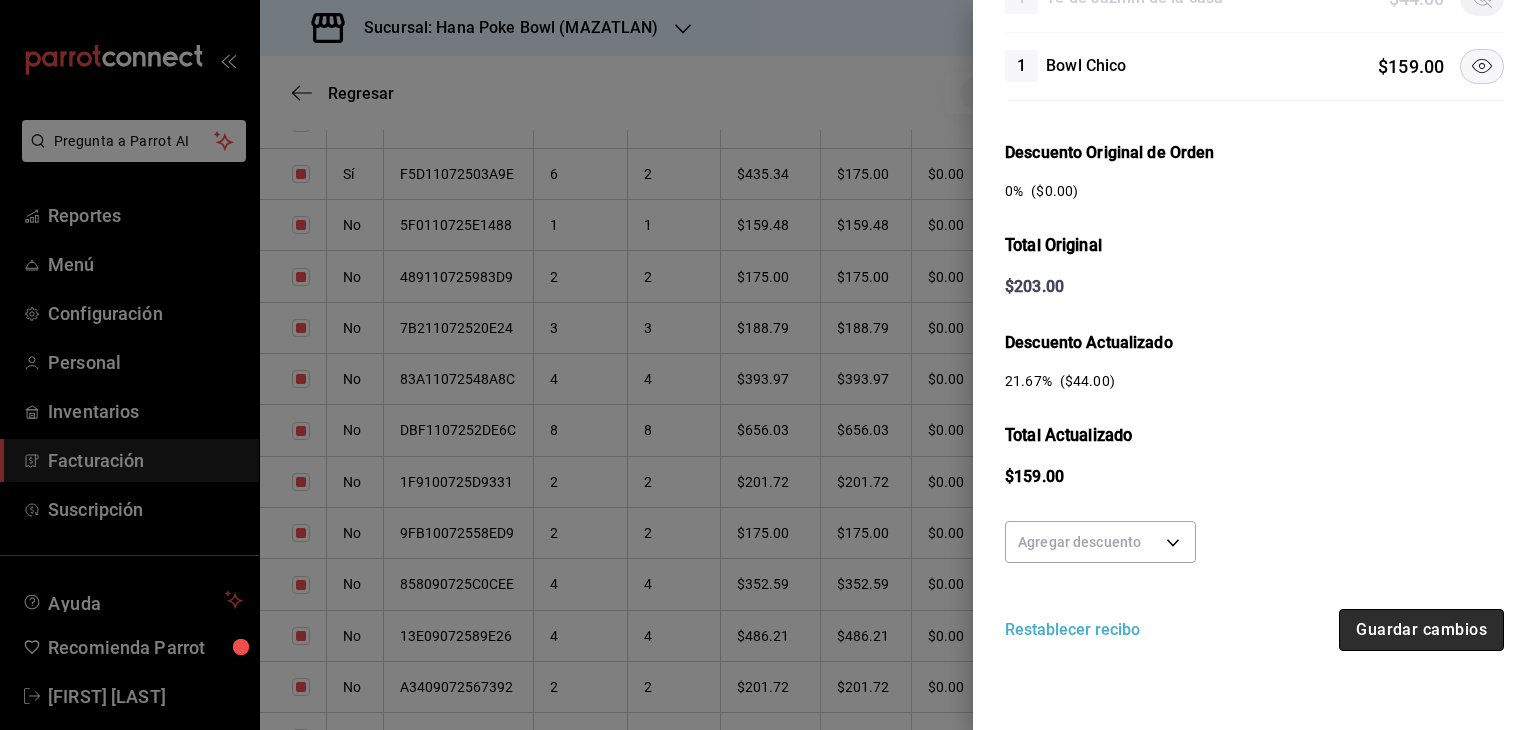 click on "Guardar cambios" at bounding box center (1421, 630) 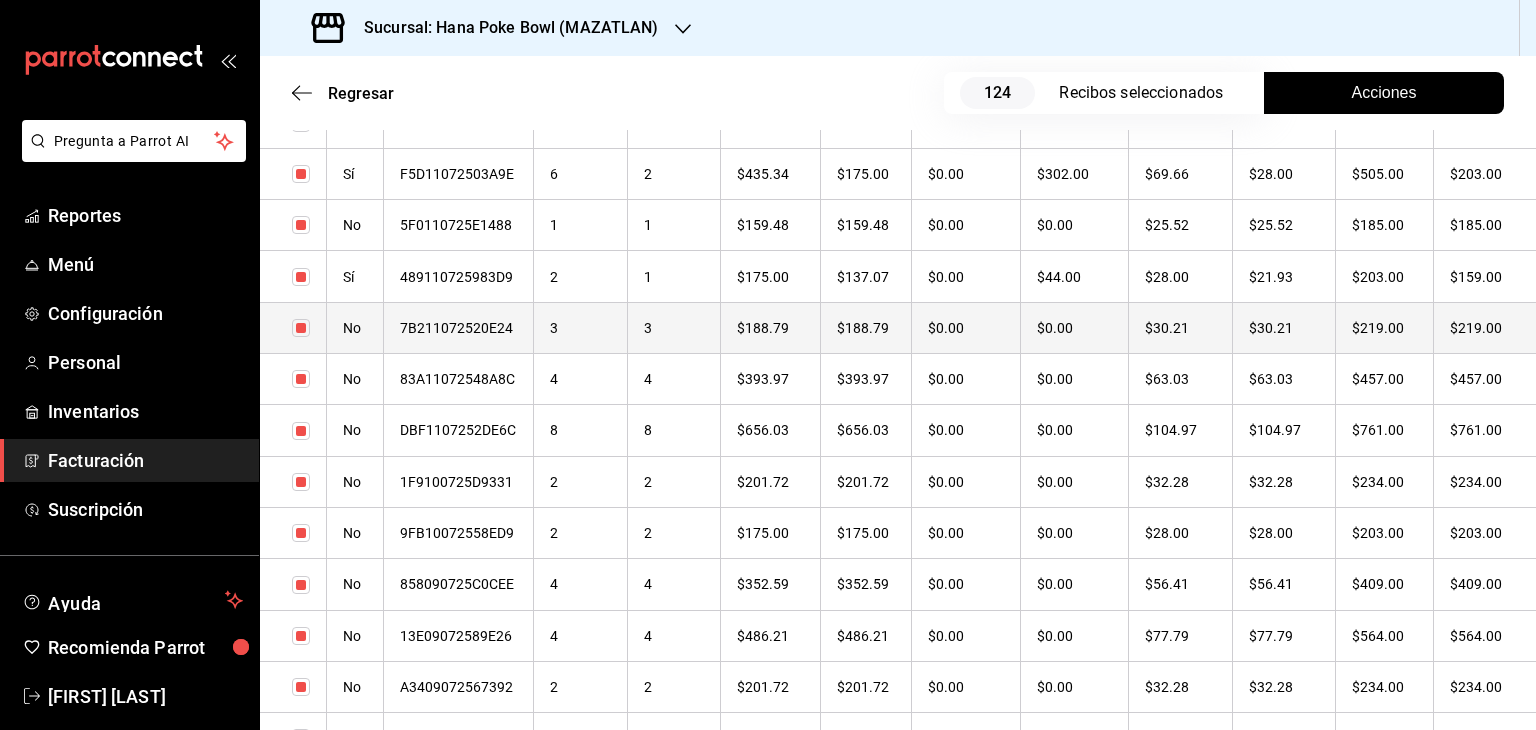 click on "3" at bounding box center [581, 327] 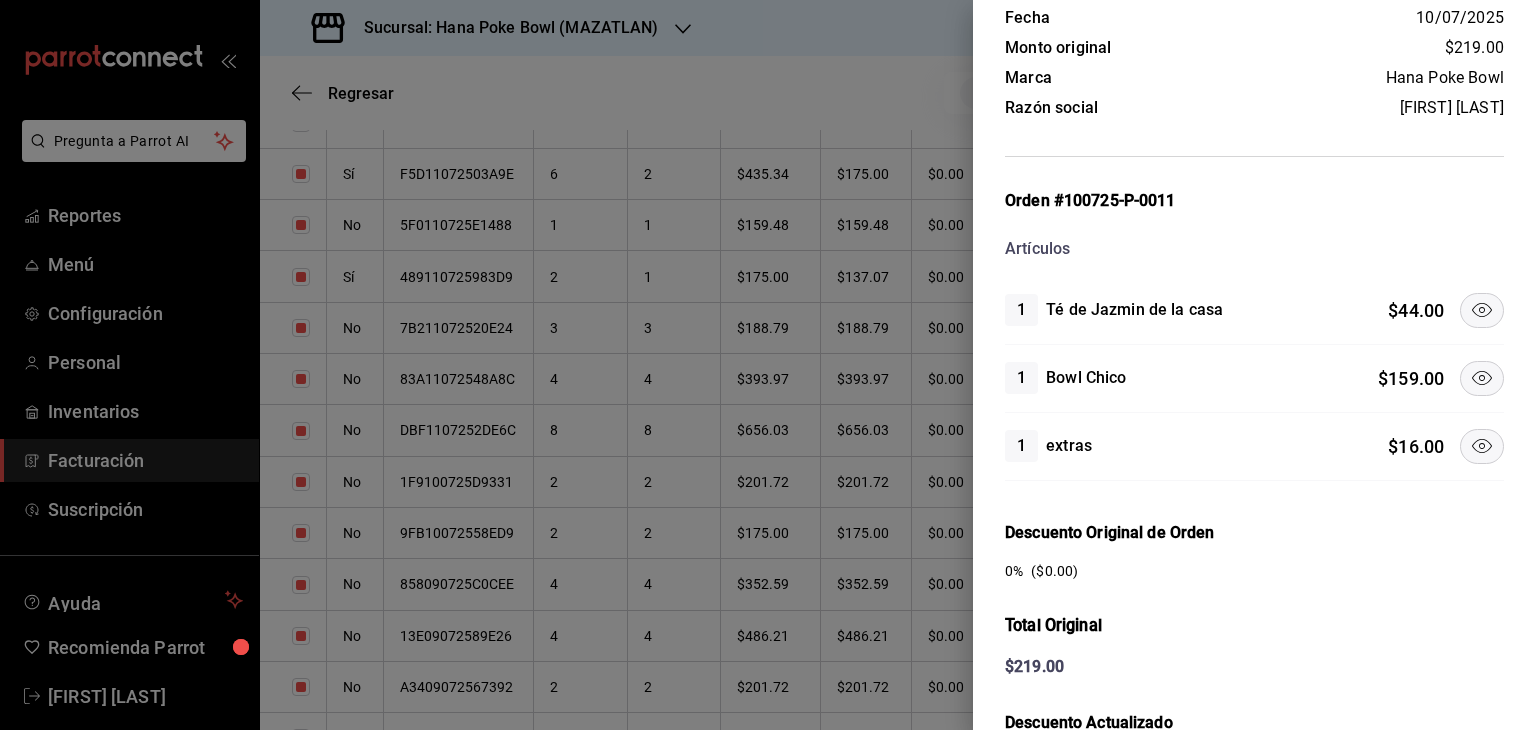click 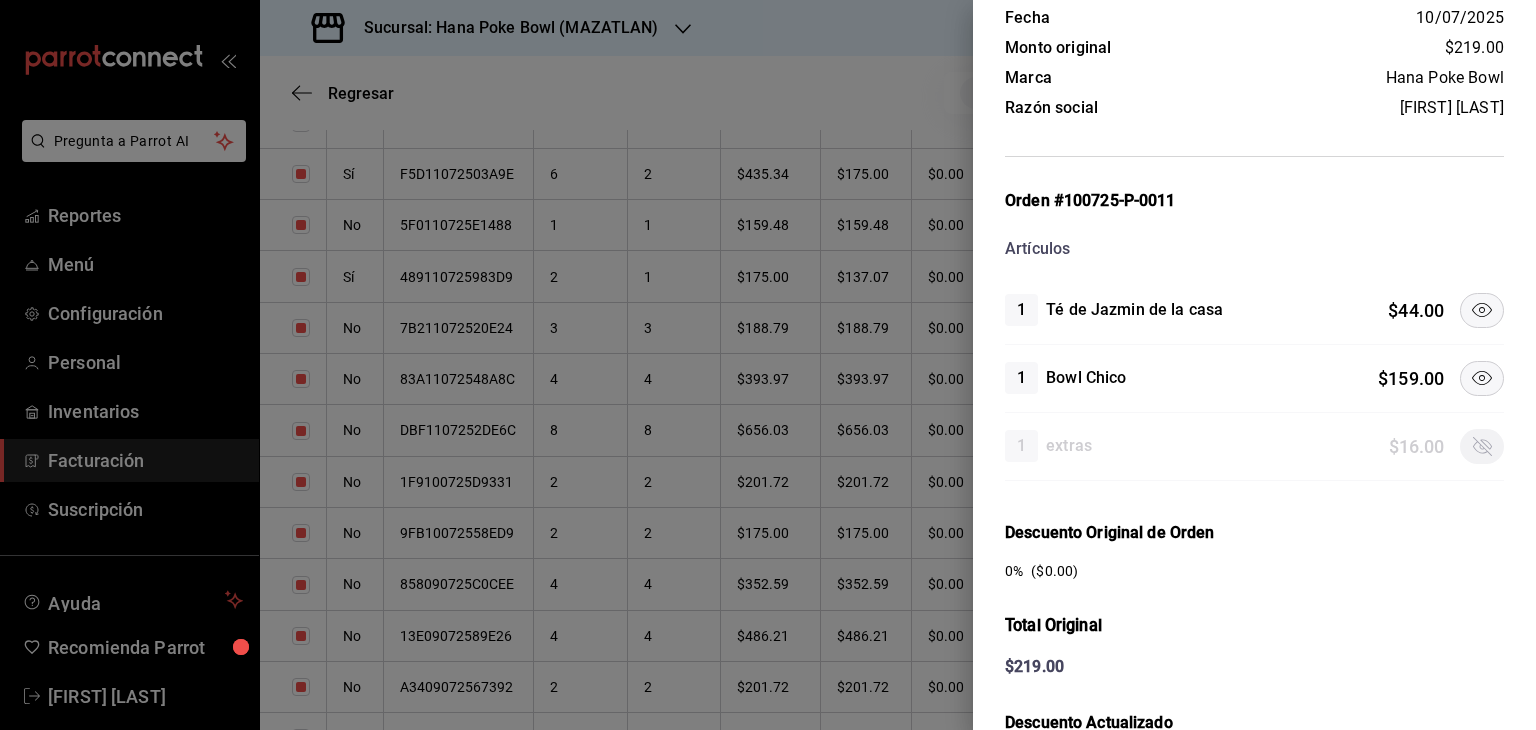 click 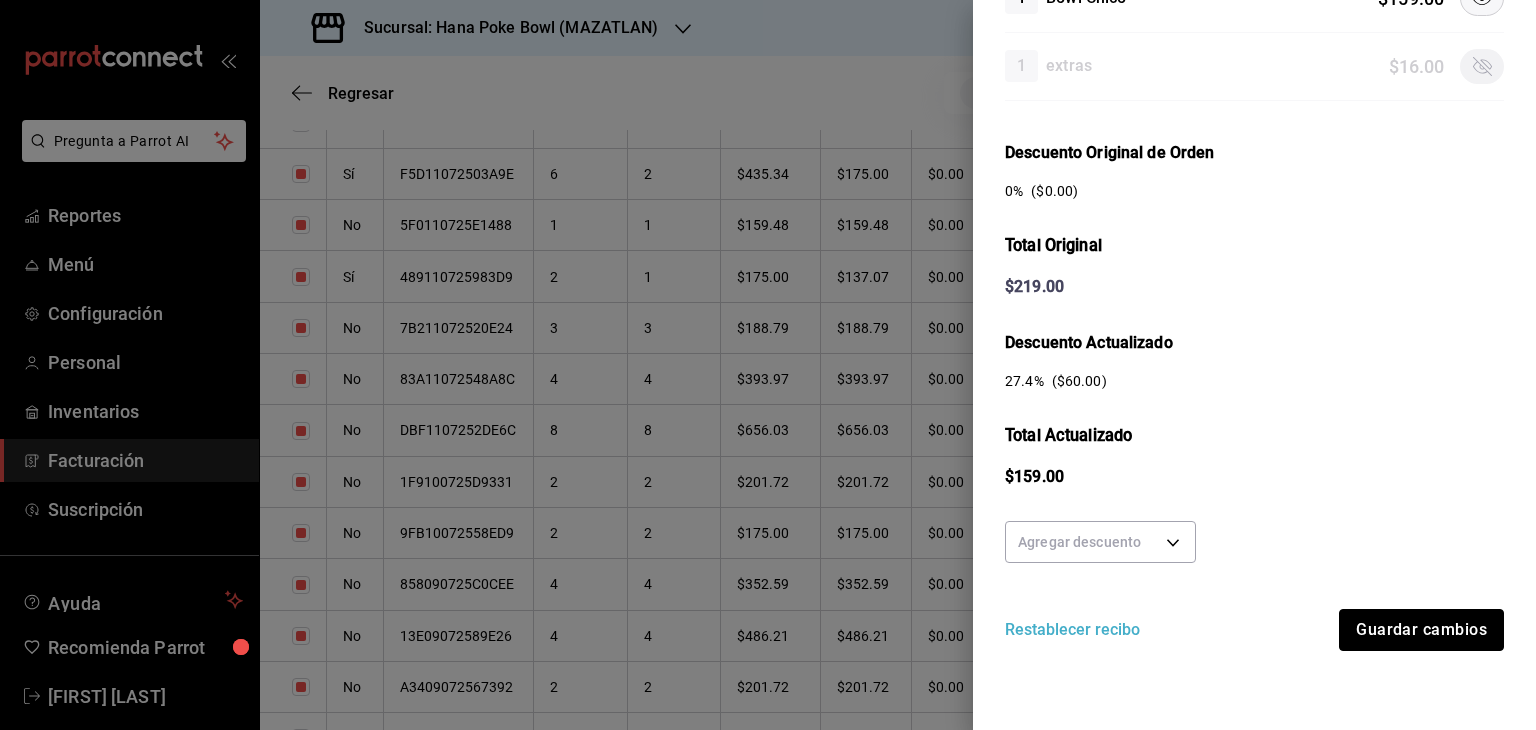 click on "Guardar cambios" at bounding box center [1421, 630] 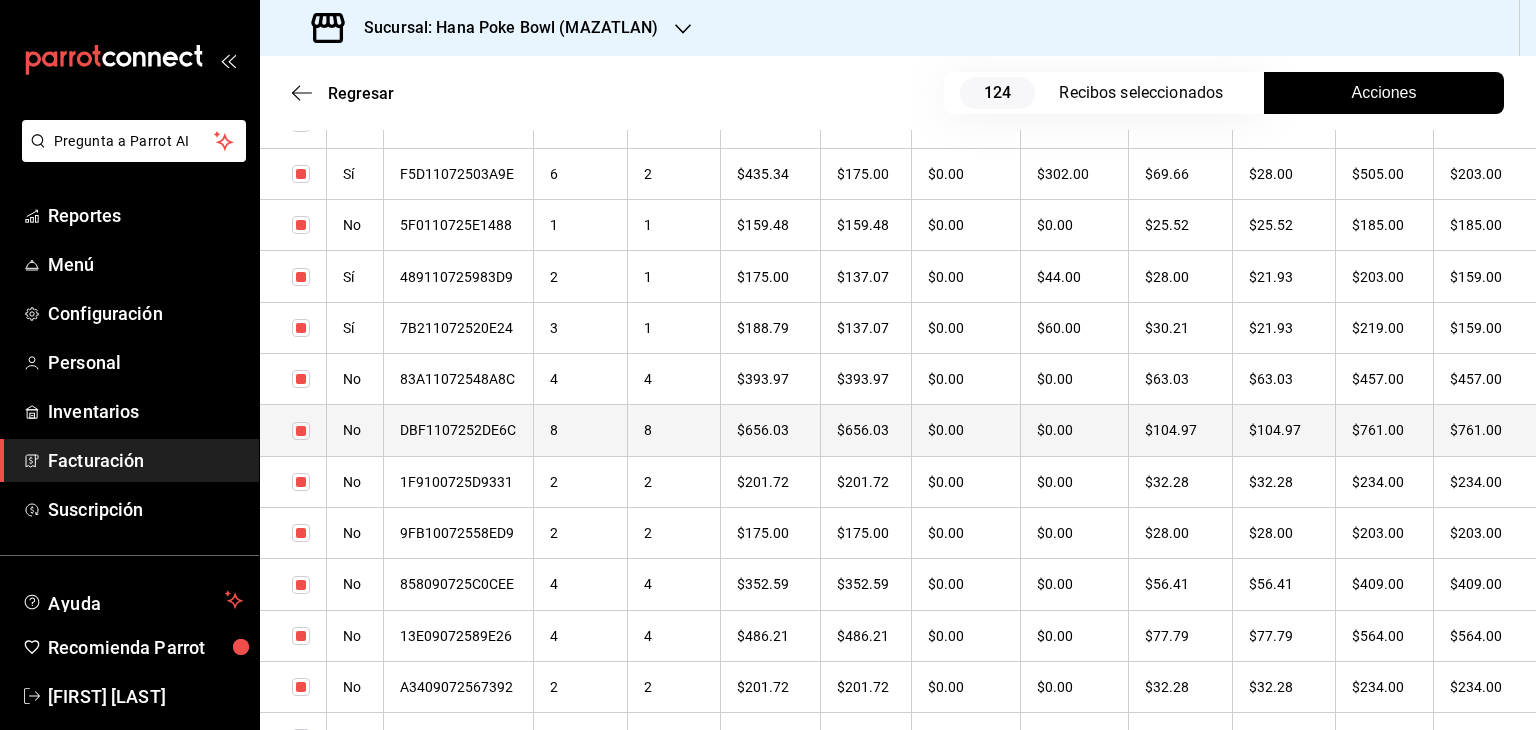 click on "8" at bounding box center (581, 430) 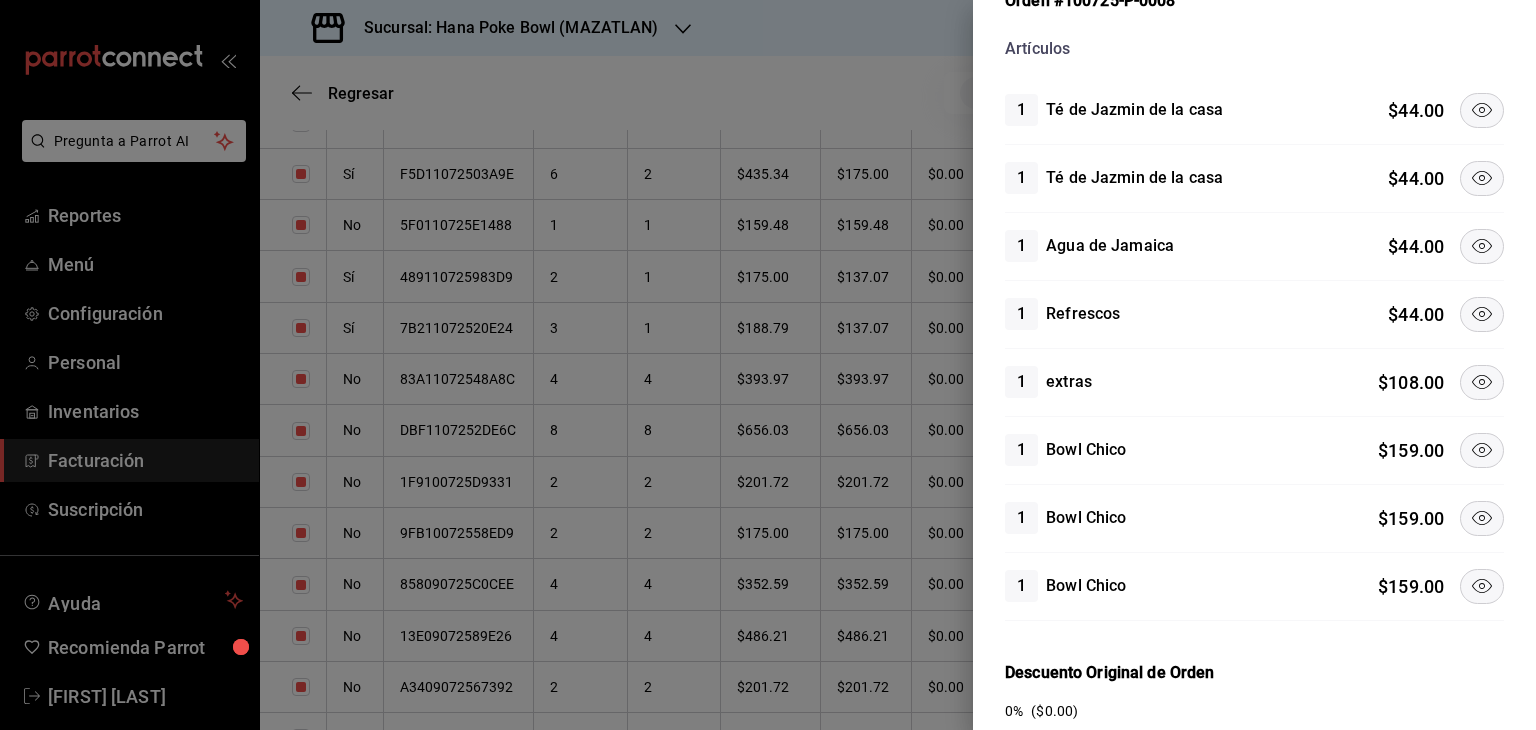 click 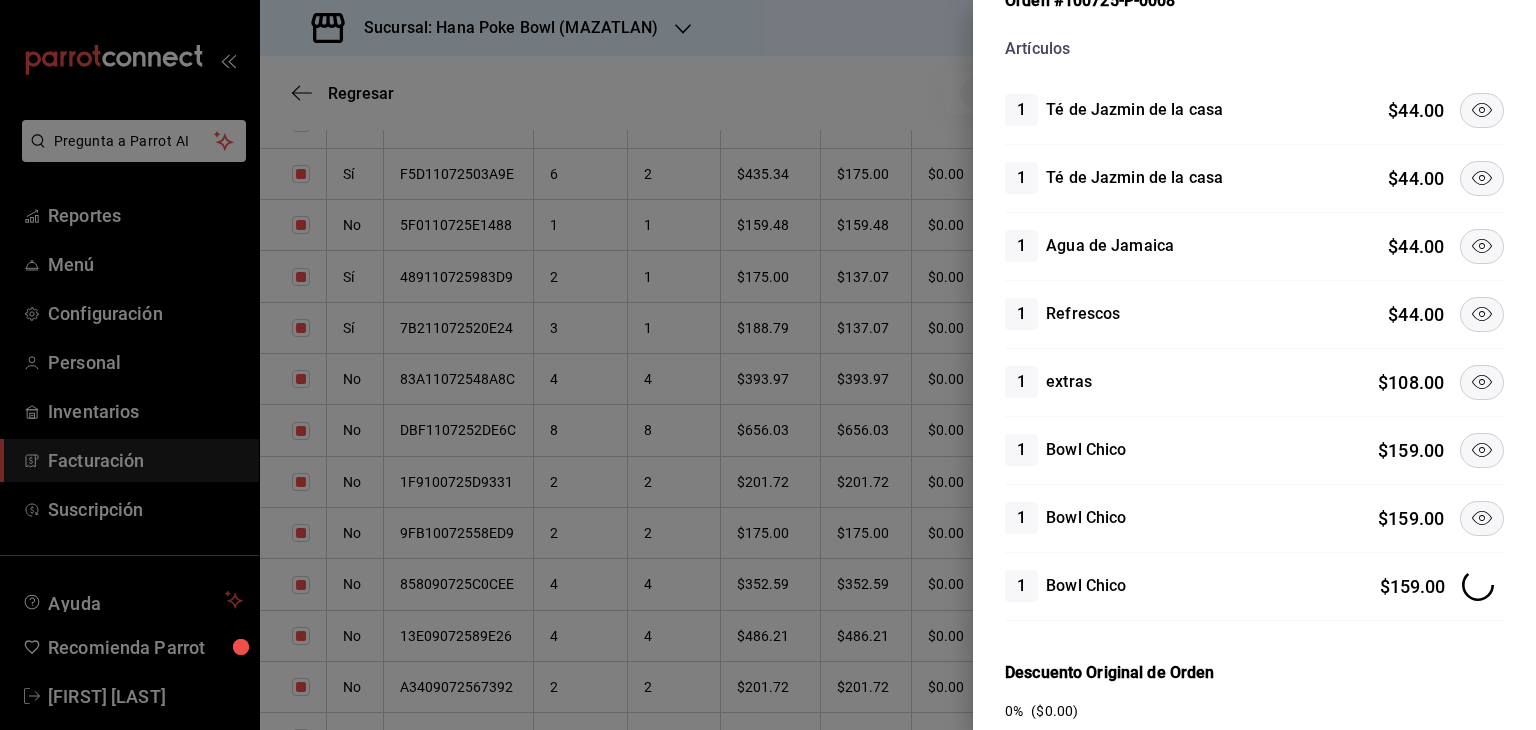 click on "1 Bowl Chico $ 159.00" at bounding box center (1254, 519) 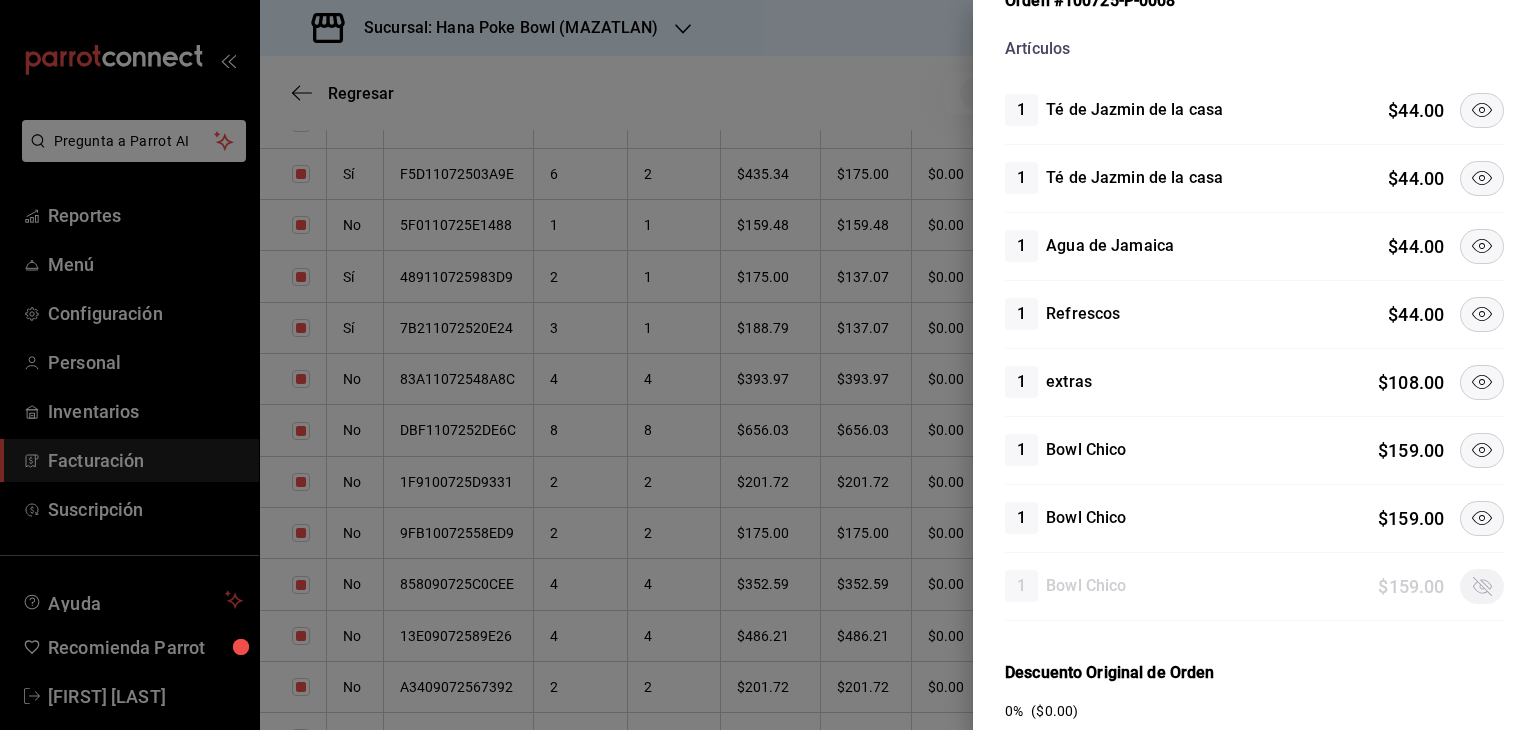 click 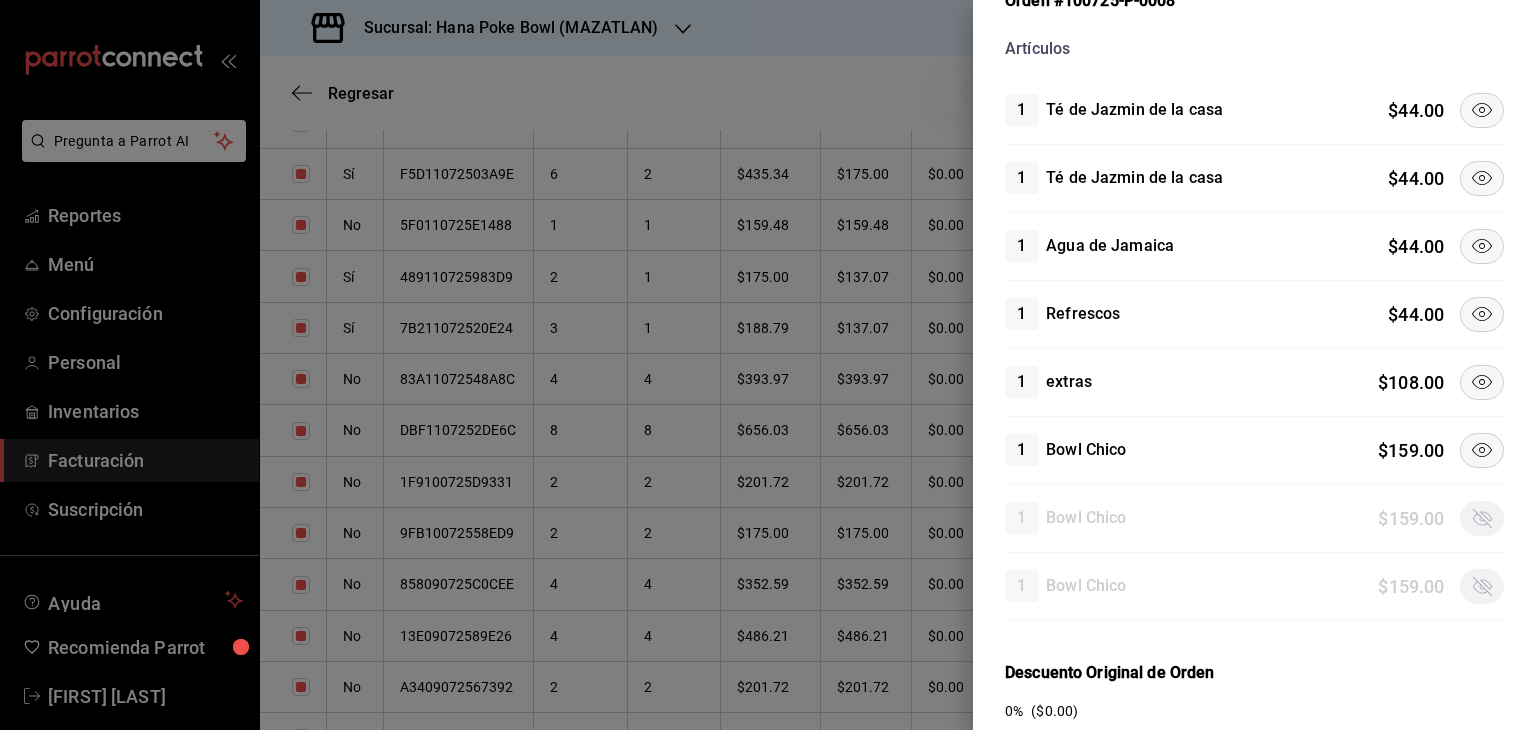 click 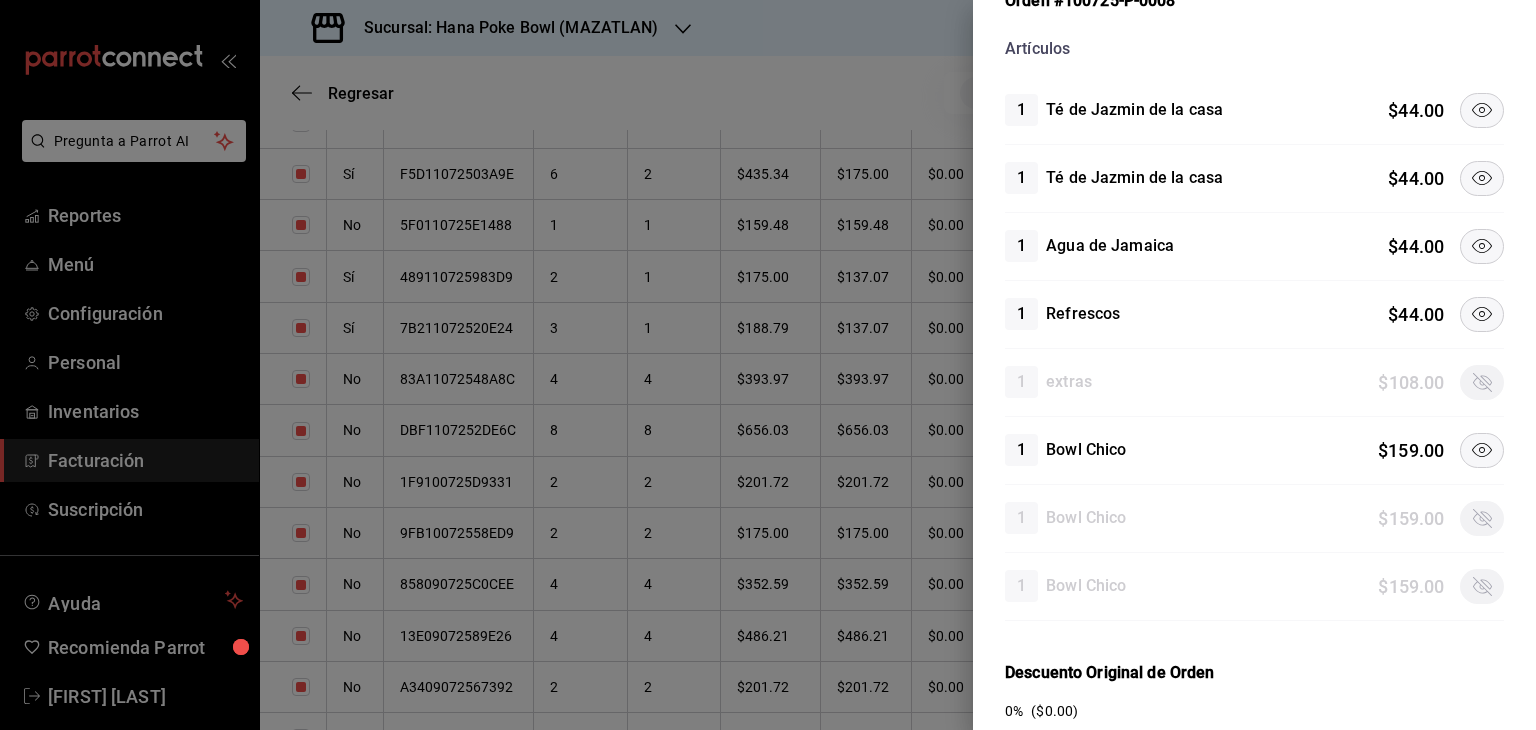 click 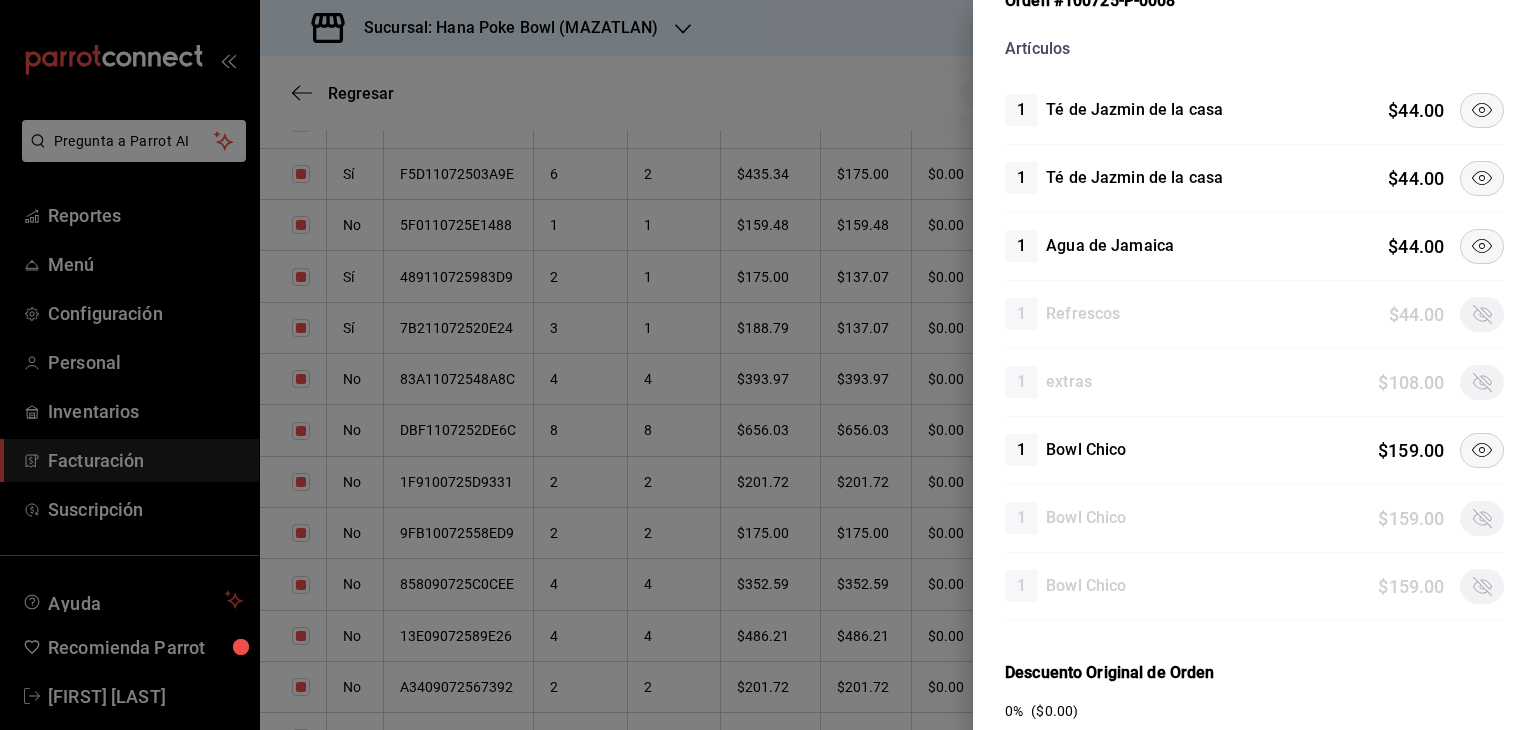 click at bounding box center (1482, 246) 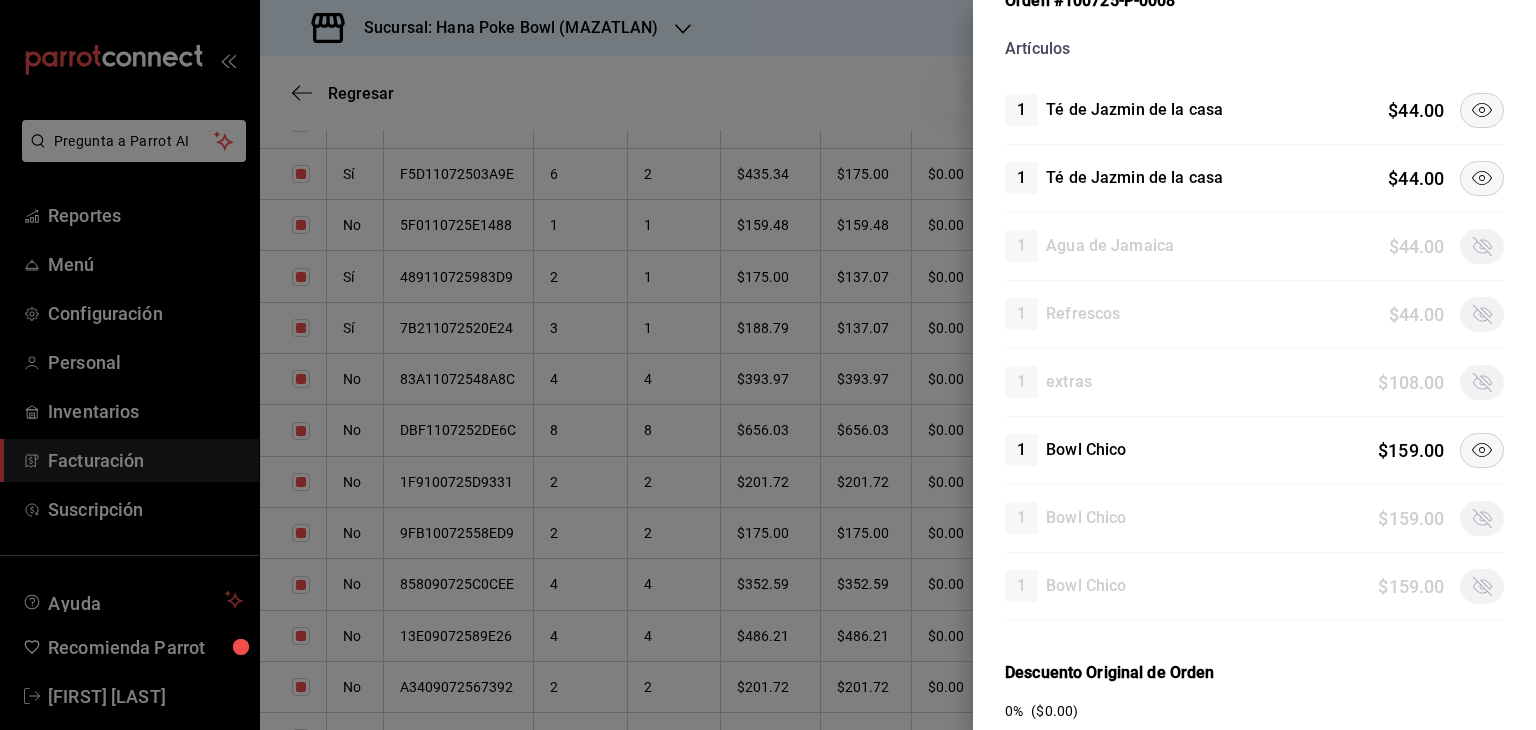 click 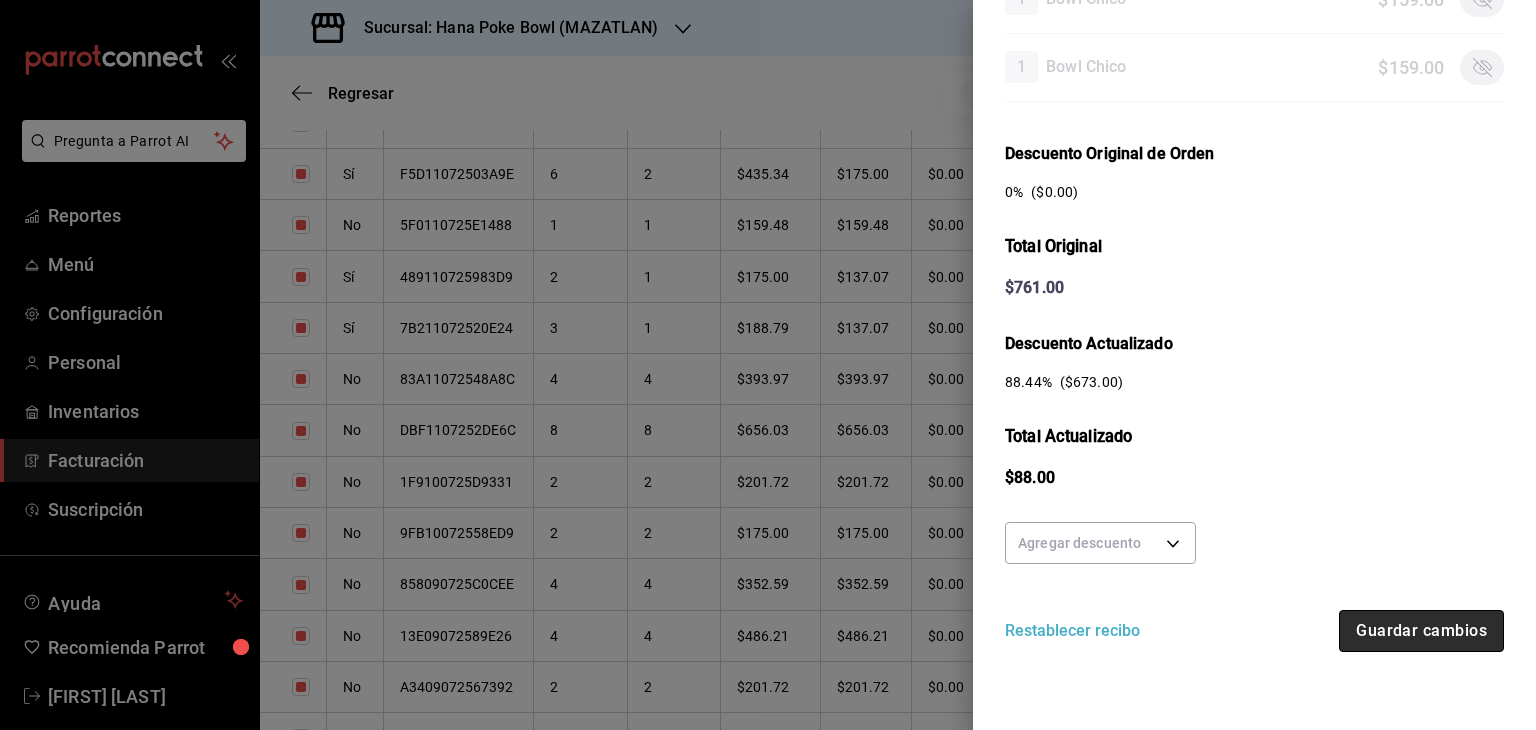 click on "Guardar cambios" at bounding box center (1421, 631) 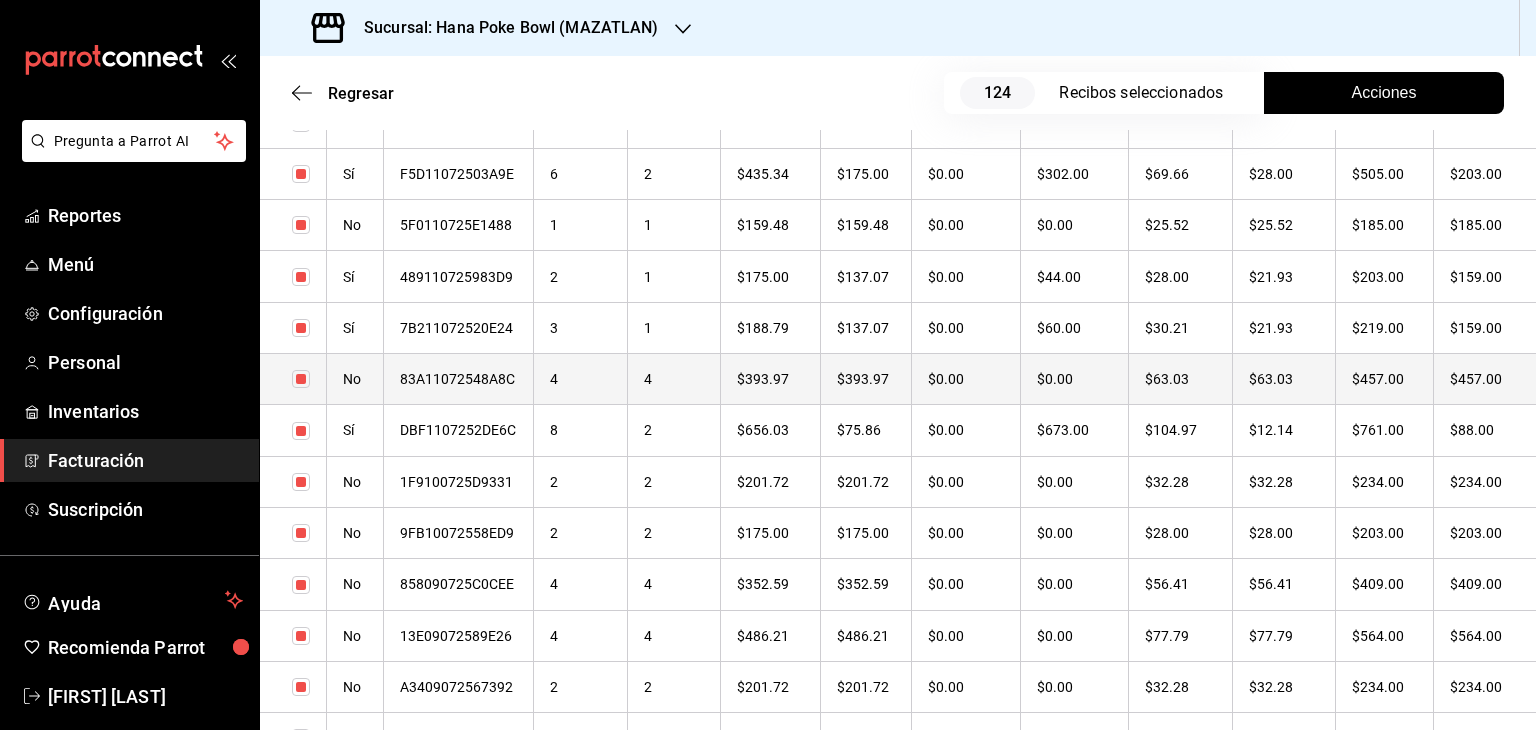 click on "4" at bounding box center (581, 379) 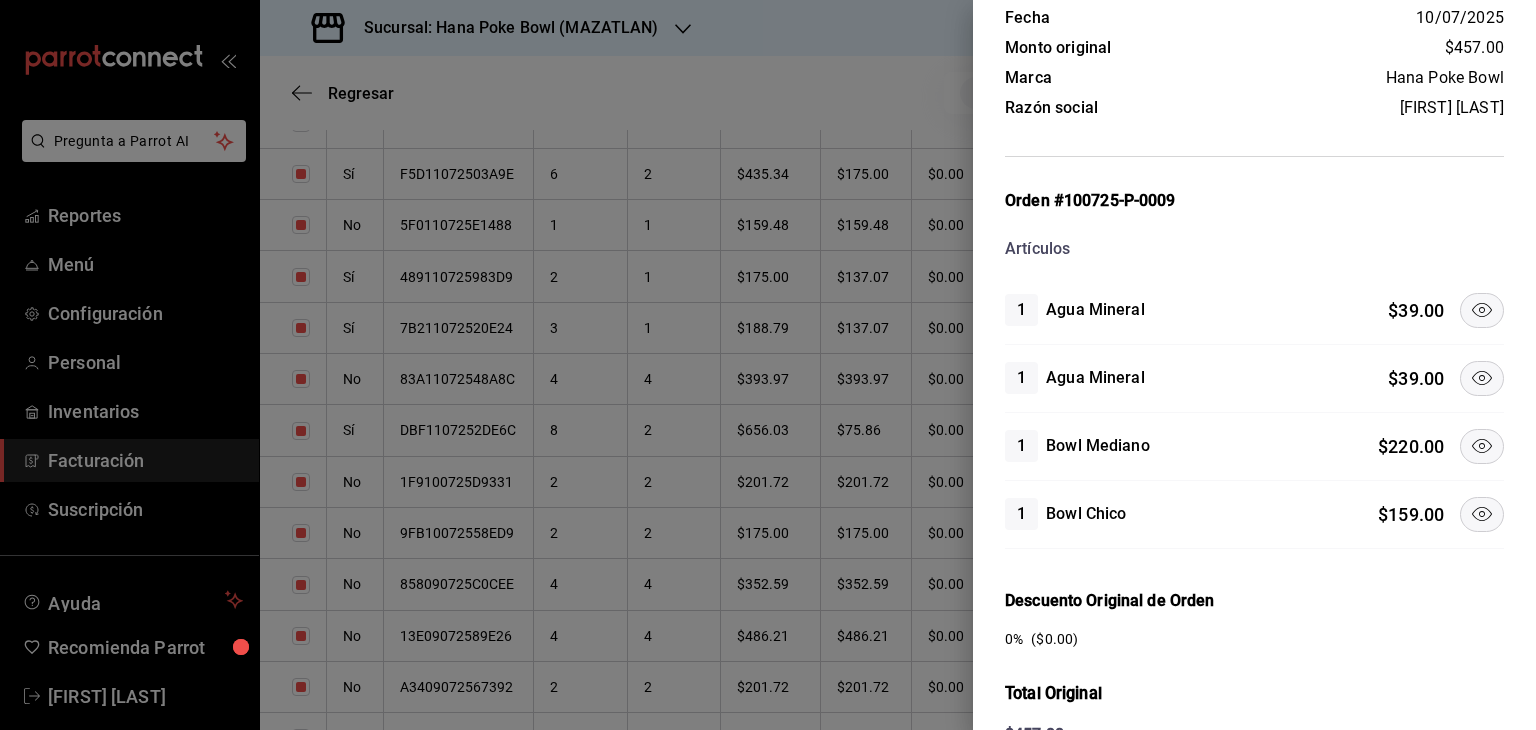 click 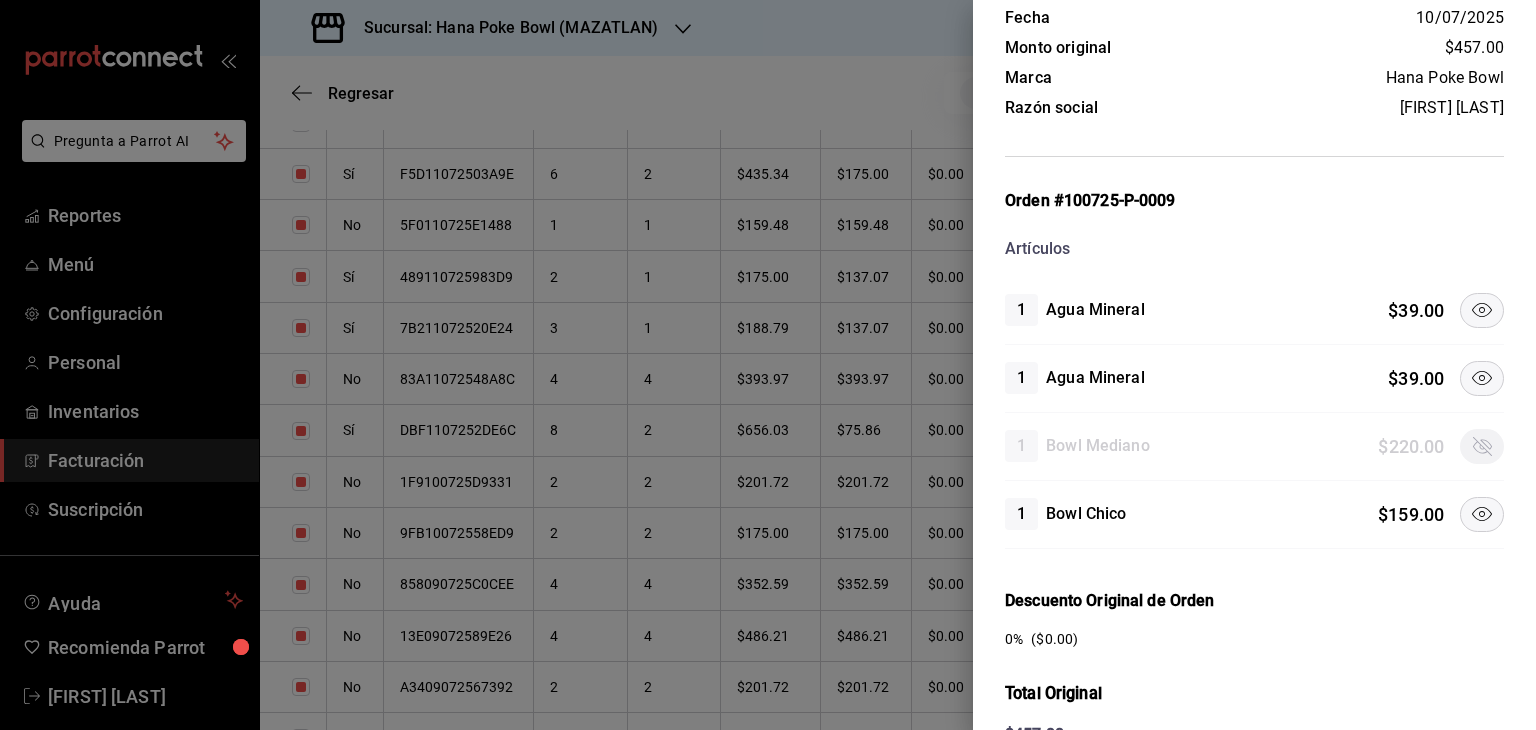 click 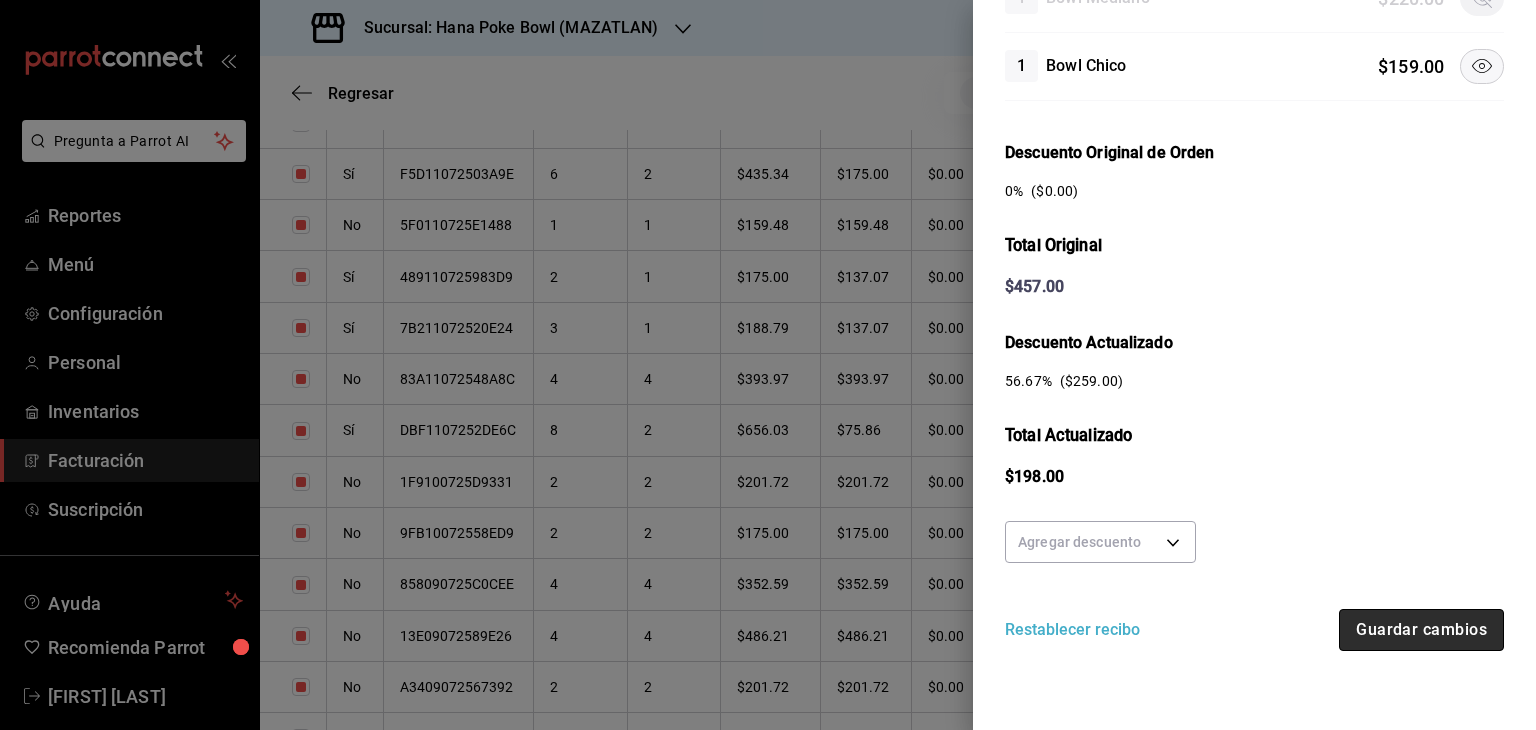 click on "Guardar cambios" at bounding box center (1421, 630) 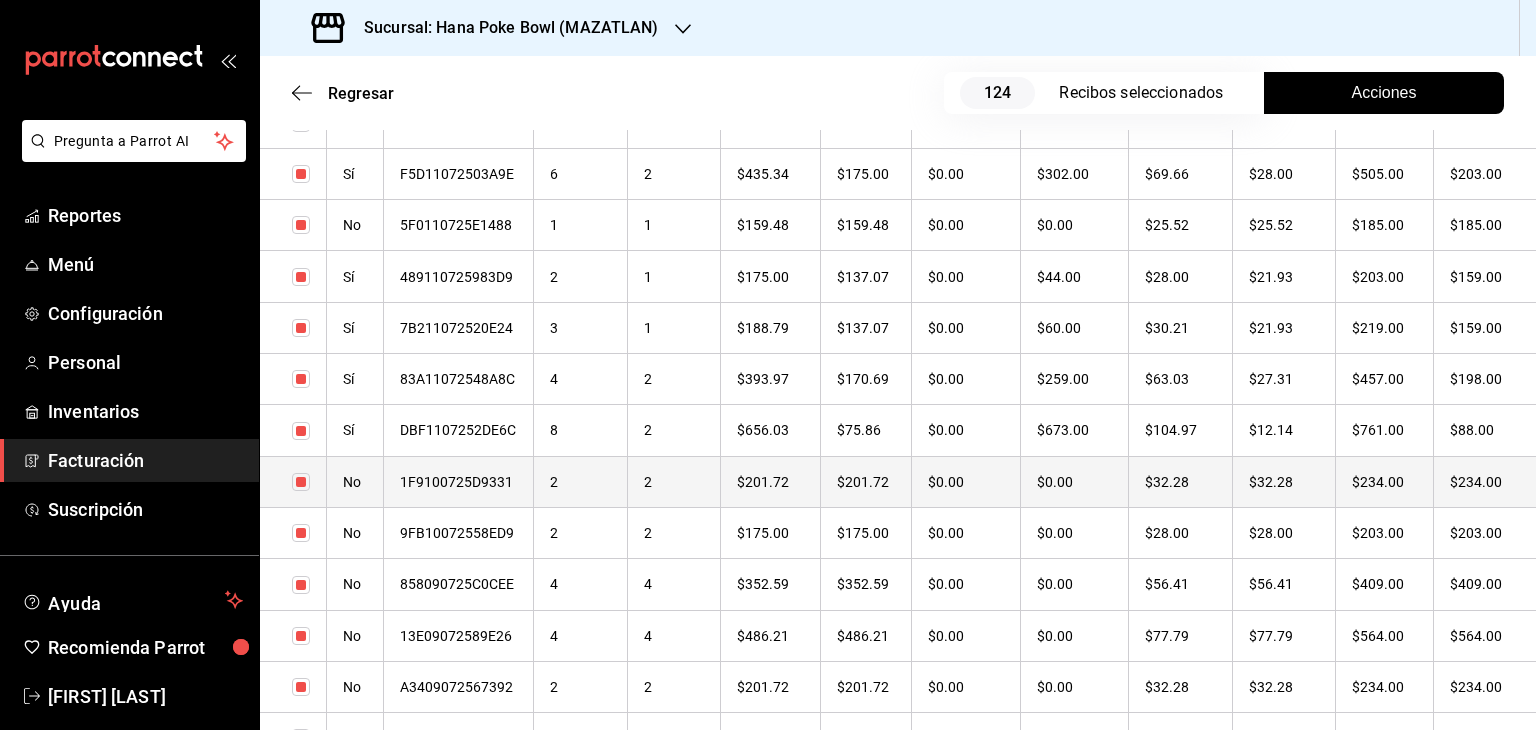 click on "2" at bounding box center [581, 481] 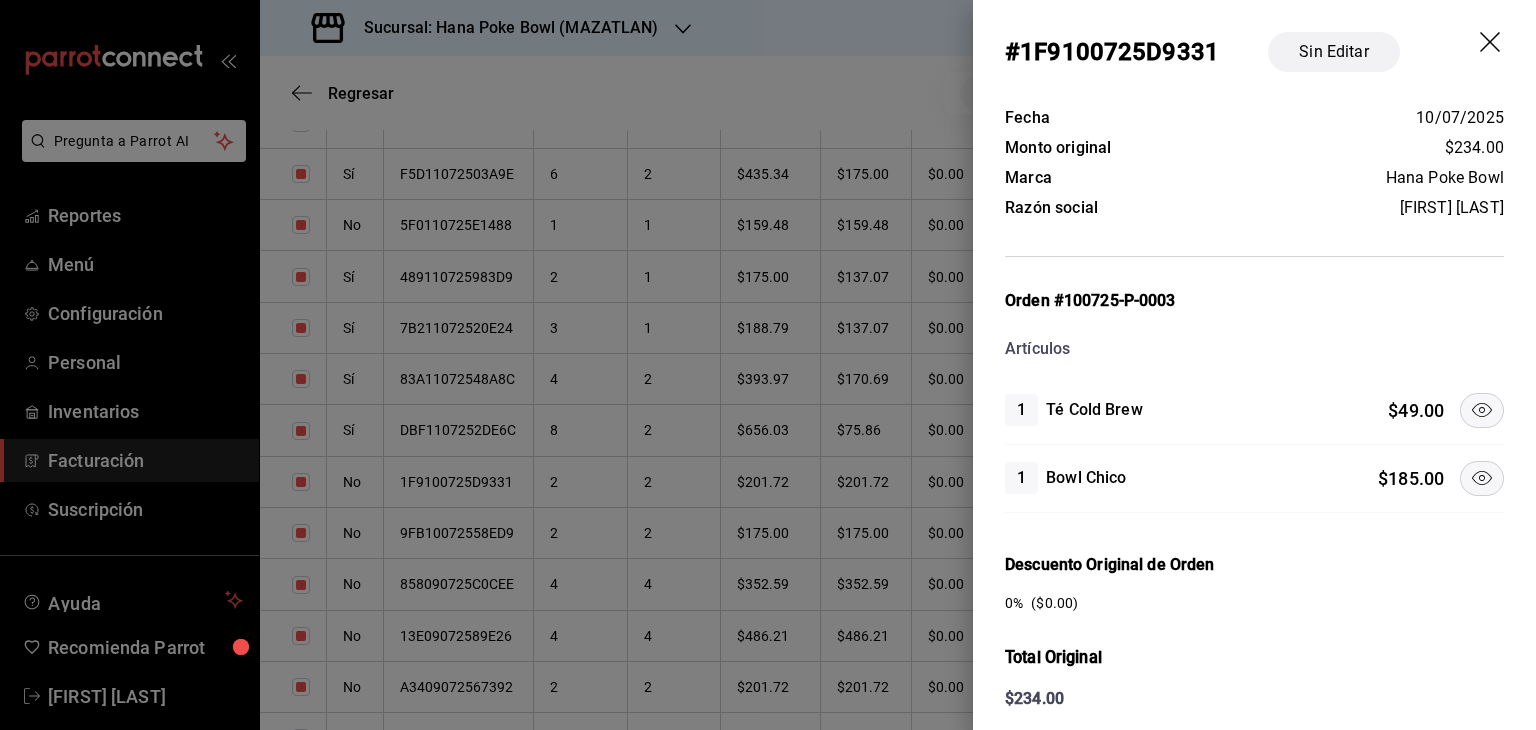 click 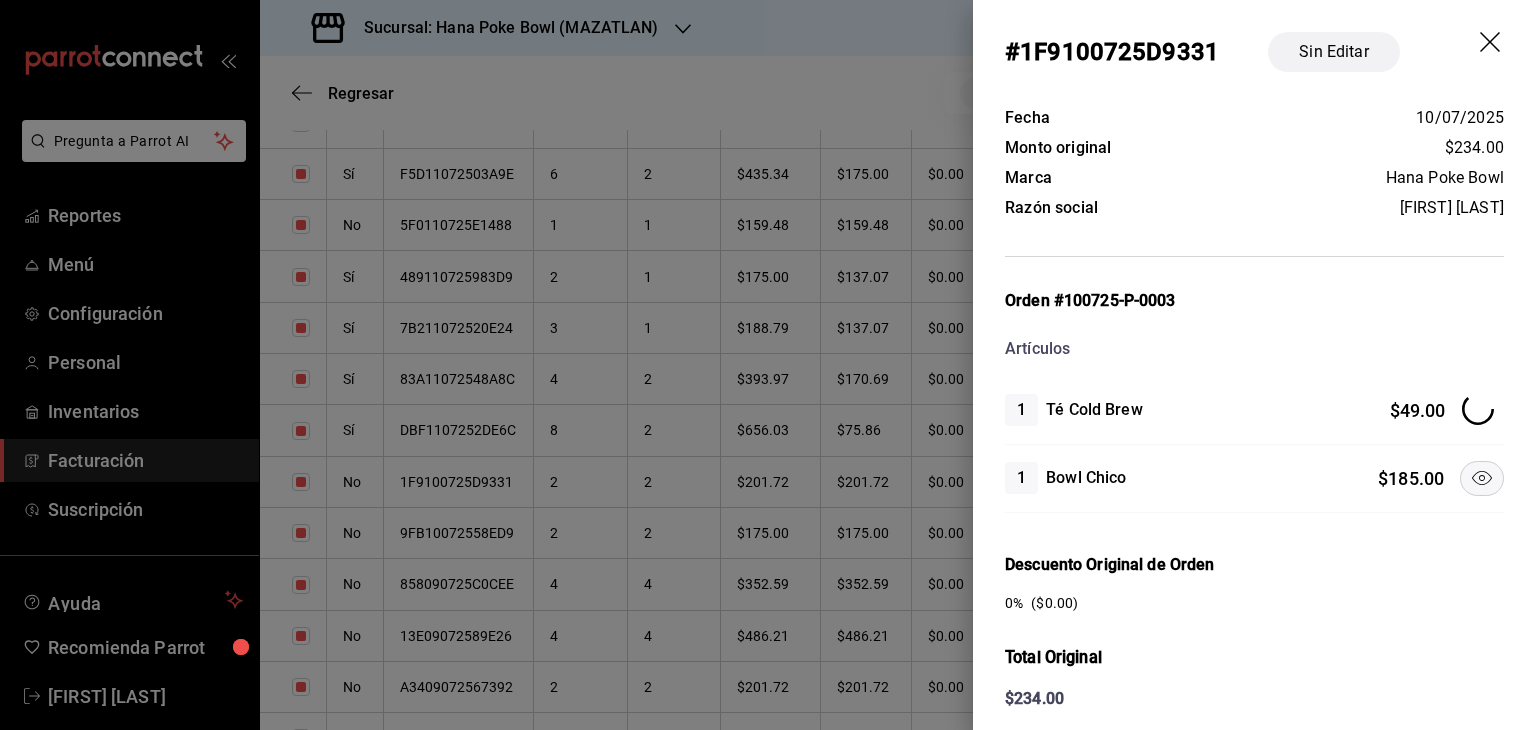 scroll, scrollTop: 400, scrollLeft: 0, axis: vertical 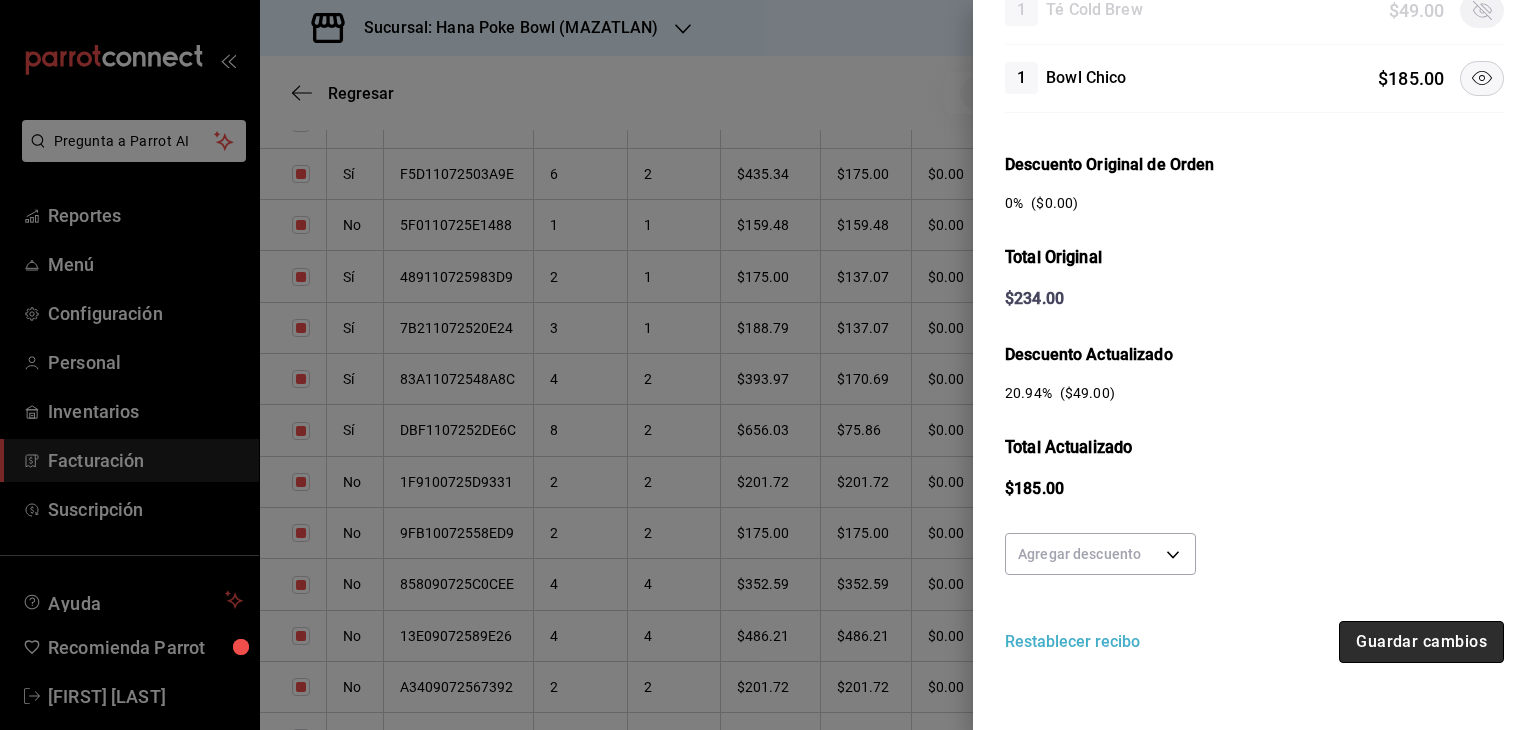 click on "Guardar cambios" at bounding box center (1421, 642) 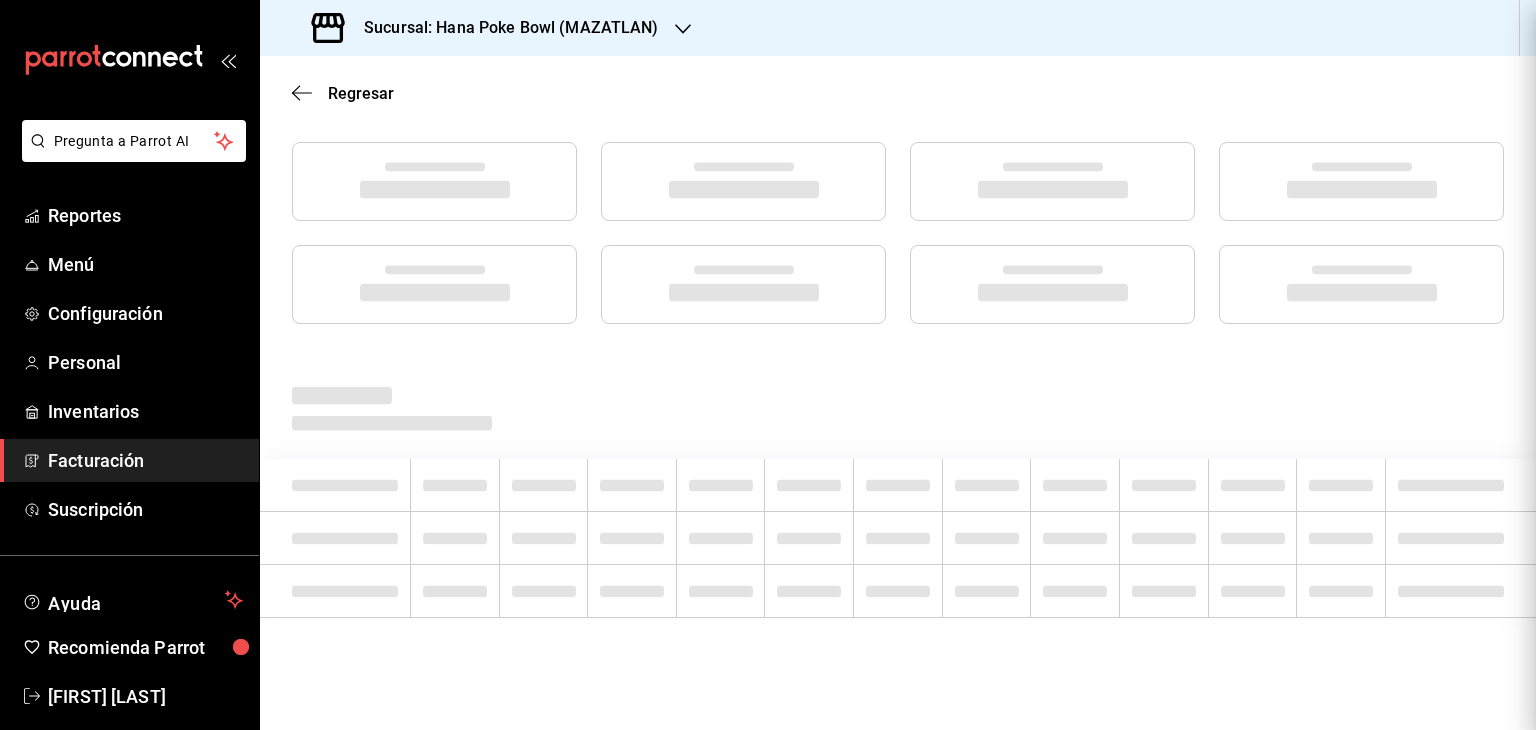 scroll, scrollTop: 248, scrollLeft: 0, axis: vertical 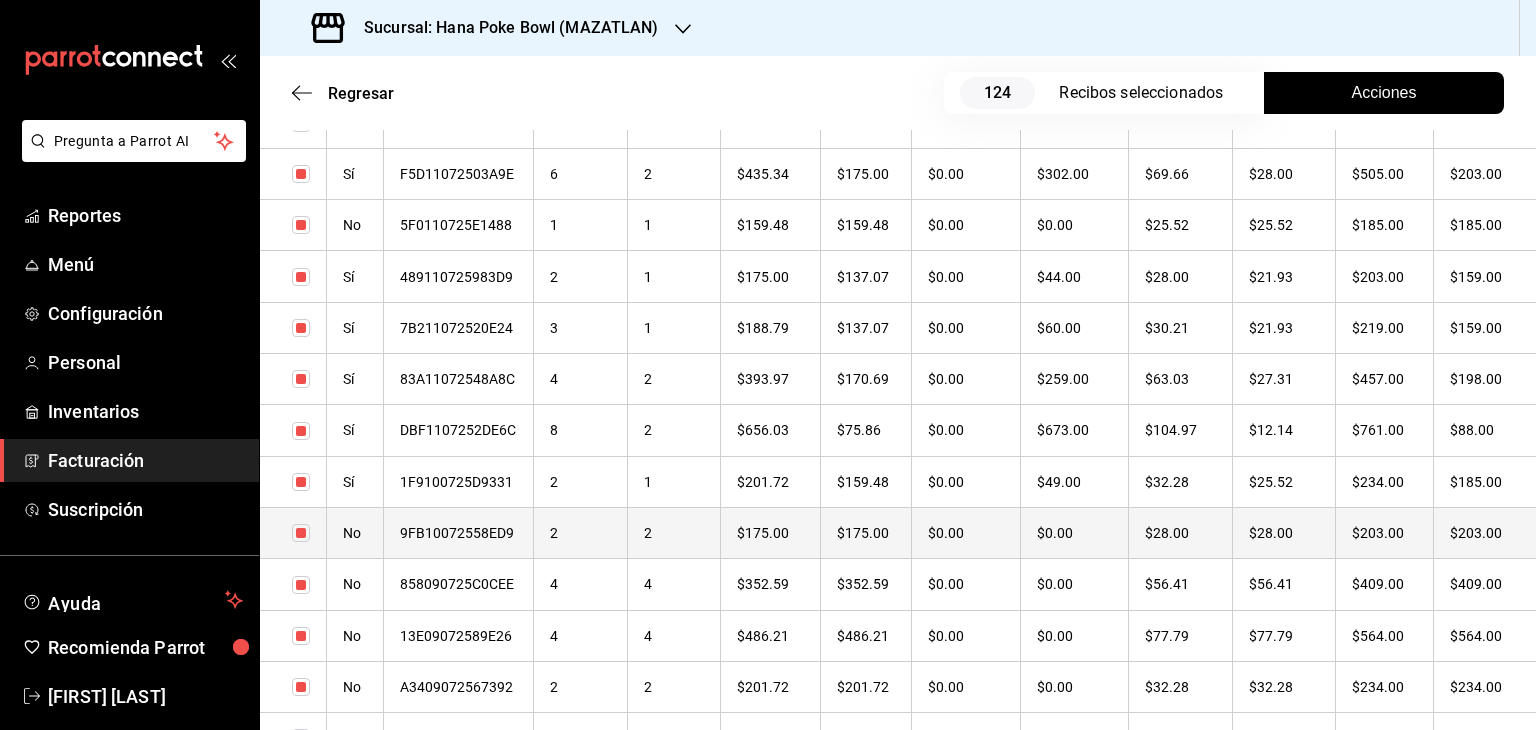 click on "2" at bounding box center [581, 532] 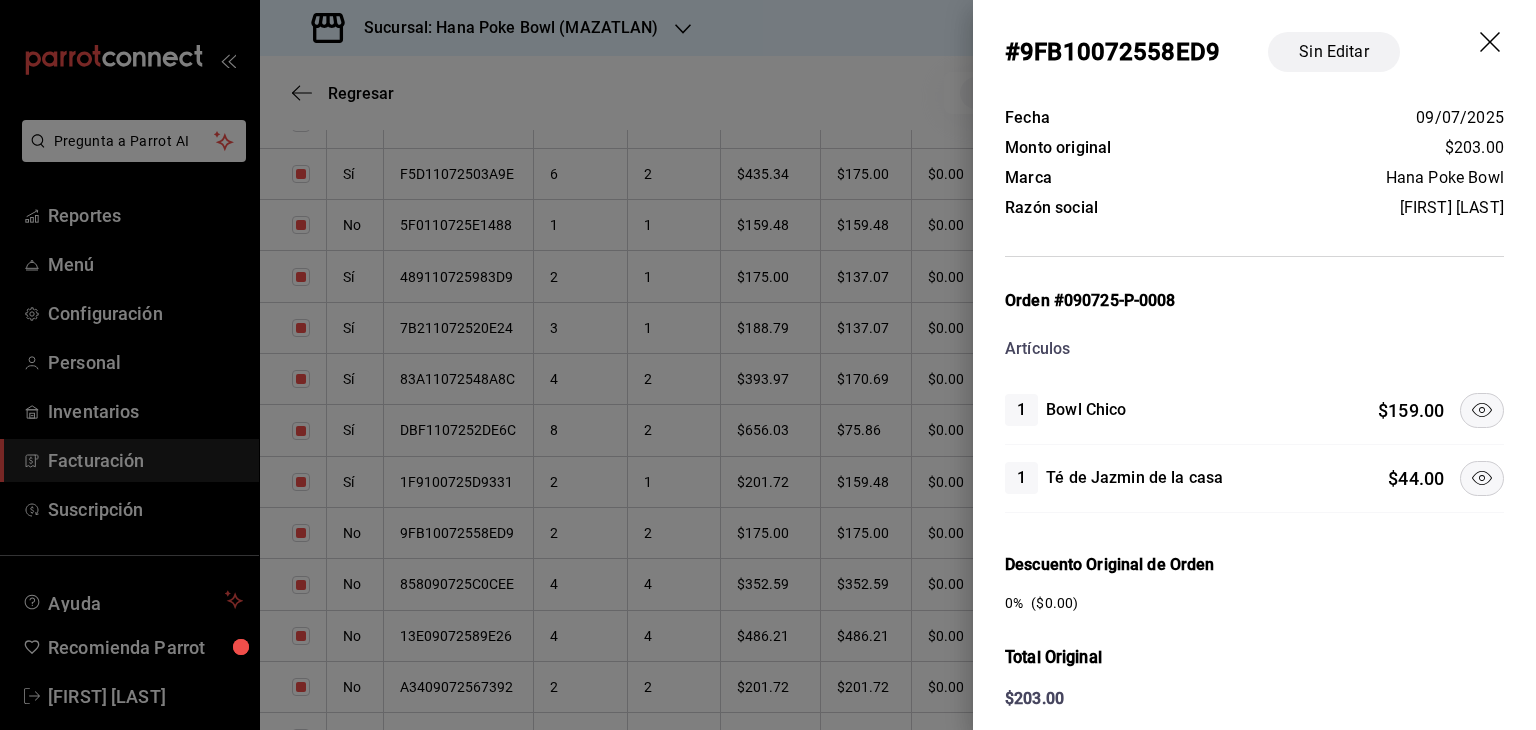 click 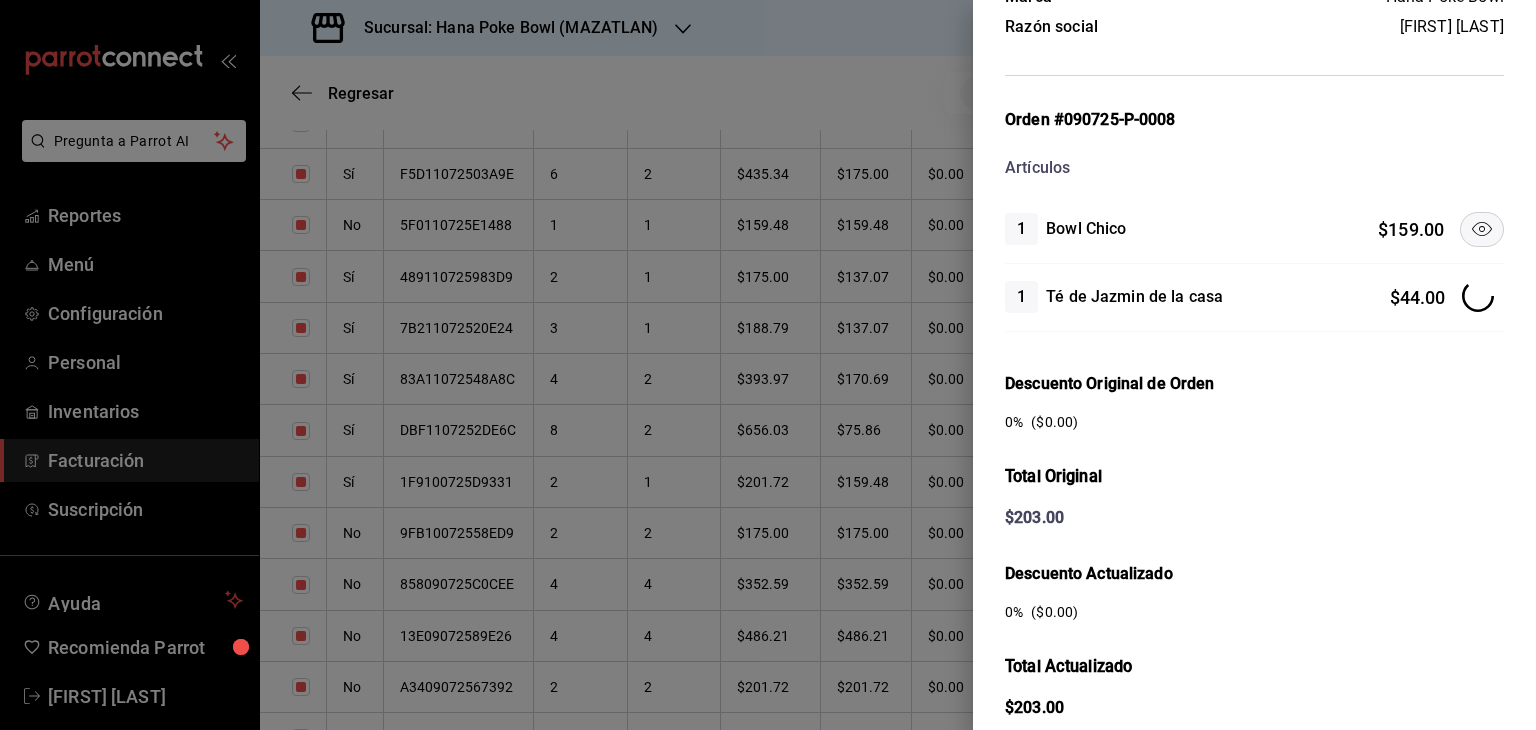scroll, scrollTop: 412, scrollLeft: 0, axis: vertical 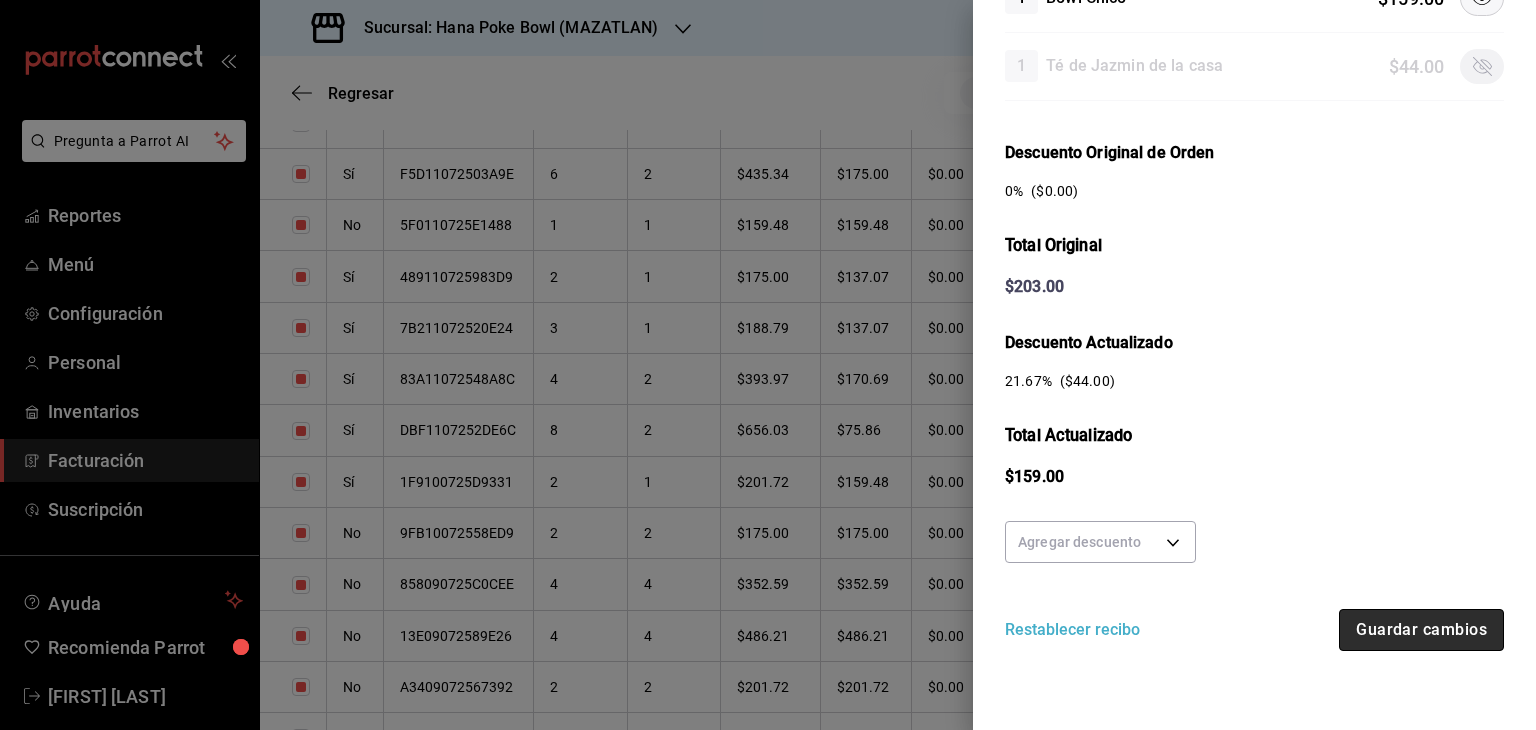 click on "Guardar cambios" at bounding box center (1421, 630) 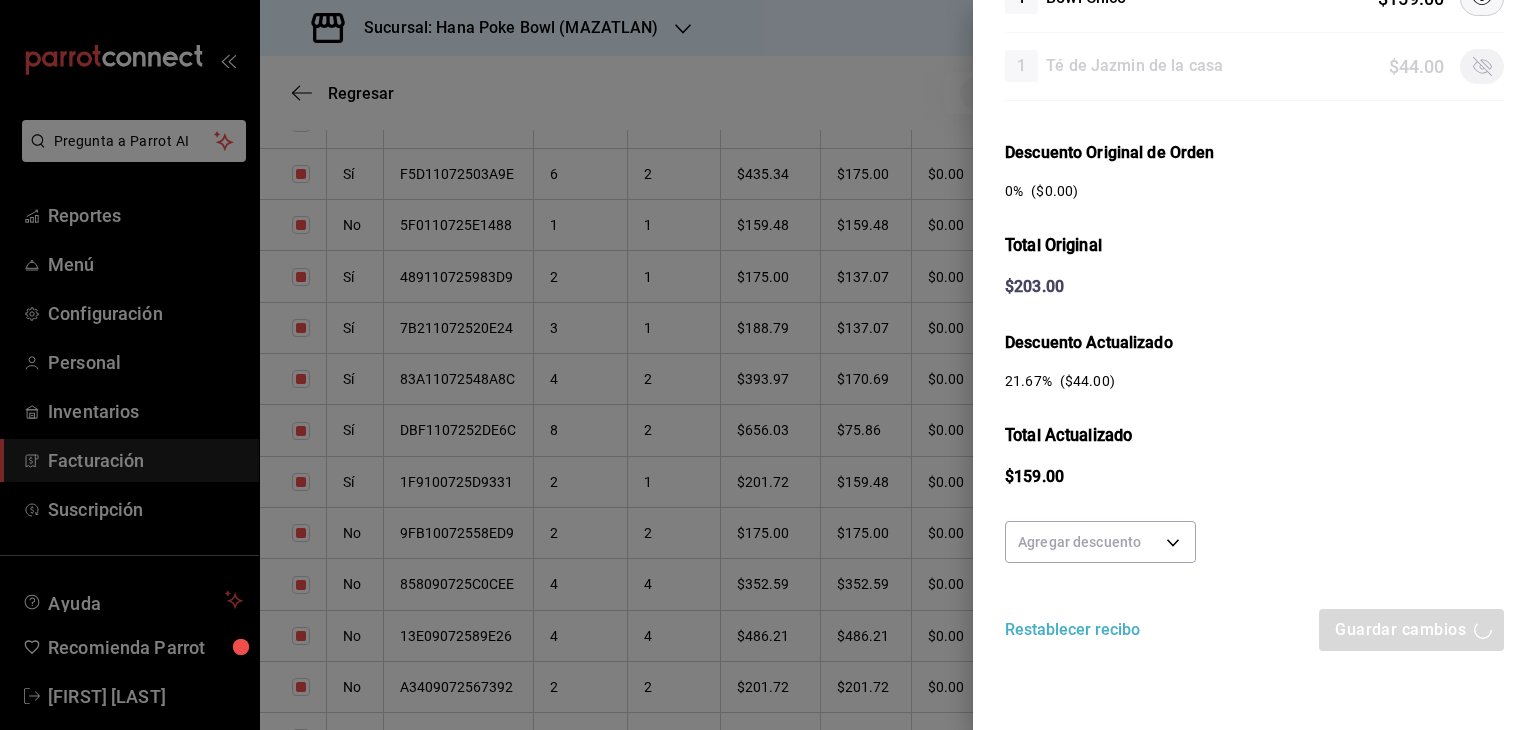 scroll, scrollTop: 248, scrollLeft: 0, axis: vertical 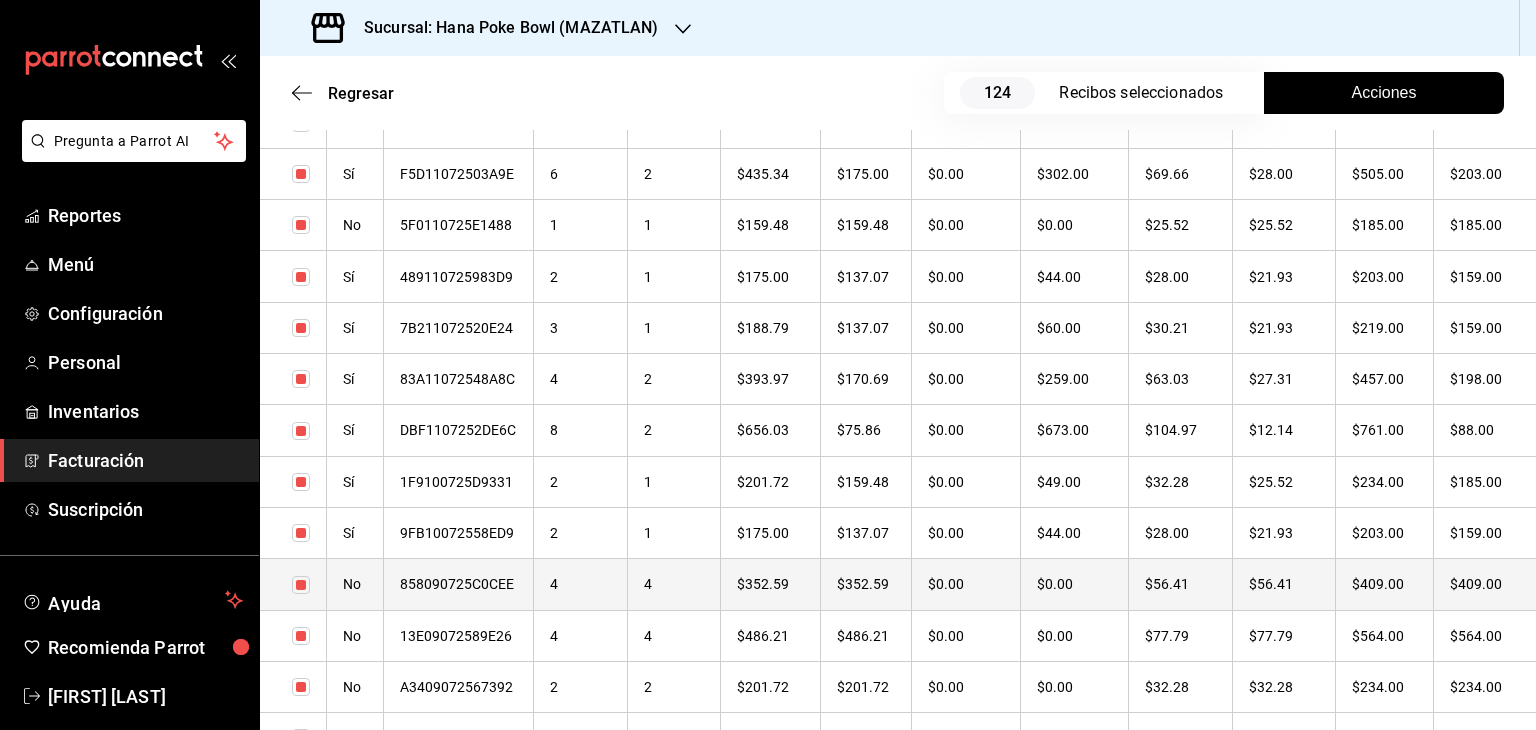 click on "4" at bounding box center (581, 584) 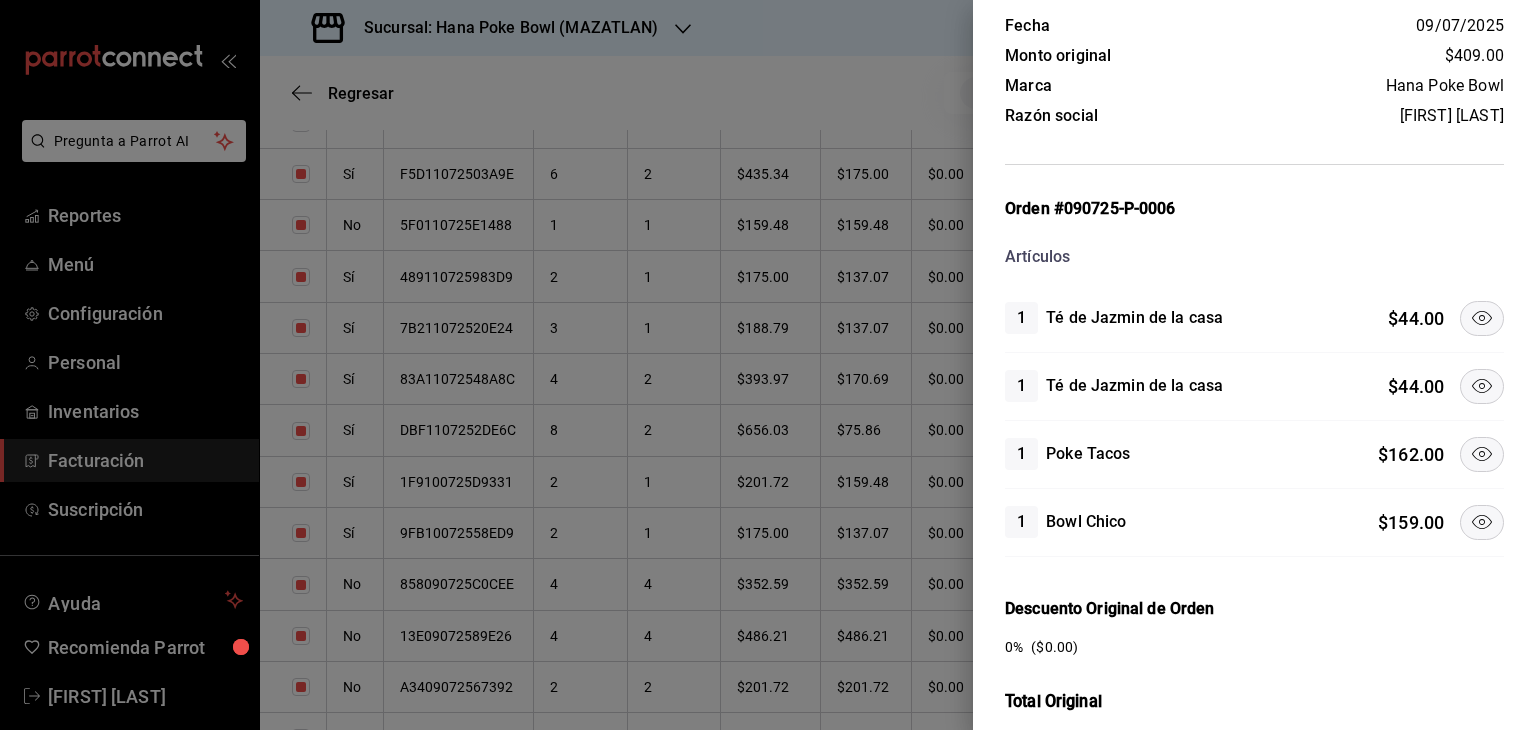 scroll, scrollTop: 100, scrollLeft: 0, axis: vertical 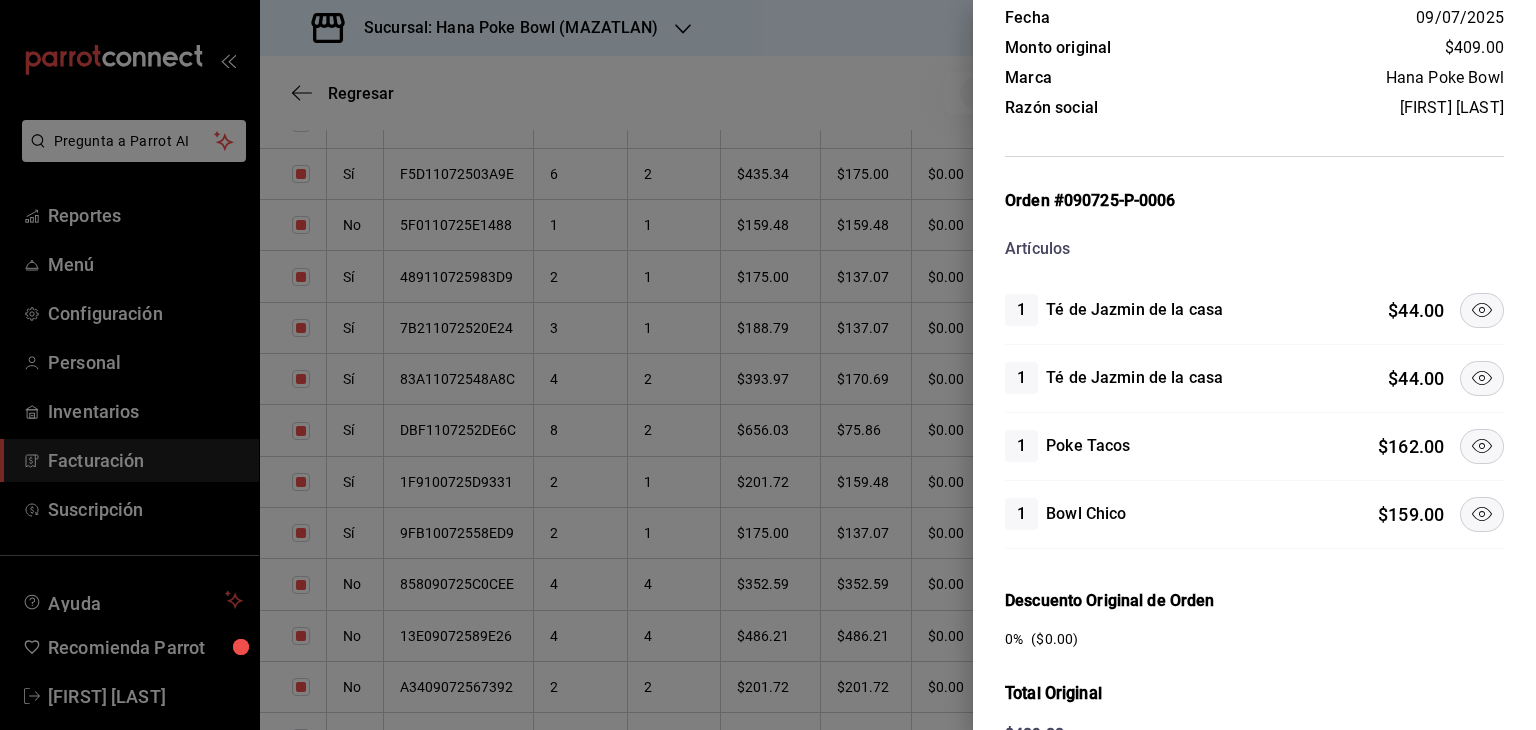 click on "1 Poke Tacos $ 162.00" at bounding box center (1254, 447) 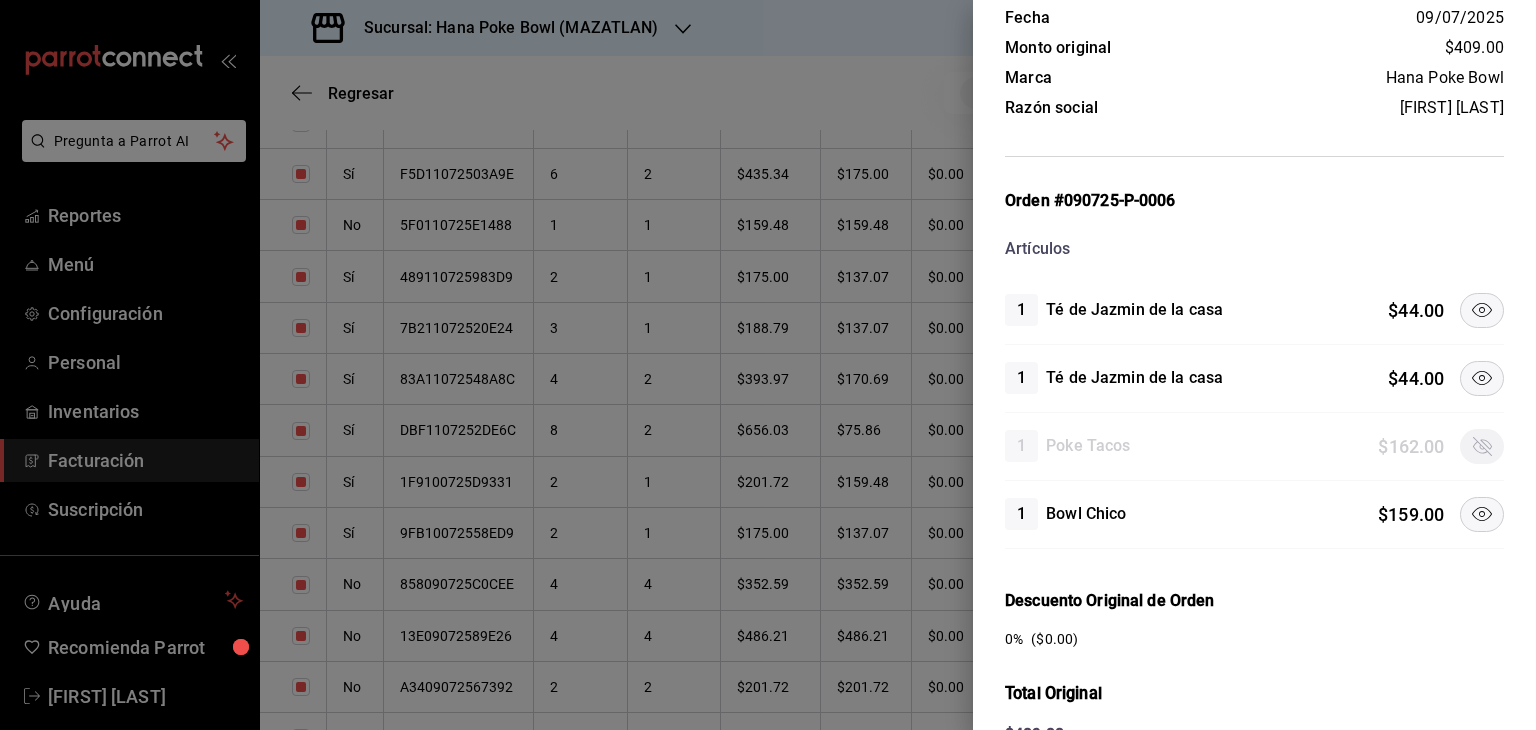 click 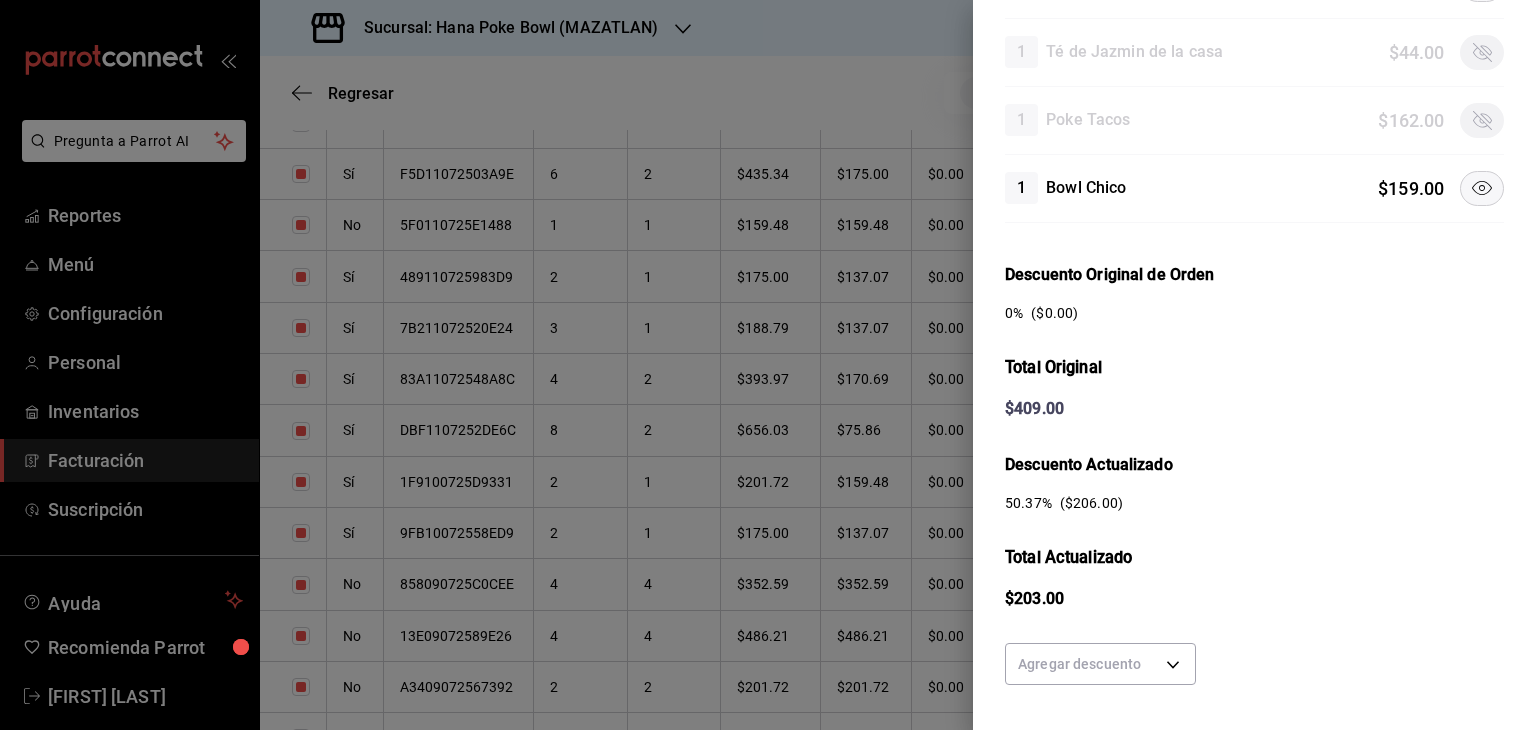 scroll, scrollTop: 548, scrollLeft: 0, axis: vertical 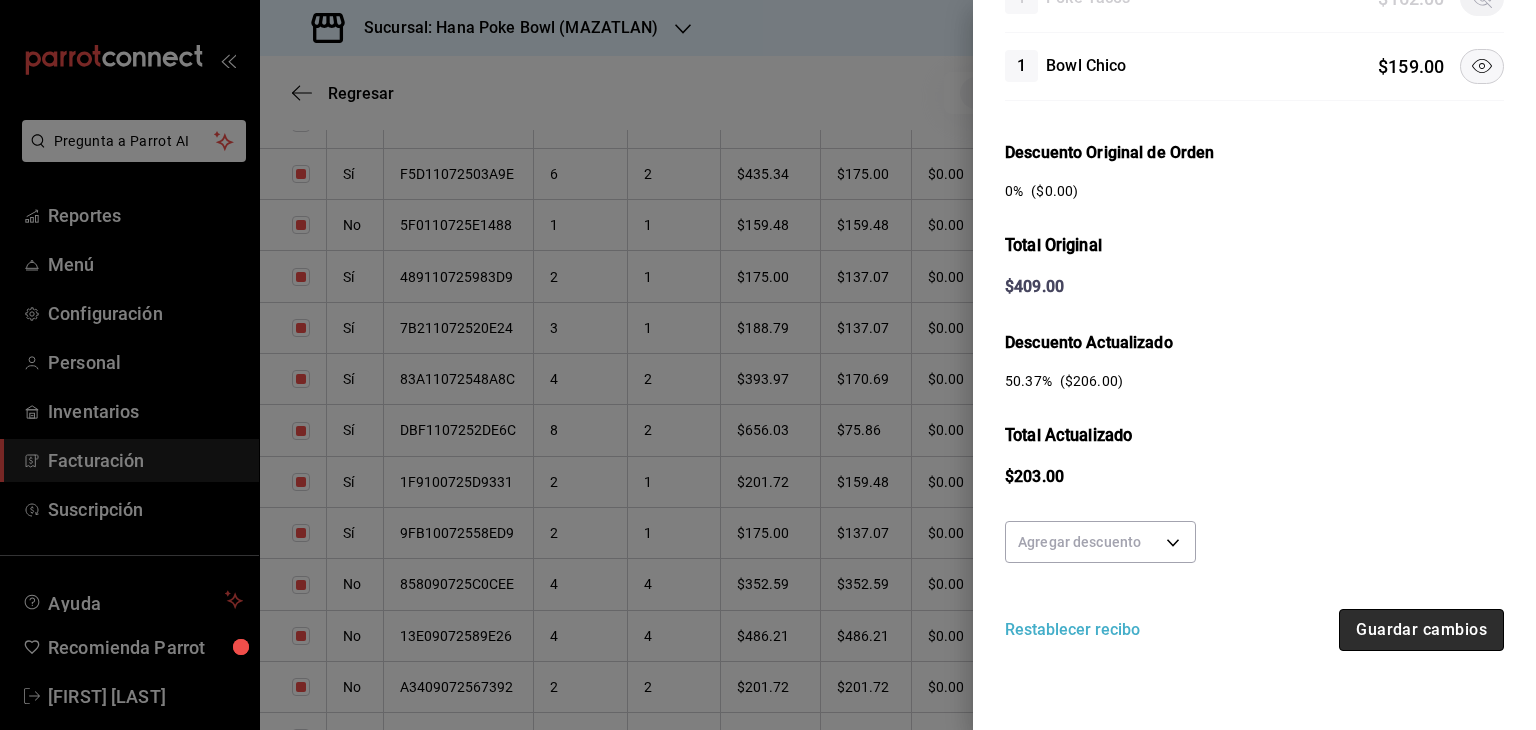 click on "Guardar cambios" at bounding box center (1421, 630) 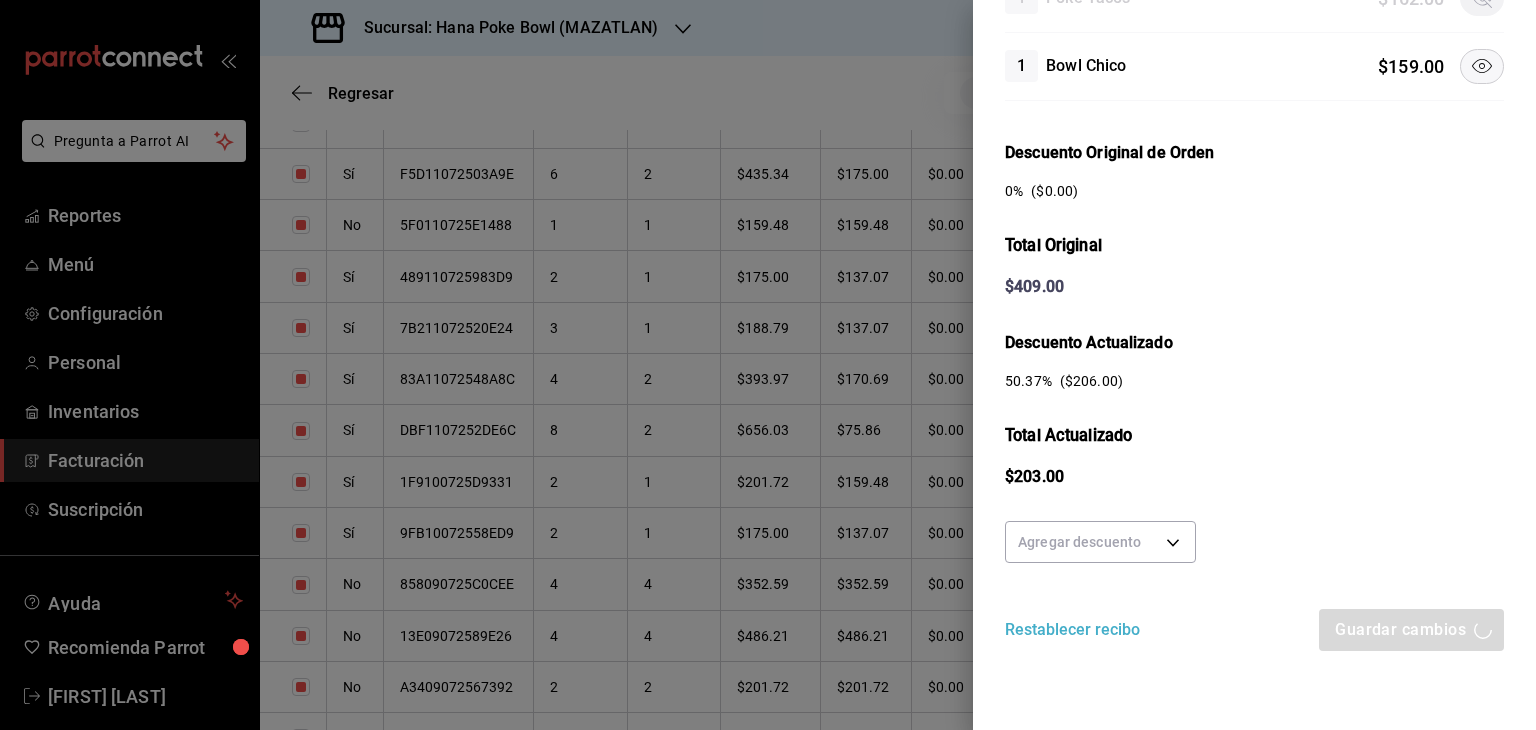 scroll, scrollTop: 248, scrollLeft: 0, axis: vertical 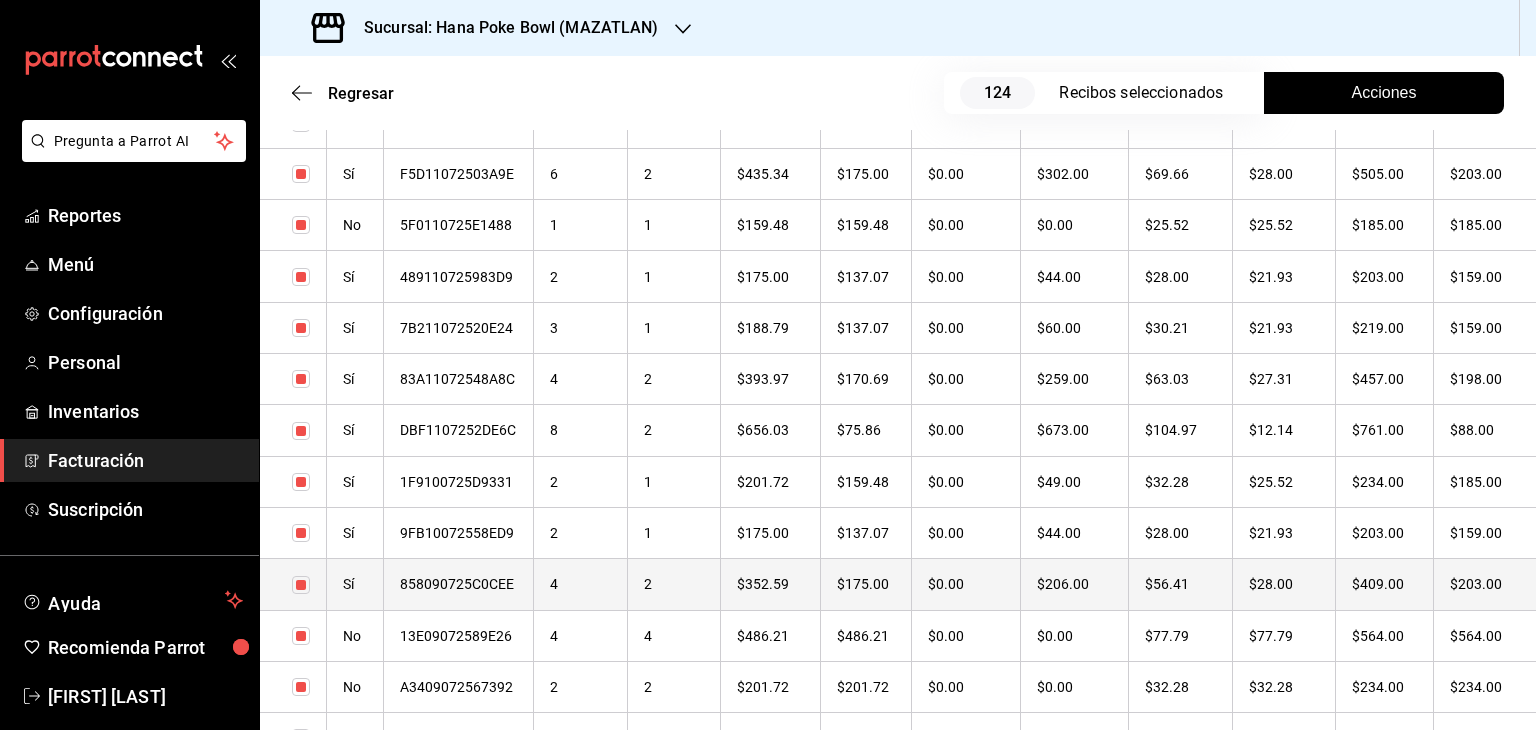 click on "4" at bounding box center [581, 584] 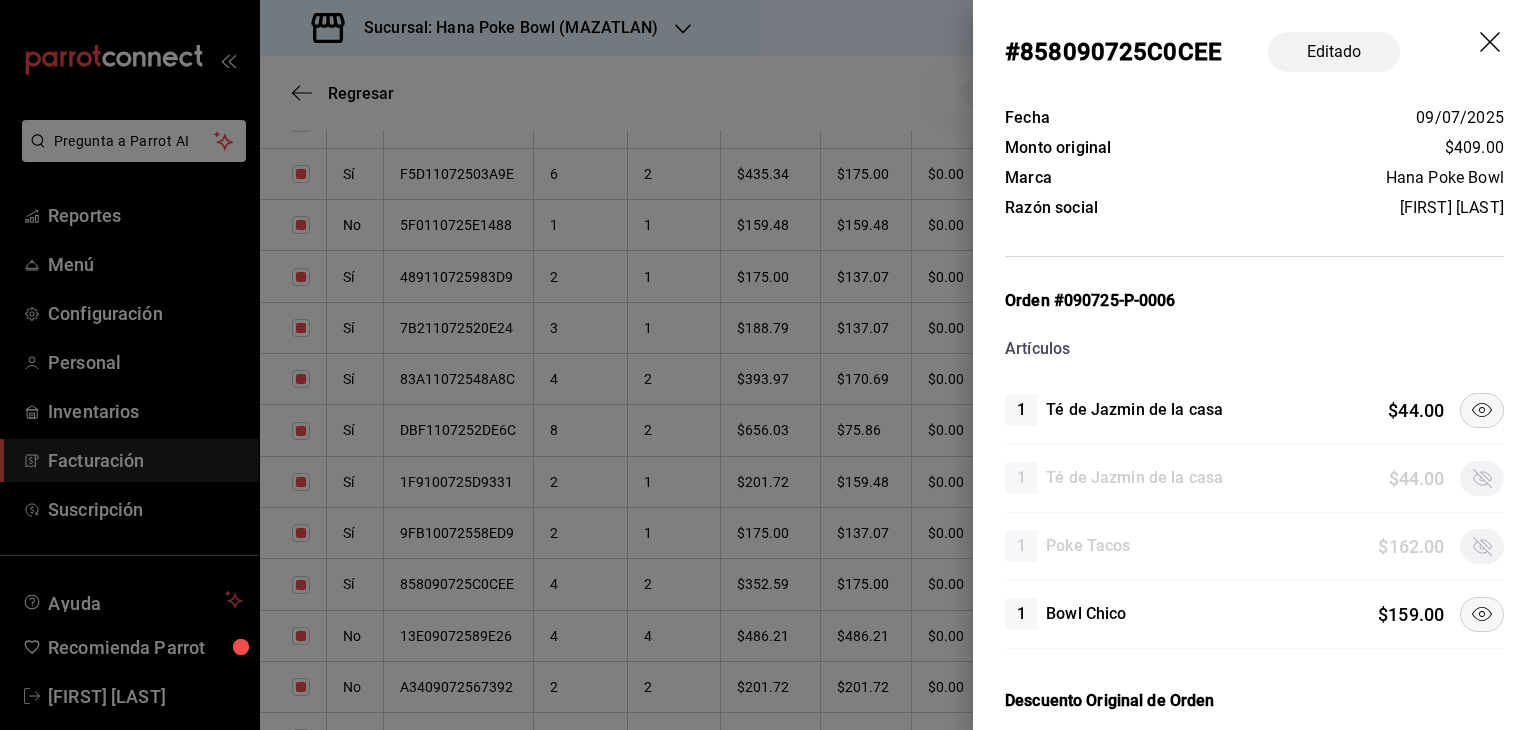 click at bounding box center (768, 365) 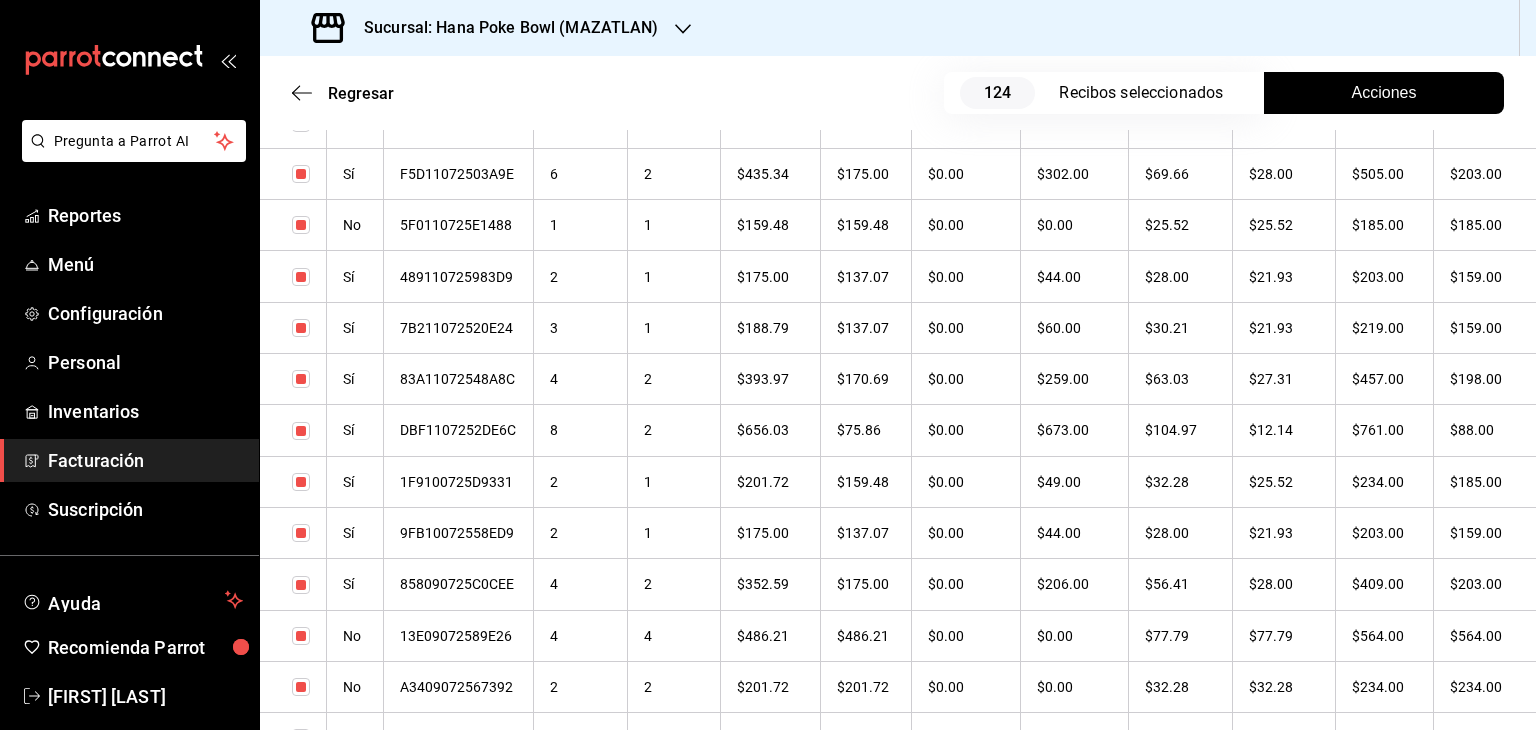 click on "4" at bounding box center (581, 635) 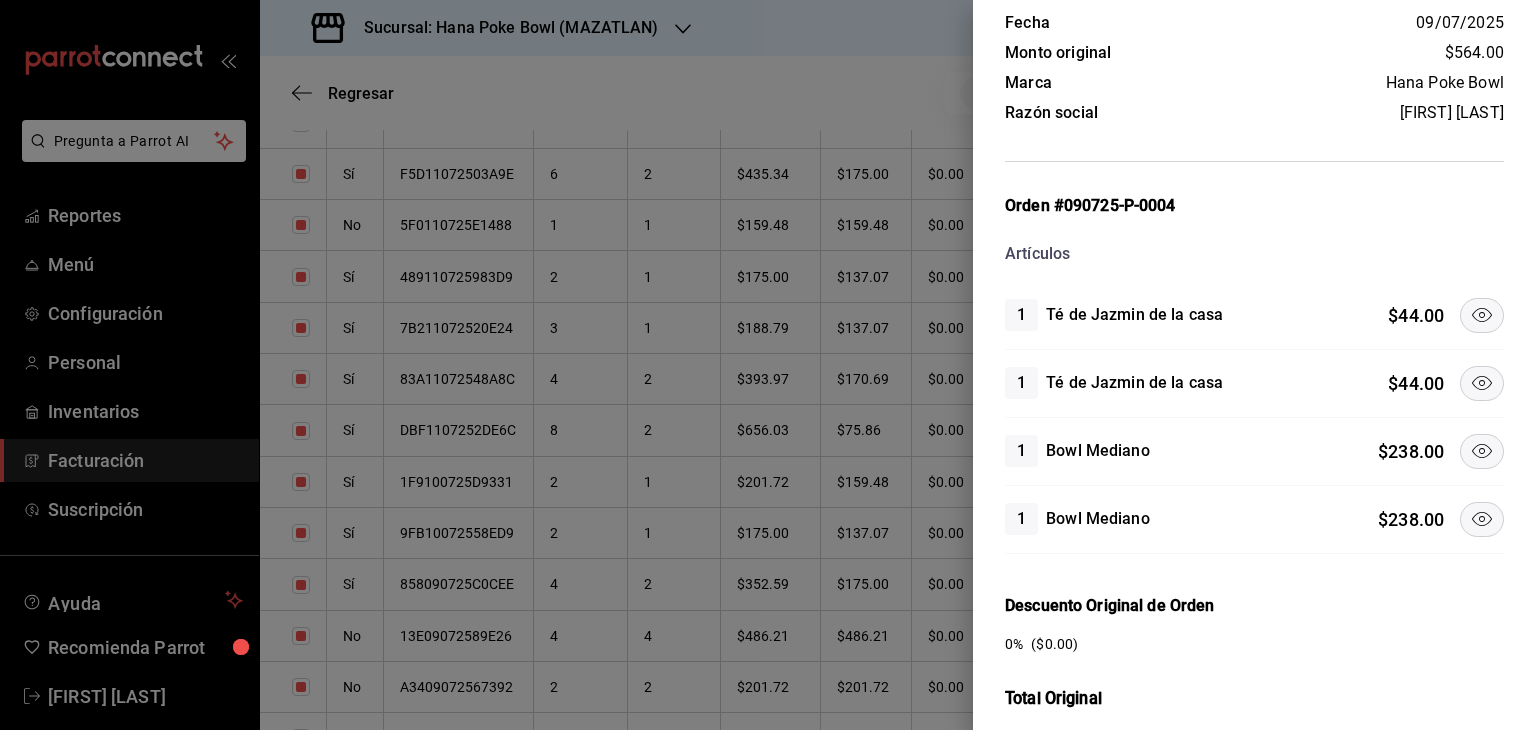 scroll, scrollTop: 100, scrollLeft: 0, axis: vertical 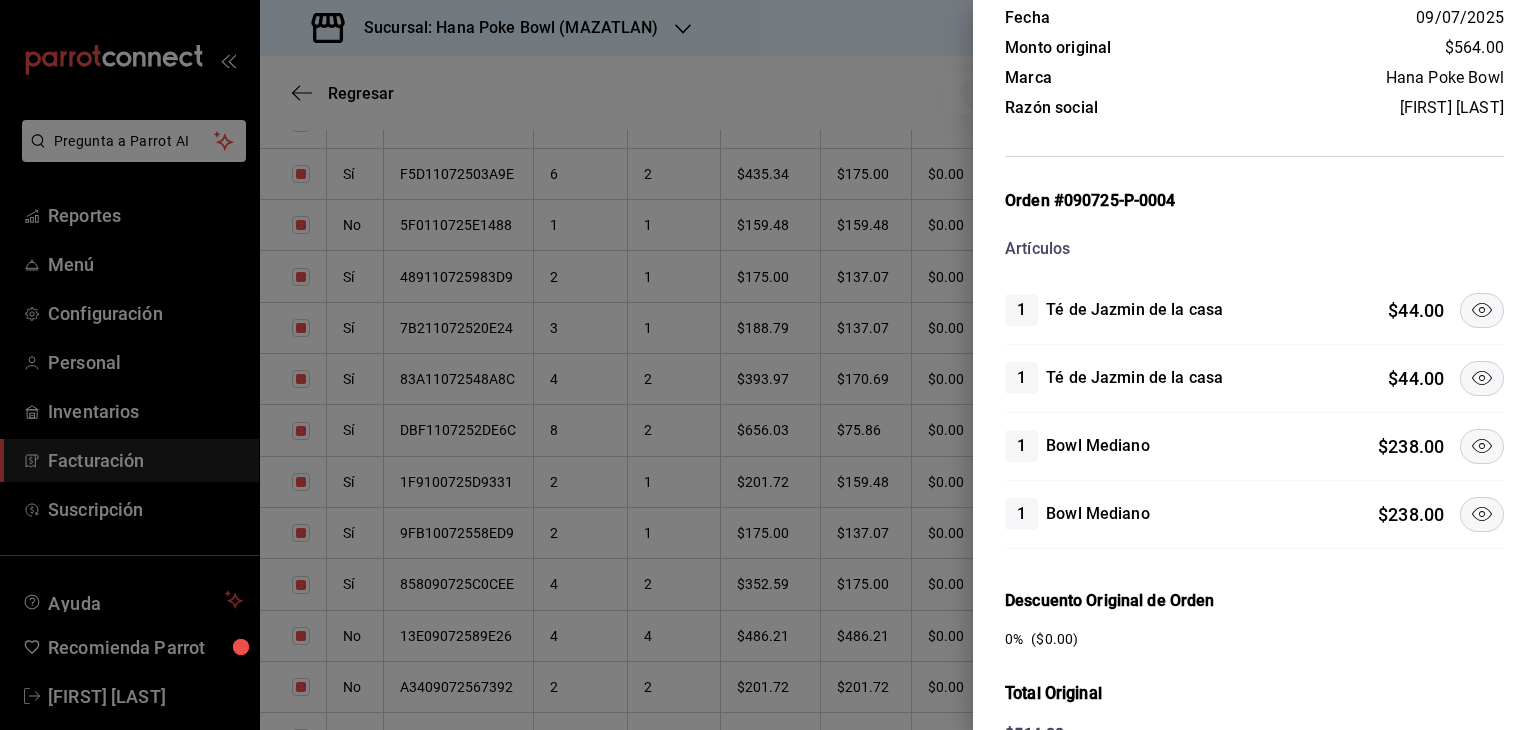 click at bounding box center (1482, 446) 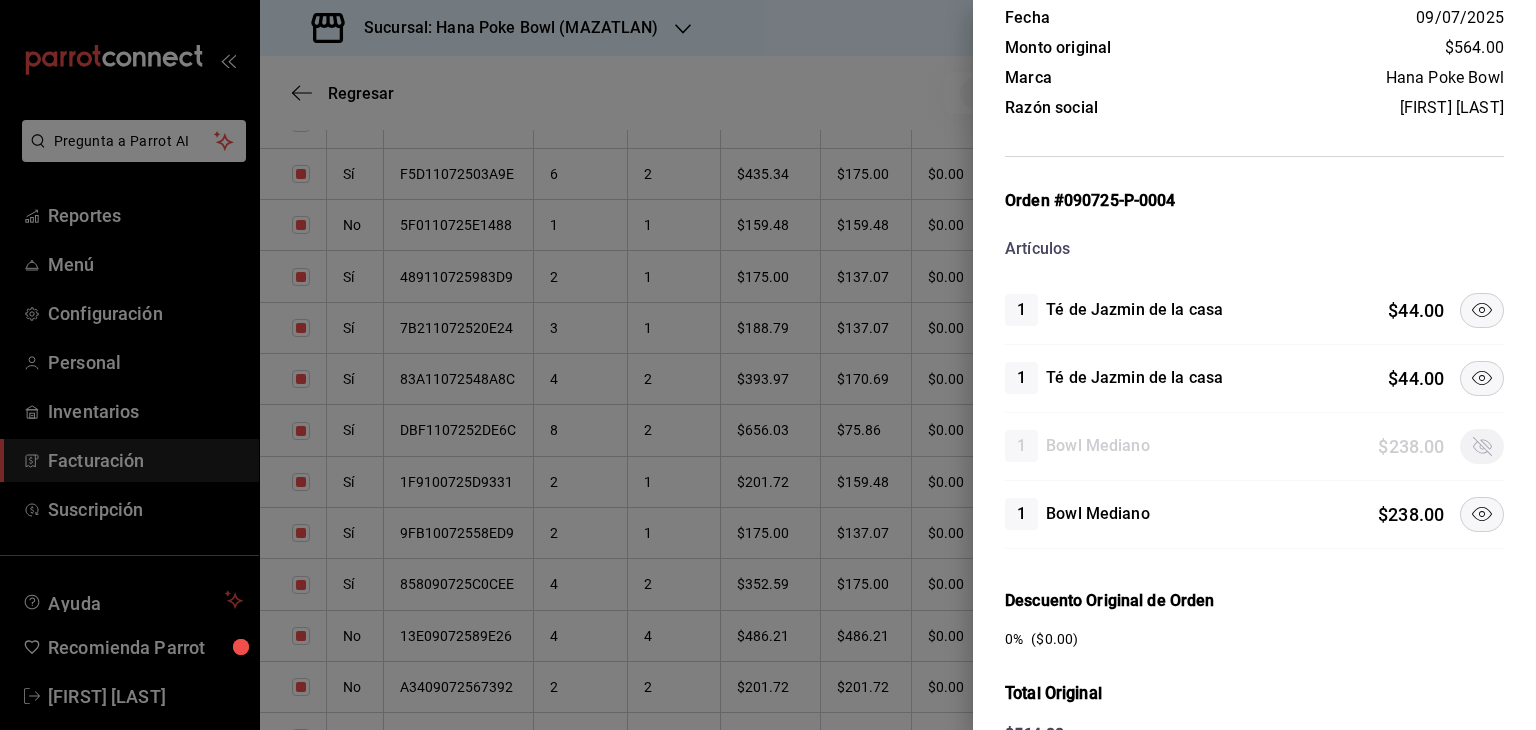 click 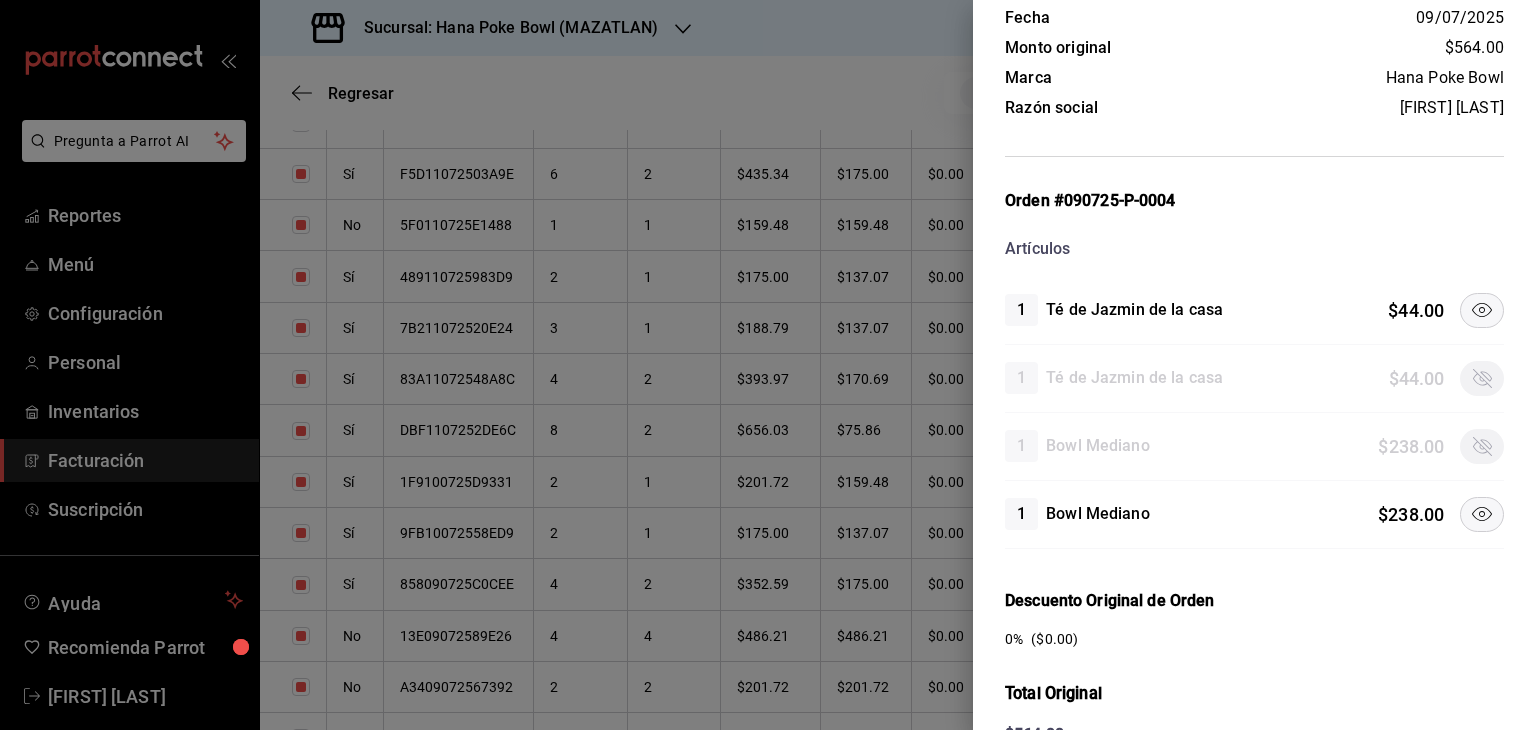click 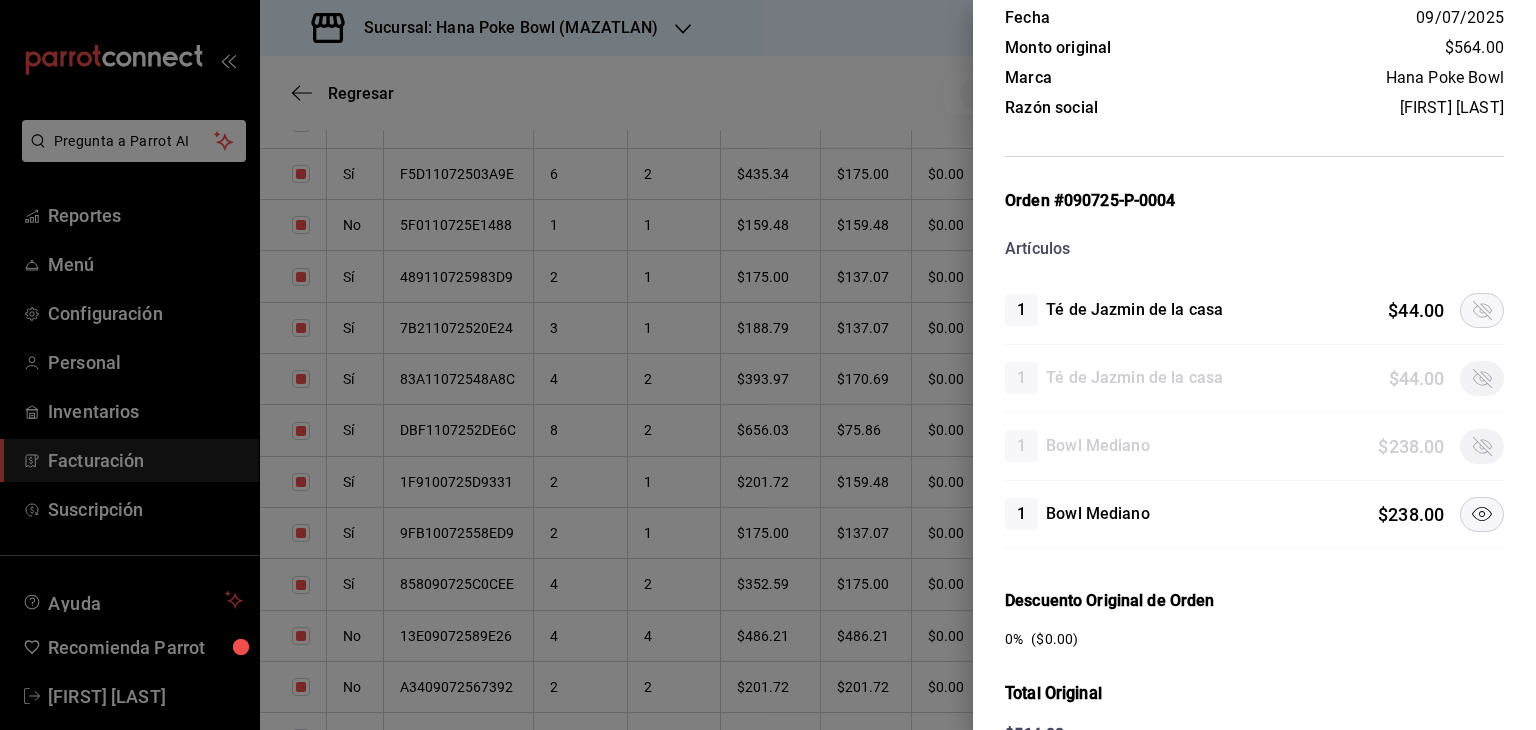 scroll, scrollTop: 548, scrollLeft: 0, axis: vertical 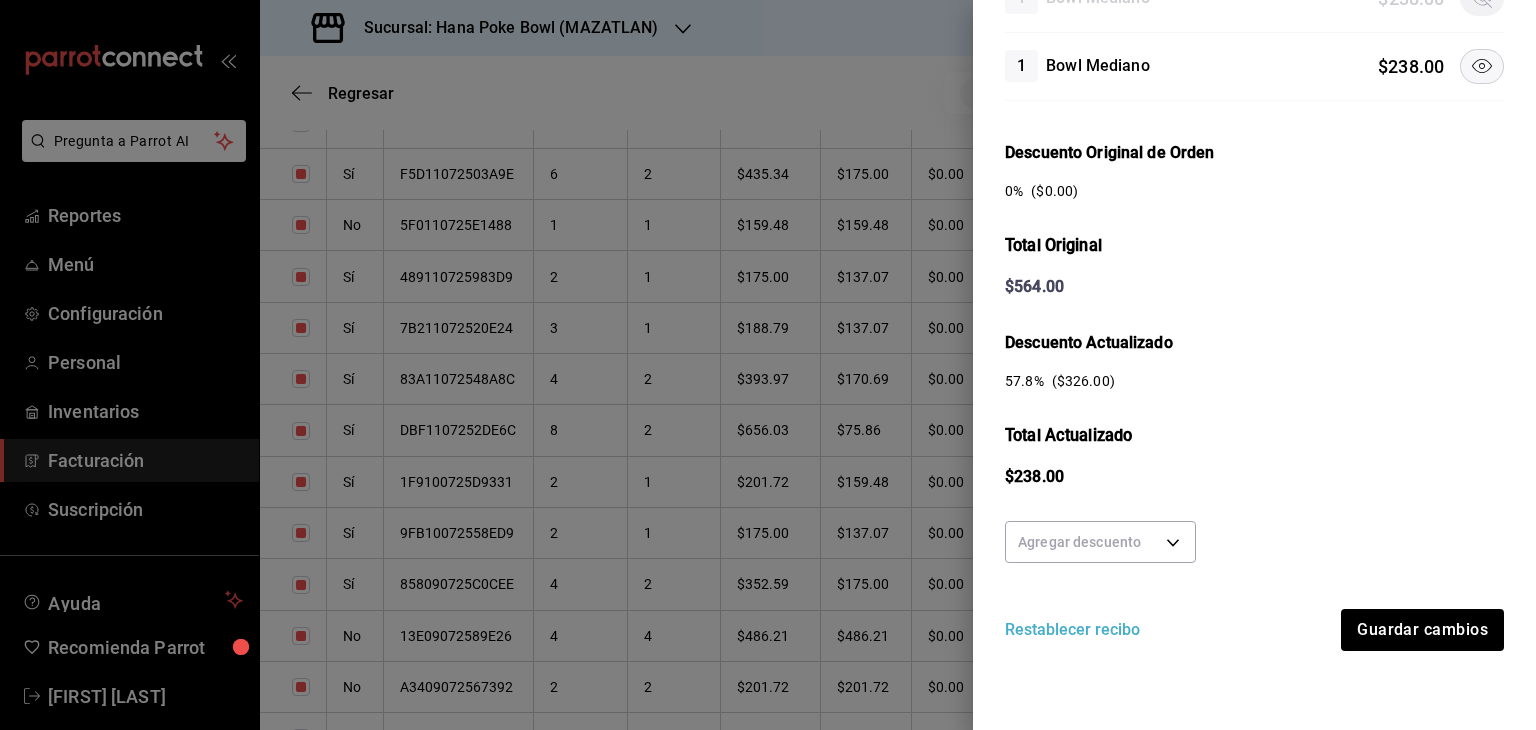 click on "Fecha [DATE] Monto original $564.00 Marca Hana Poke Bowl Razón social [FULL_NAME] Orden #[ORDER_ID] Artículos 1 Té de Jazmin de la casa $ 44.00 1 Té de Jazmin de la casa $ 44.00 1 Bowl Mediano $ 238.00 1 Bowl Mediano $ 238.00 Descuento Original de Orden 0 % ($ 0.00 ) Total Original $ 564.00 Descuento Actualizado 57.8 % ($ 326.00 ) Total Actualizado $ 238.00 Agregar descuento Restablecer recibo Guardar cambios" at bounding box center [1254, 143] 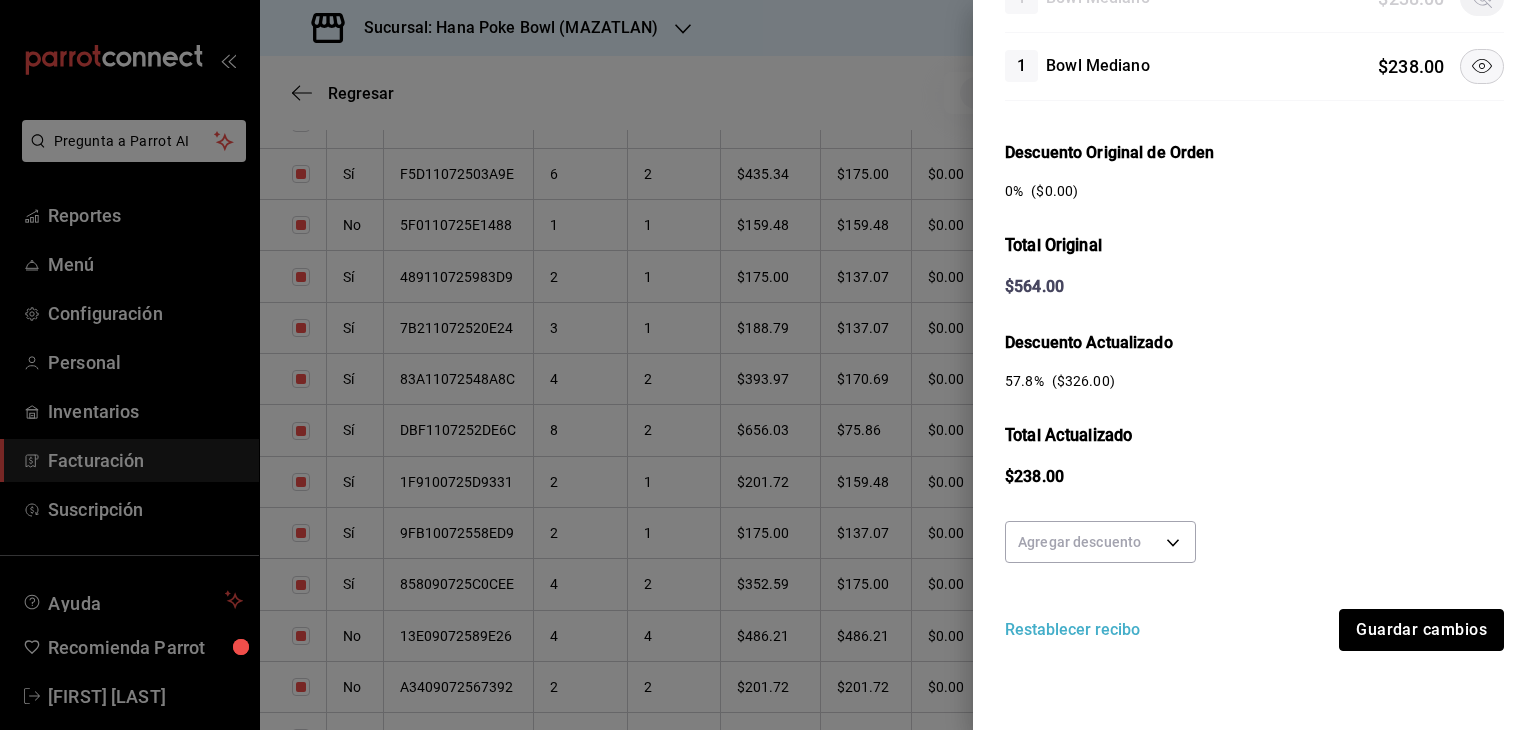 click on "Guardar cambios" at bounding box center [1421, 630] 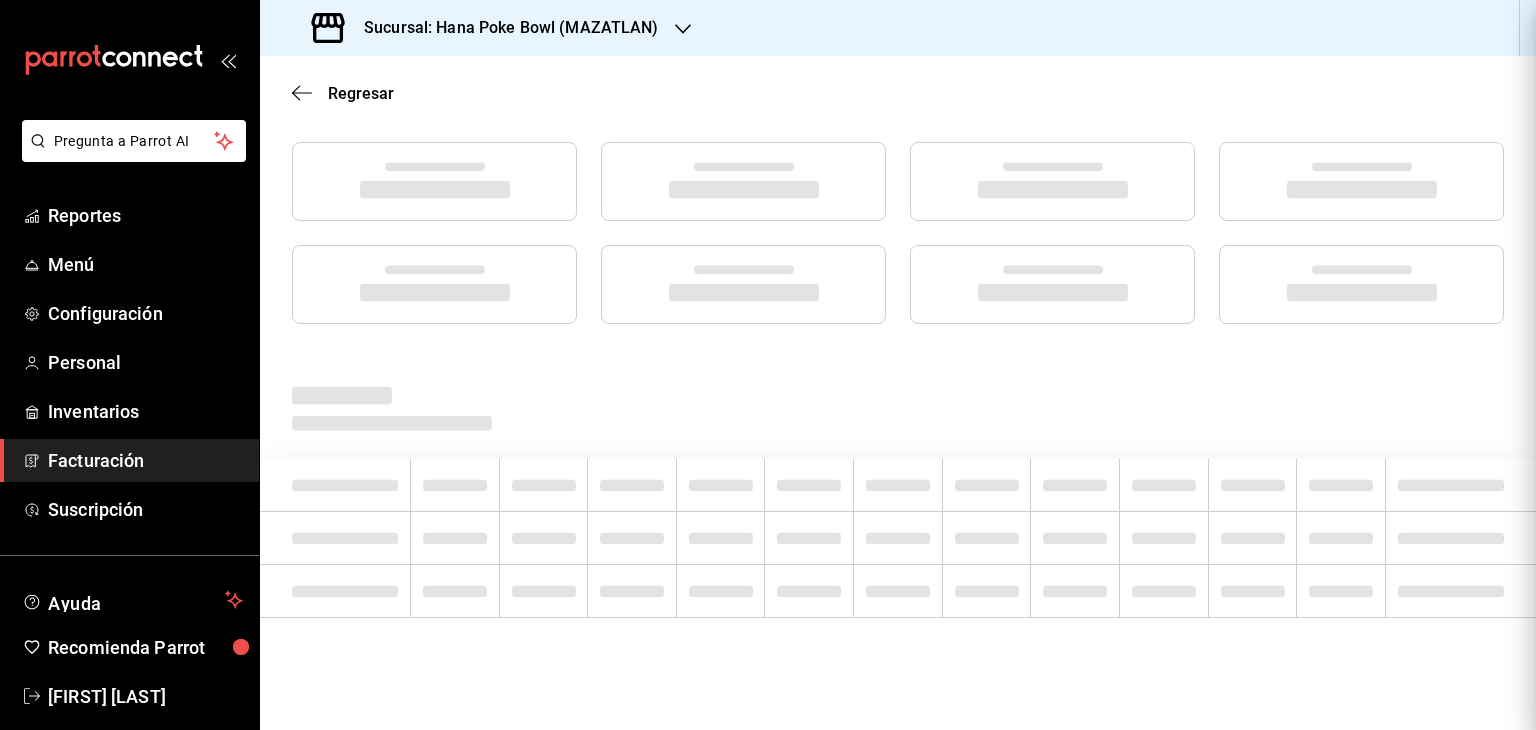 scroll, scrollTop: 248, scrollLeft: 0, axis: vertical 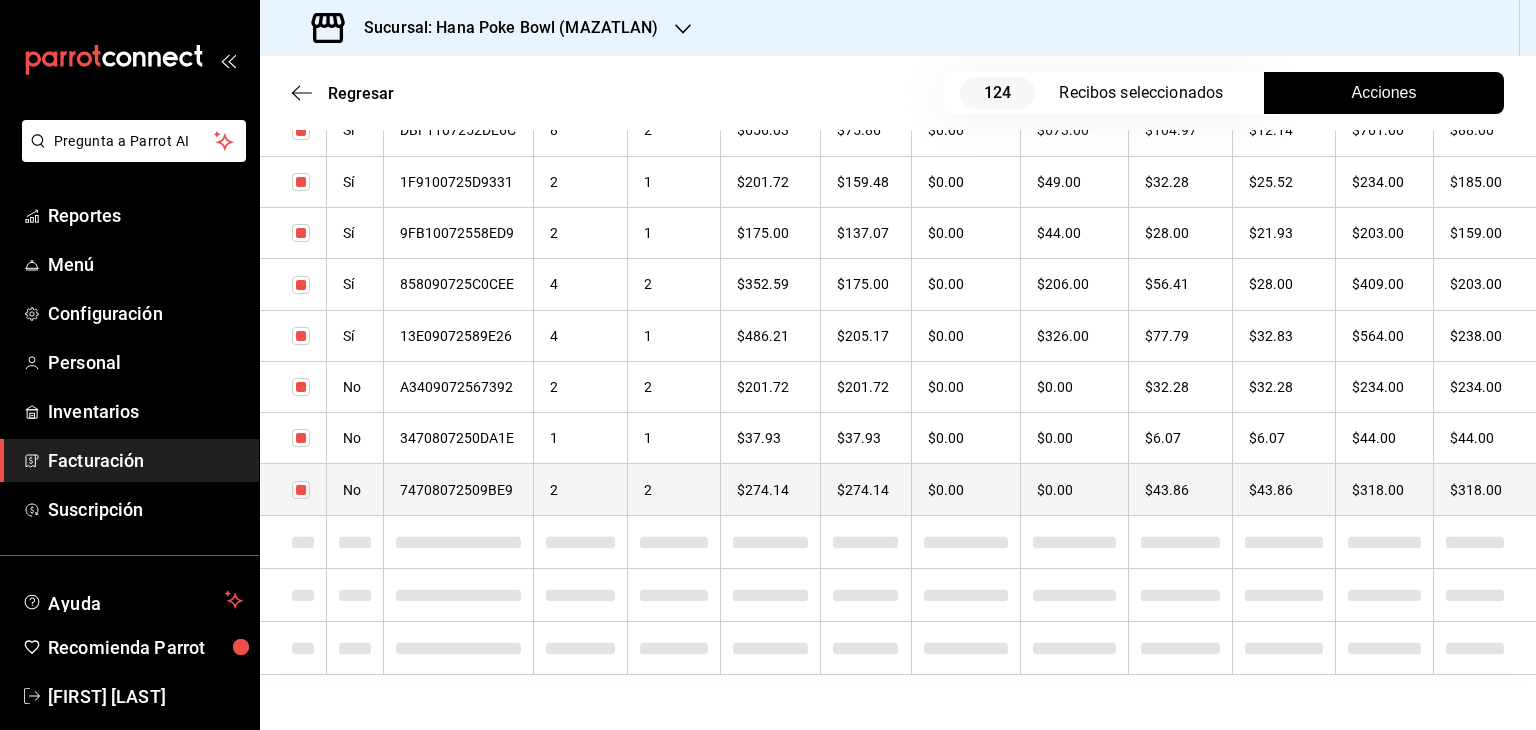 checkbox on "true" 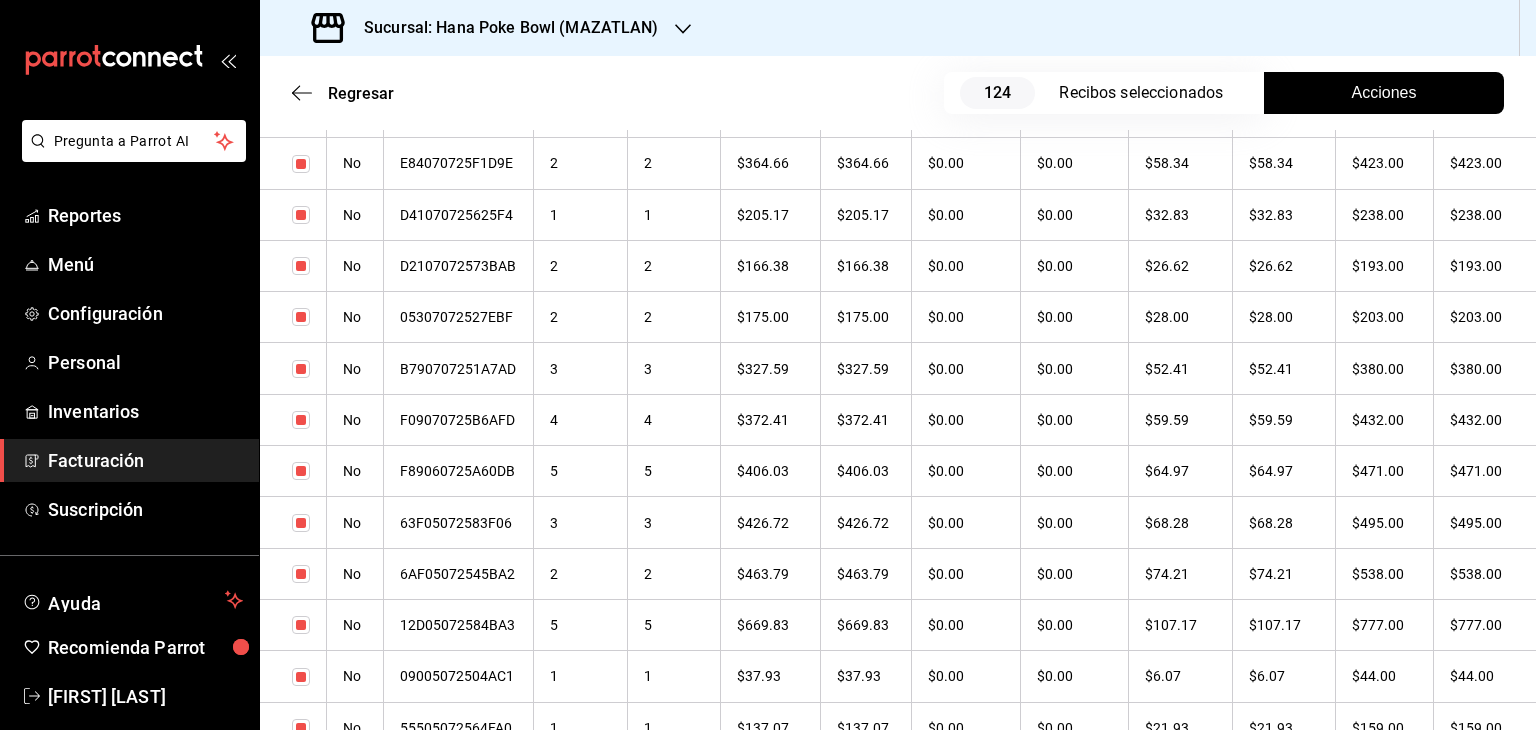 scroll, scrollTop: 5563, scrollLeft: 0, axis: vertical 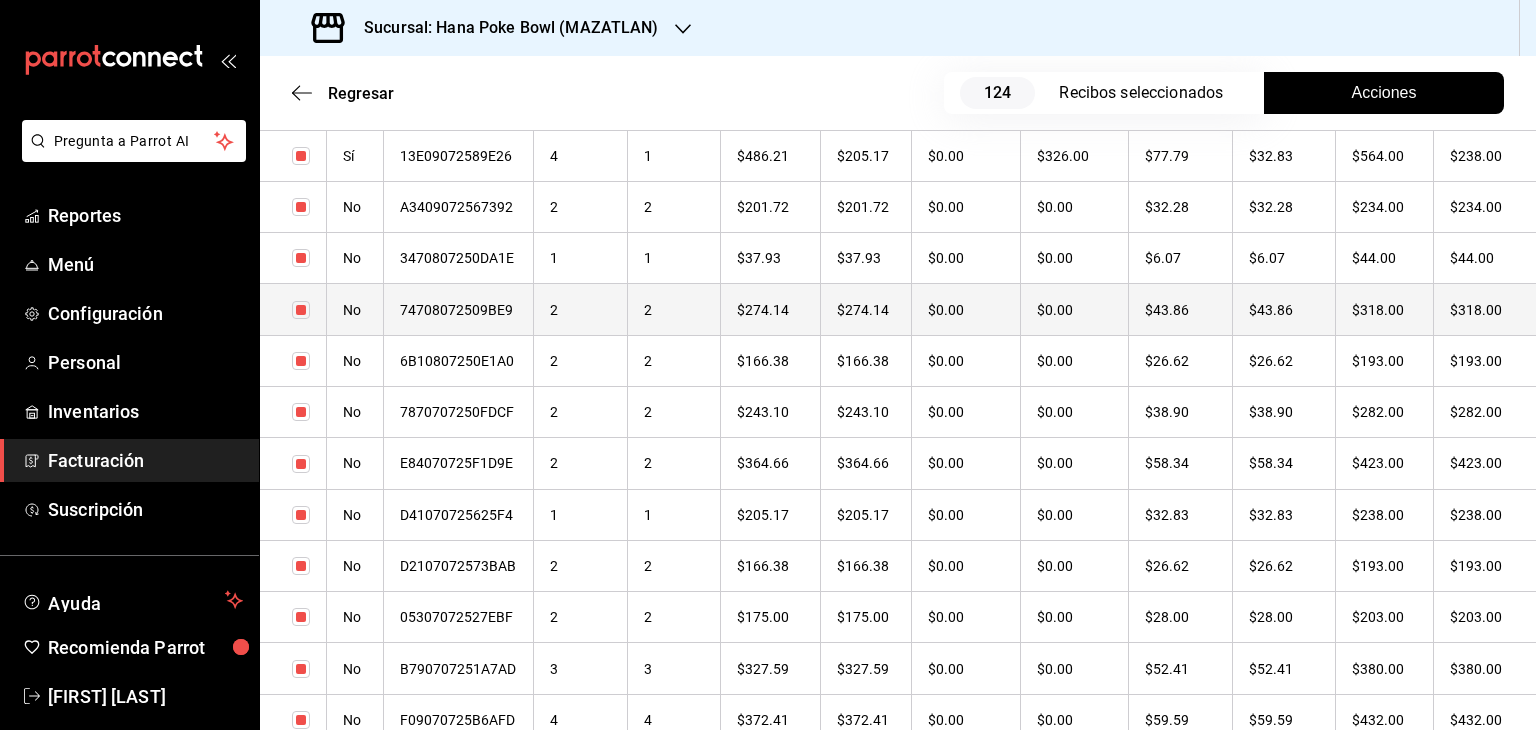 click on "2" at bounding box center (581, 309) 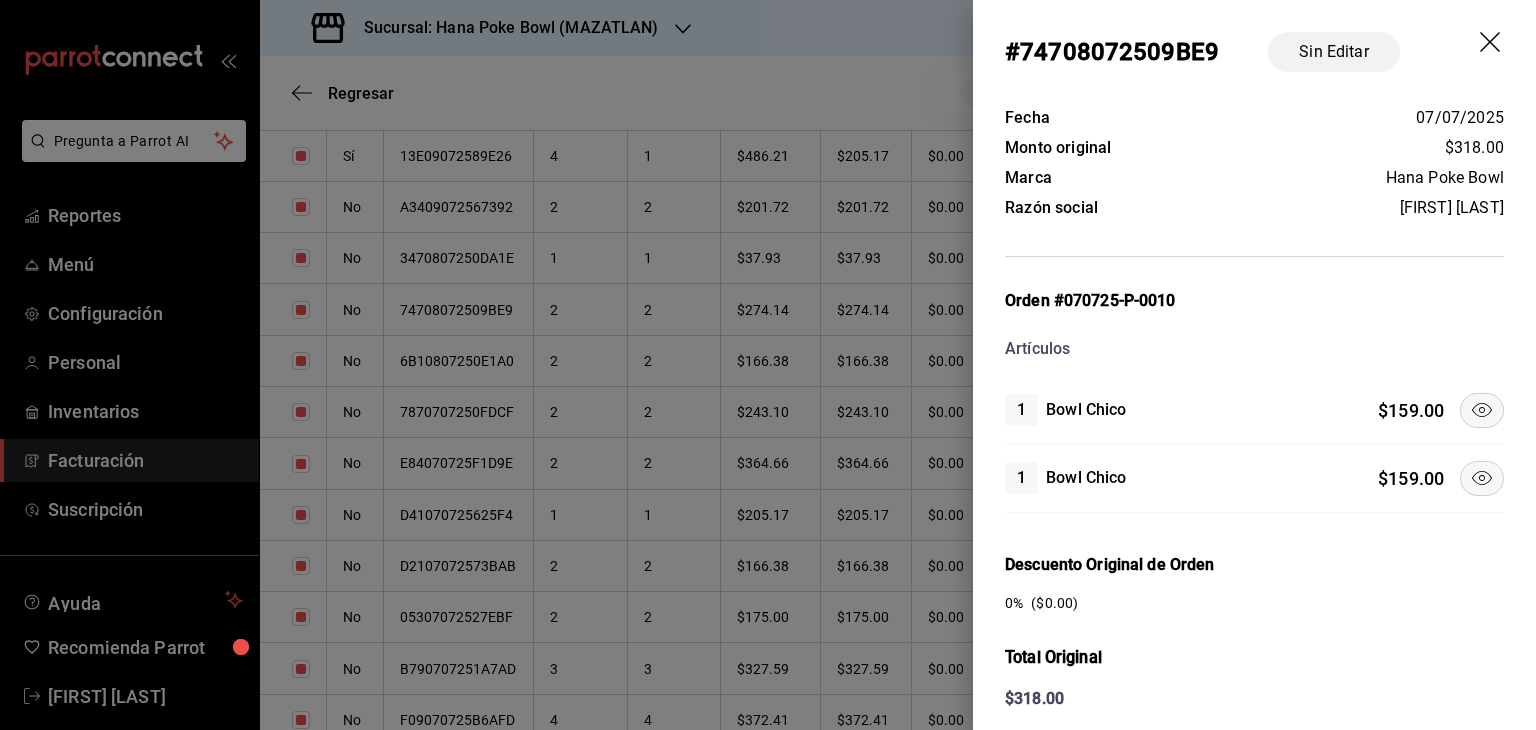 click at bounding box center [1482, 410] 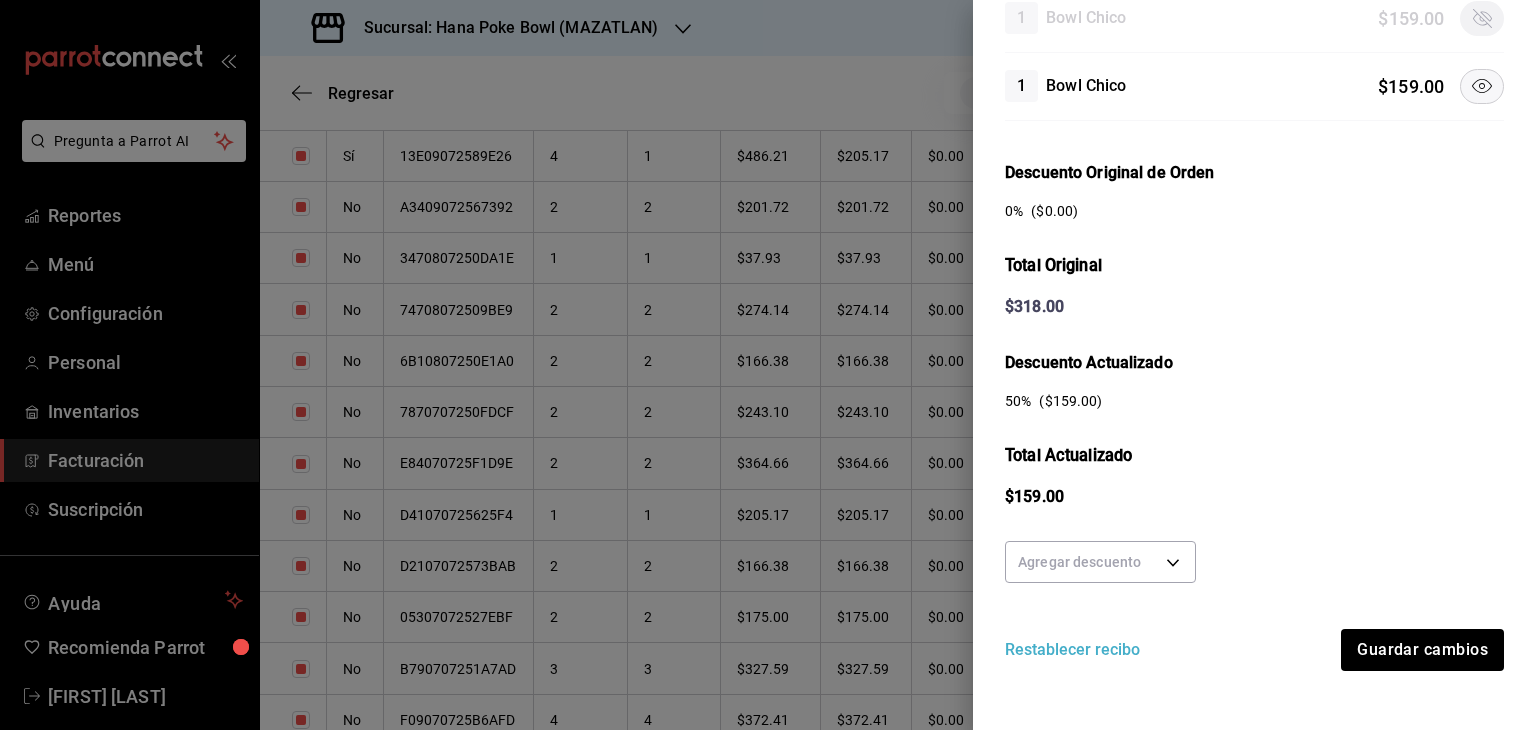 scroll, scrollTop: 400, scrollLeft: 0, axis: vertical 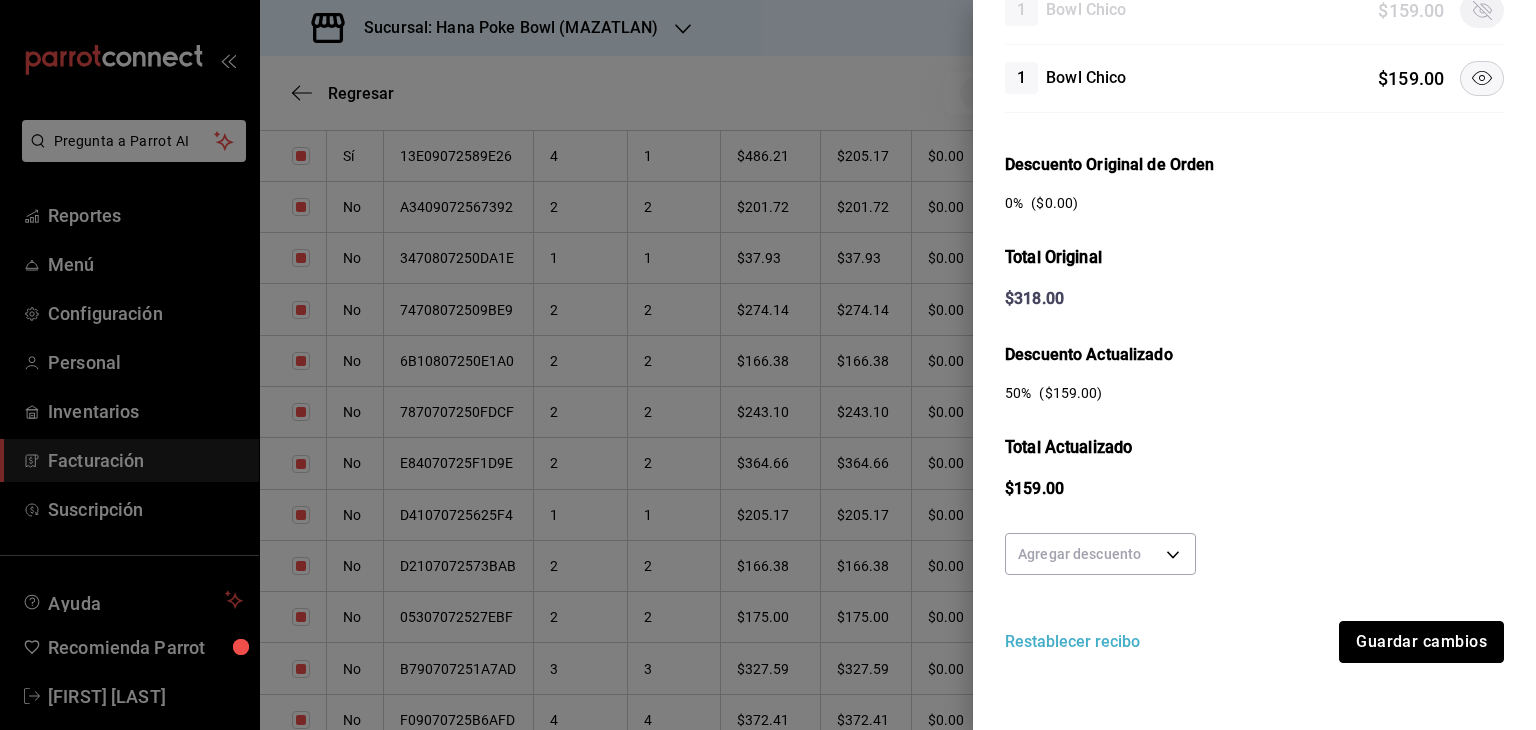 drag, startPoint x: 1401, startPoint y: 653, endPoint x: 1396, endPoint y: 642, distance: 12.083046 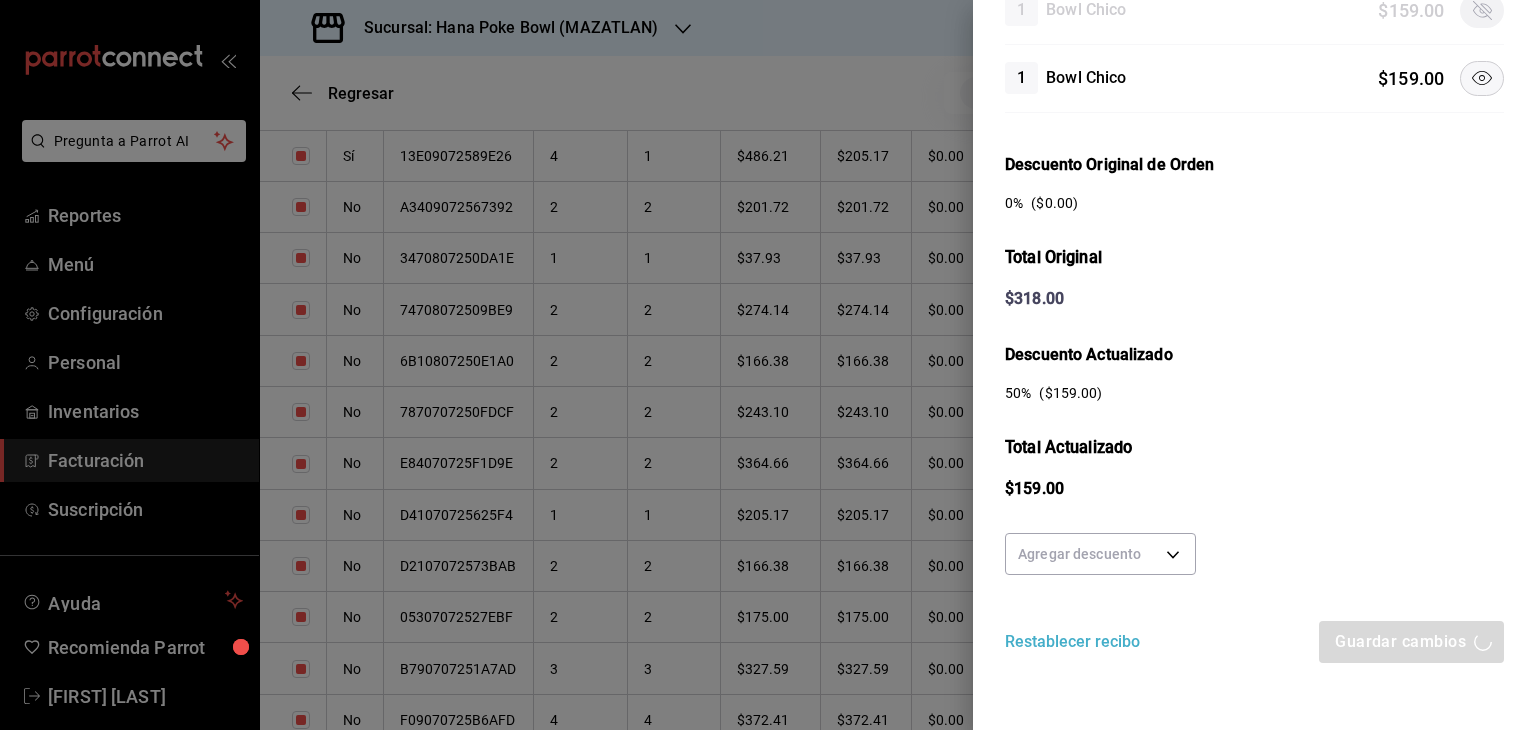 scroll, scrollTop: 248, scrollLeft: 0, axis: vertical 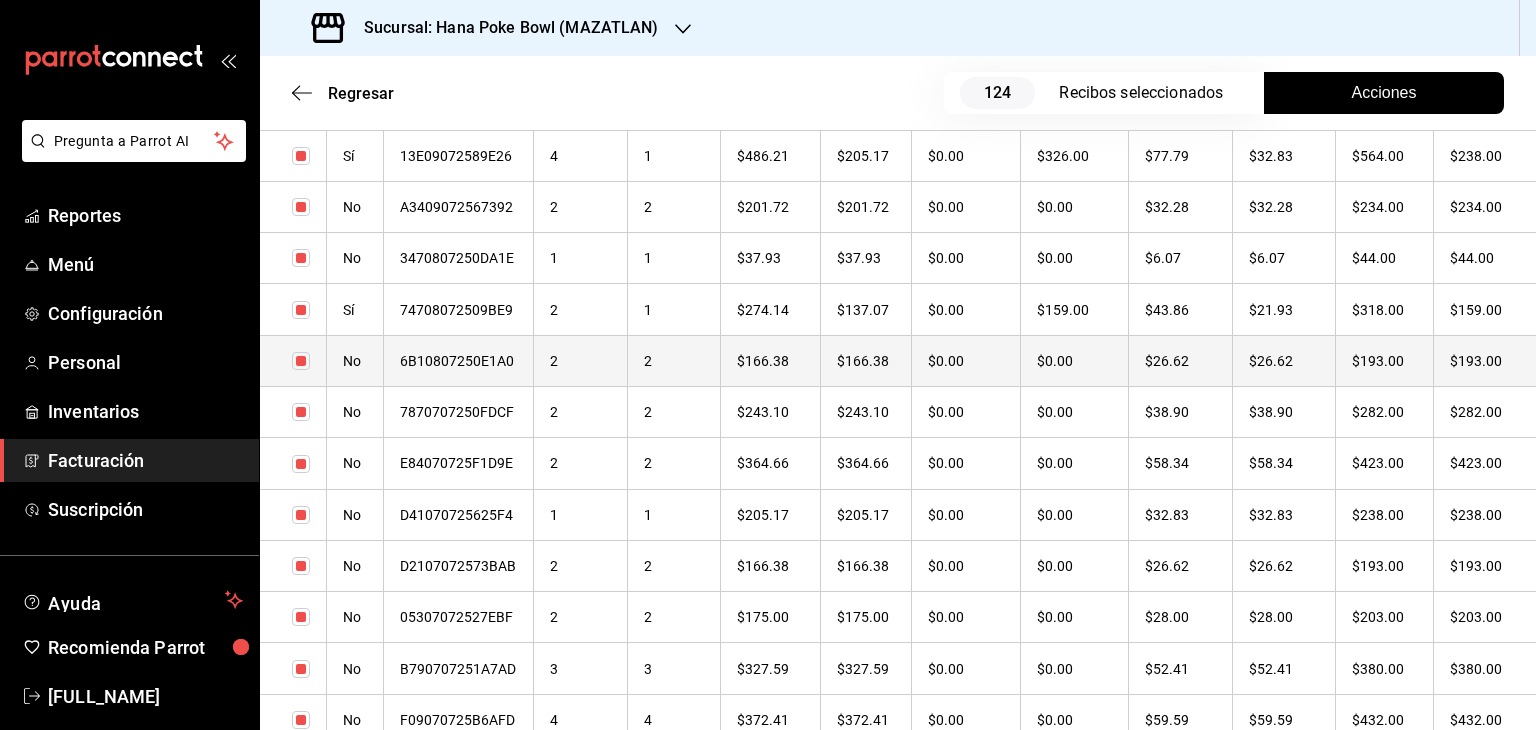 click on "2" at bounding box center [581, 360] 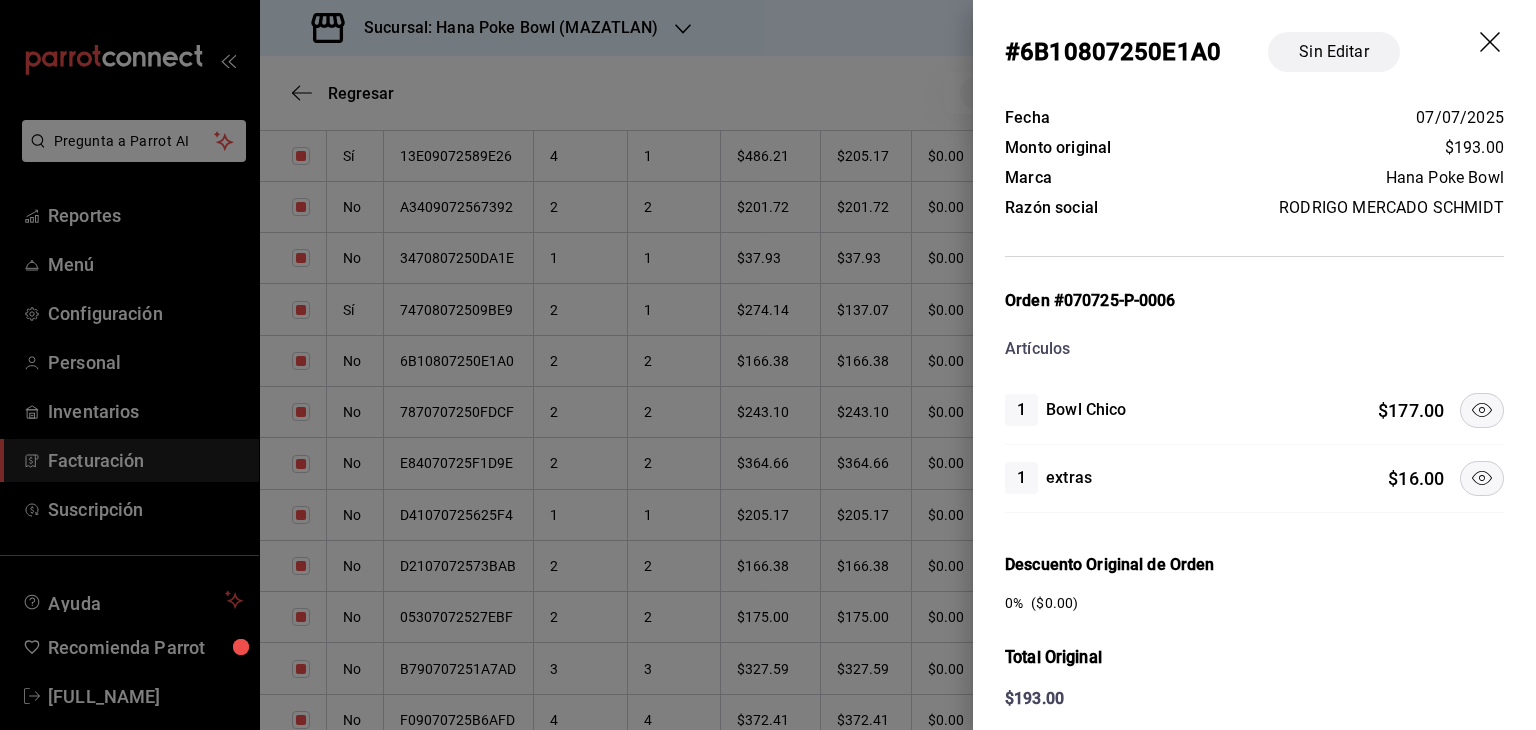 click at bounding box center [1482, 478] 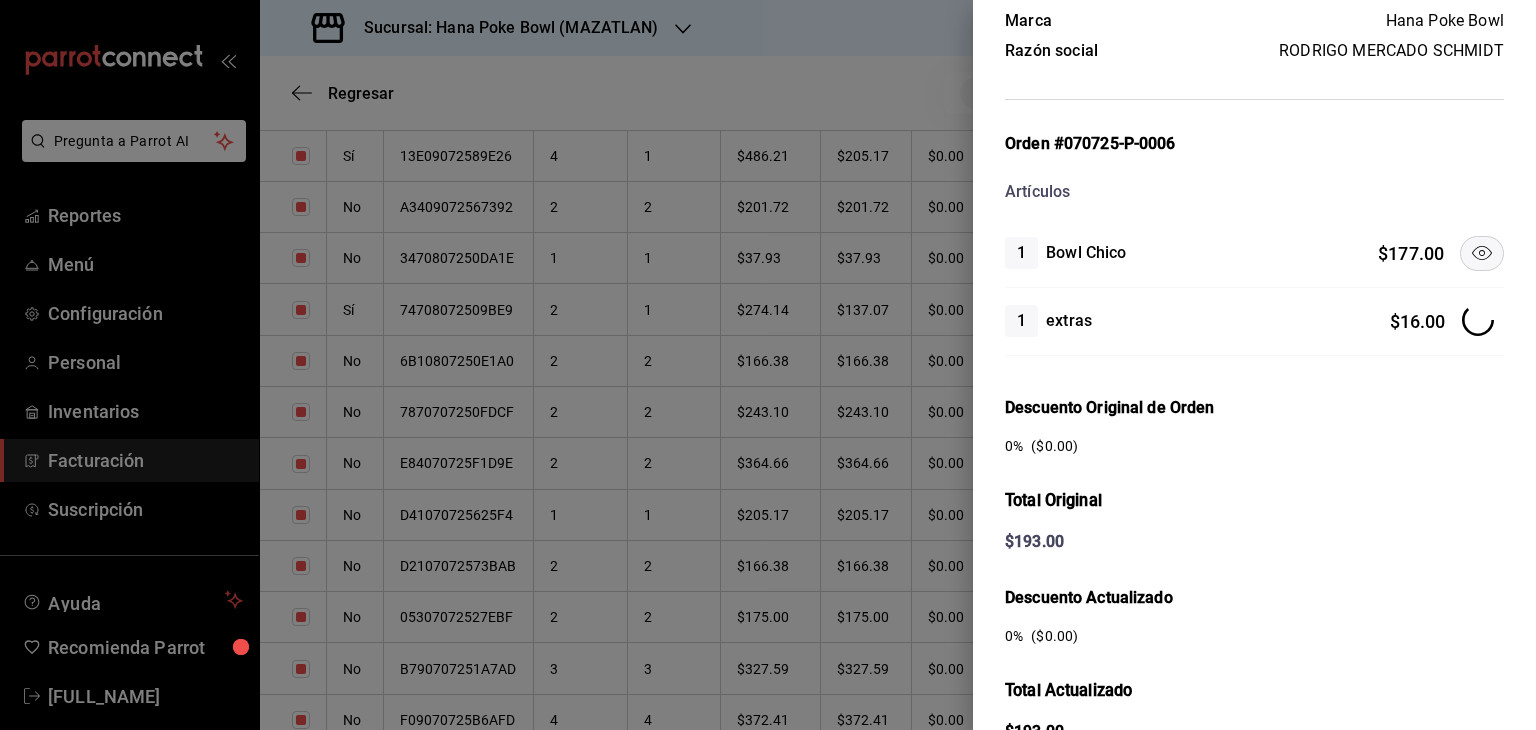 scroll, scrollTop: 412, scrollLeft: 0, axis: vertical 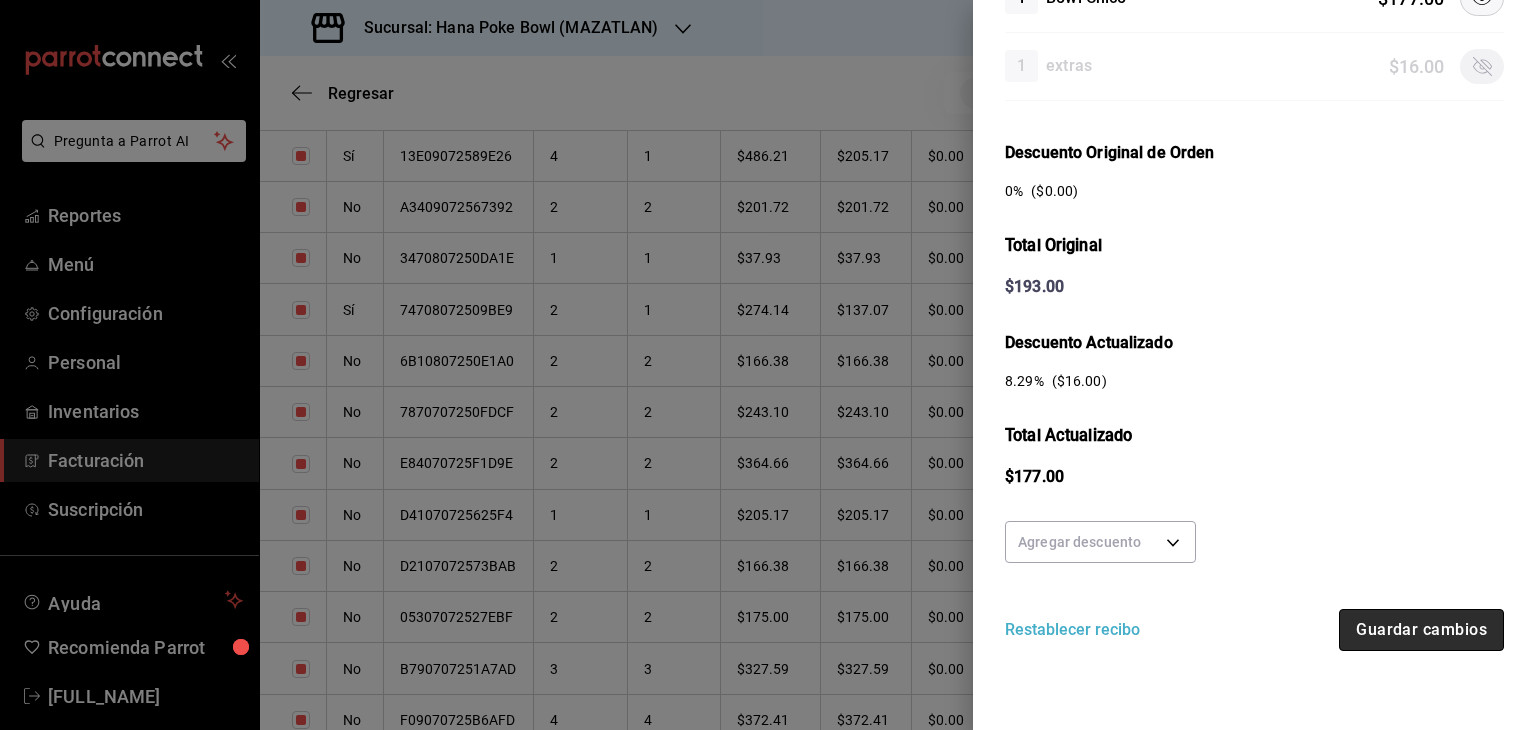 click on "Guardar cambios" at bounding box center (1421, 630) 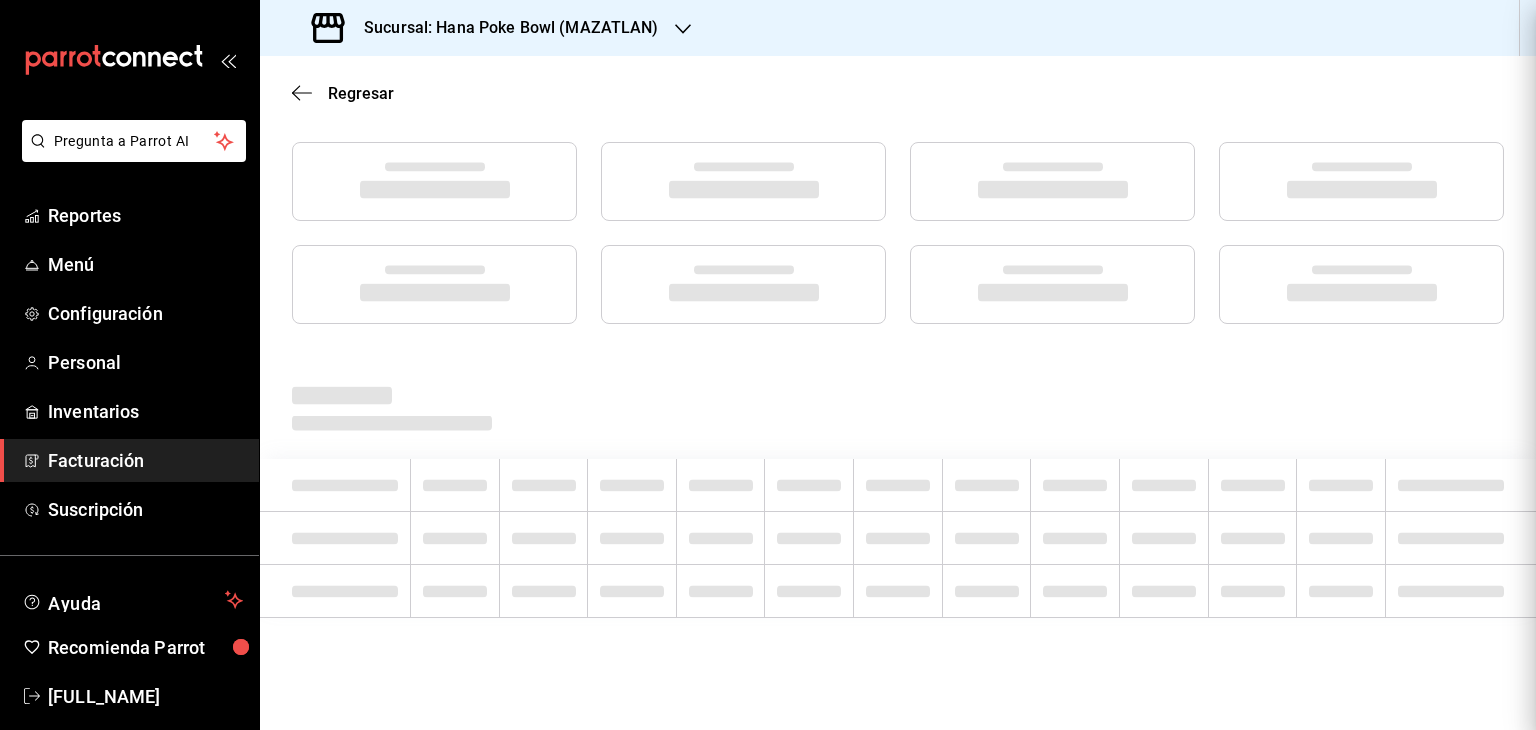scroll, scrollTop: 248, scrollLeft: 0, axis: vertical 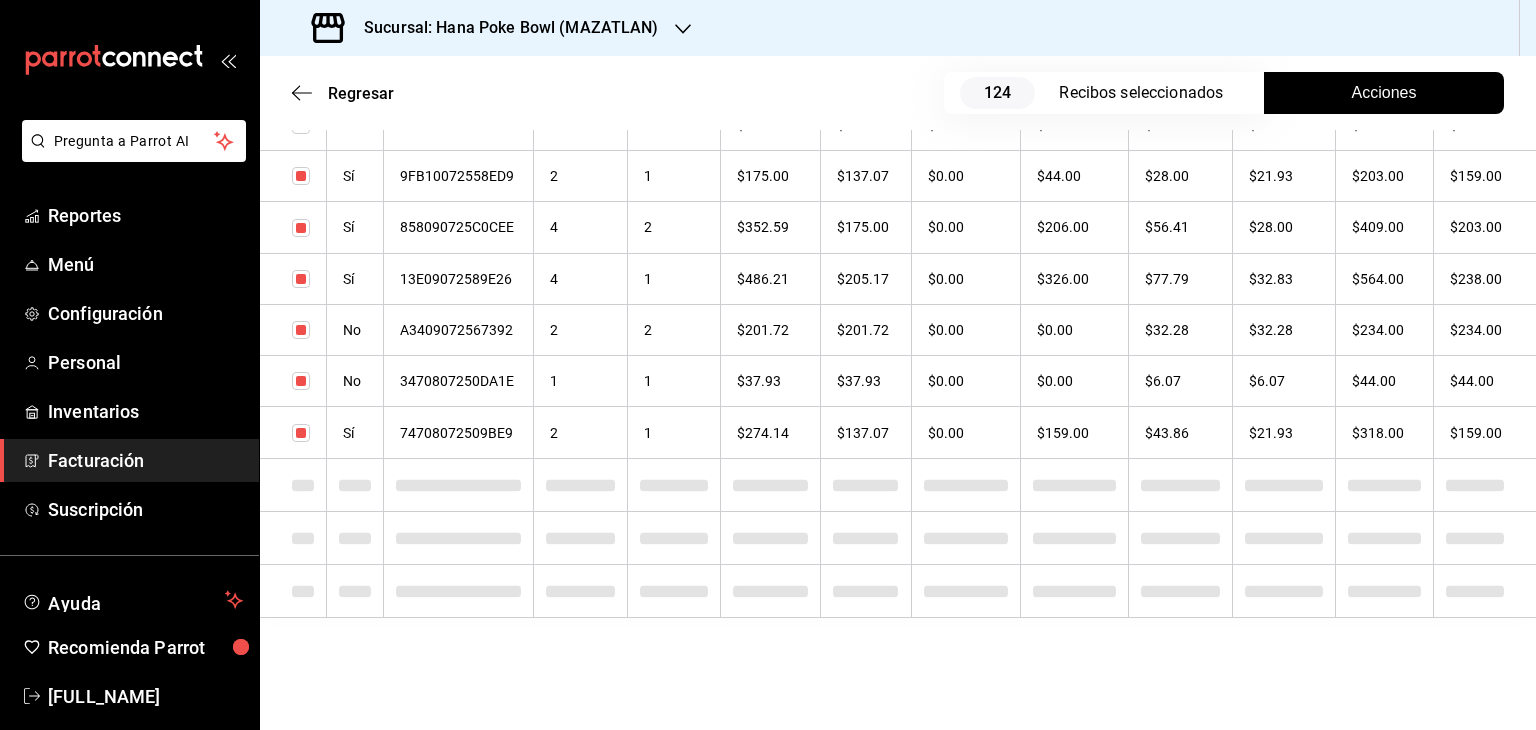 checkbox on "true" 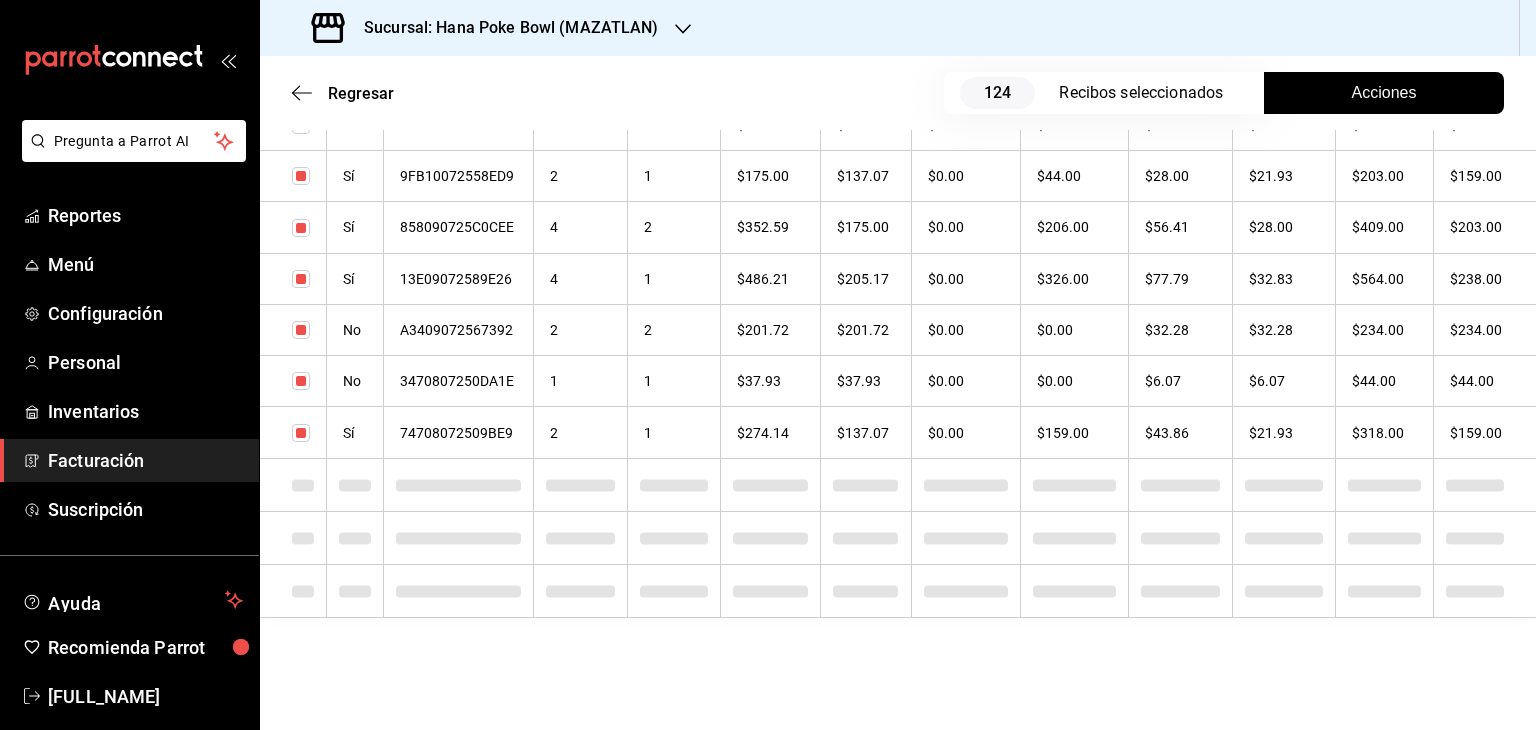 scroll, scrollTop: 5563, scrollLeft: 0, axis: vertical 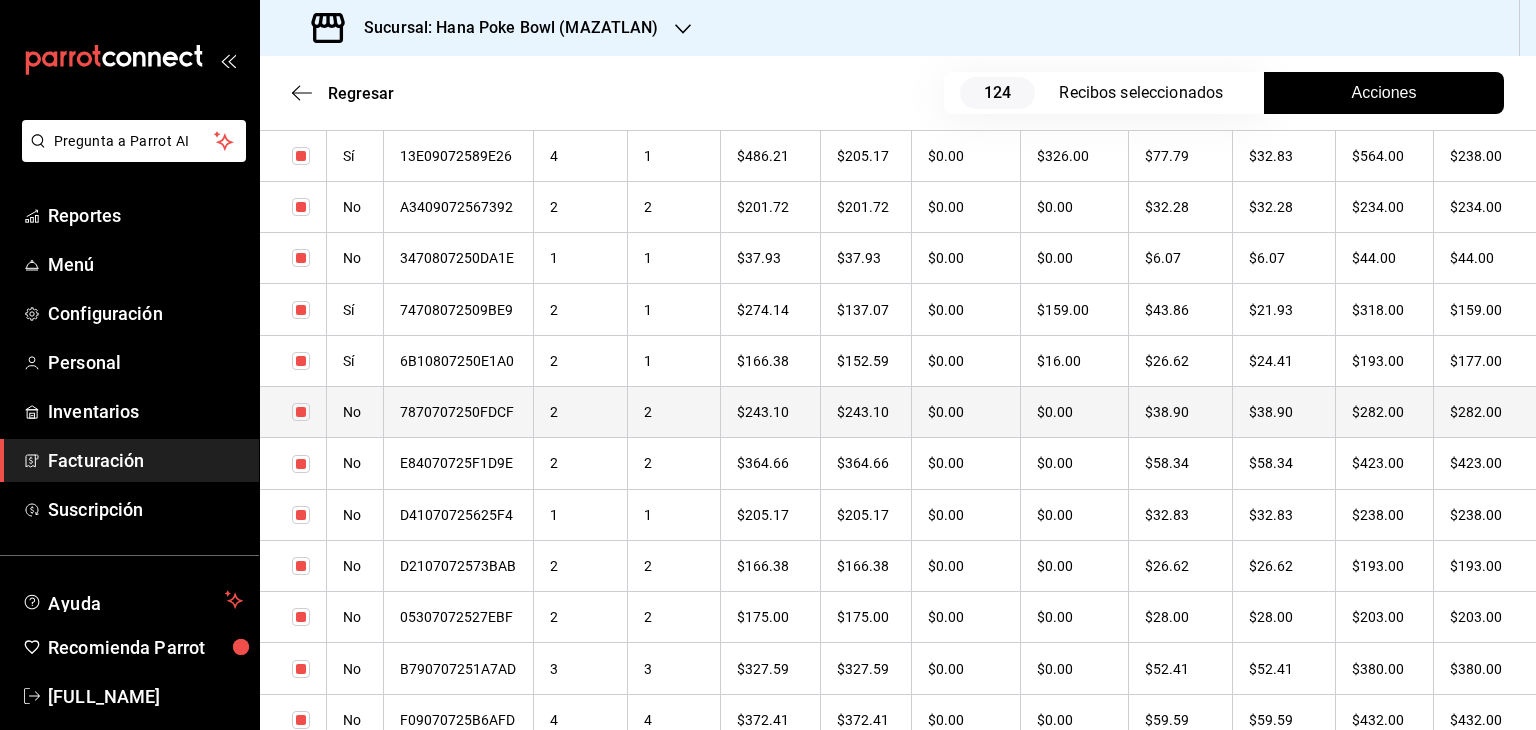 click on "2" at bounding box center [581, 411] 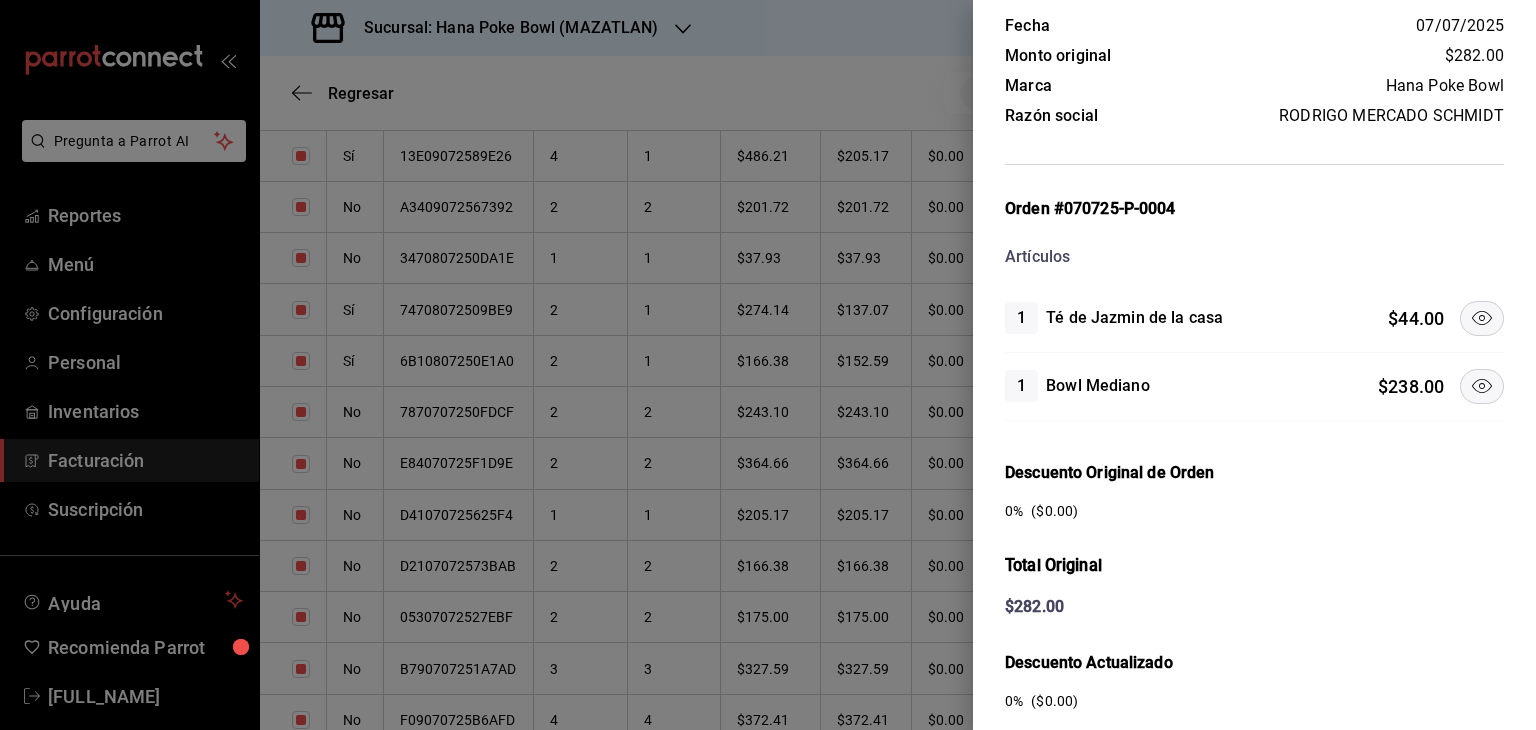 scroll, scrollTop: 100, scrollLeft: 0, axis: vertical 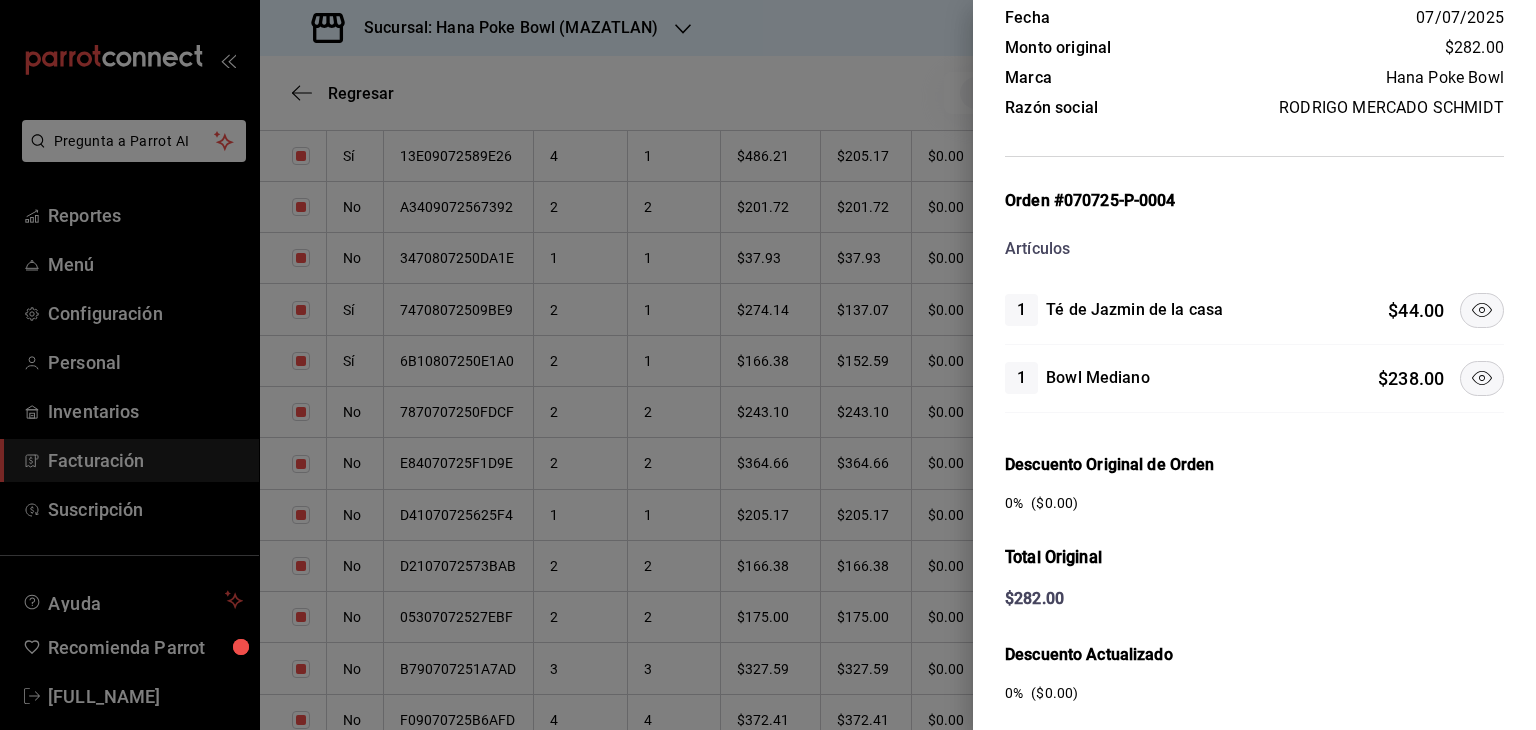 click on "Total Original $ 282.00" at bounding box center [1254, 570] 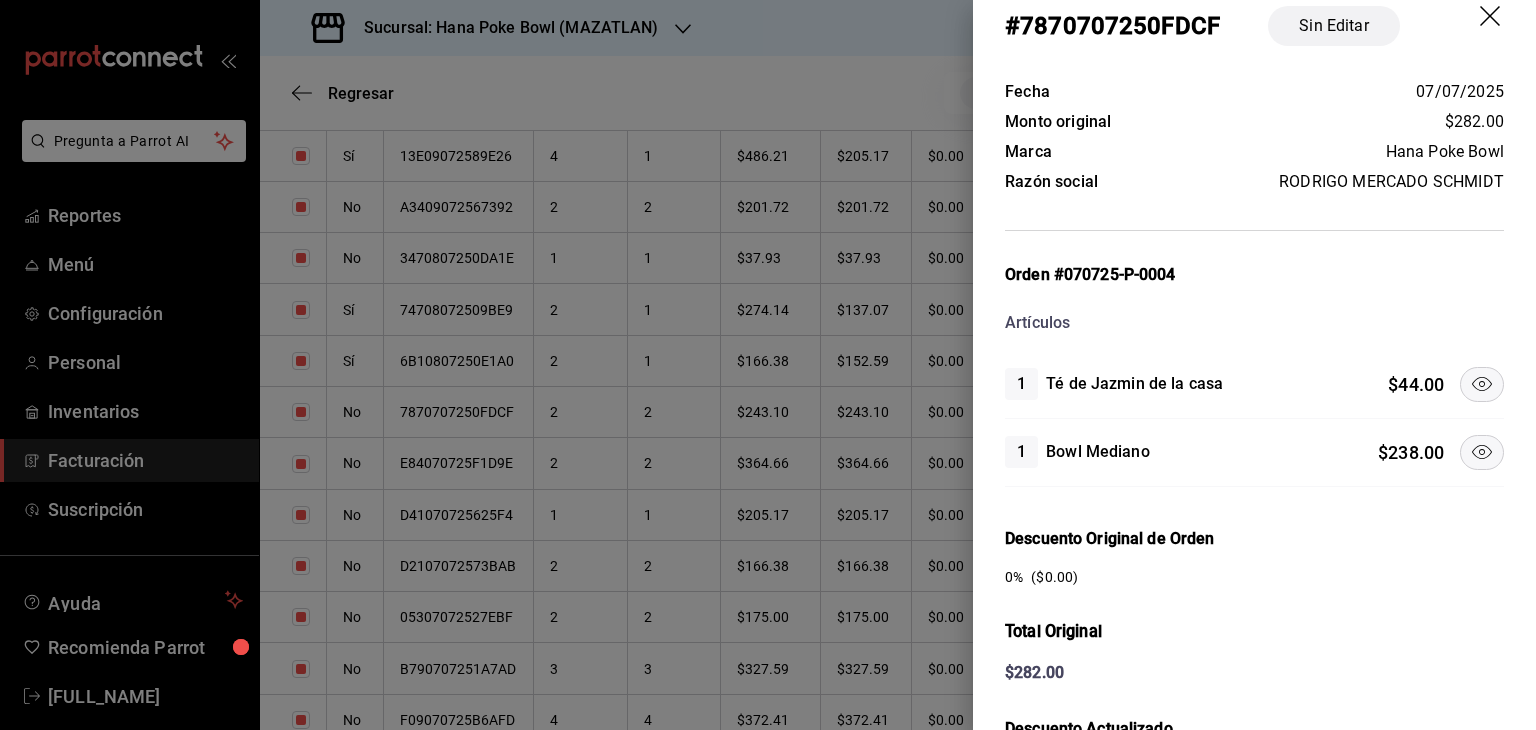 scroll, scrollTop: 0, scrollLeft: 0, axis: both 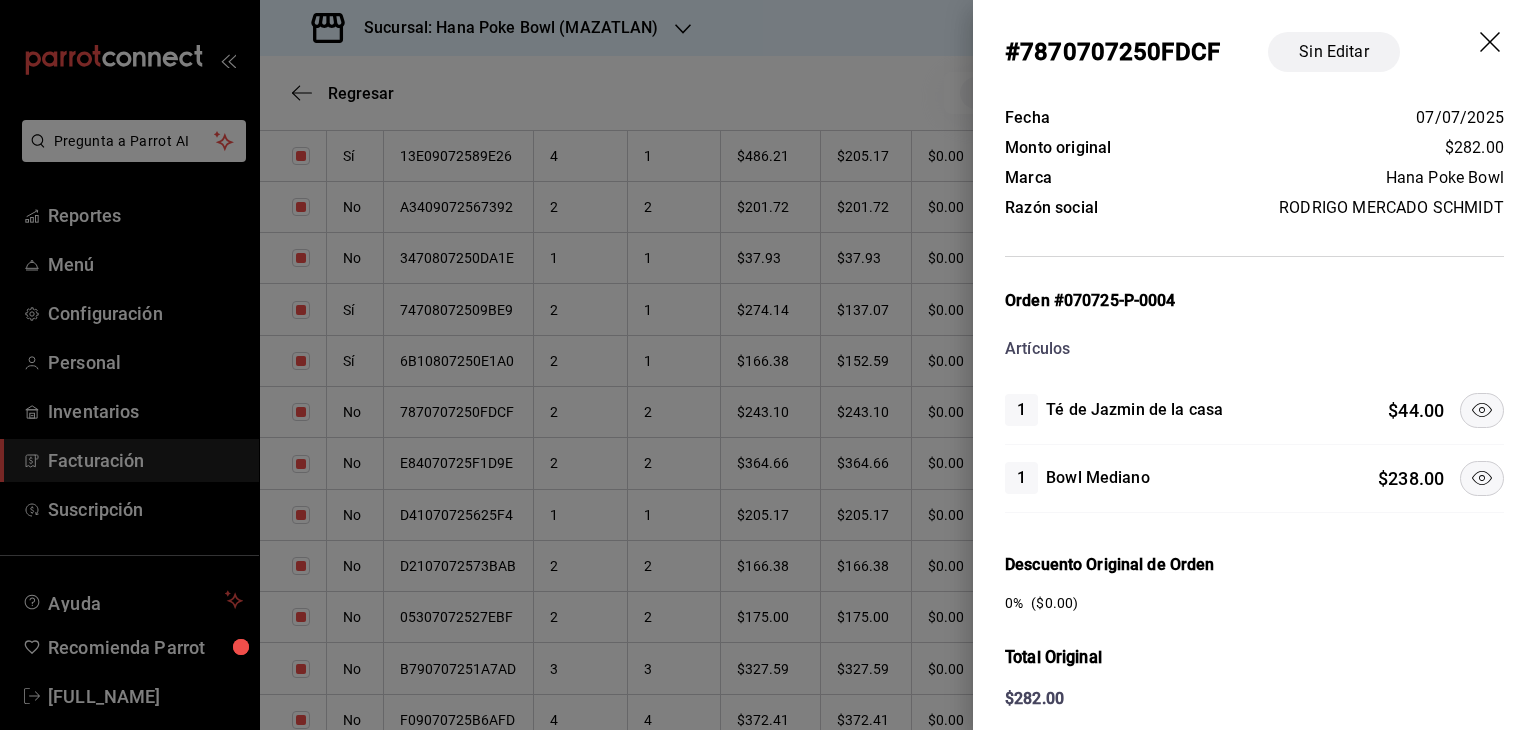 click 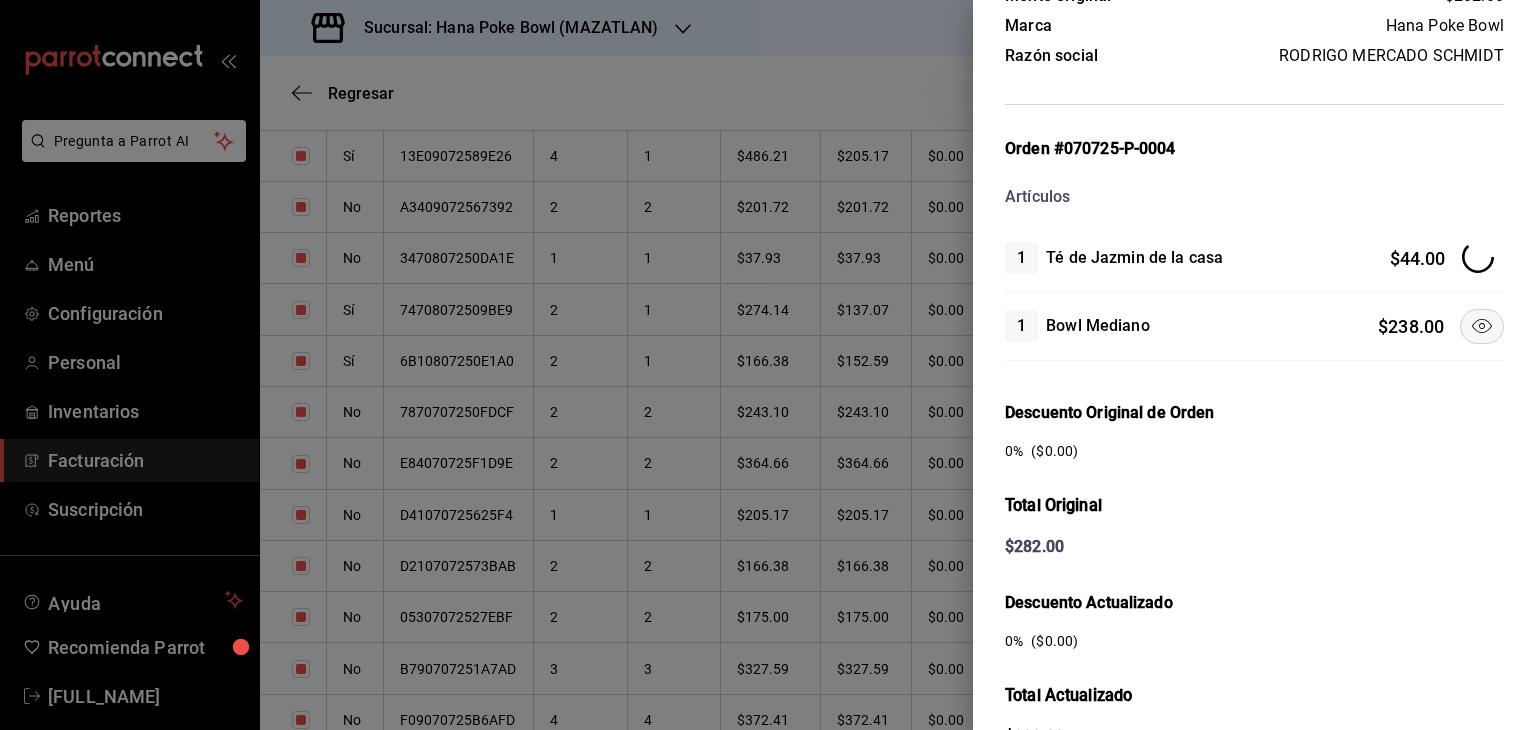 scroll, scrollTop: 412, scrollLeft: 0, axis: vertical 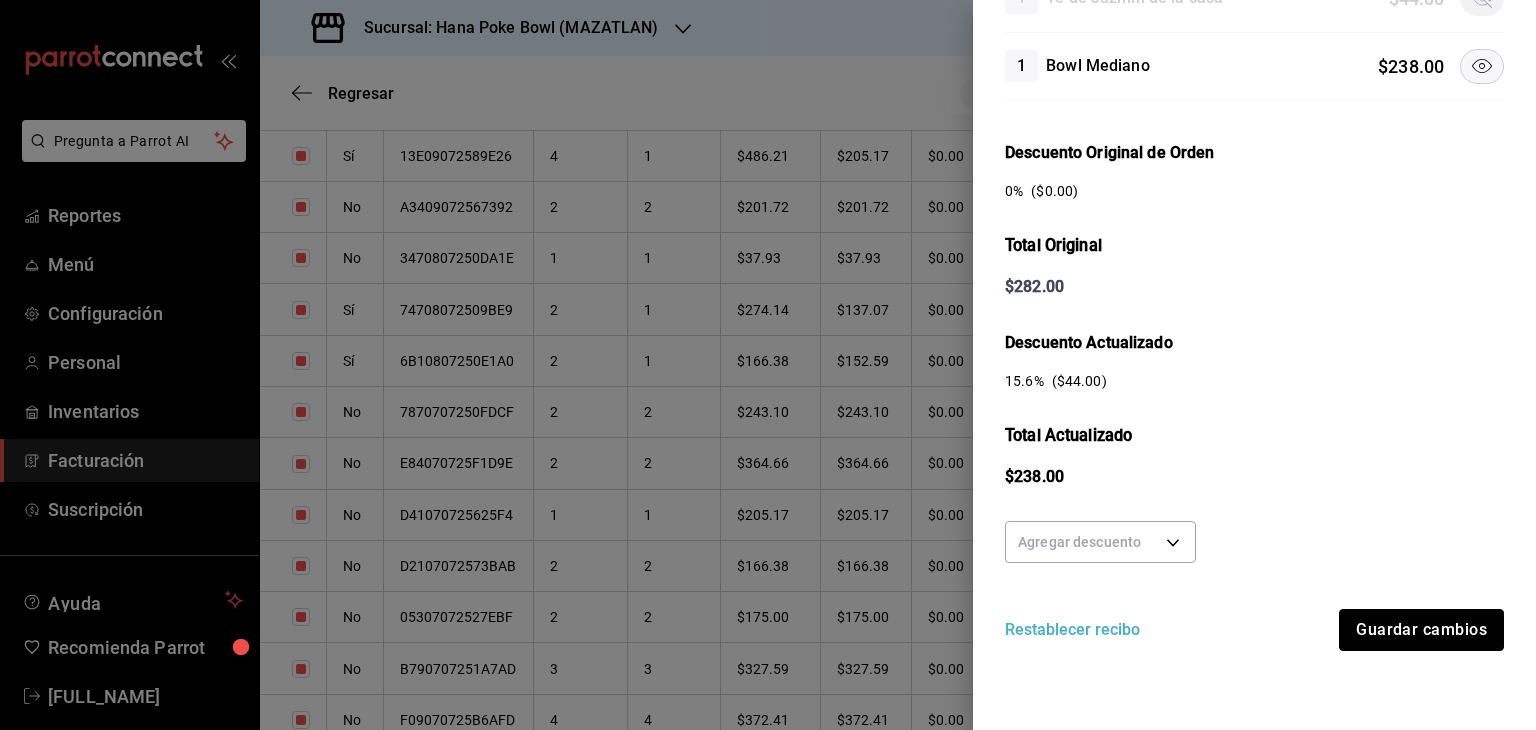 click on "Guardar cambios" at bounding box center [1421, 630] 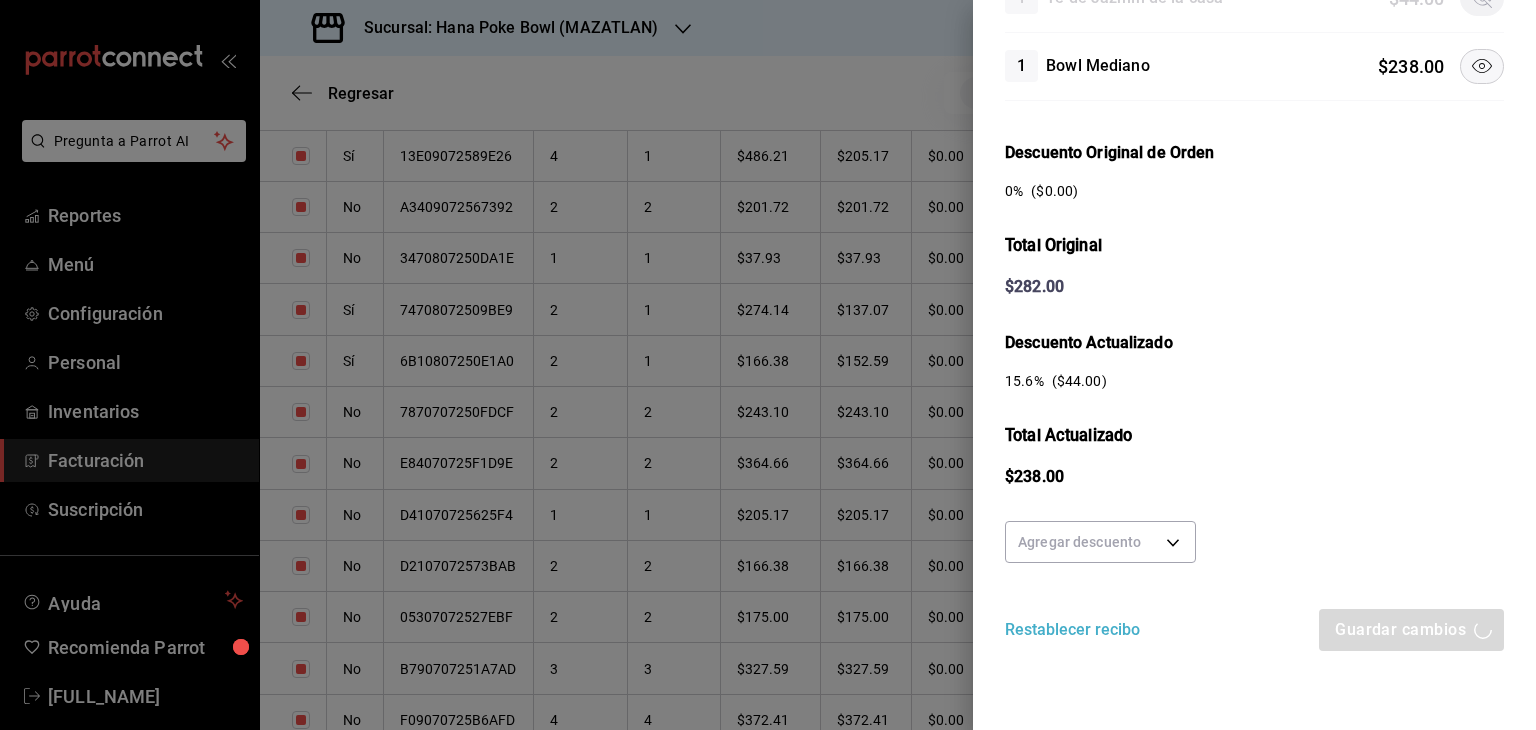 scroll, scrollTop: 248, scrollLeft: 0, axis: vertical 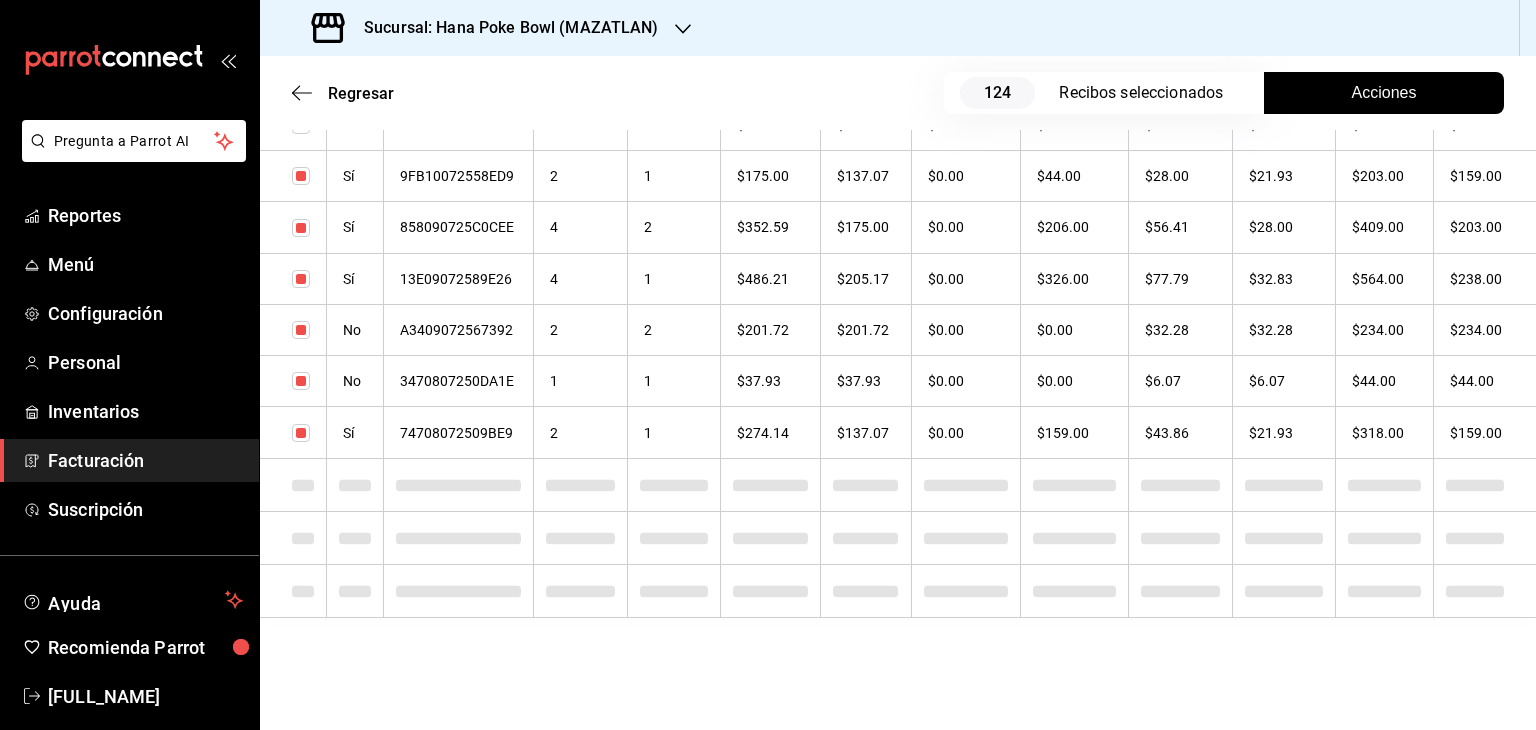 checkbox on "true" 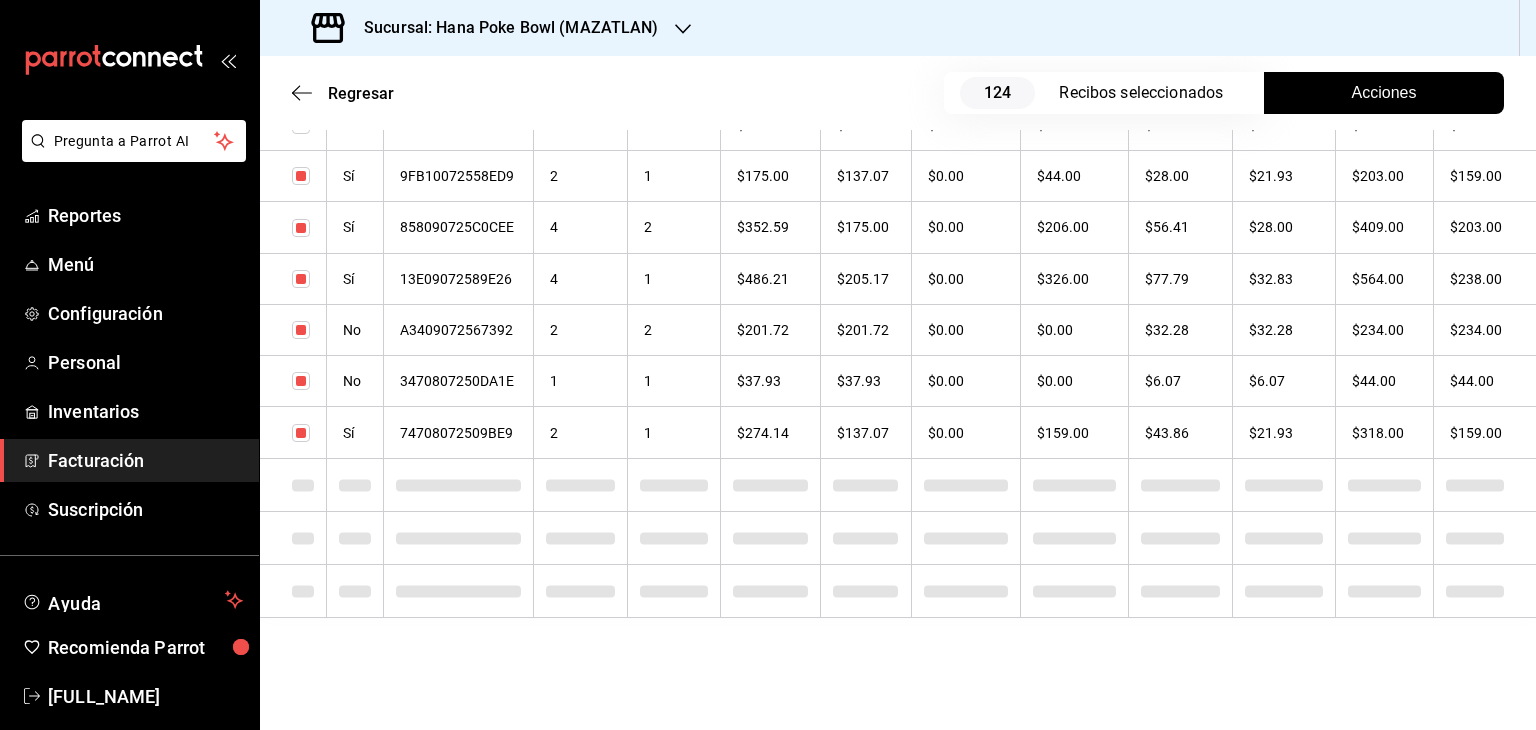 scroll, scrollTop: 5563, scrollLeft: 0, axis: vertical 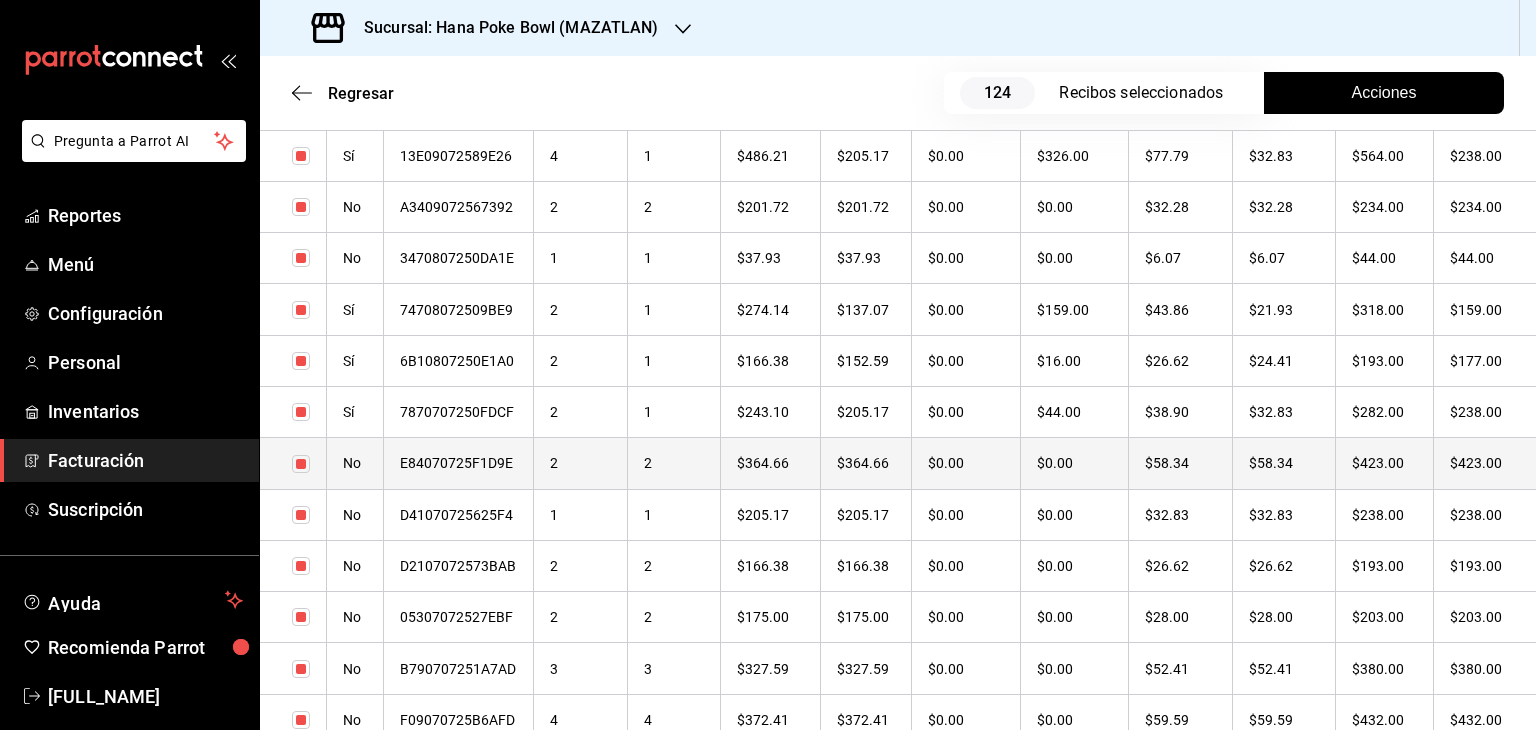 click on "2" at bounding box center [581, 463] 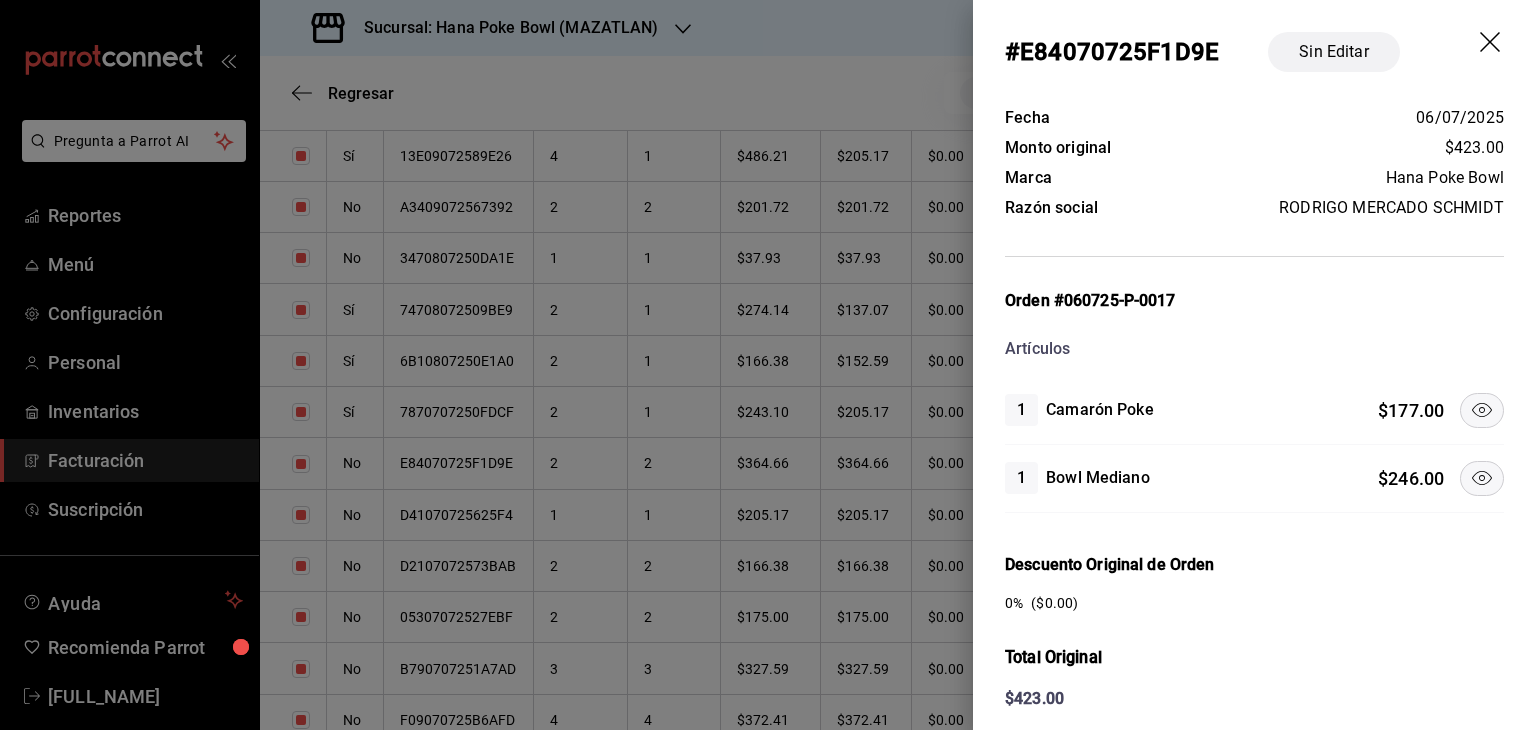 click 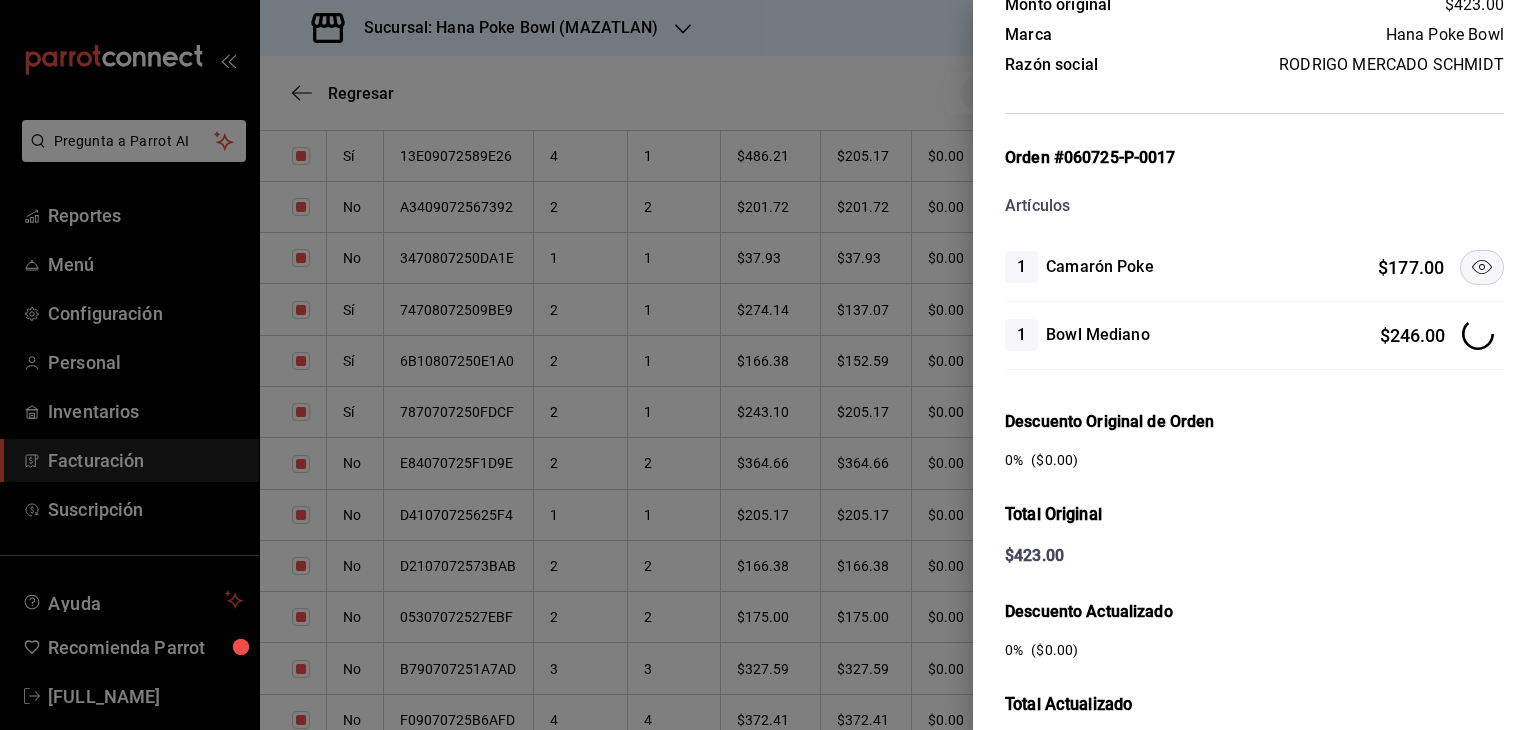scroll, scrollTop: 412, scrollLeft: 0, axis: vertical 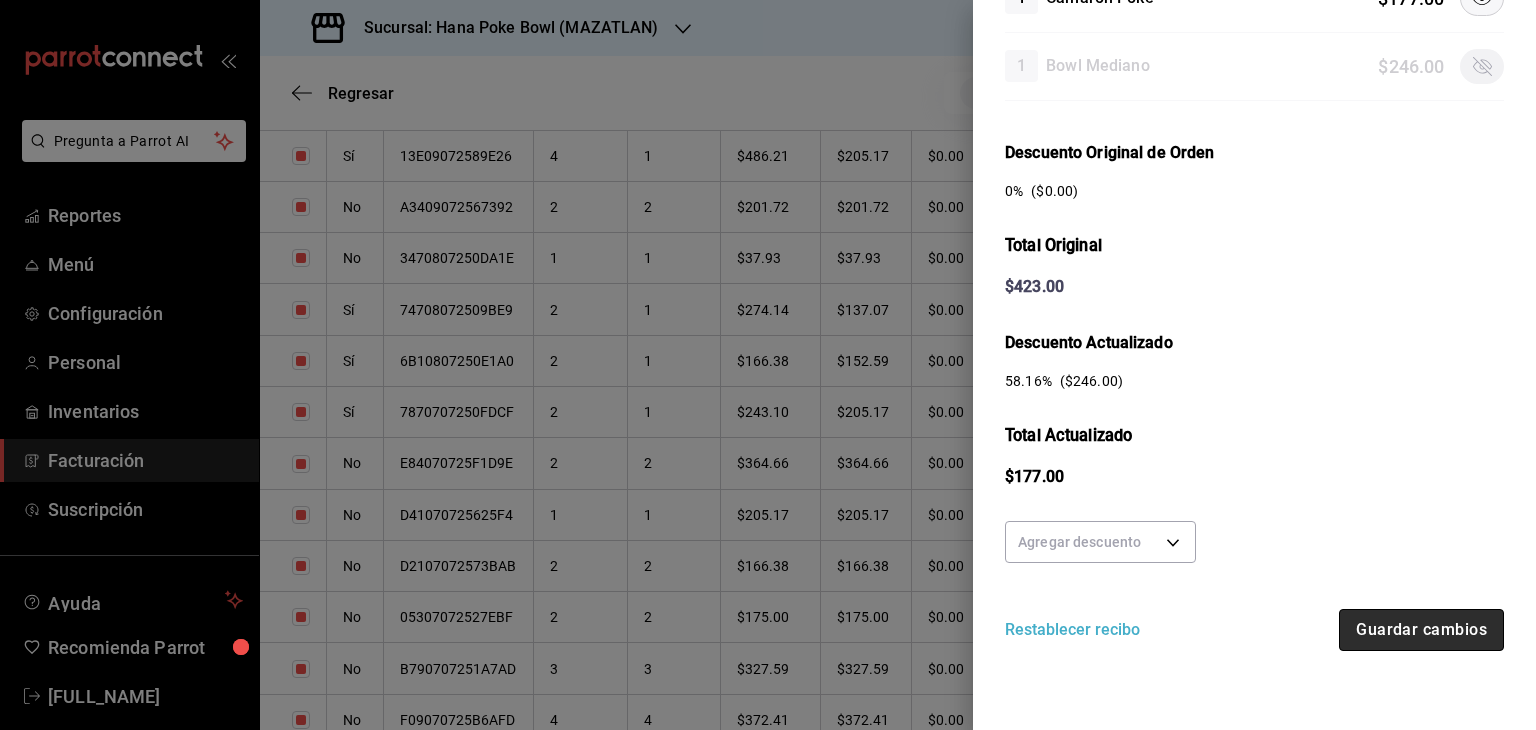 click on "Guardar cambios" at bounding box center [1421, 630] 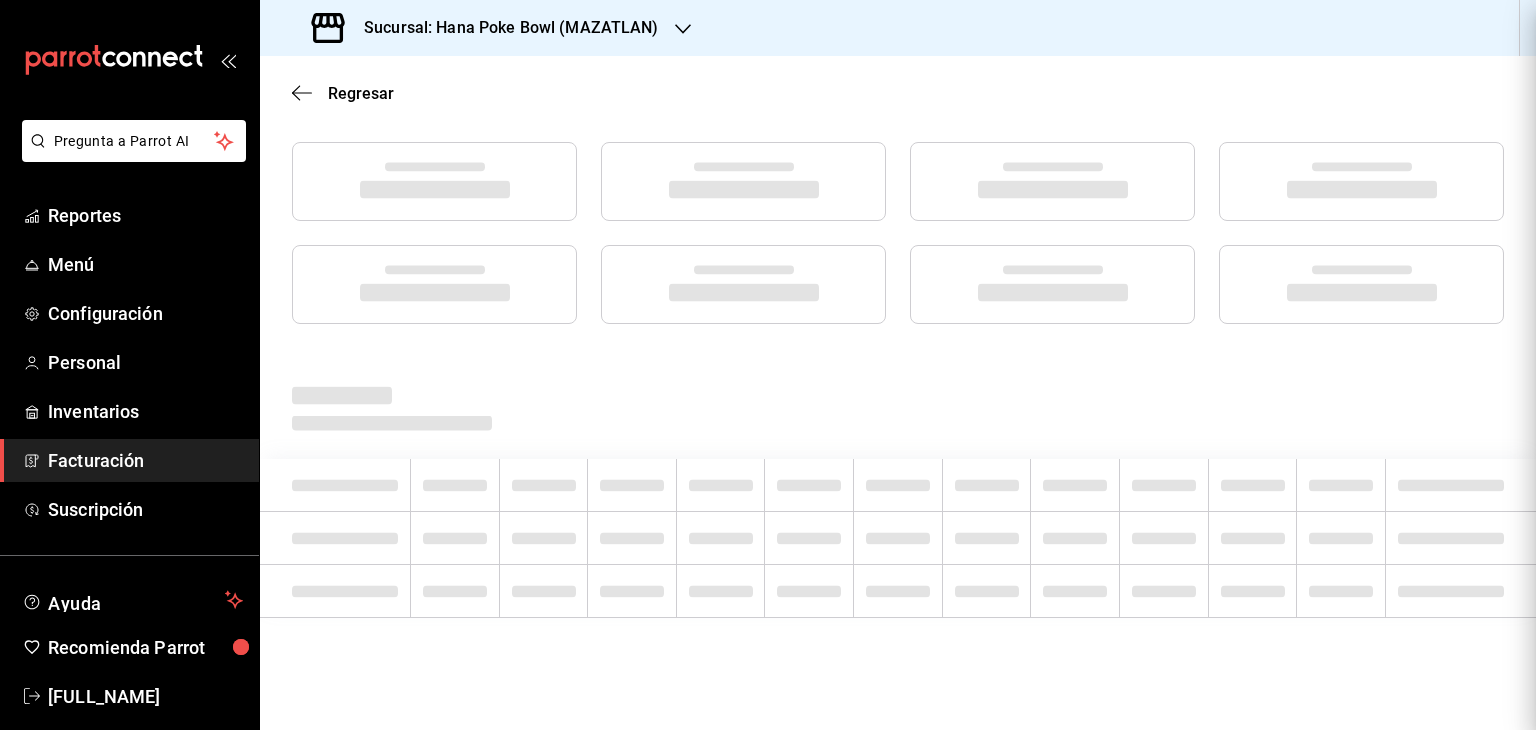 scroll, scrollTop: 248, scrollLeft: 0, axis: vertical 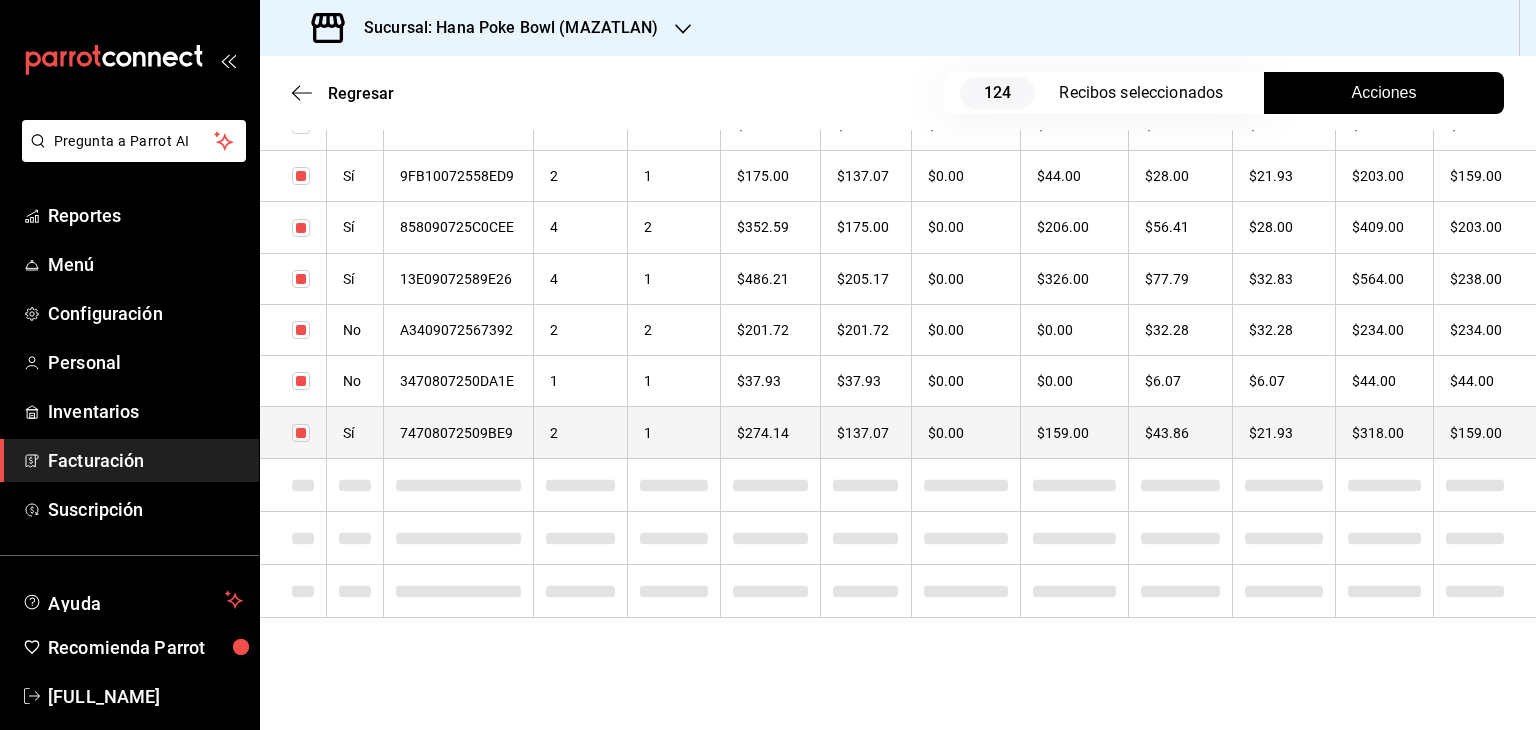 checkbox on "true" 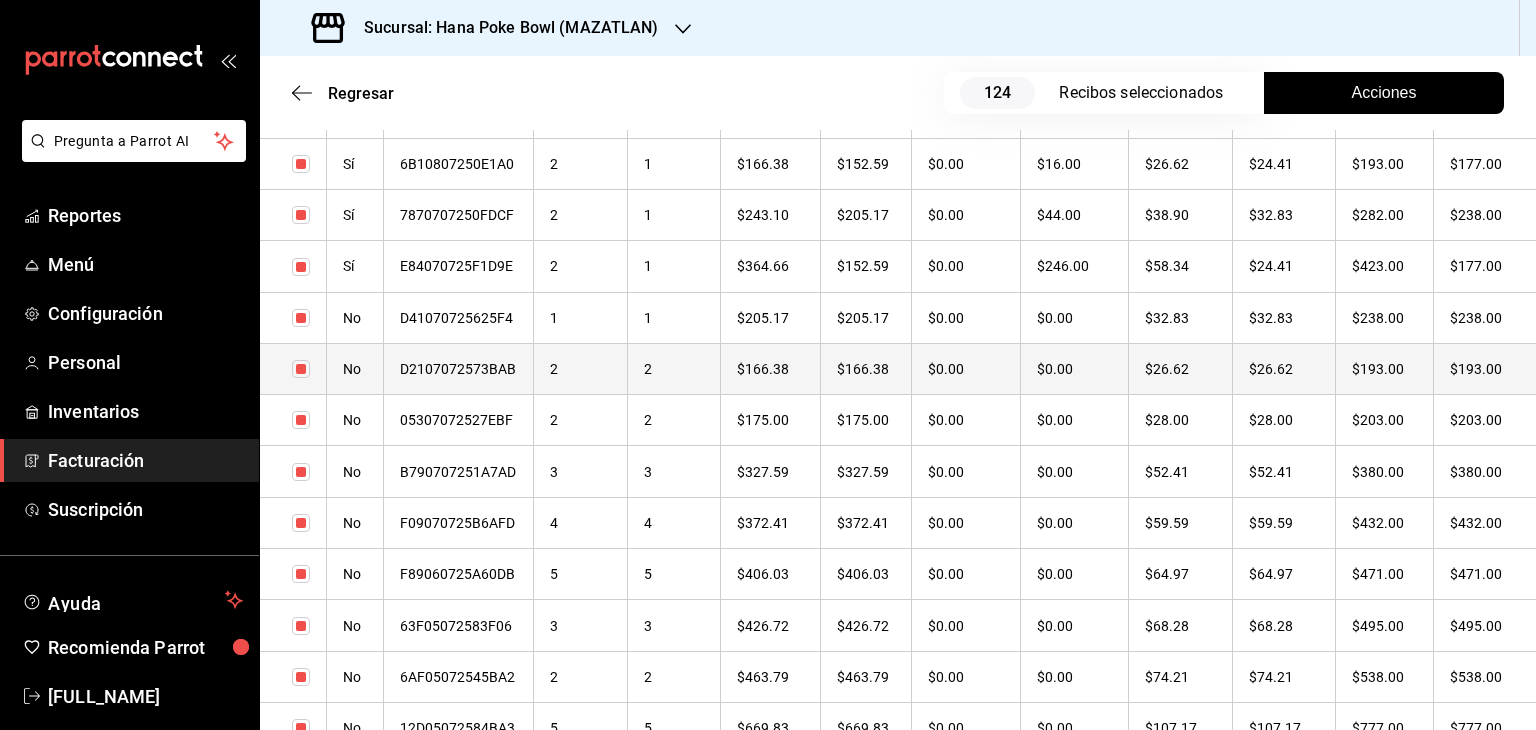 scroll, scrollTop: 5763, scrollLeft: 0, axis: vertical 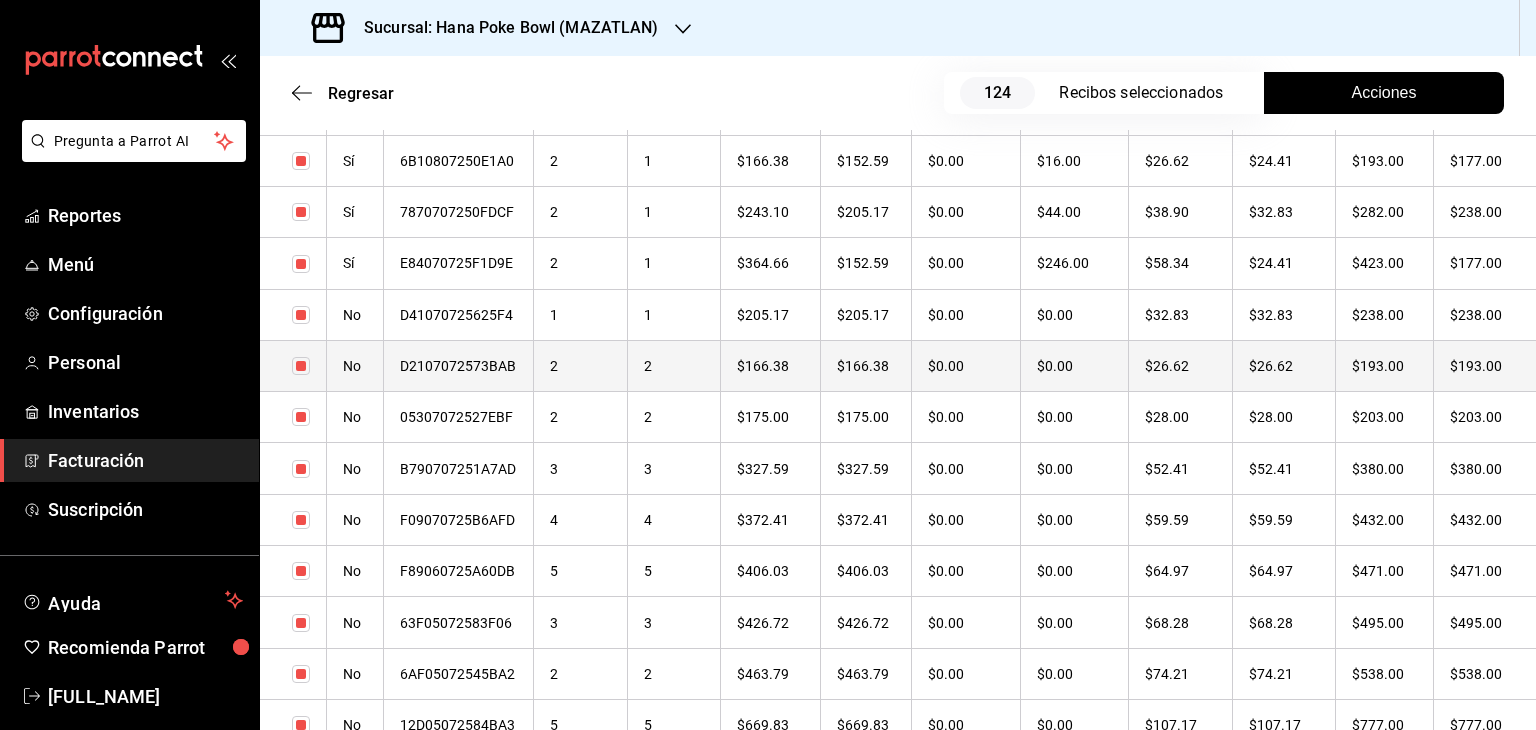 click on "2" at bounding box center (581, 365) 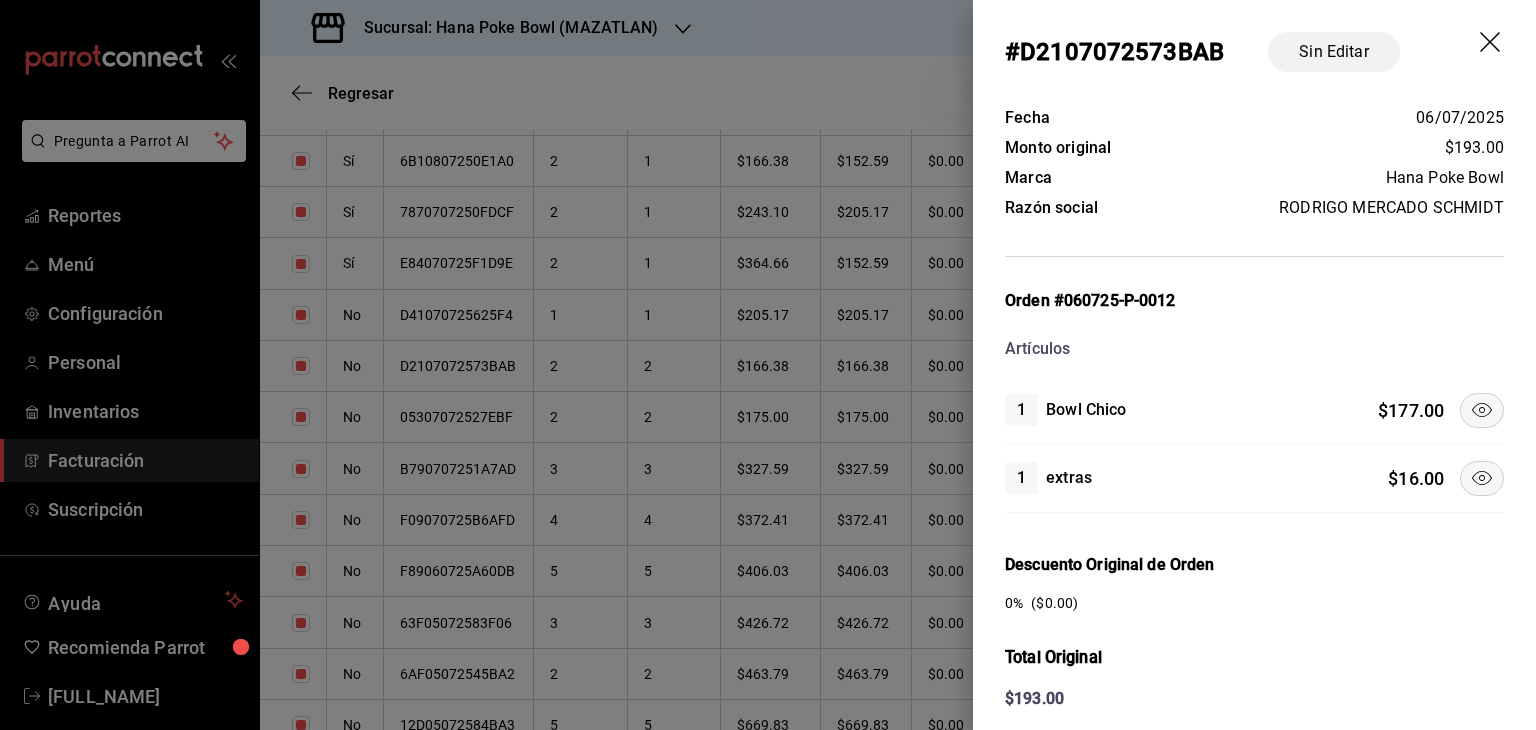 click 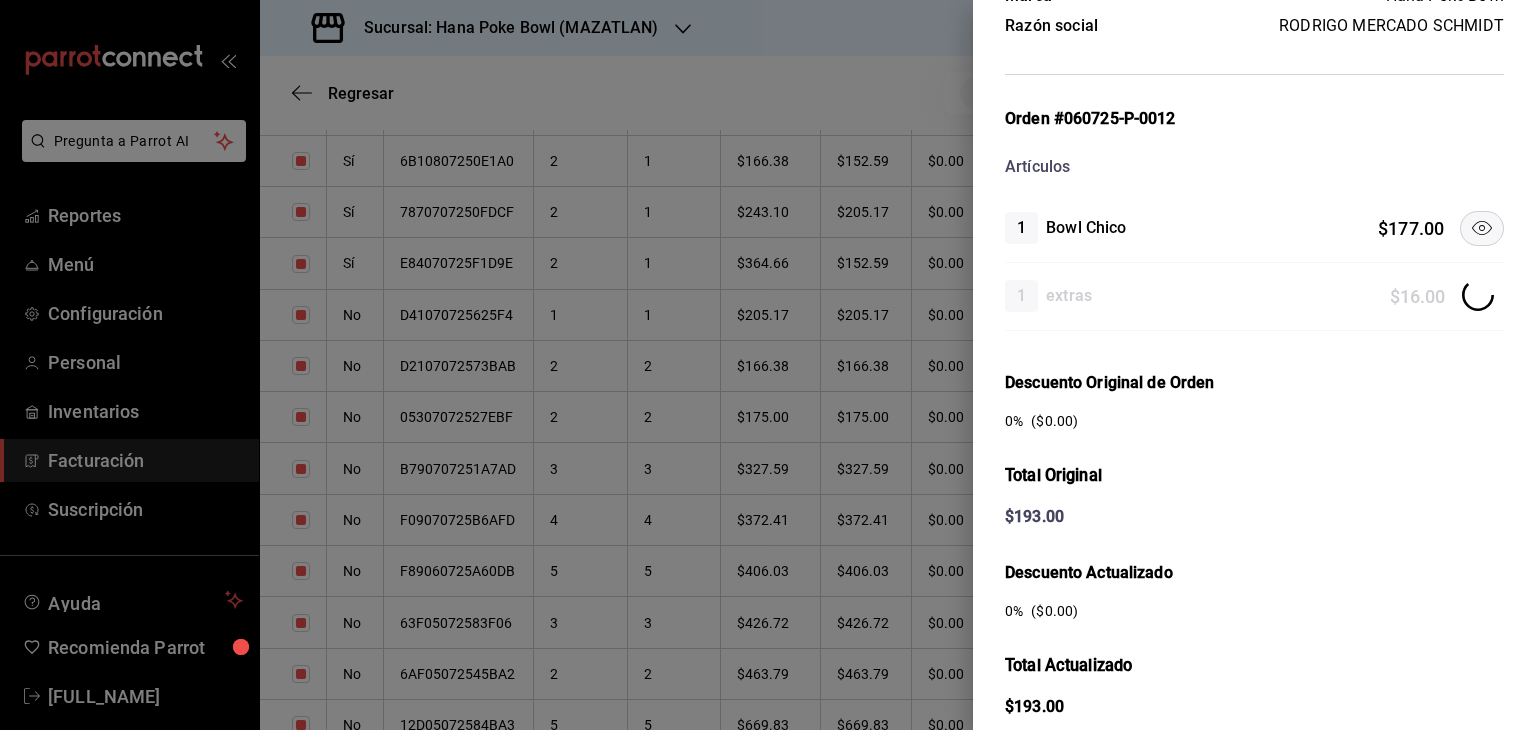scroll, scrollTop: 412, scrollLeft: 0, axis: vertical 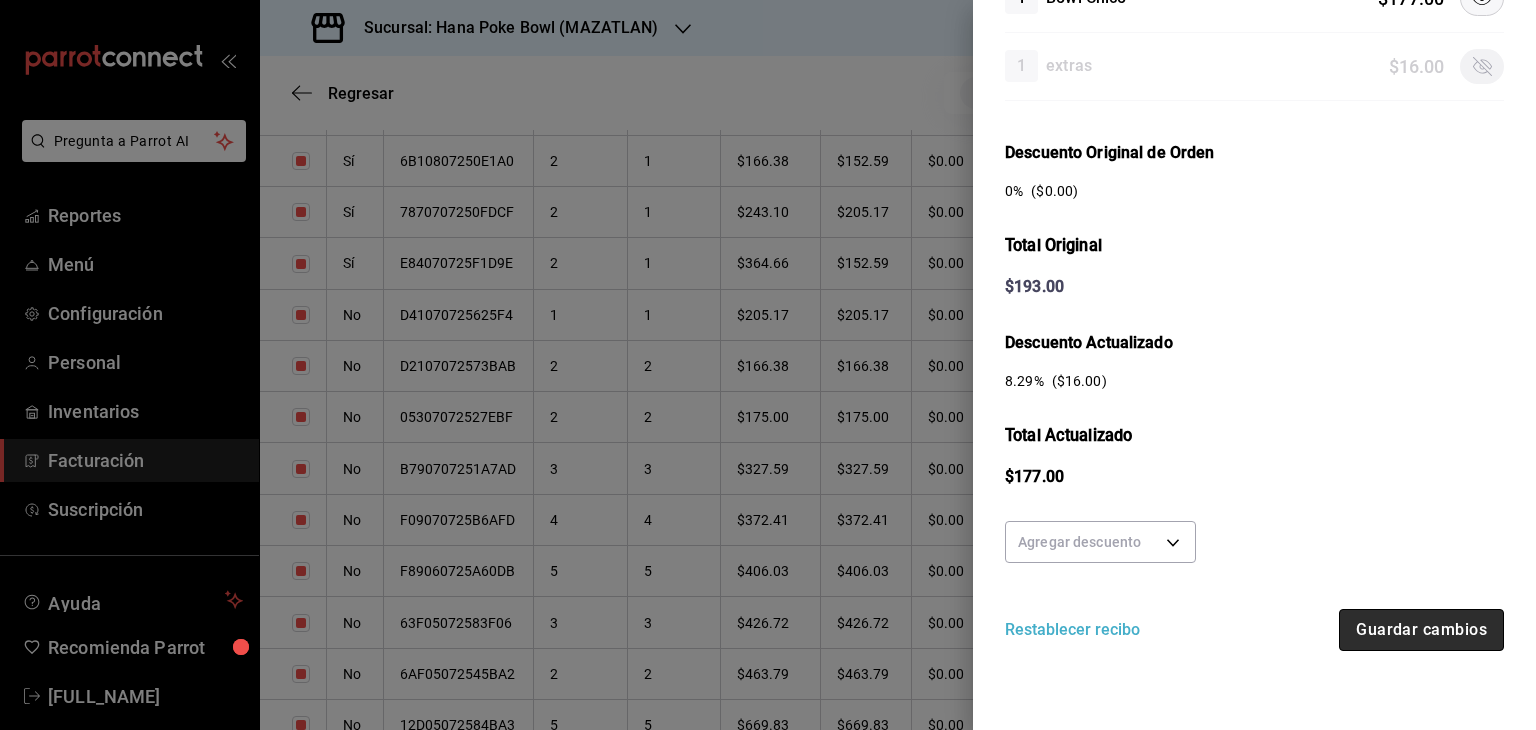 click on "Guardar cambios" at bounding box center (1421, 630) 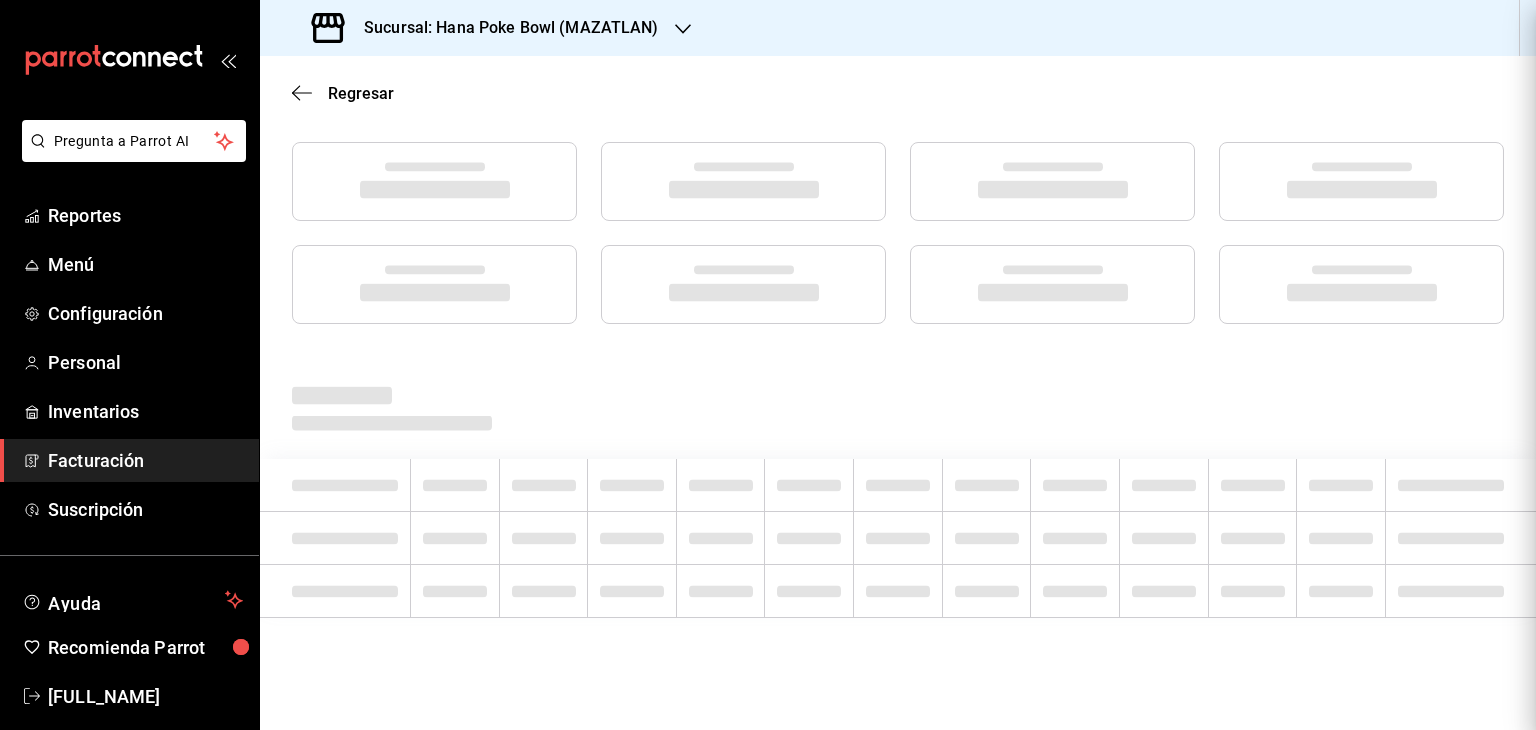 scroll, scrollTop: 248, scrollLeft: 0, axis: vertical 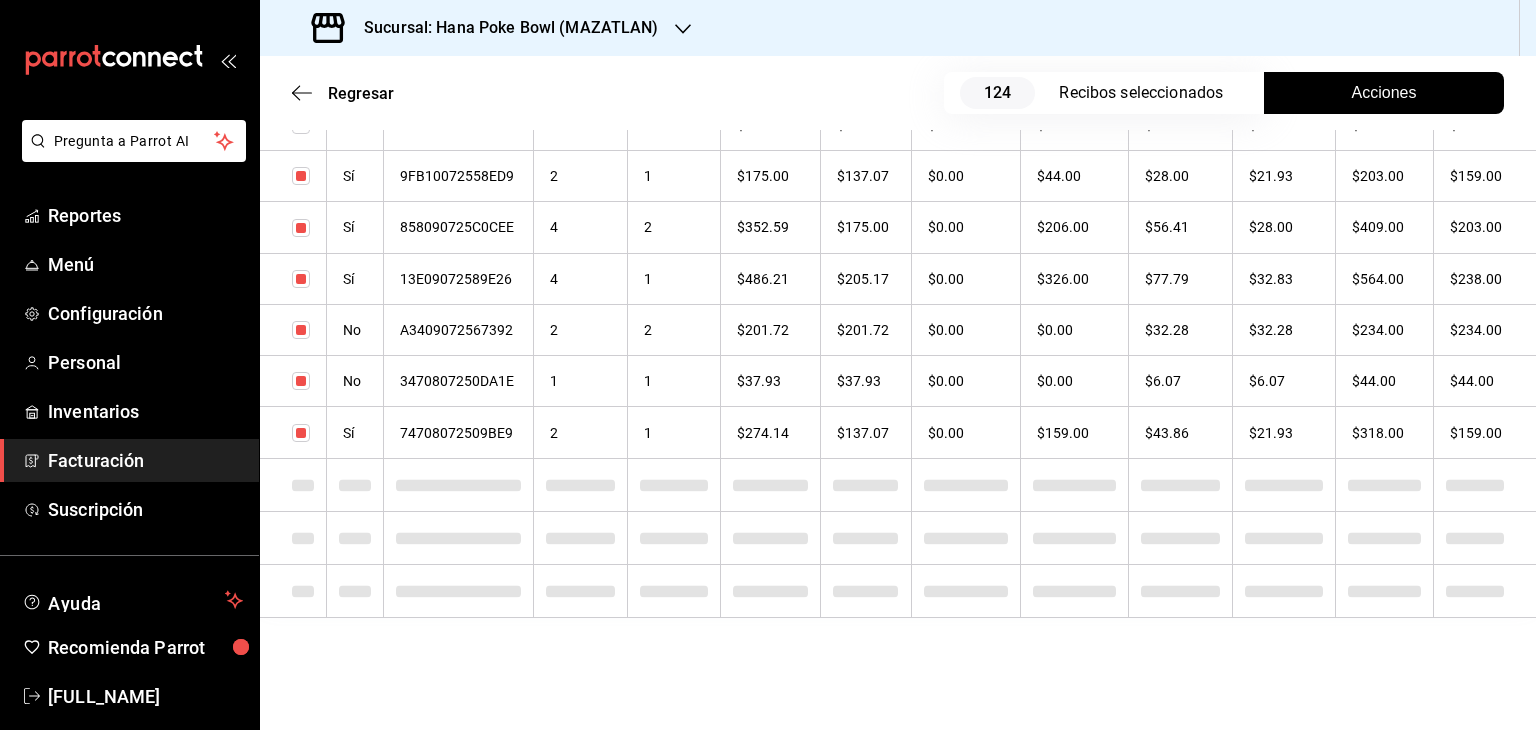 checkbox on "true" 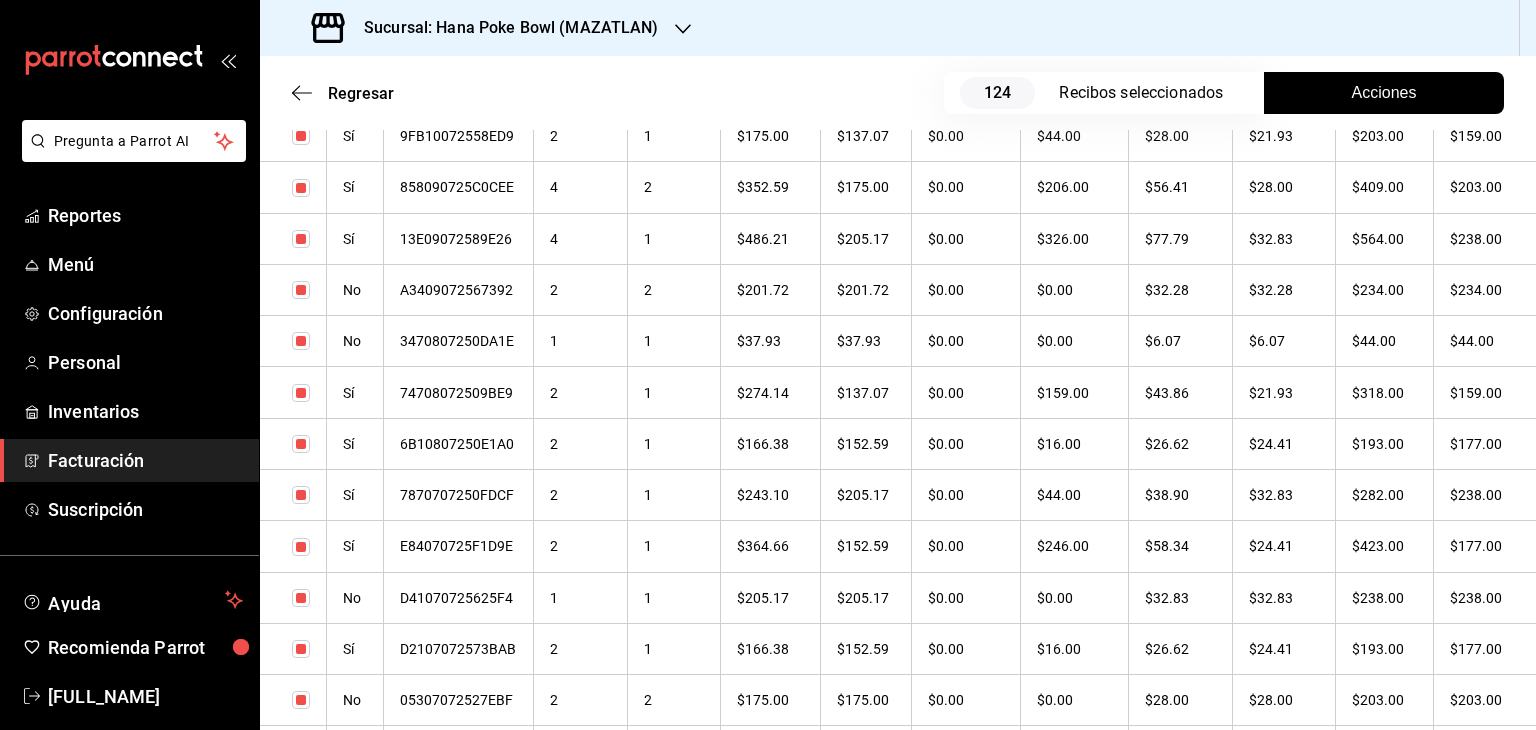 scroll, scrollTop: 5763, scrollLeft: 0, axis: vertical 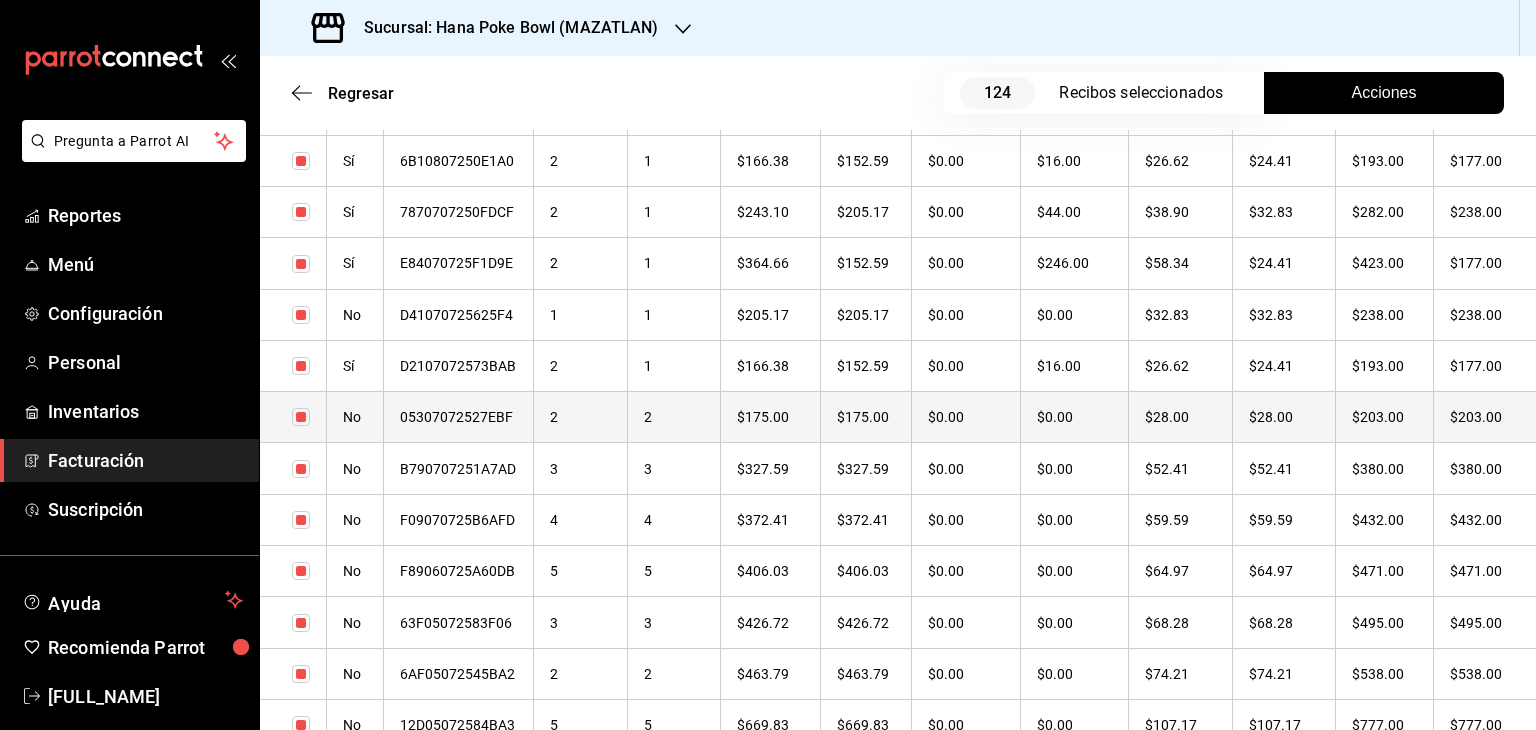 click on "2" at bounding box center (581, 417) 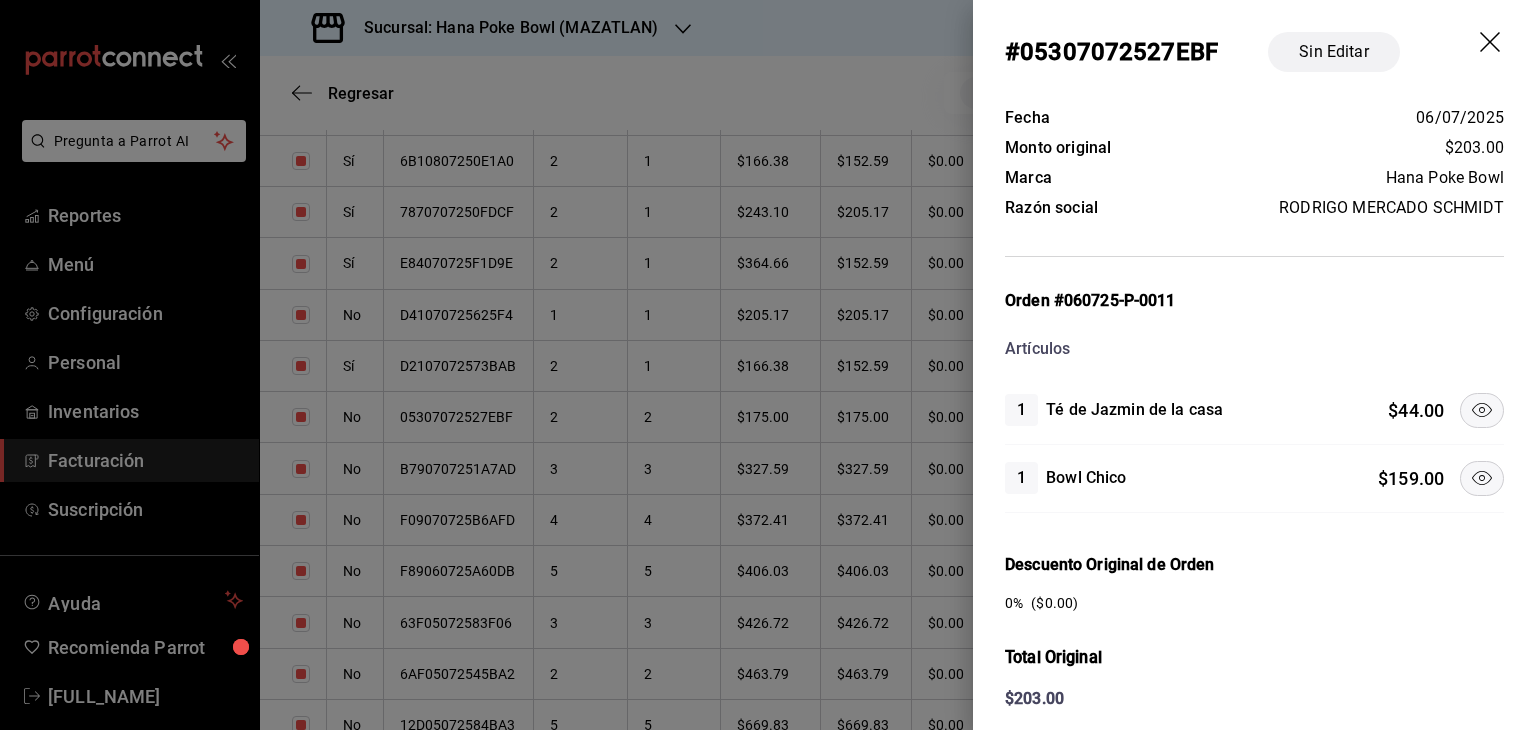 click at bounding box center [1482, 478] 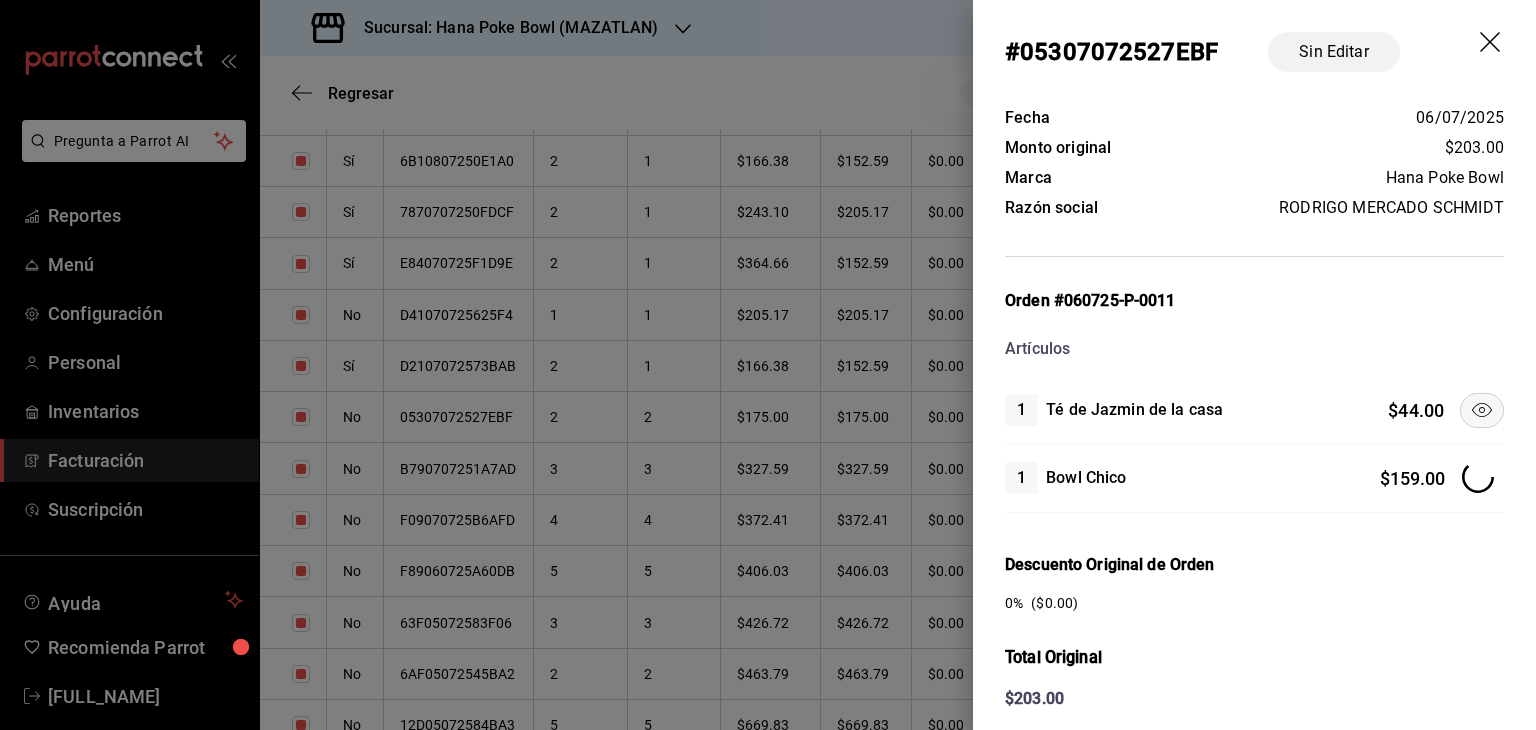scroll, scrollTop: 412, scrollLeft: 0, axis: vertical 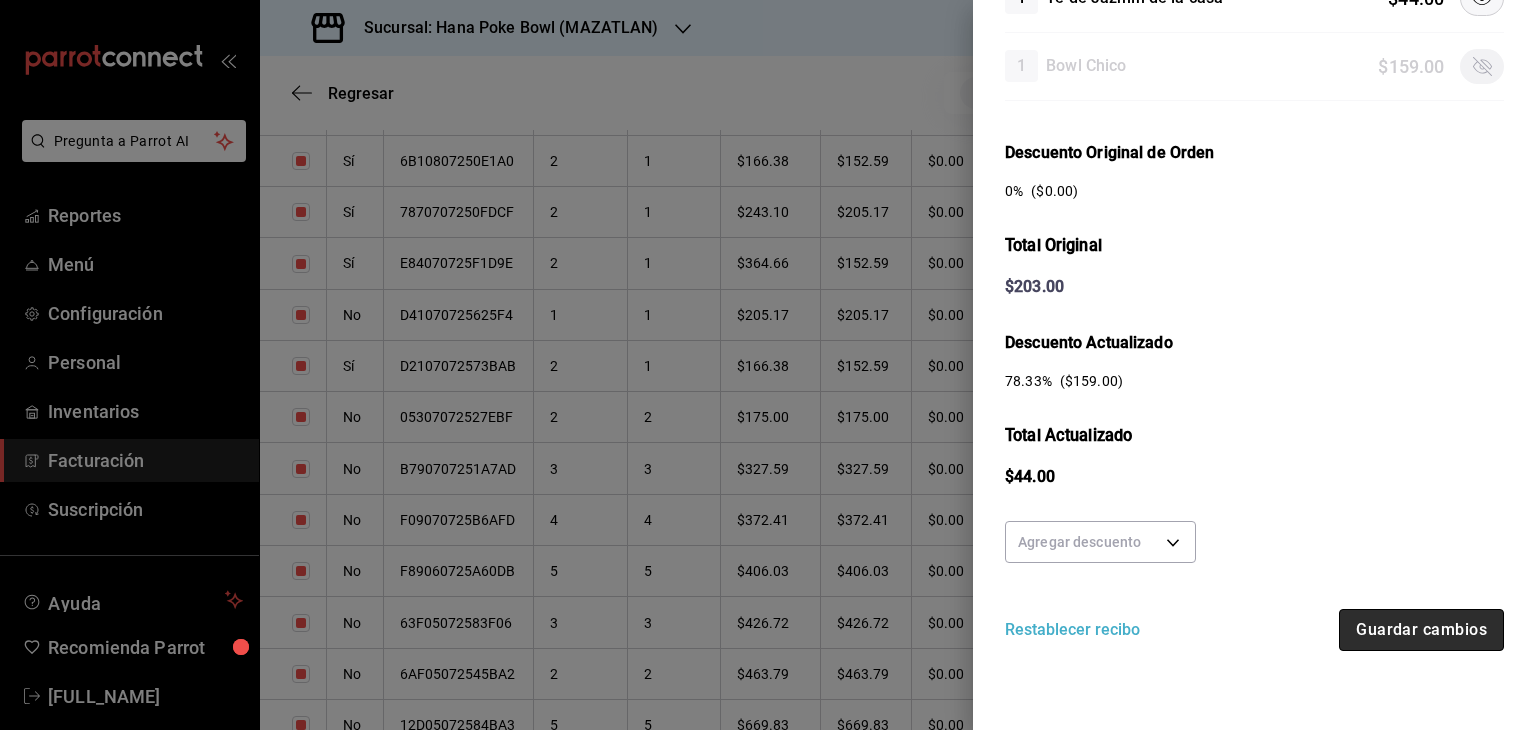 click on "Guardar cambios" at bounding box center [1421, 630] 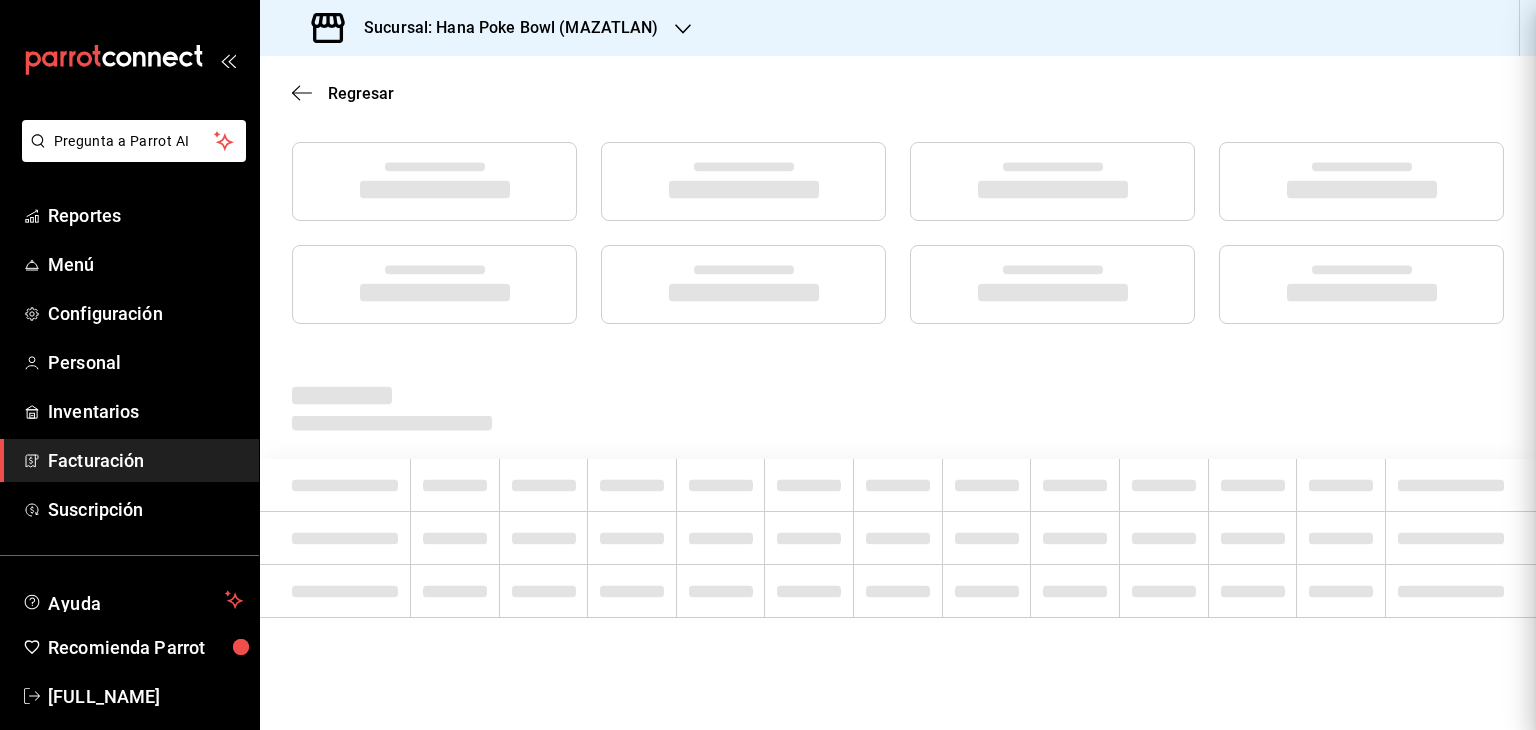 scroll, scrollTop: 248, scrollLeft: 0, axis: vertical 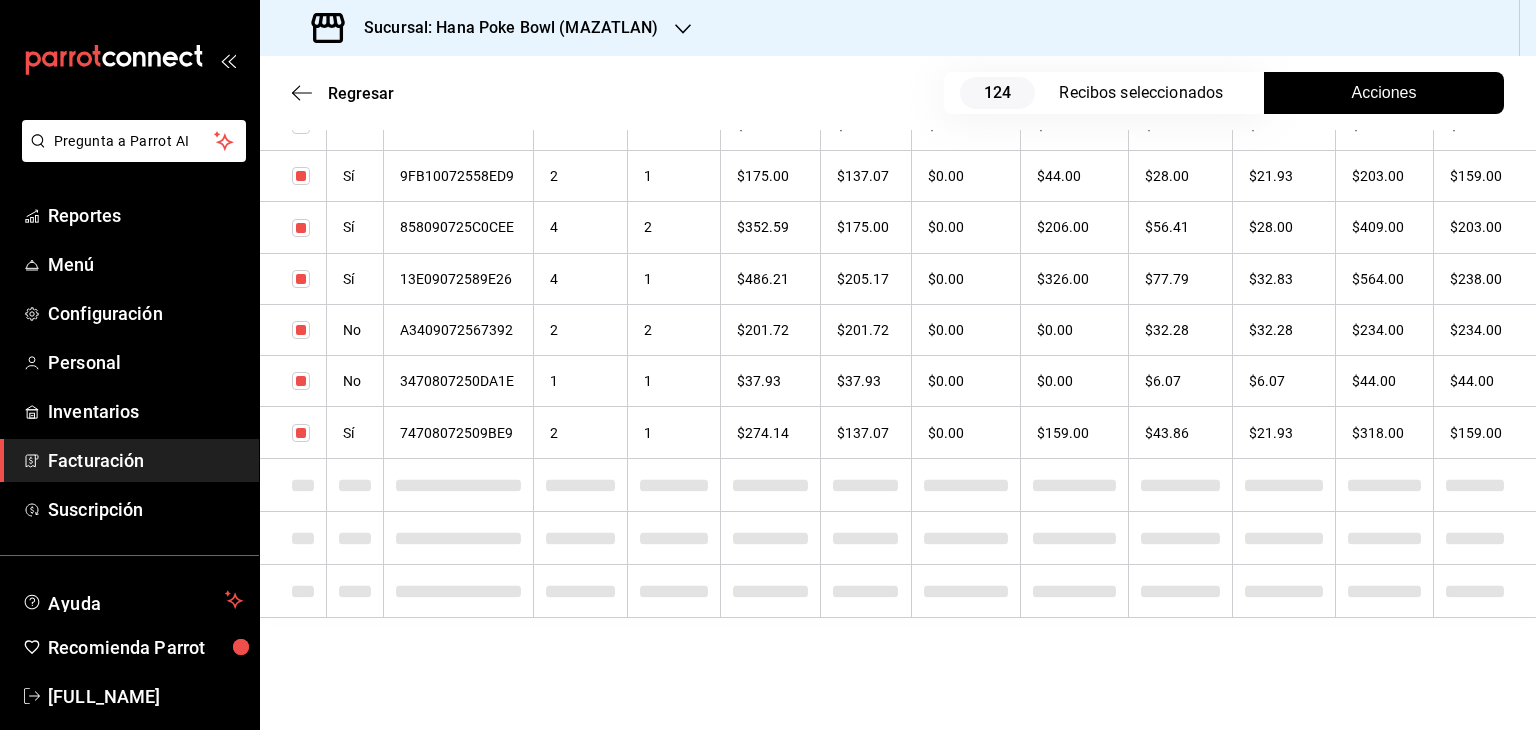 checkbox on "true" 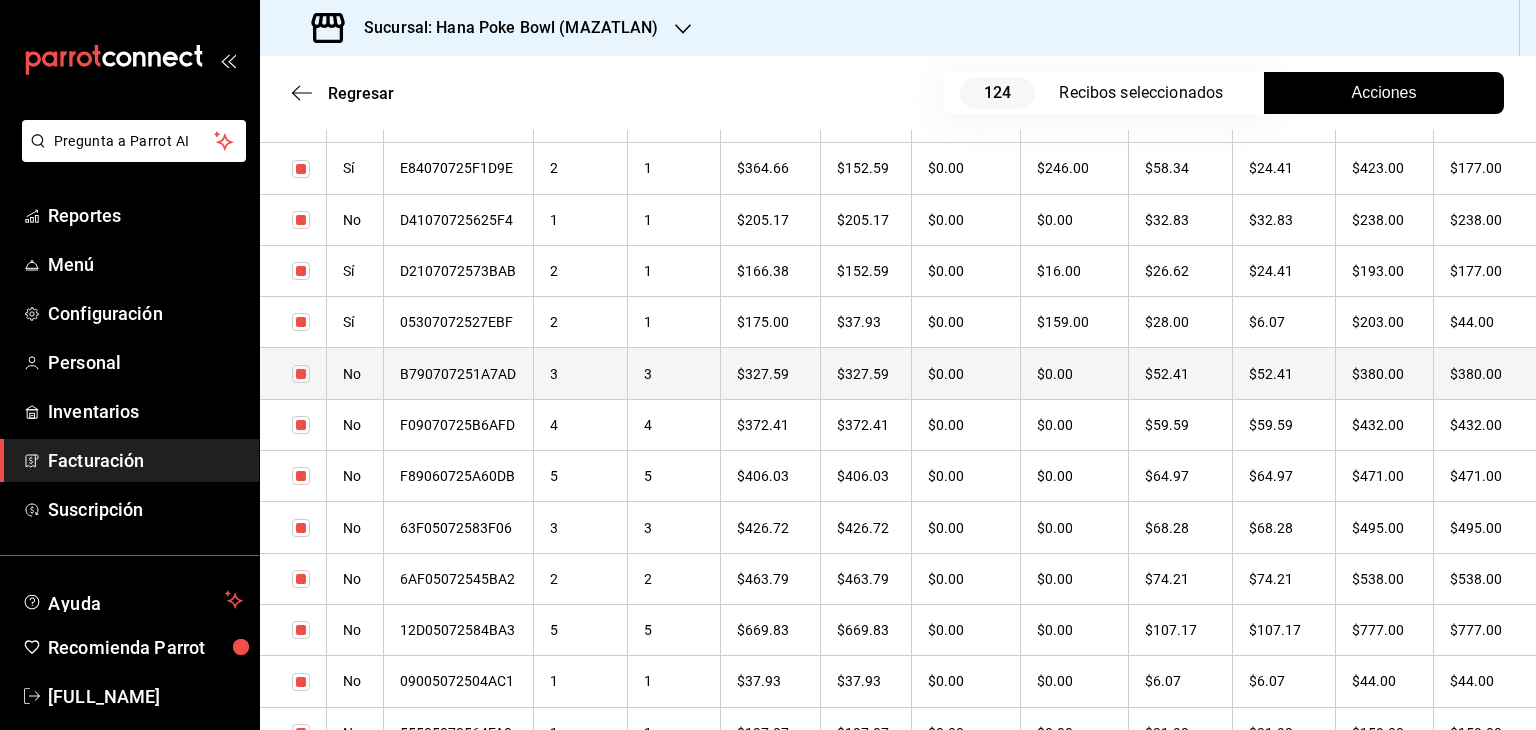 scroll, scrollTop: 5863, scrollLeft: 0, axis: vertical 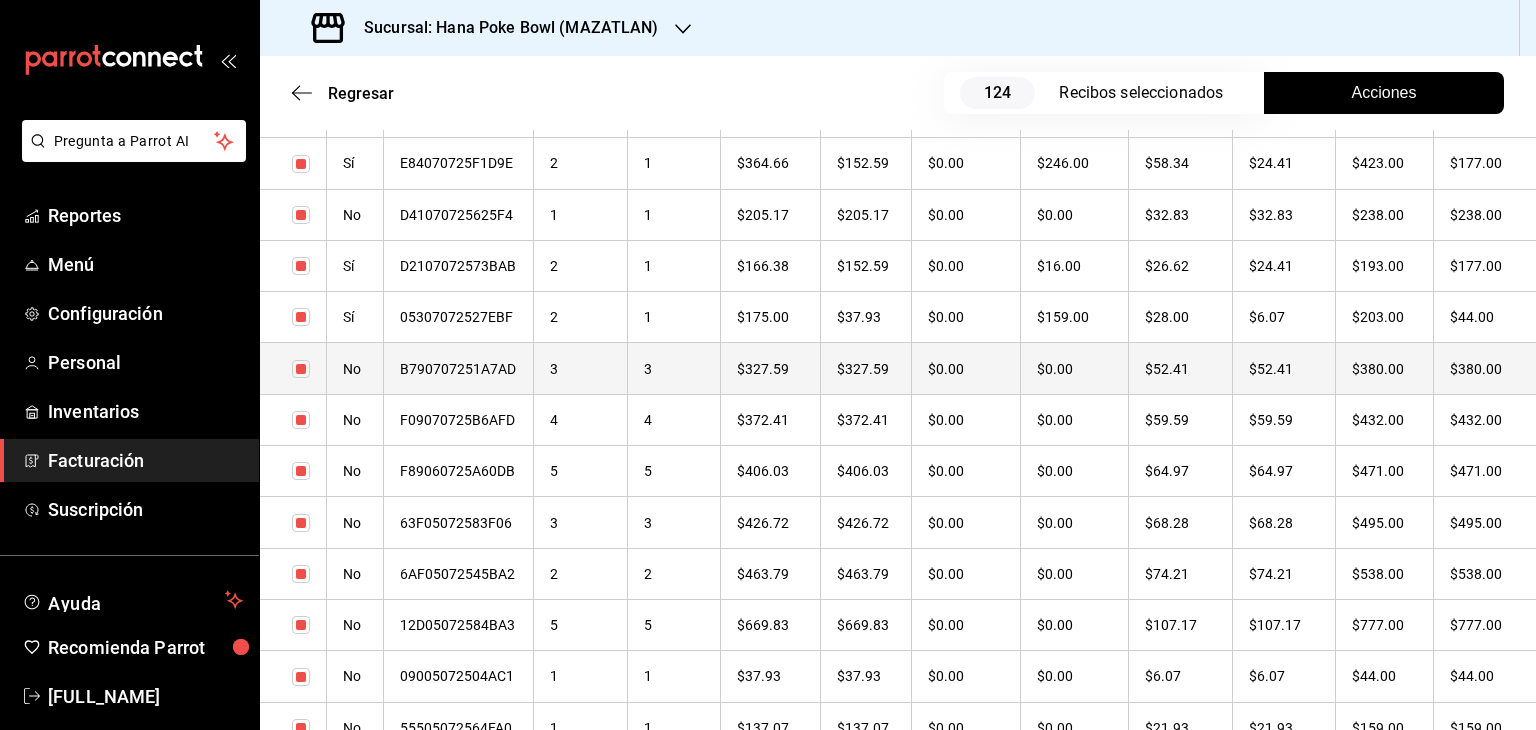 click on "3" at bounding box center [581, 368] 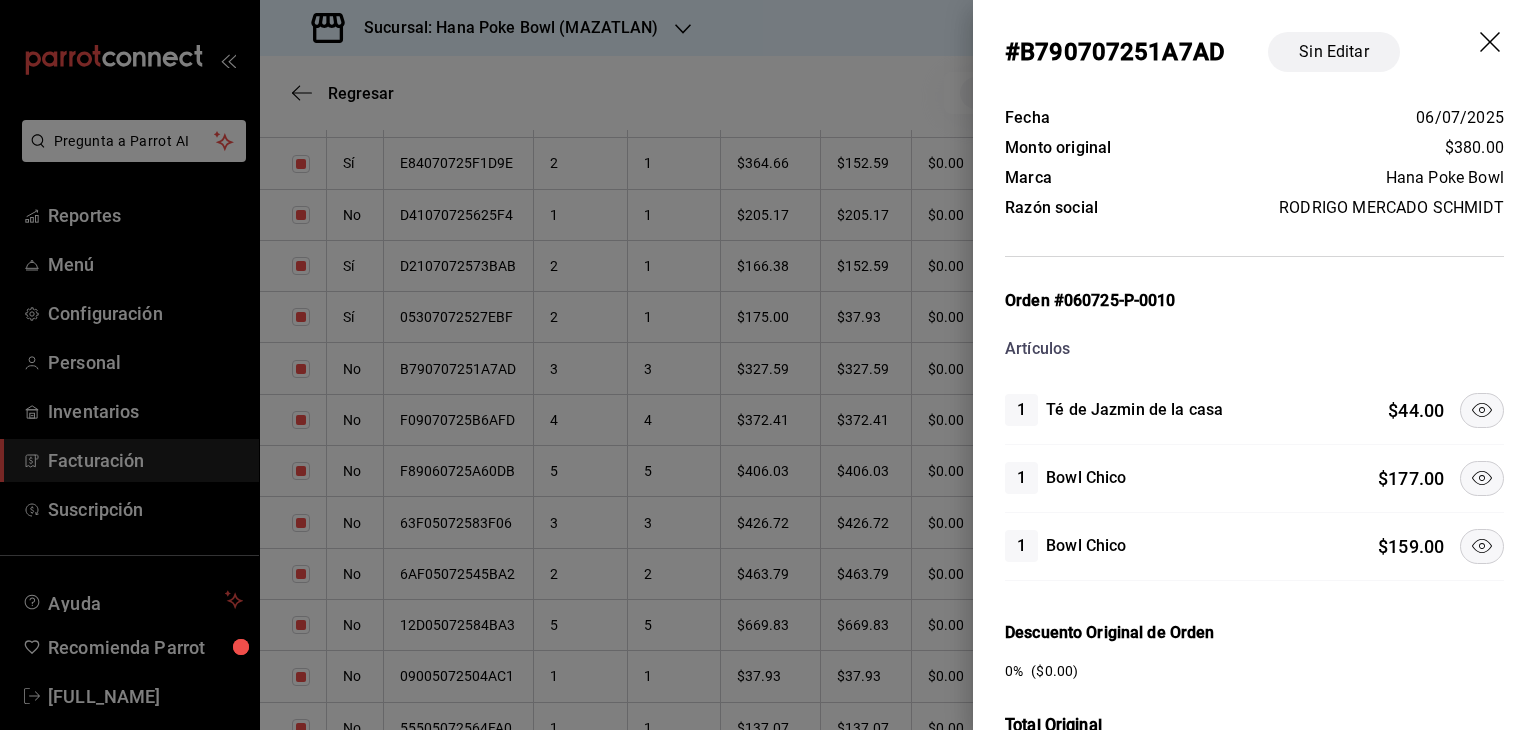 click on "1 Bowl Chico $ 177.00" at bounding box center [1254, 479] 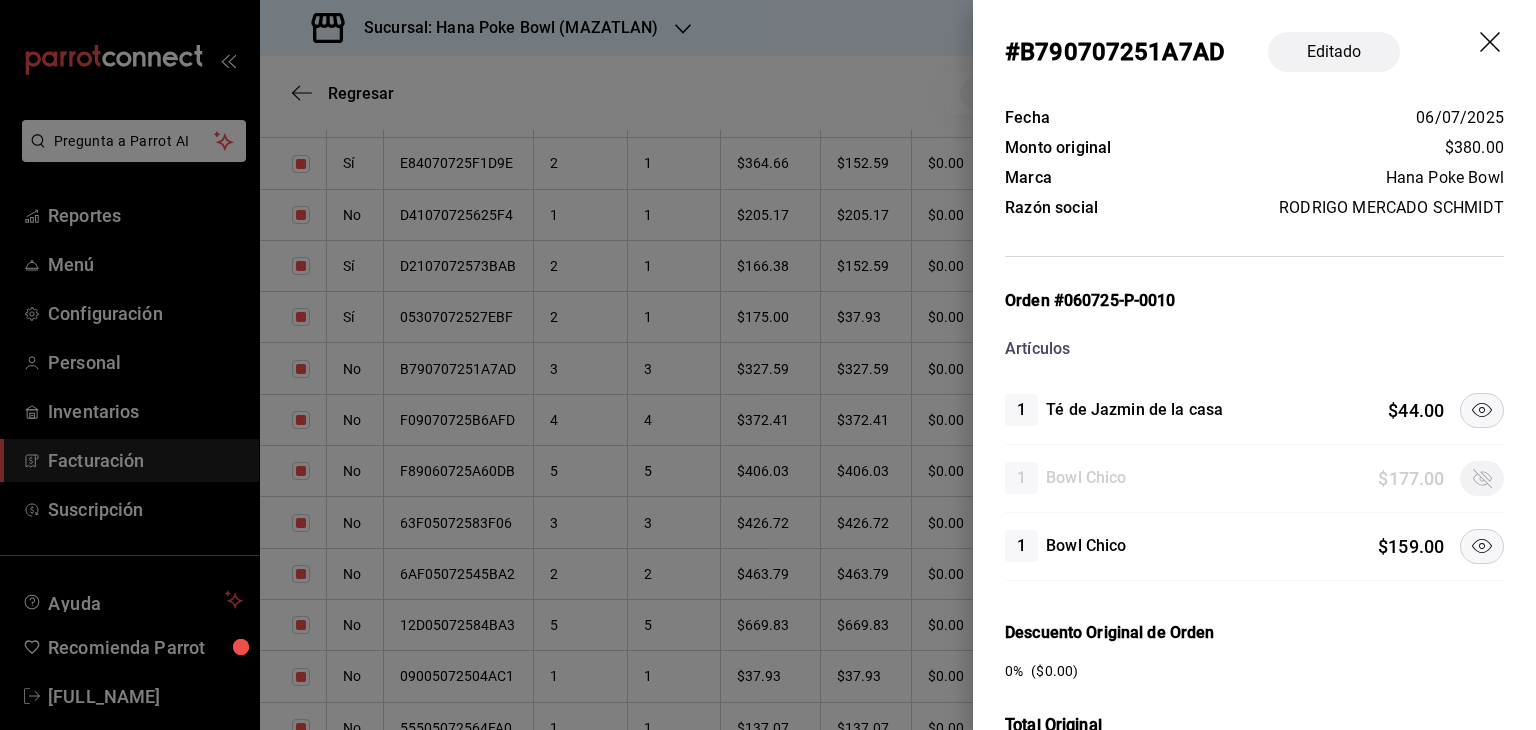 click at bounding box center (1482, 410) 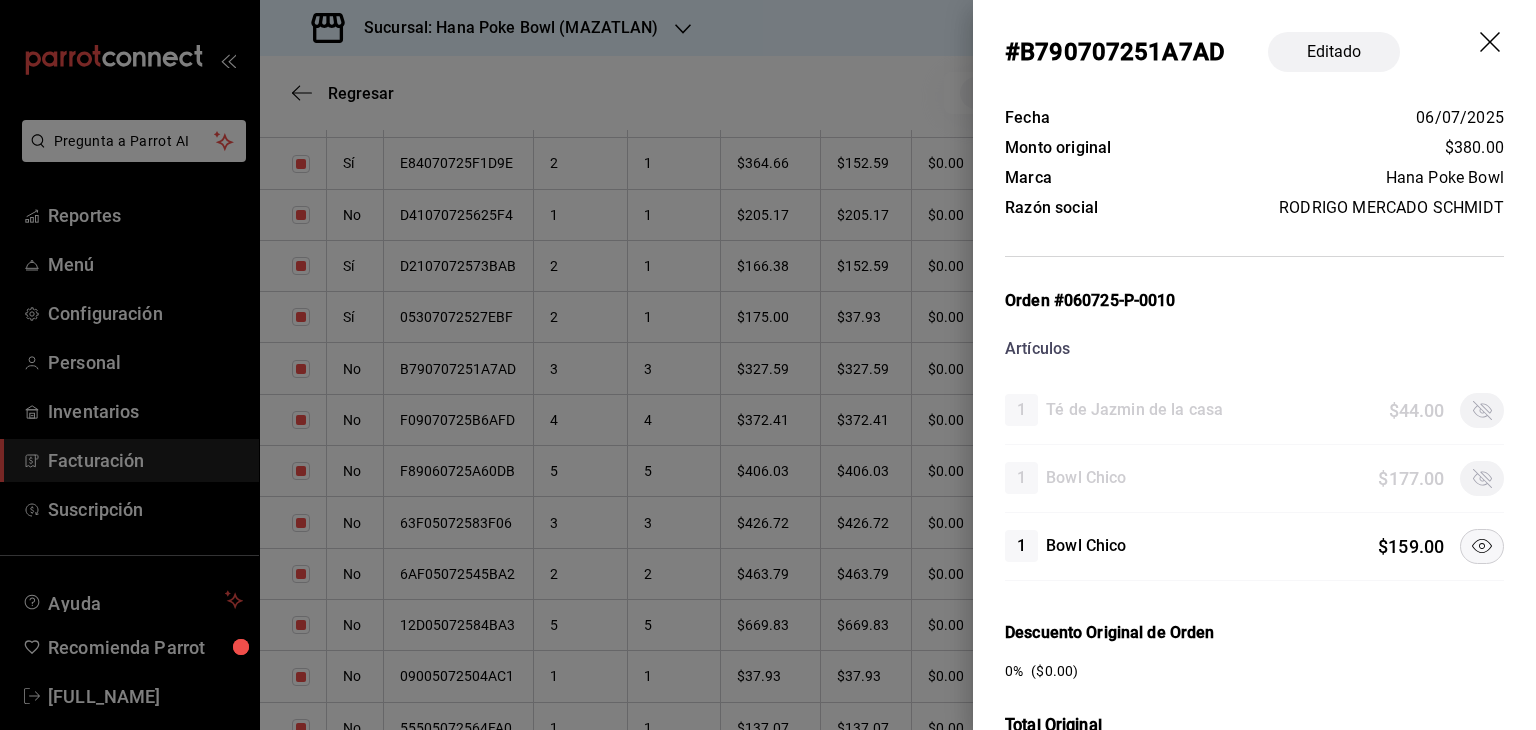 scroll, scrollTop: 480, scrollLeft: 0, axis: vertical 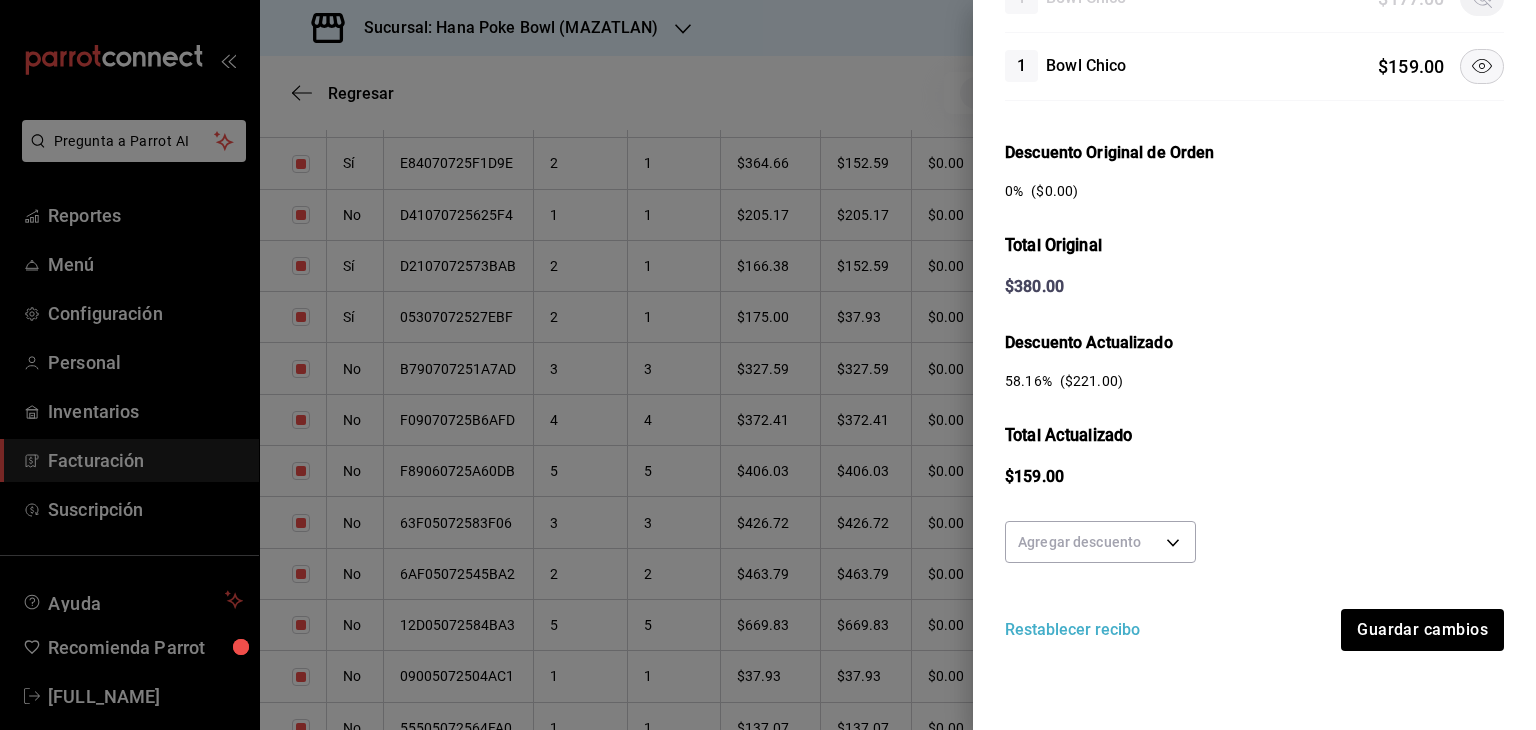 click on "Fecha 06/07/2025 Monto original $380.00 Marca Hana Poke Bowl Razón social RODRIGO MERCADO SCHMIDT Orden #060725-P-0010 Artículos 1 Té de Jazmin de la casa $ 44.00 1 Bowl Chico $ 177.00 1 Bowl Chico $ 159.00 Descuento Original de Orden 0 % ($ 0.00 ) Total Original $ 380.00 Descuento Actualizado 58.16 % ($ 221.00 ) Total Actualizado $ 159.00 Agregar descuento Restablecer recibo Guardar cambios" at bounding box center [1254, 177] 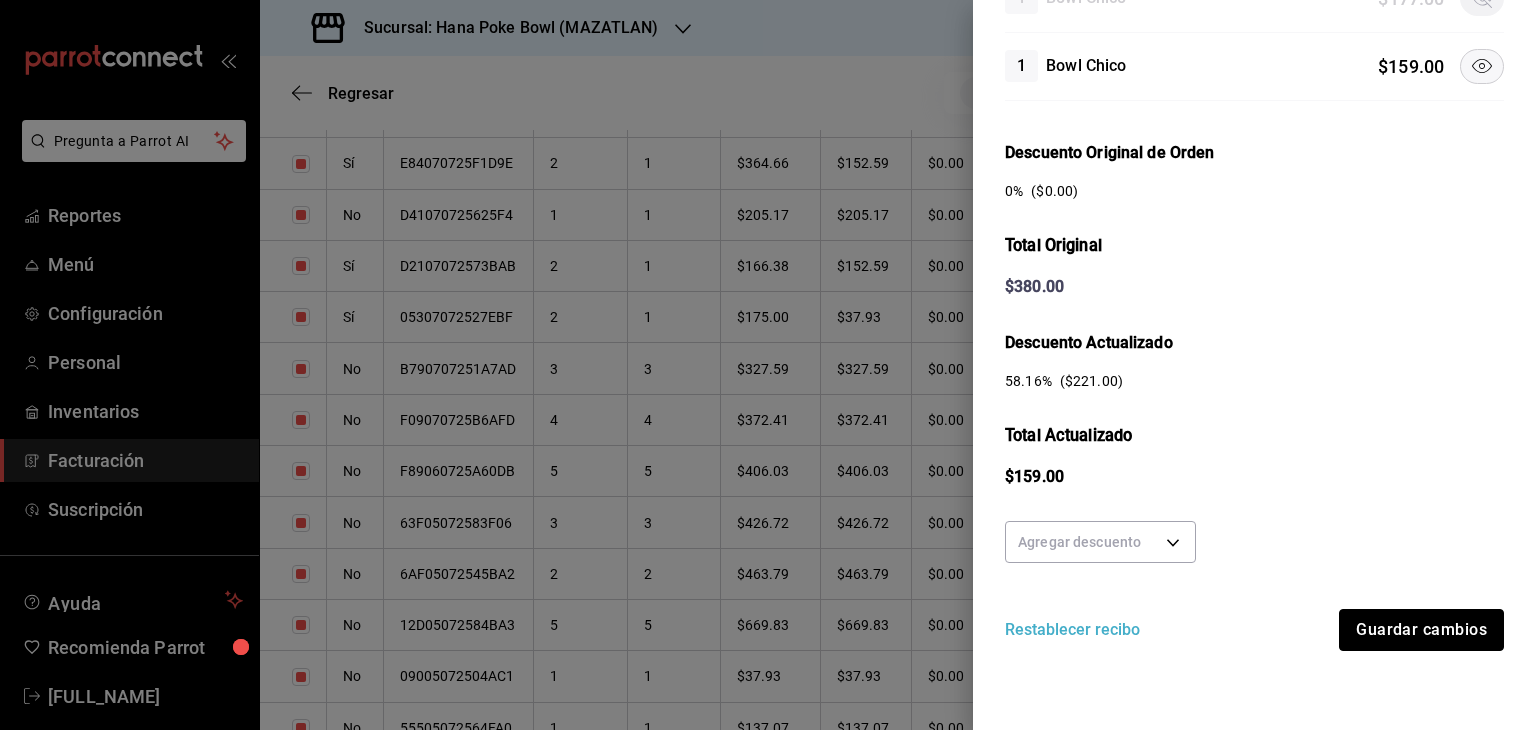 click on "Guardar cambios" at bounding box center [1421, 630] 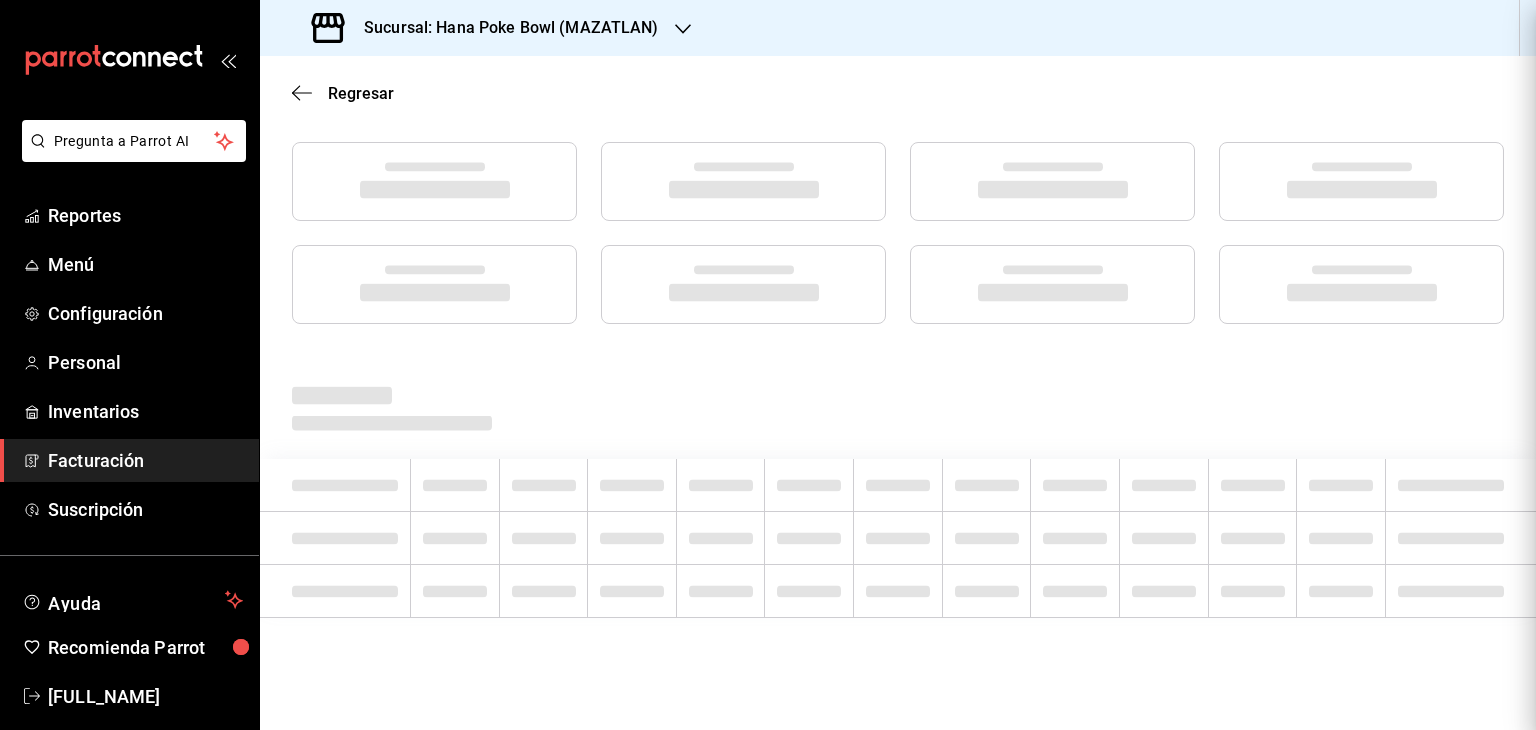 scroll, scrollTop: 248, scrollLeft: 0, axis: vertical 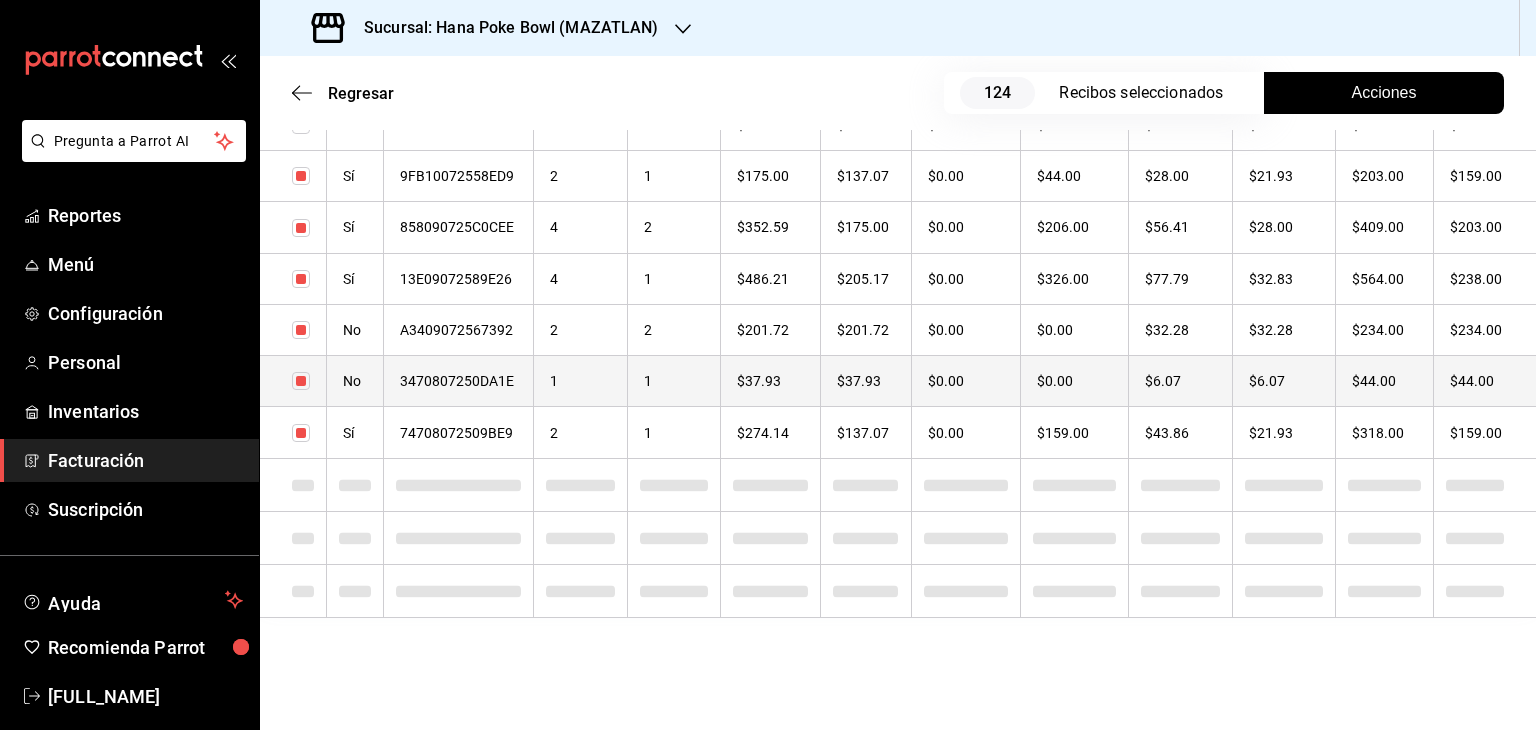 checkbox on "true" 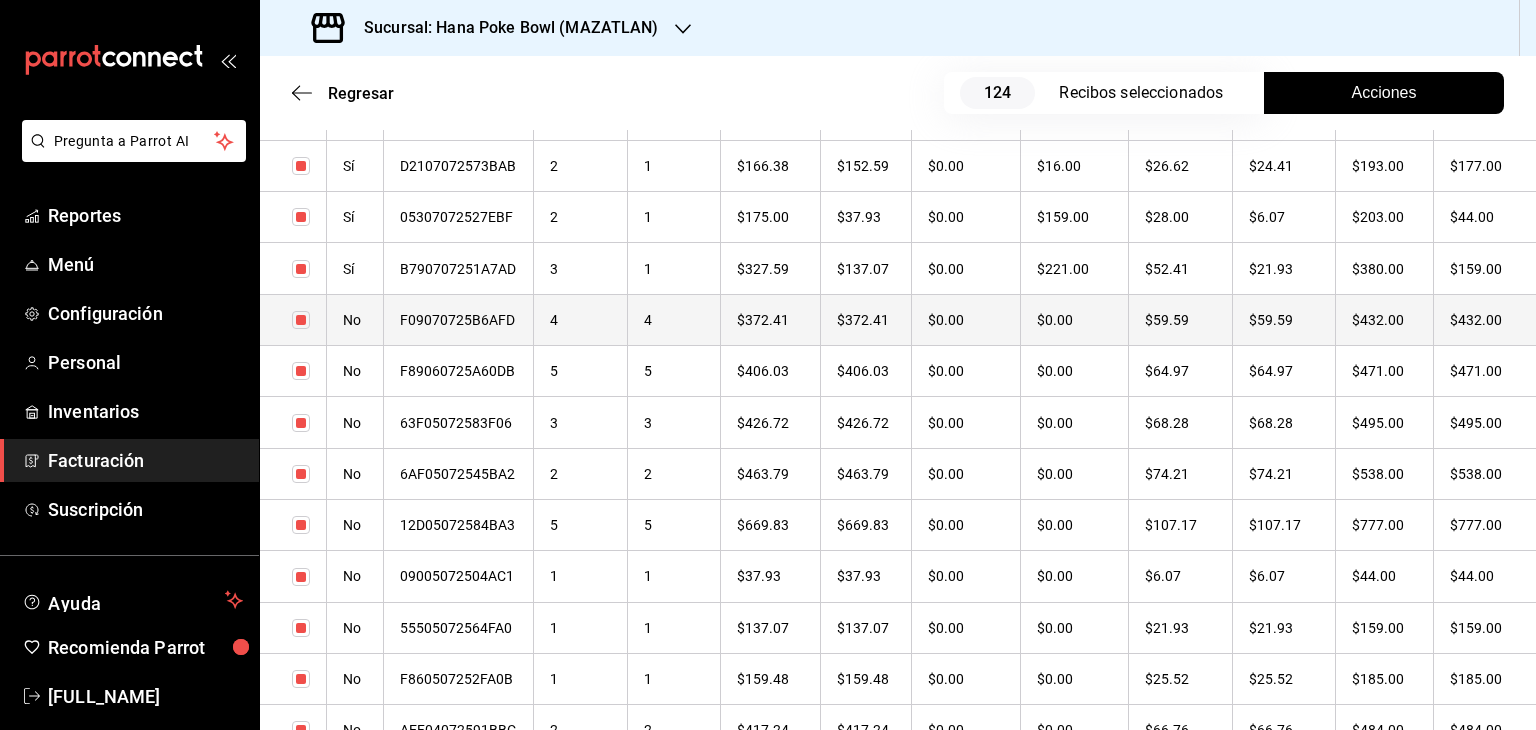 click on "4" at bounding box center (581, 319) 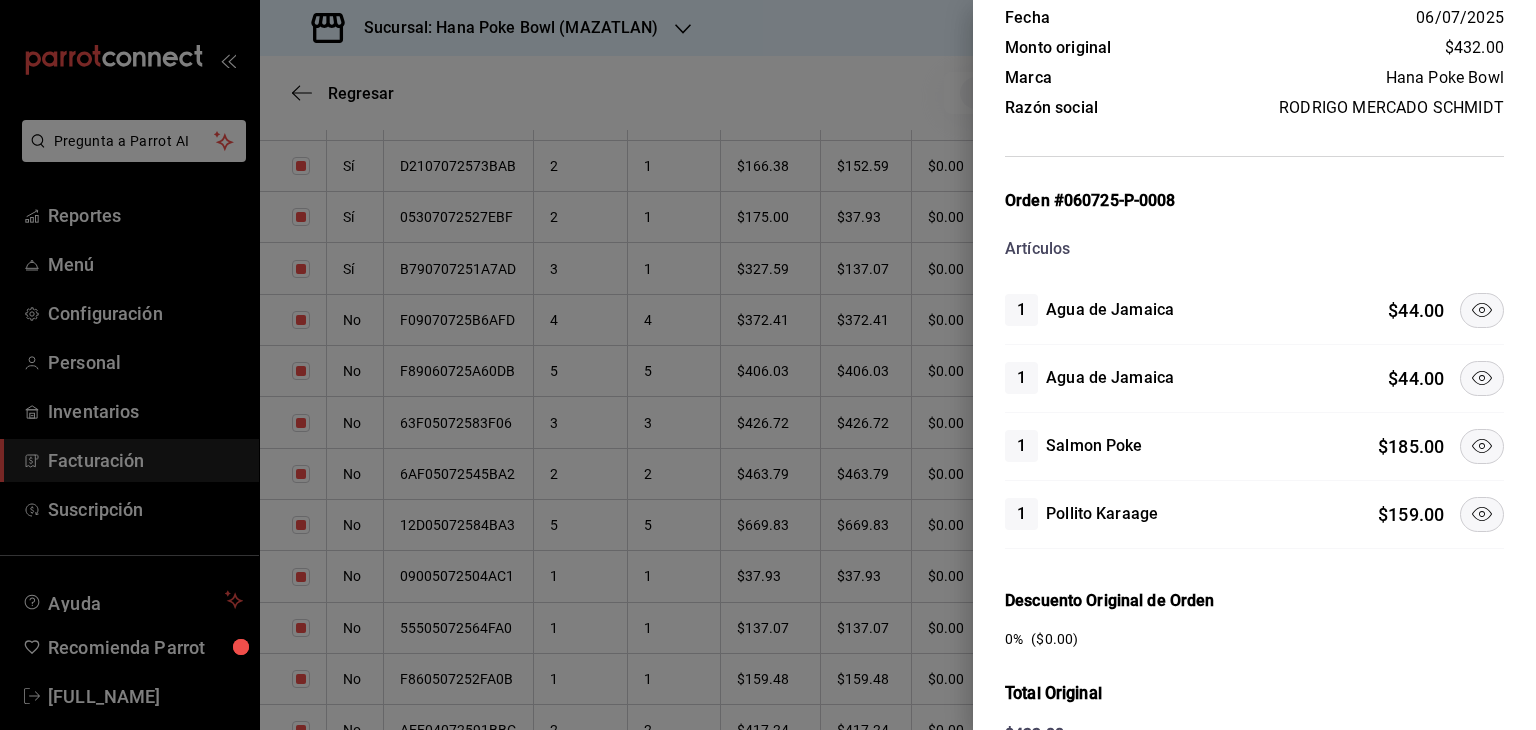 click 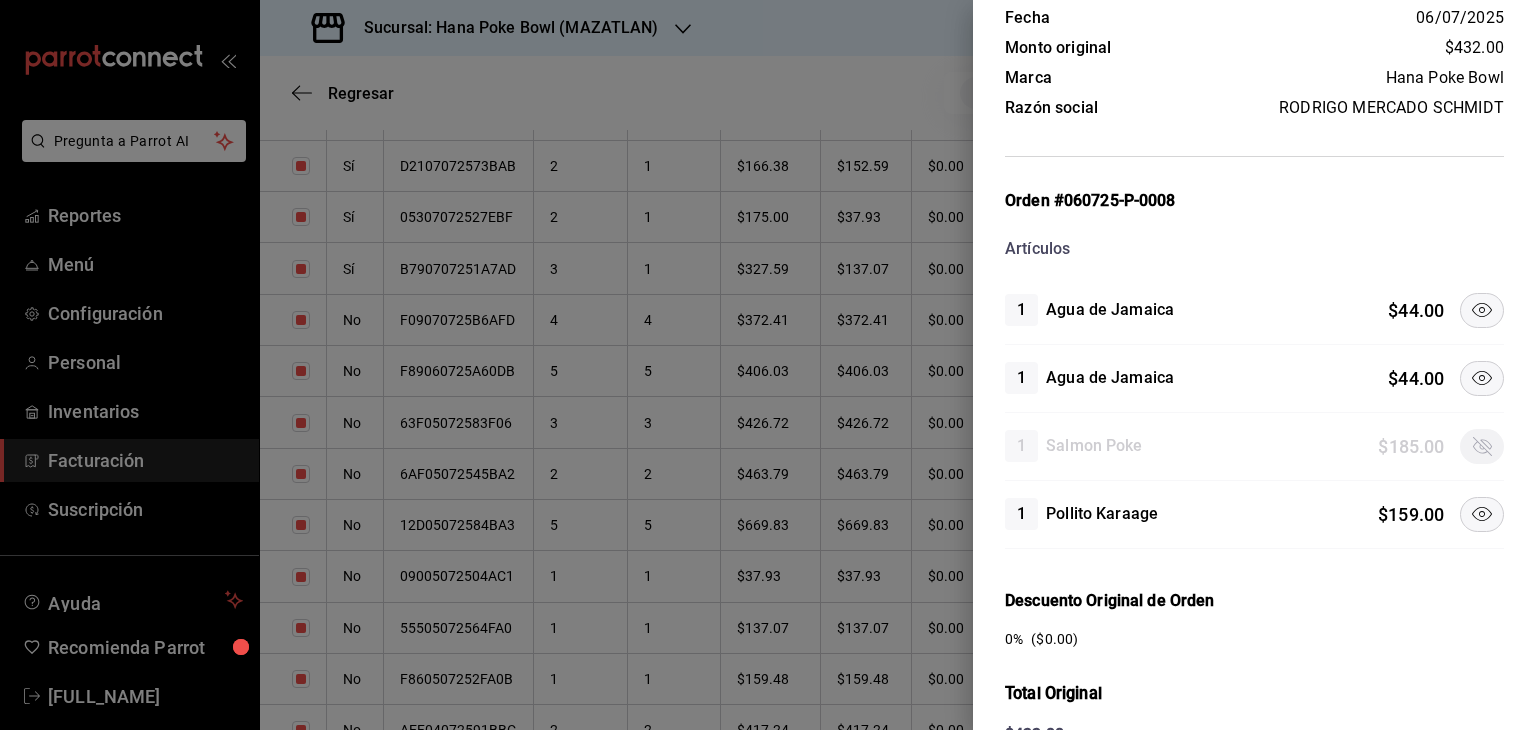 click 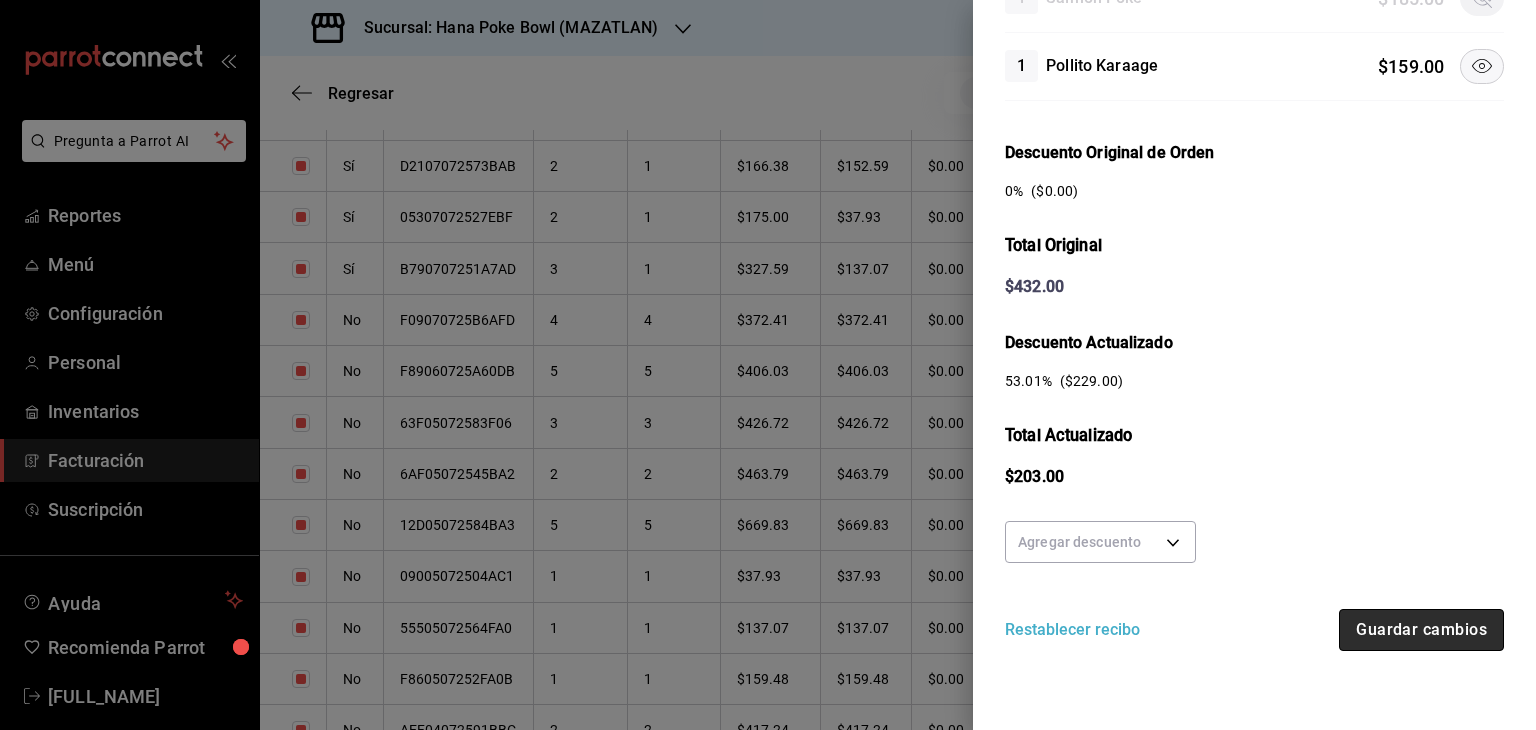 click on "Guardar cambios" at bounding box center [1421, 630] 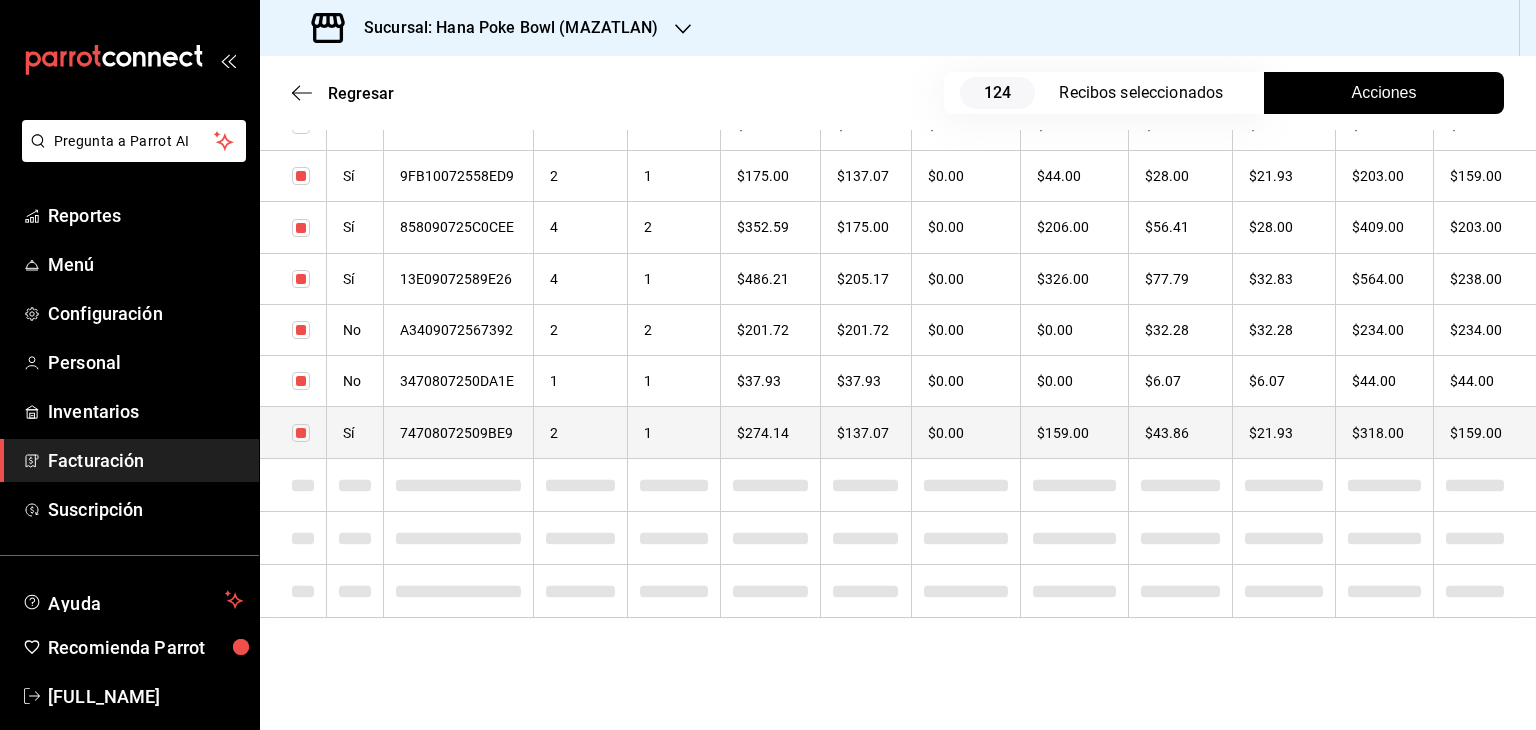 checkbox on "true" 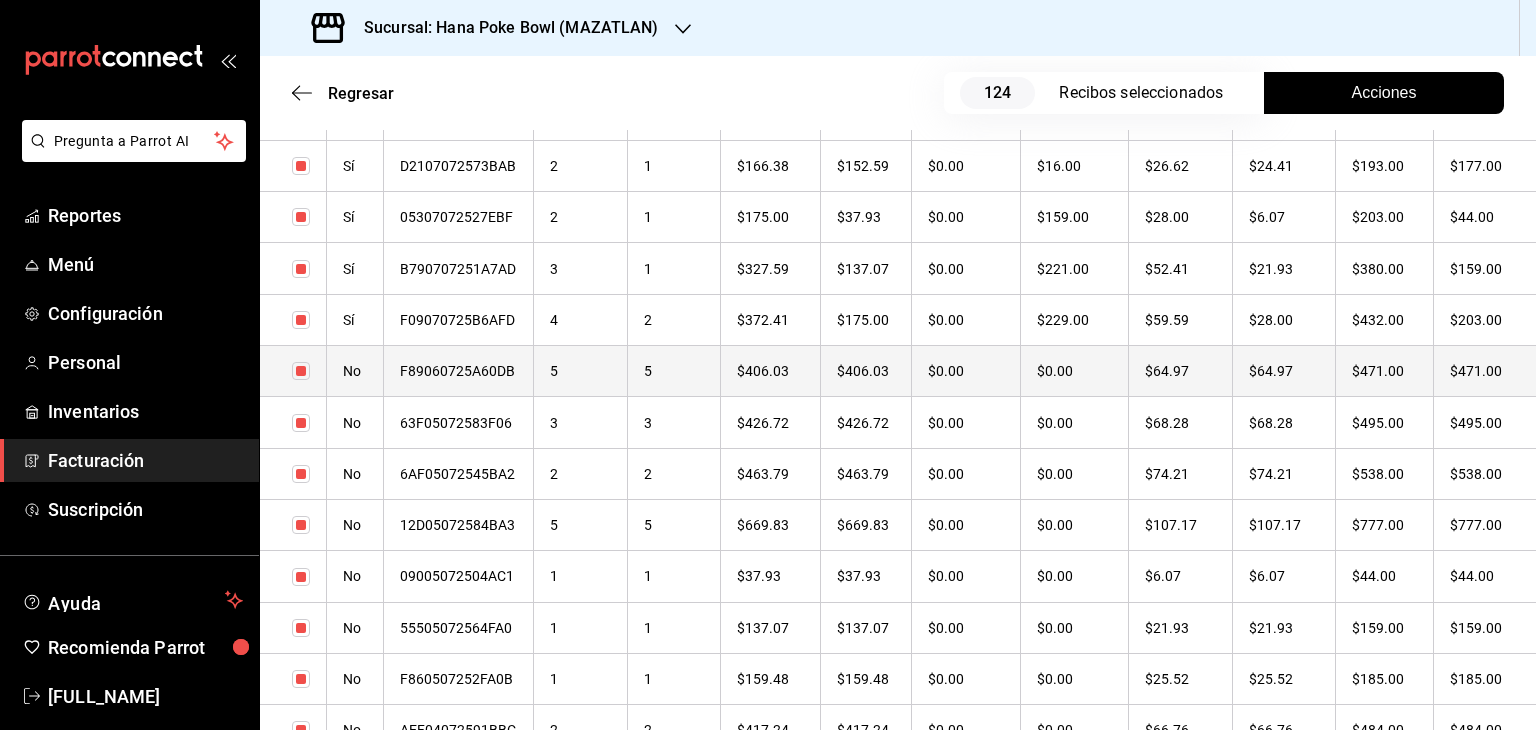 click on "5" at bounding box center (581, 371) 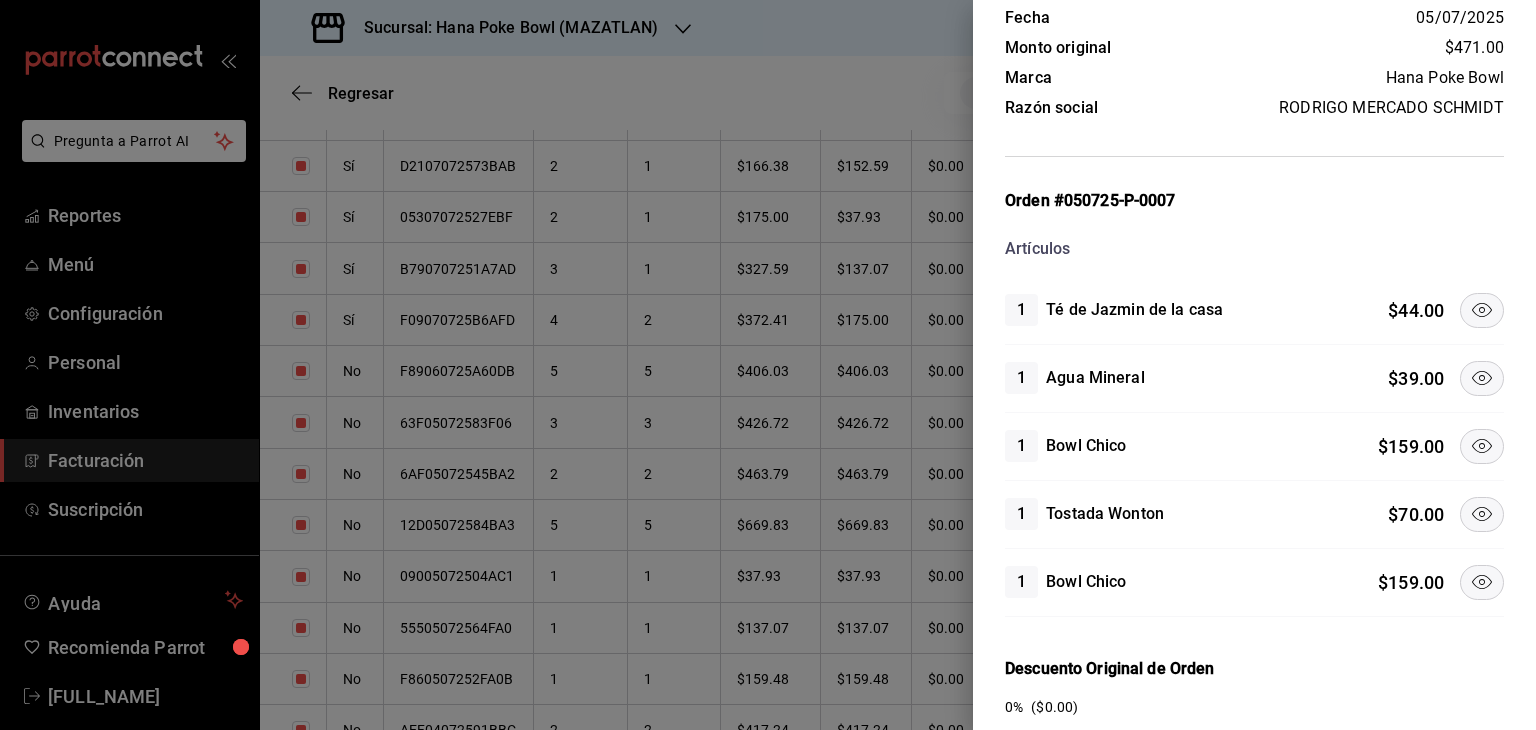click 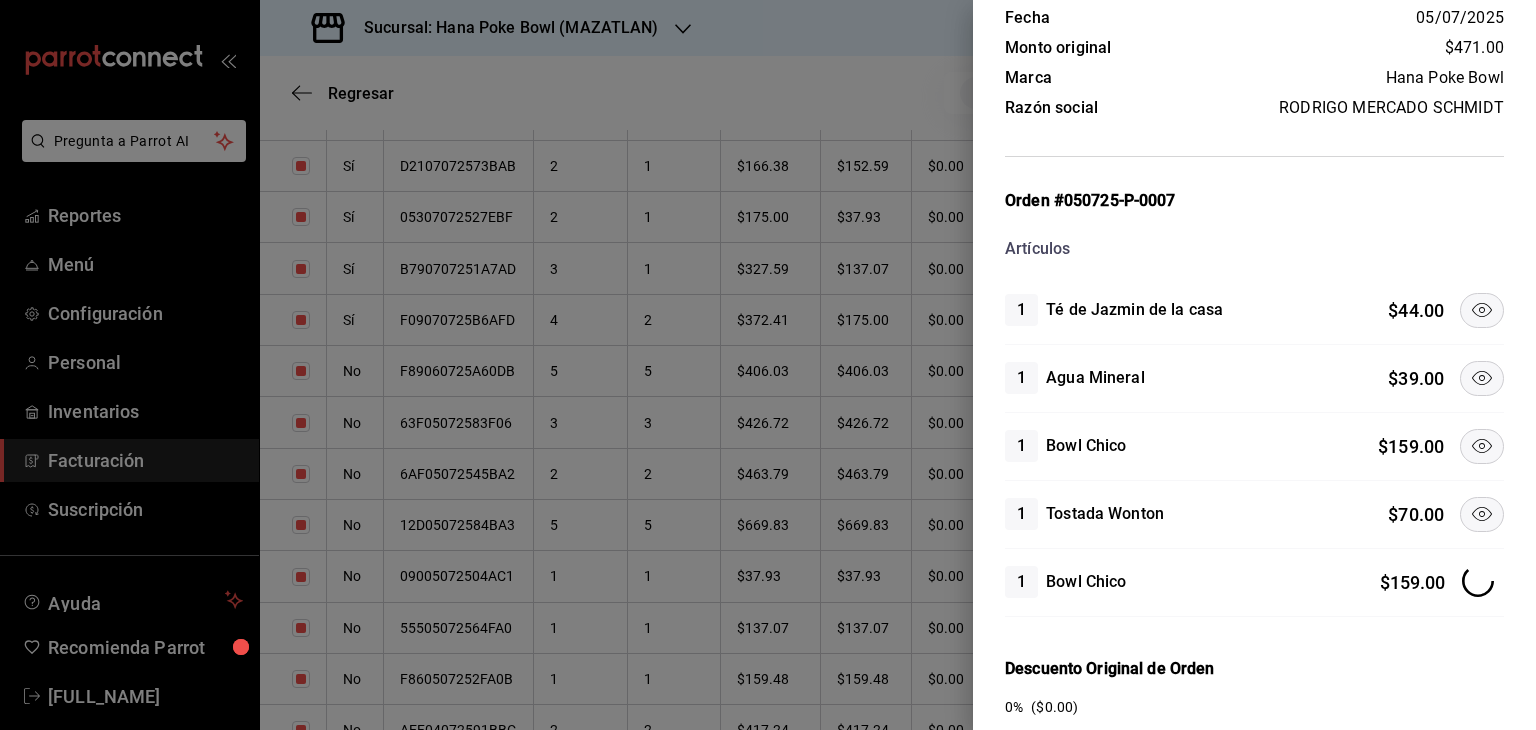 click 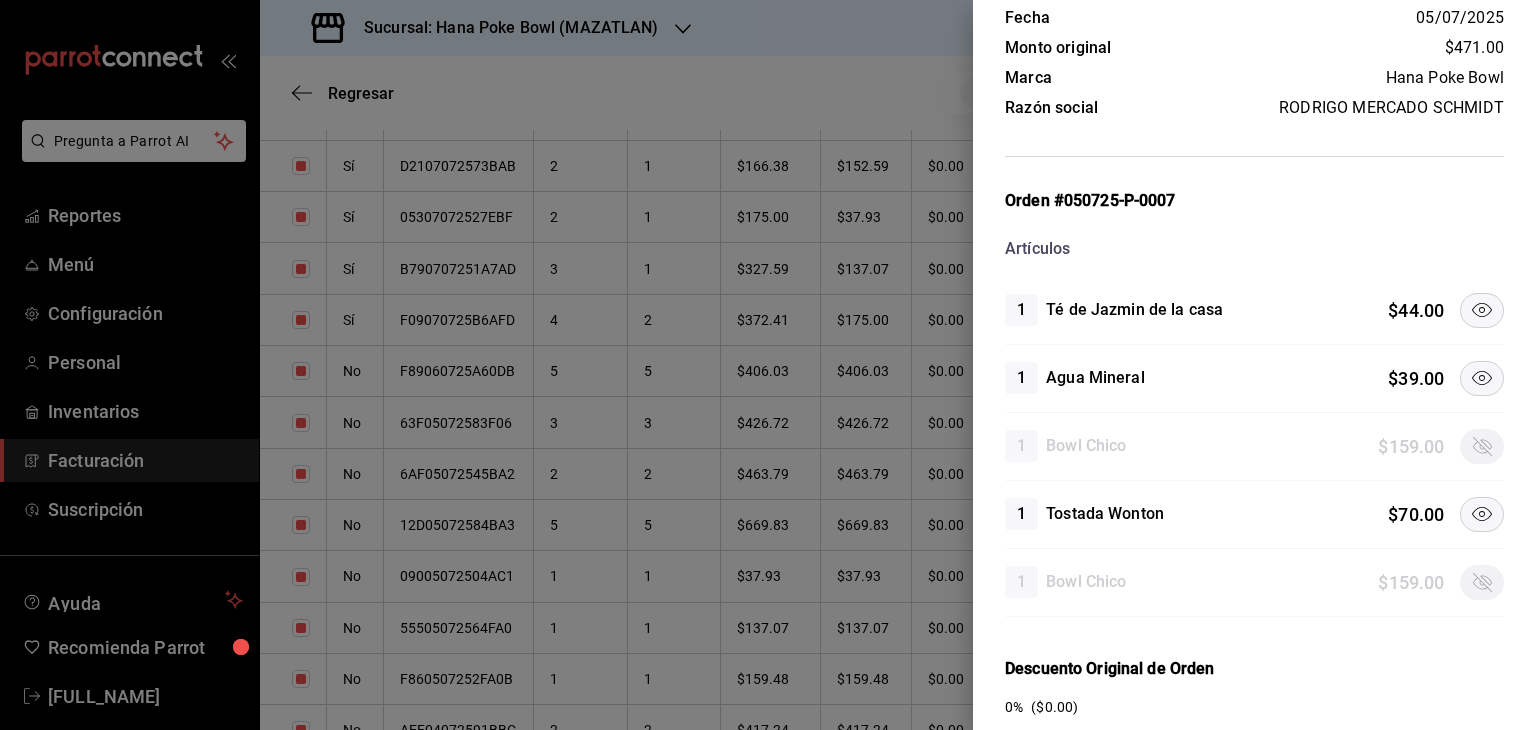 click 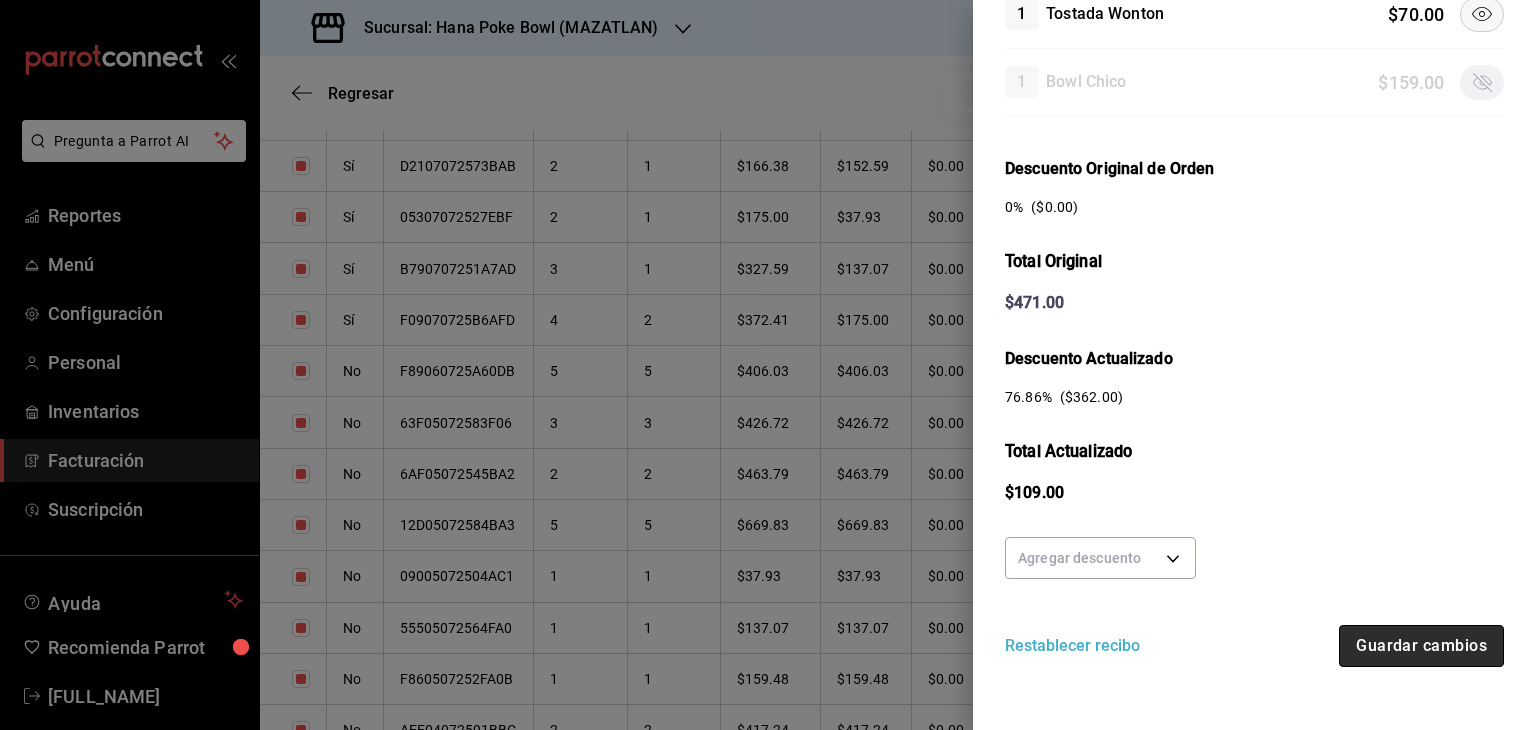 click on "Guardar cambios" at bounding box center (1421, 646) 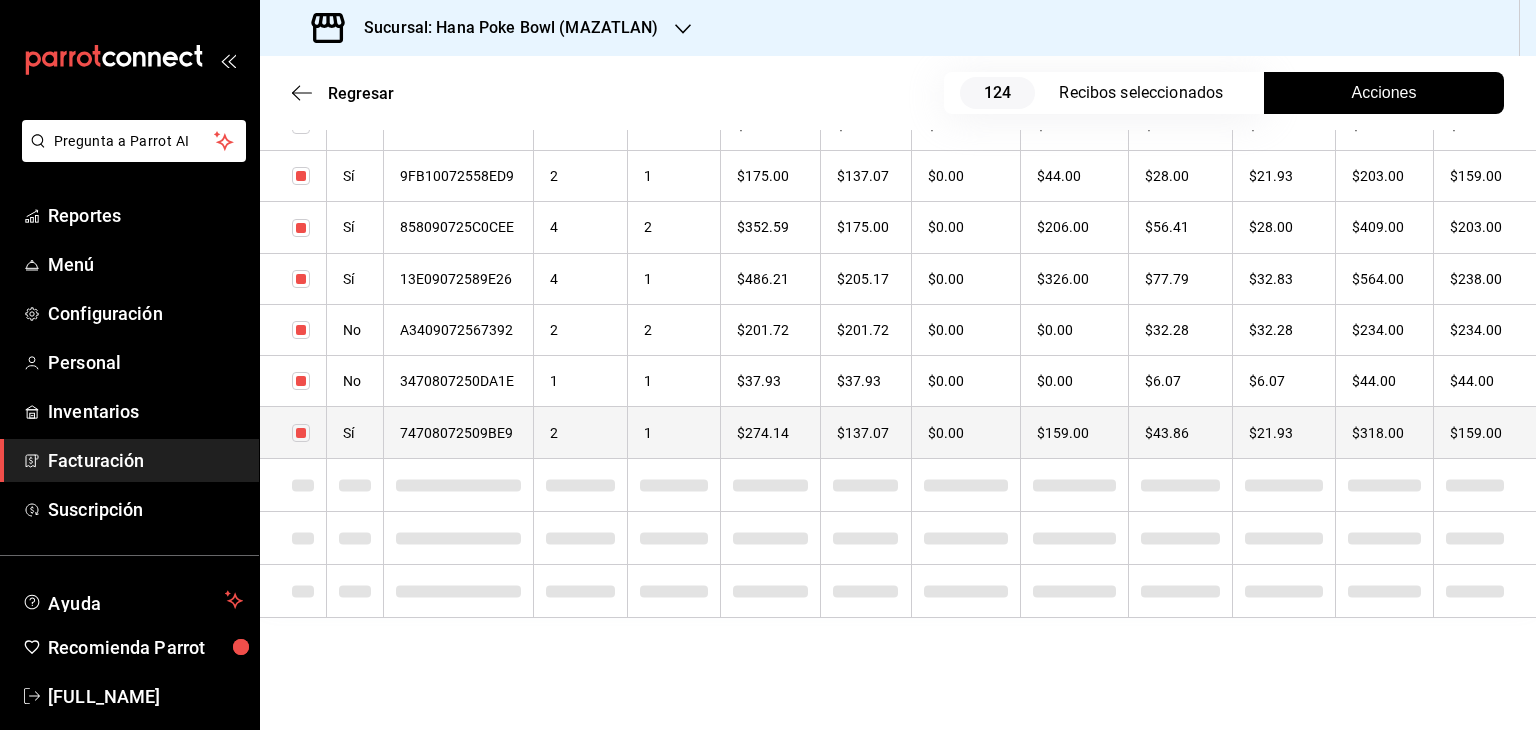 checkbox on "true" 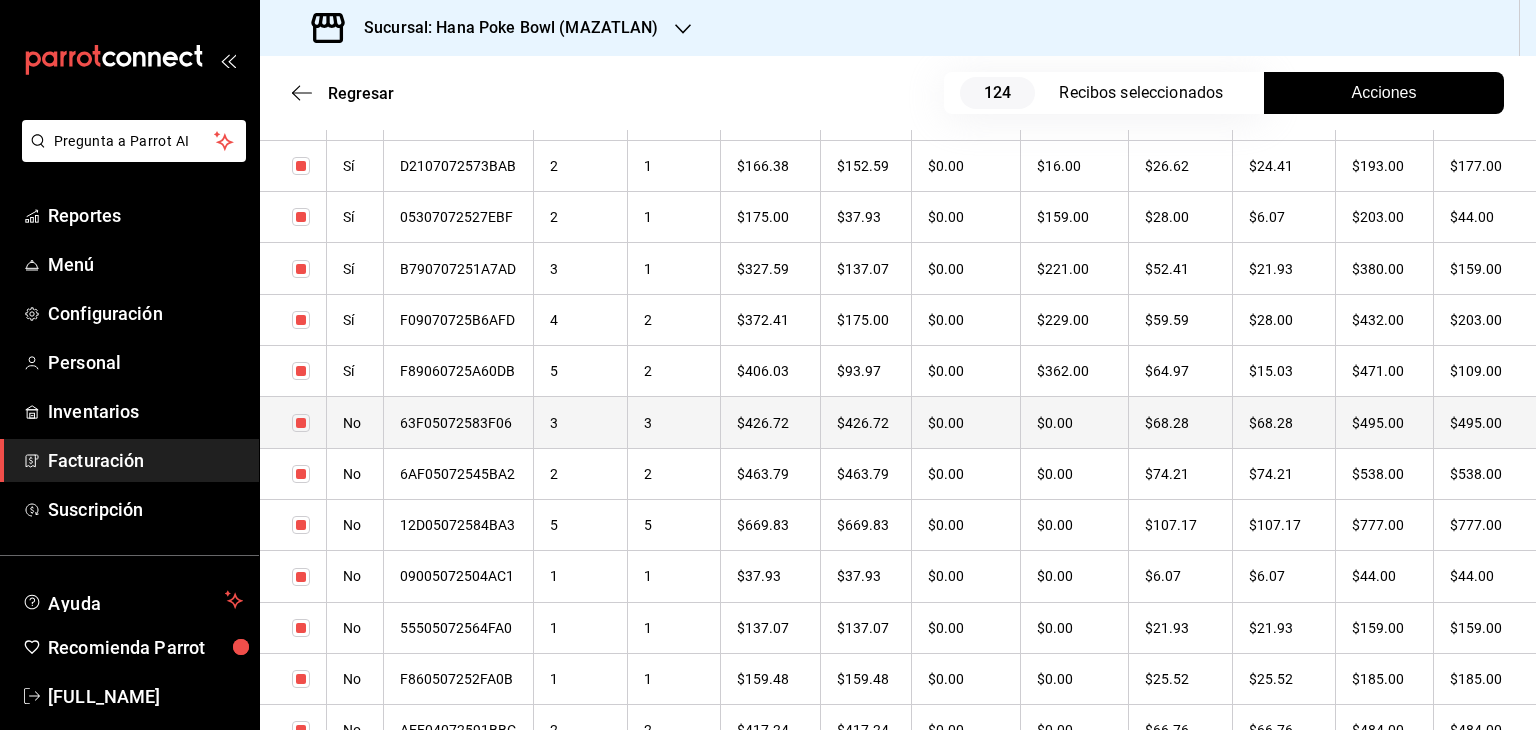 click on "3" at bounding box center [581, 422] 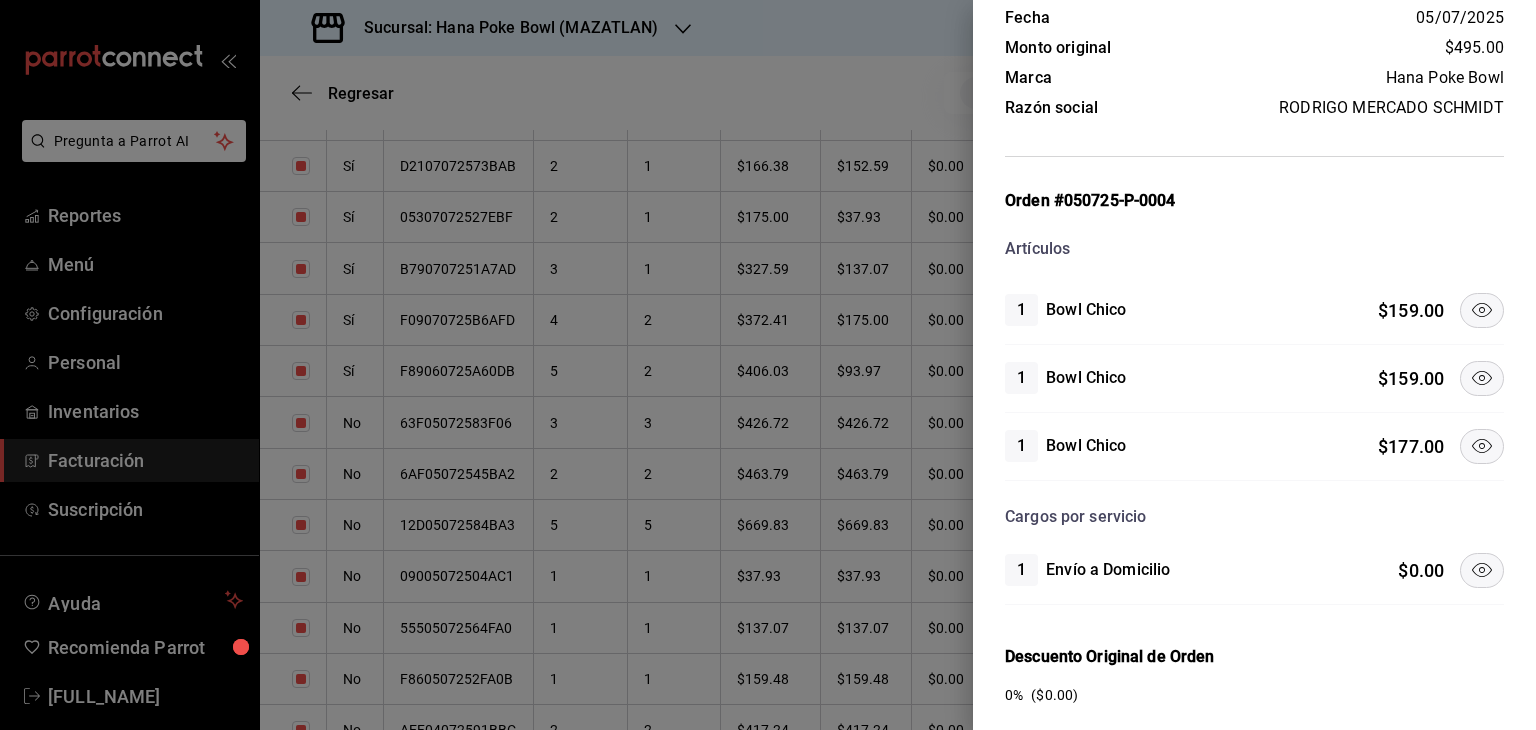 click 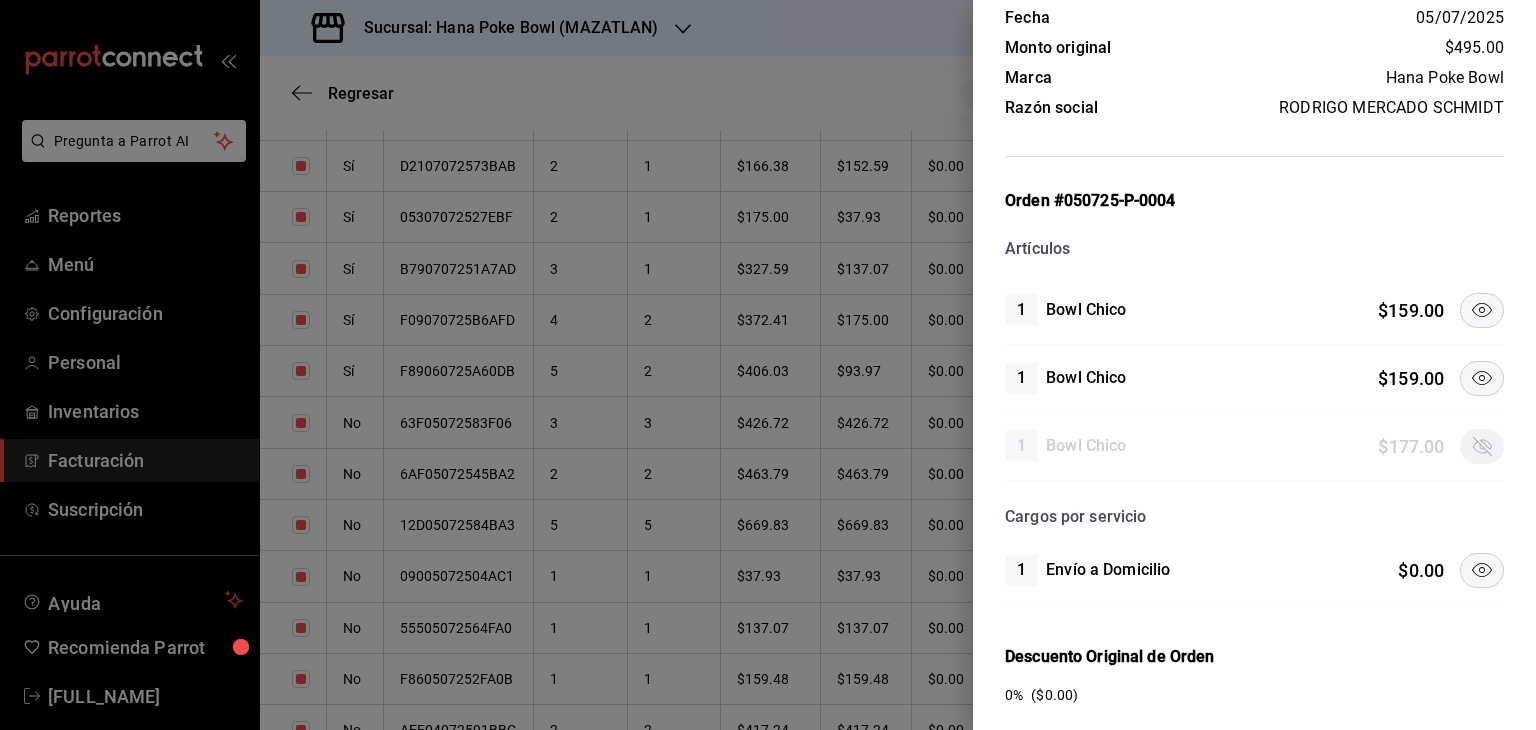 click 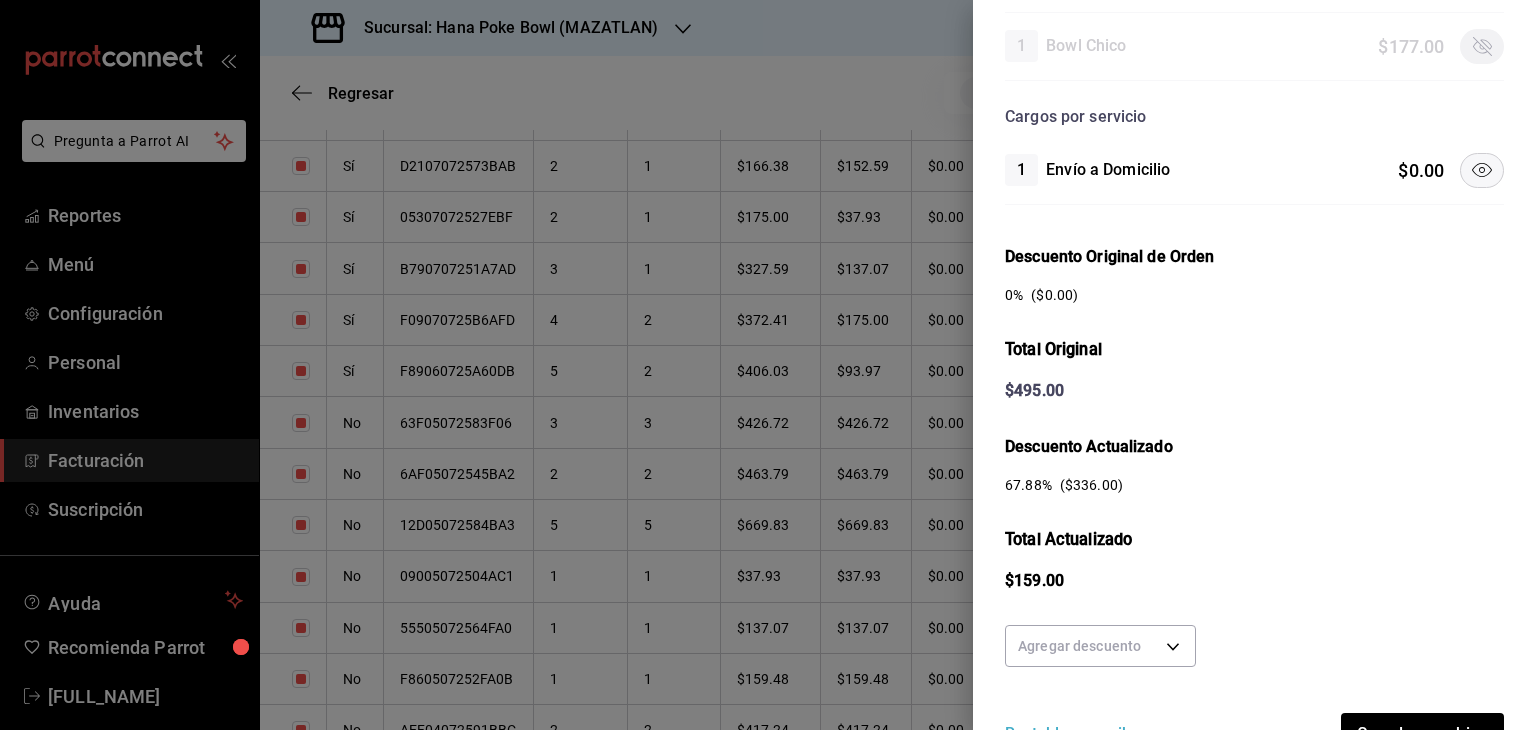 click on "Agregar descuento Restablecer recibo Guardar cambios" at bounding box center [1254, 686] 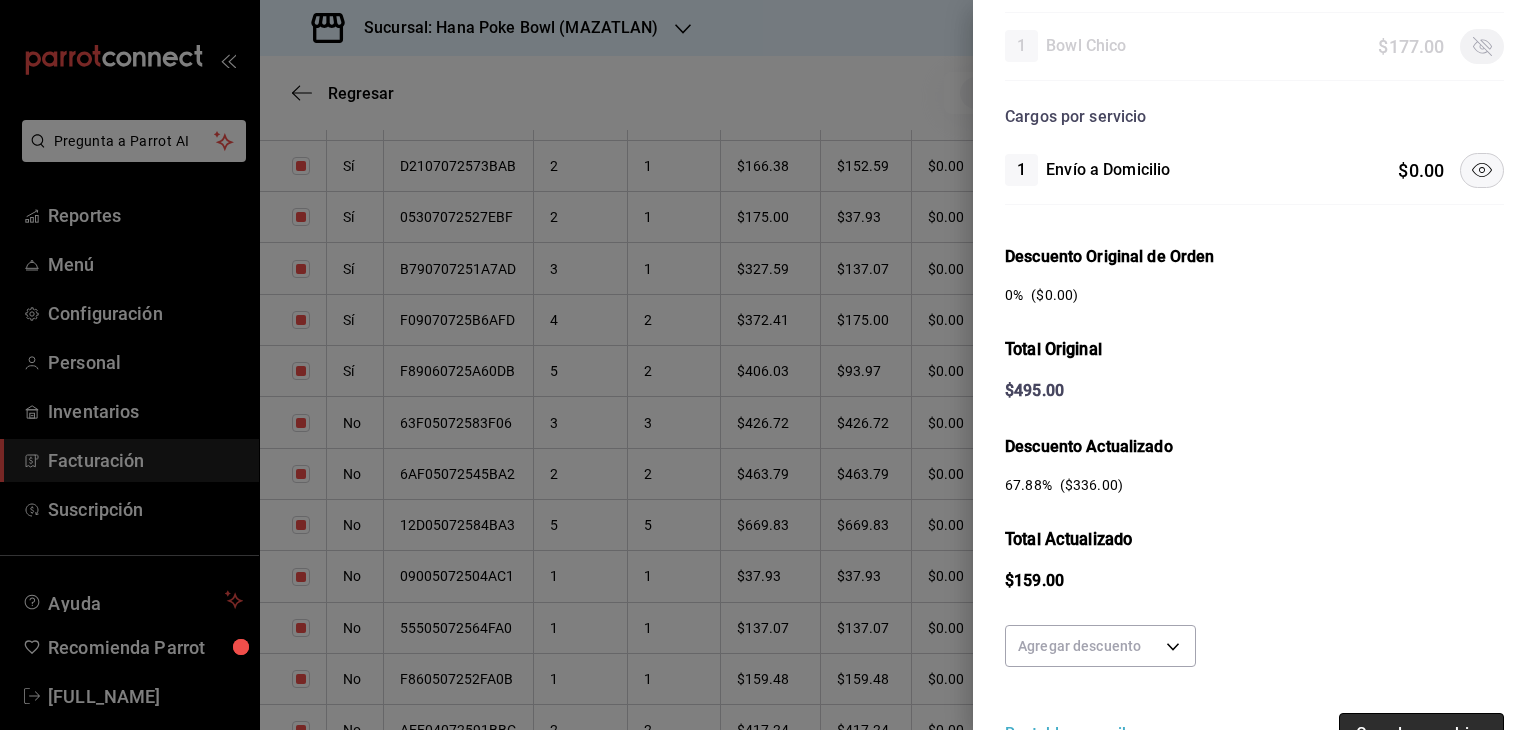 click on "Guardar cambios" at bounding box center (1421, 734) 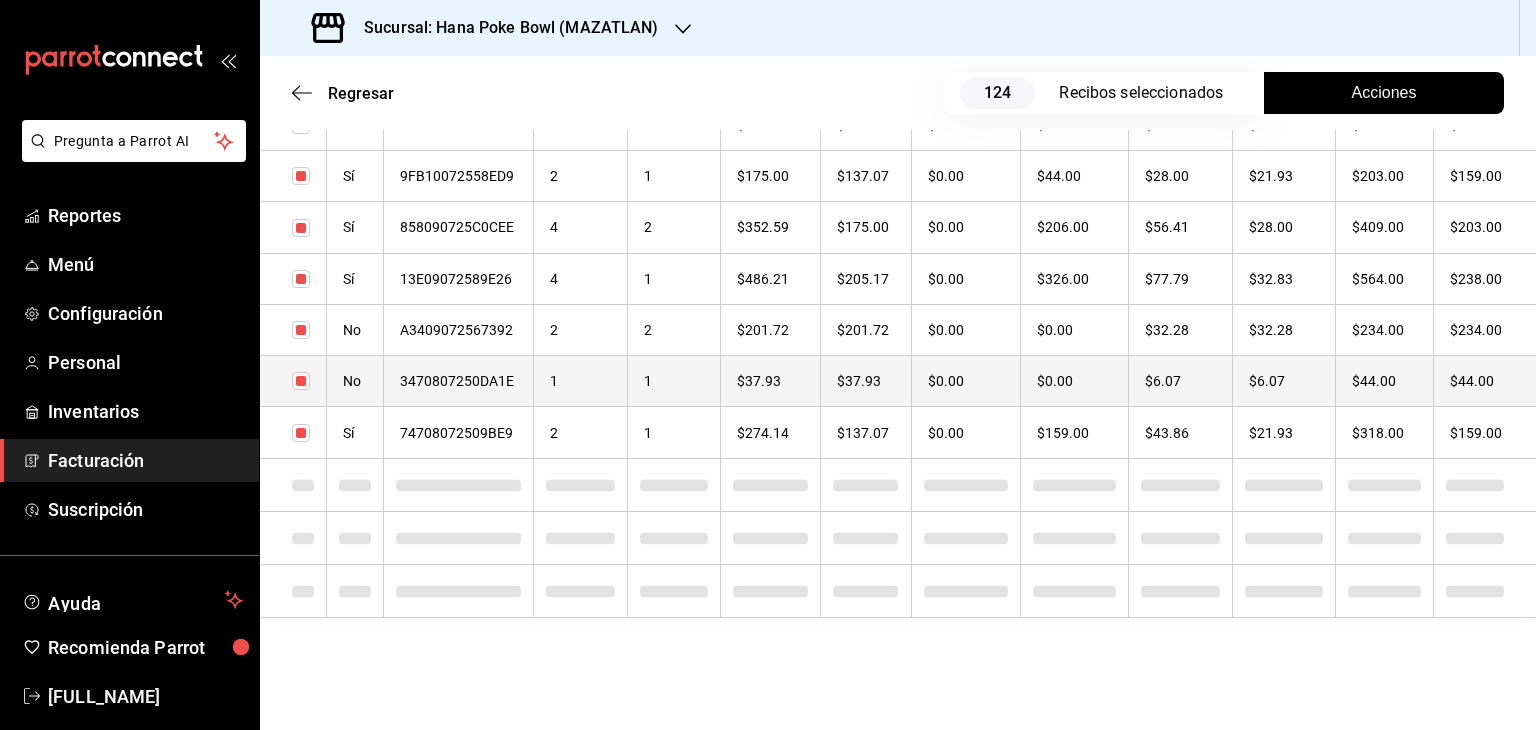 checkbox on "true" 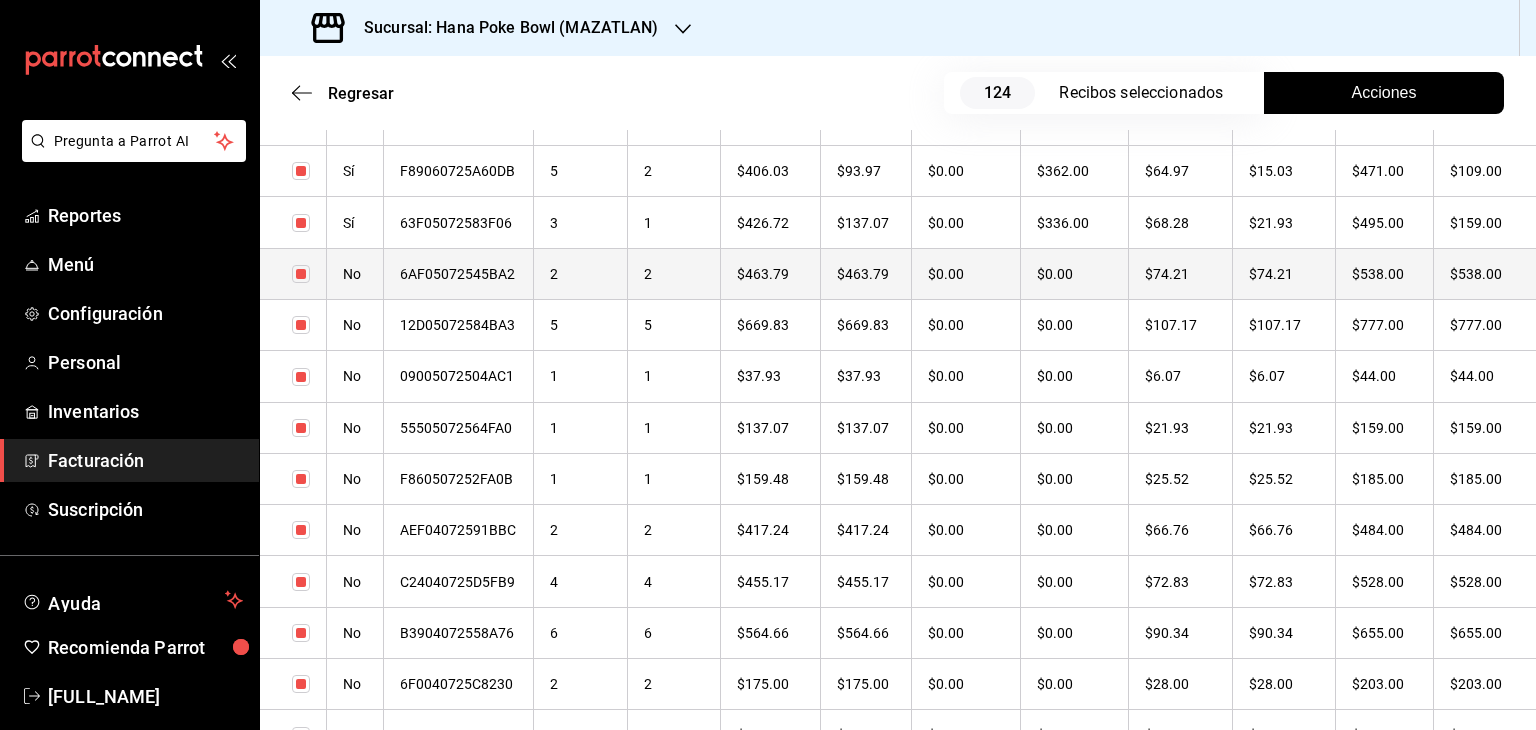 click on "2" at bounding box center [581, 273] 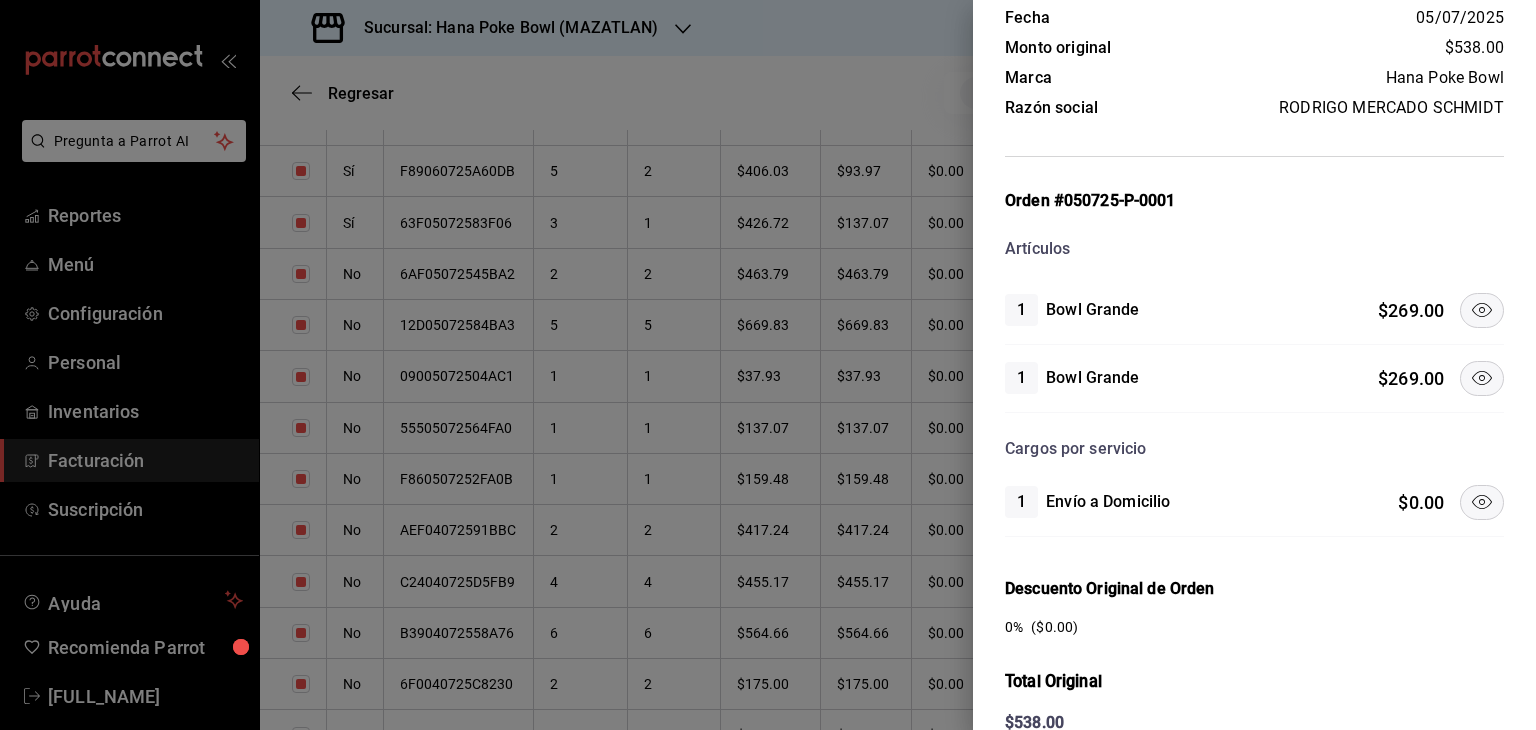 click at bounding box center (1482, 378) 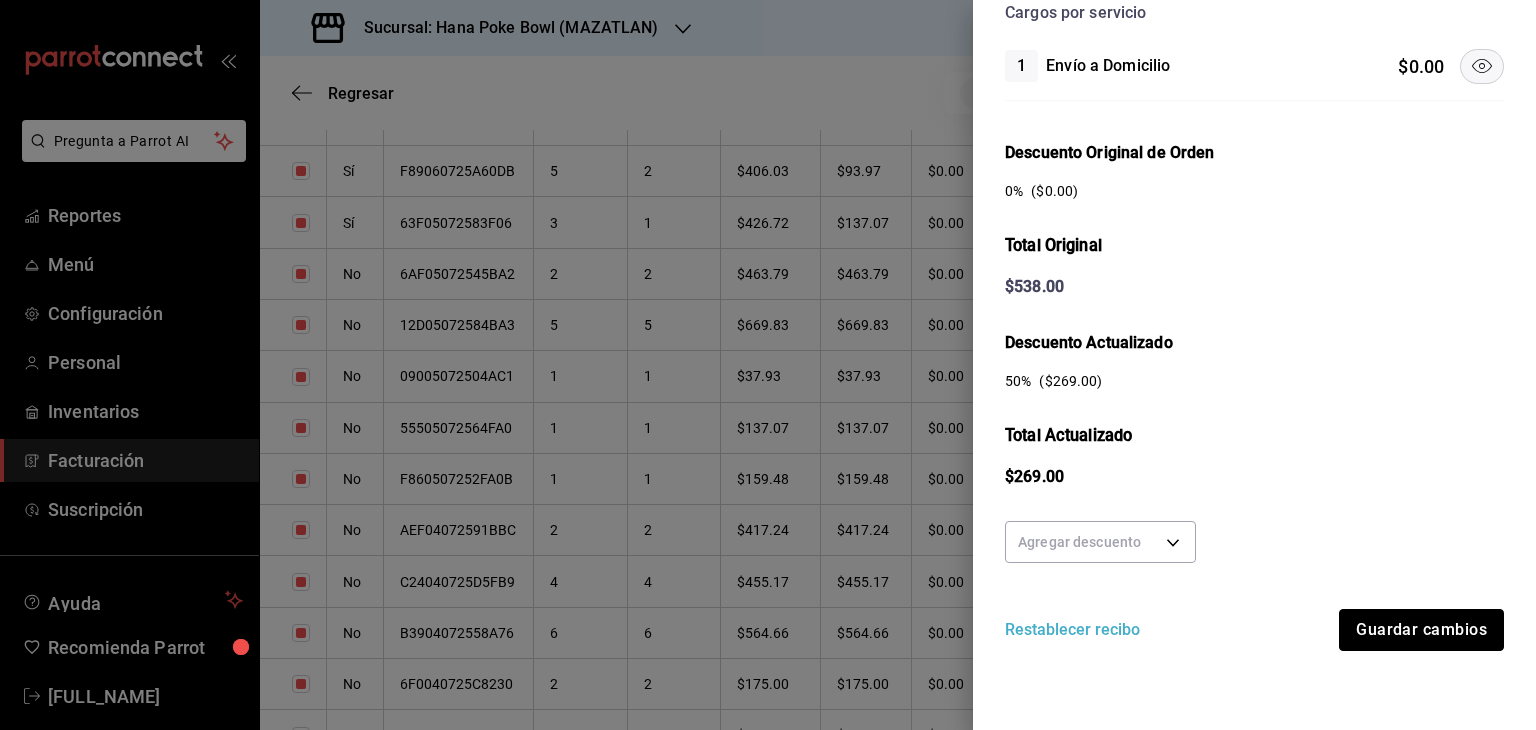 click on "Guardar cambios" at bounding box center (1421, 630) 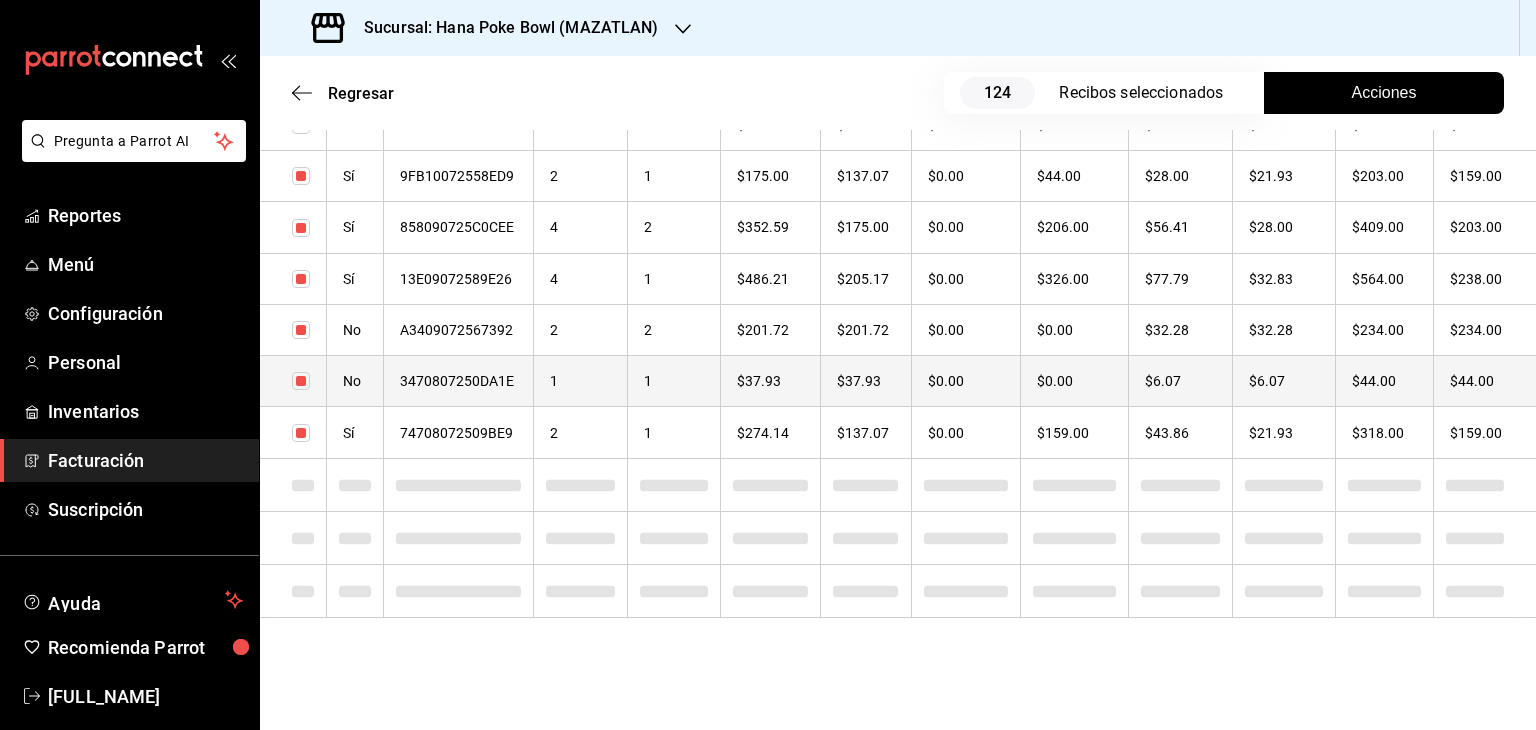 checkbox on "true" 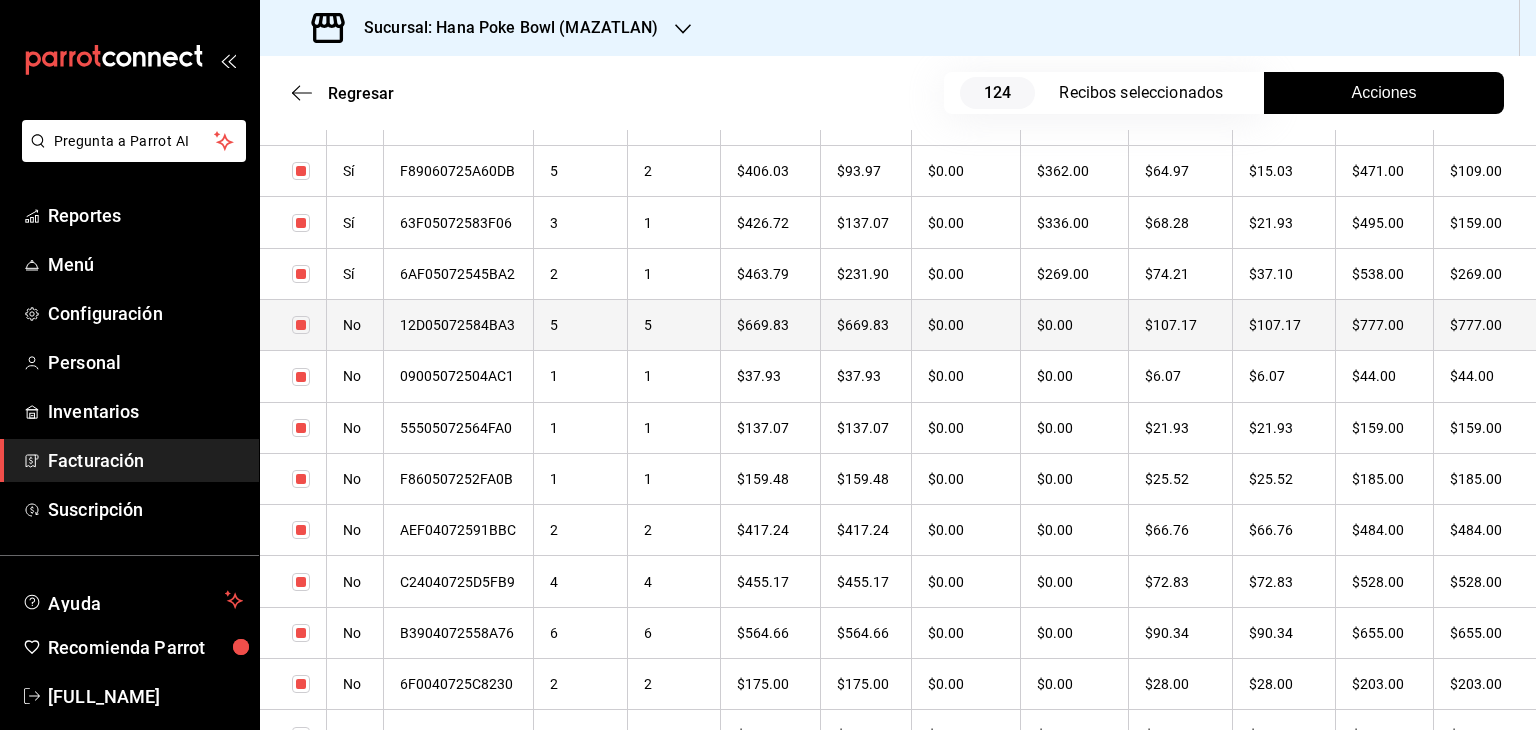 click on "12D05072584BA3" at bounding box center [459, 324] 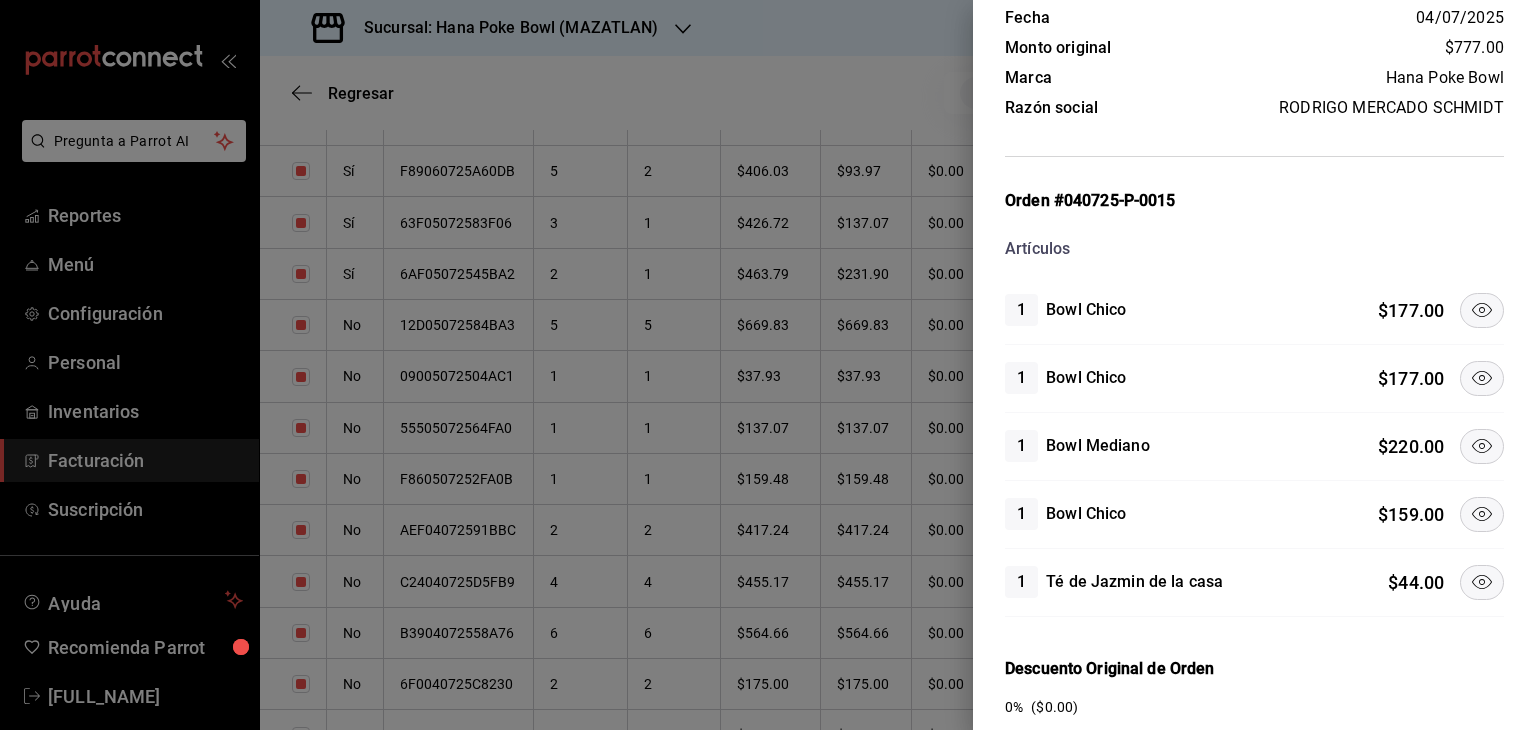 click 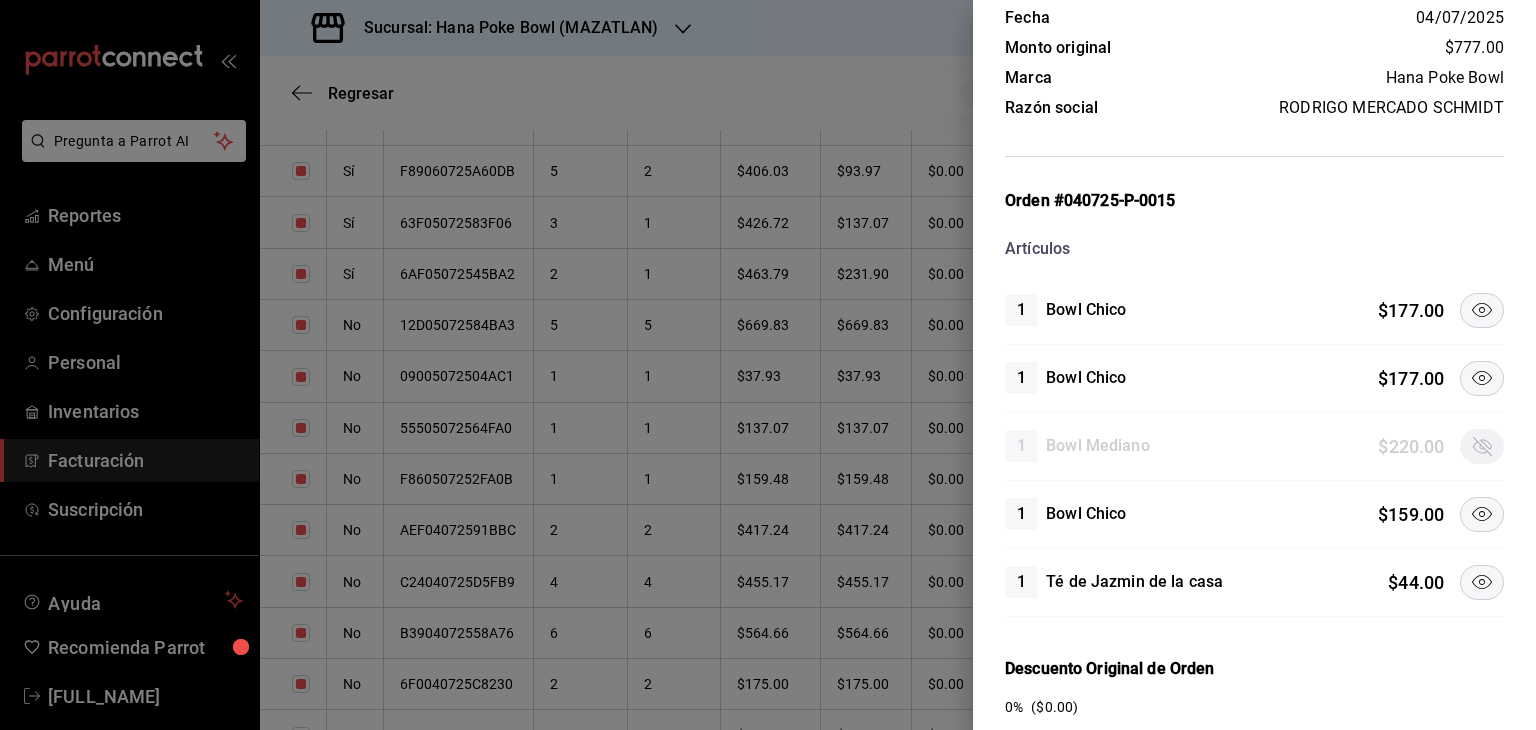click 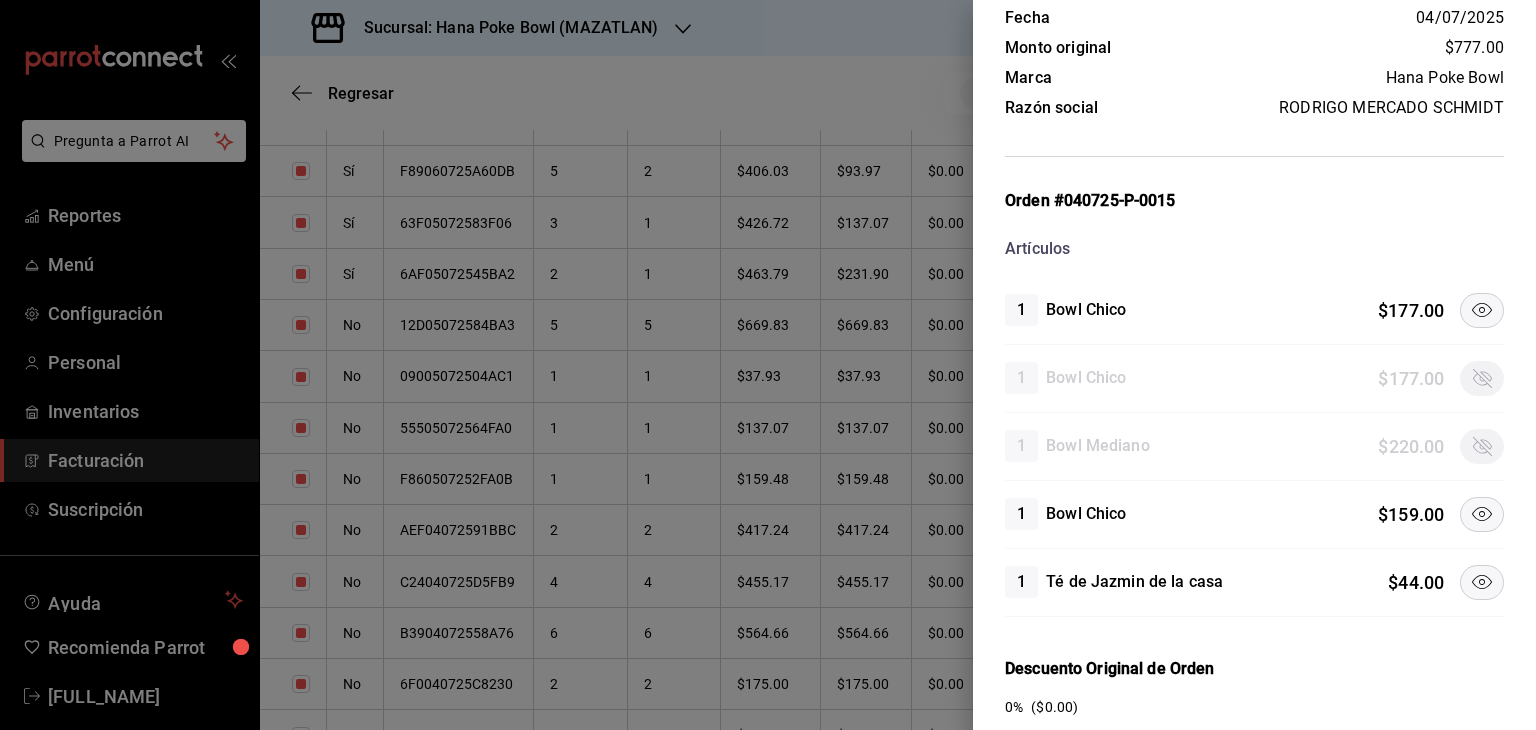 click 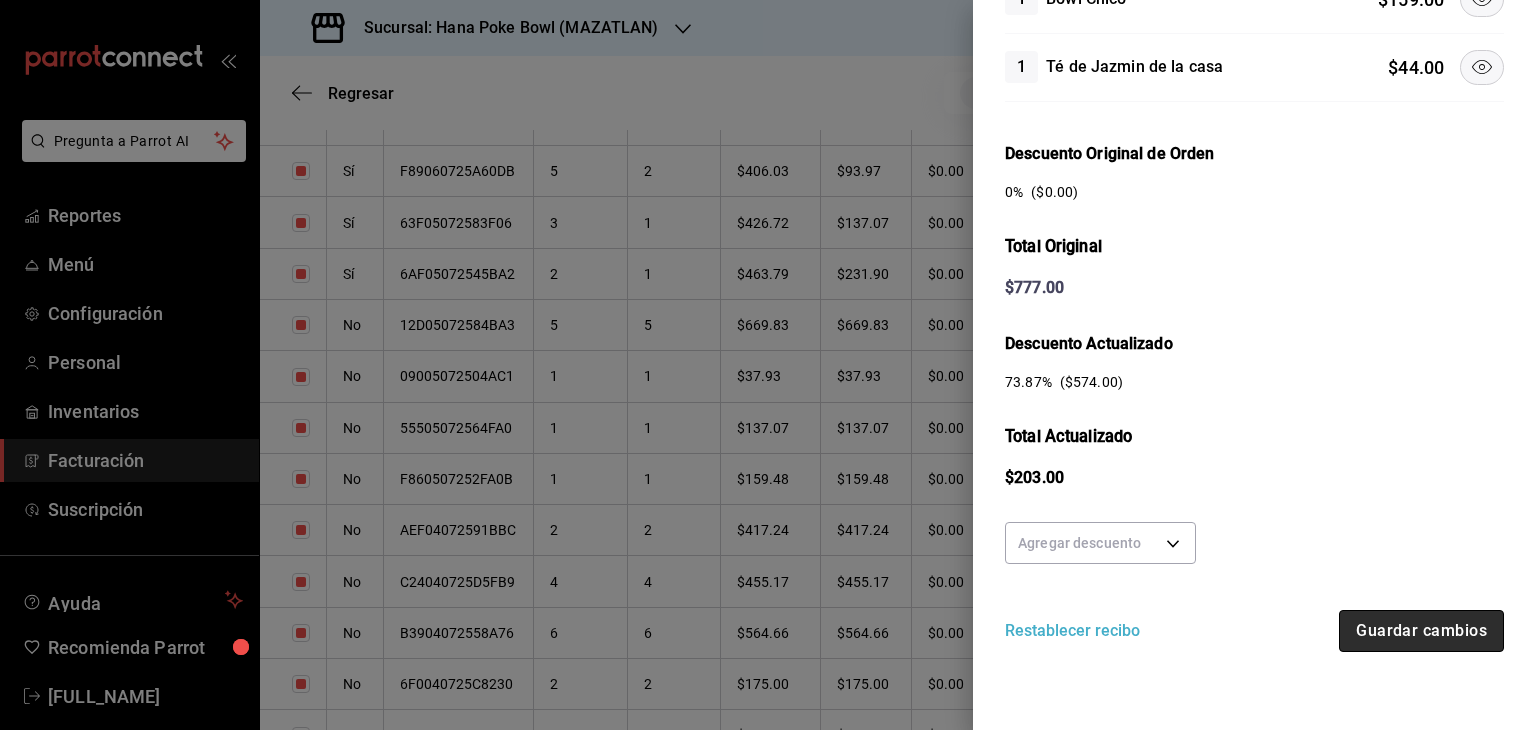 click on "Guardar cambios" at bounding box center [1421, 631] 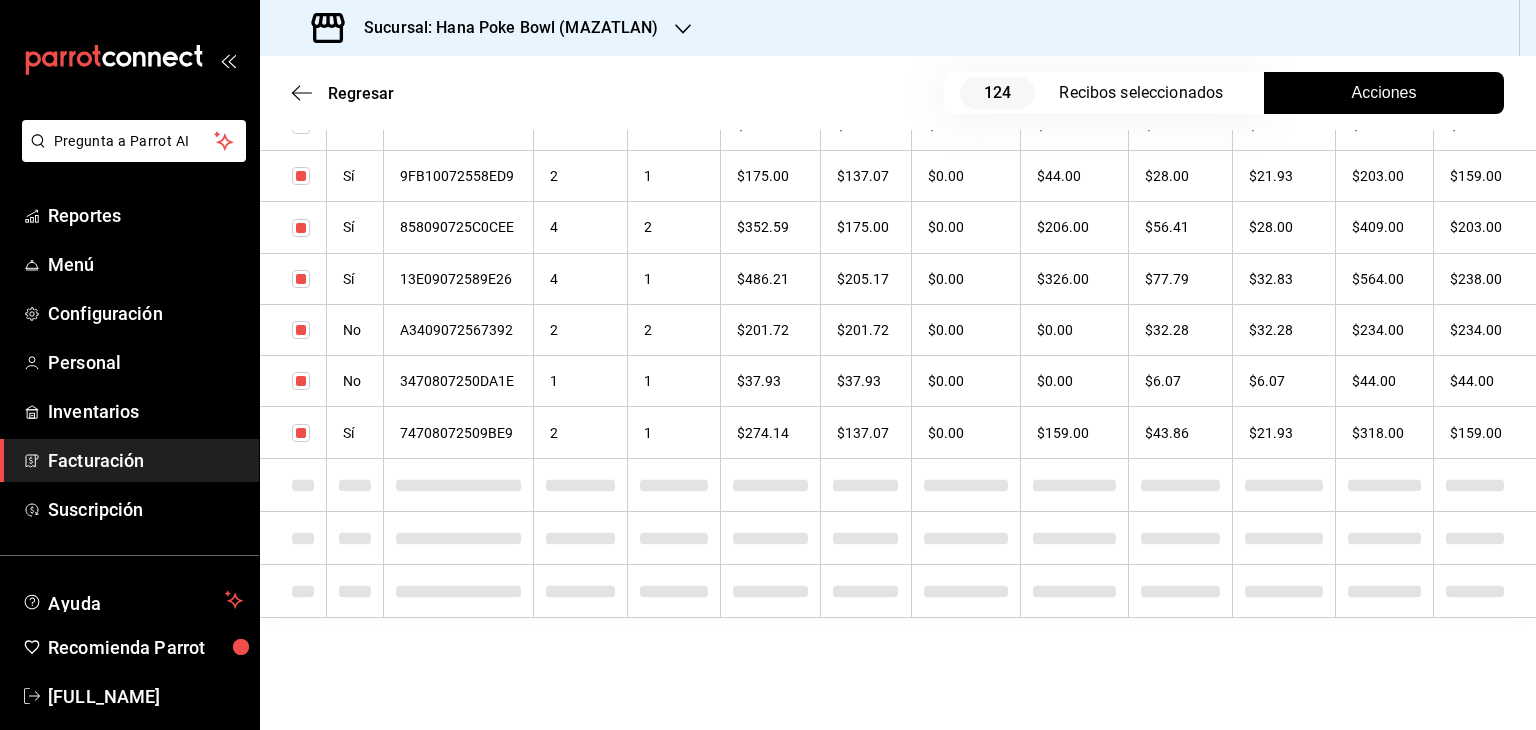checkbox on "true" 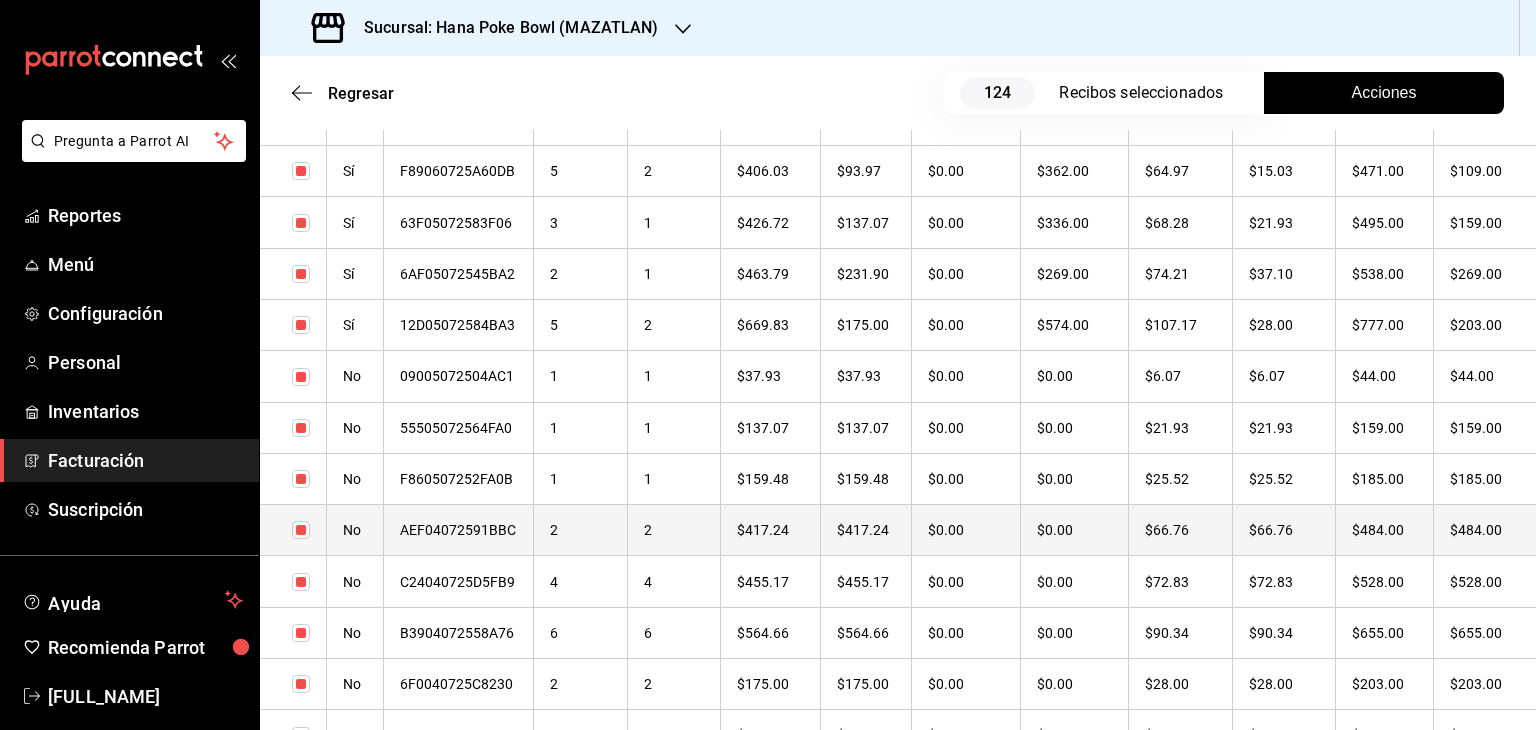 click on "2" at bounding box center [581, 530] 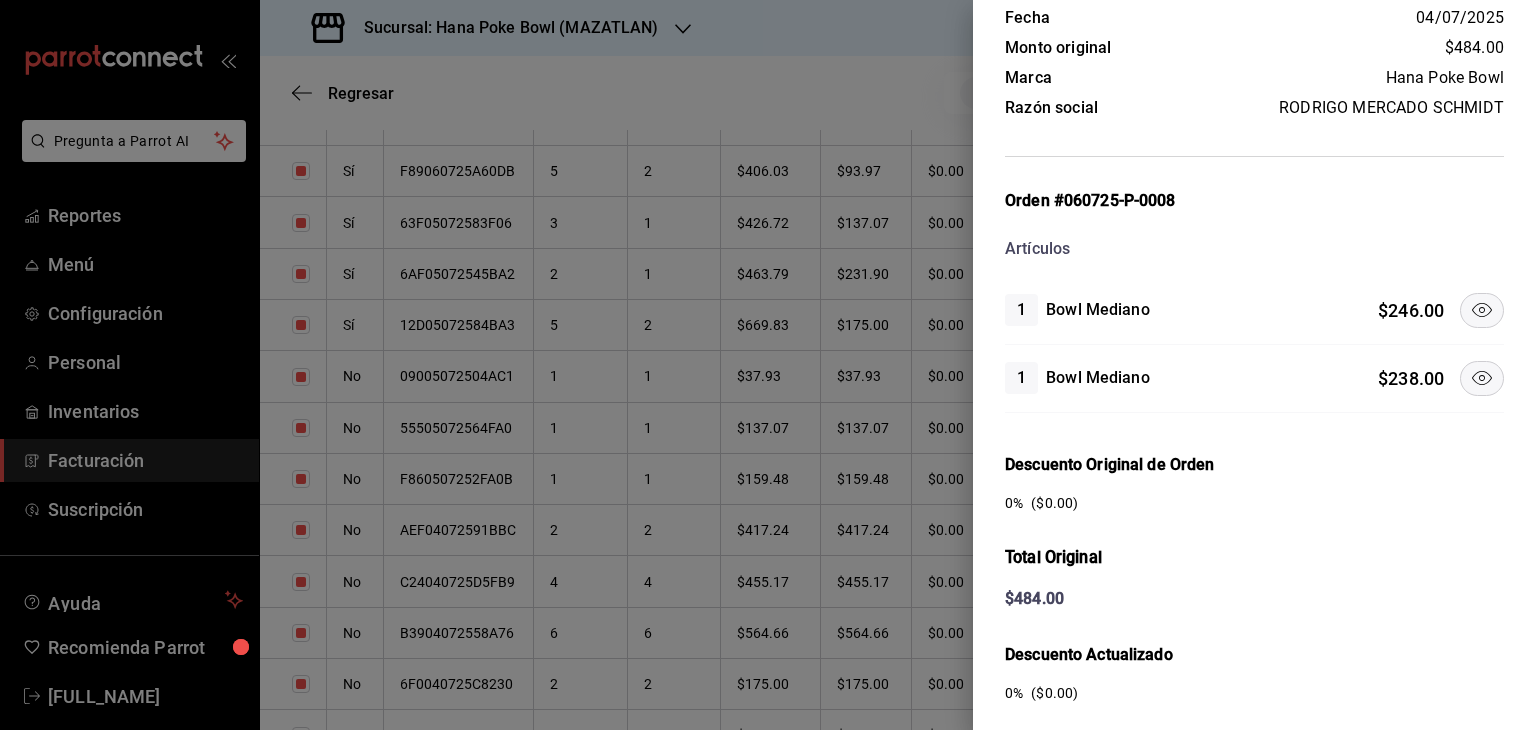 click 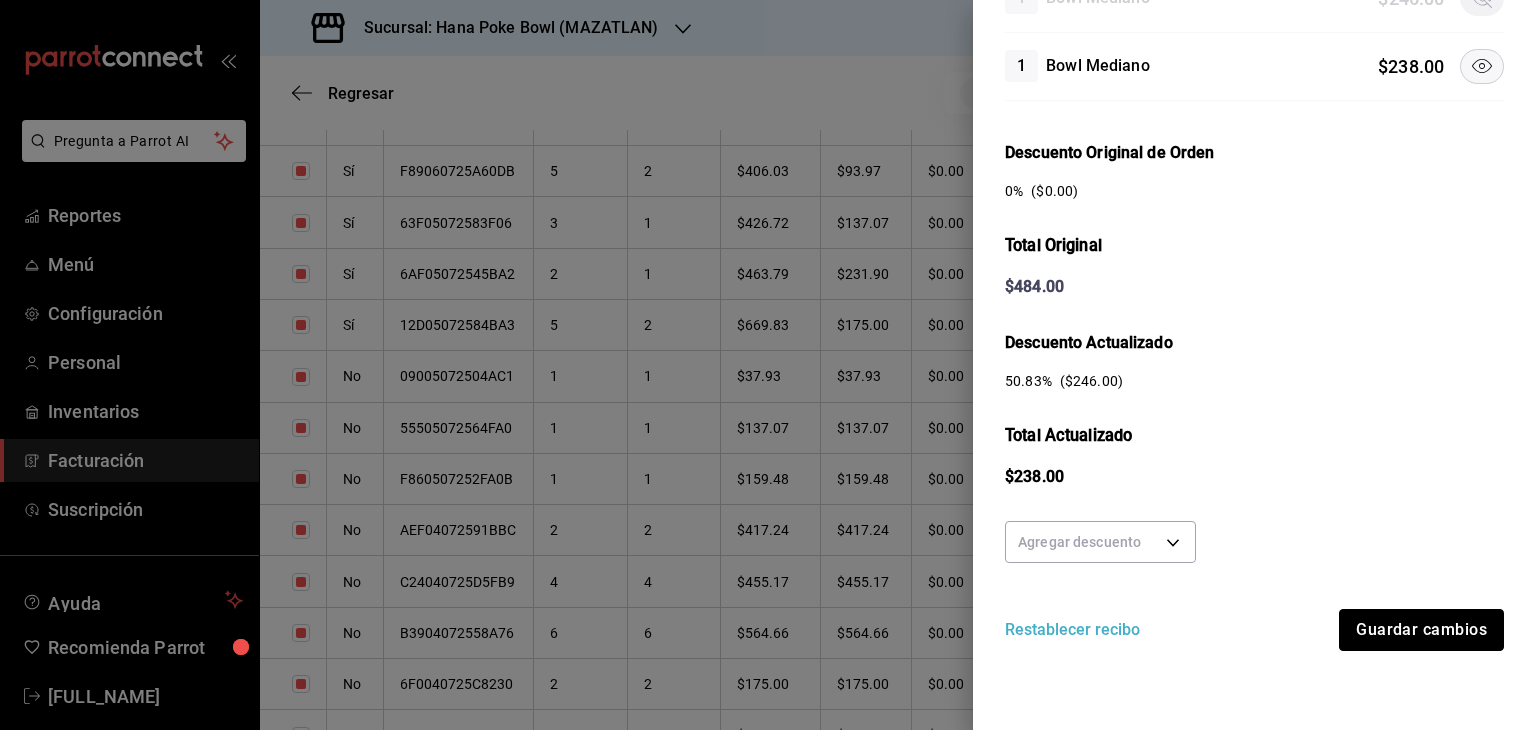 click on "Guardar cambios" at bounding box center [1421, 630] 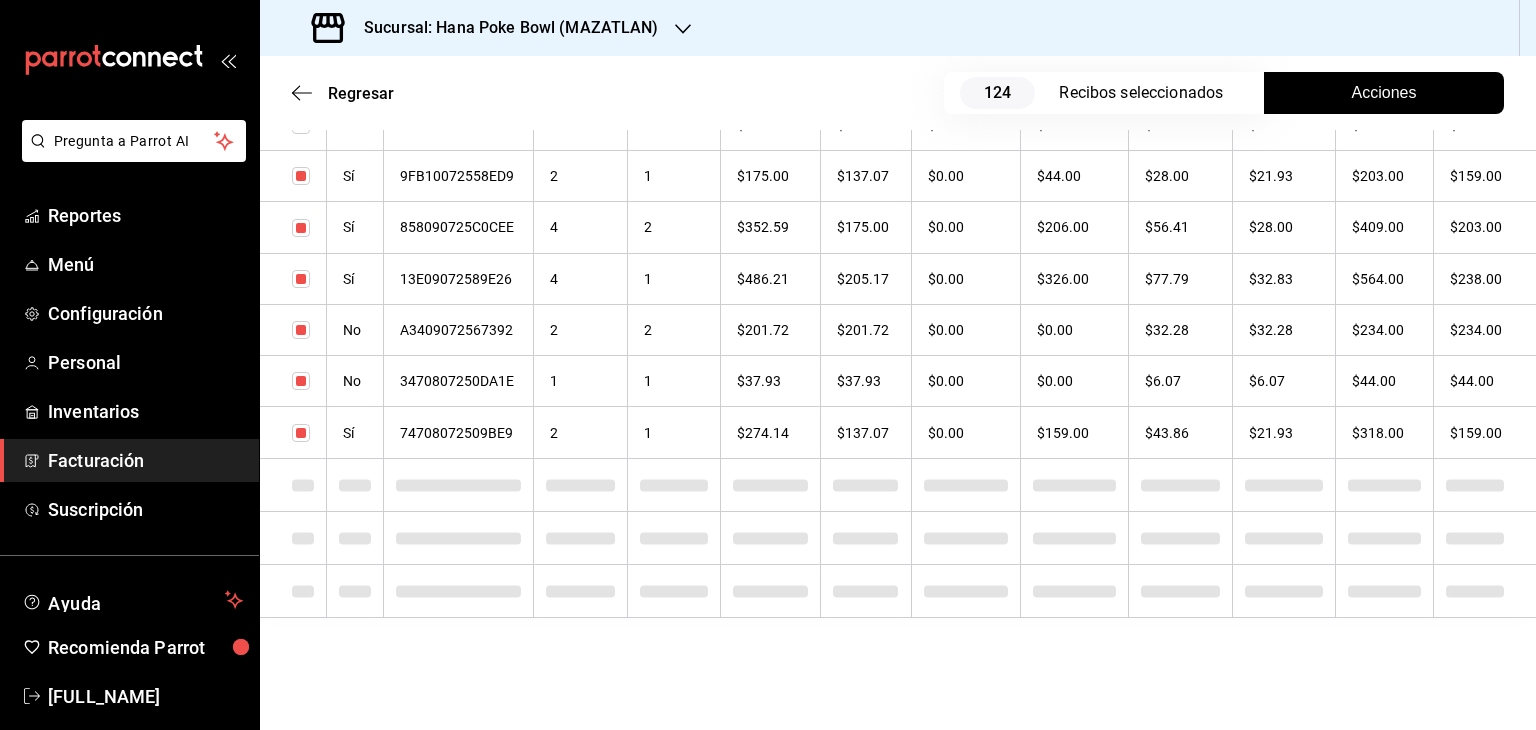 checkbox on "true" 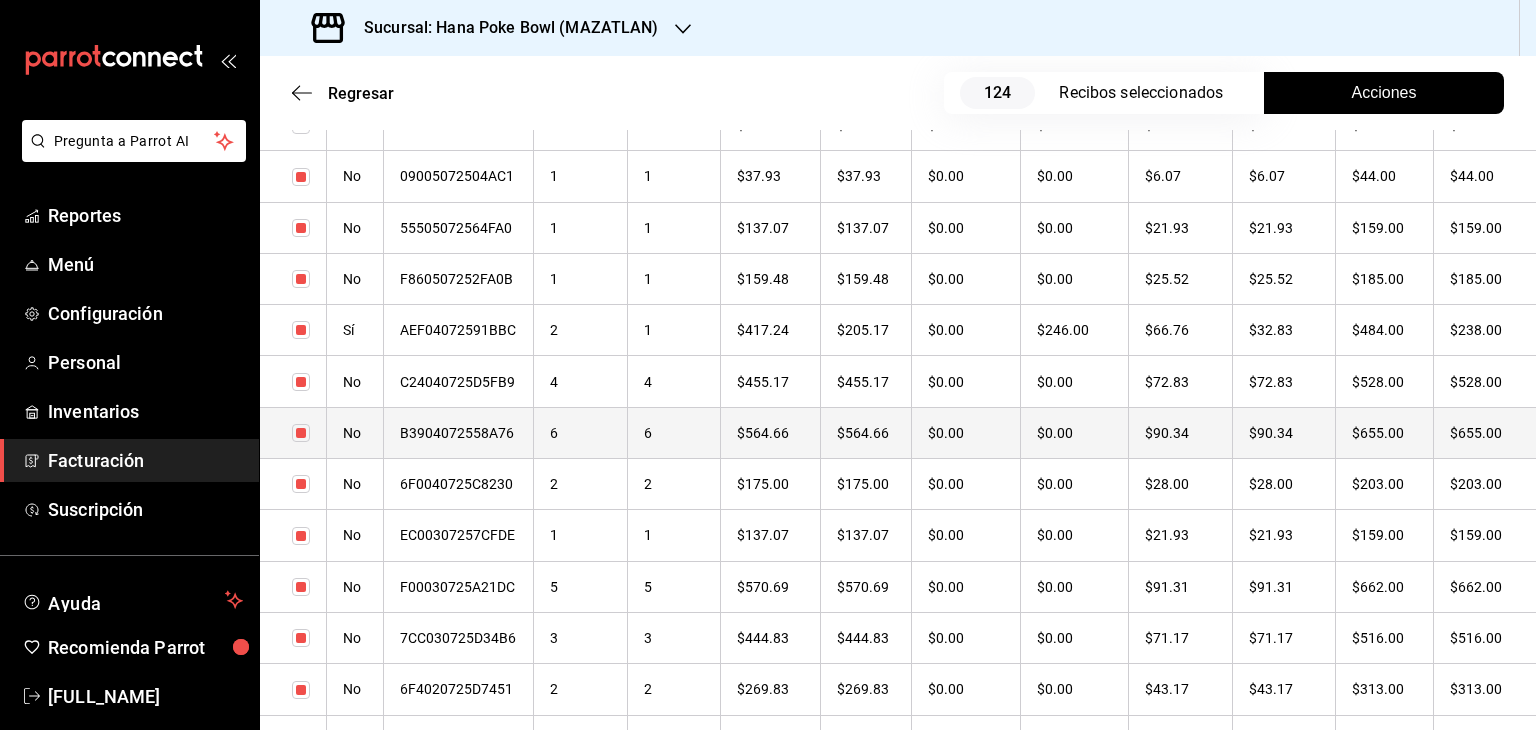 click on "B3904072558A76" at bounding box center (459, 432) 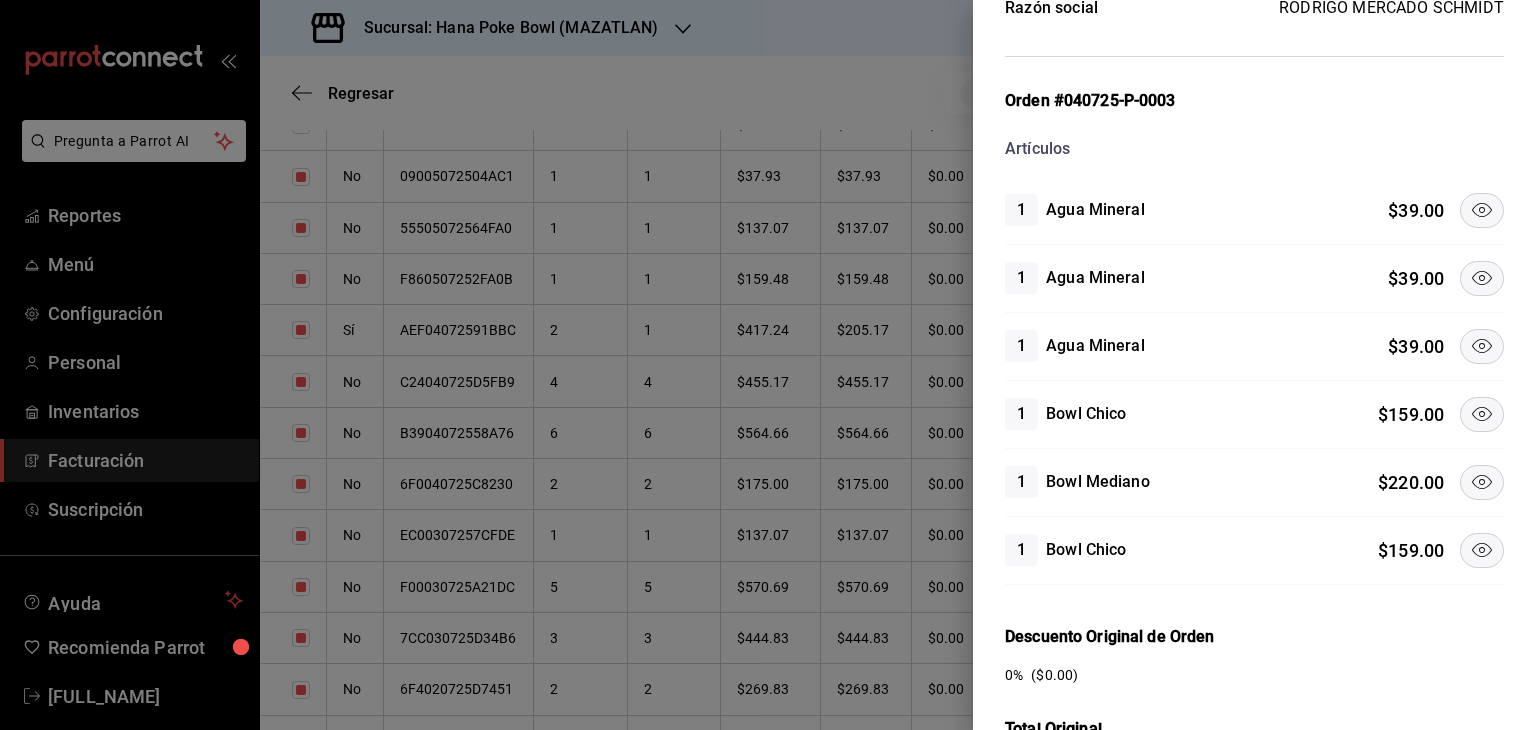 click 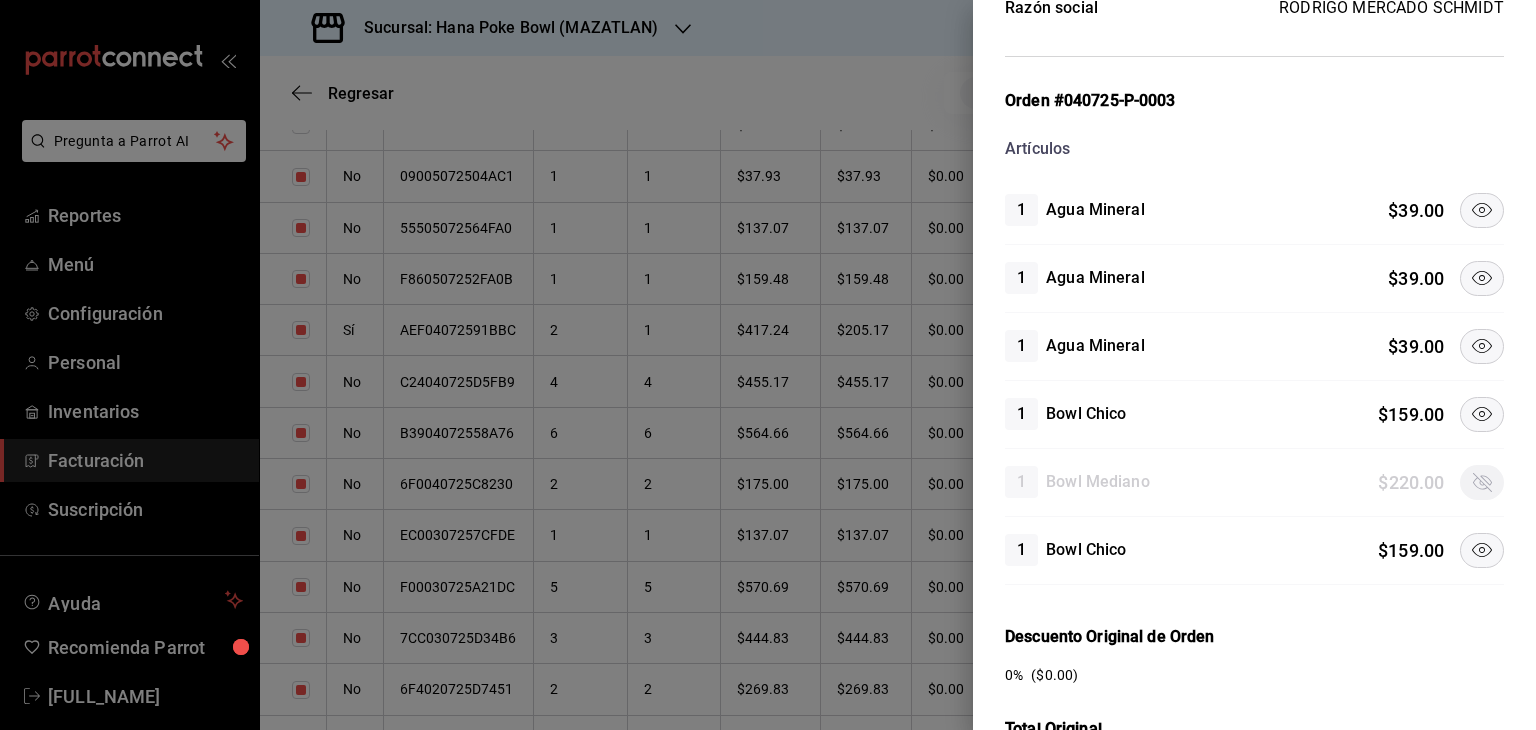 click 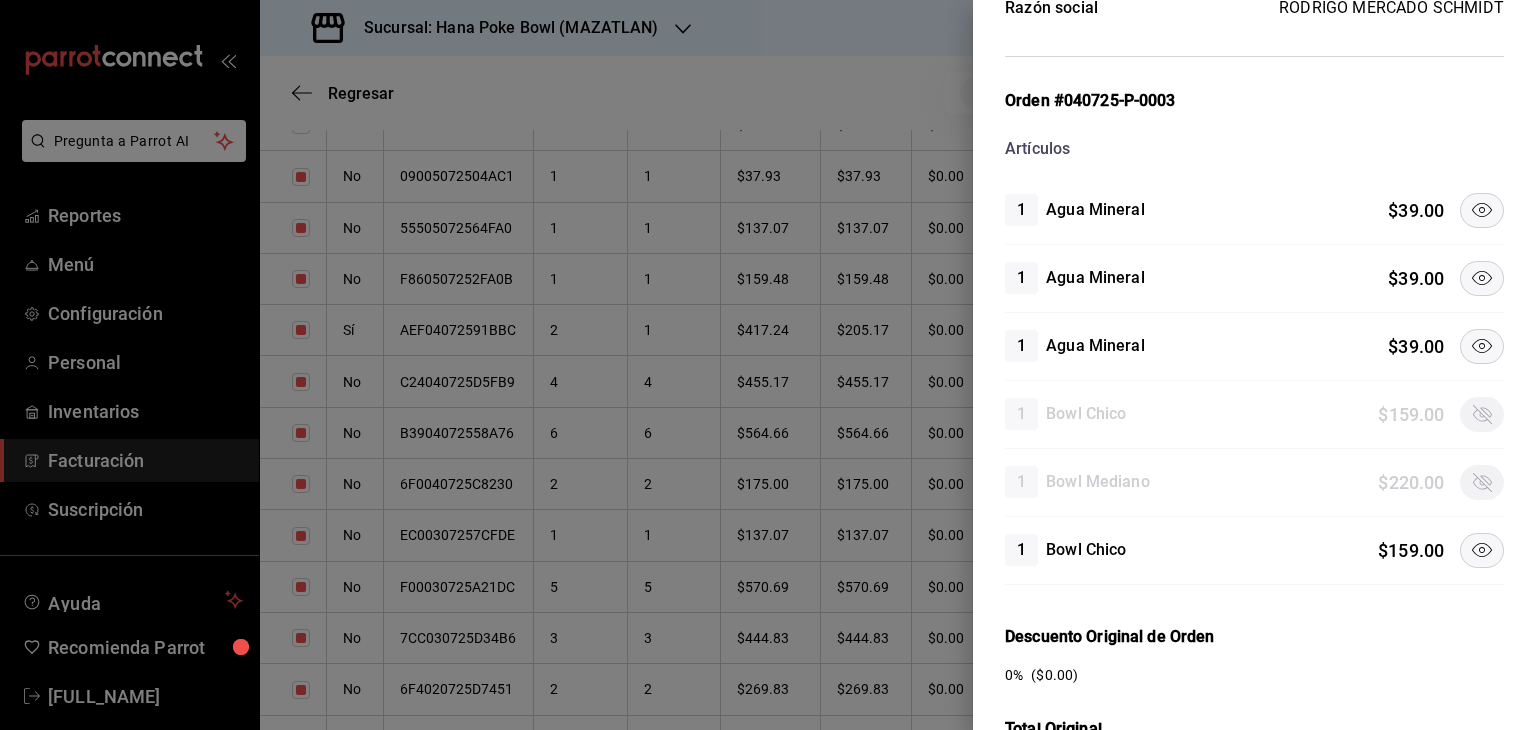 click 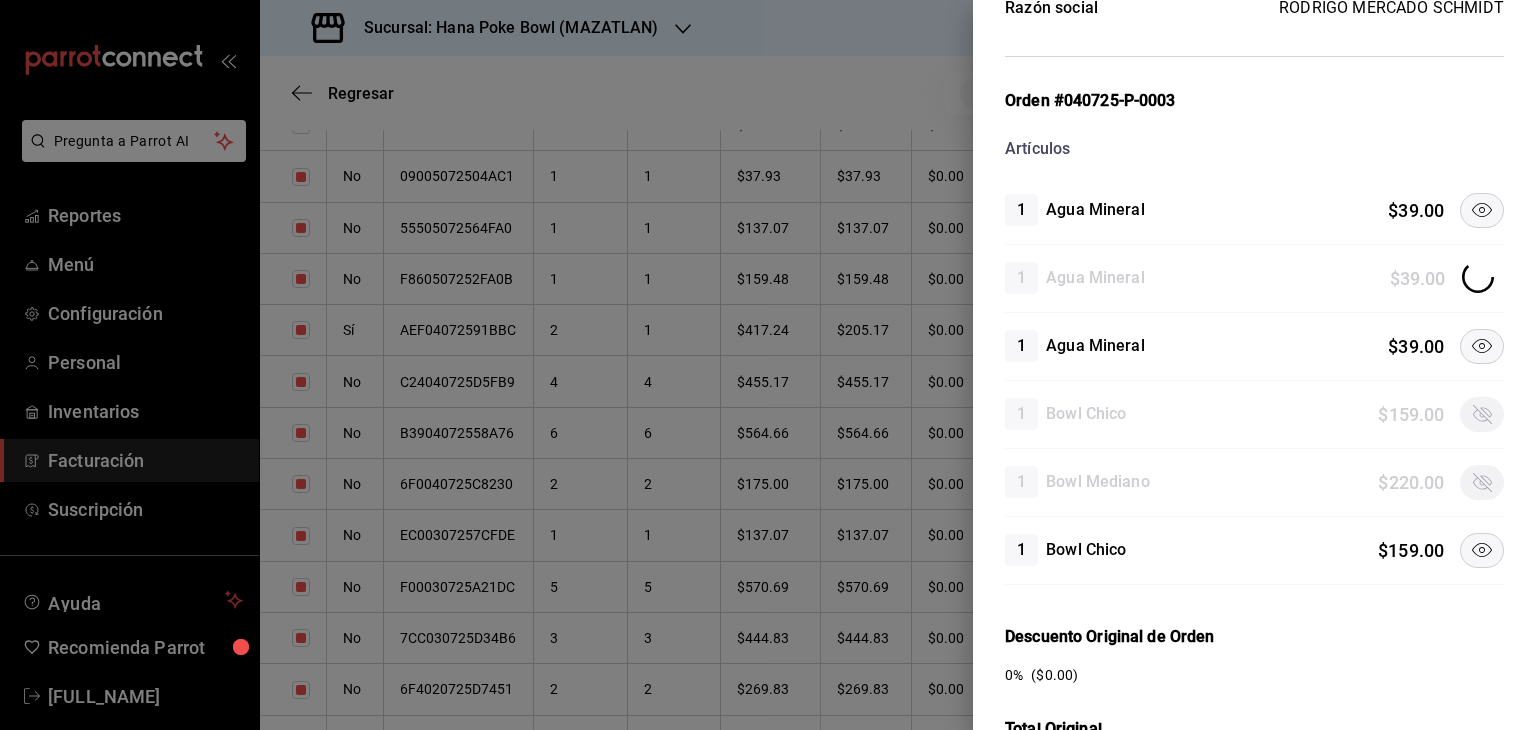 click at bounding box center [1482, 210] 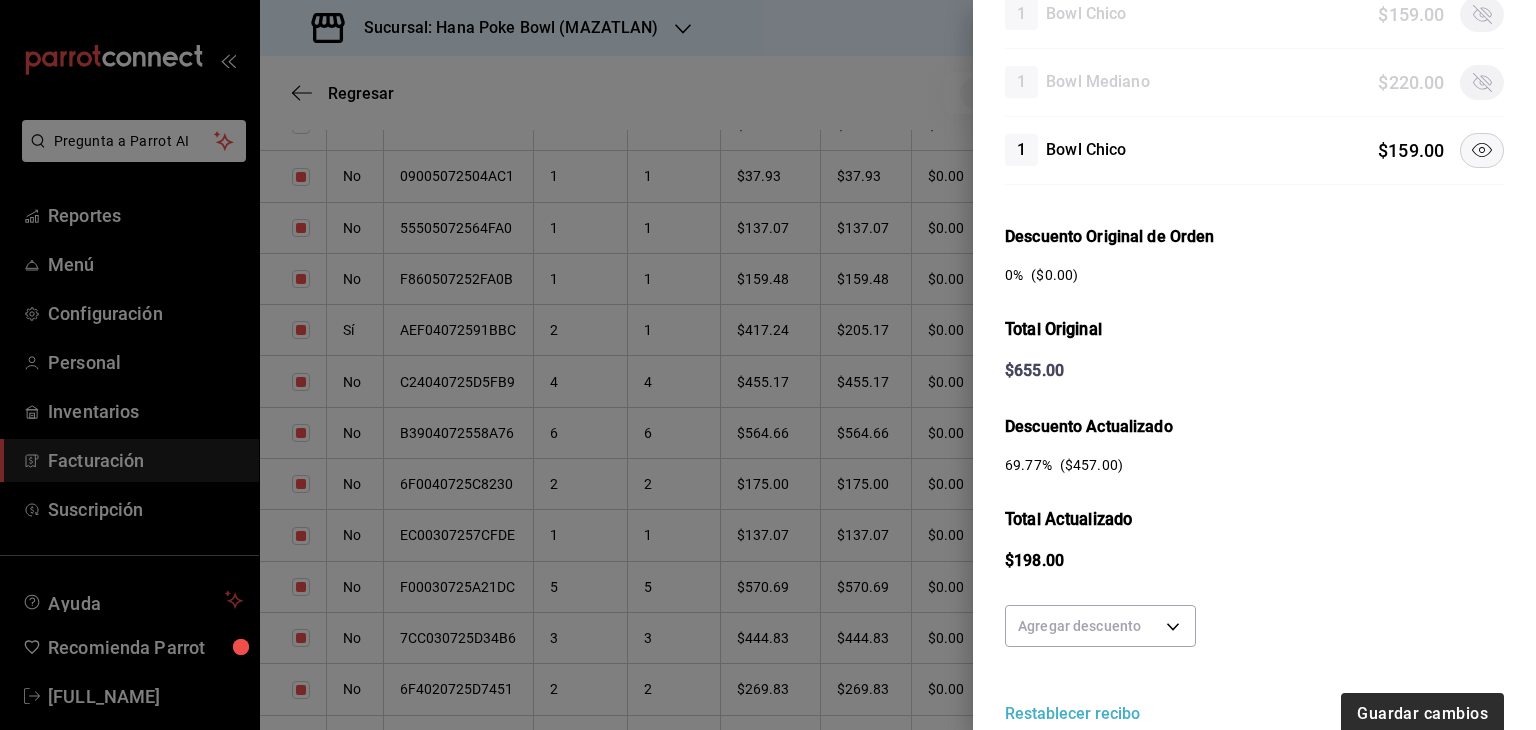 drag, startPoint x: 1385, startPoint y: 684, endPoint x: 1391, endPoint y: 695, distance: 12.529964 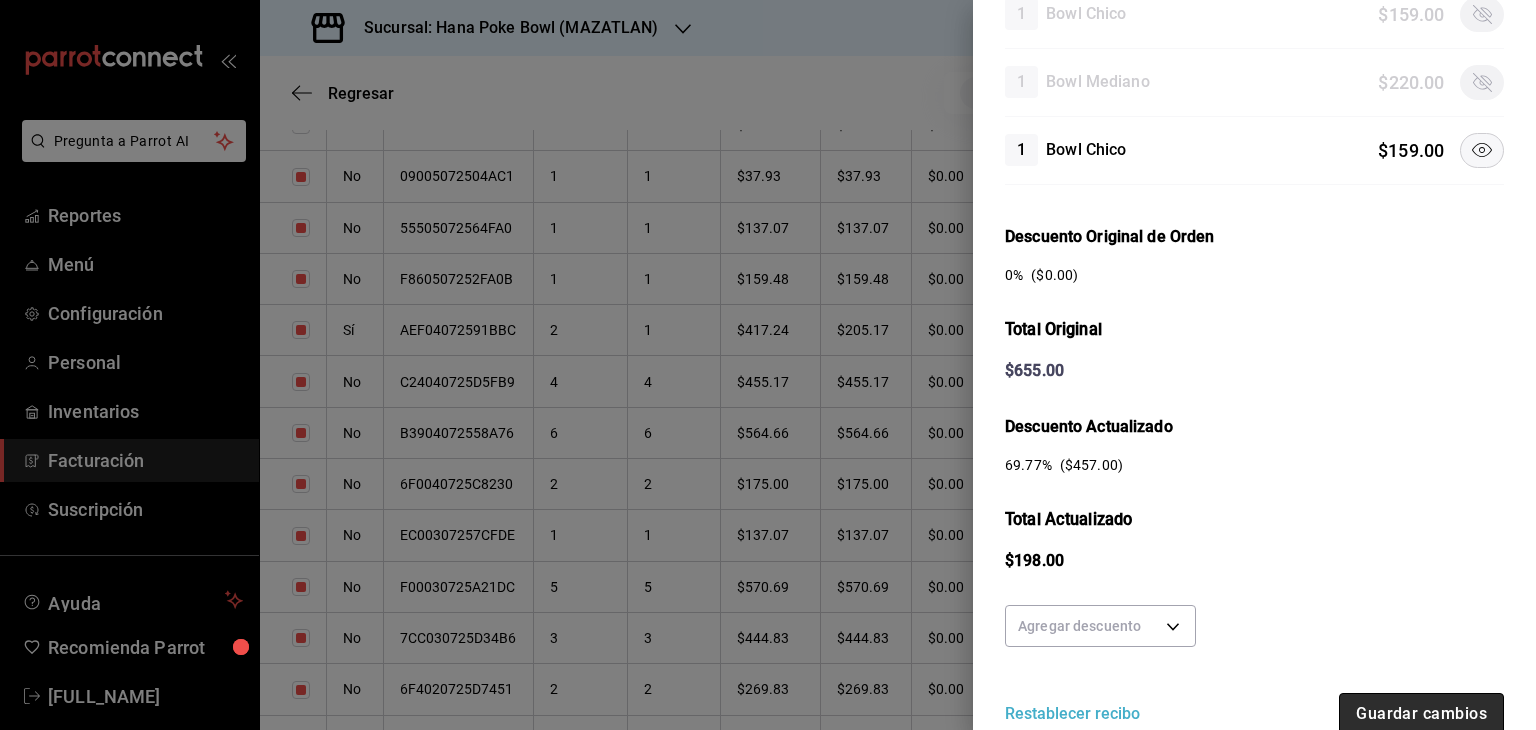 click on "Guardar cambios" at bounding box center (1421, 714) 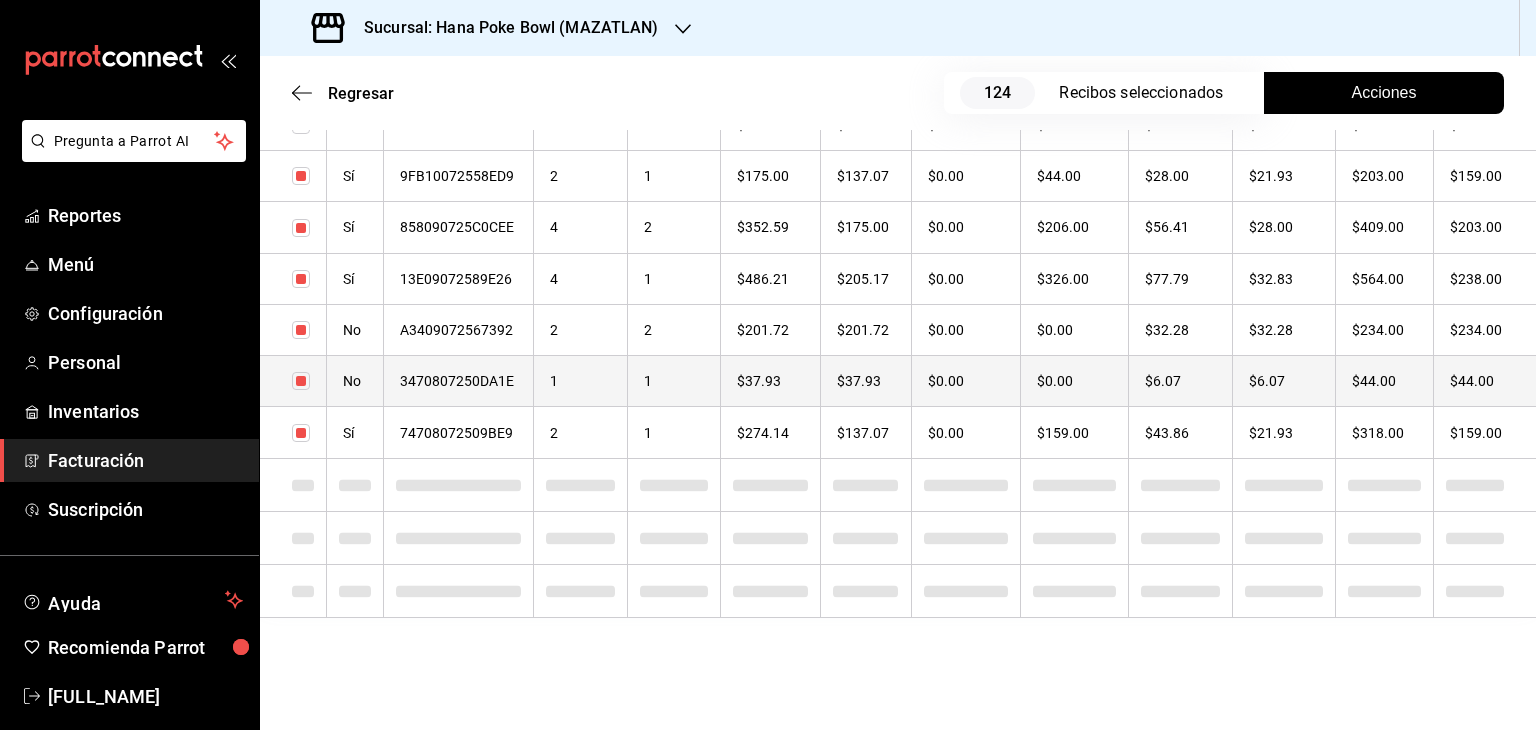 checkbox on "true" 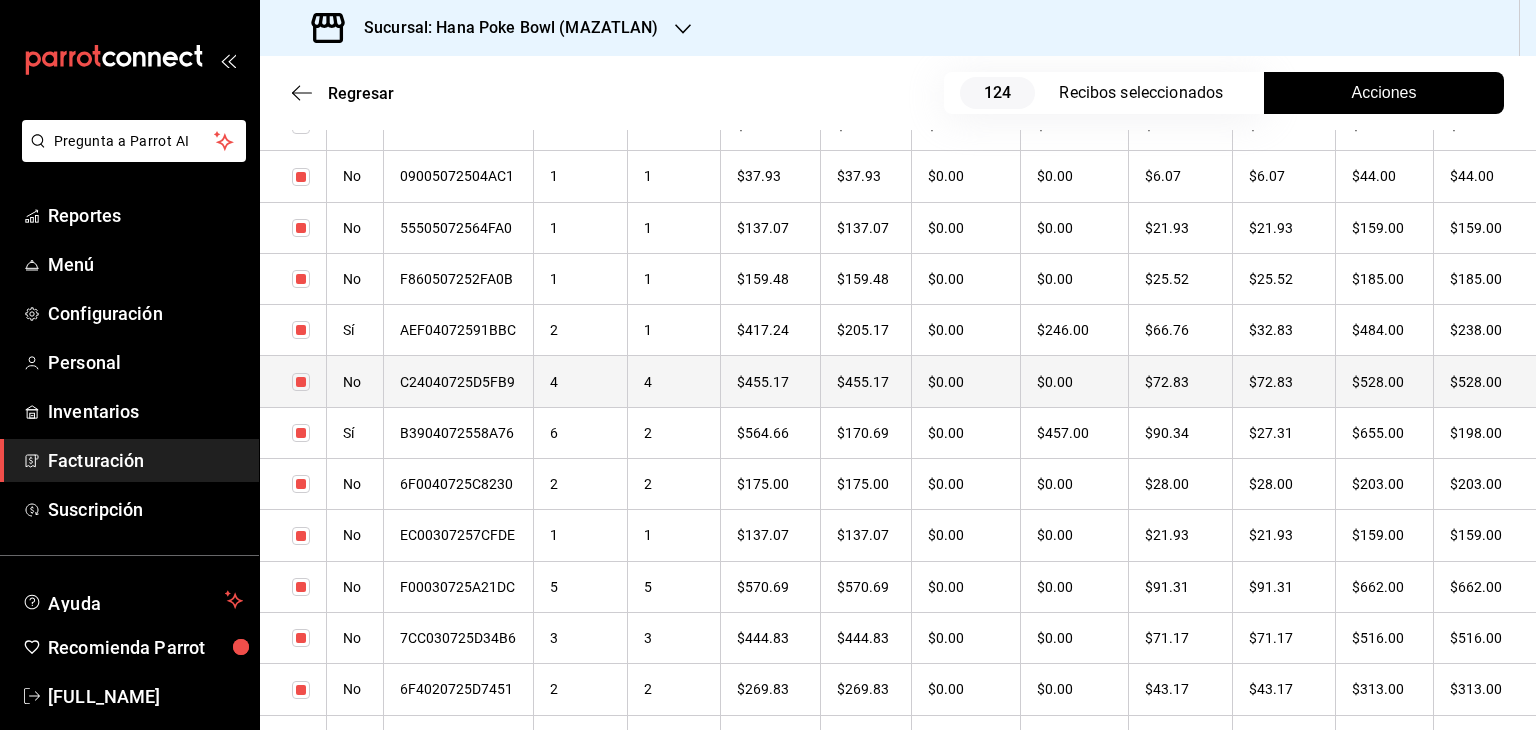 click on "C24040725D5FB9" at bounding box center [459, 381] 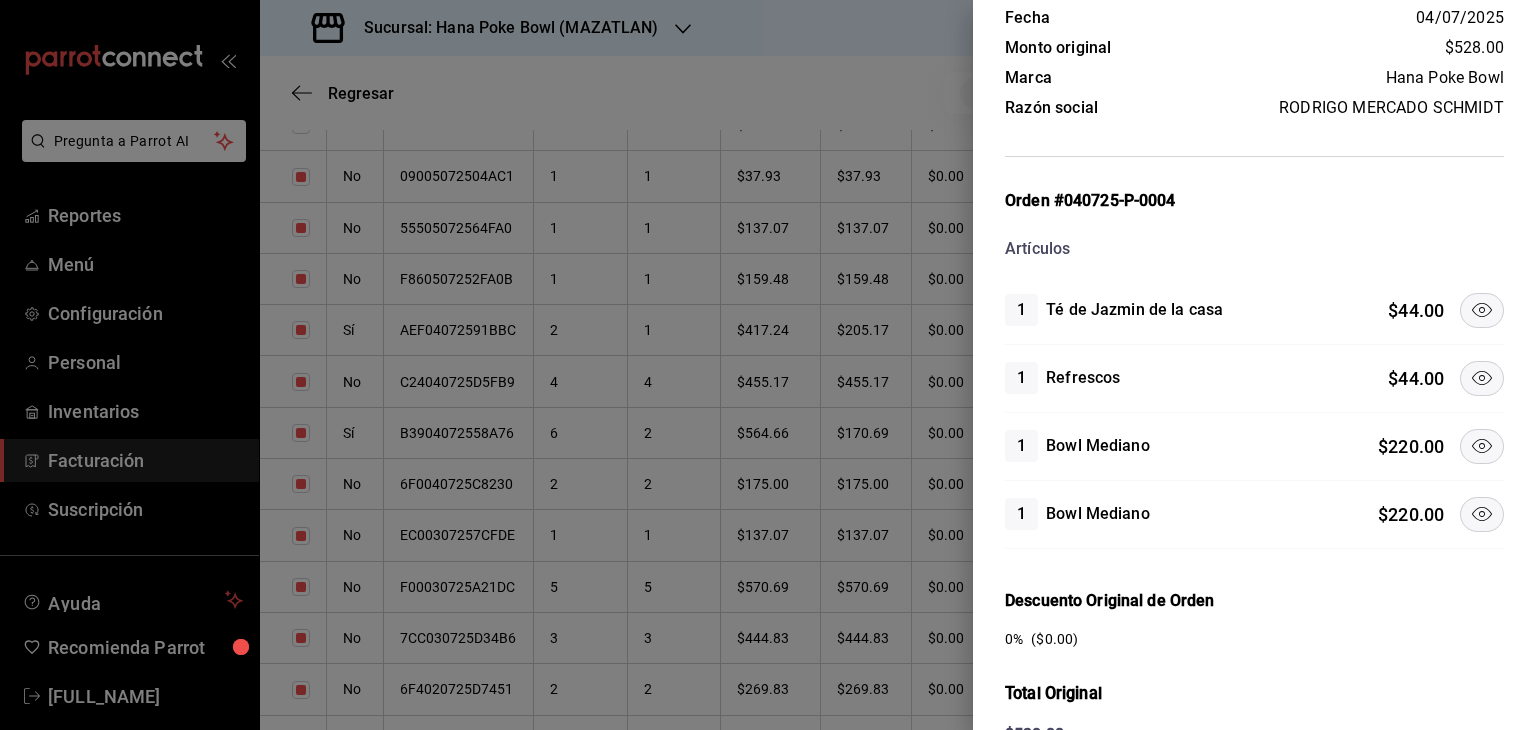 click 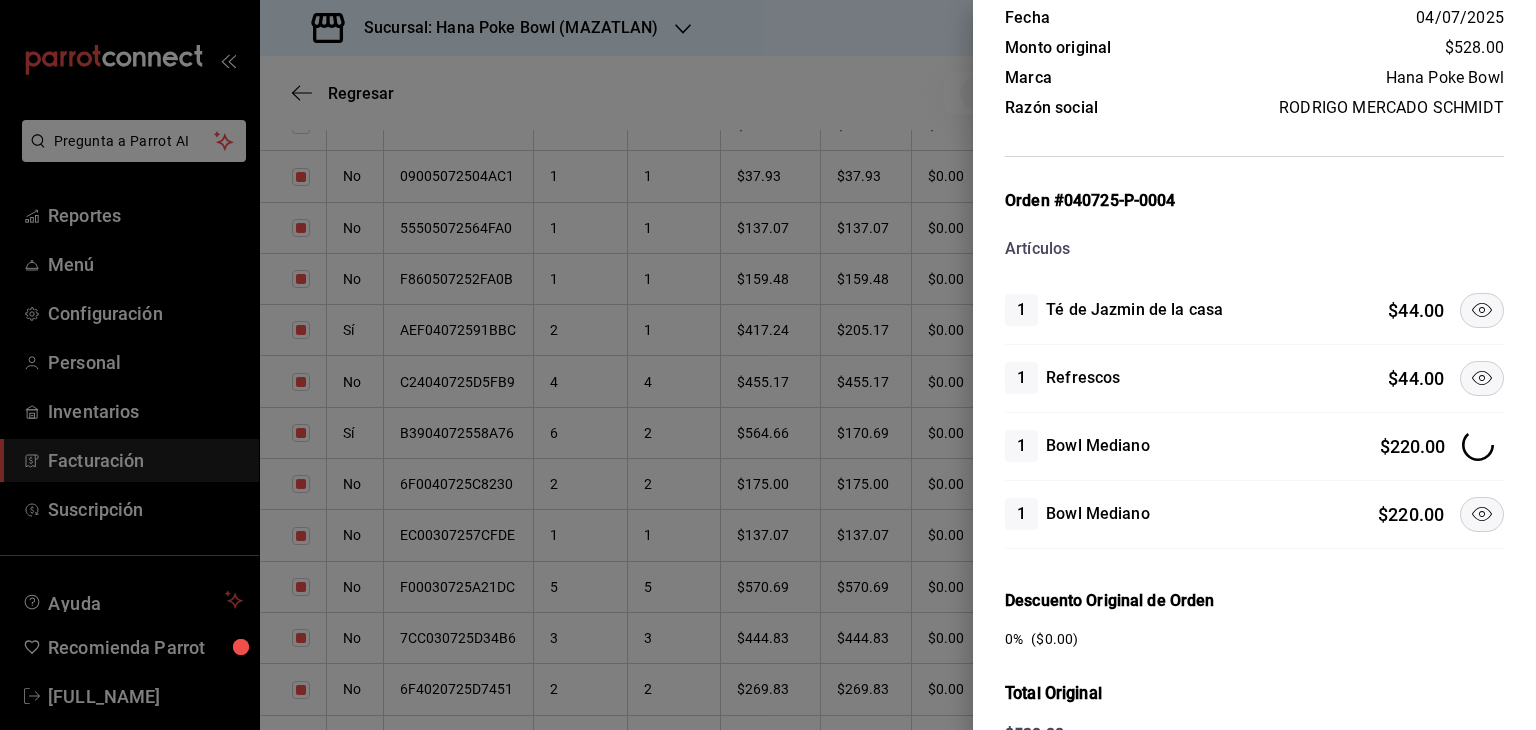 click 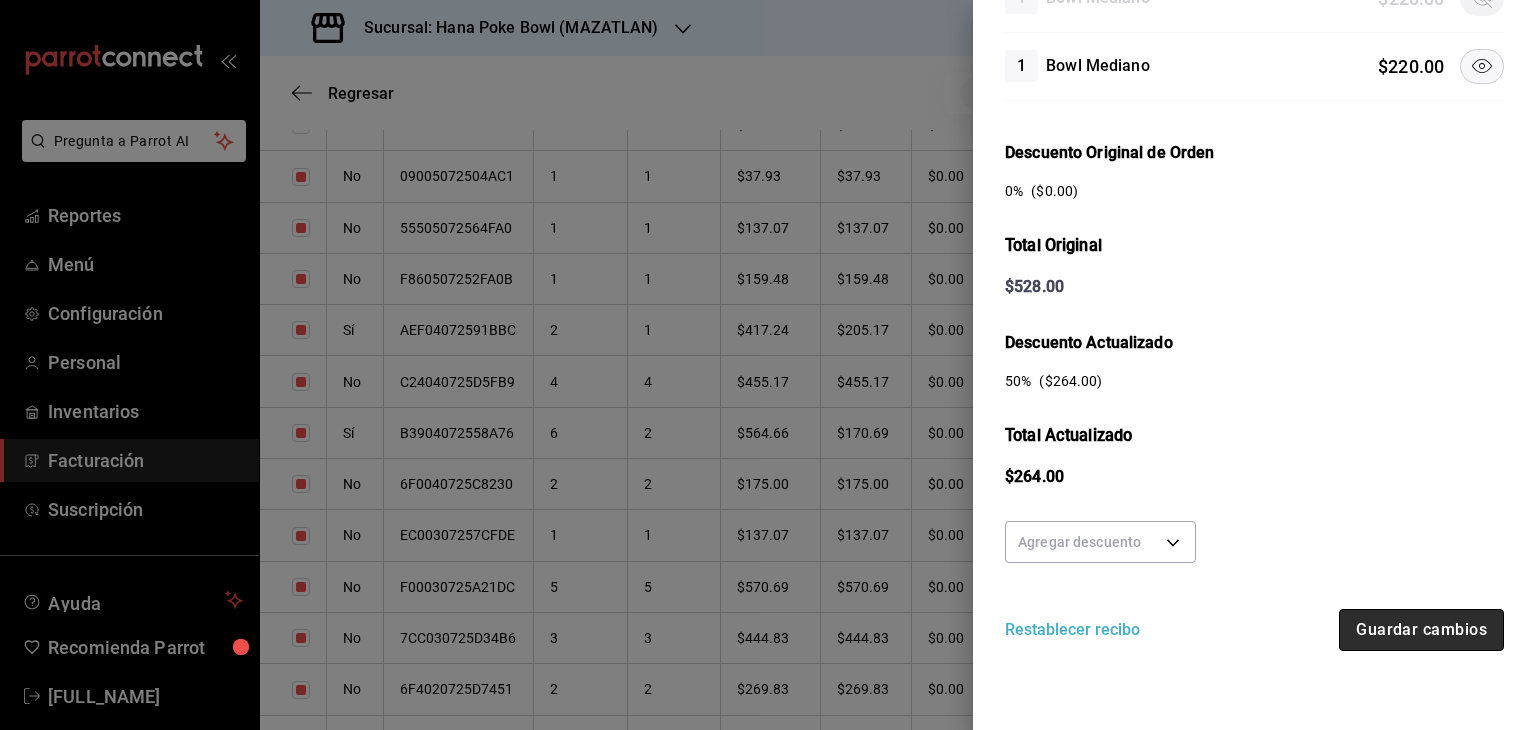 click on "Guardar cambios" at bounding box center (1421, 630) 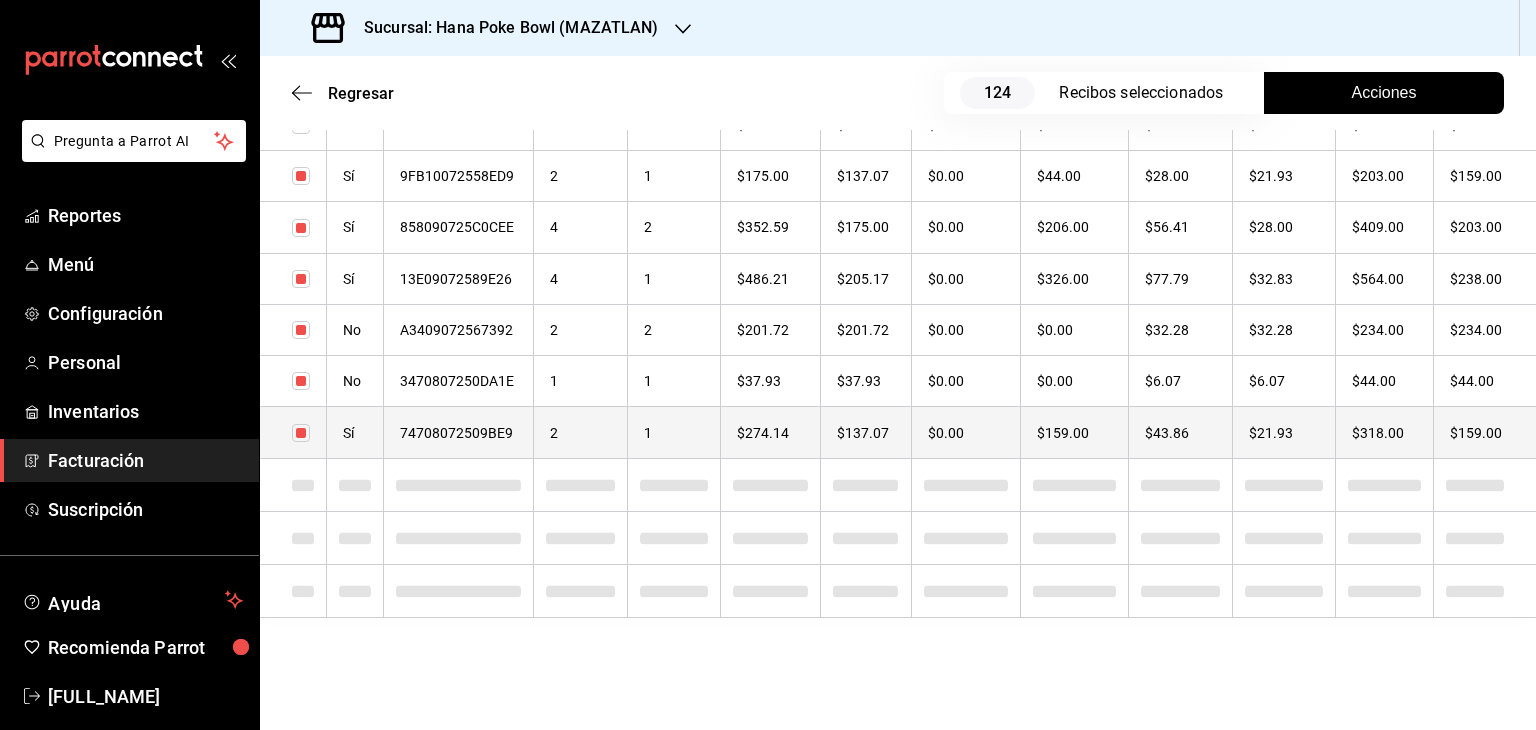 checkbox on "true" 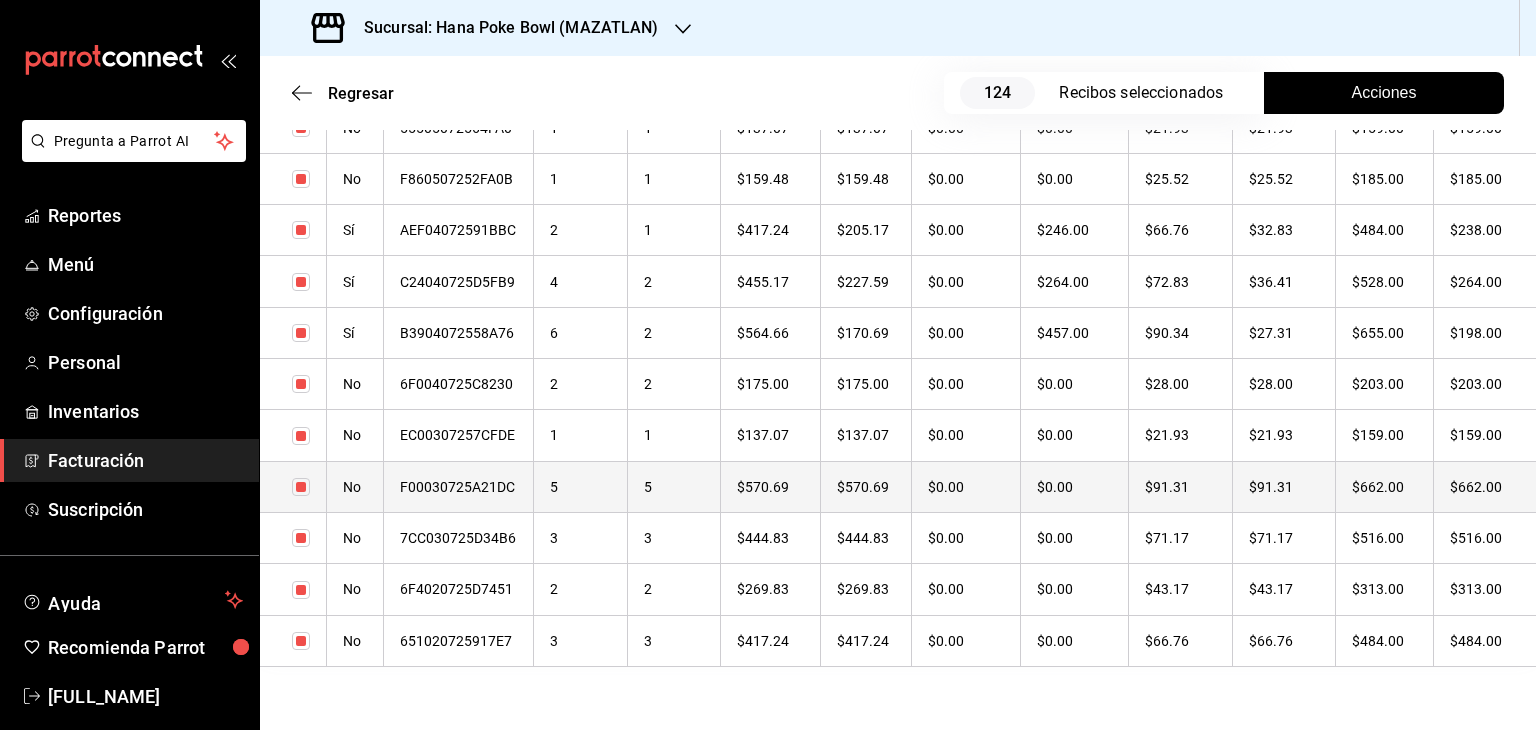click on "F00030725A21DC" at bounding box center [459, 486] 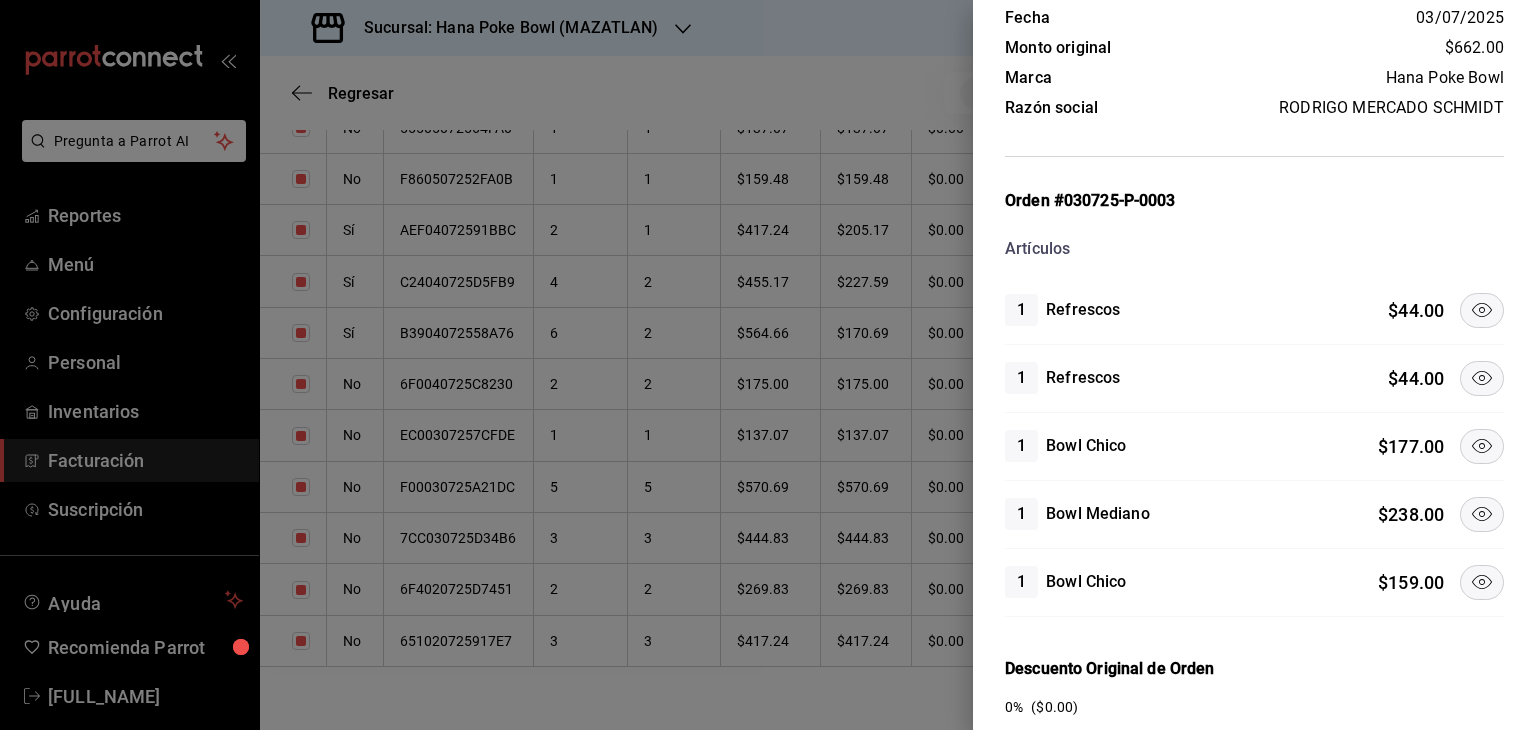 click 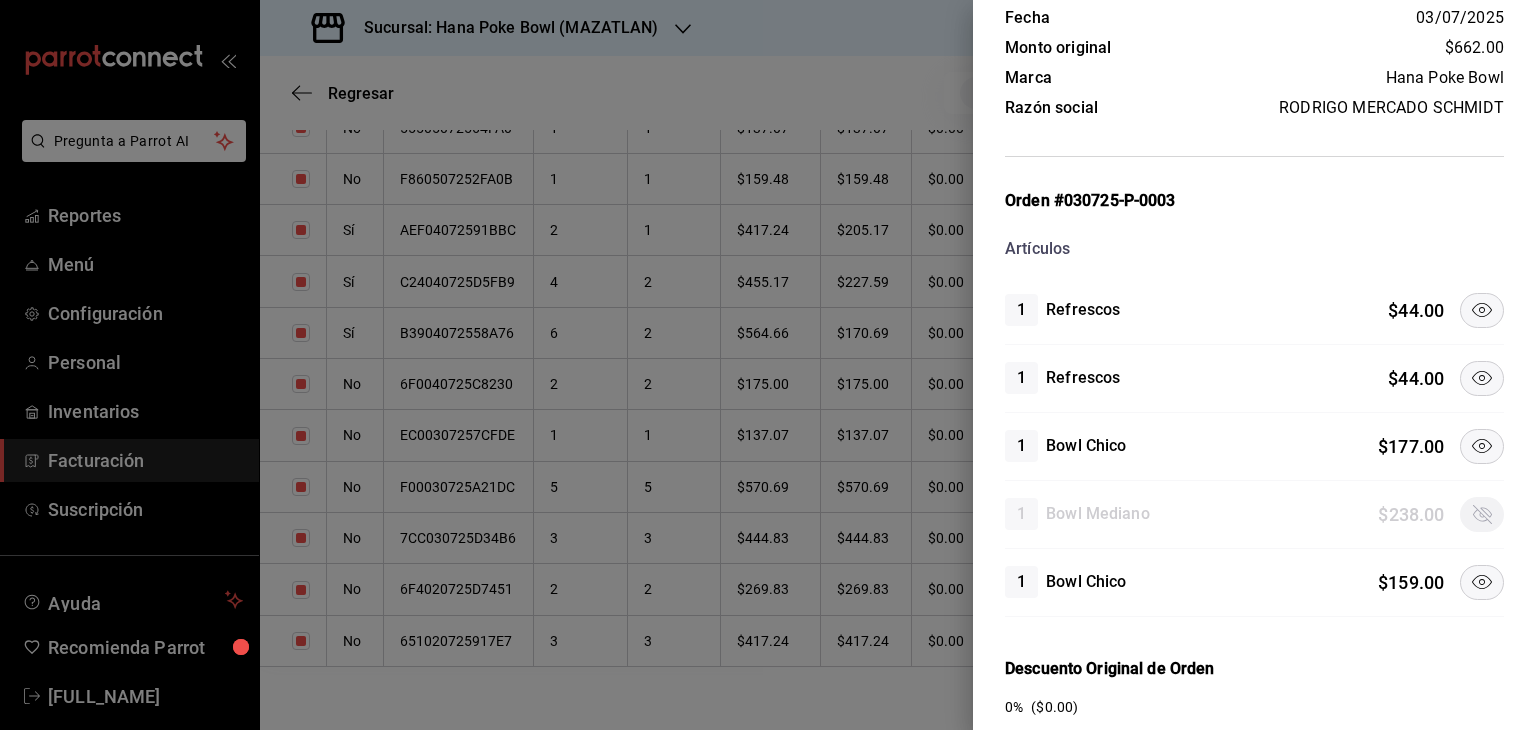 click 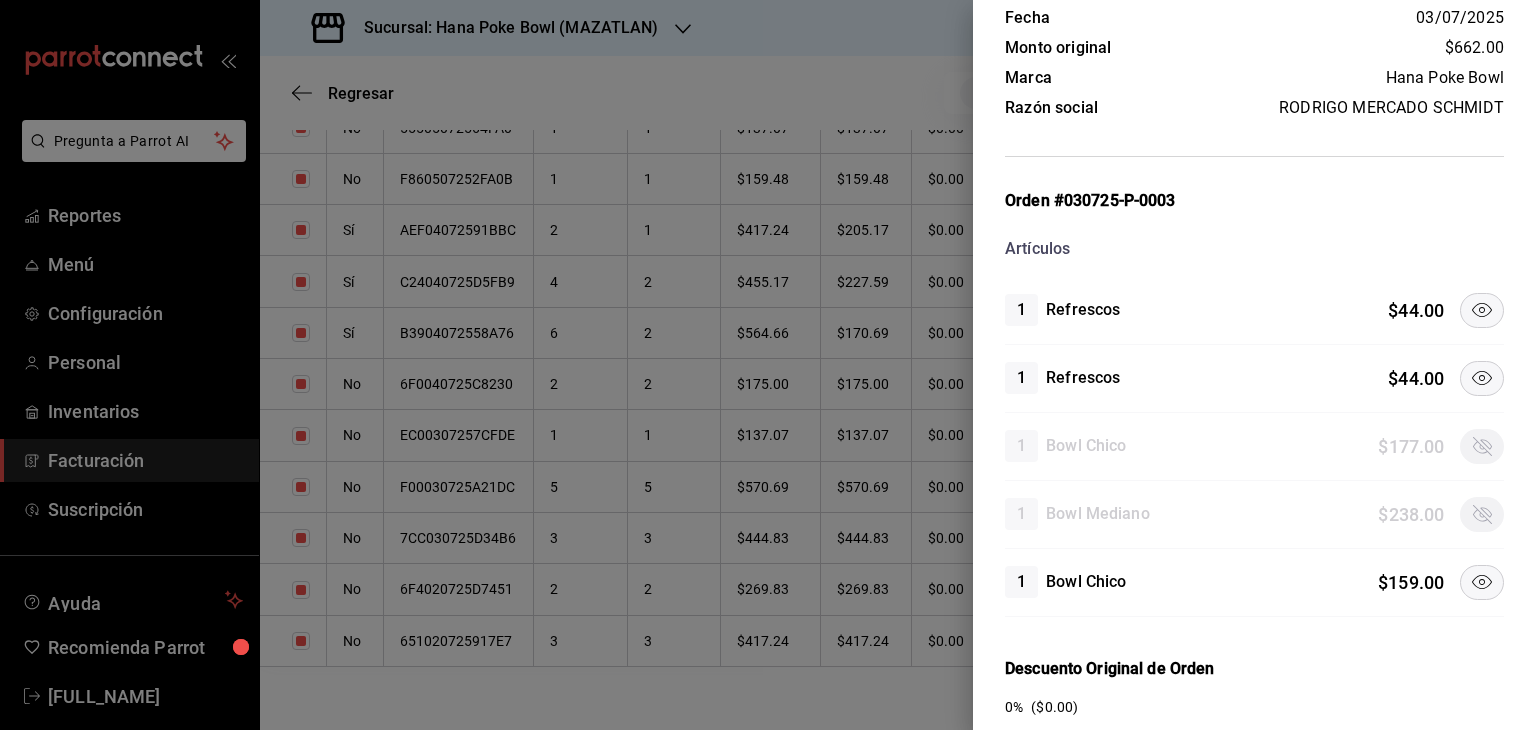 click 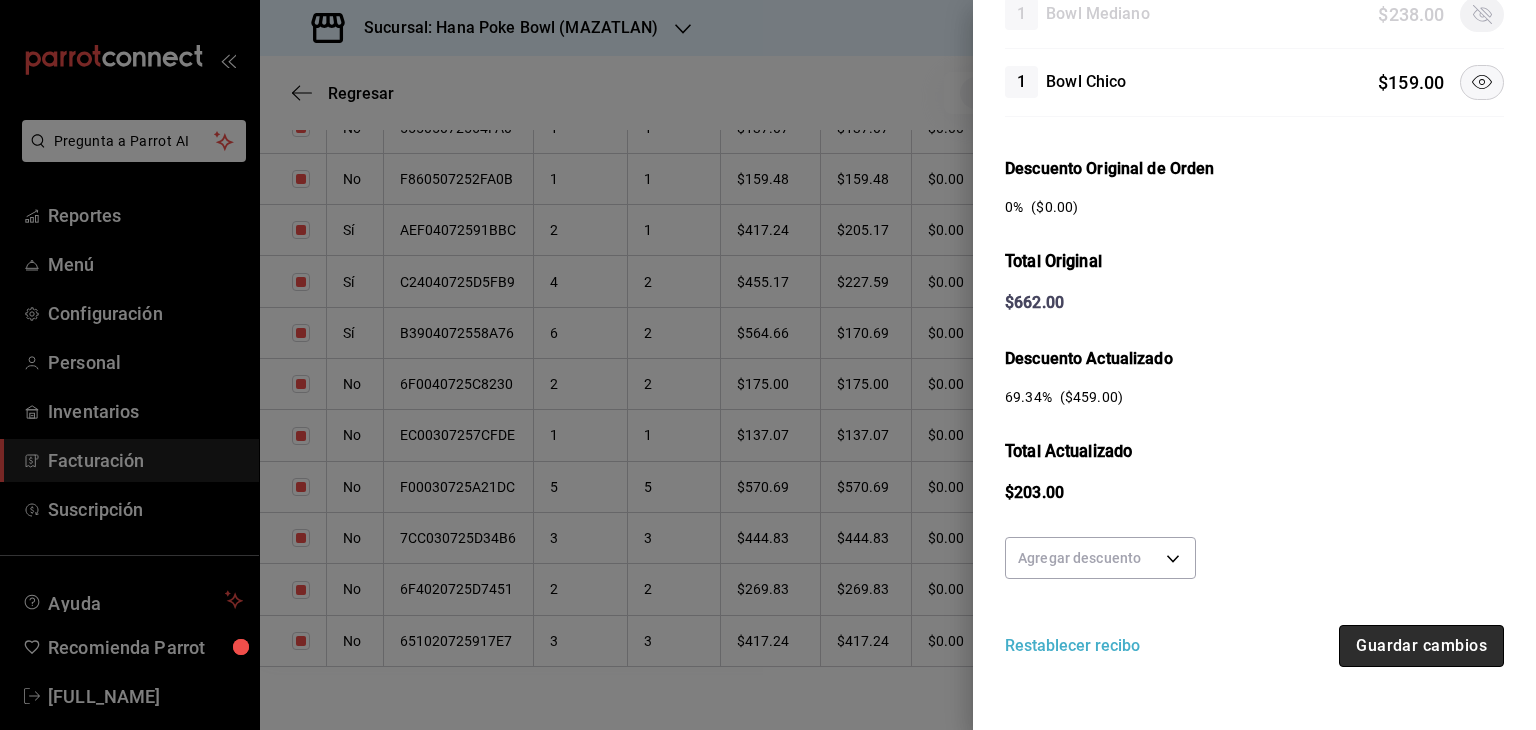 click on "Guardar cambios" at bounding box center (1421, 646) 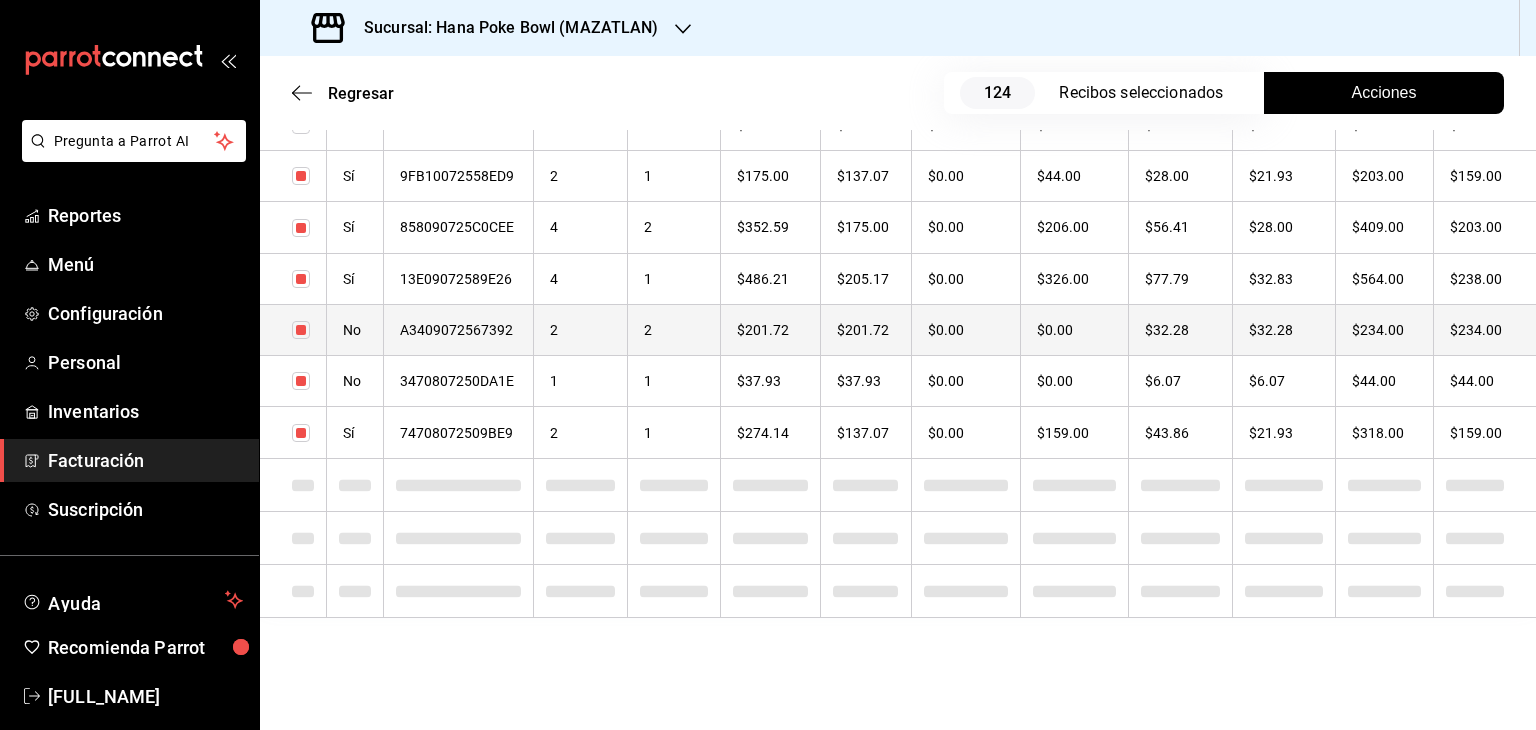 checkbox on "true" 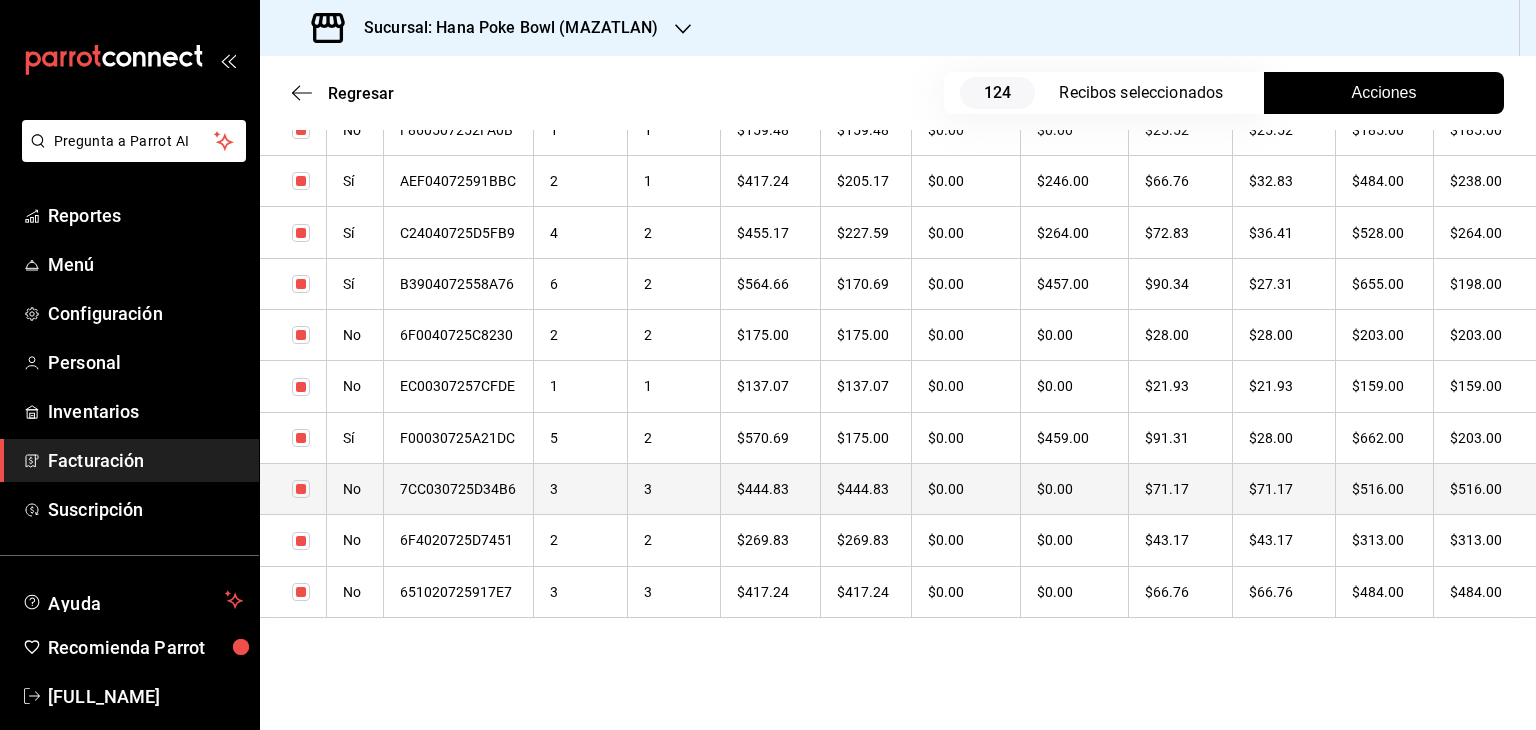 click on "7CC030725D34B6" at bounding box center [459, 488] 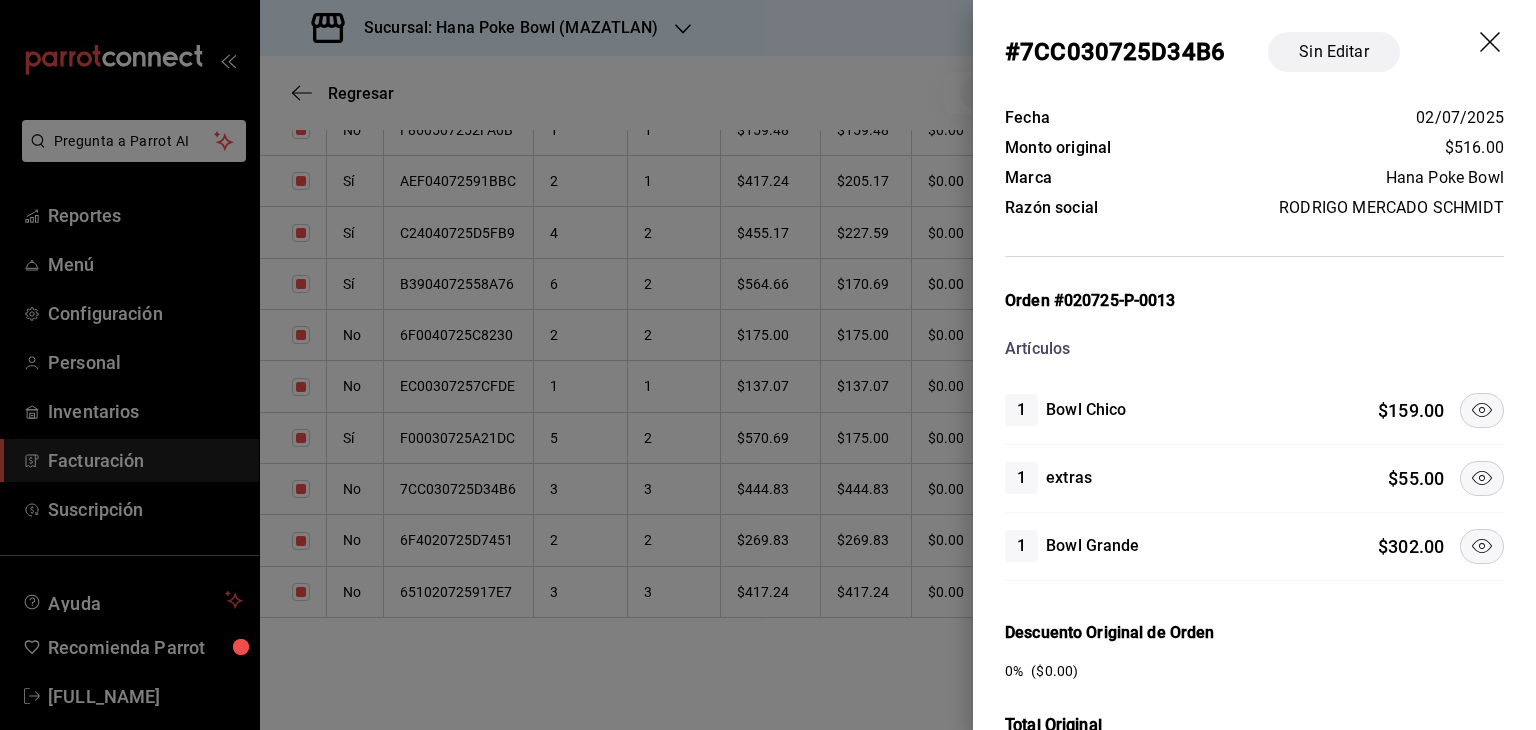 click 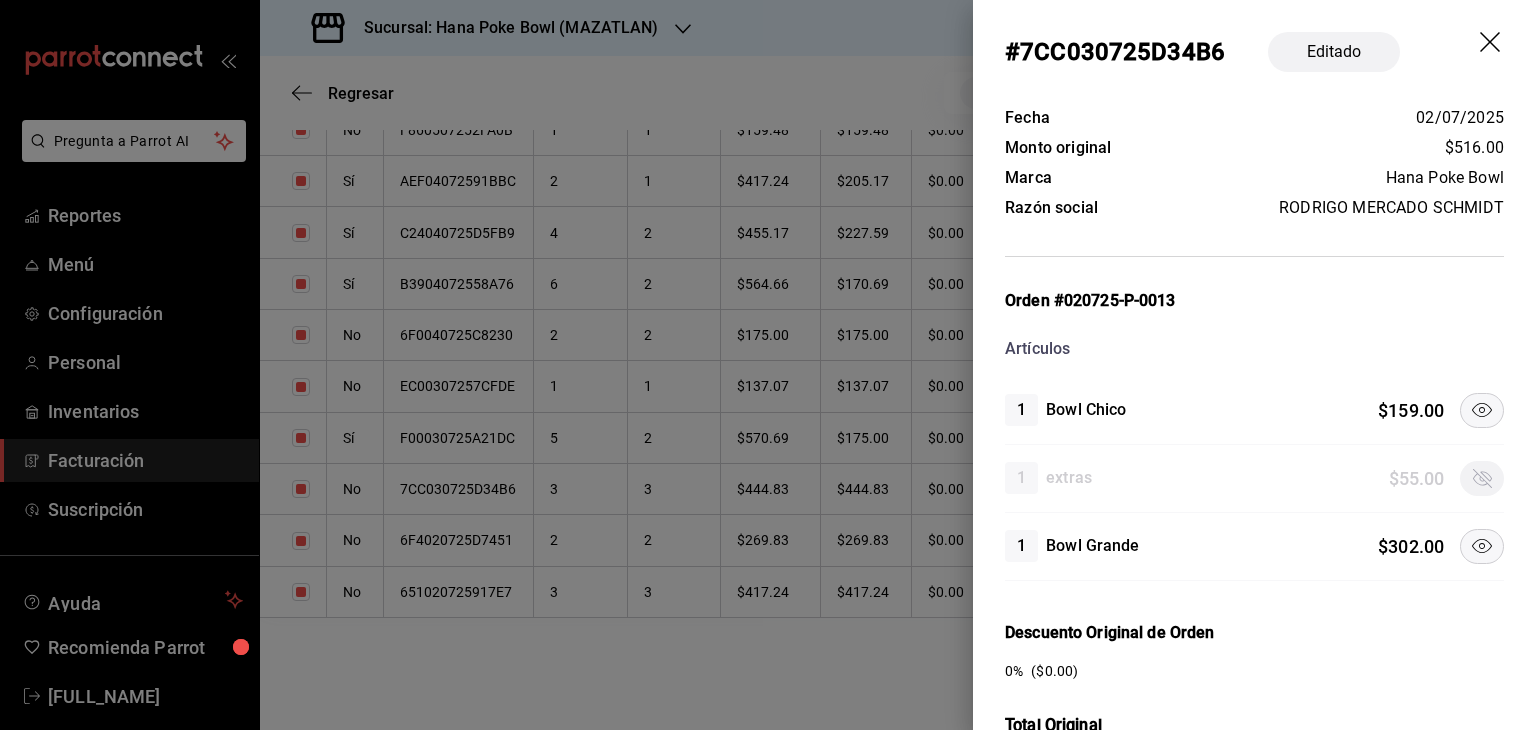 click 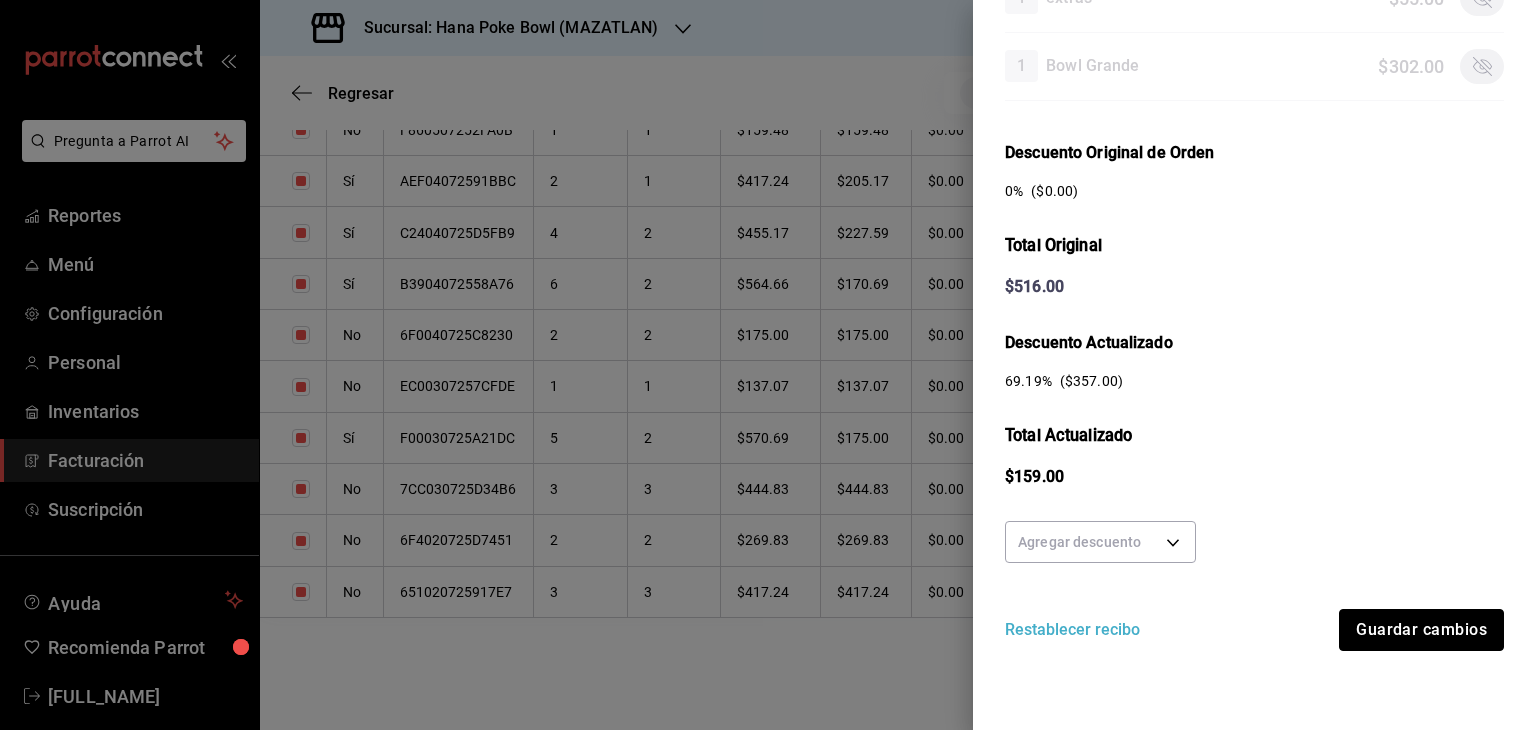 click on "Guardar cambios" at bounding box center (1421, 630) 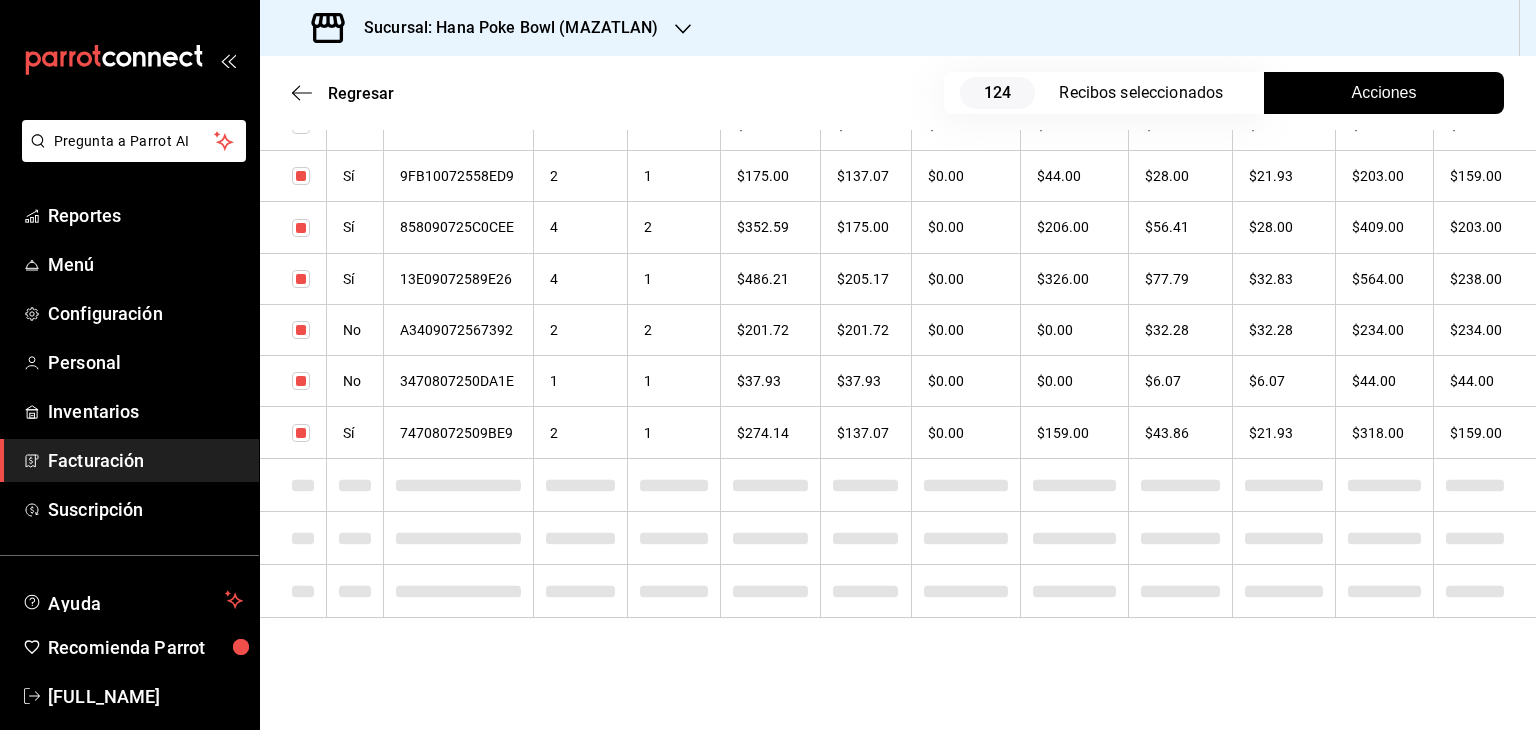 checkbox on "true" 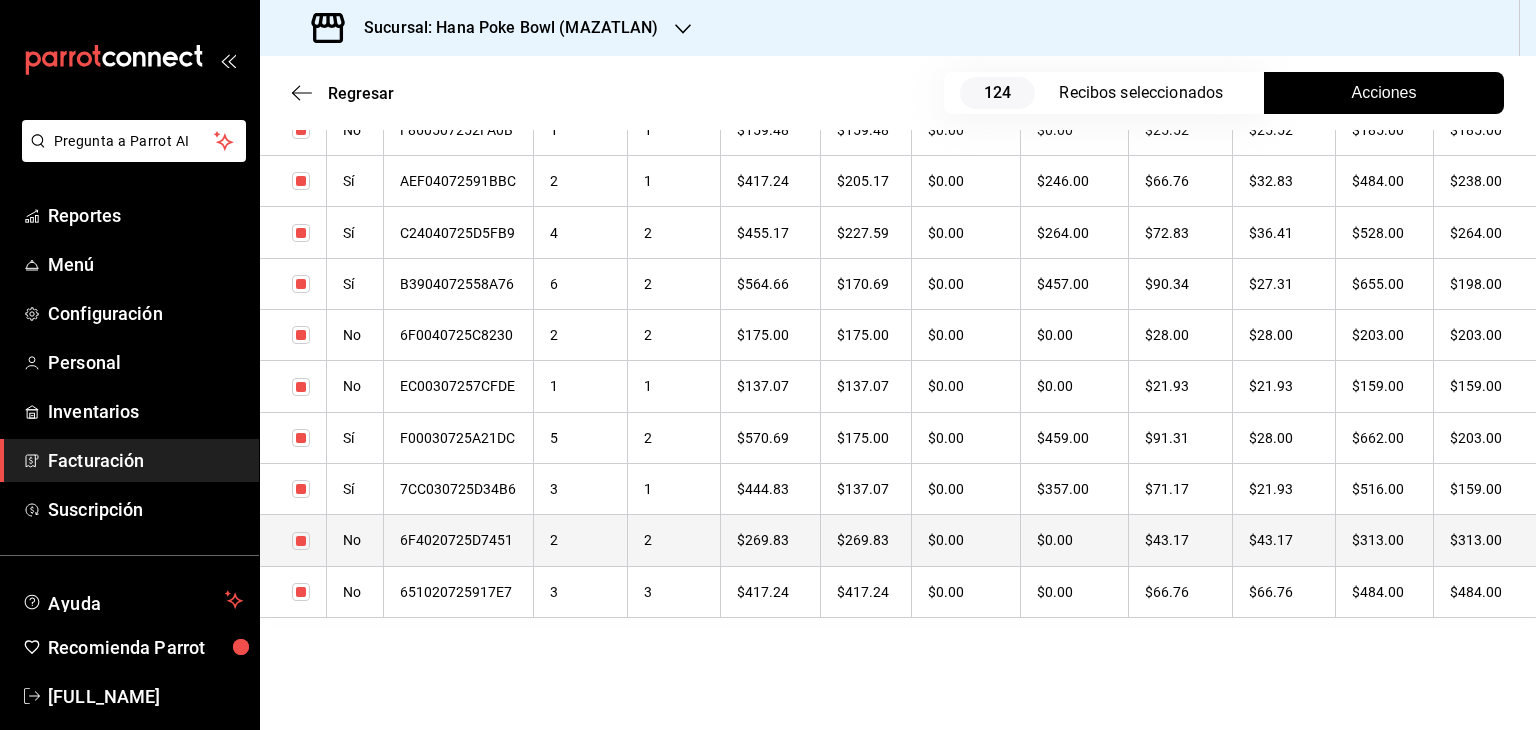 click on "6F4020725D7451" at bounding box center (459, 540) 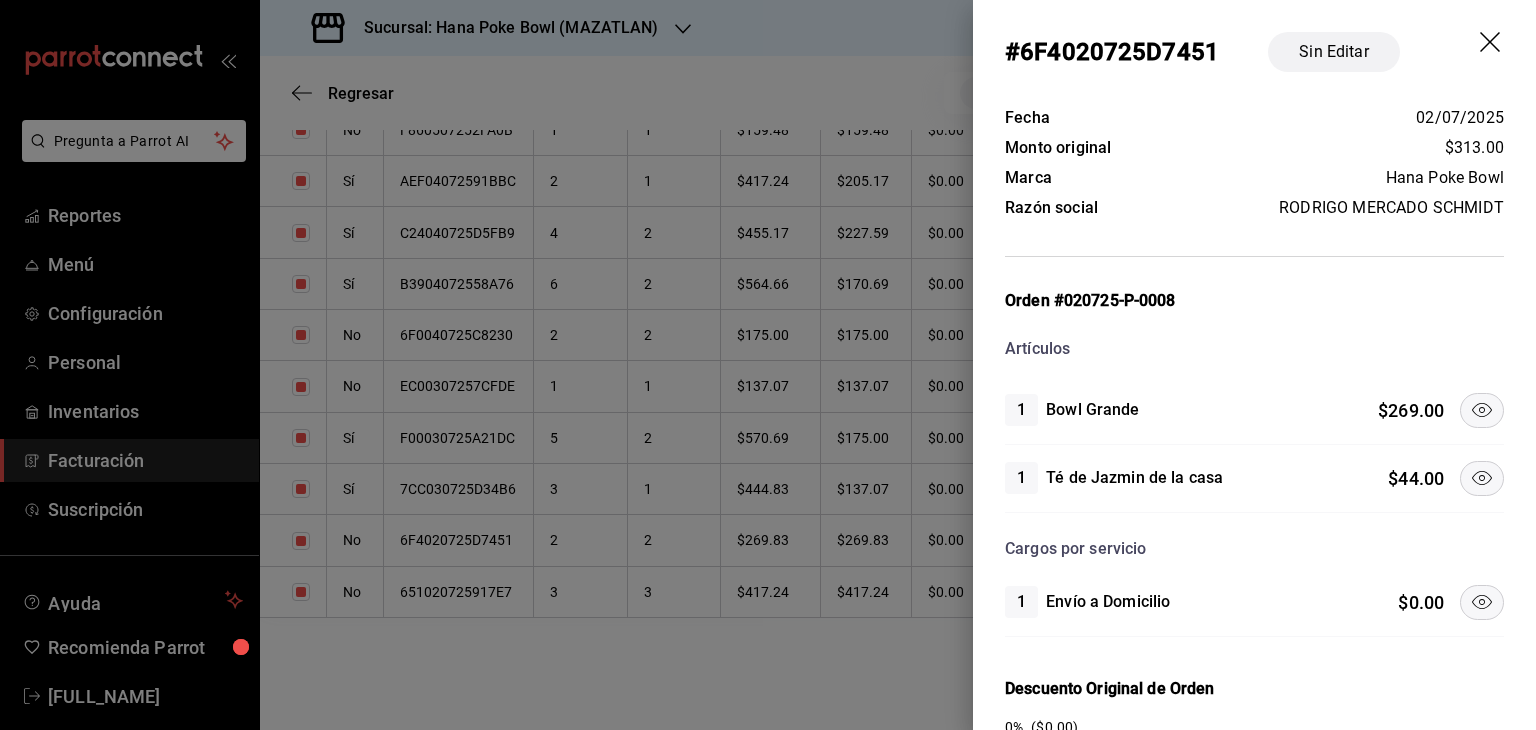 click 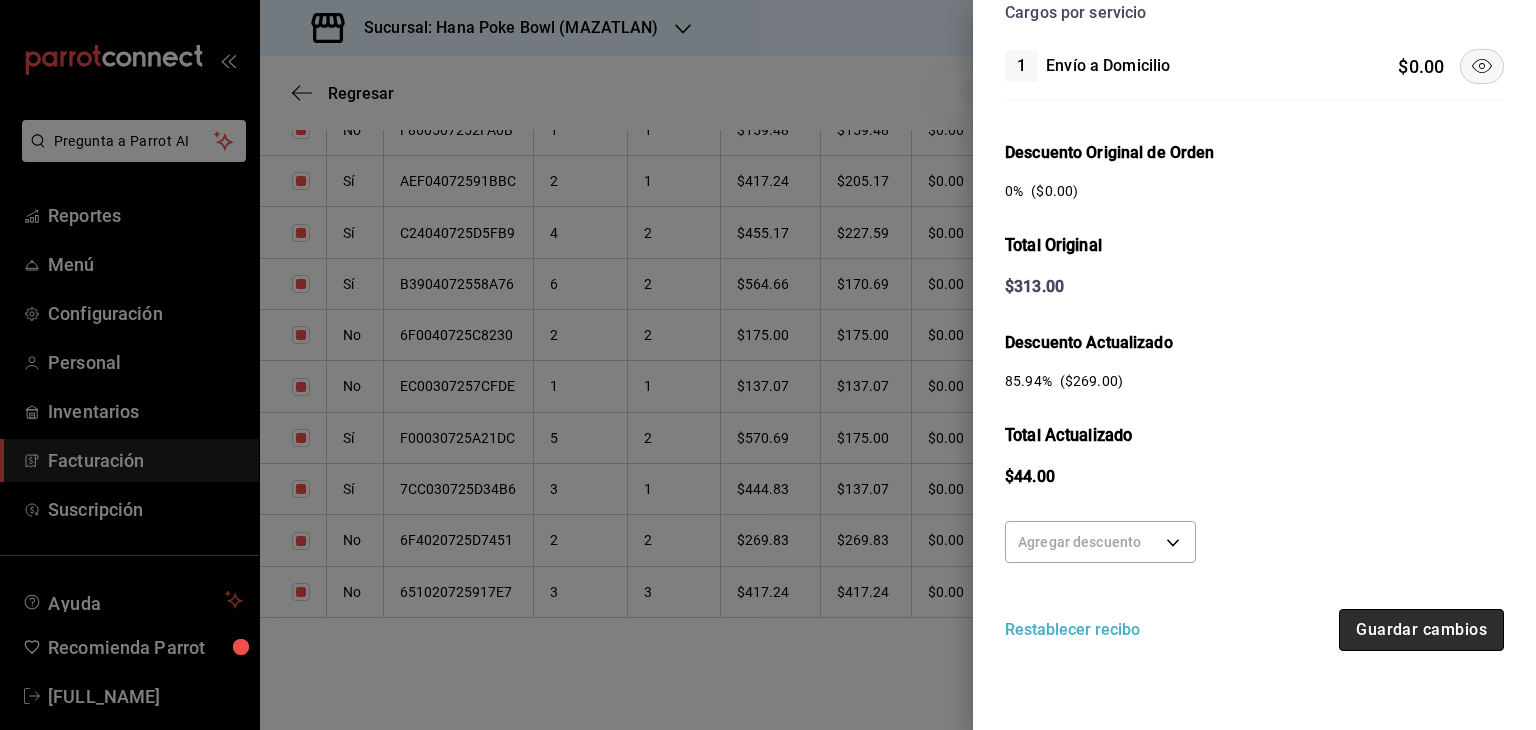 click on "Guardar cambios" at bounding box center [1421, 630] 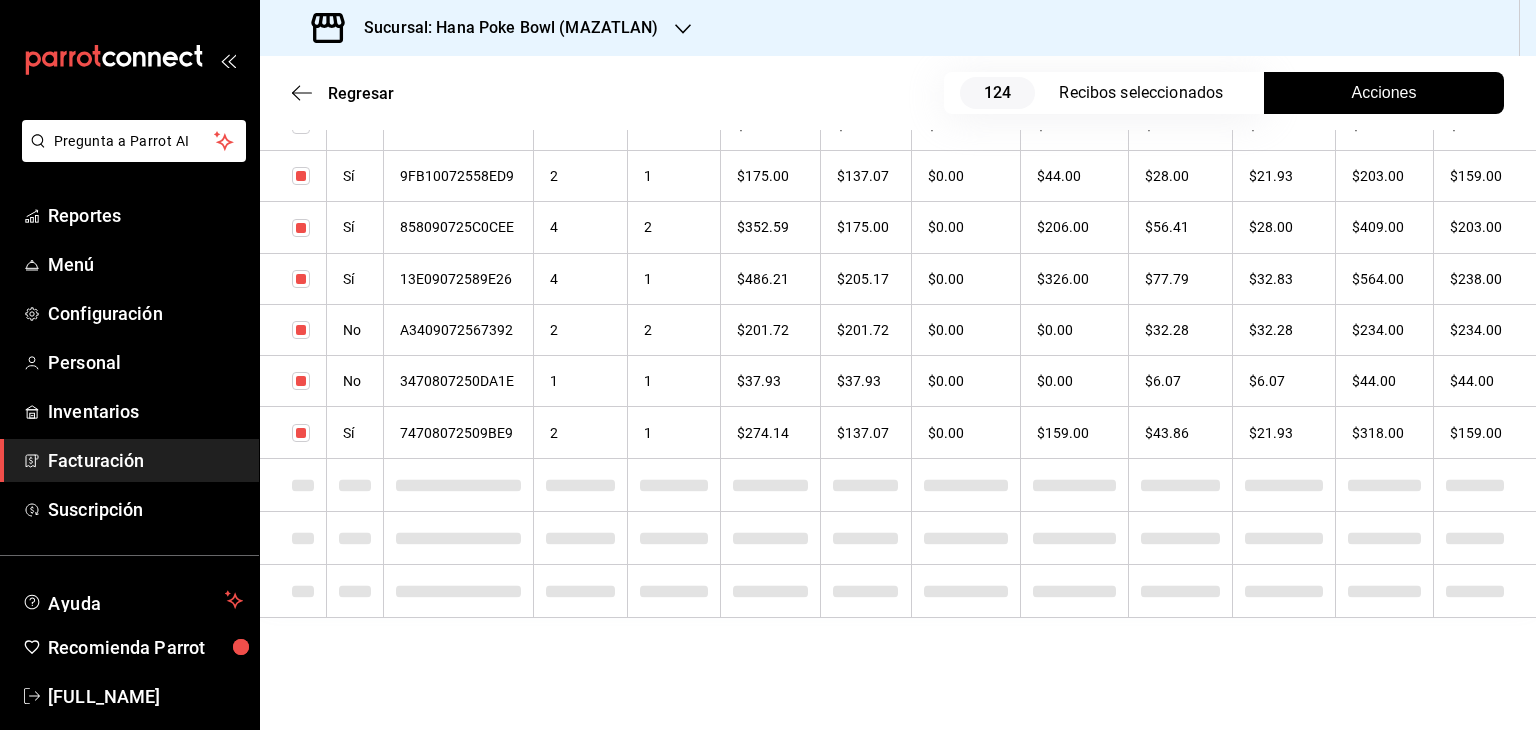 drag, startPoint x: 532, startPoint y: 598, endPoint x: 544, endPoint y: 589, distance: 15 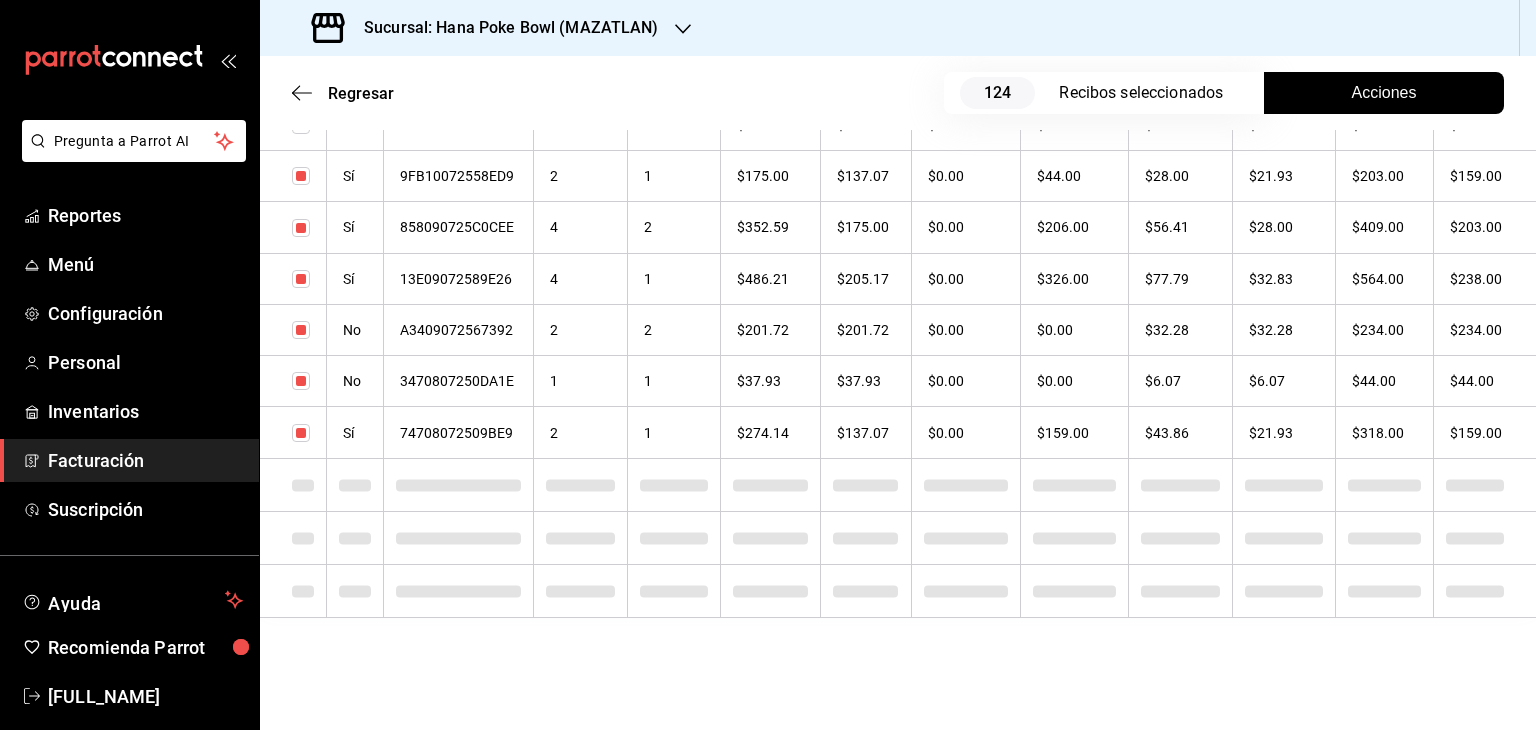click at bounding box center [581, 590] 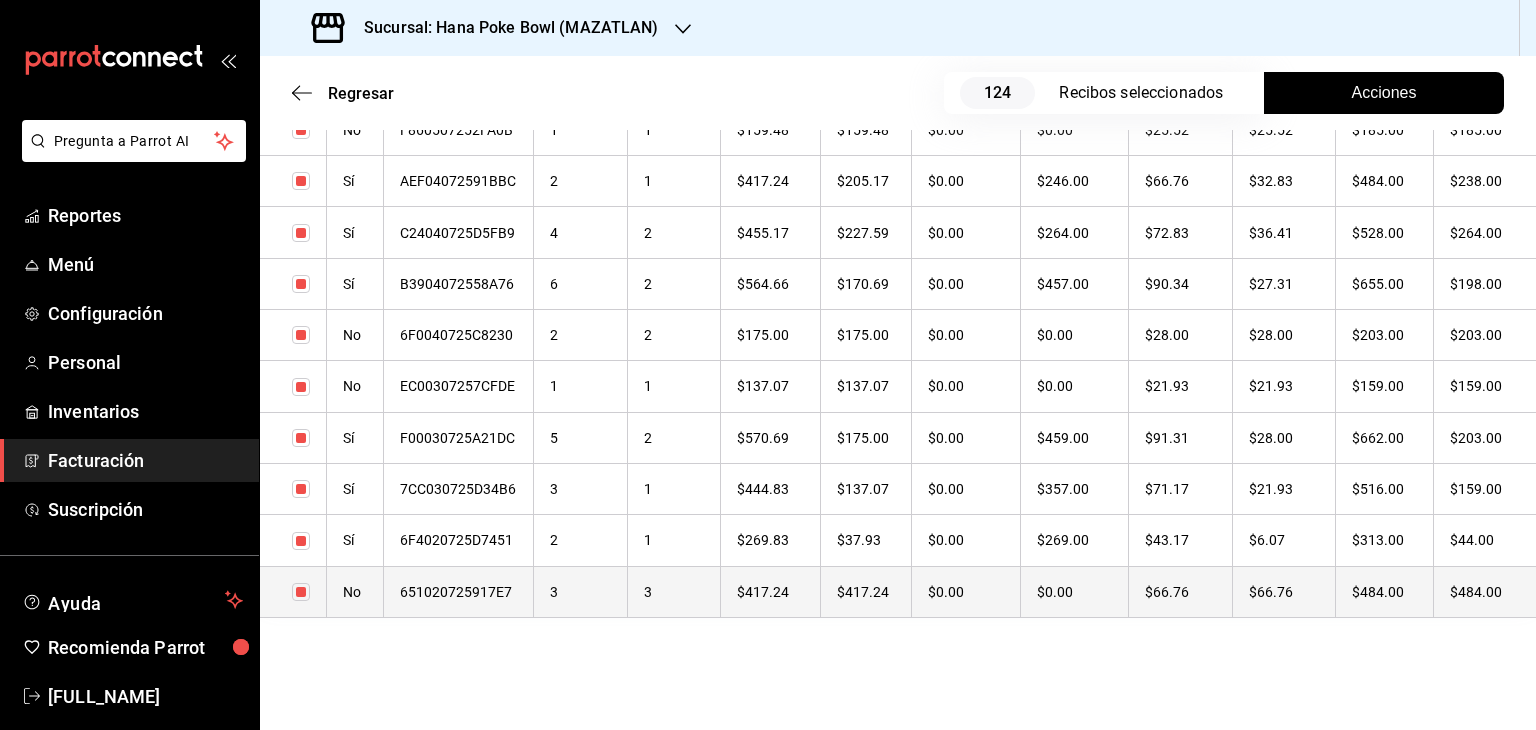 click on "651020725917E7" at bounding box center [459, 591] 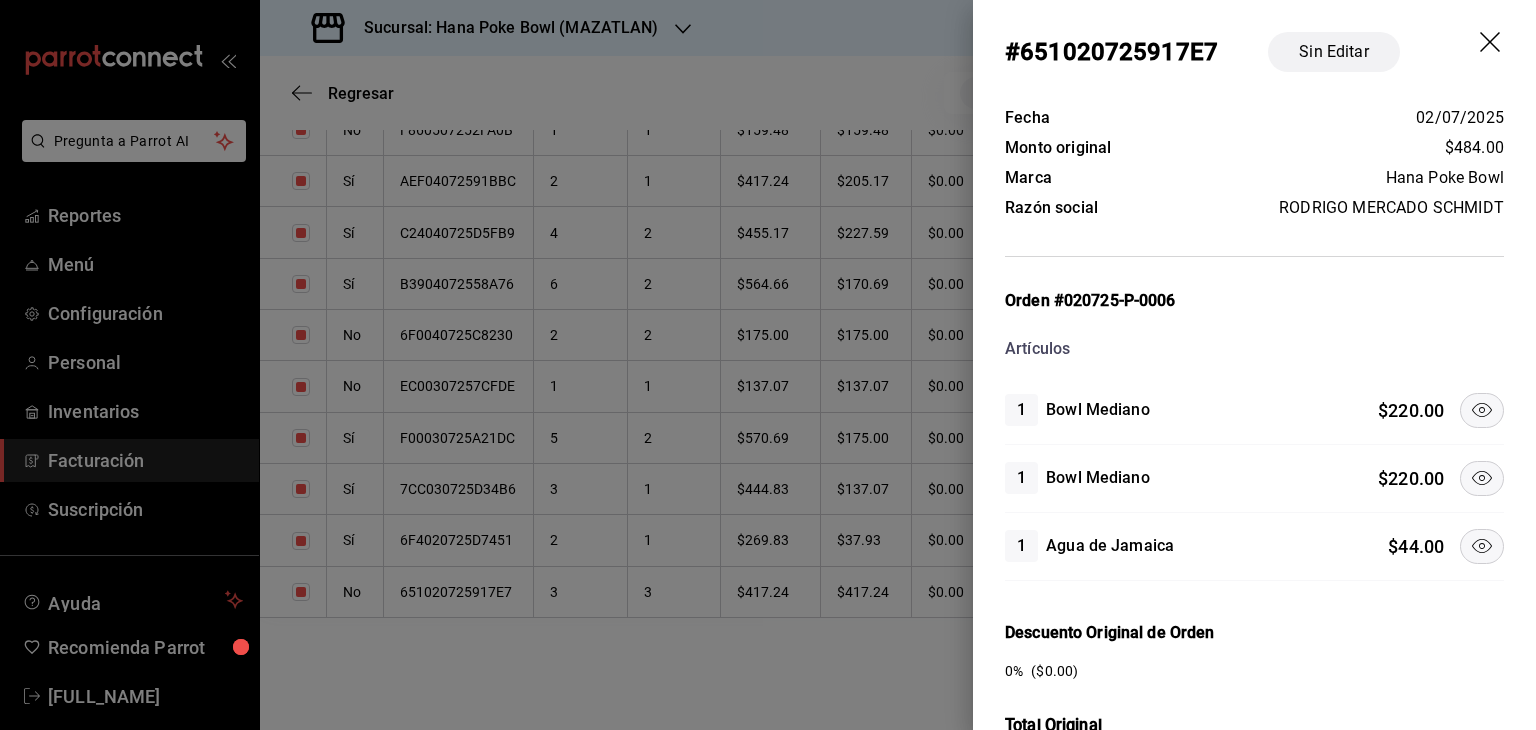 click at bounding box center (1482, 478) 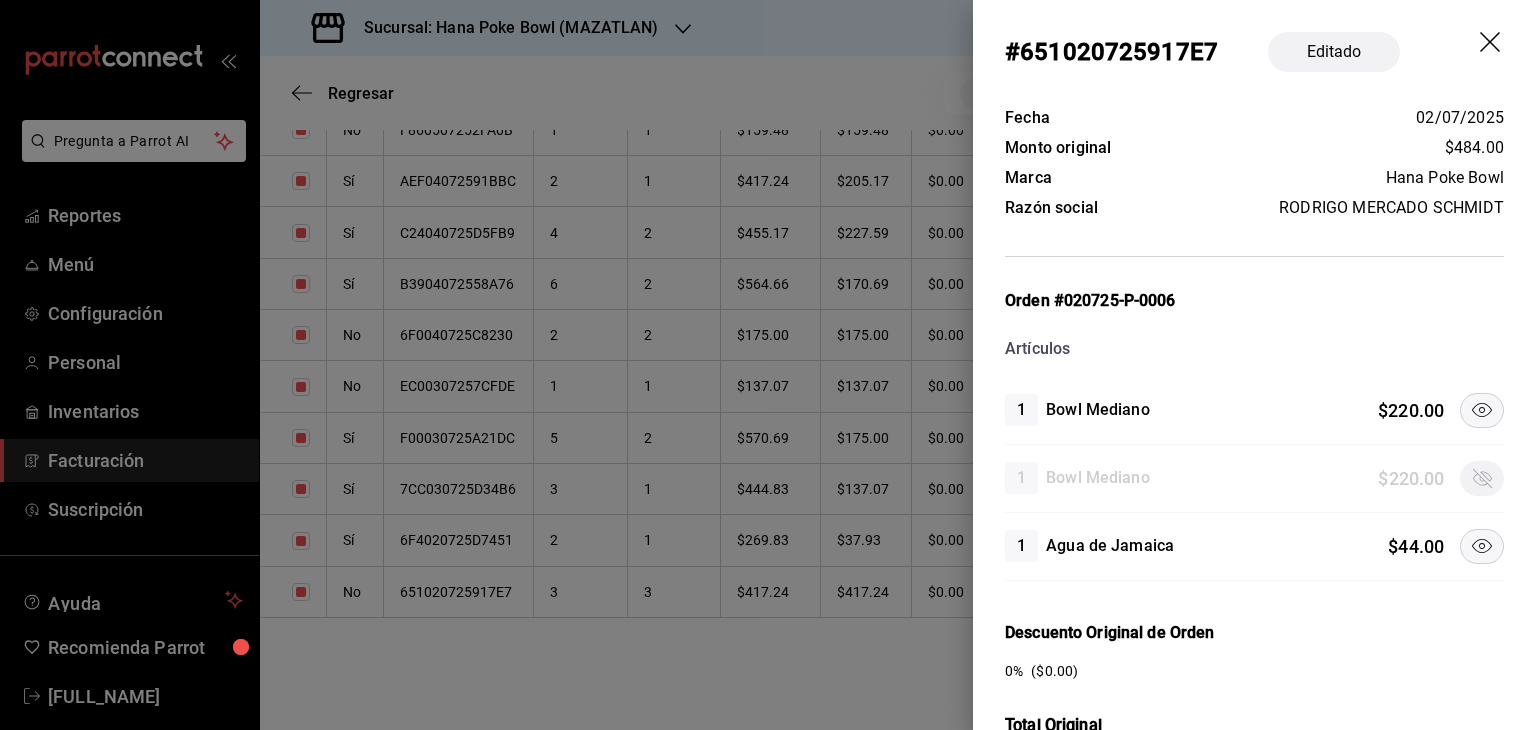 click 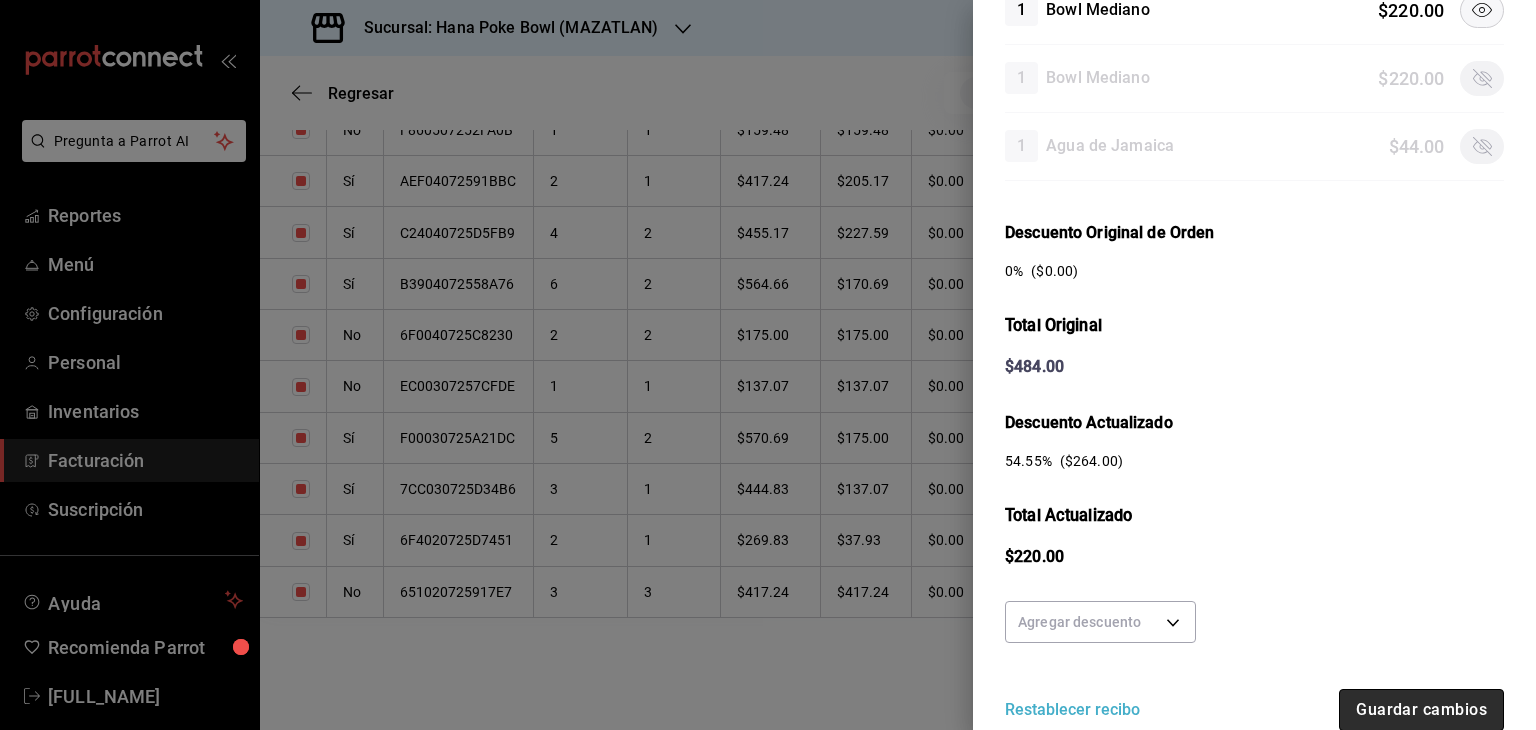 click on "Guardar cambios" at bounding box center (1421, 710) 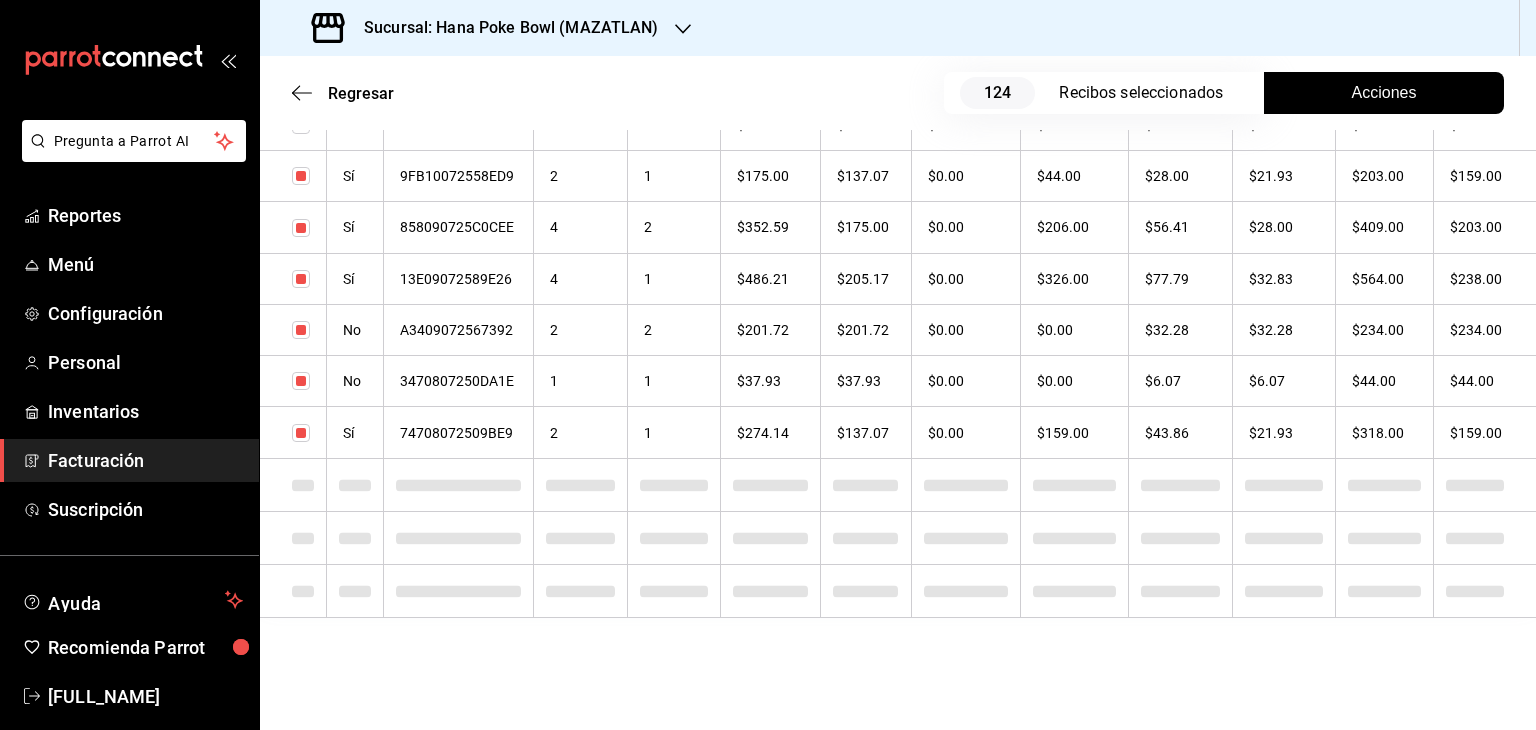 checkbox on "true" 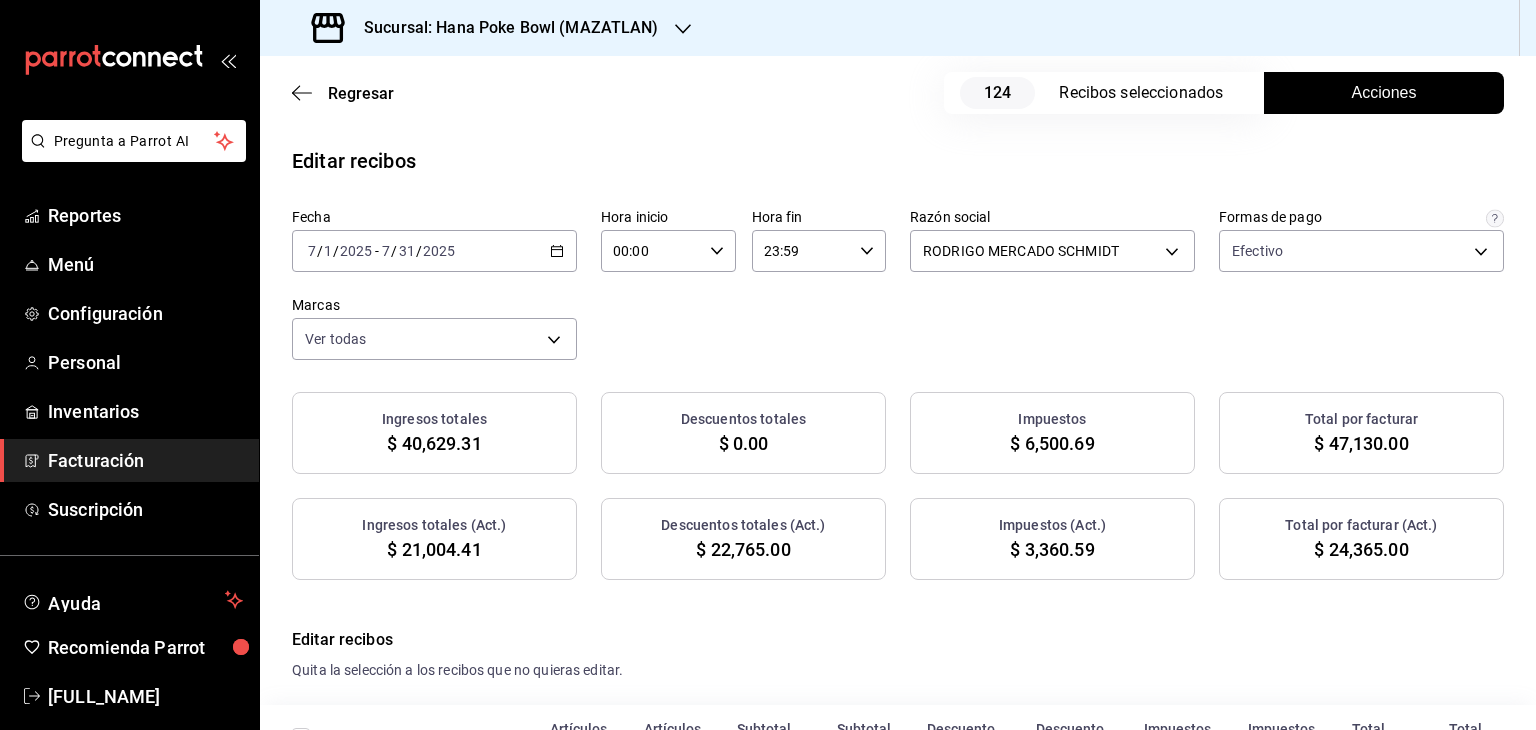 click on "Facturación" at bounding box center [145, 460] 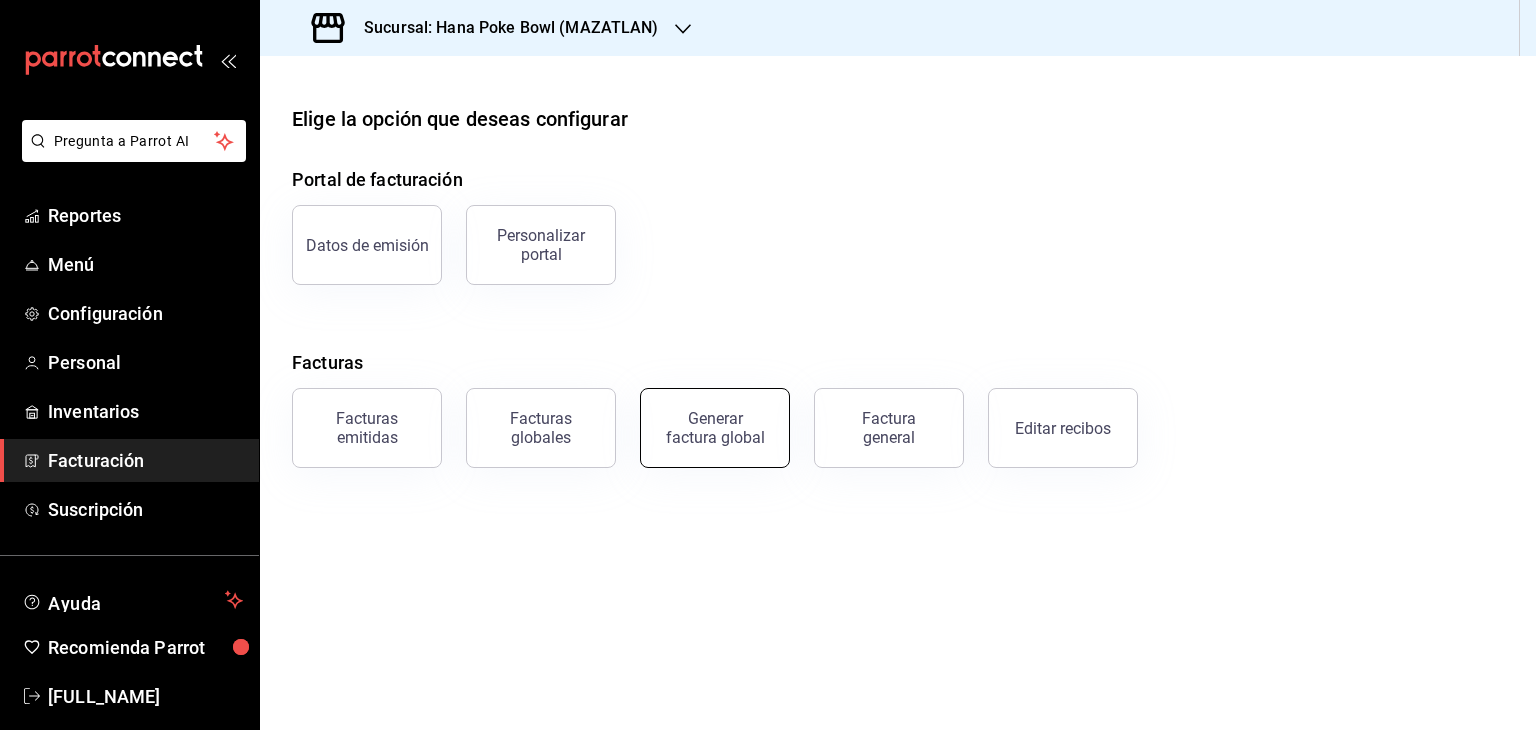 click on "Generar factura global" at bounding box center (715, 428) 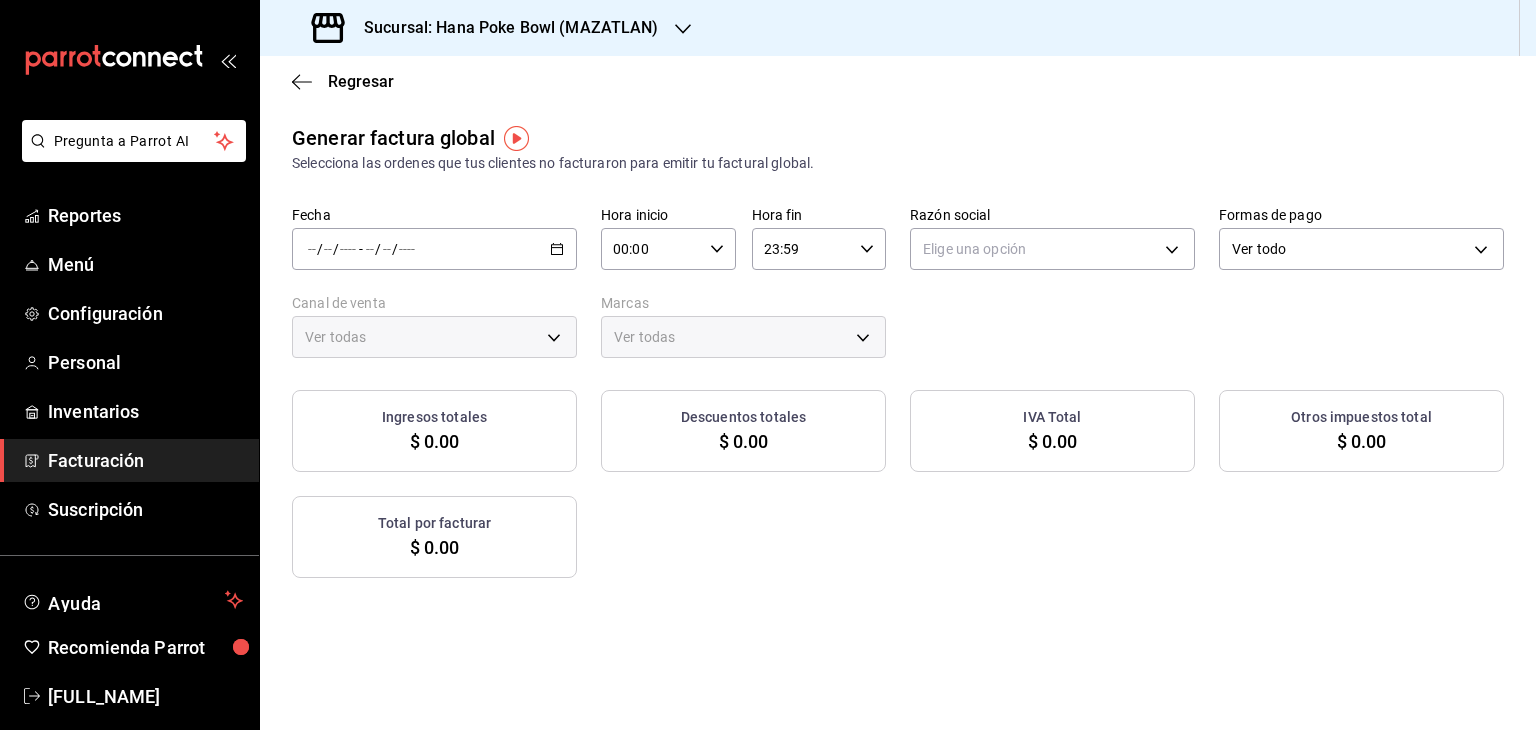 type on "PARROT,UBER_EATS,RAPPI,DIDI_FOOD,ONLINE" 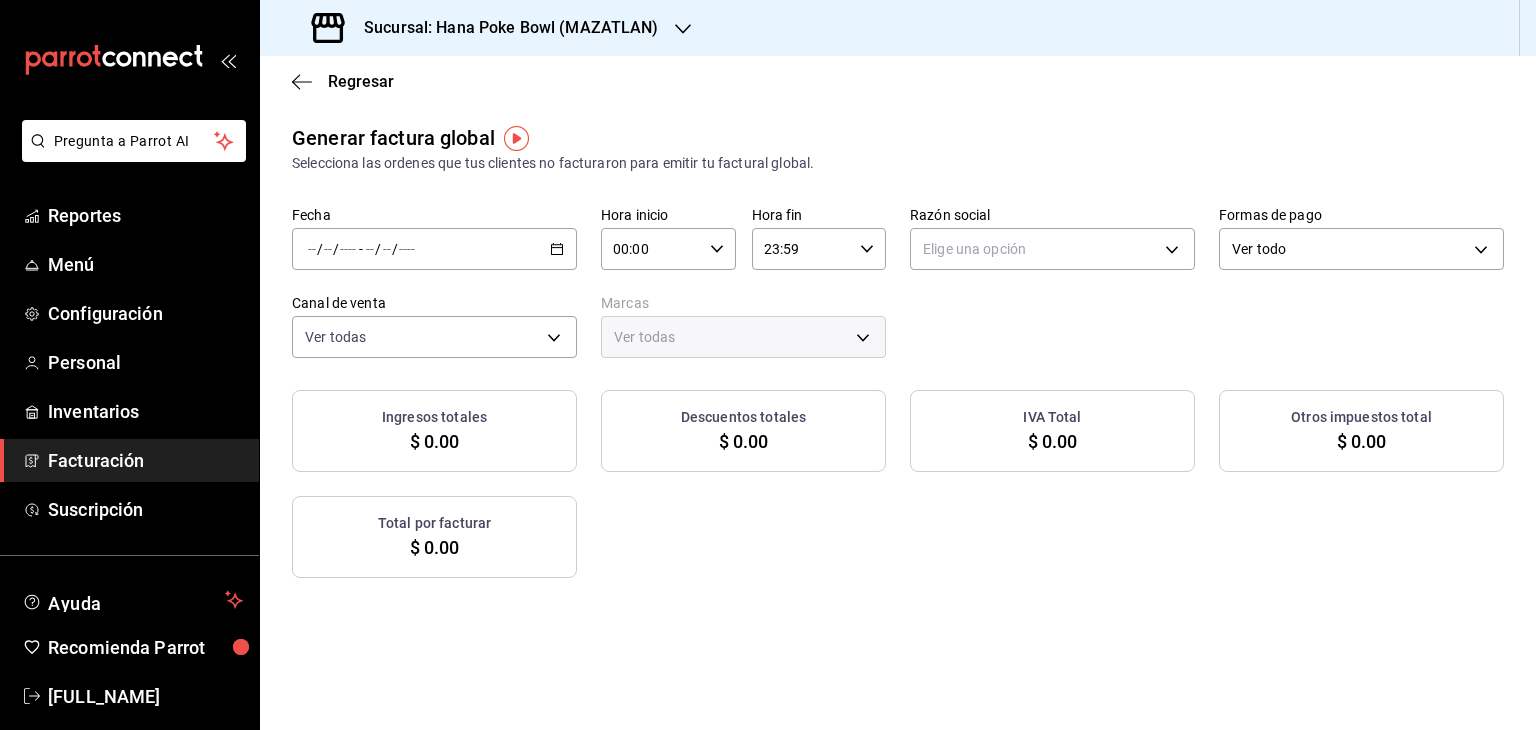 drag, startPoint x: 532, startPoint y: 270, endPoint x: 530, endPoint y: 256, distance: 14.142136 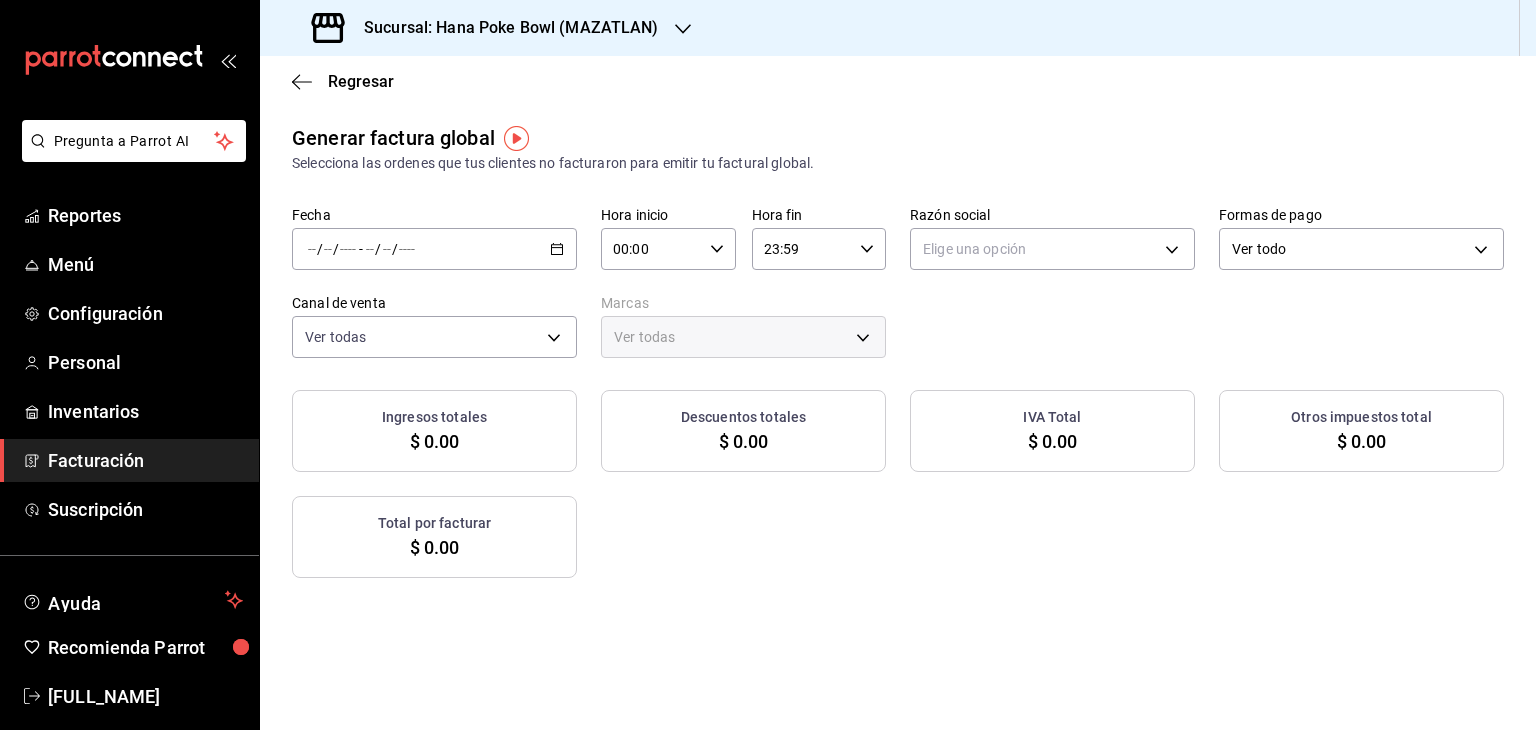 click on "/ / - / /" at bounding box center (434, 249) 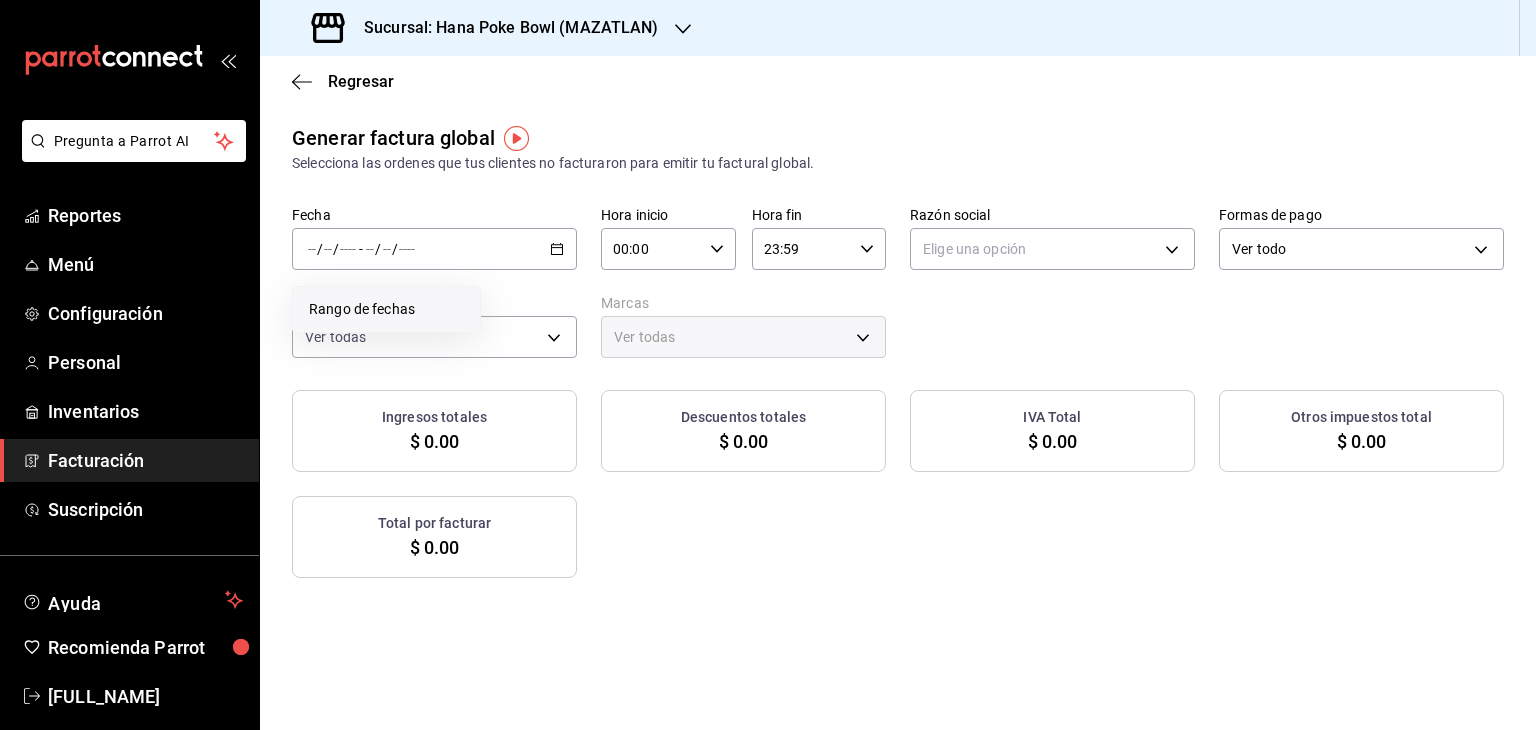 click on "Rango de fechas" at bounding box center (386, 309) 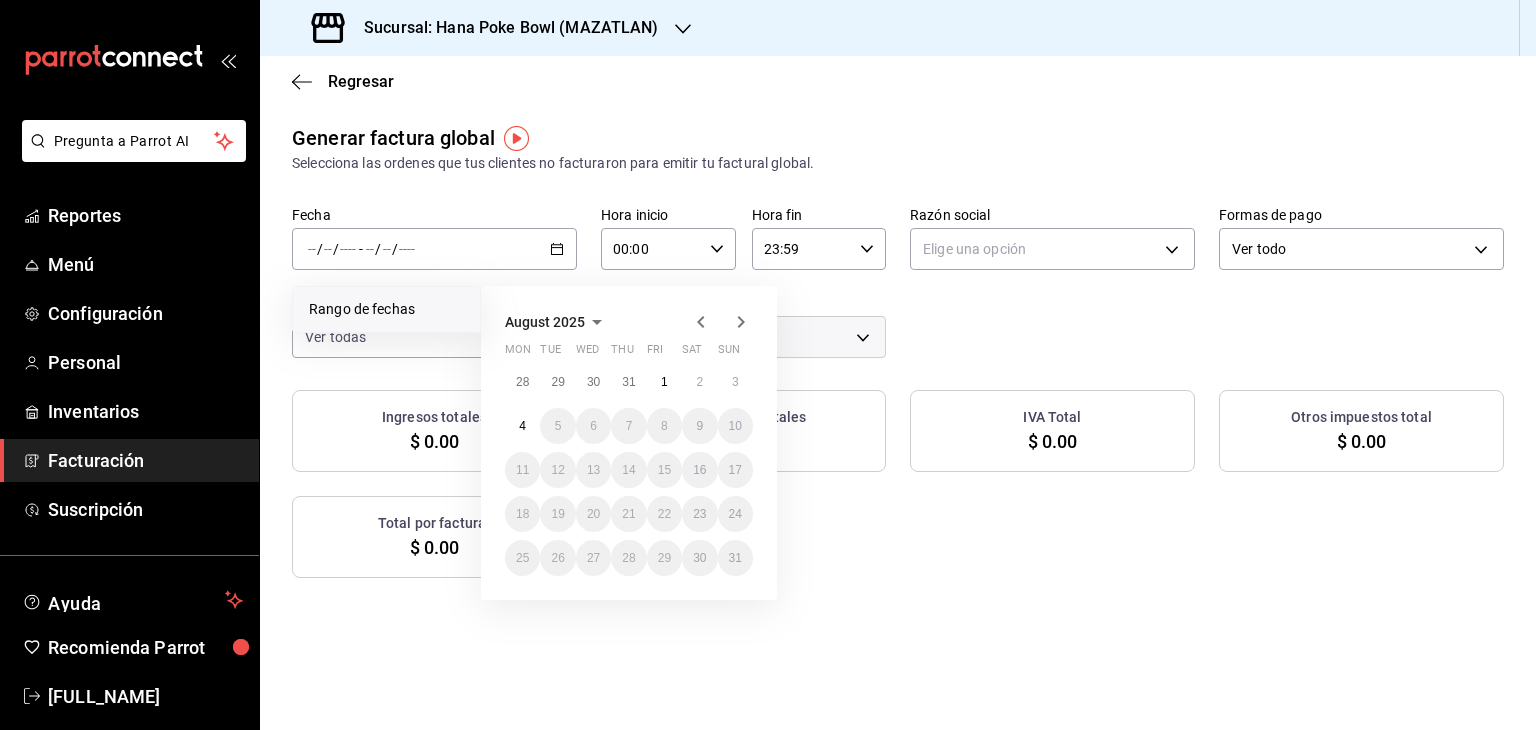 click 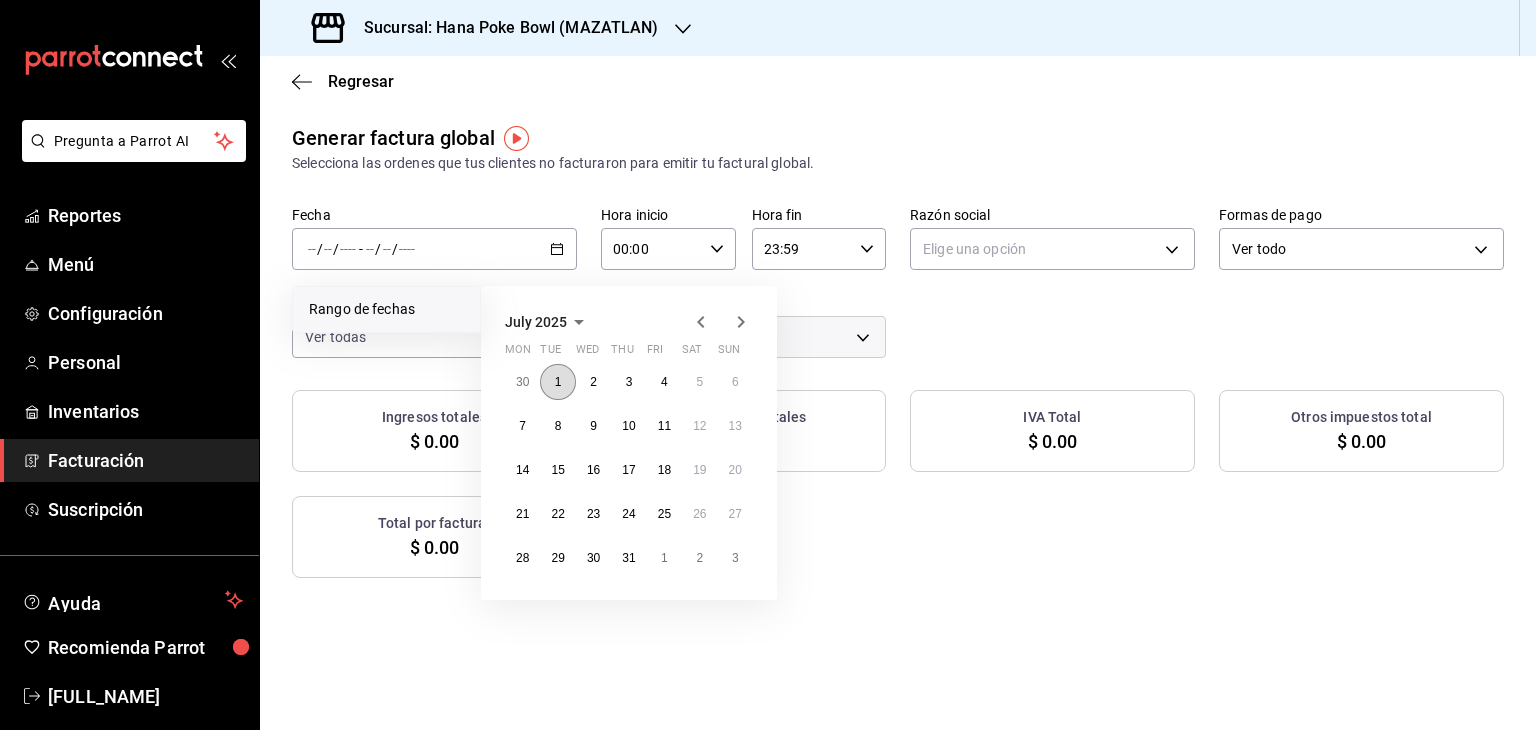 click on "1" at bounding box center (557, 382) 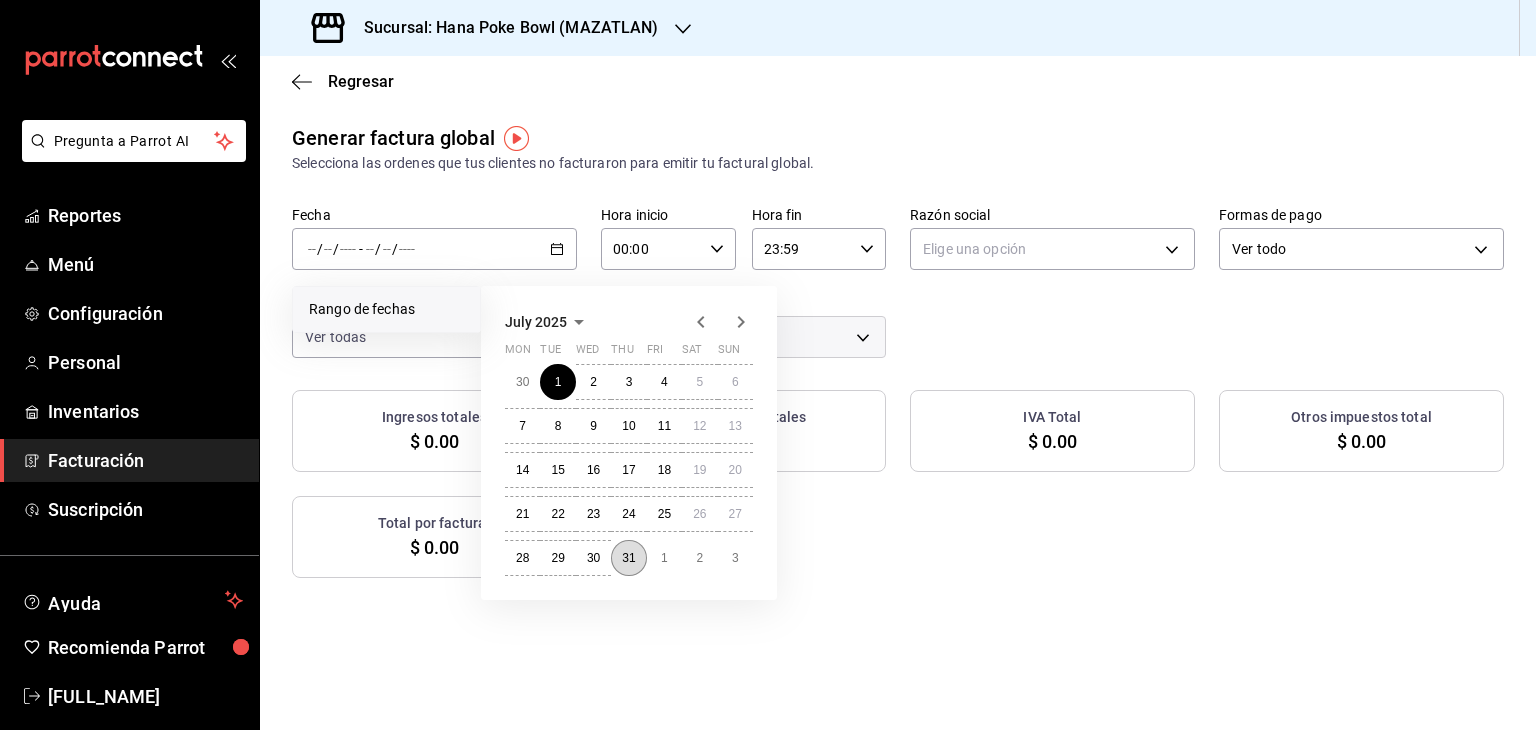 click on "31" at bounding box center (628, 558) 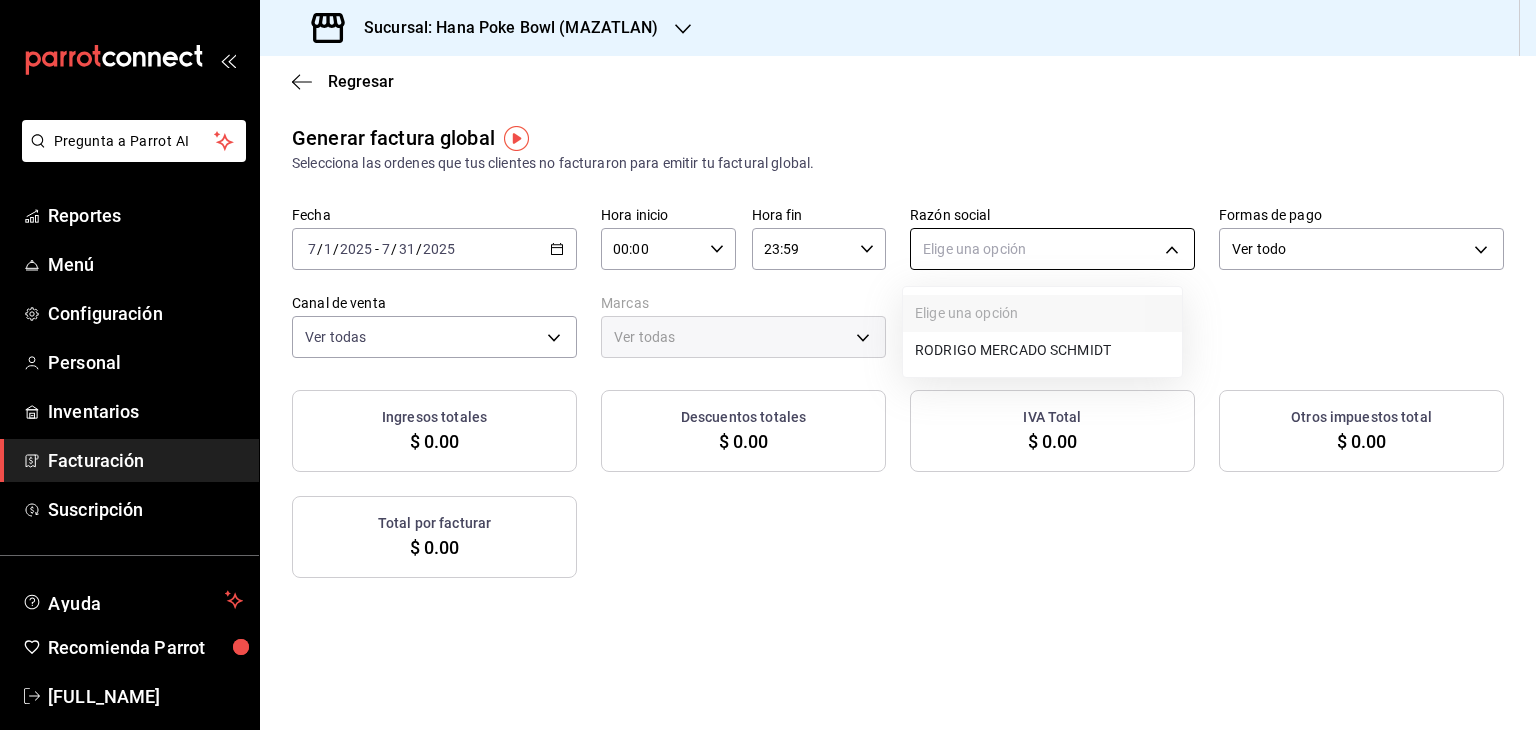 click on "Pregunta a Parrot AI Reportes   Menú   Configuración   Personal   Inventarios   Facturación   Suscripción   Ayuda Recomienda Parrot   Rodrigo Mercado   Sugerir nueva función   Sucursal: Hana Poke Bowl (MAZATLAN) Regresar Generar factura global Selecciona las ordenes que tus clientes no facturaron para emitir tu factural global. Fecha 2025-07-01 7 / 1 / 2025 - 2025-07-31 7 / 31 / 2025 Hora inicio 00:00 Hora inicio Hora fin 23:59 Hora fin Razón social Elige una opción Formas de pago Ver todo ALL Canal de venta Ver todas PARROT,UBER_EATS,RAPPI,DIDI_FOOD,ONLINE Marcas Ver todas Ingresos totales $ 0.00 Descuentos totales $ 0.00 IVA Total $ 0.00 Otros impuestos total $ 0.00 Total por facturar $ 0.00 No hay información que mostrar GANA 1 MES GRATIS EN TU SUSCRIPCIÓN AQUÍ Ver video tutorial Ir a video Pregunta a Parrot AI Reportes   Menú   Configuración   Personal   Inventarios   Facturación   Suscripción   Ayuda Recomienda Parrot   Rodrigo Mercado   Sugerir nueva función   Visitar centro de ayuda" at bounding box center [768, 365] 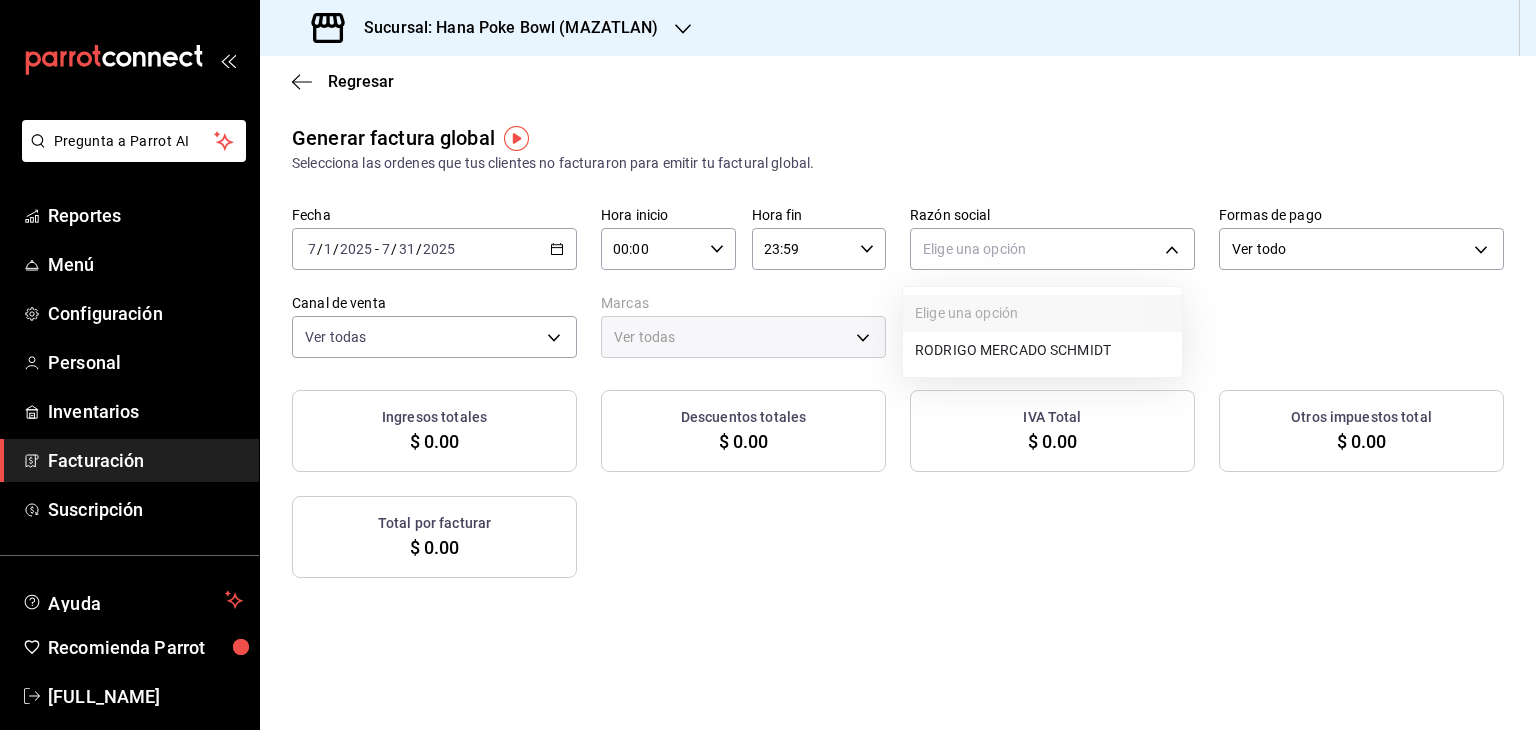 click on "[FIRST] [LAST]" at bounding box center (1042, 350) 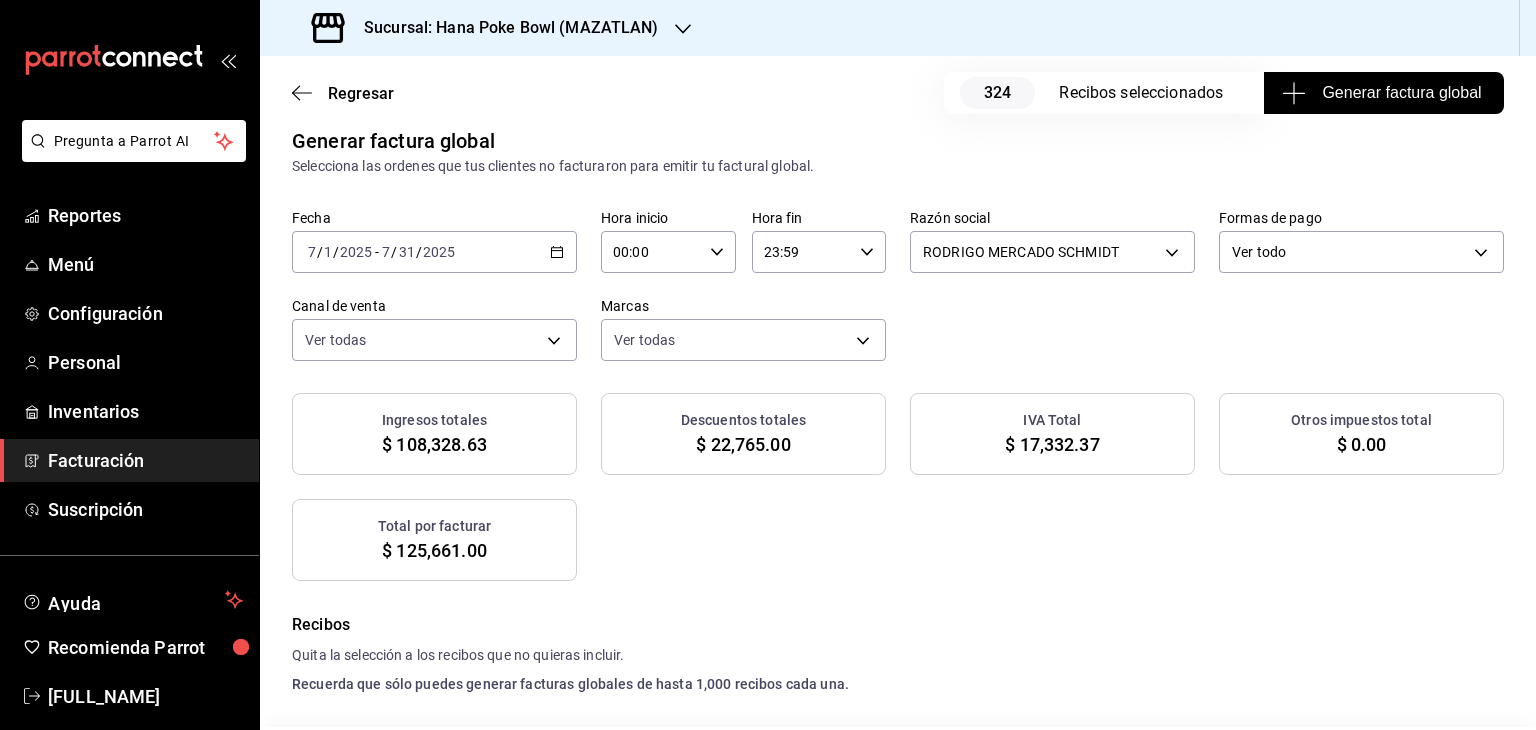 scroll, scrollTop: 0, scrollLeft: 0, axis: both 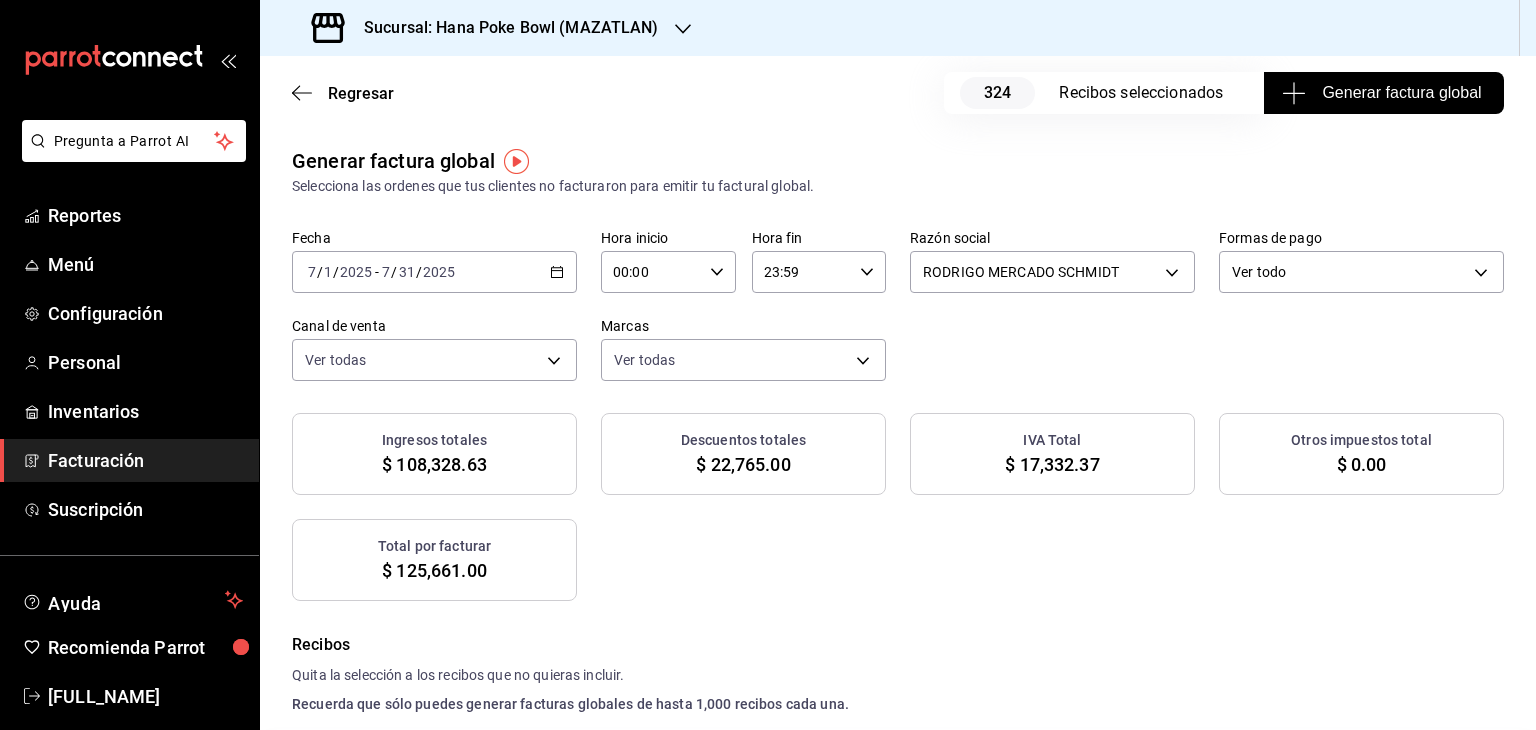 click on "Generar factura global" at bounding box center (1383, 93) 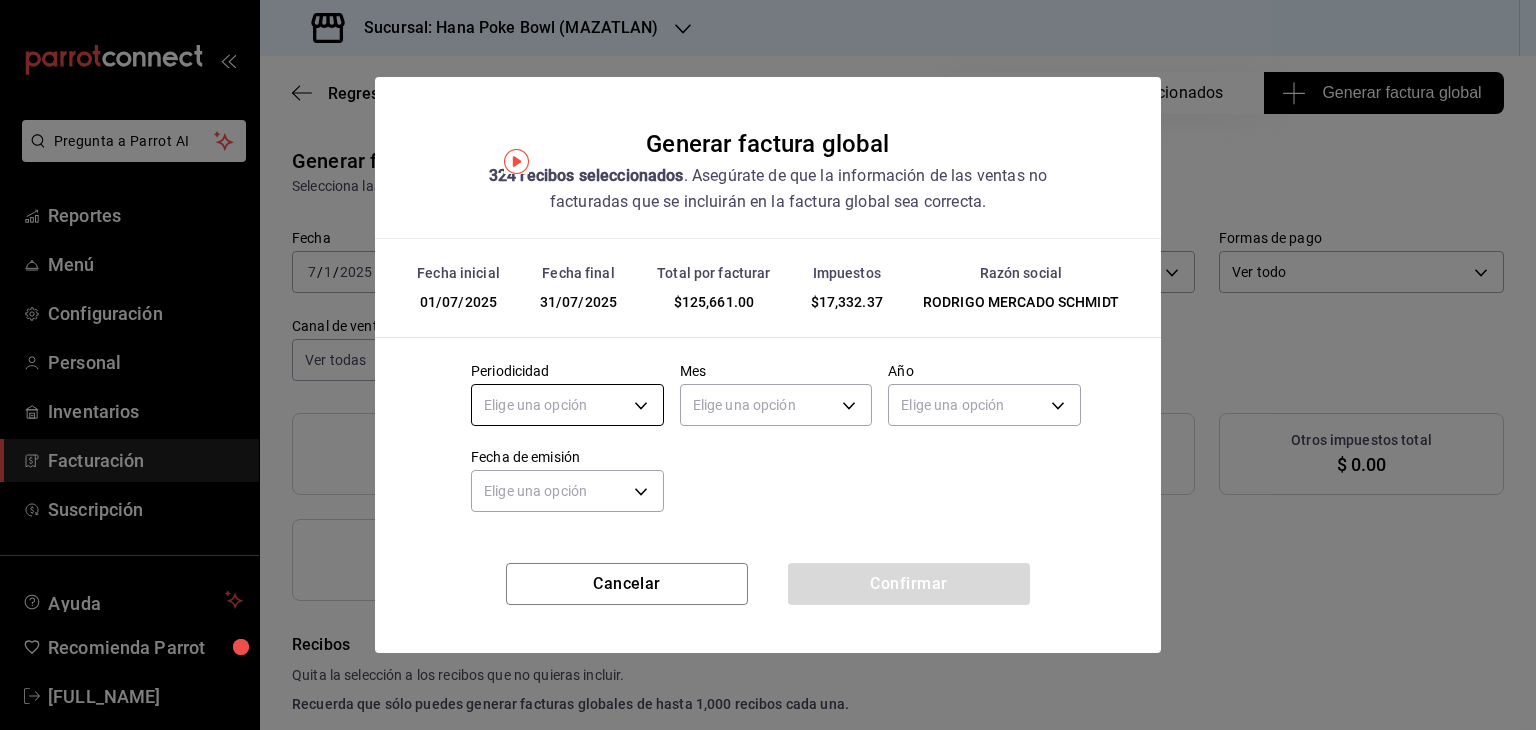 click on "Pregunta a Parrot AI Reportes   Menú   Configuración   Personal   Inventarios   Facturación   Suscripción   Ayuda Recomienda Parrot   Rodrigo Mercado   Sugerir nueva función   Sucursal: Hana Poke Bowl (MAZATLAN) Regresar 324 Recibos seleccionados Generar factura global Generar factura global Selecciona las ordenes que tus clientes no facturaron para emitir tu factural global. Fecha 2025-07-01 7 / 1 / 2025 - 2025-07-31 7 / 31 / 2025 Hora inicio 00:00 Hora inicio Hora fin 23:59 Hora fin Razón social RODRIGO MERCADO SCHMIDT 150aea64-1166-488b-916d-8a28d159ca13 Formas de pago Ver todo ALL Canal de venta Ver todas PARROT,UBER_EATS,RAPPI,DIDI_FOOD,ONLINE Marcas Ver todas 515edda7-5858-4a35-b9bb-003928b9a80c Ingresos totales $ 108,328.63 Descuentos totales $ 22,765.00 IVA Total $ 17,332.37 Otros impuestos total $ 0.00 Total por facturar $ 125,661.00 Recibos Quita la selección a los recibos que no quieras incluir. Recuerda que sólo puedes generar facturas globales de hasta 1,000 recibos cada una. Fecha IVA" at bounding box center [768, 365] 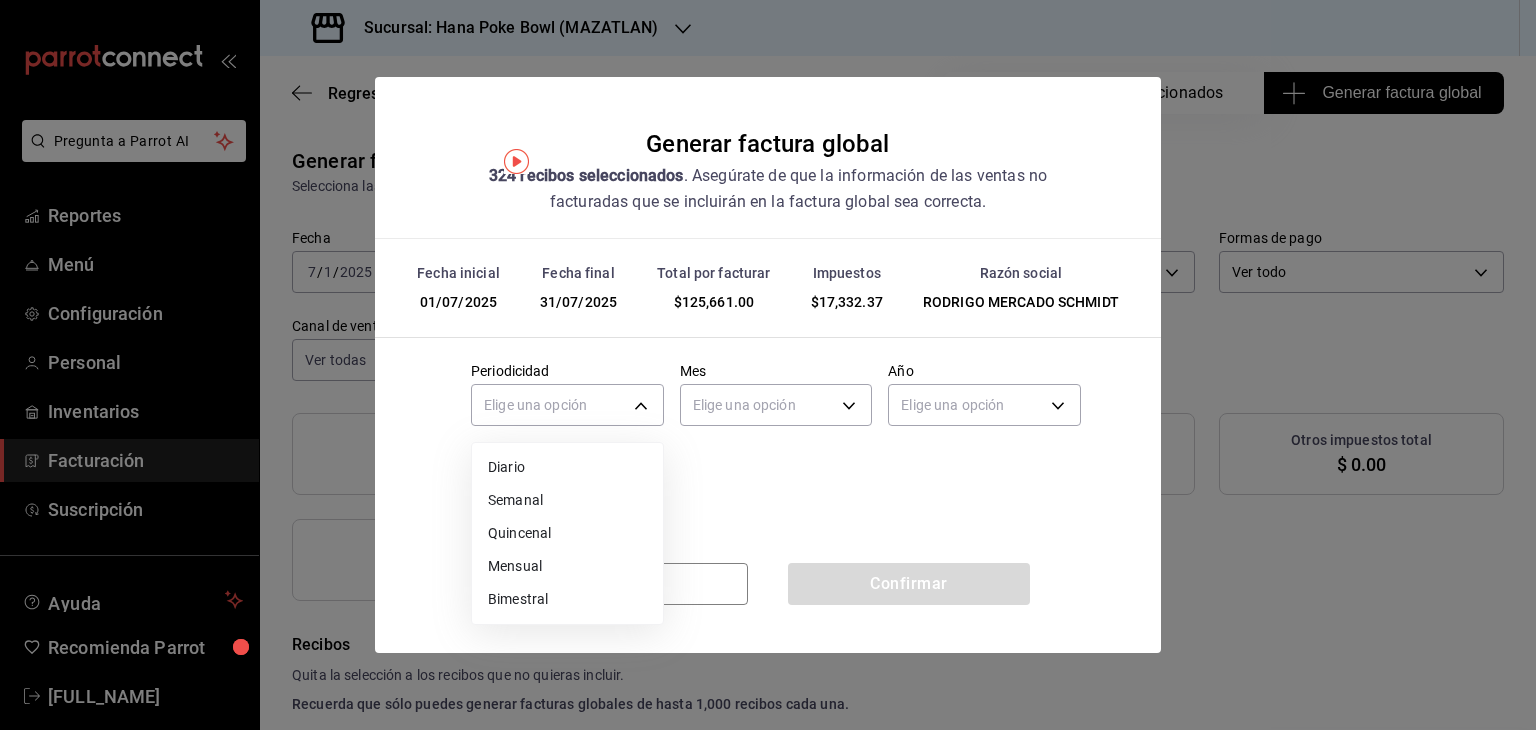 click on "Mensual" at bounding box center (567, 566) 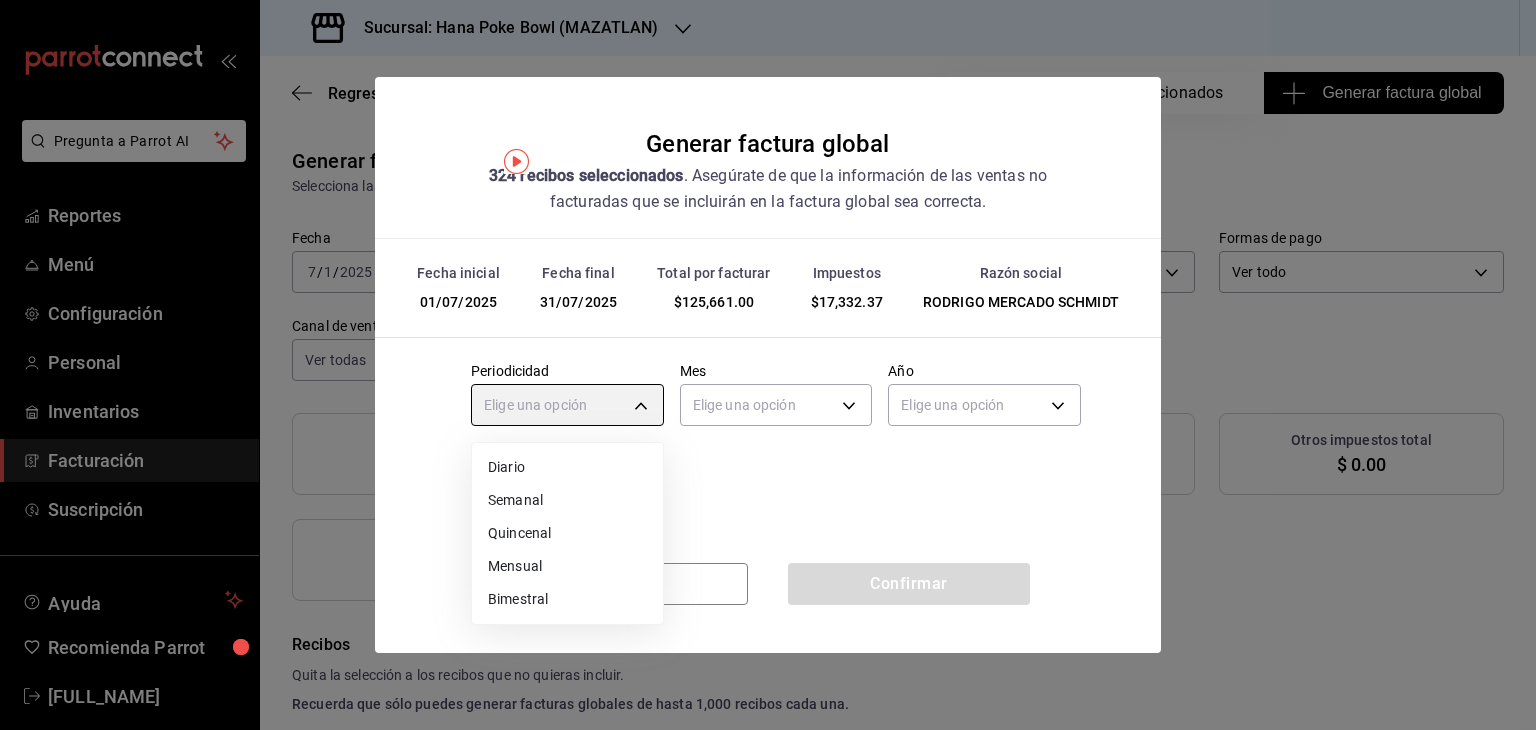 type on "MONTHLY" 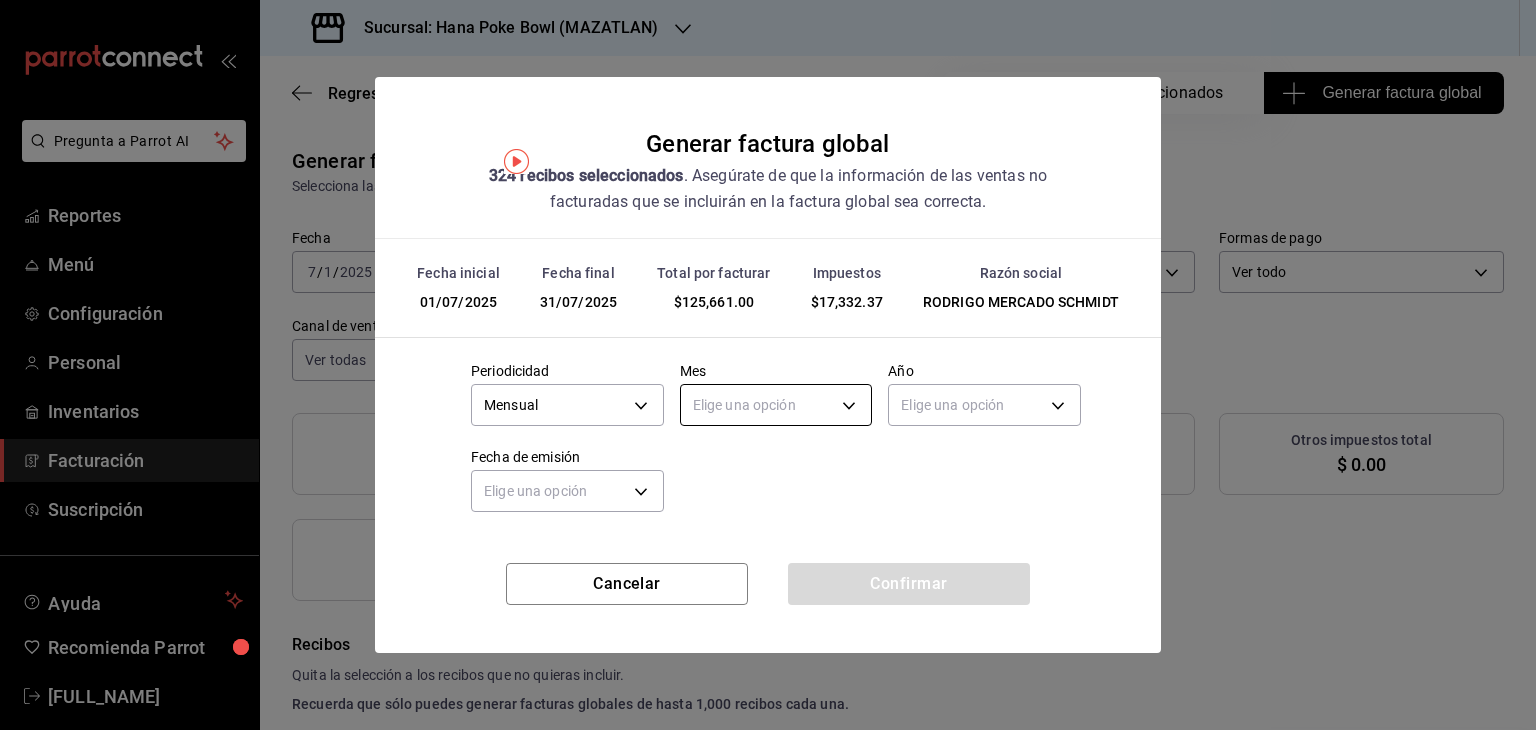 click on "Pregunta a Parrot AI Reportes   Menú   Configuración   Personal   Inventarios   Facturación   Suscripción   Ayuda Recomienda Parrot   Rodrigo Mercado   Sugerir nueva función   Sucursal: Hana Poke Bowl (MAZATLAN) Regresar 324 Recibos seleccionados Generar factura global Generar factura global Selecciona las ordenes que tus clientes no facturaron para emitir tu factural global. Fecha 2025-07-01 7 / 1 / 2025 - 2025-07-31 7 / 31 / 2025 Hora inicio 00:00 Hora inicio Hora fin 23:59 Hora fin Razón social RODRIGO MERCADO SCHMIDT 150aea64-1166-488b-916d-8a28d159ca13 Formas de pago Ver todo ALL Canal de venta Ver todas PARROT,UBER_EATS,RAPPI,DIDI_FOOD,ONLINE Marcas Ver todas 515edda7-5858-4a35-b9bb-003928b9a80c Ingresos totales $ 108,328.63 Descuentos totales $ 22,765.00 IVA Total $ 17,332.37 Otros impuestos total $ 0.00 Total por facturar $ 125,661.00 Recibos Quita la selección a los recibos que no quieras incluir. Recuerda que sólo puedes generar facturas globales de hasta 1,000 recibos cada una. Fecha IVA" at bounding box center (768, 365) 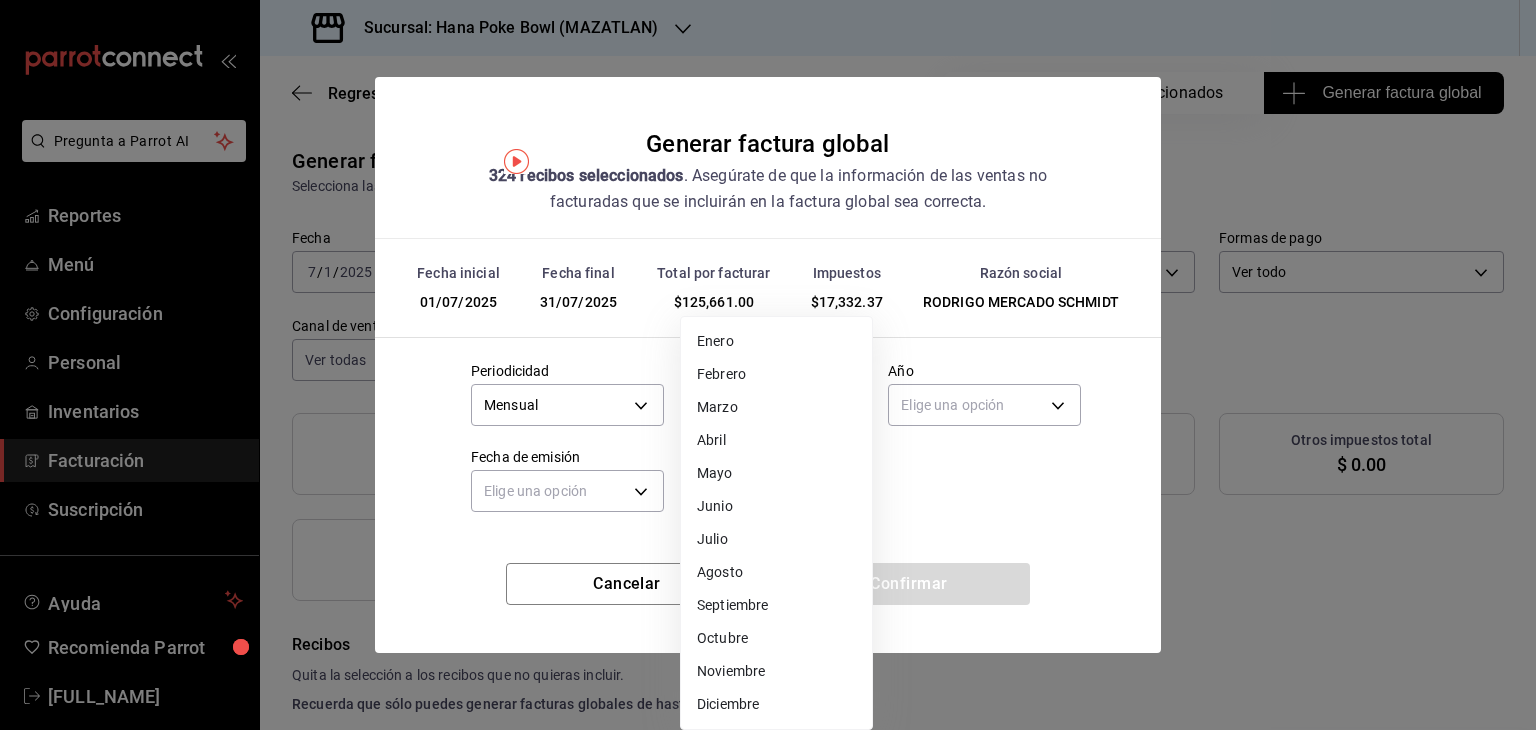 click on "Julio" at bounding box center [776, 539] 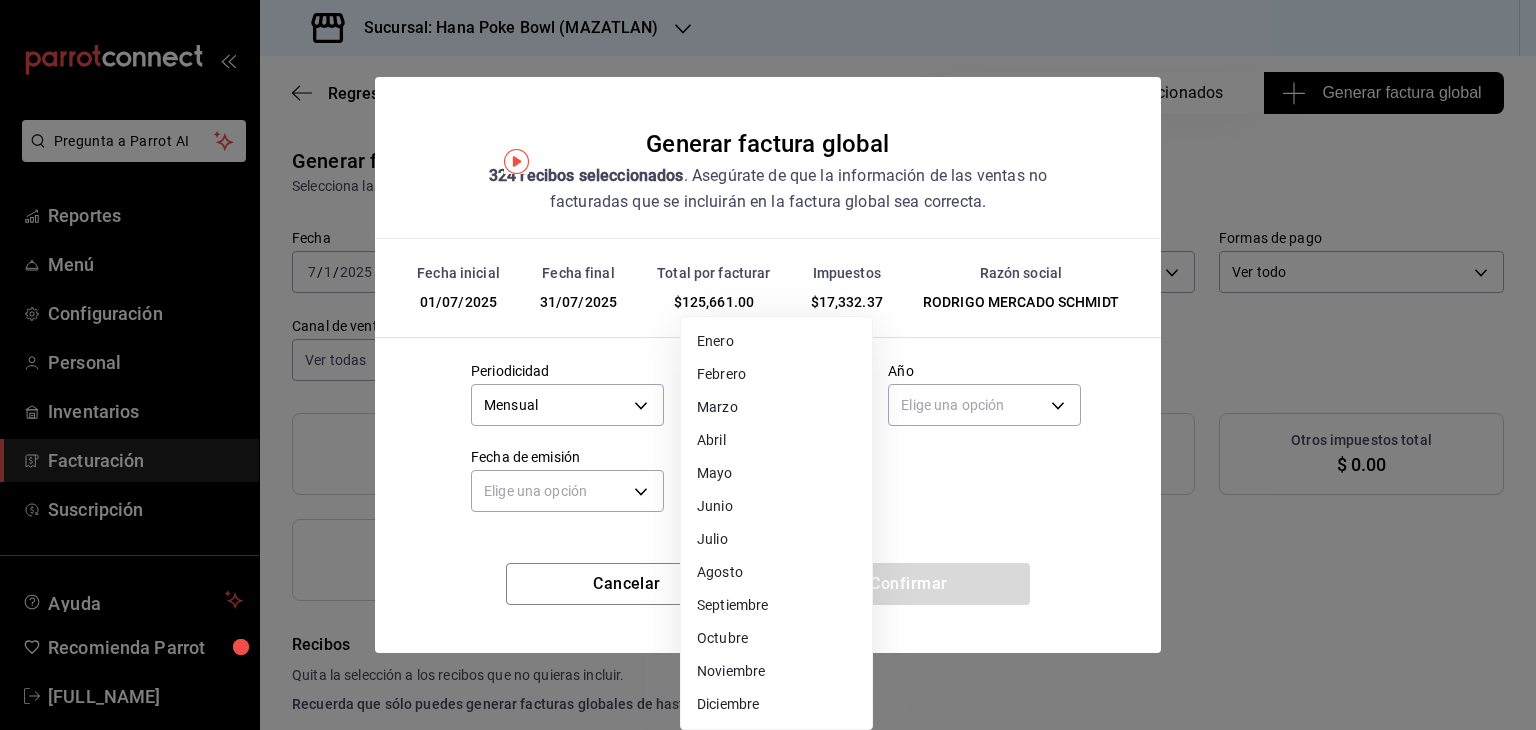 type on "7" 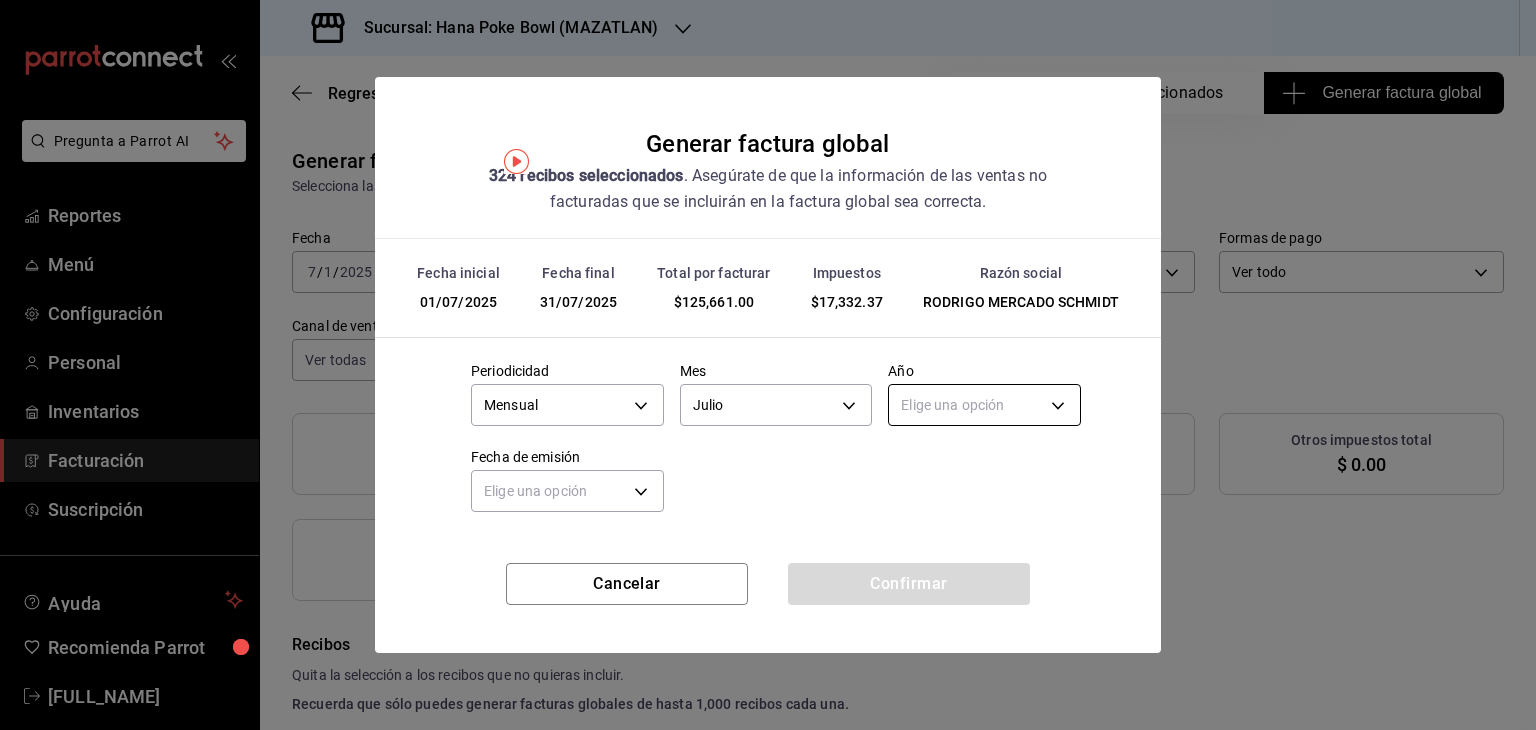 click on "Pregunta a Parrot AI Reportes   Menú   Configuración   Personal   Inventarios   Facturación   Suscripción   Ayuda Recomienda Parrot   Rodrigo Mercado   Sugerir nueva función   Sucursal: Hana Poke Bowl (MAZATLAN) Regresar 324 Recibos seleccionados Generar factura global Generar factura global Selecciona las ordenes que tus clientes no facturaron para emitir tu factural global. Fecha 2025-07-01 7 / 1 / 2025 - 2025-07-31 7 / 31 / 2025 Hora inicio 00:00 Hora inicio Hora fin 23:59 Hora fin Razón social RODRIGO MERCADO SCHMIDT 150aea64-1166-488b-916d-8a28d159ca13 Formas de pago Ver todo ALL Canal de venta Ver todas PARROT,UBER_EATS,RAPPI,DIDI_FOOD,ONLINE Marcas Ver todas 515edda7-5858-4a35-b9bb-003928b9a80c Ingresos totales $ 108,328.63 Descuentos totales $ 22,765.00 IVA Total $ 17,332.37 Otros impuestos total $ 0.00 Total por facturar $ 125,661.00 Recibos Quita la selección a los recibos que no quieras incluir. Recuerda que sólo puedes generar facturas globales de hasta 1,000 recibos cada una. Fecha IVA" at bounding box center [768, 365] 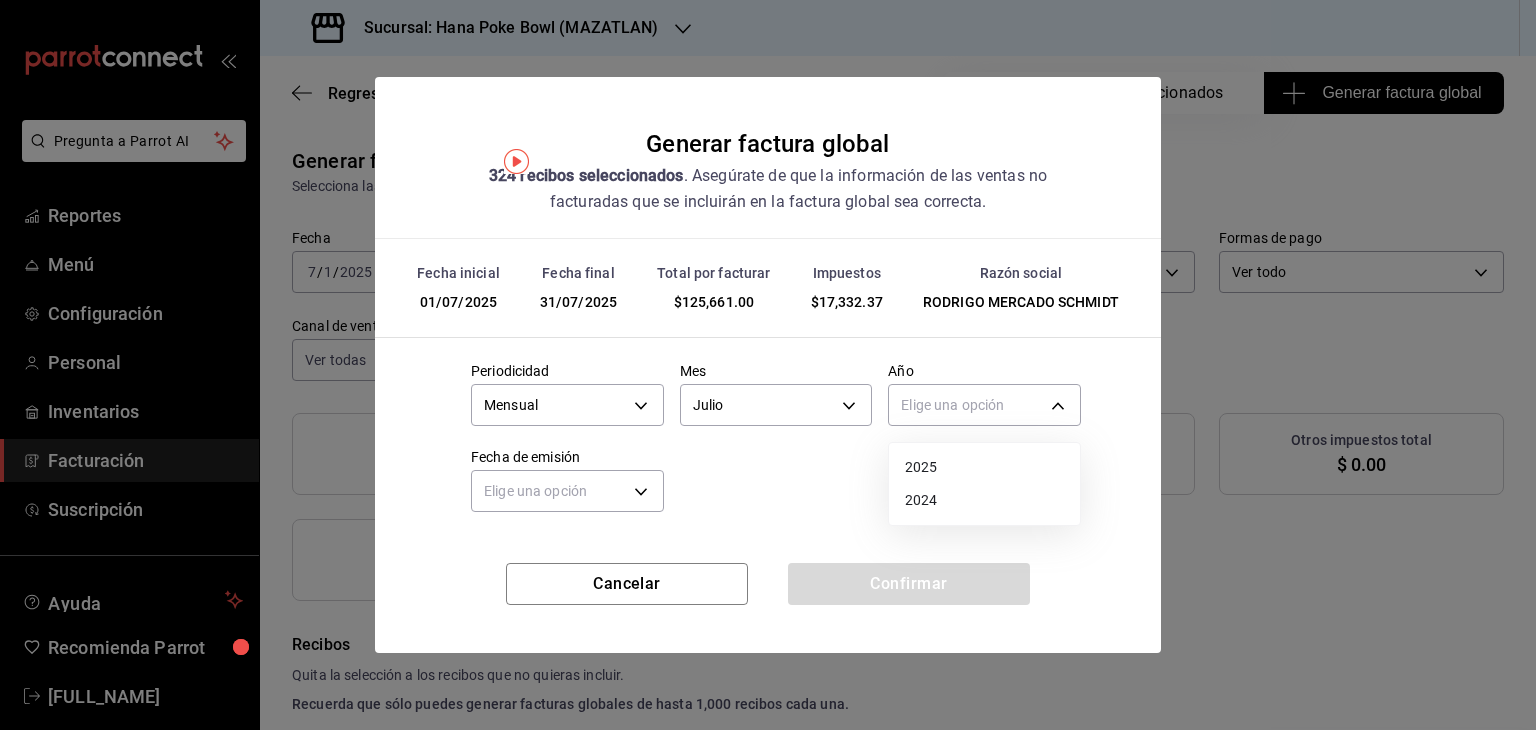 click on "2025" at bounding box center [984, 467] 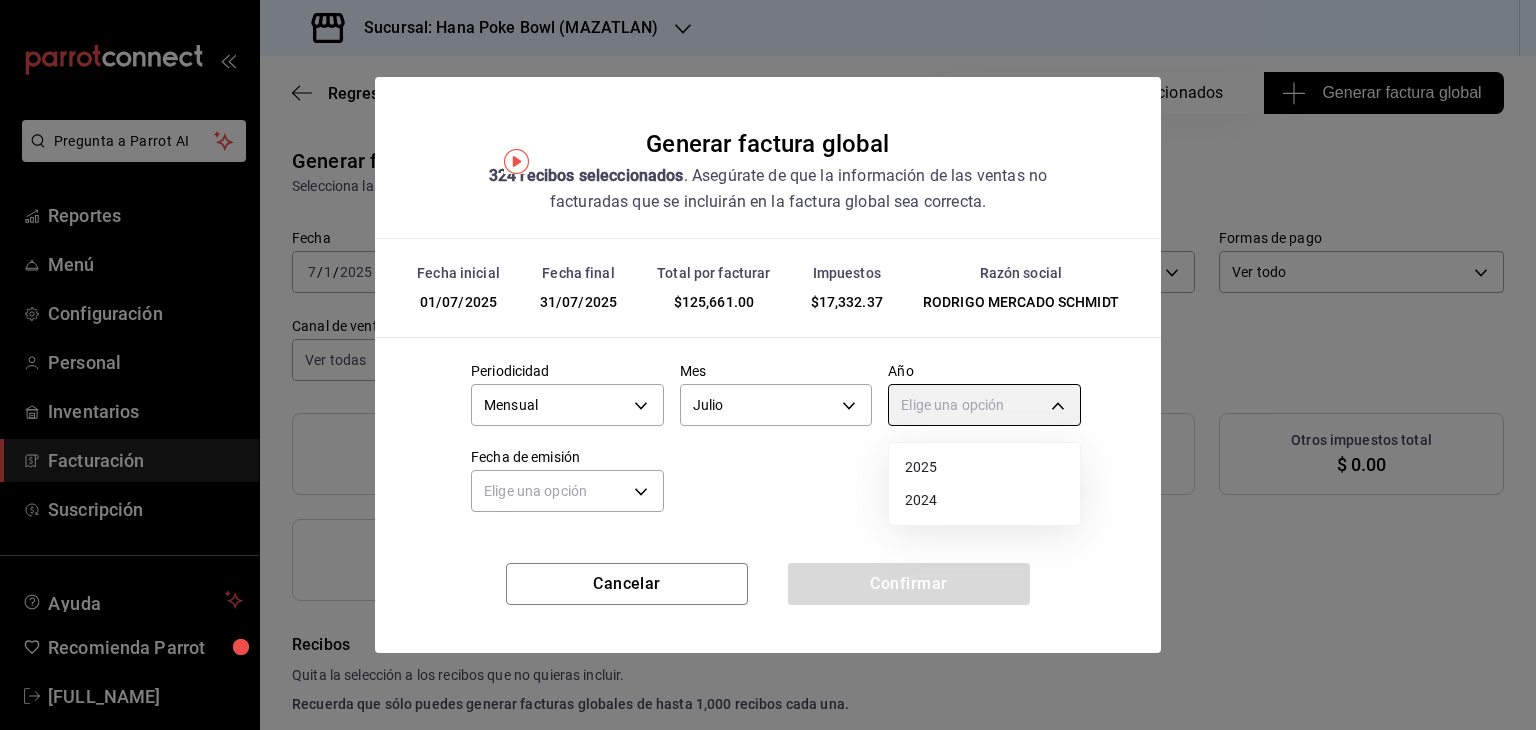 type on "2025" 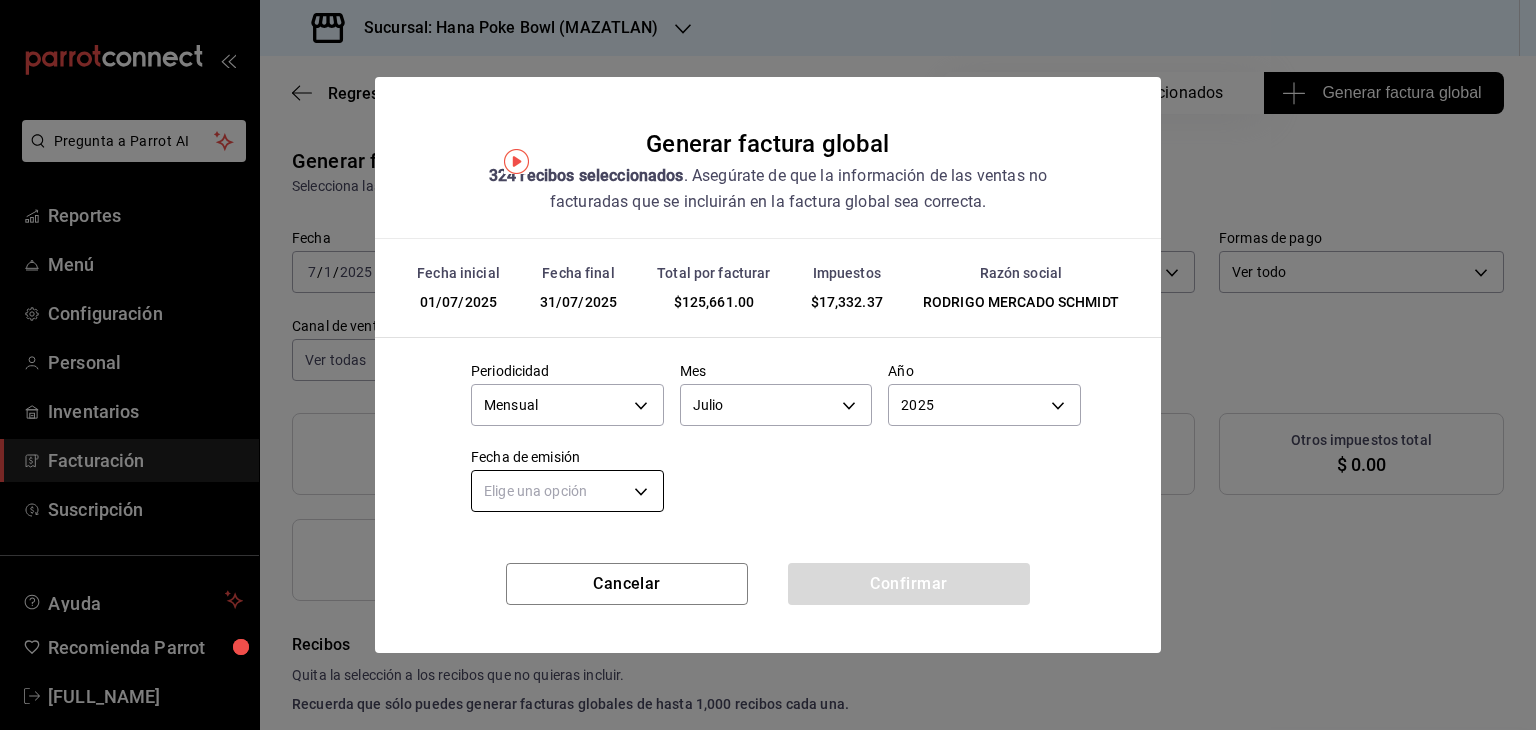 click on "Pregunta a Parrot AI Reportes   Menú   Configuración   Personal   Inventarios   Facturación   Suscripción   Ayuda Recomienda Parrot   Rodrigo Mercado   Sugerir nueva función   Sucursal: Hana Poke Bowl (MAZATLAN) Regresar 324 Recibos seleccionados Generar factura global Generar factura global Selecciona las ordenes que tus clientes no facturaron para emitir tu factural global. Fecha 2025-07-01 7 / 1 / 2025 - 2025-07-31 7 / 31 / 2025 Hora inicio 00:00 Hora inicio Hora fin 23:59 Hora fin Razón social RODRIGO MERCADO SCHMIDT 150aea64-1166-488b-916d-8a28d159ca13 Formas de pago Ver todo ALL Canal de venta Ver todas PARROT,UBER_EATS,RAPPI,DIDI_FOOD,ONLINE Marcas Ver todas 515edda7-5858-4a35-b9bb-003928b9a80c Ingresos totales $ 108,328.63 Descuentos totales $ 22,765.00 IVA Total $ 17,332.37 Otros impuestos total $ 0.00 Total por facturar $ 125,661.00 Recibos Quita la selección a los recibos que no quieras incluir. Recuerda que sólo puedes generar facturas globales de hasta 1,000 recibos cada una. Fecha IVA" at bounding box center [768, 365] 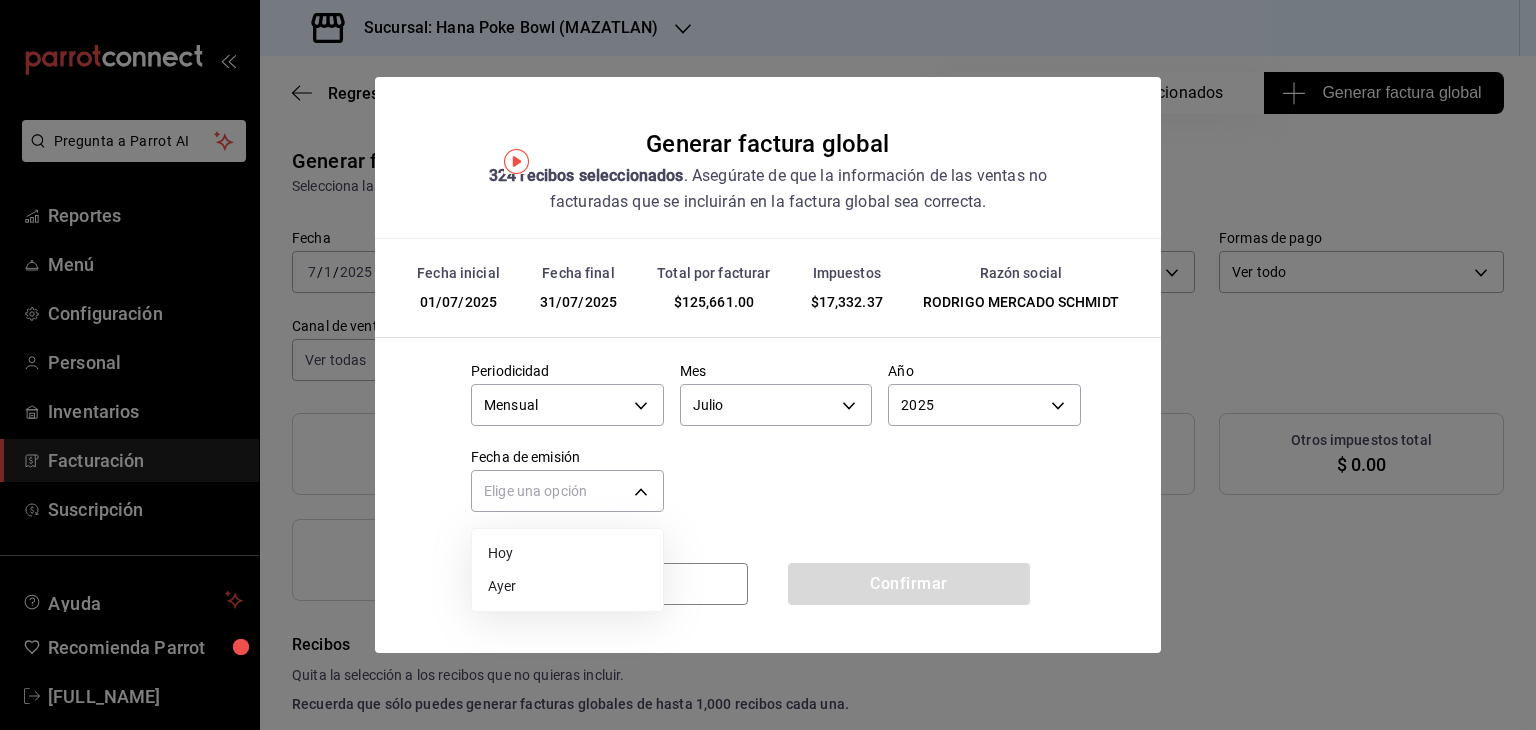 click on "Ayer" at bounding box center (567, 586) 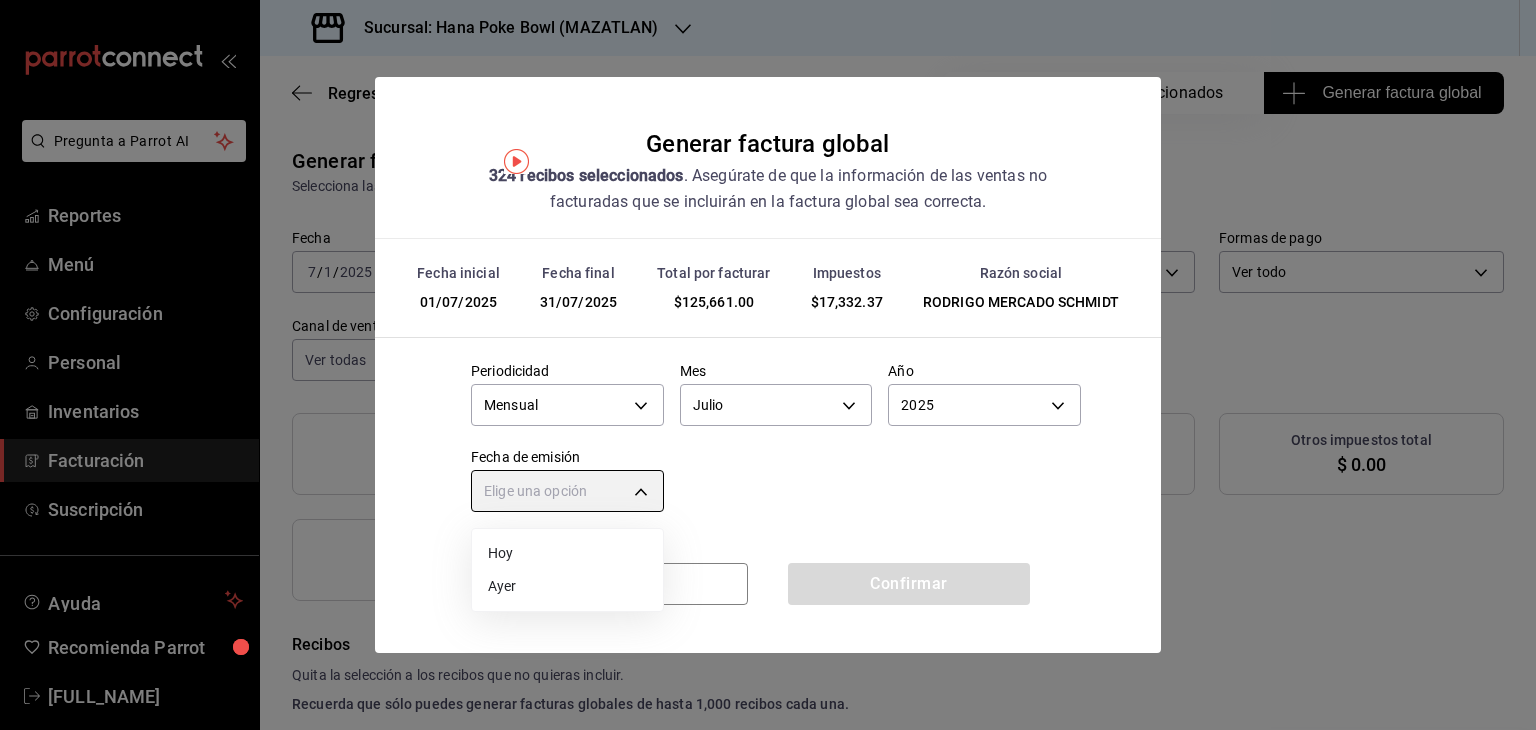 type on "YESTERDAY" 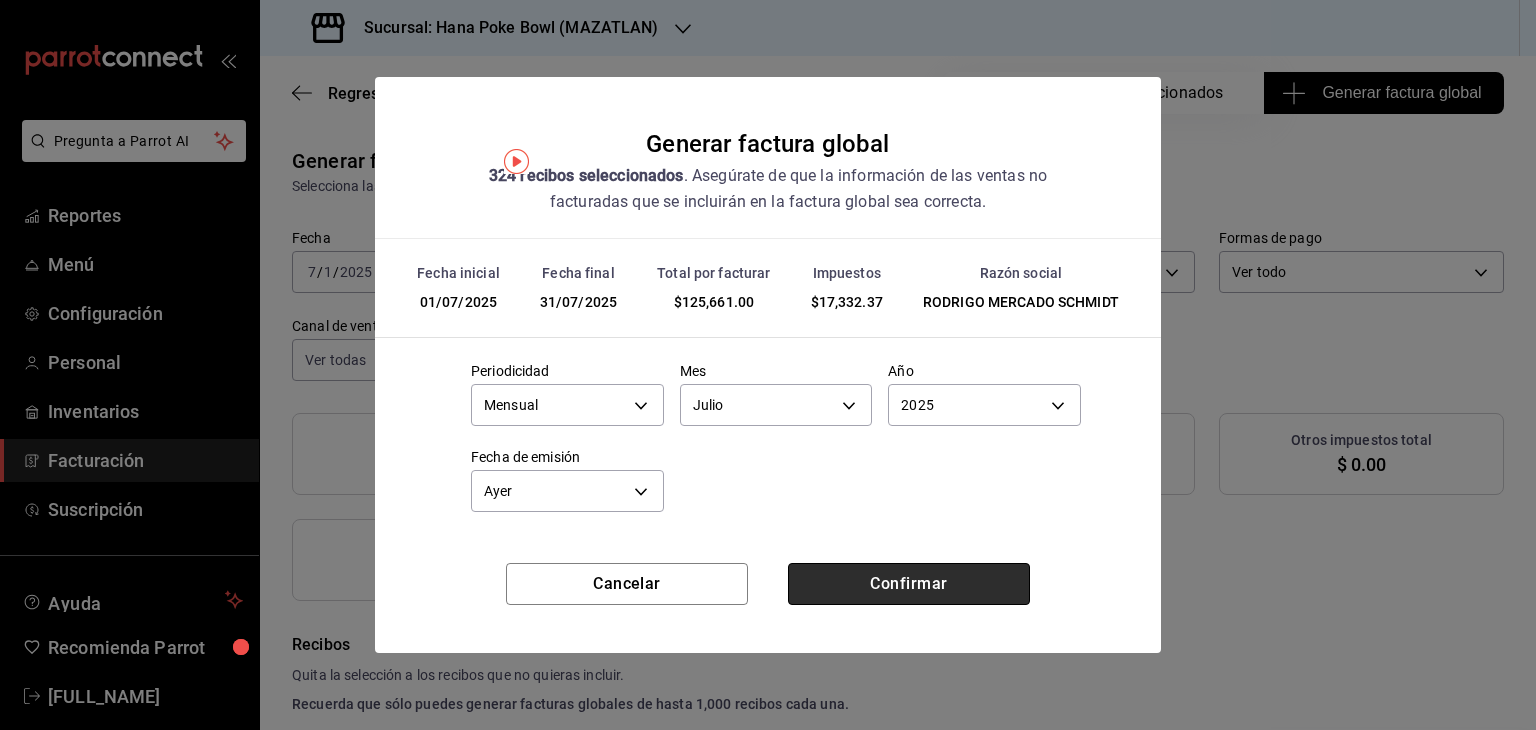 click on "Confirmar" at bounding box center [909, 584] 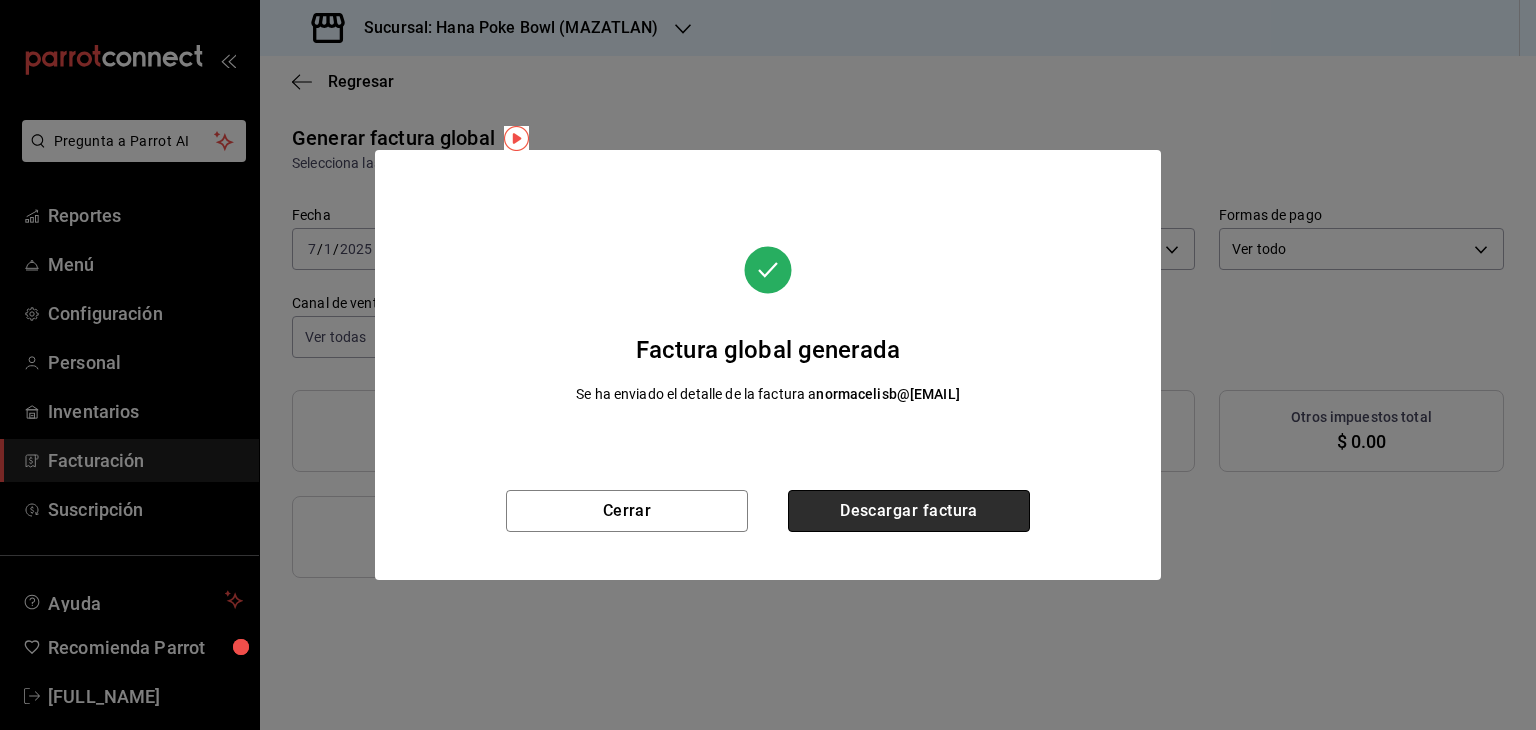 click on "Descargar factura" at bounding box center (909, 511) 